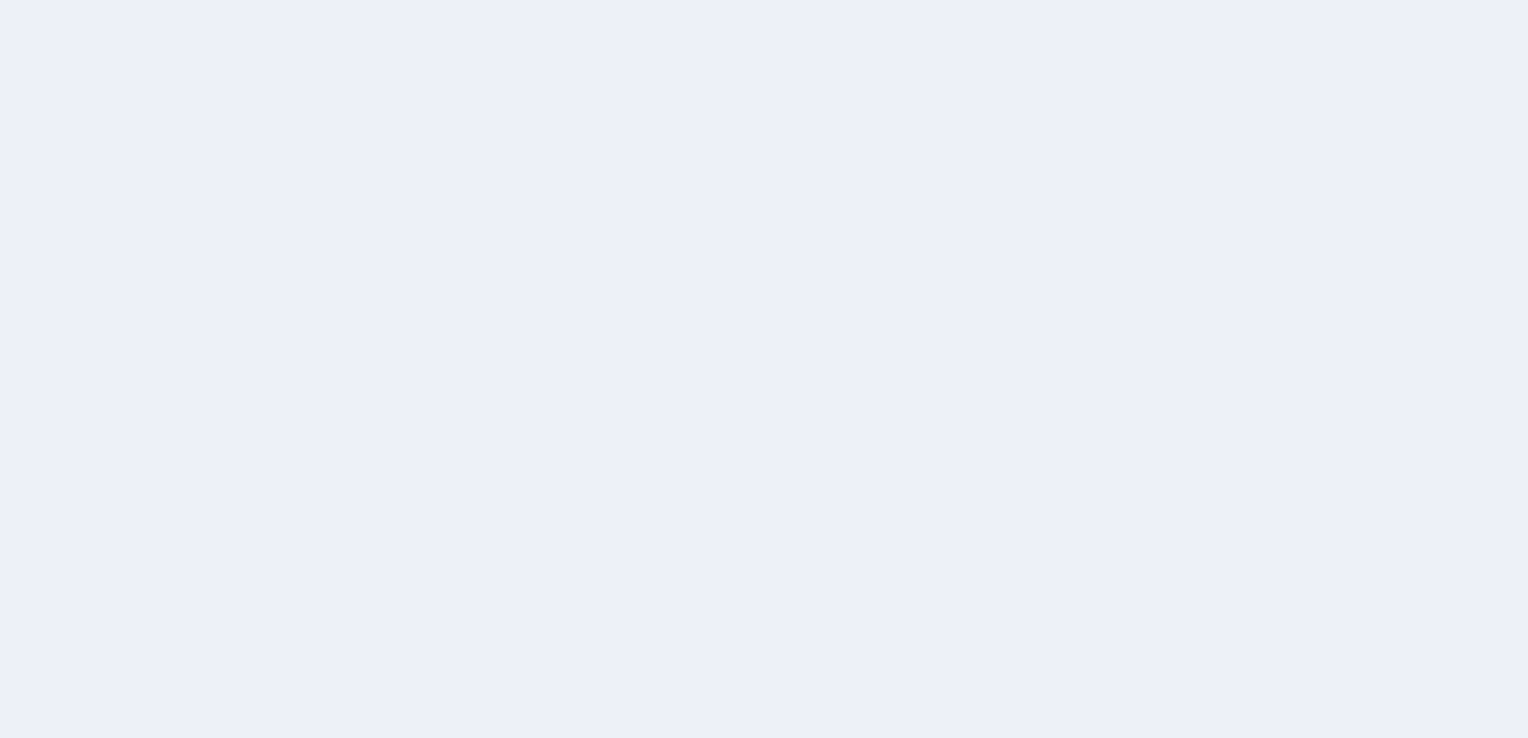 scroll, scrollTop: 0, scrollLeft: 0, axis: both 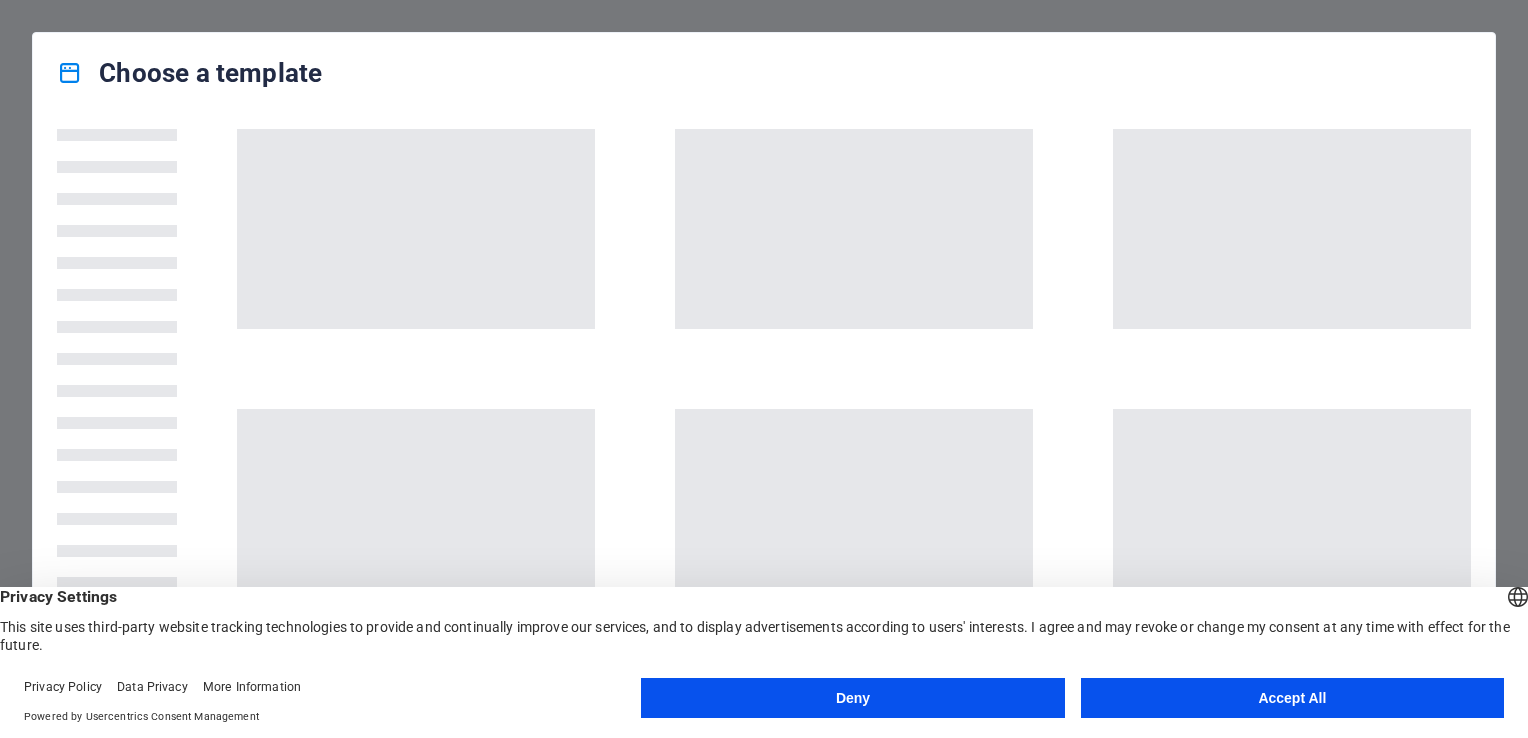 click at bounding box center (764, 409) 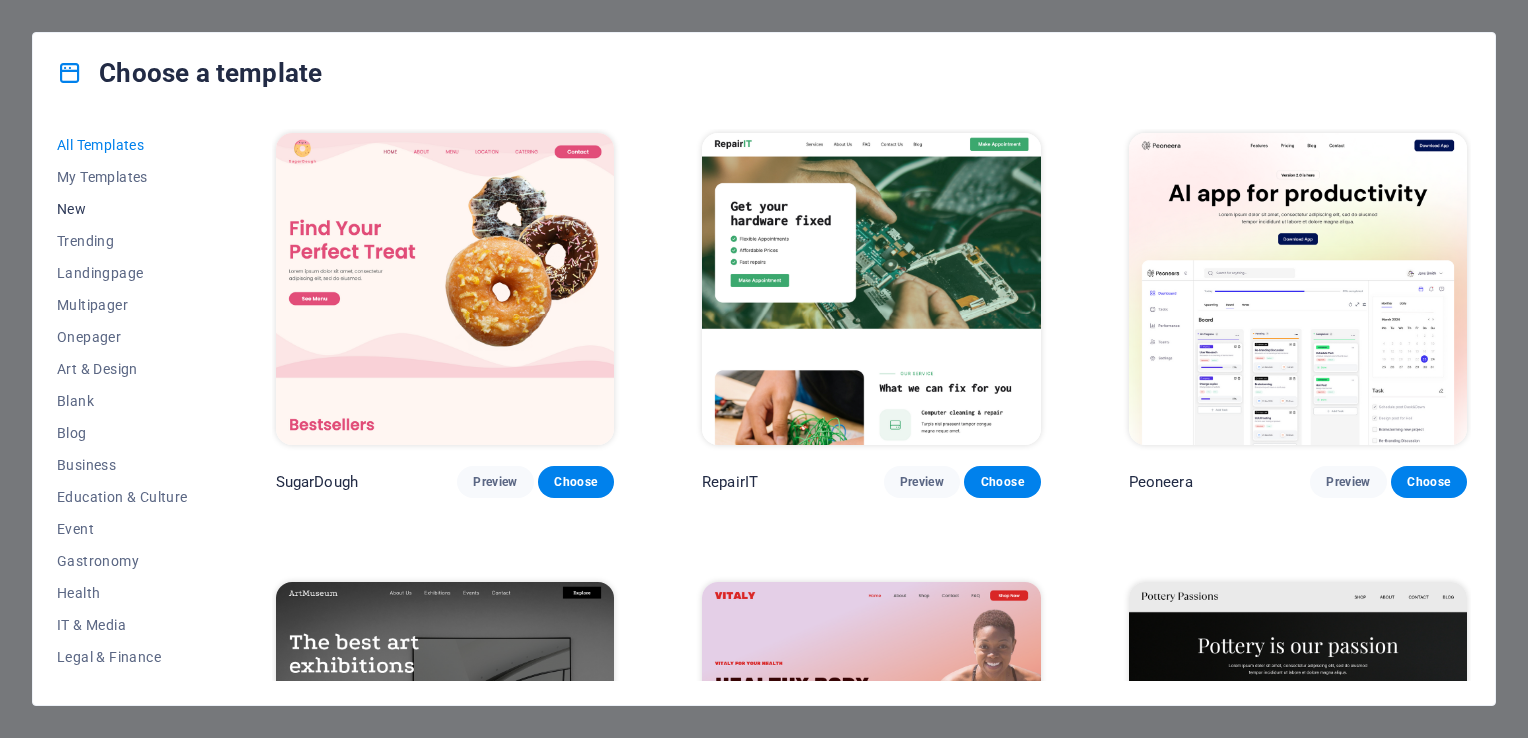 click on "New" at bounding box center [122, 209] 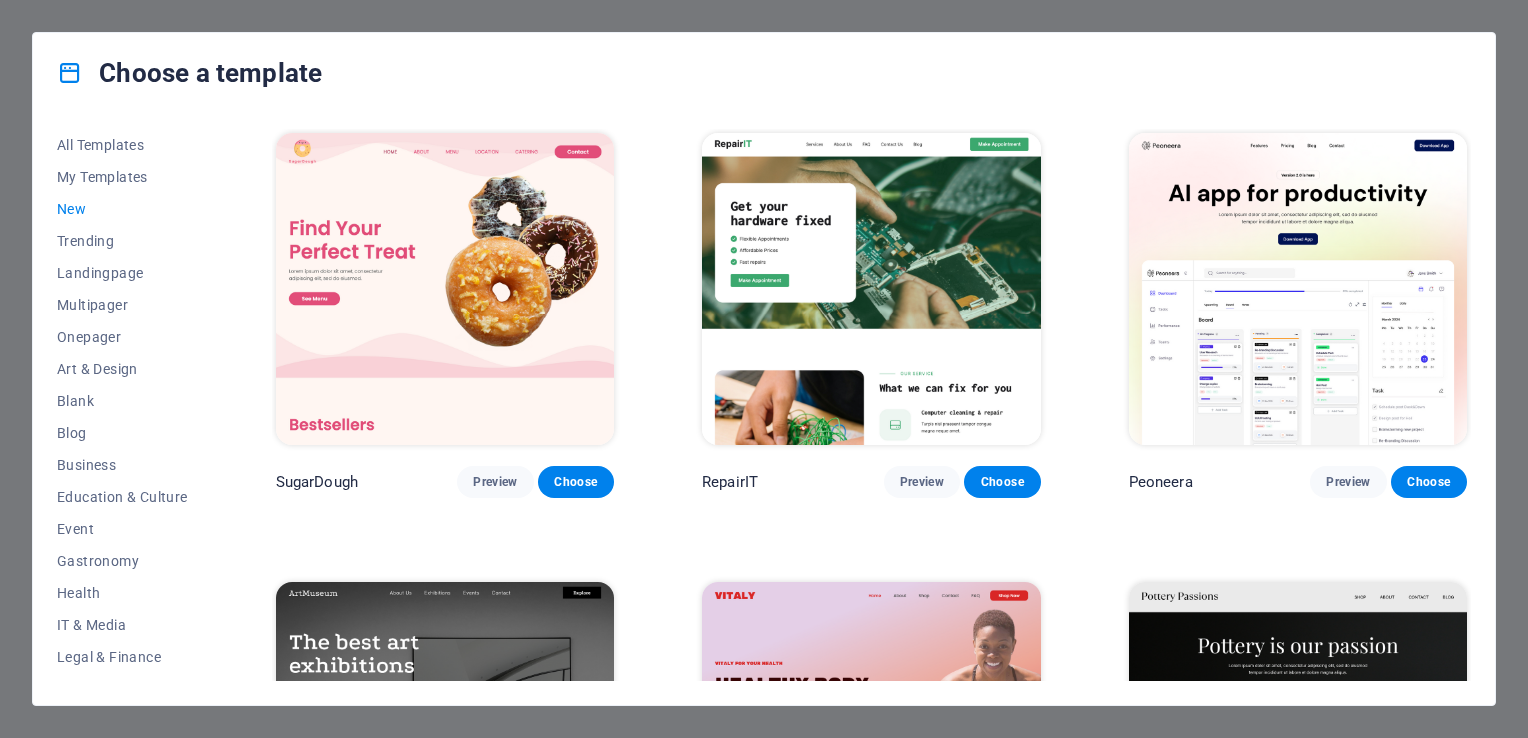 click on "All Templates My Templates New Trending Landingpage Multipager Onepager Art & Design Blank Blog Business Education & Culture Event Gastronomy Health IT & Media Legal & Finance Non-Profit Performance Portfolio Services Shop Sports & Beauty Trades Travel Wireframe SugarDough Preview Choose RepairIT Preview Choose Peoneera Preview Choose Art Museum Preview Choose Vitaly Preview Choose Pottery Passions Preview Choose Home Decor Preview Choose Toyland Preview Choose Pet Shop Preview Choose Wonder Planner Preview Choose Transportable Preview Choose S&L Preview Choose WePaint Preview Choose Eco-Con Preview Choose MeetUp Preview Choose Help & Care Preview Choose Podcaster Preview Choose Academix Preview Choose" at bounding box center [764, 409] 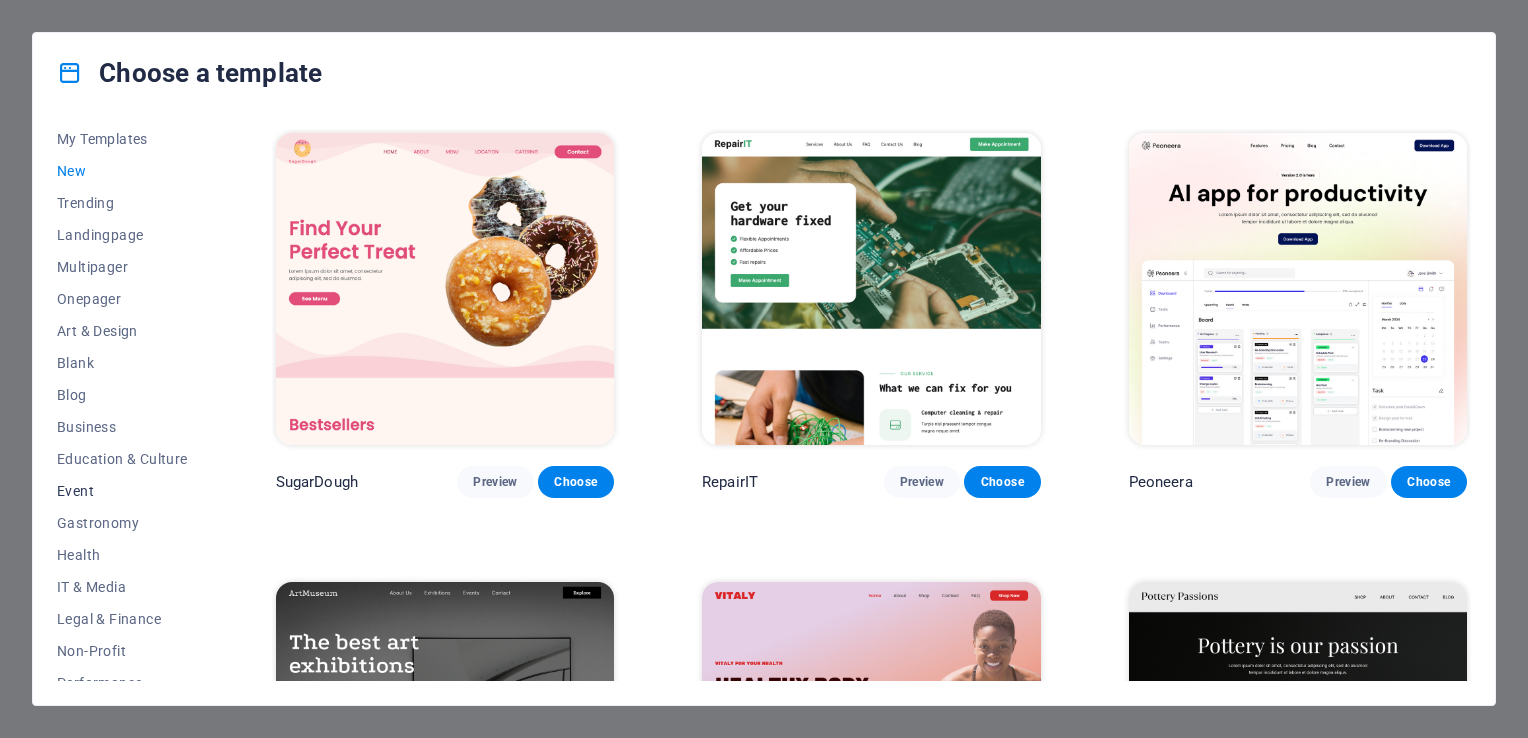 scroll, scrollTop: 0, scrollLeft: 0, axis: both 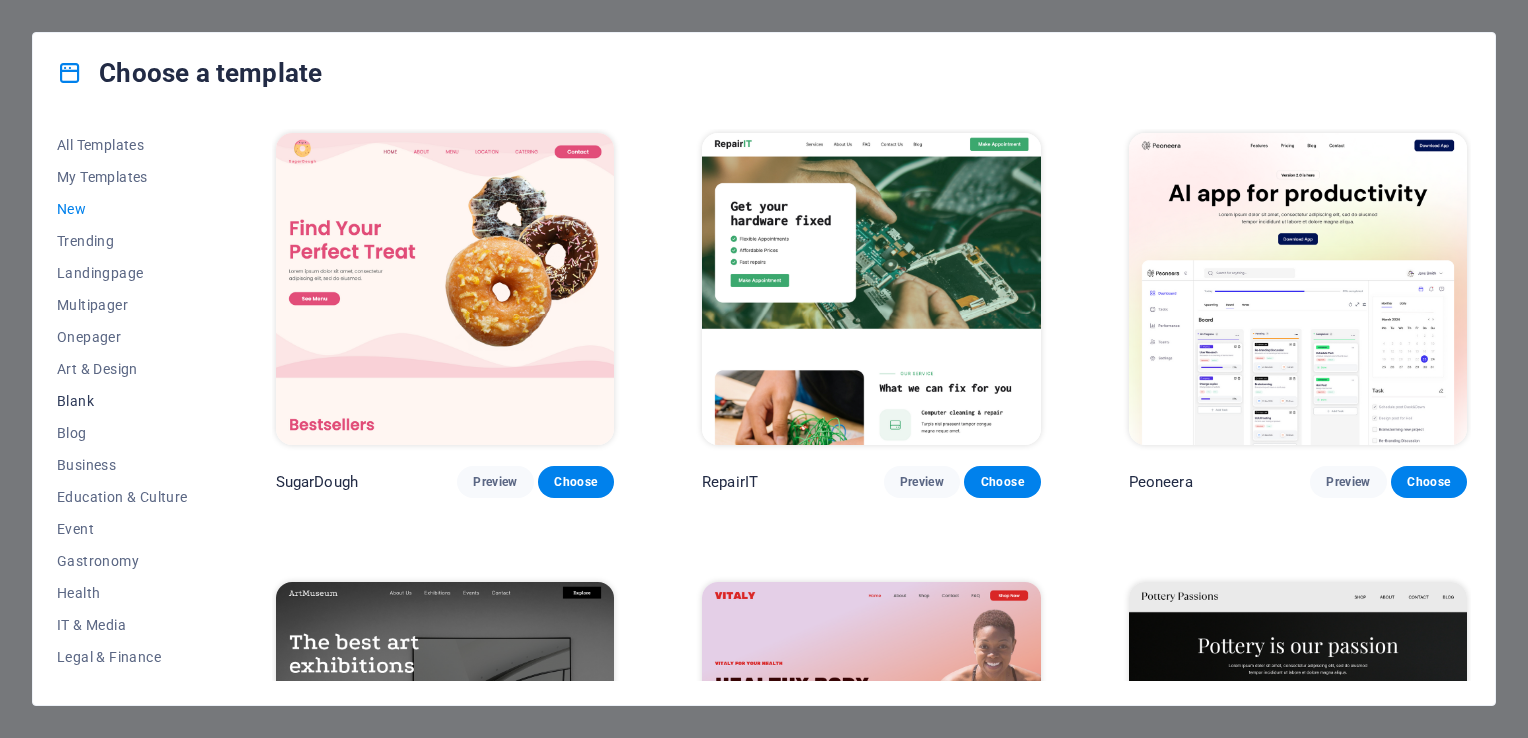 click on "Blank" at bounding box center (122, 401) 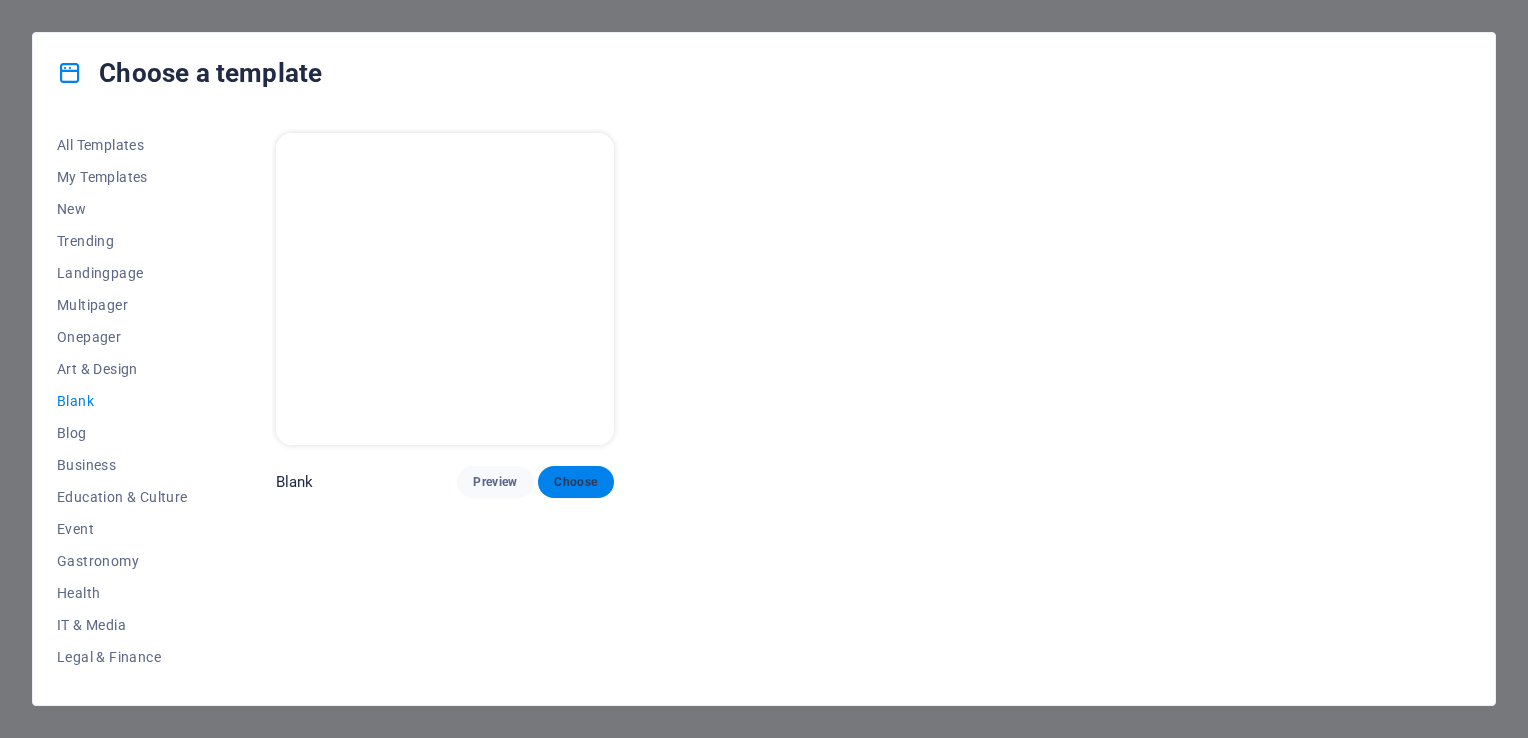 click on "Choose" at bounding box center [576, 482] 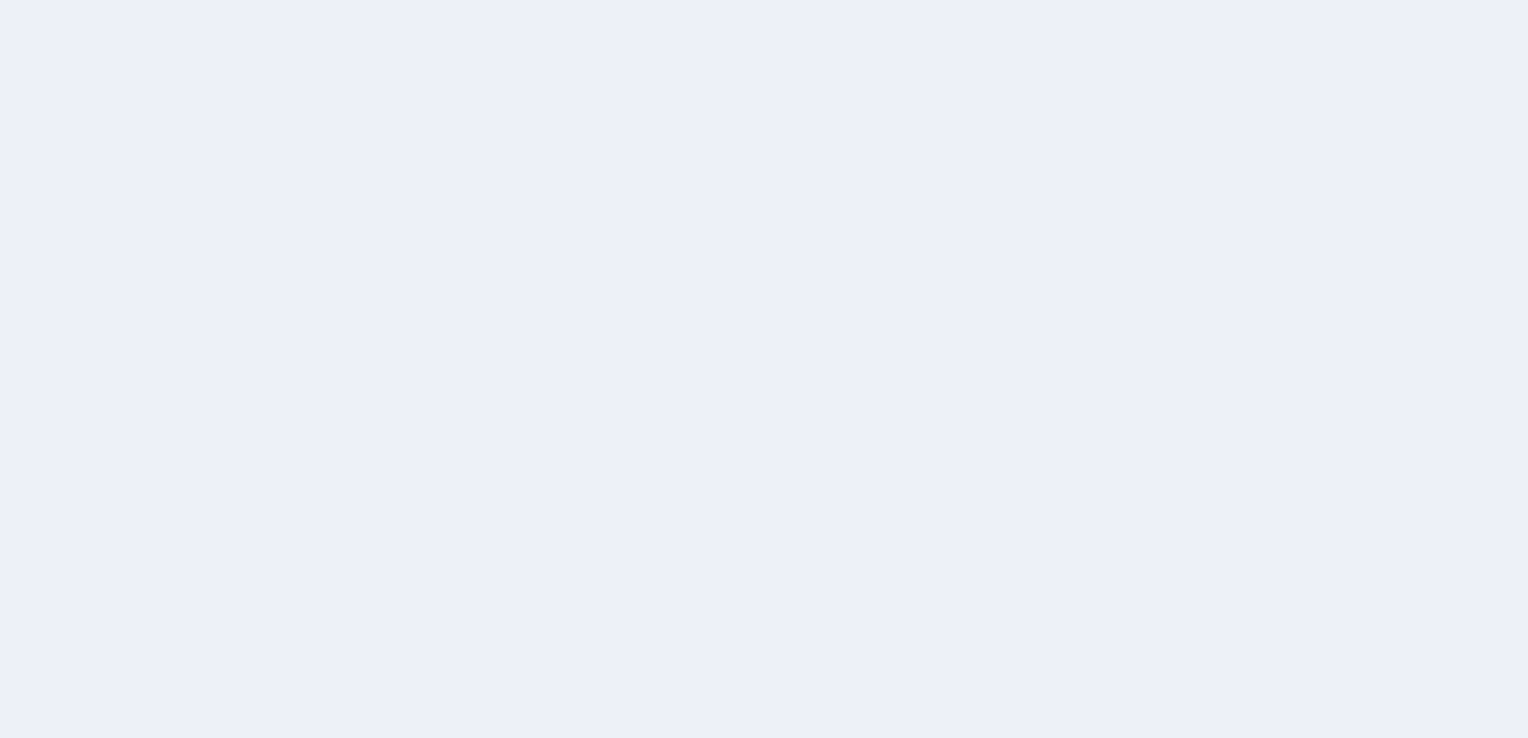 scroll, scrollTop: 0, scrollLeft: 0, axis: both 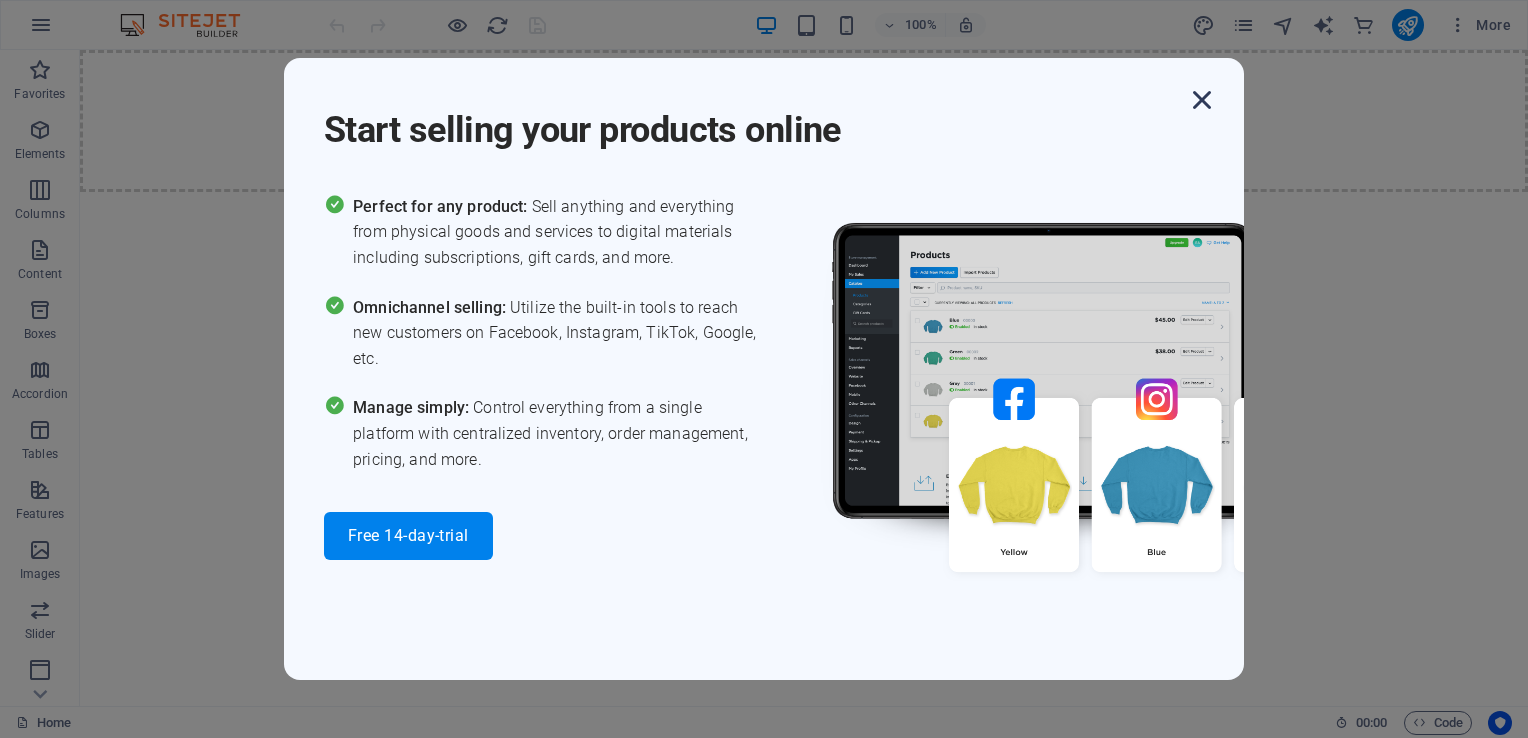 click at bounding box center (1202, 100) 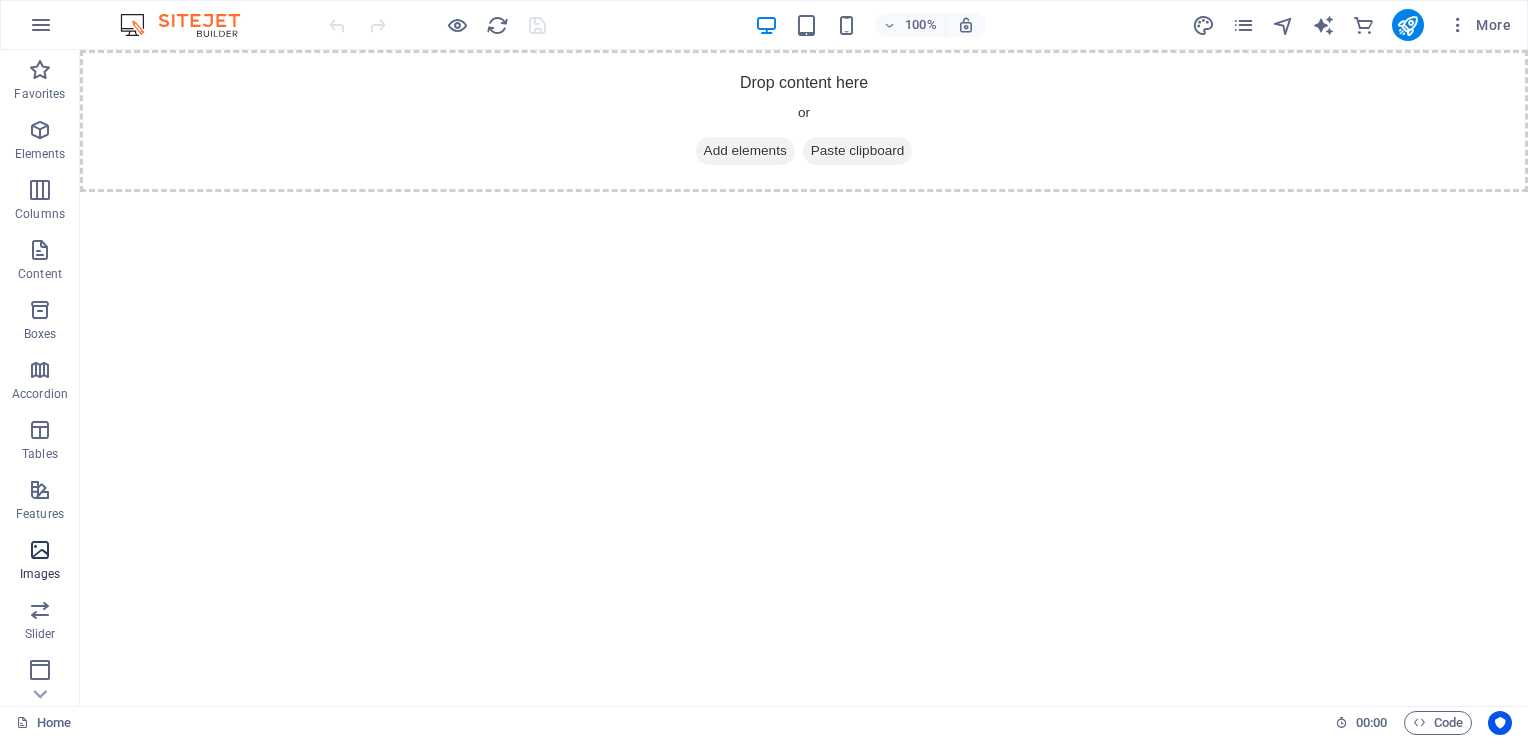 click at bounding box center [40, 550] 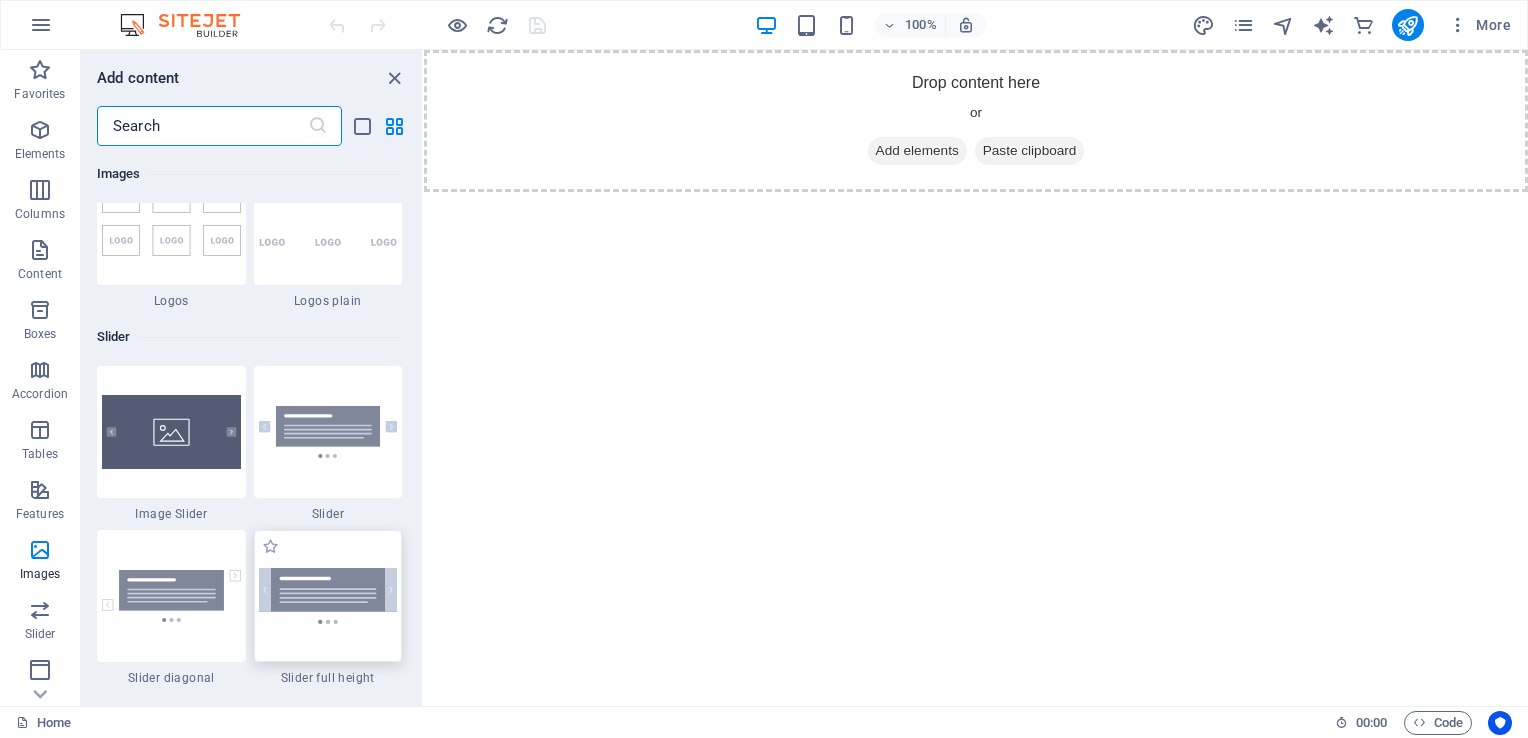 scroll, scrollTop: 11040, scrollLeft: 0, axis: vertical 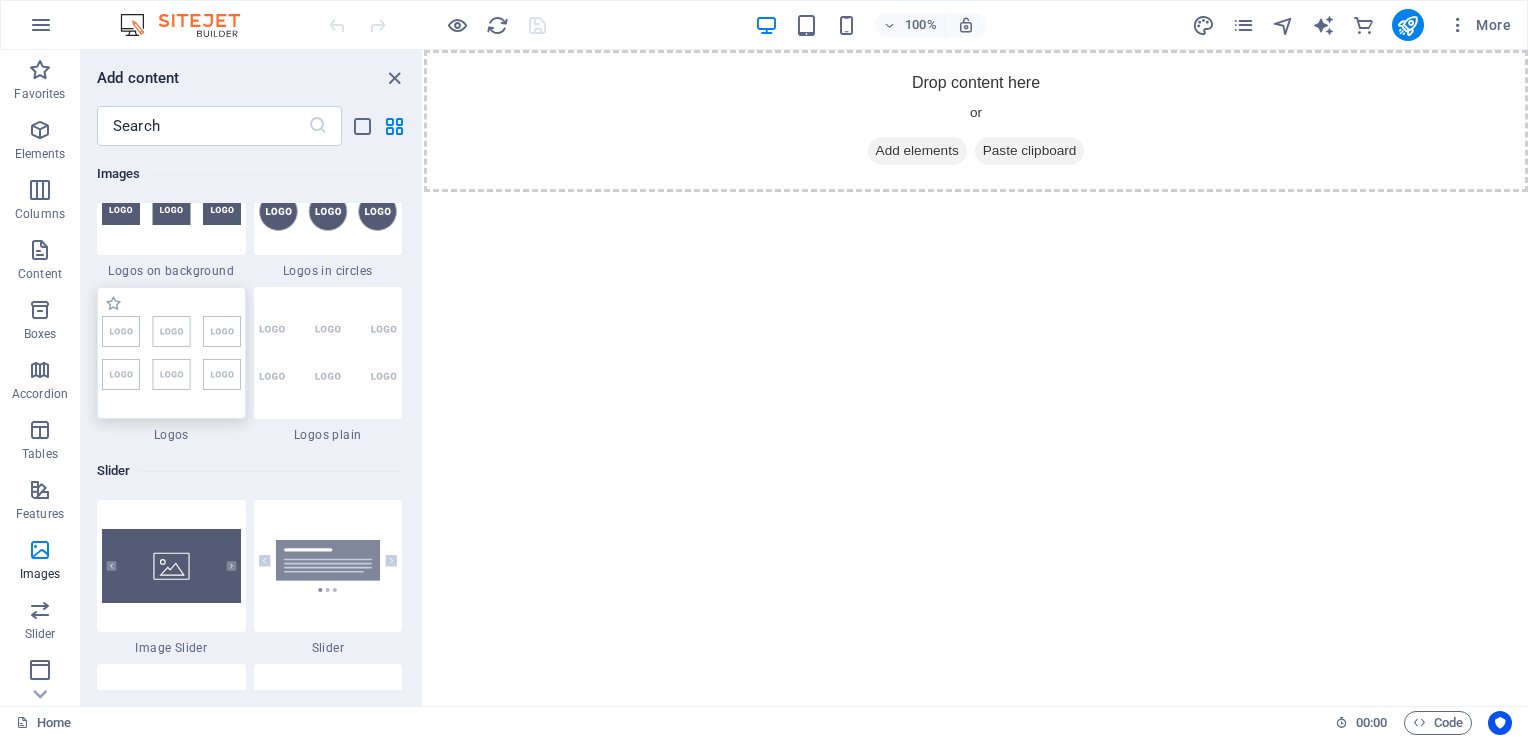 click at bounding box center (171, 353) 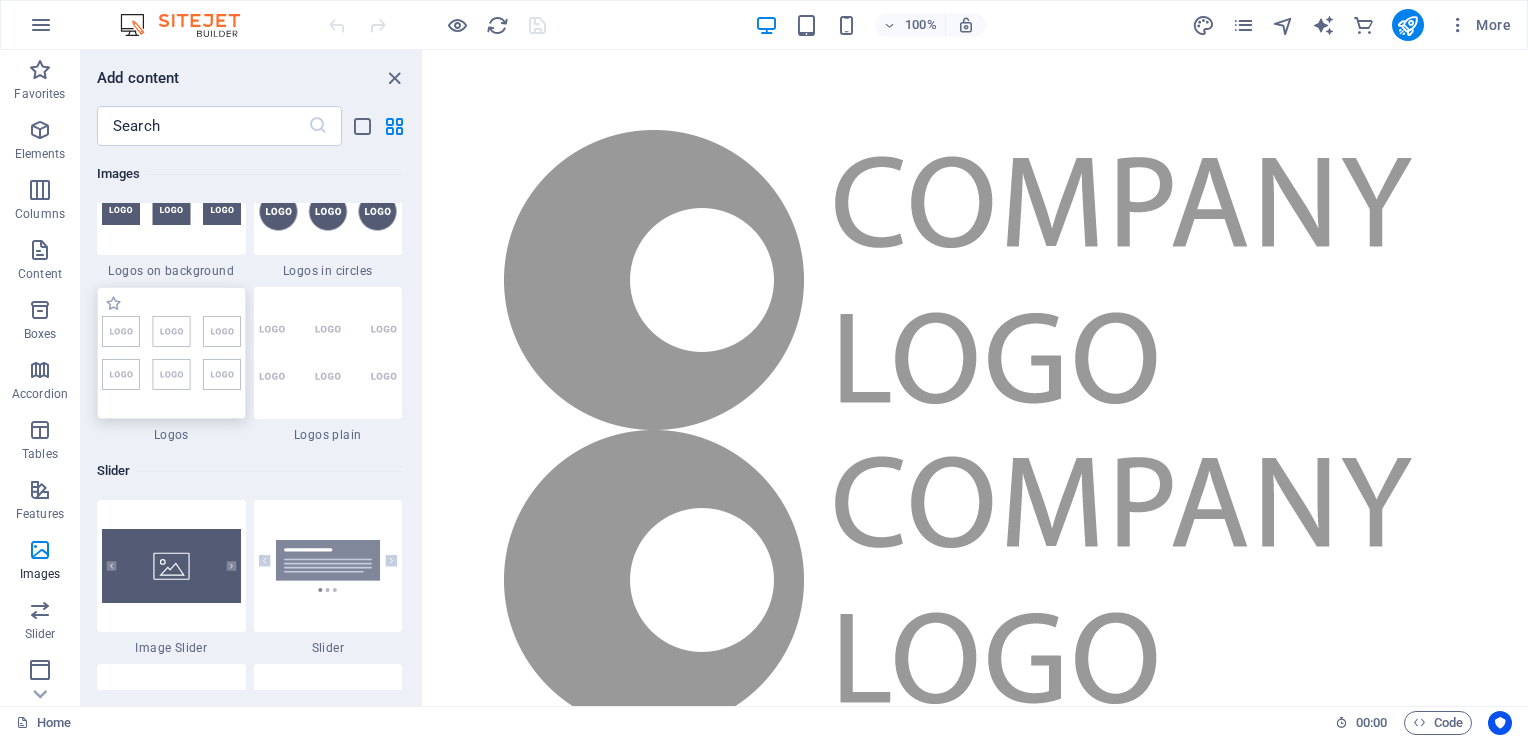 select on "rem" 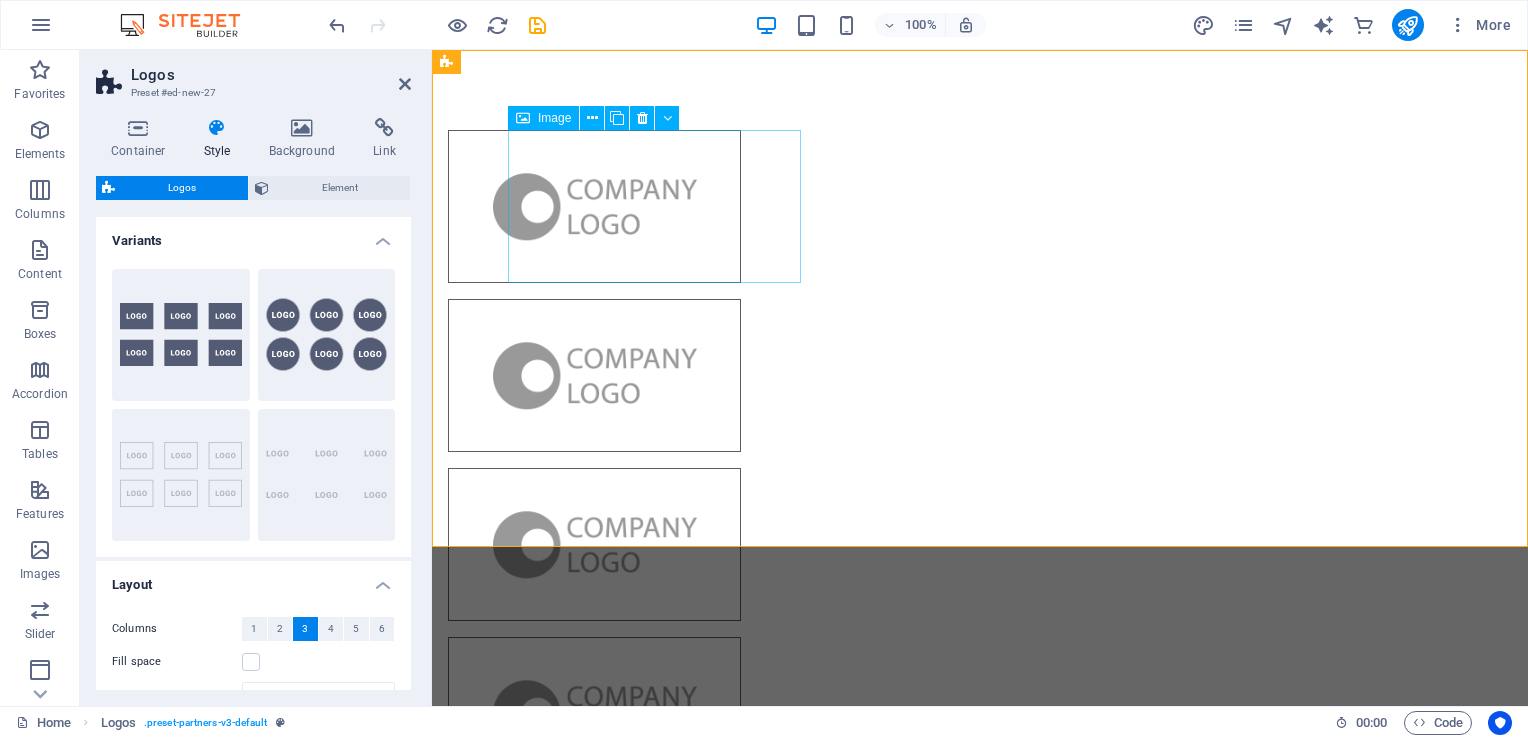 click at bounding box center (594, 206) 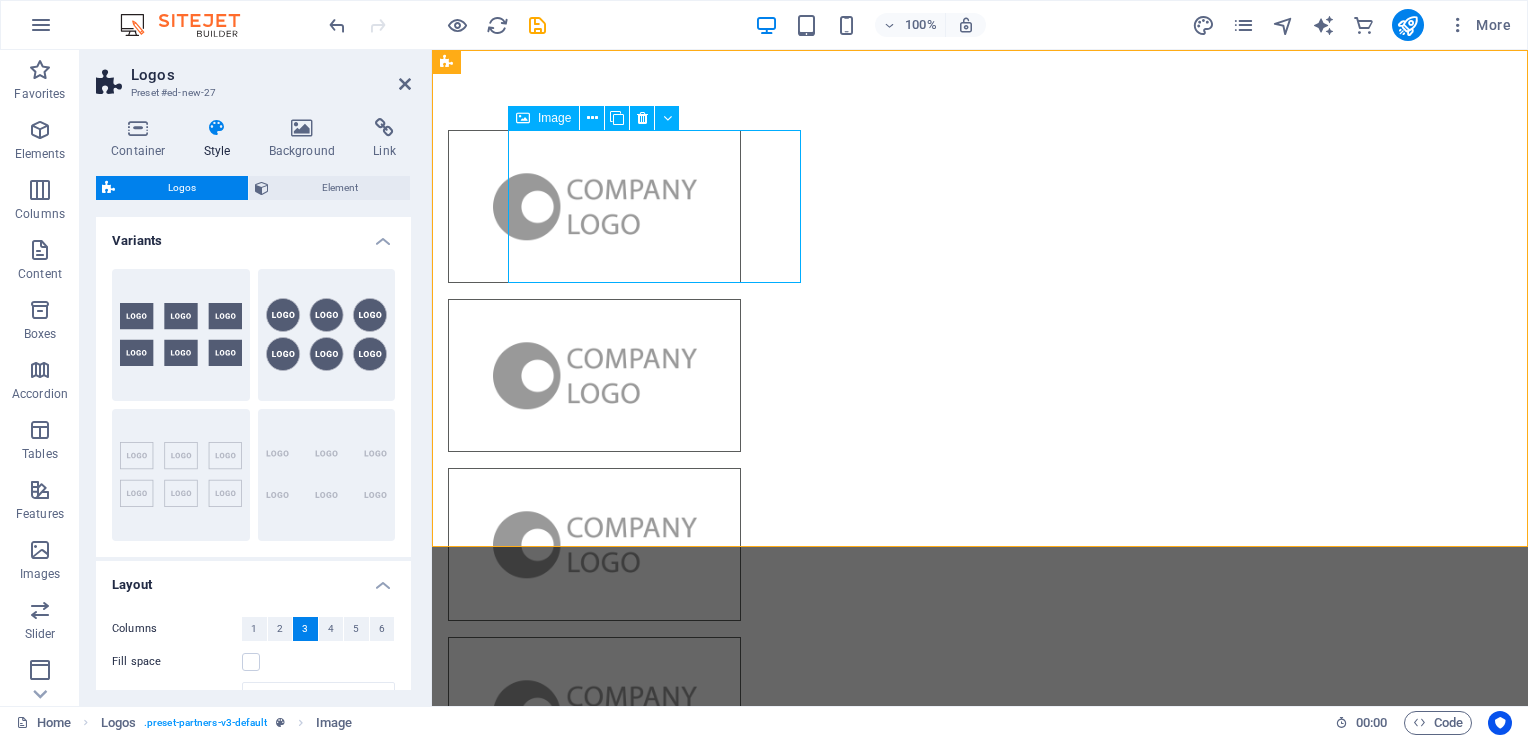 click on "Image" at bounding box center [554, 118] 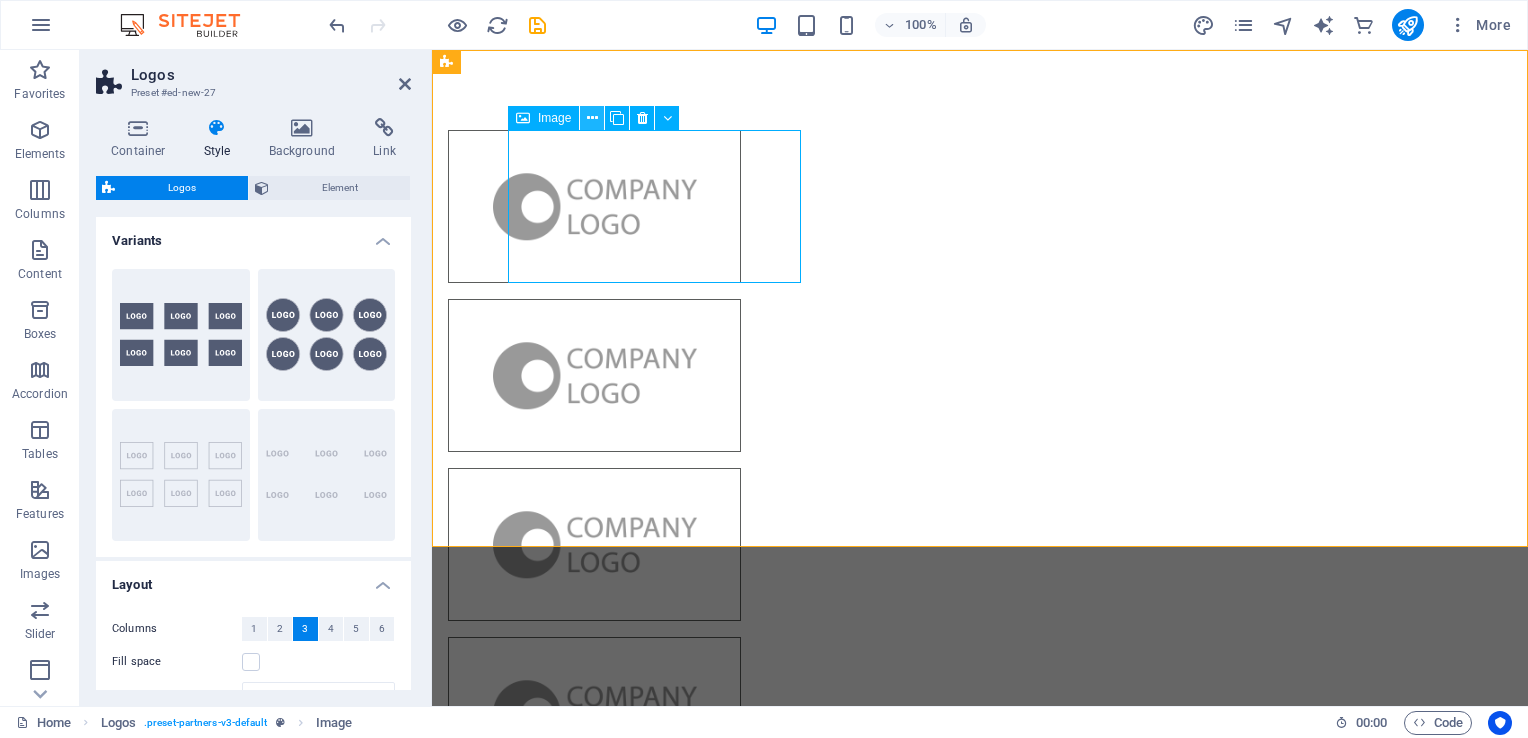 click at bounding box center [592, 118] 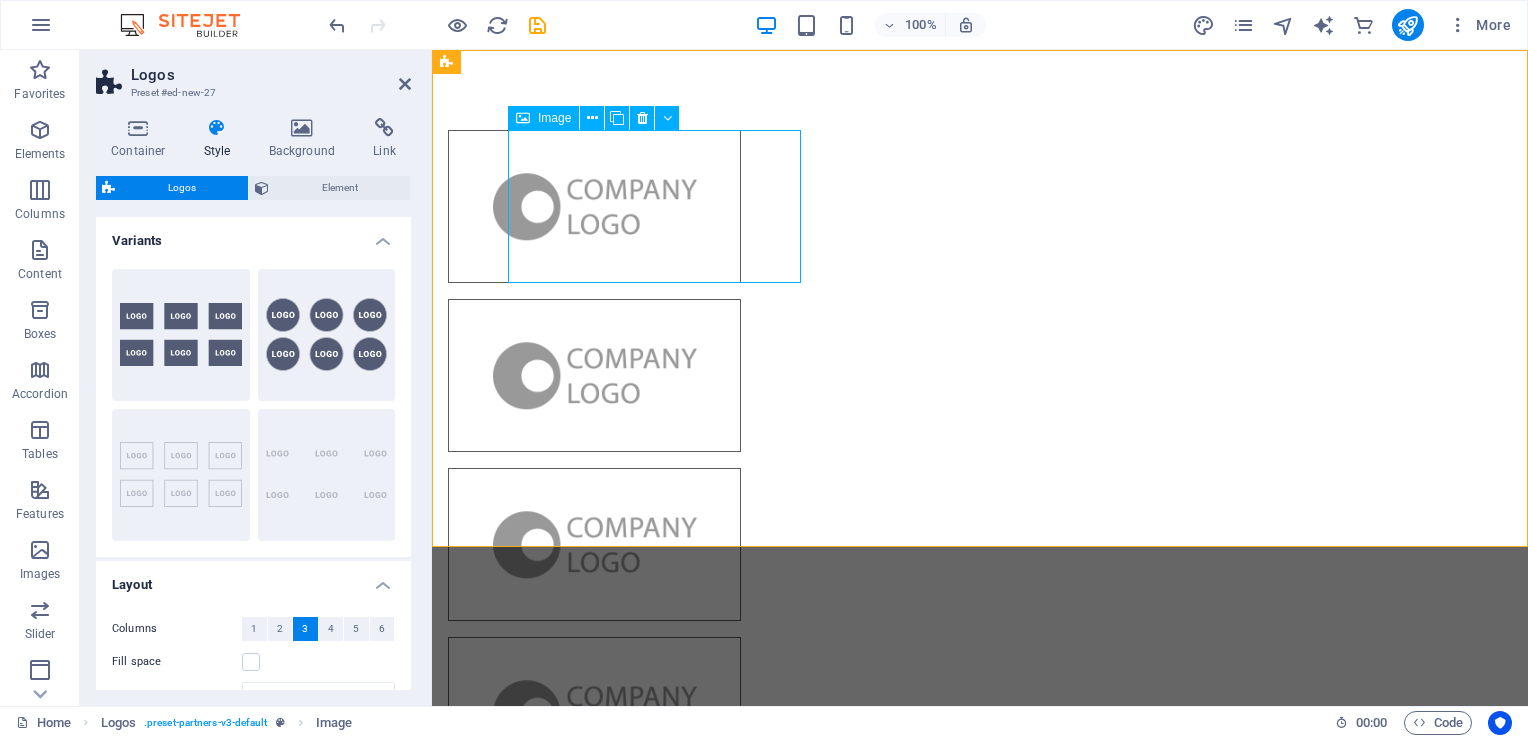 click at bounding box center (594, 206) 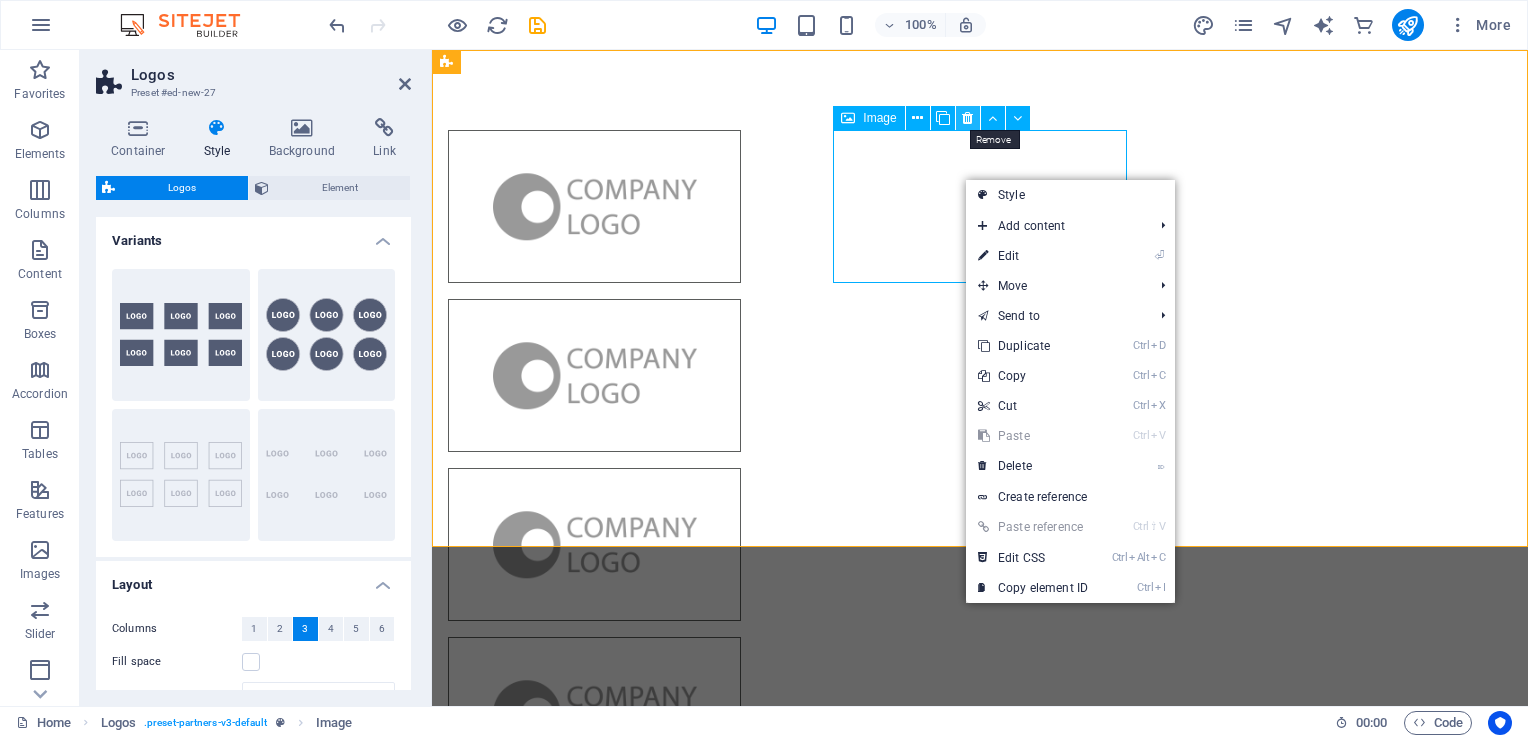 click at bounding box center (967, 118) 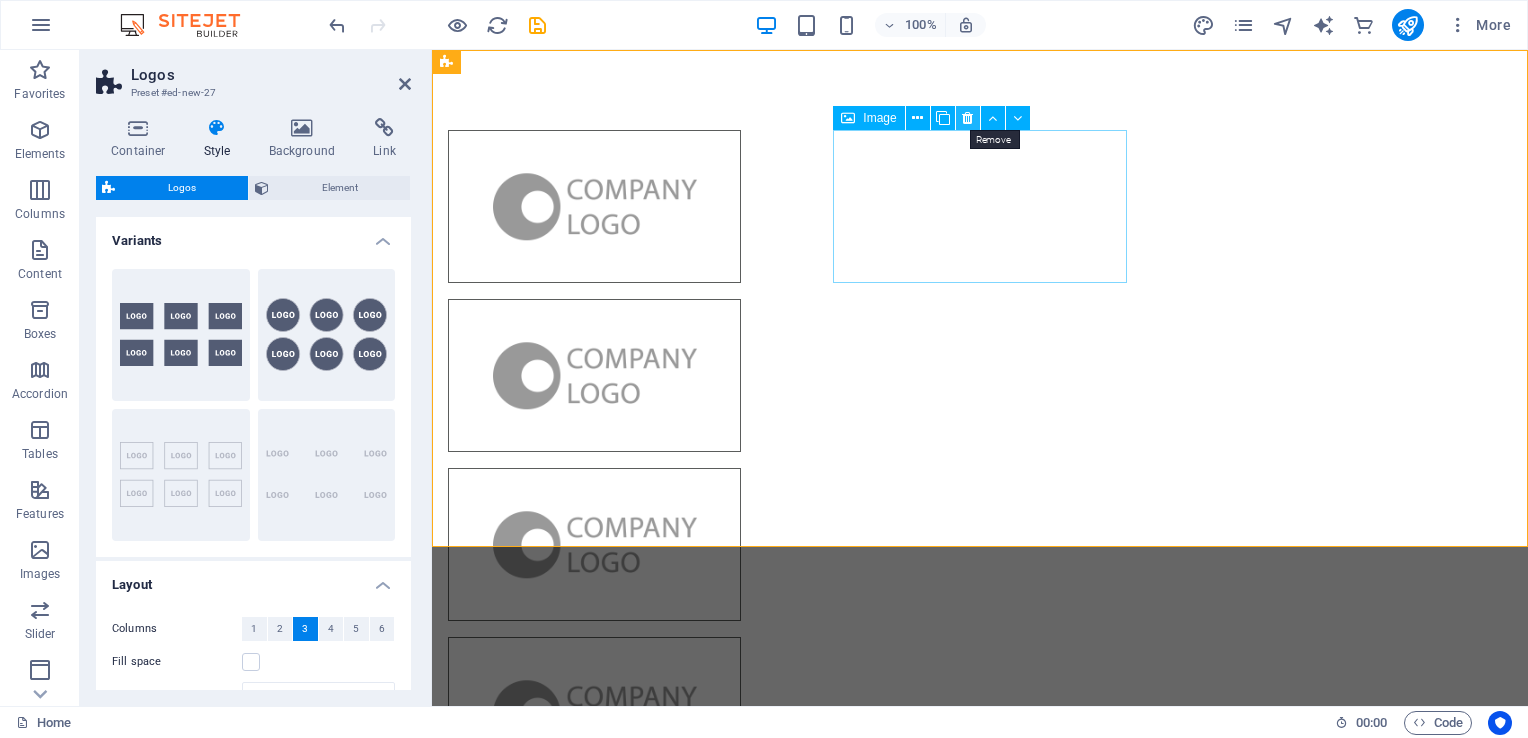 drag, startPoint x: 971, startPoint y: 123, endPoint x: 539, endPoint y: 73, distance: 434.88388 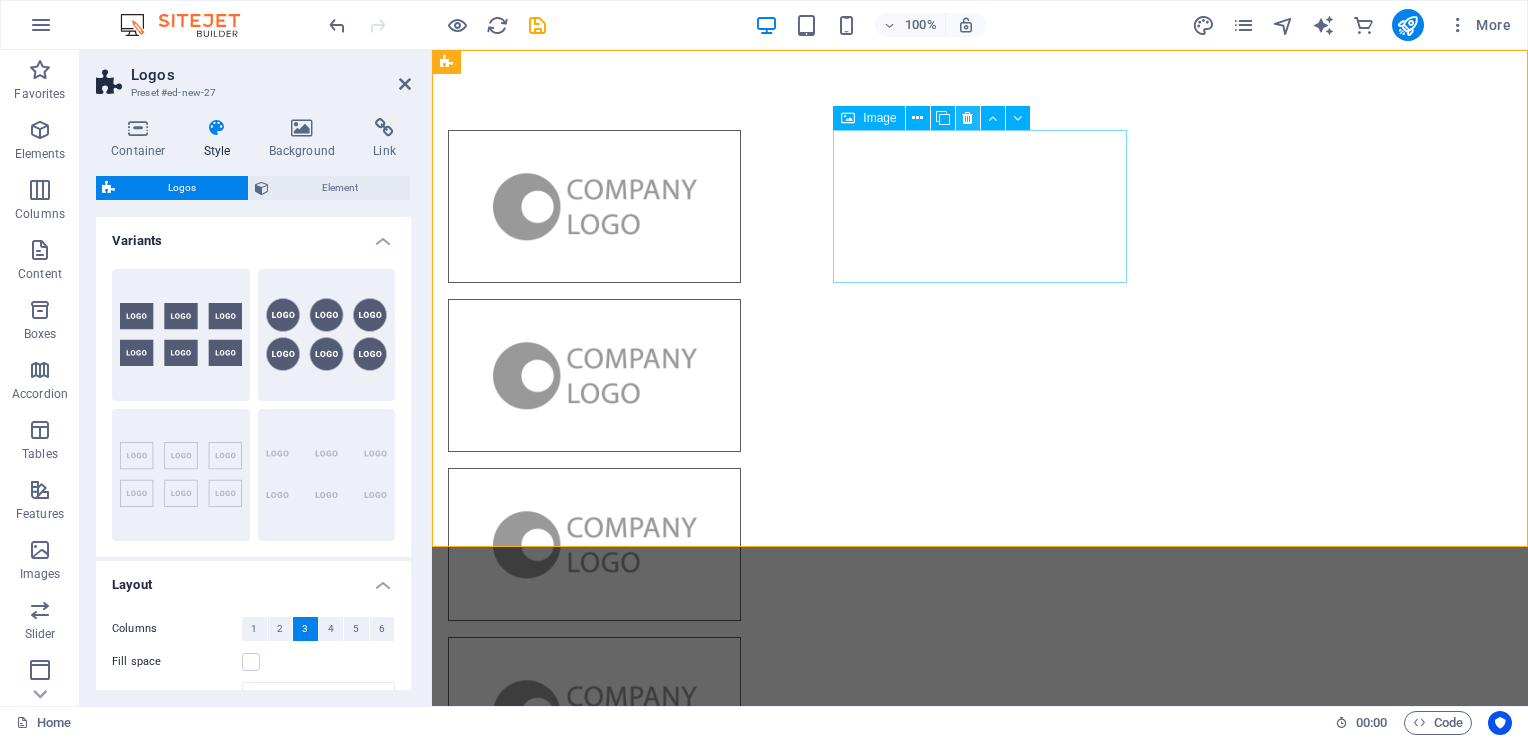 click at bounding box center [967, 118] 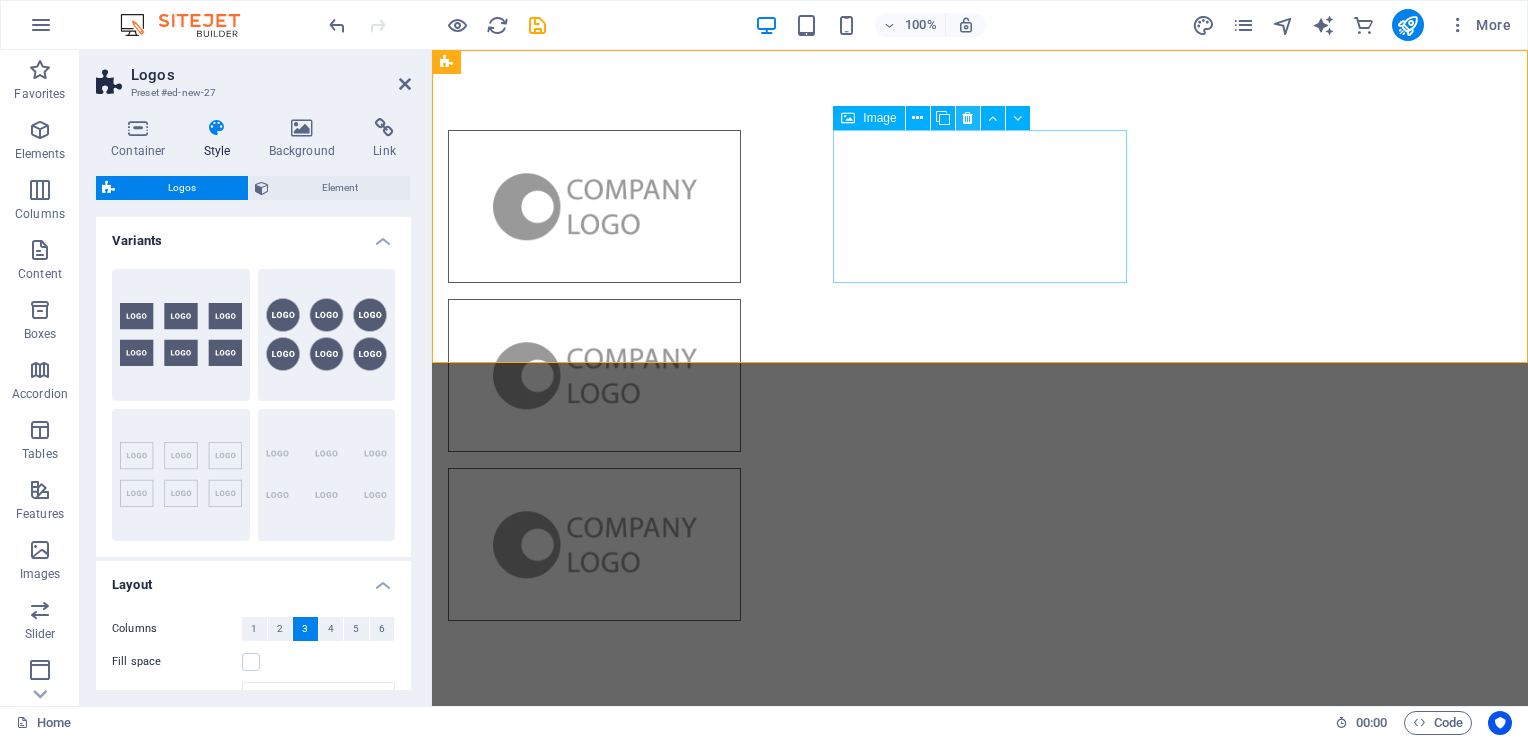 drag, startPoint x: 968, startPoint y: 109, endPoint x: 537, endPoint y: 70, distance: 432.7609 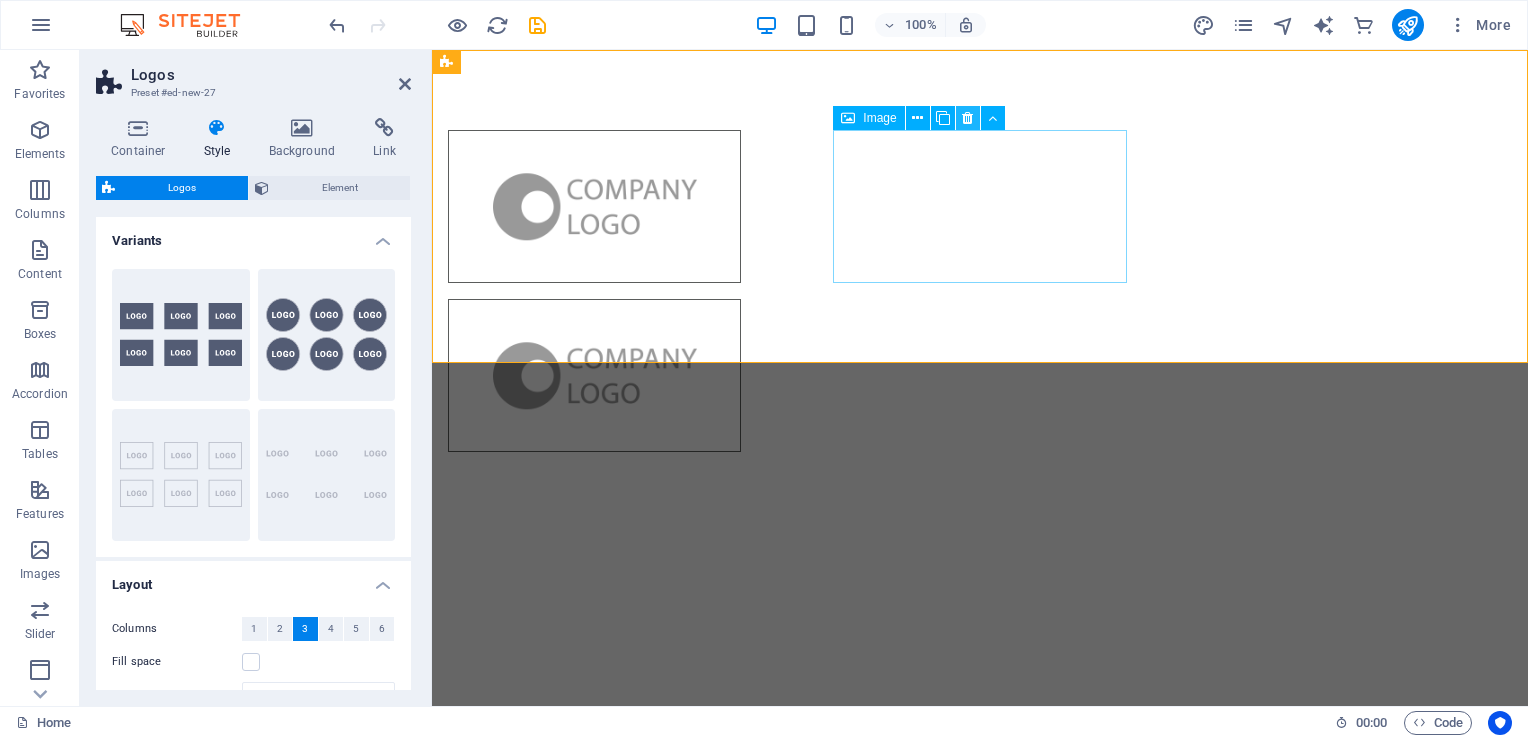 click at bounding box center [967, 118] 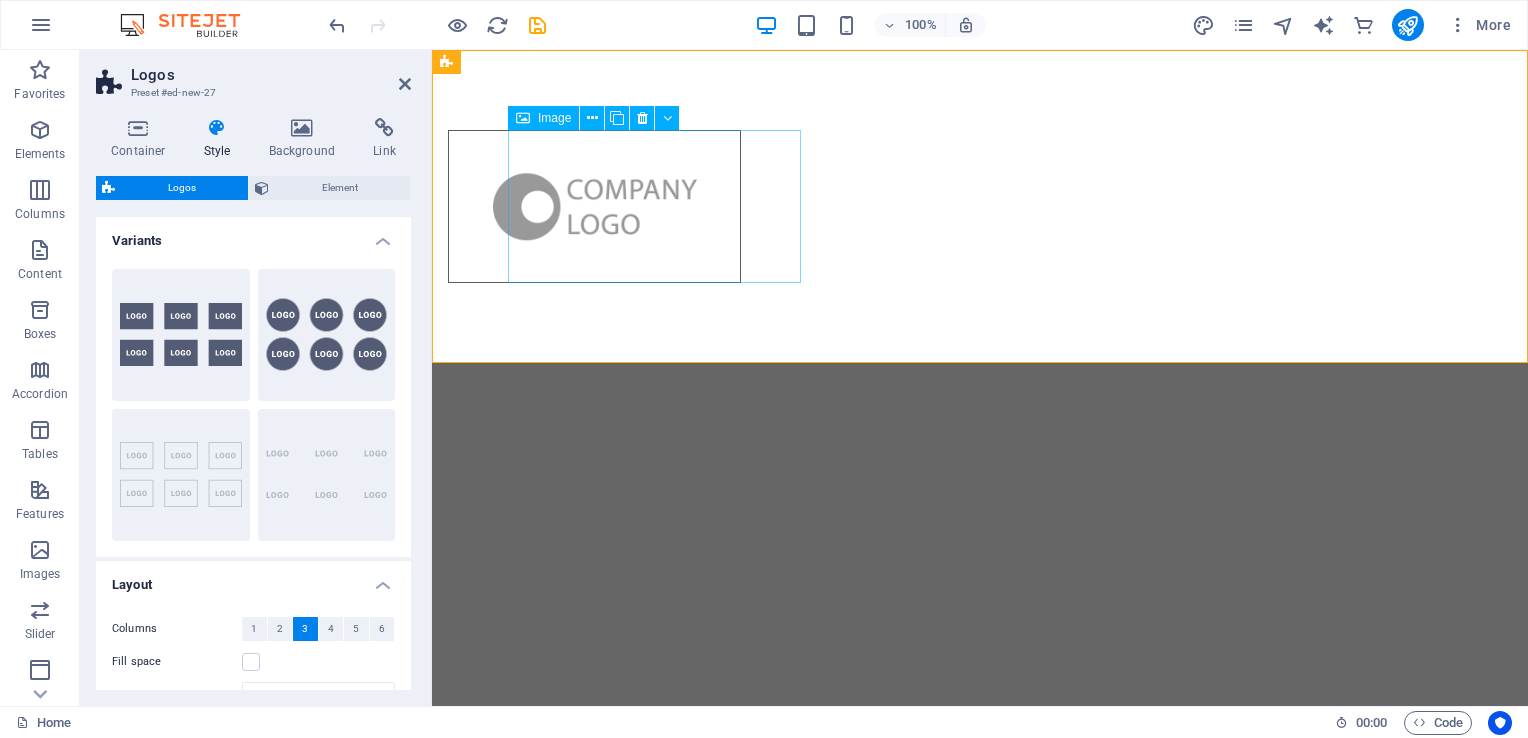 click at bounding box center [594, 206] 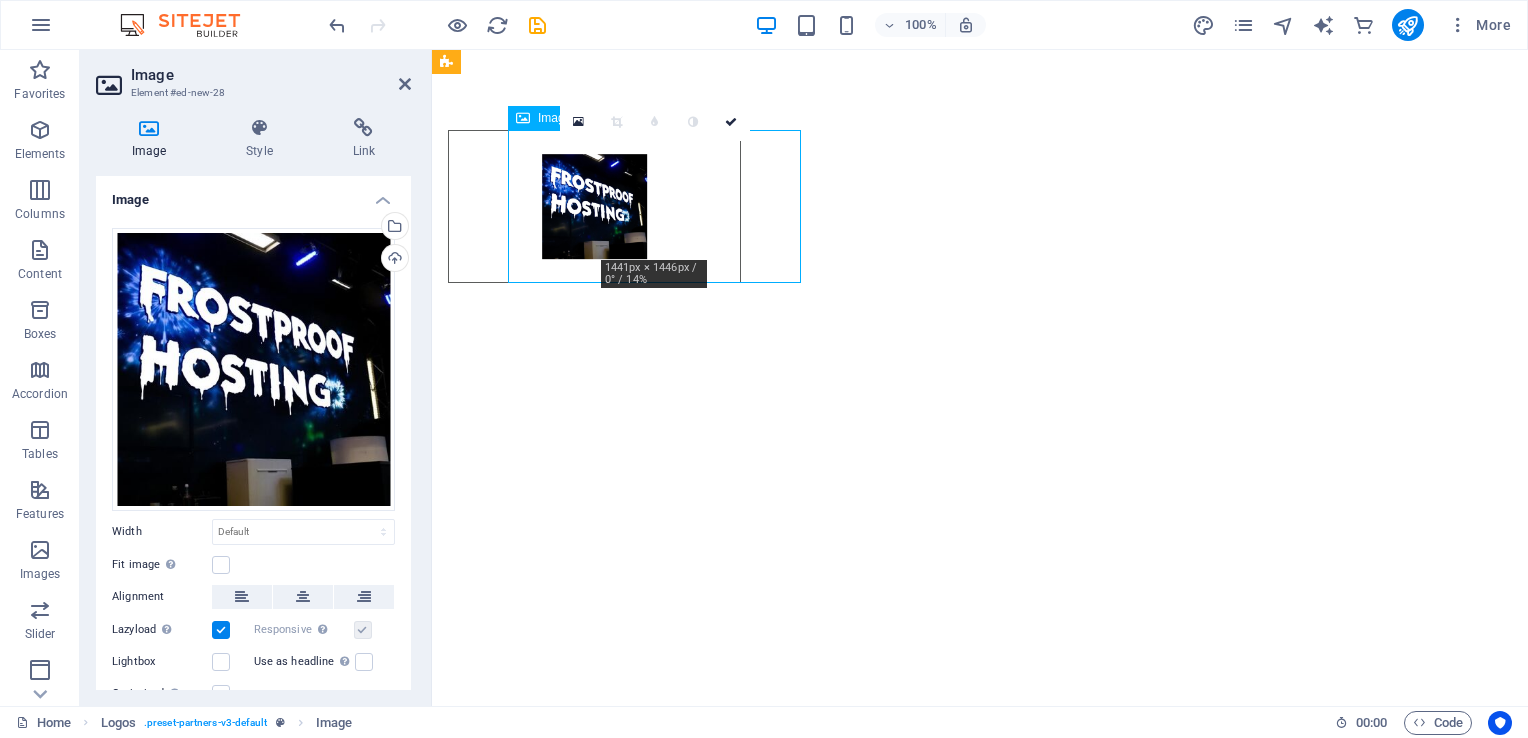 drag, startPoint x: 618, startPoint y: 221, endPoint x: 561, endPoint y: 211, distance: 57.870544 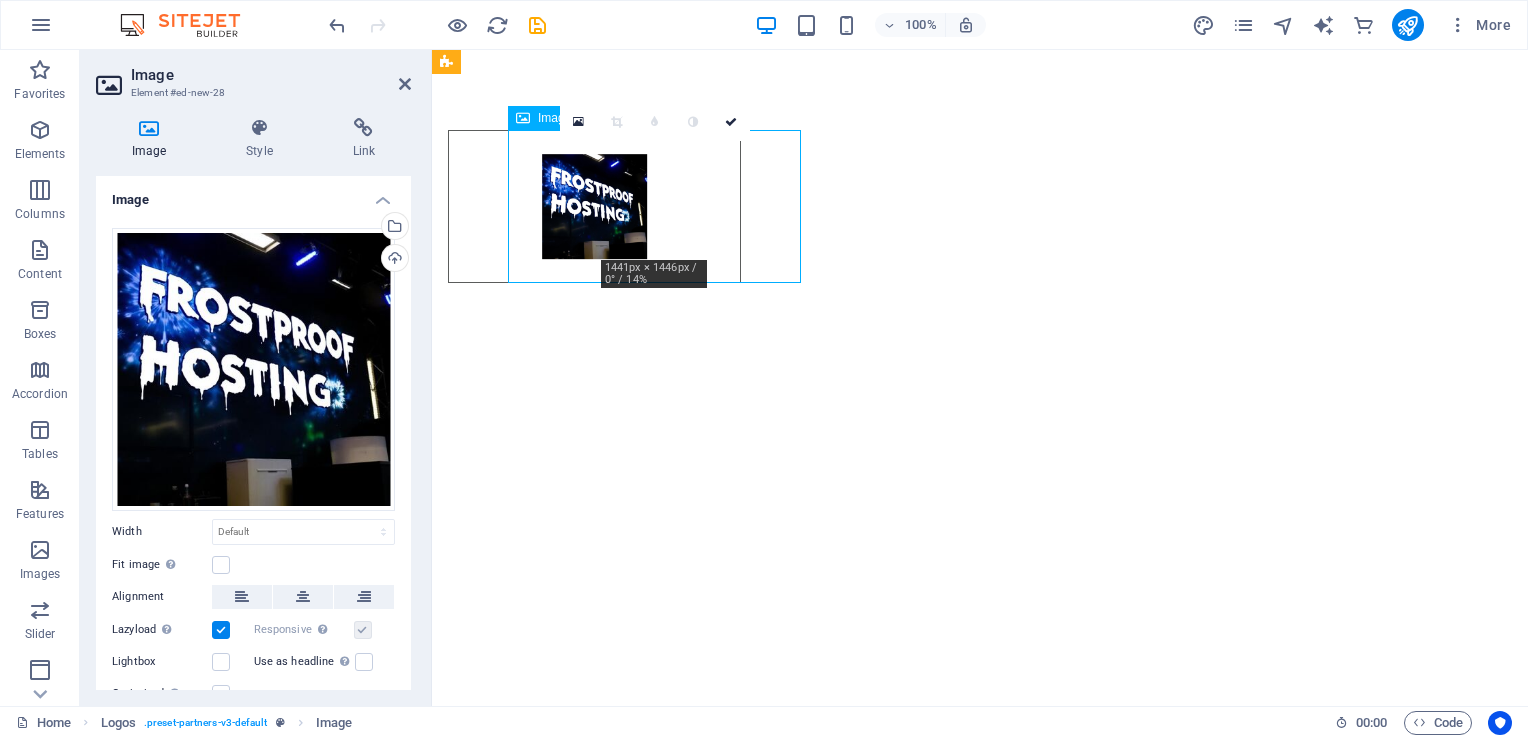 click at bounding box center [594, 206] 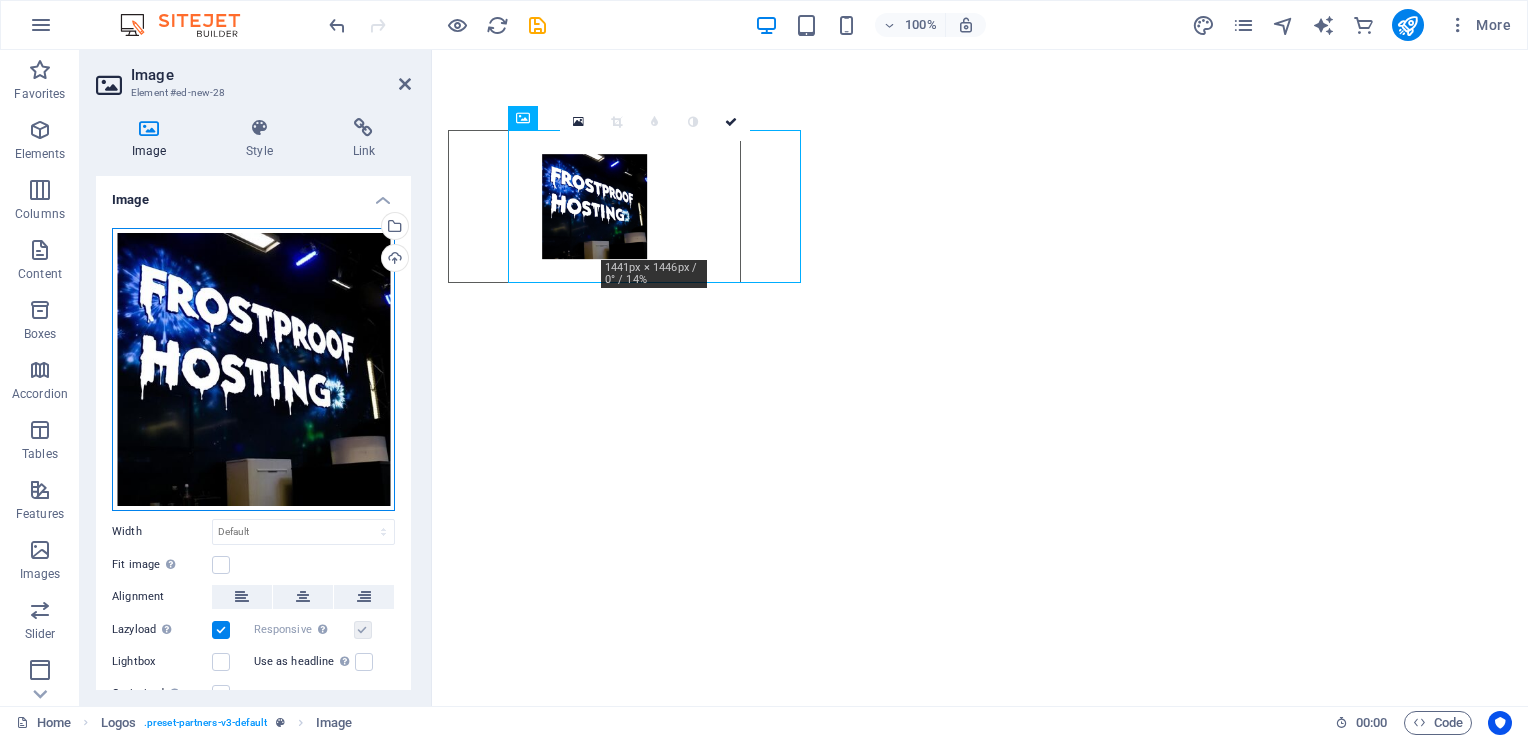 drag, startPoint x: 348, startPoint y: 358, endPoint x: 246, endPoint y: 365, distance: 102.239914 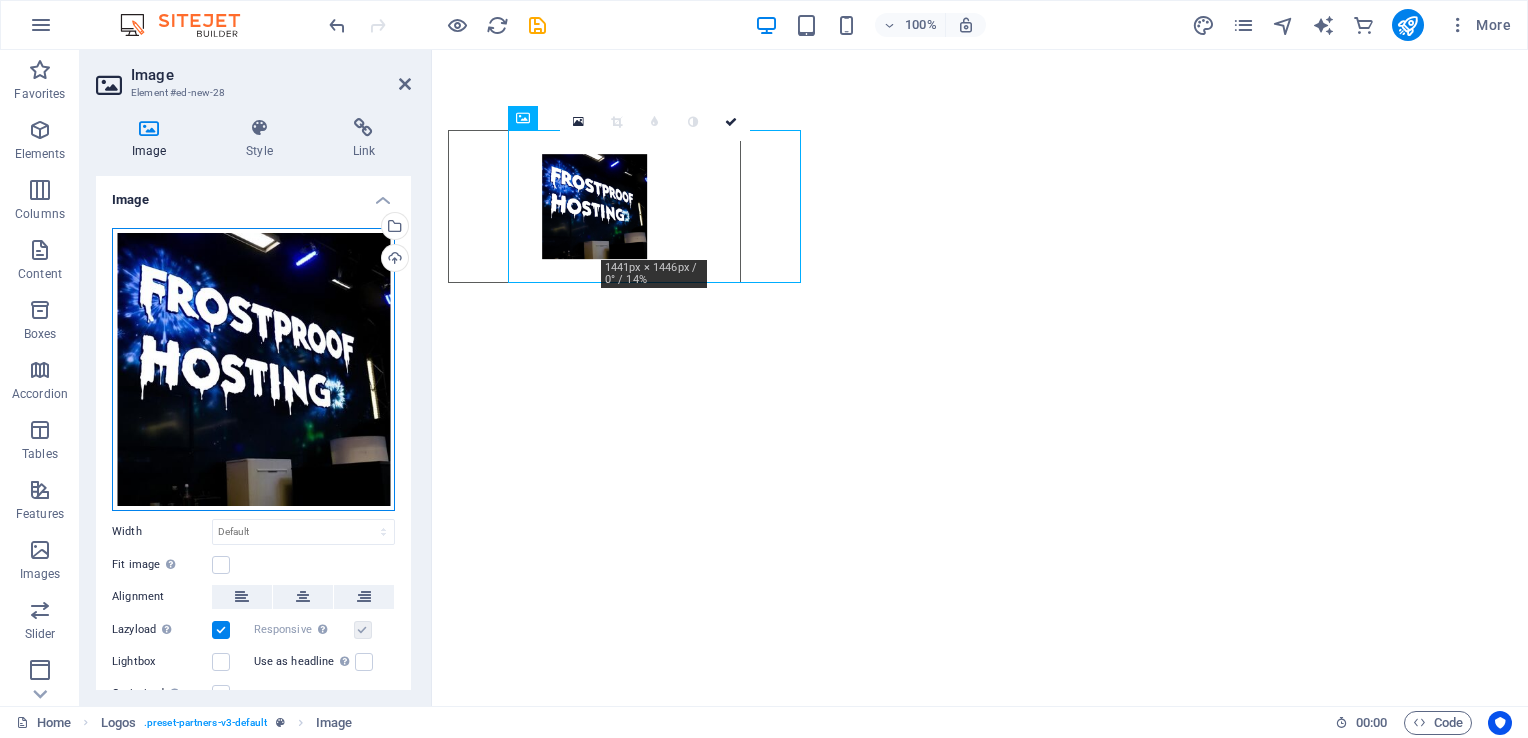 click on "Drag files here, click to choose files or select files from Files or our free stock photos & videos" at bounding box center [253, 369] 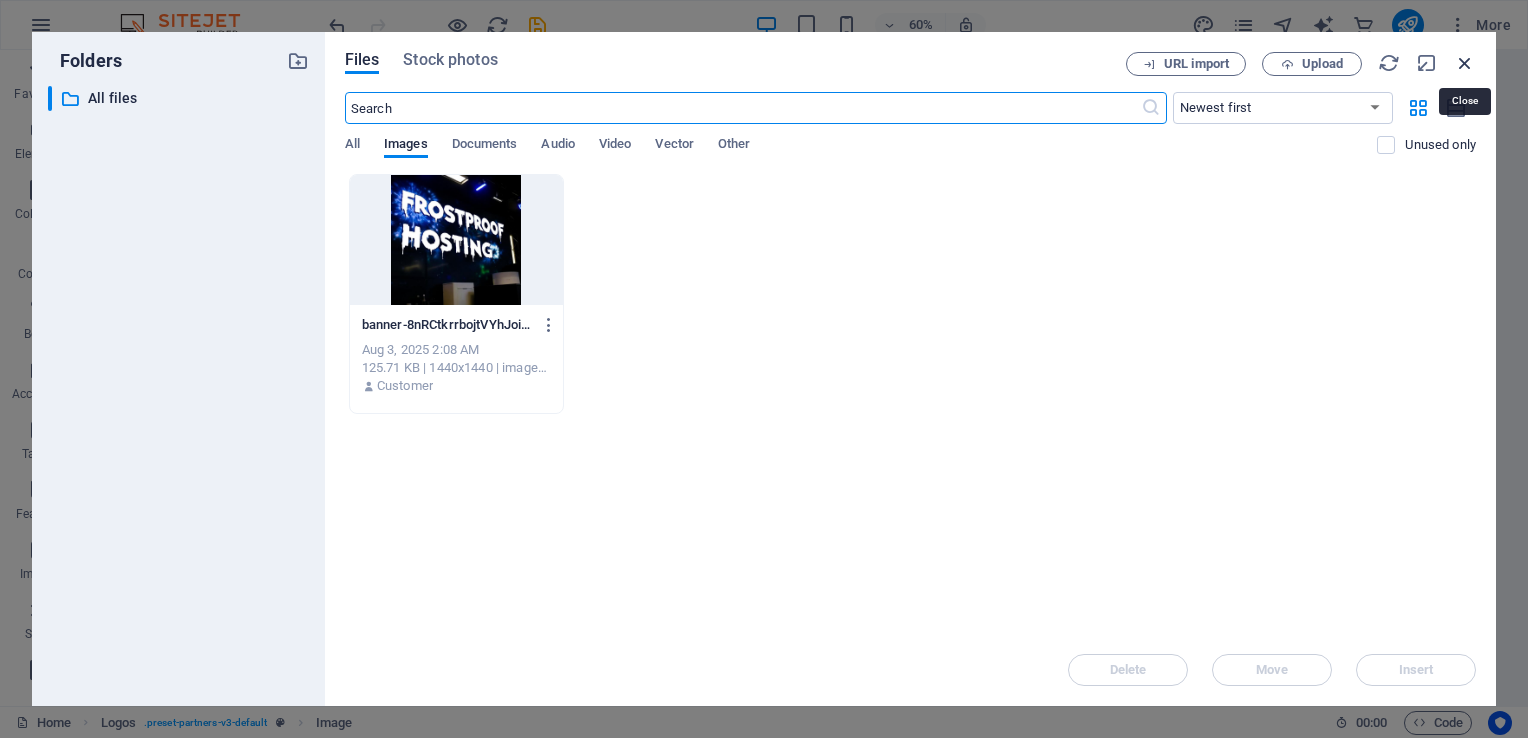 click at bounding box center (1465, 63) 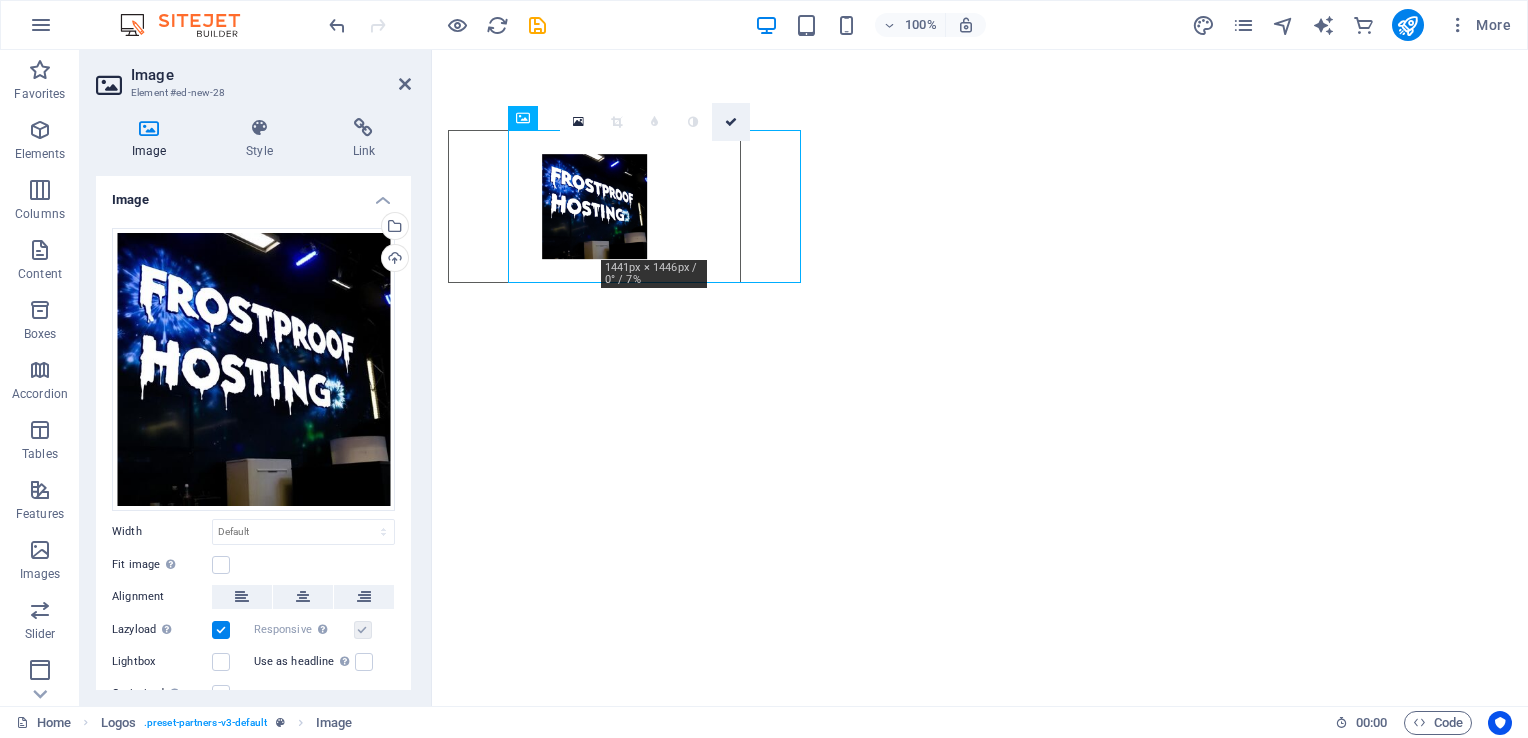 click at bounding box center (731, 122) 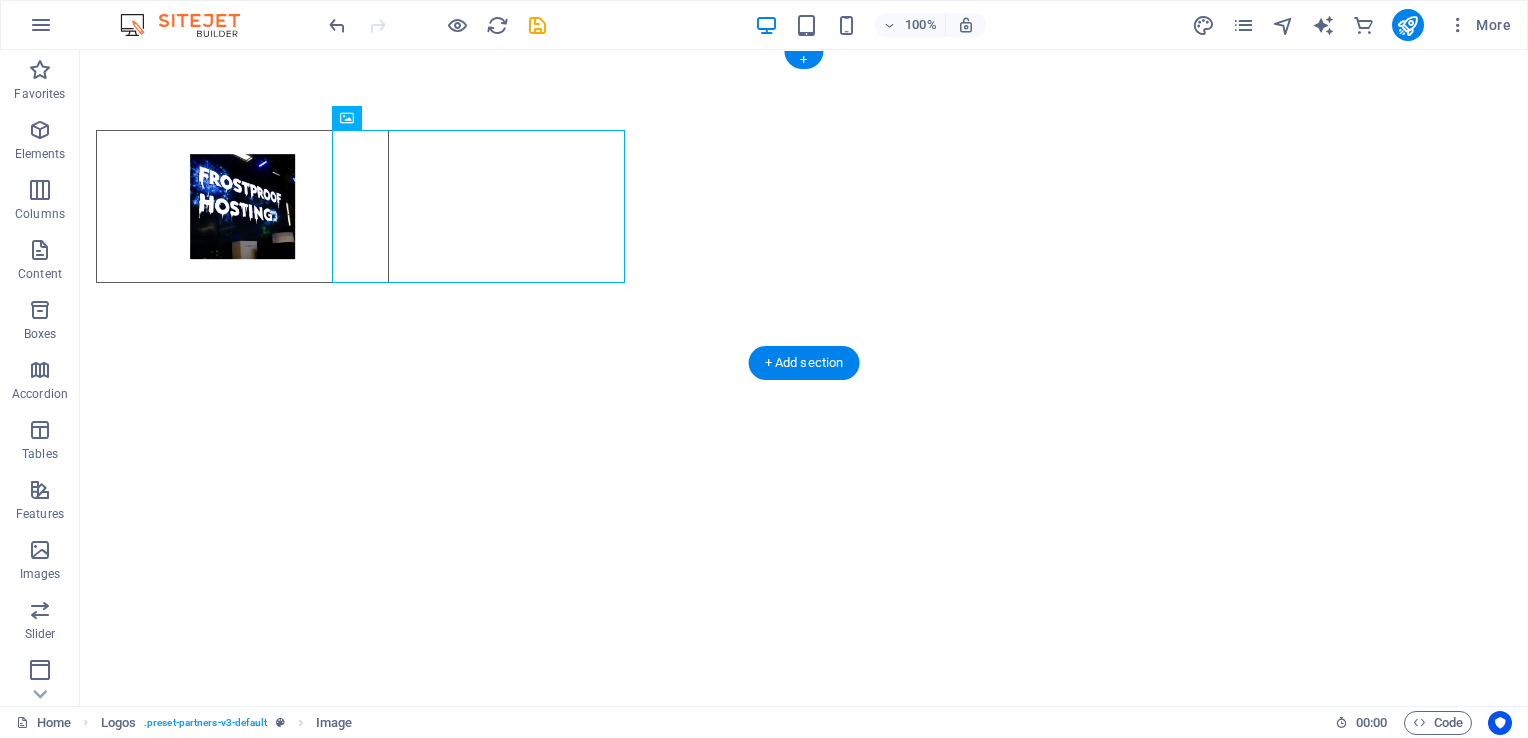 drag, startPoint x: 424, startPoint y: 211, endPoint x: 263, endPoint y: 189, distance: 162.49615 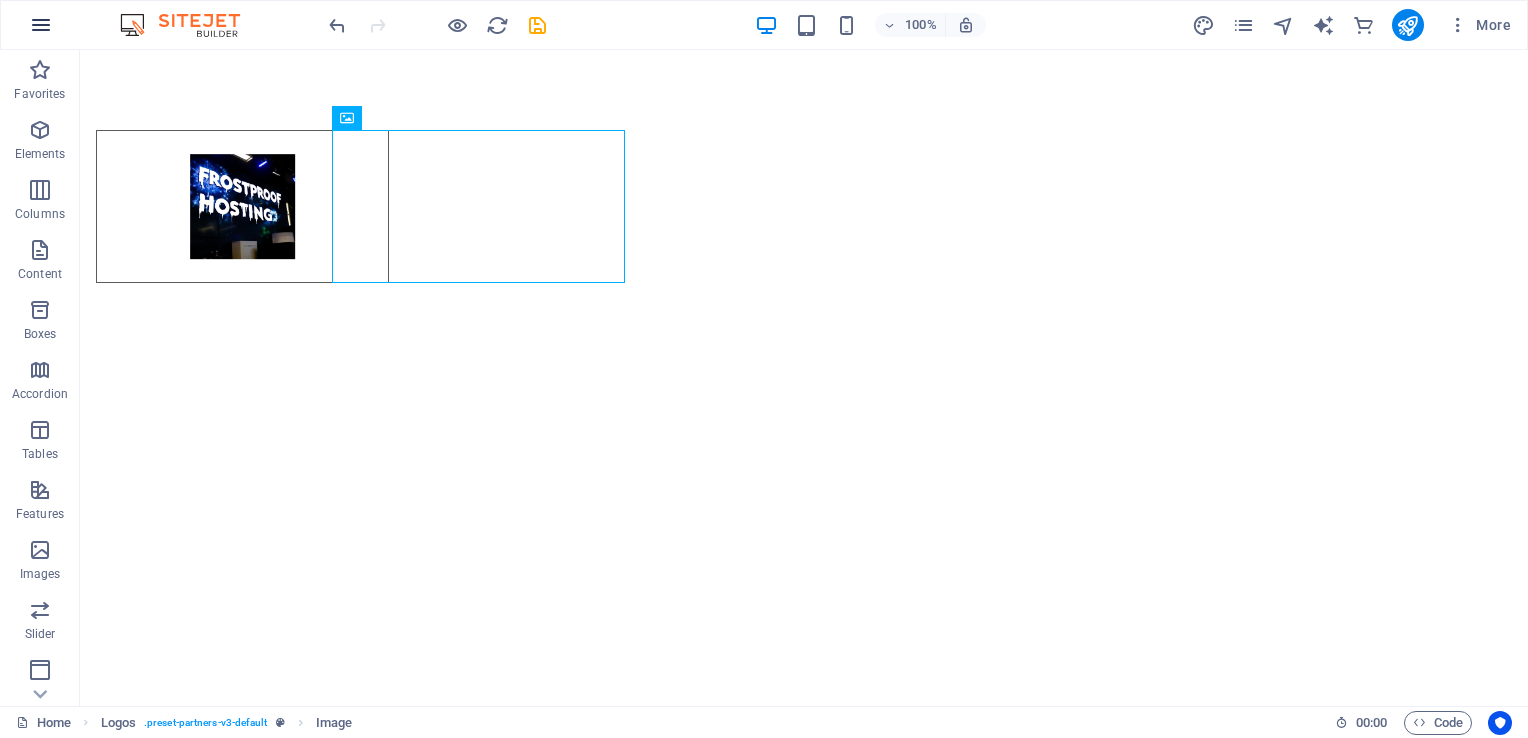 click at bounding box center (41, 25) 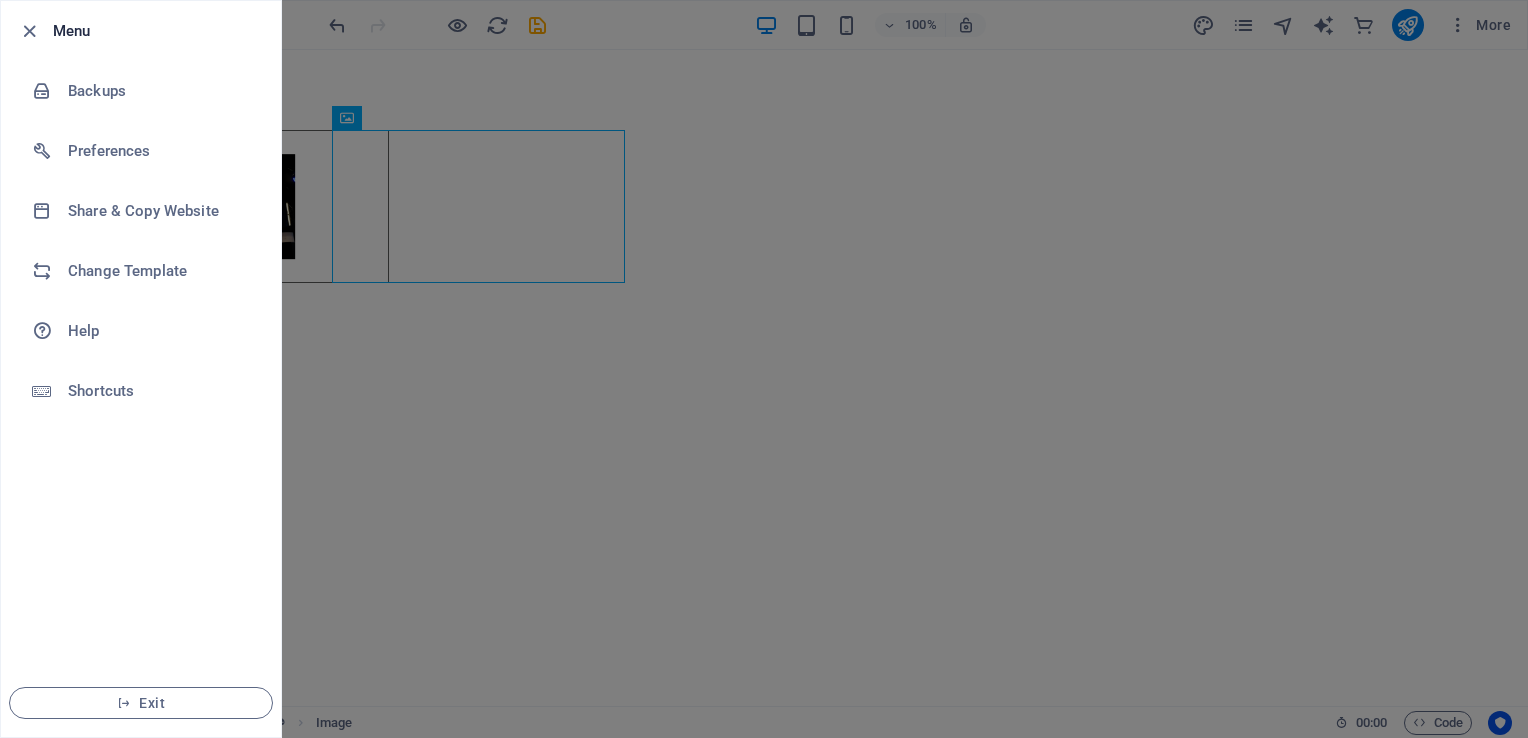click at bounding box center [764, 369] 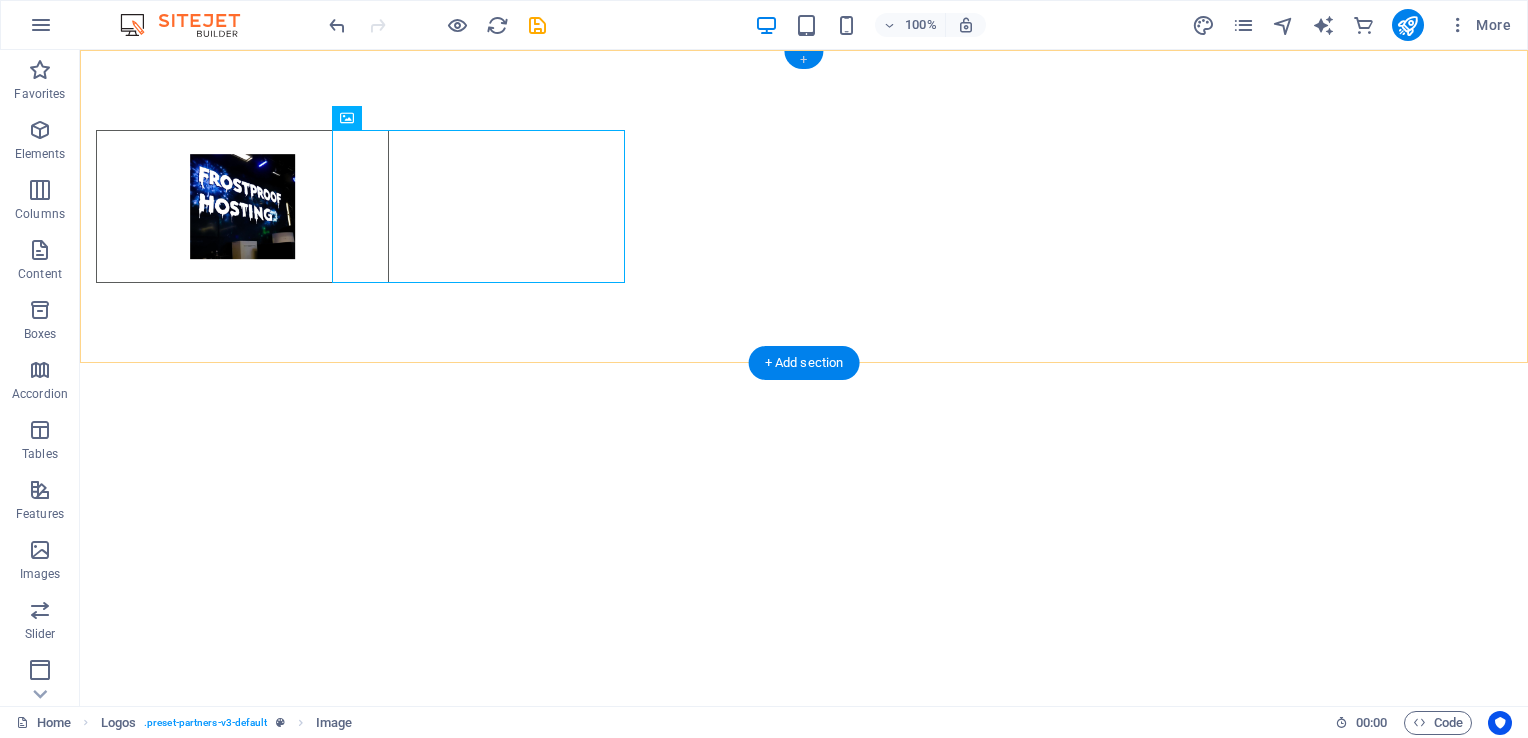 click on "+" at bounding box center [803, 60] 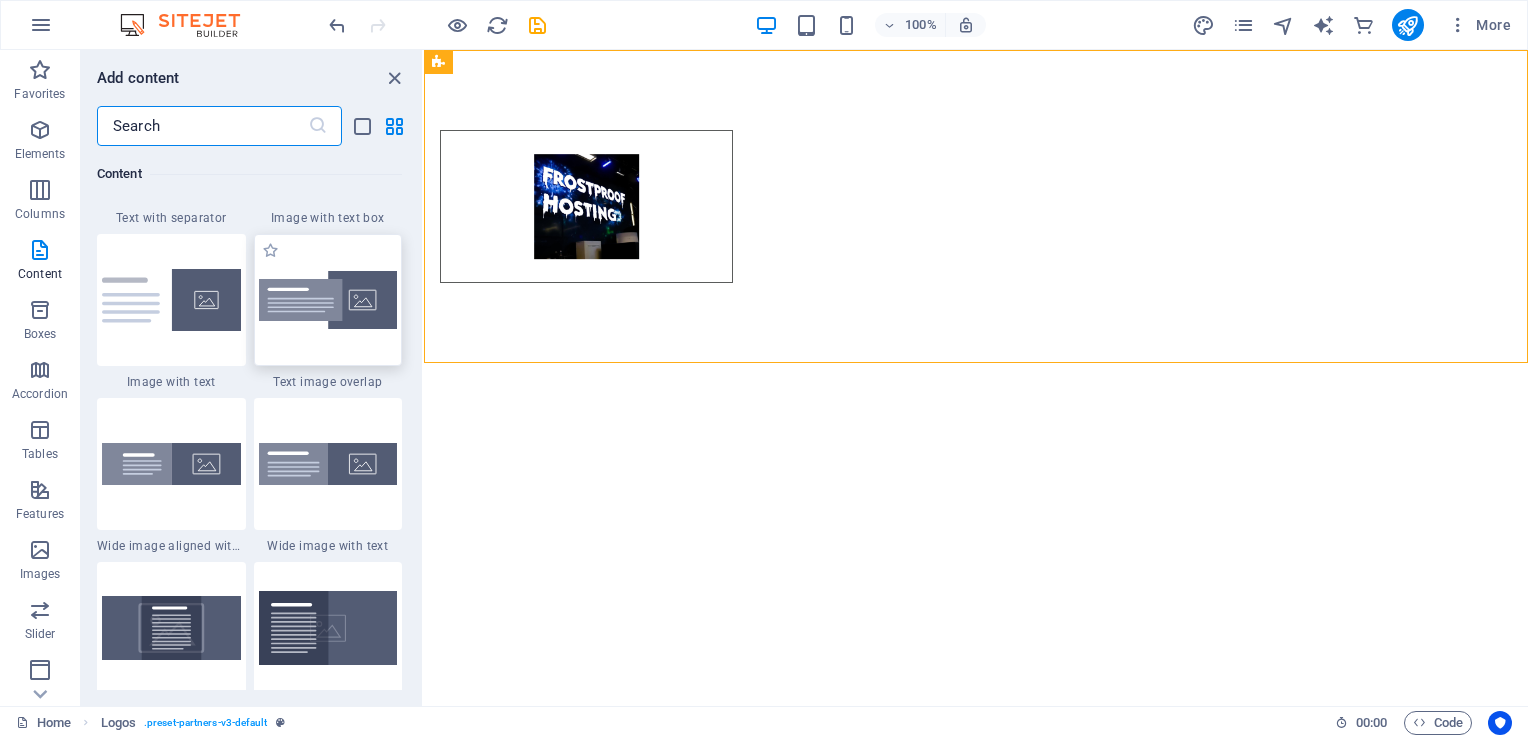 scroll, scrollTop: 3799, scrollLeft: 0, axis: vertical 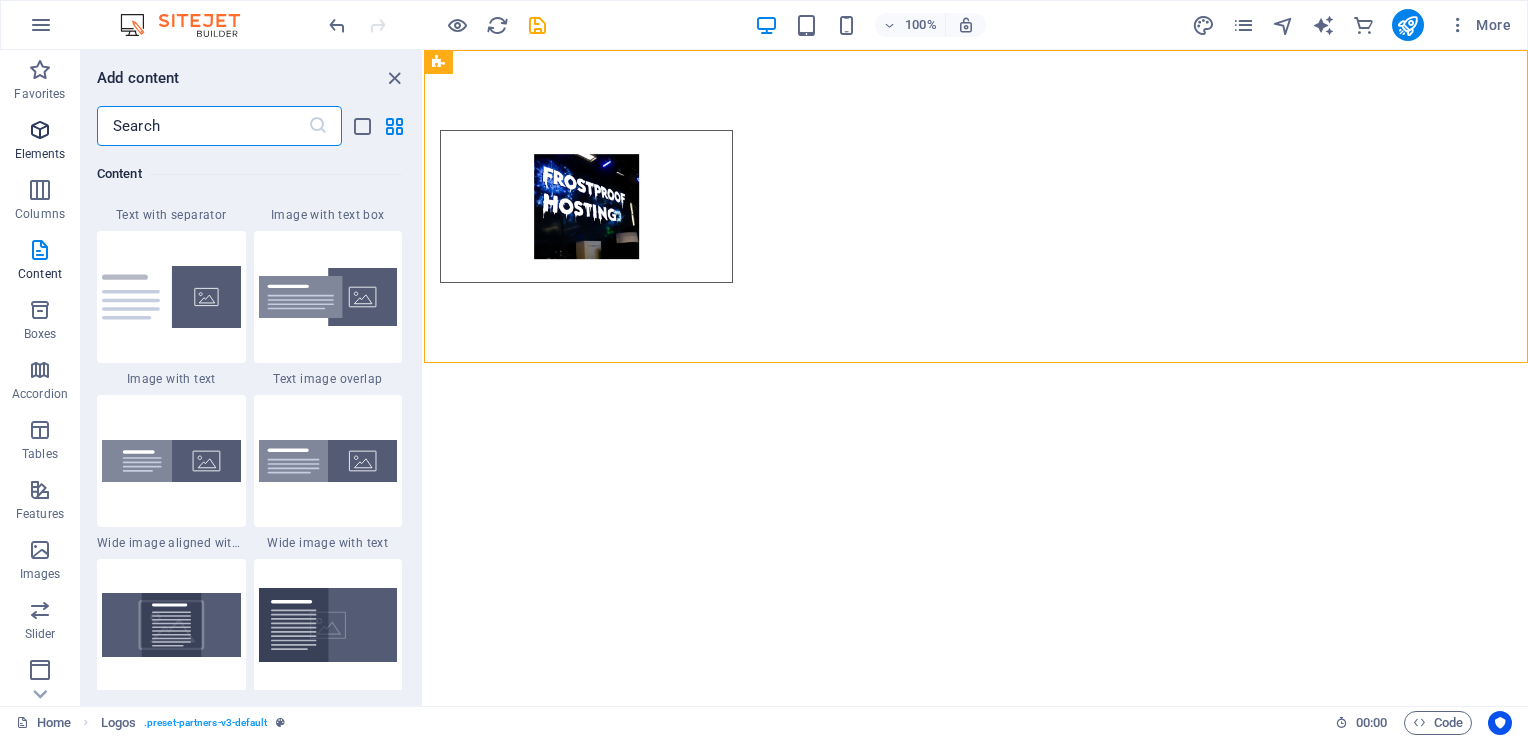 click at bounding box center (40, 130) 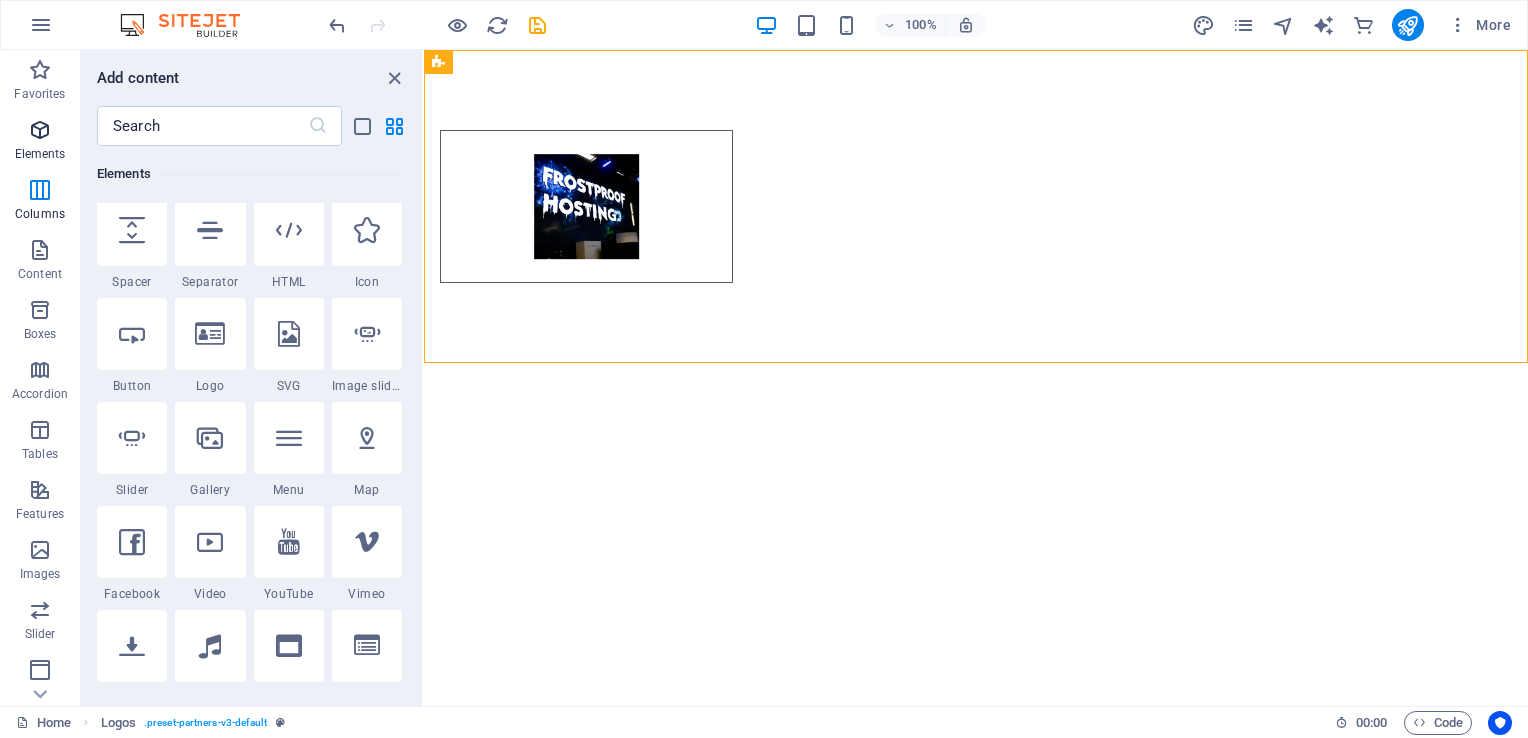 scroll, scrollTop: 212, scrollLeft: 0, axis: vertical 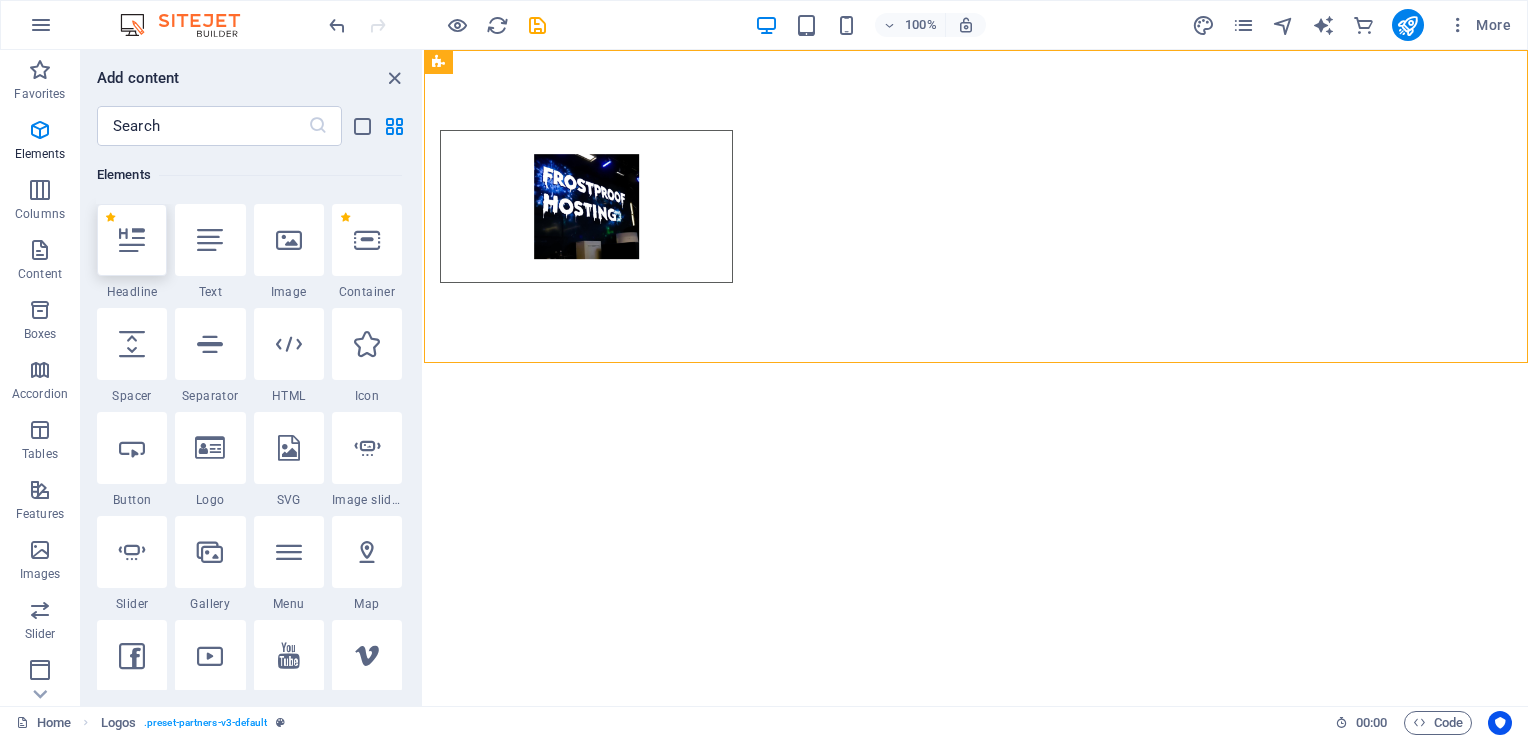 click at bounding box center (132, 240) 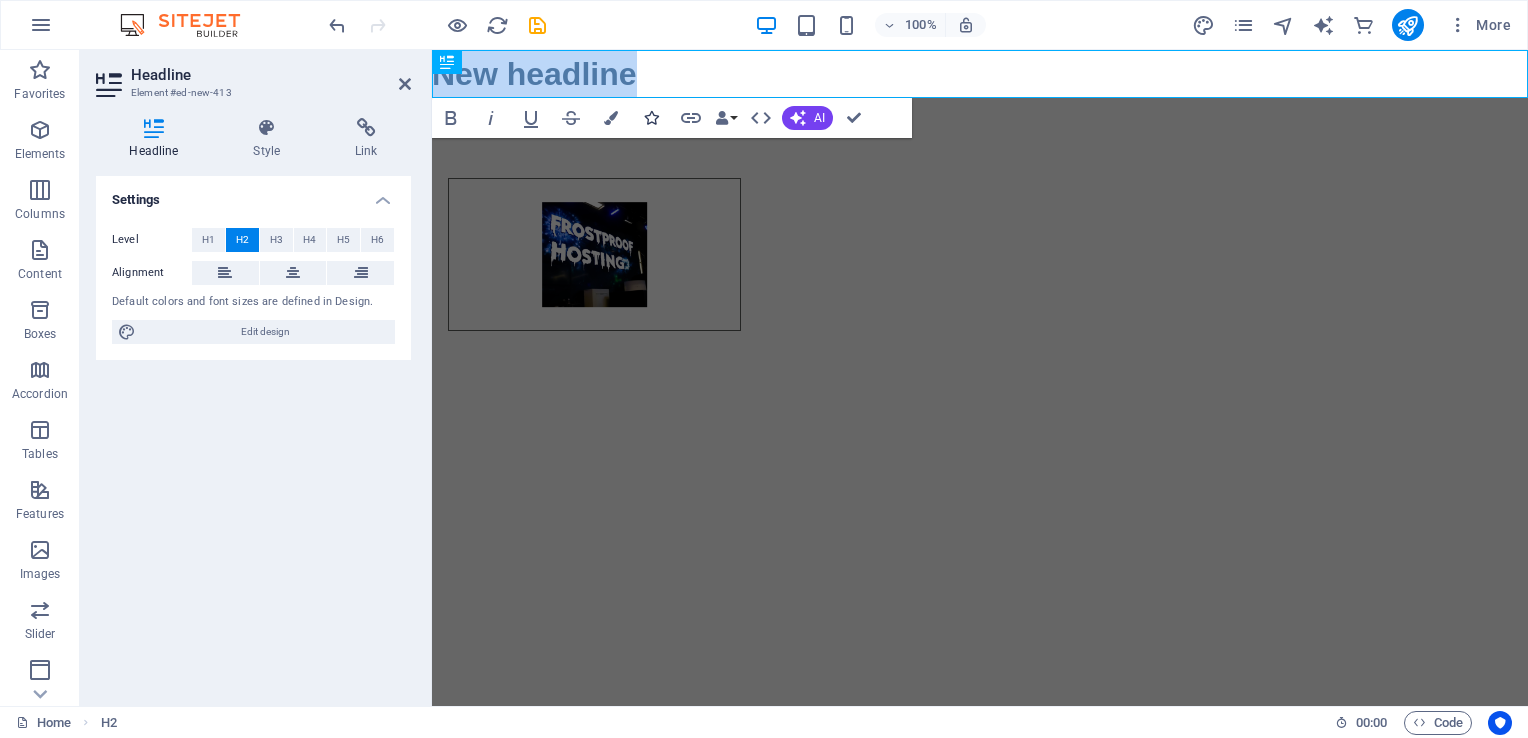type 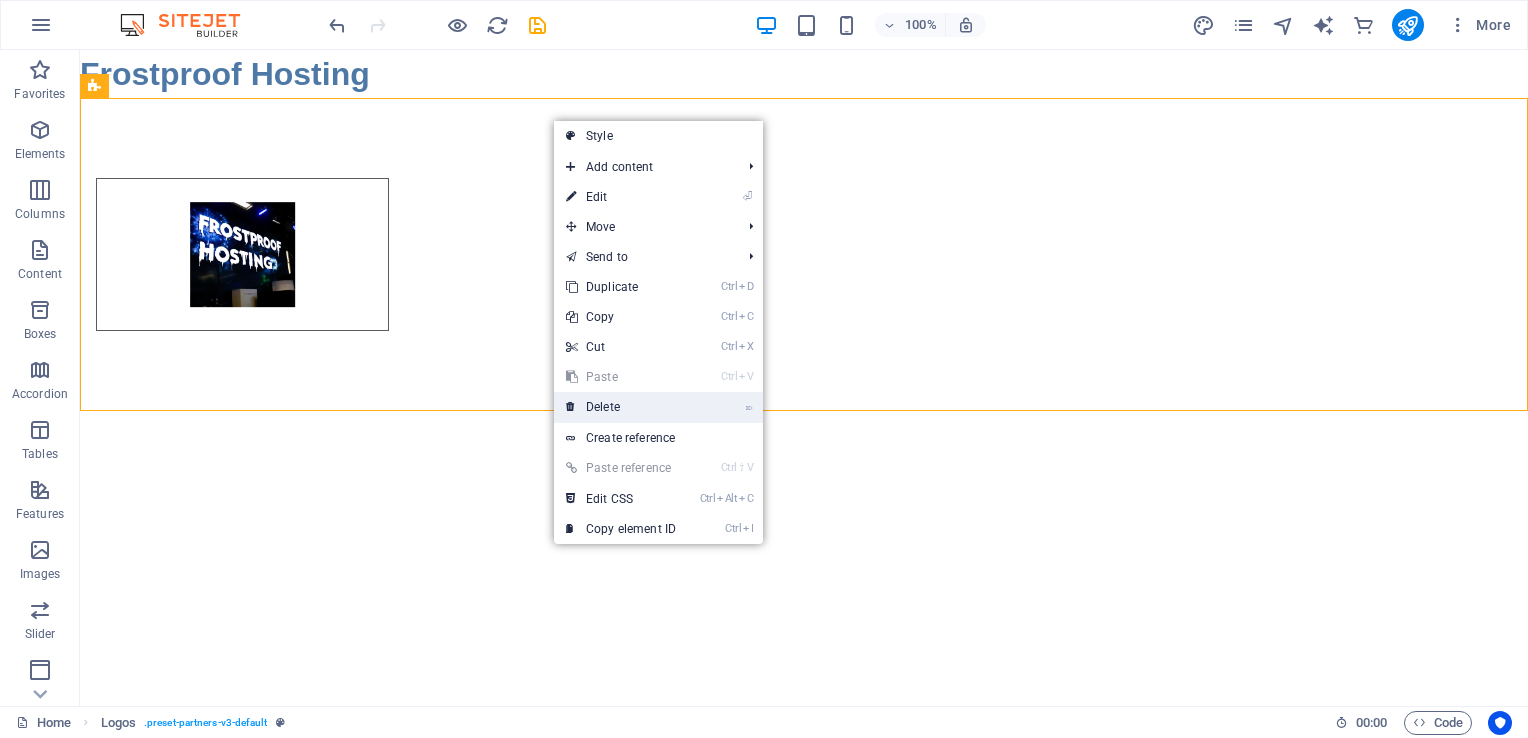 click on "⌦  Delete" at bounding box center (621, 407) 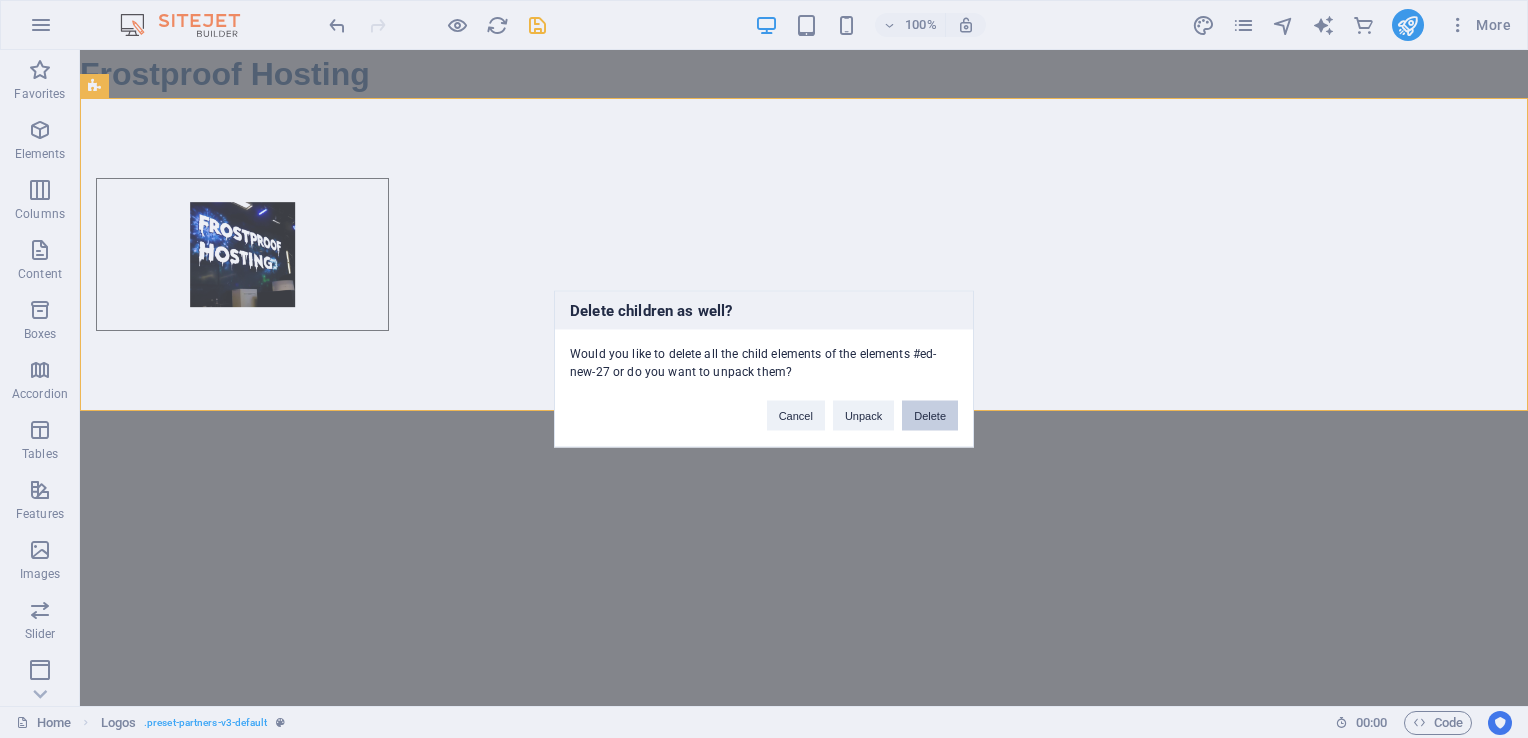 drag, startPoint x: 921, startPoint y: 421, endPoint x: 834, endPoint y: 376, distance: 97.94897 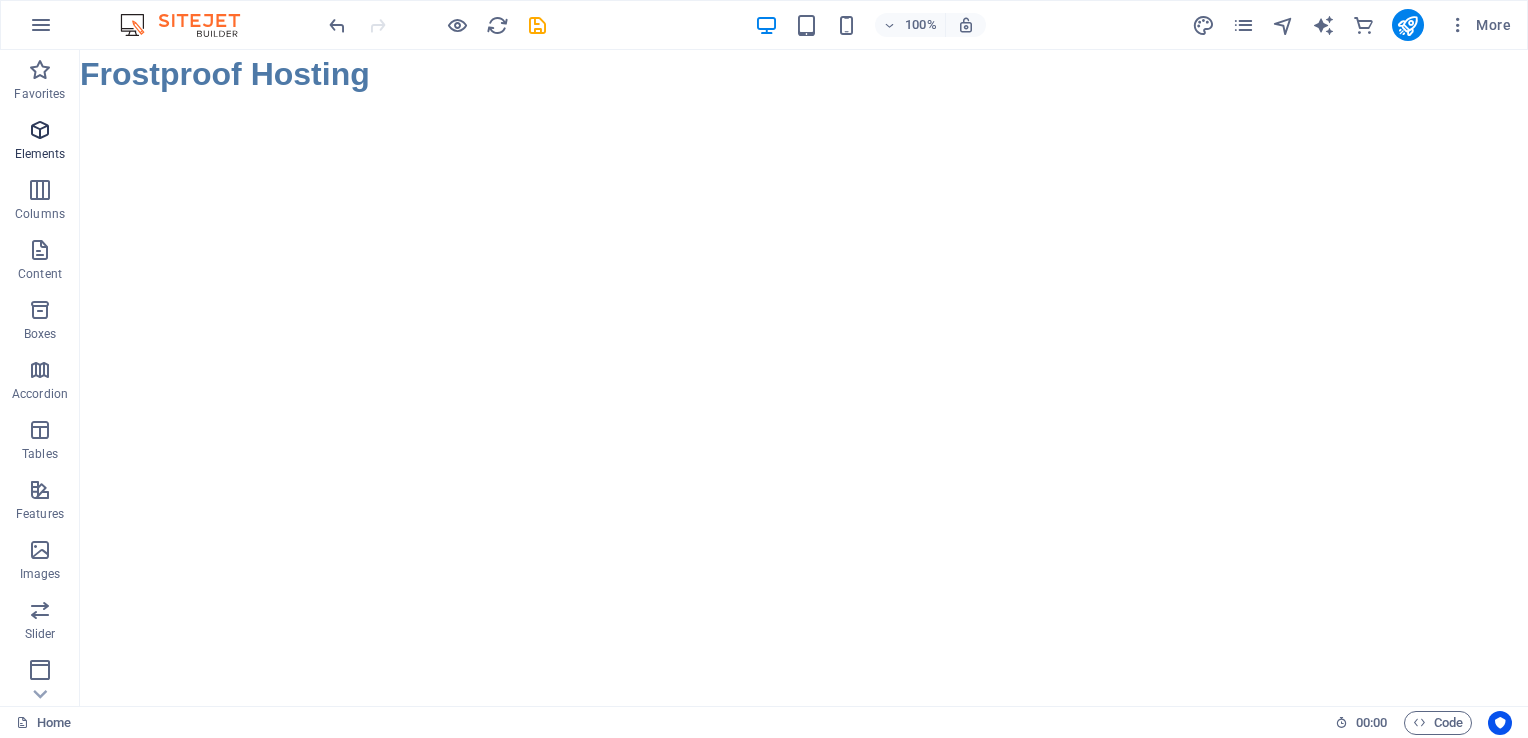 click at bounding box center (40, 130) 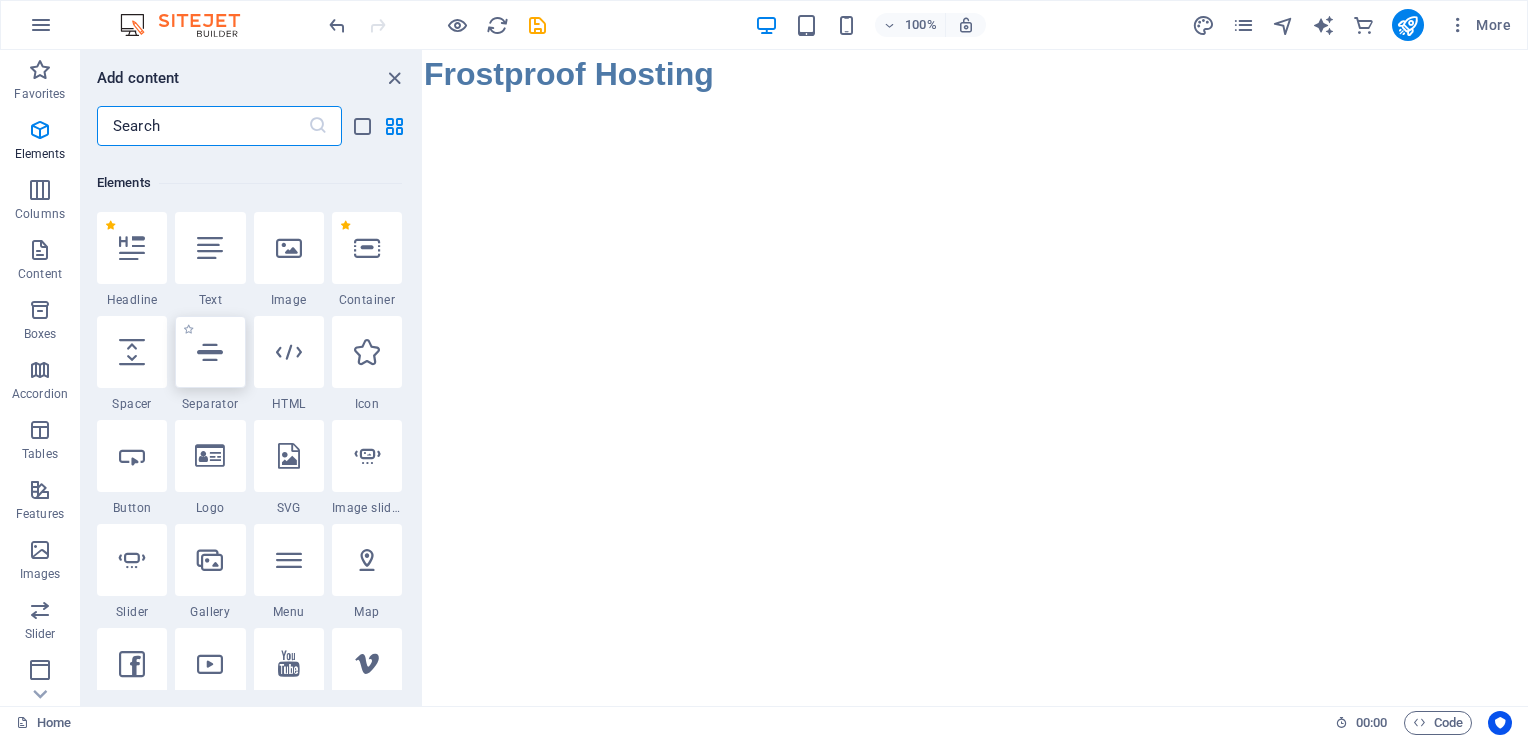 scroll, scrollTop: 212, scrollLeft: 0, axis: vertical 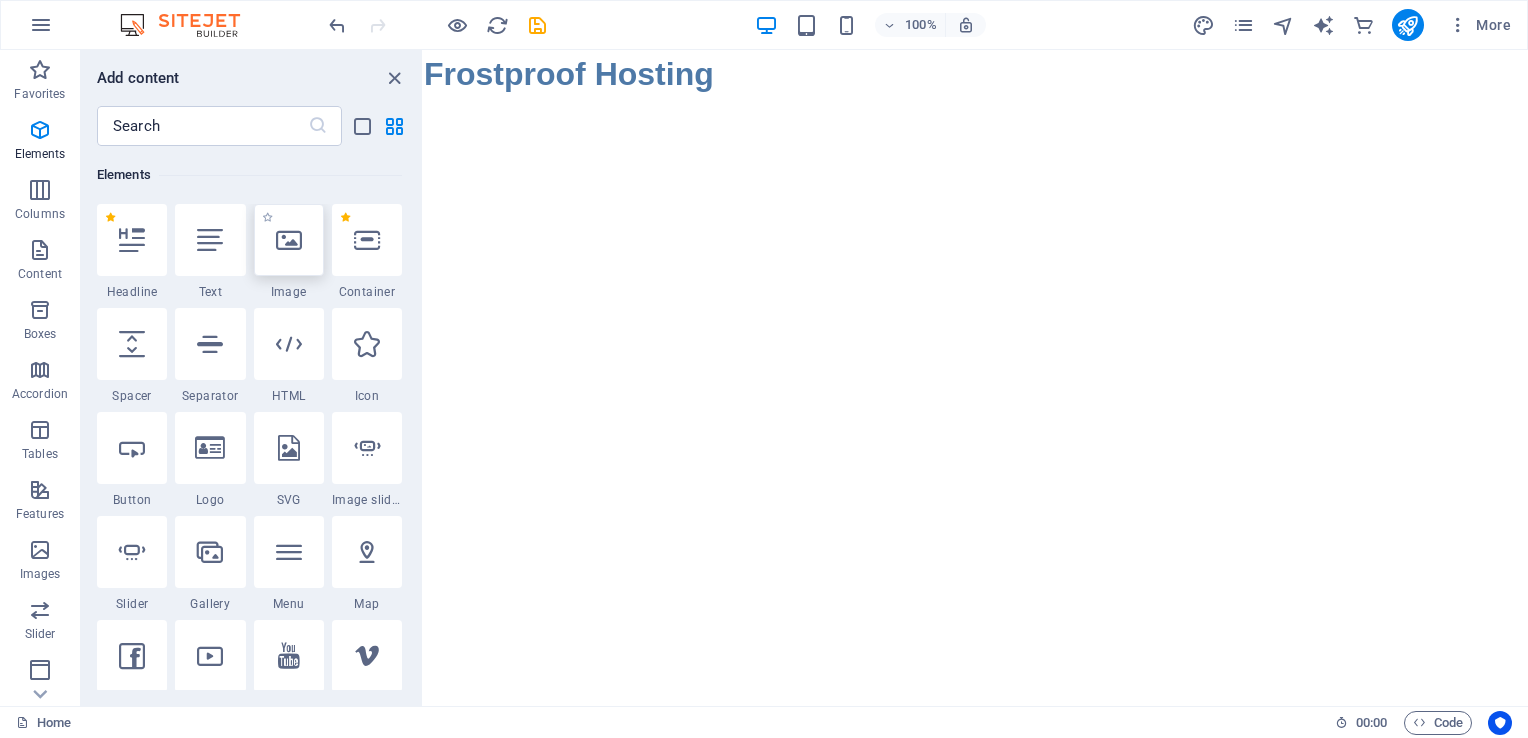 click at bounding box center (289, 240) 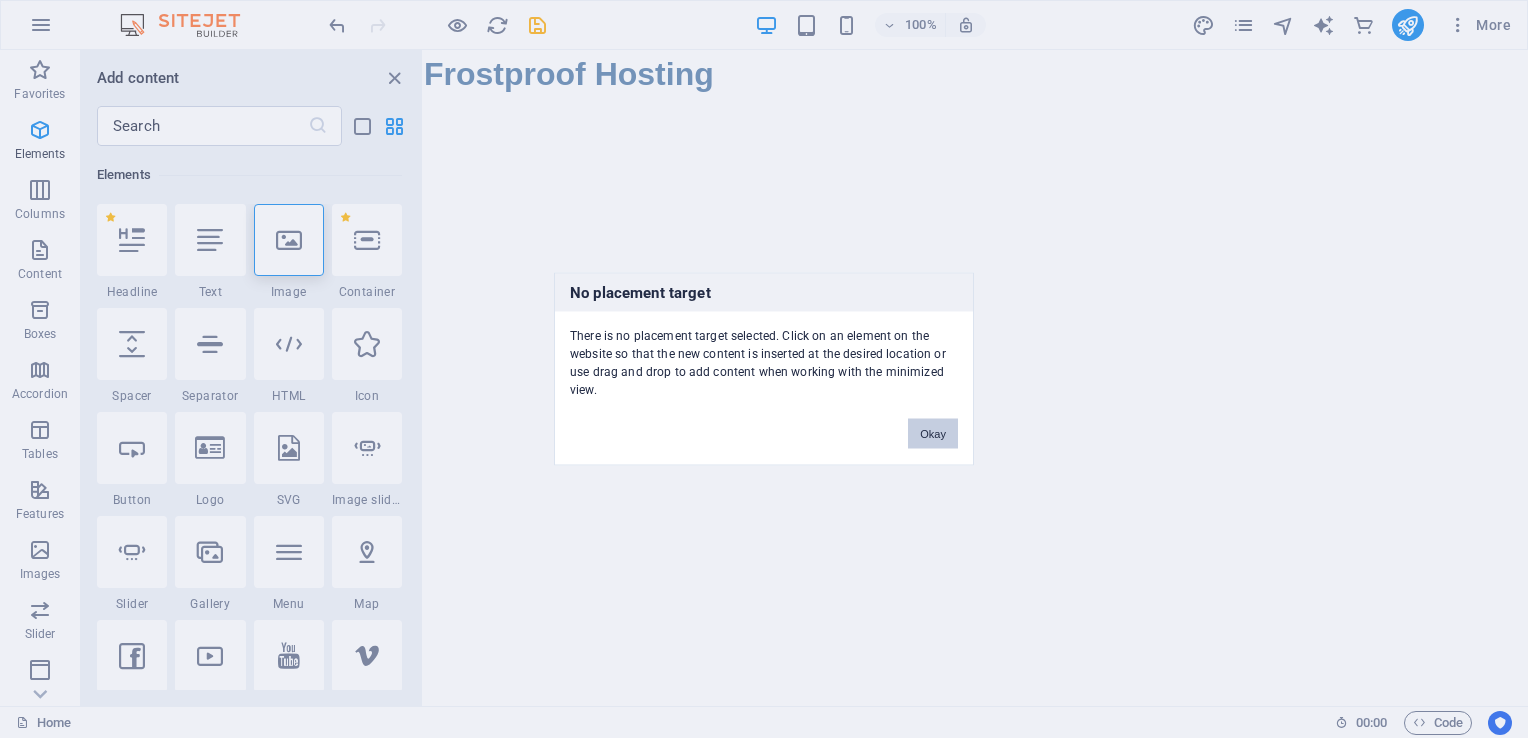 click on "Okay" at bounding box center [933, 434] 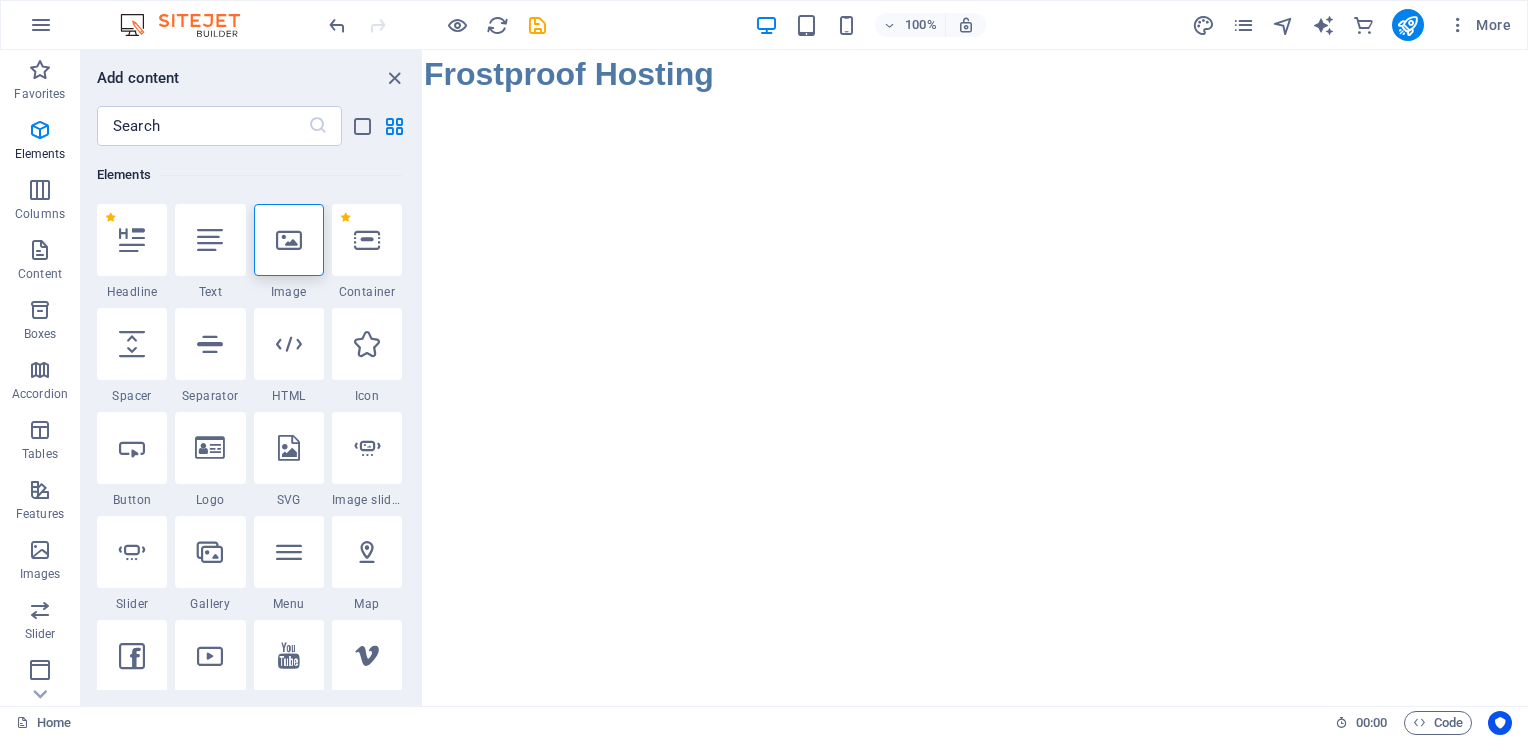 click on "Skip to main content
Frostproof Hosting" at bounding box center (976, 74) 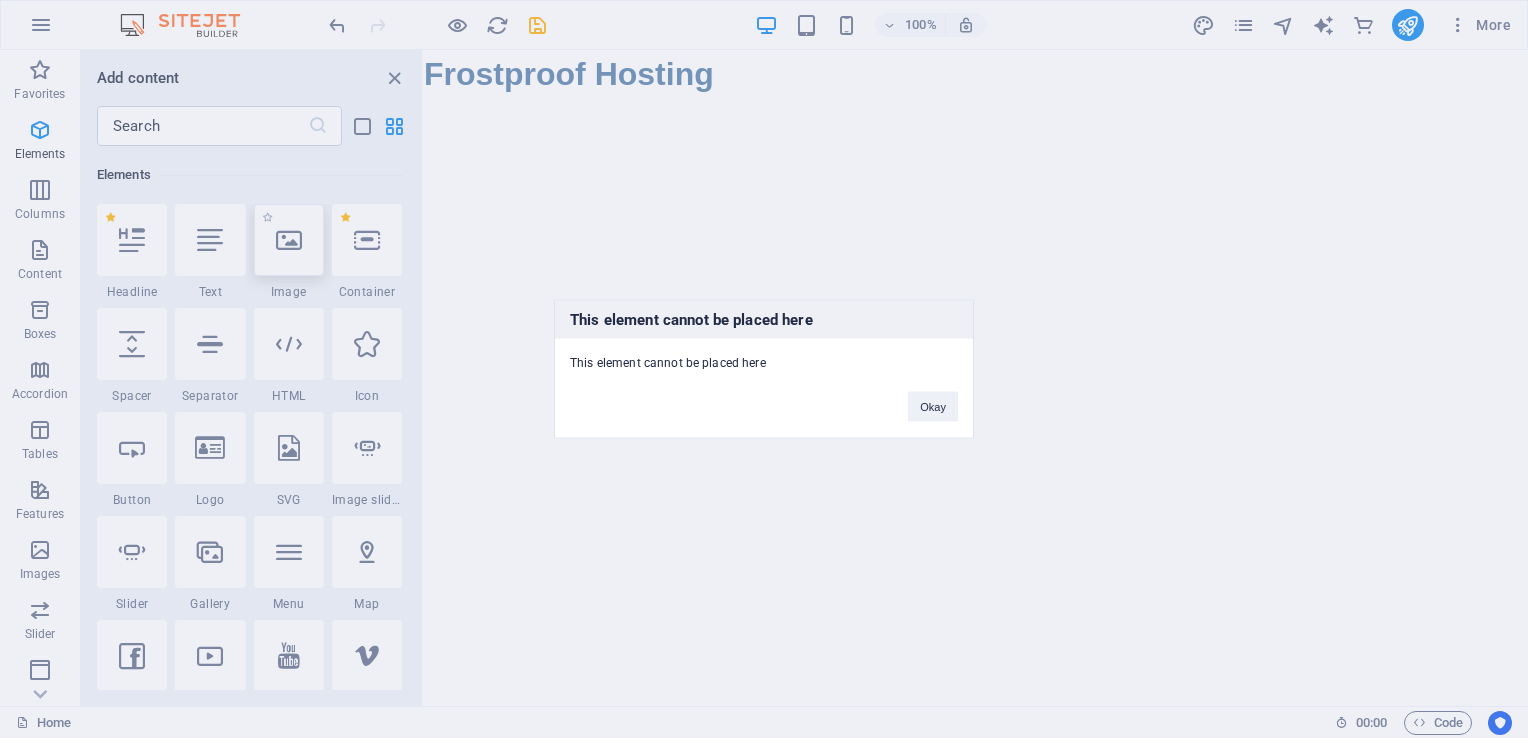 click on "This element cannot be placed here This element cannot be placed here Okay" at bounding box center [764, 369] 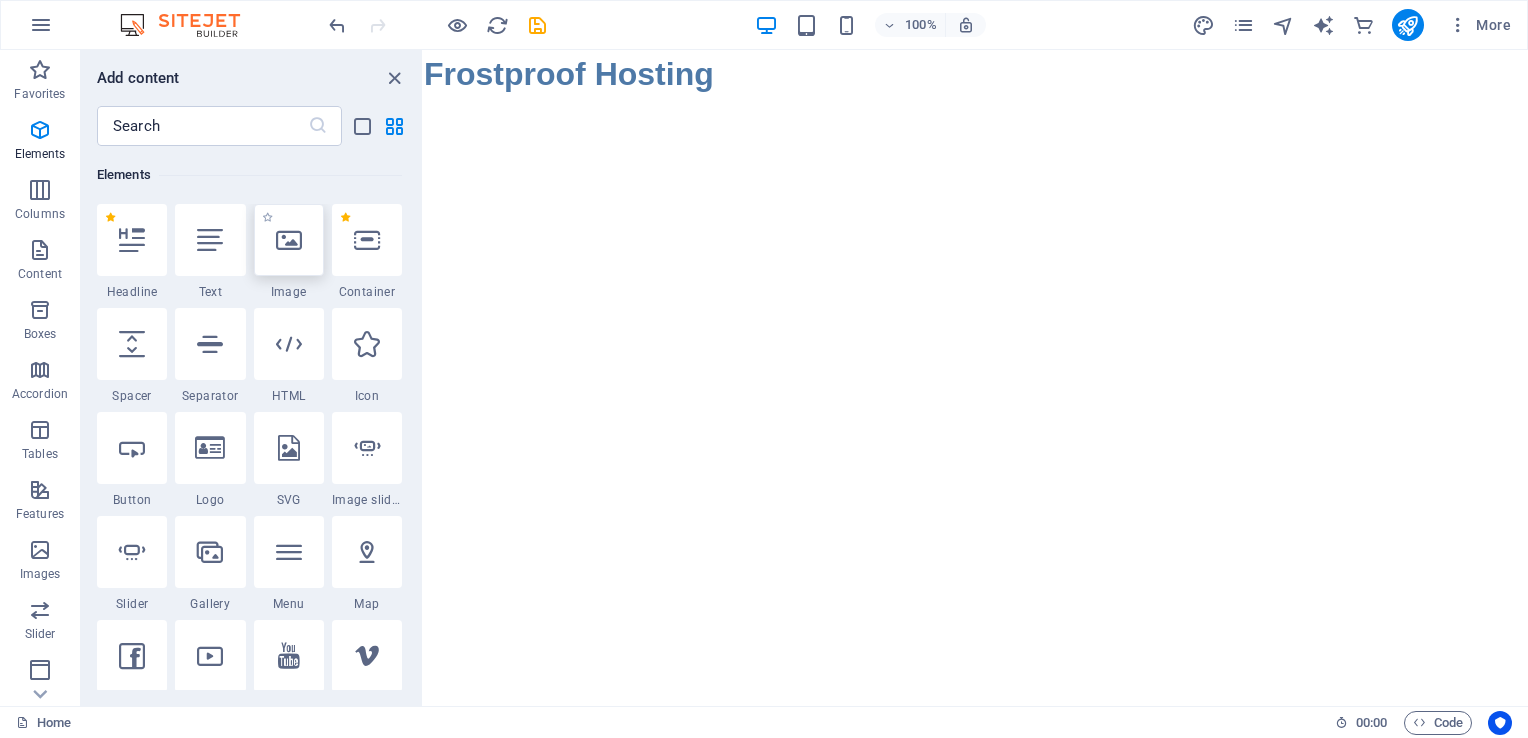click at bounding box center (289, 240) 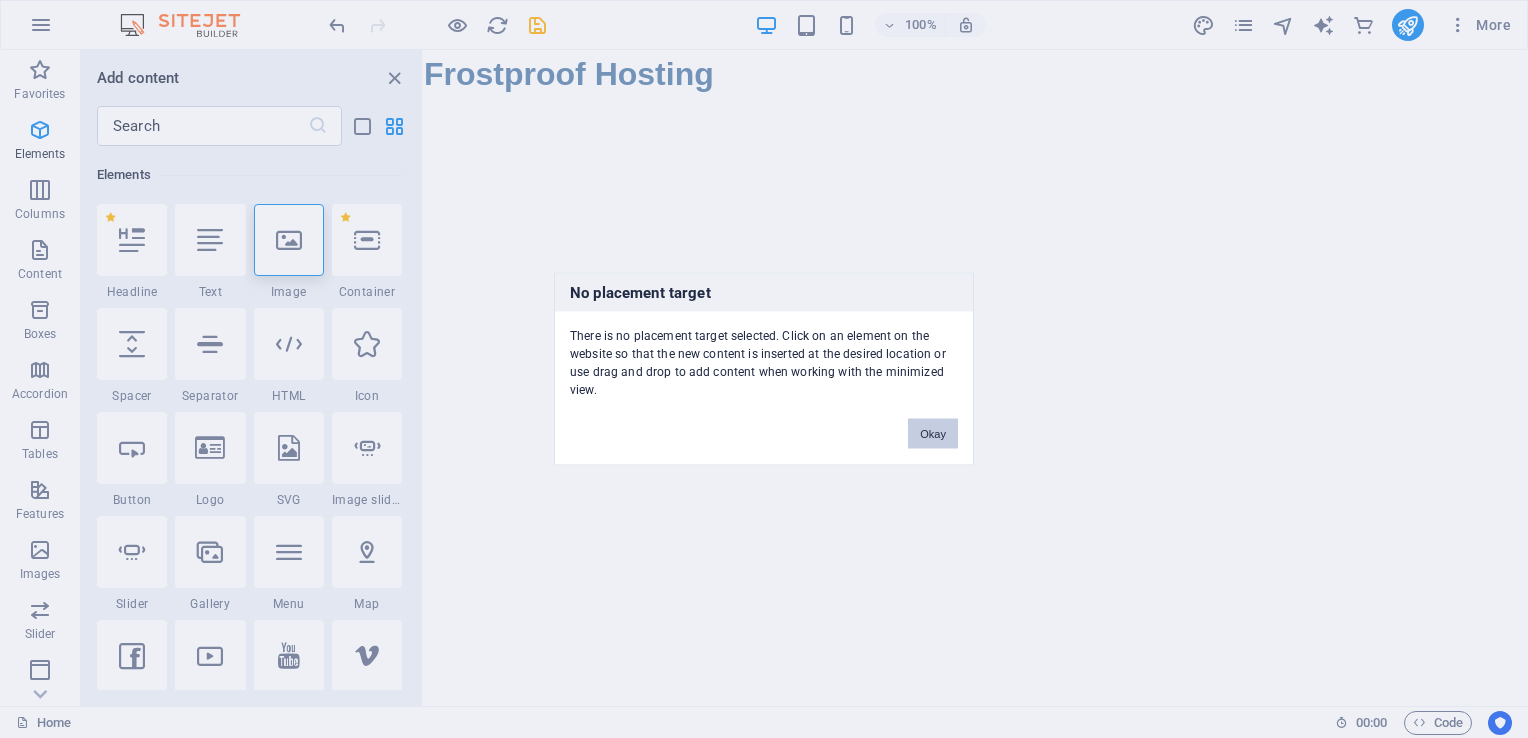 drag, startPoint x: 940, startPoint y: 430, endPoint x: 513, endPoint y: 370, distance: 431.19485 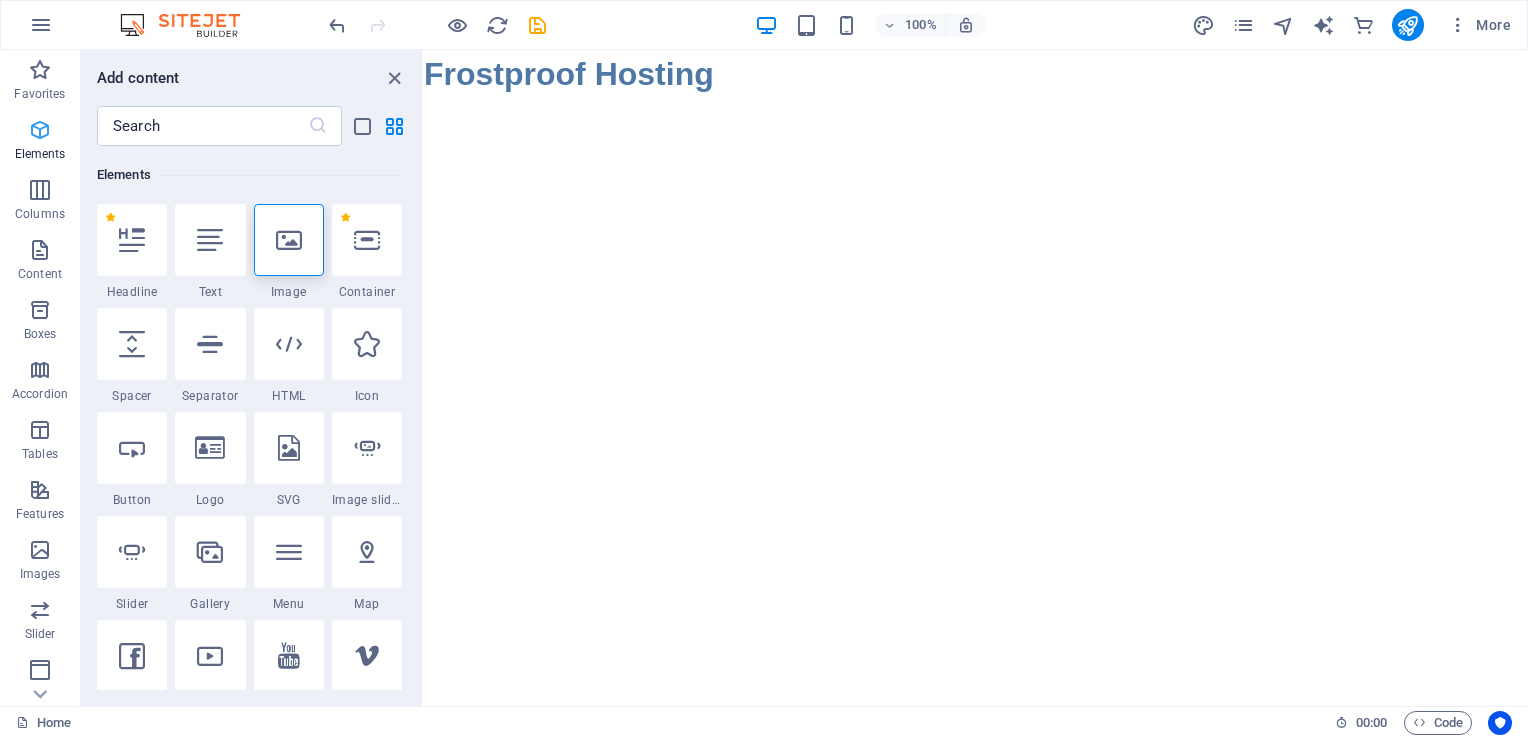click on "Elements" at bounding box center (40, 154) 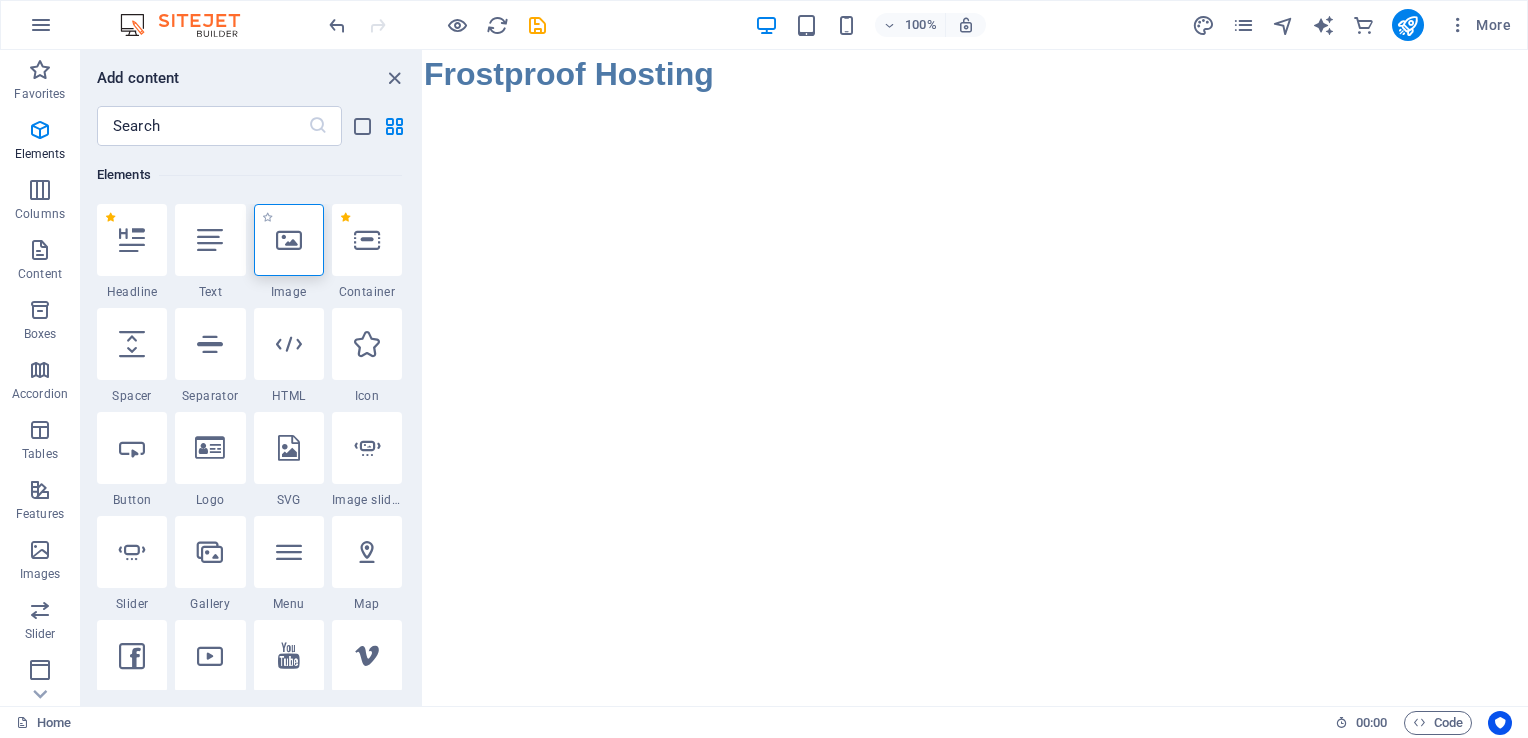 click at bounding box center [289, 240] 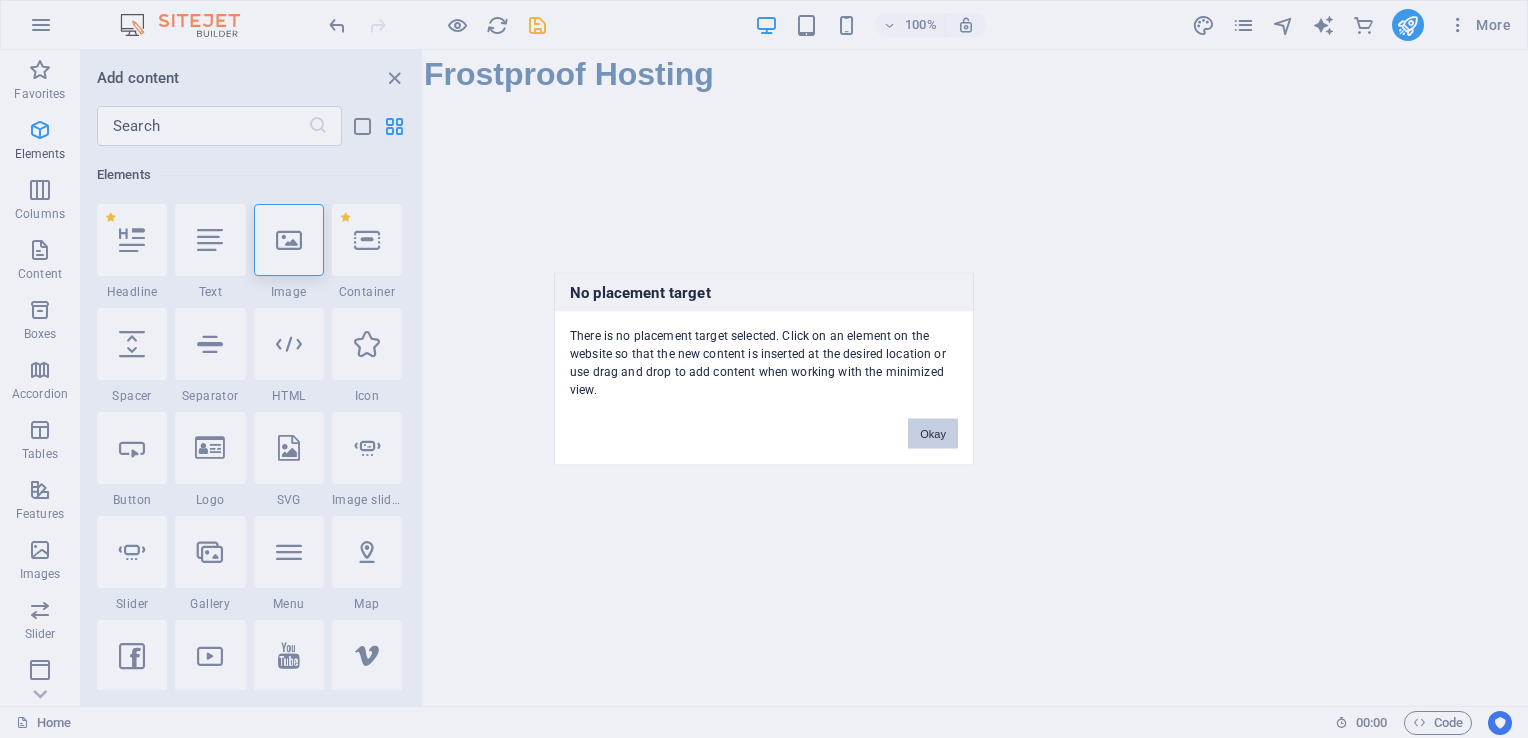 drag, startPoint x: 927, startPoint y: 434, endPoint x: 496, endPoint y: 384, distance: 433.89053 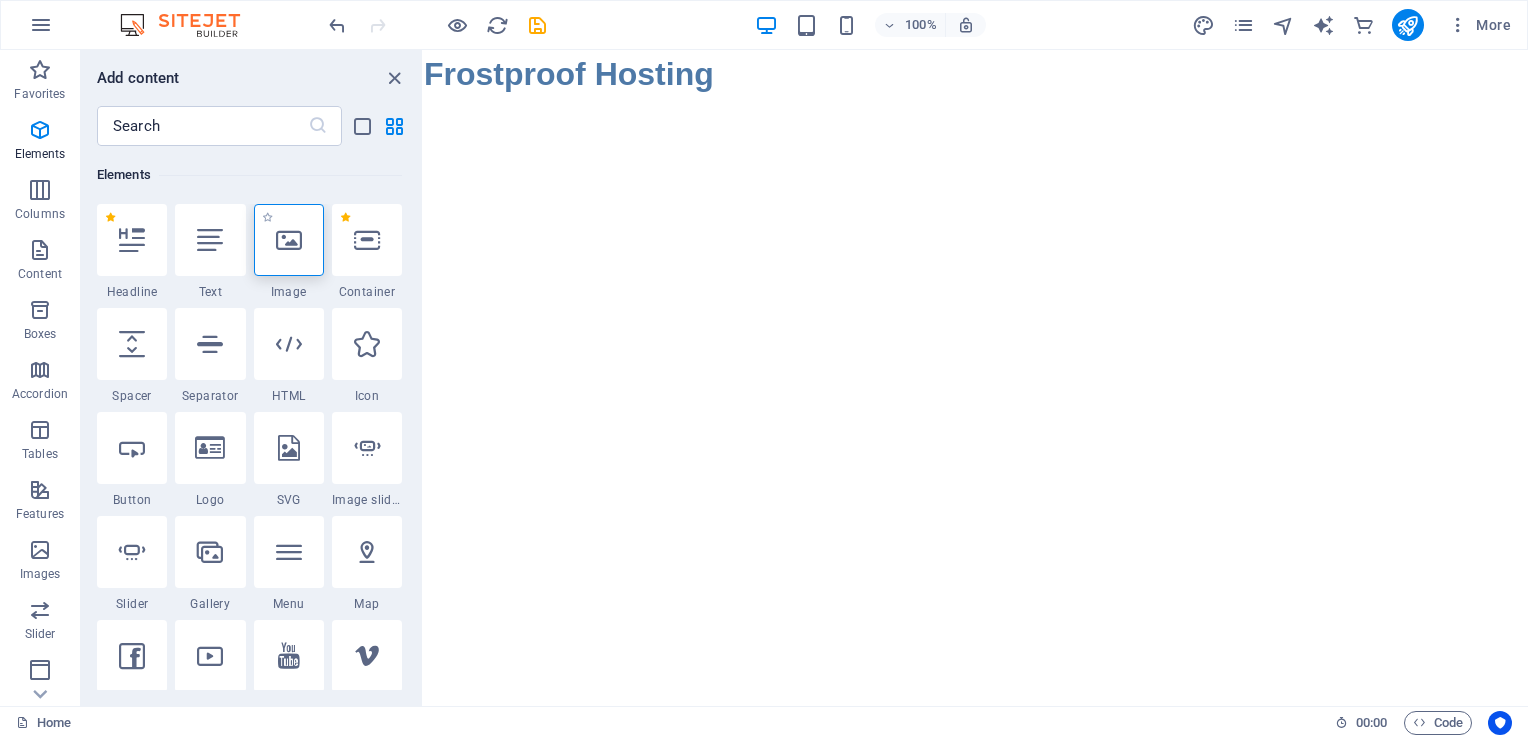 click at bounding box center (289, 240) 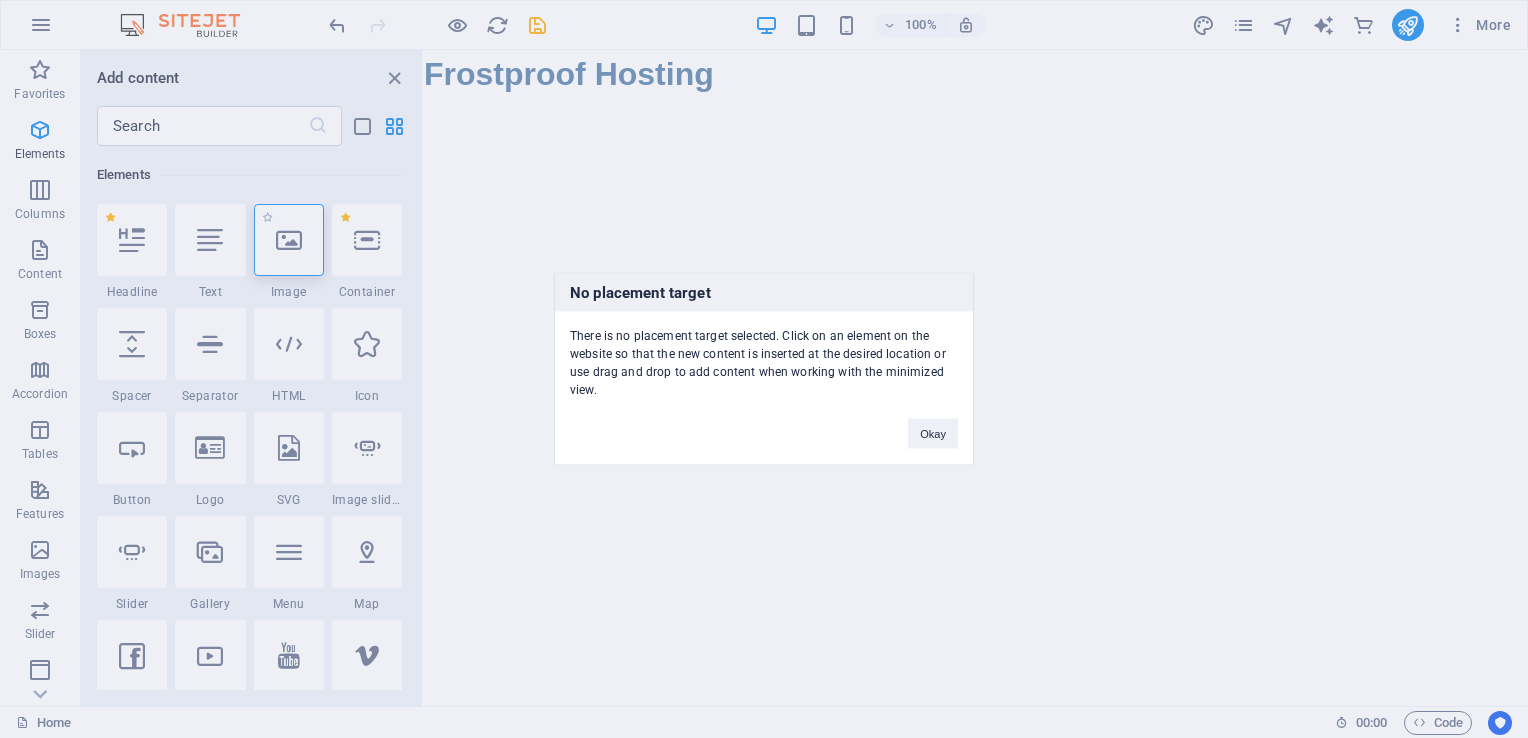 click on "No placement target There is no placement target selected. Click on an element on the website so that the new content is inserted at the desired location or use drag and drop to add content when working with the minimized view. Okay" at bounding box center [764, 369] 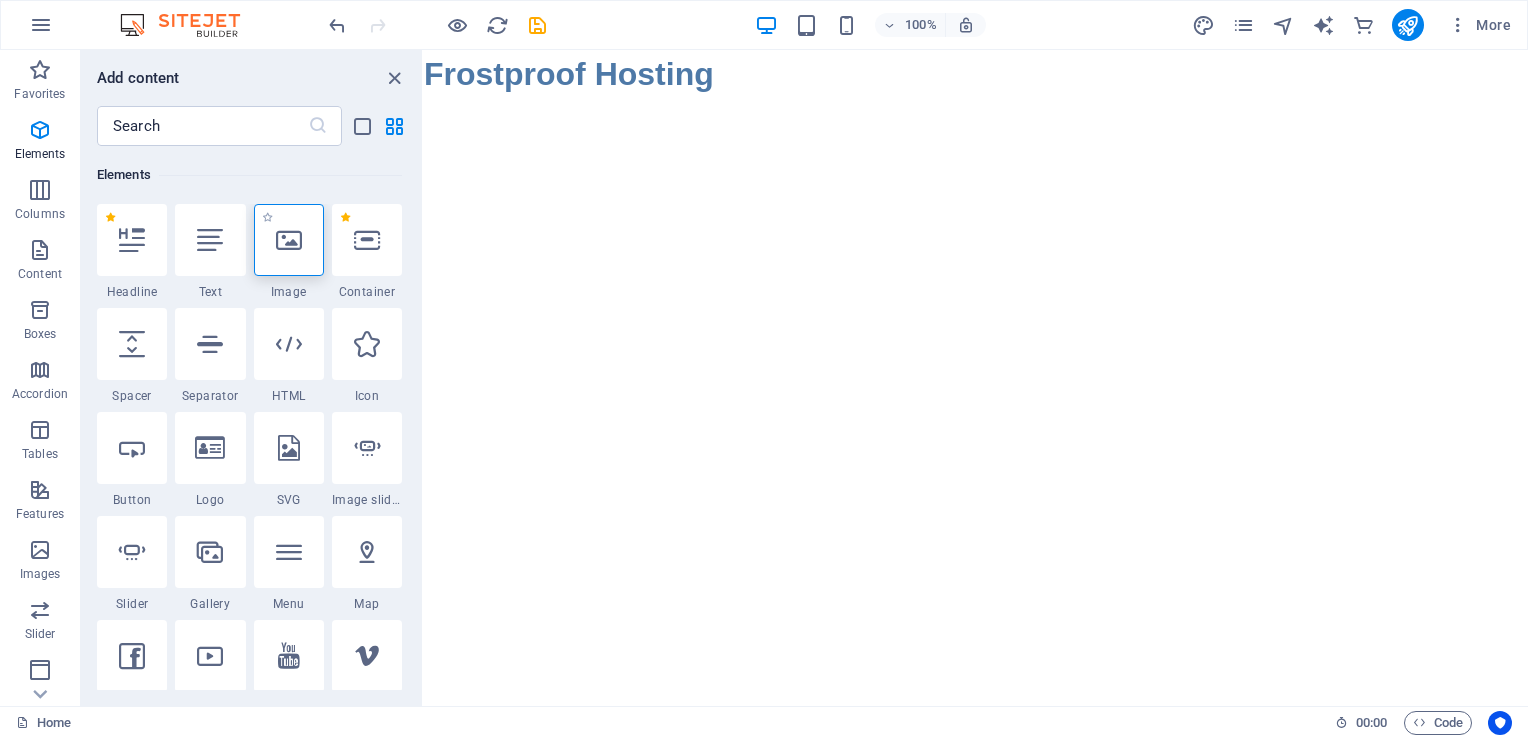 click at bounding box center (289, 240) 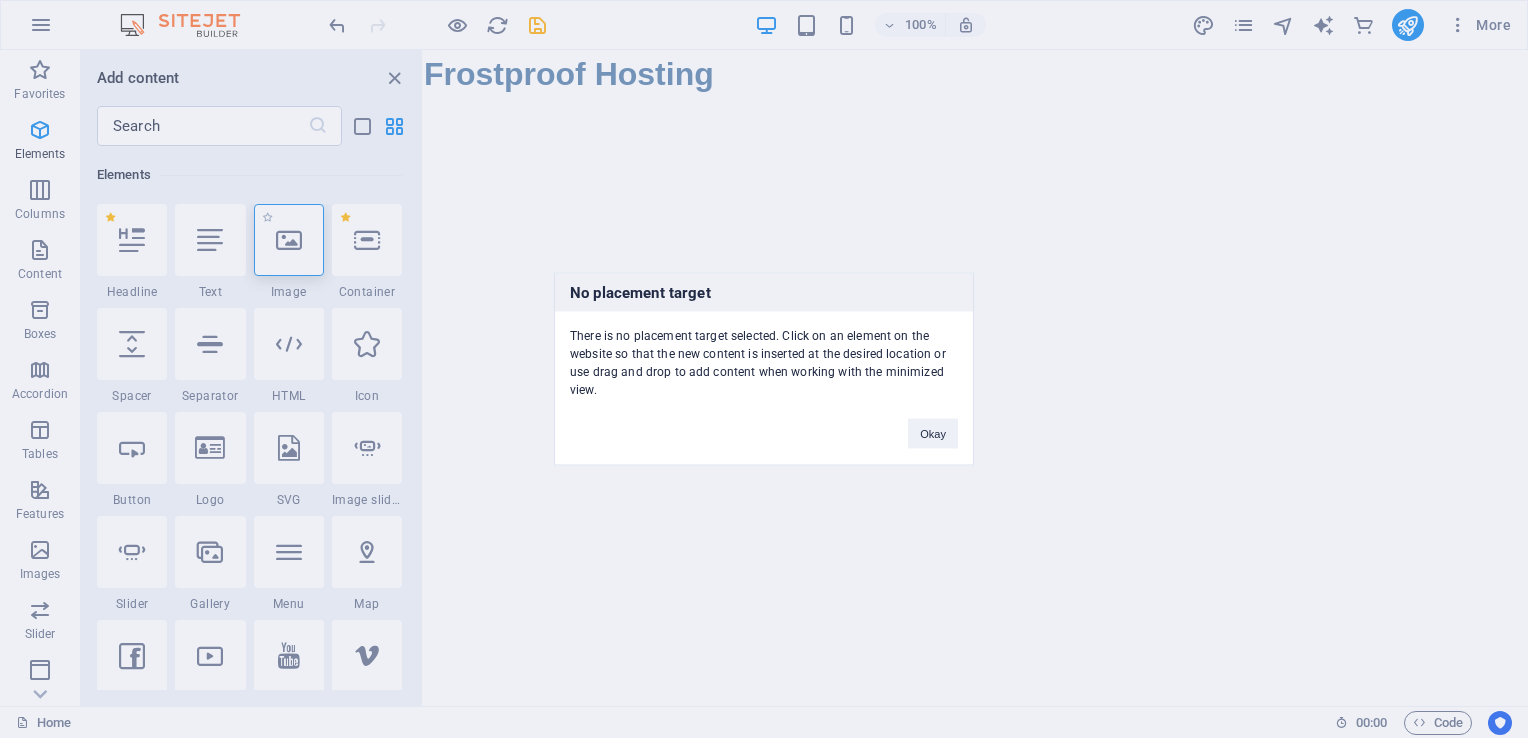 click on "No placement target There is no placement target selected. Click on an element on the website so that the new content is inserted at the desired location or use drag and drop to add content when working with the minimized view. Okay" at bounding box center [764, 369] 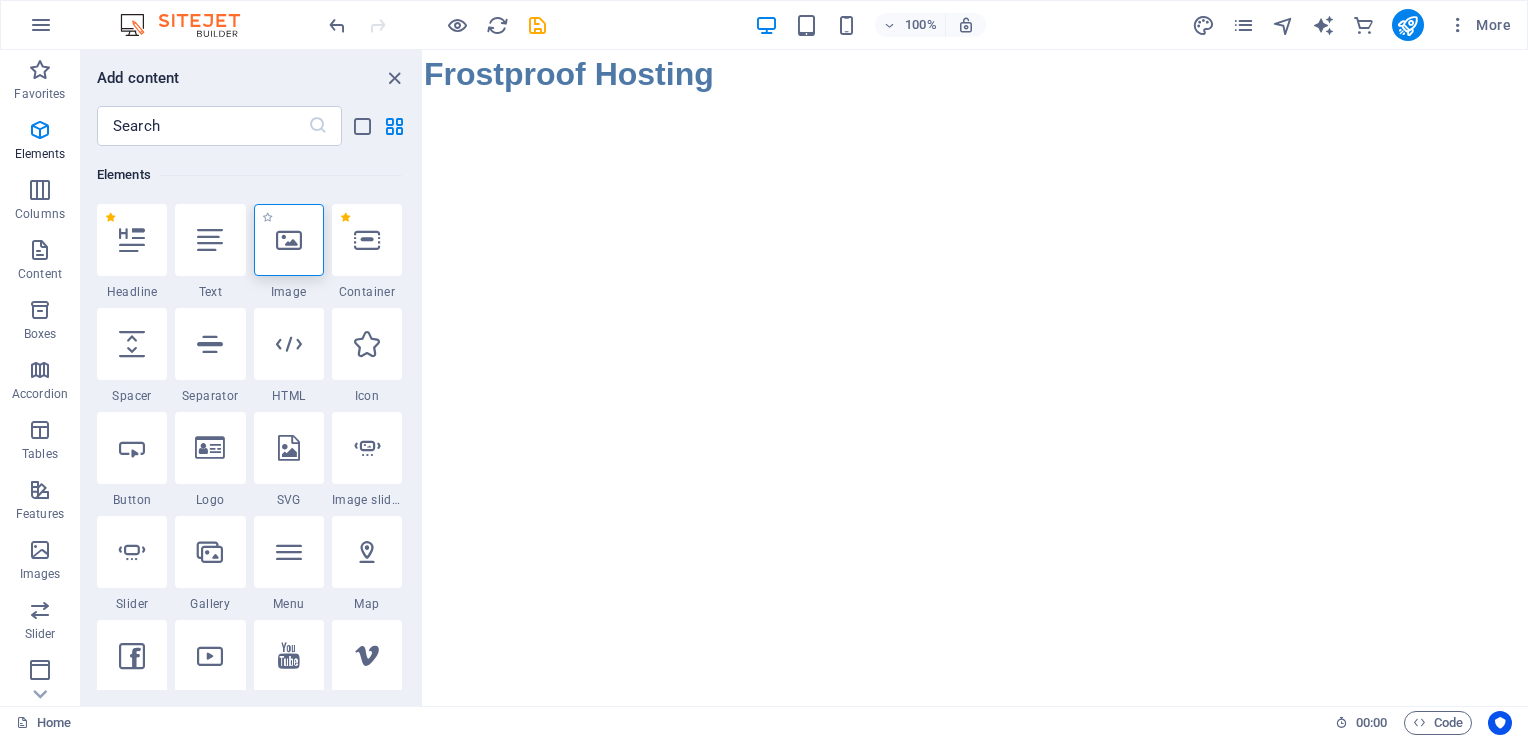 click at bounding box center (289, 240) 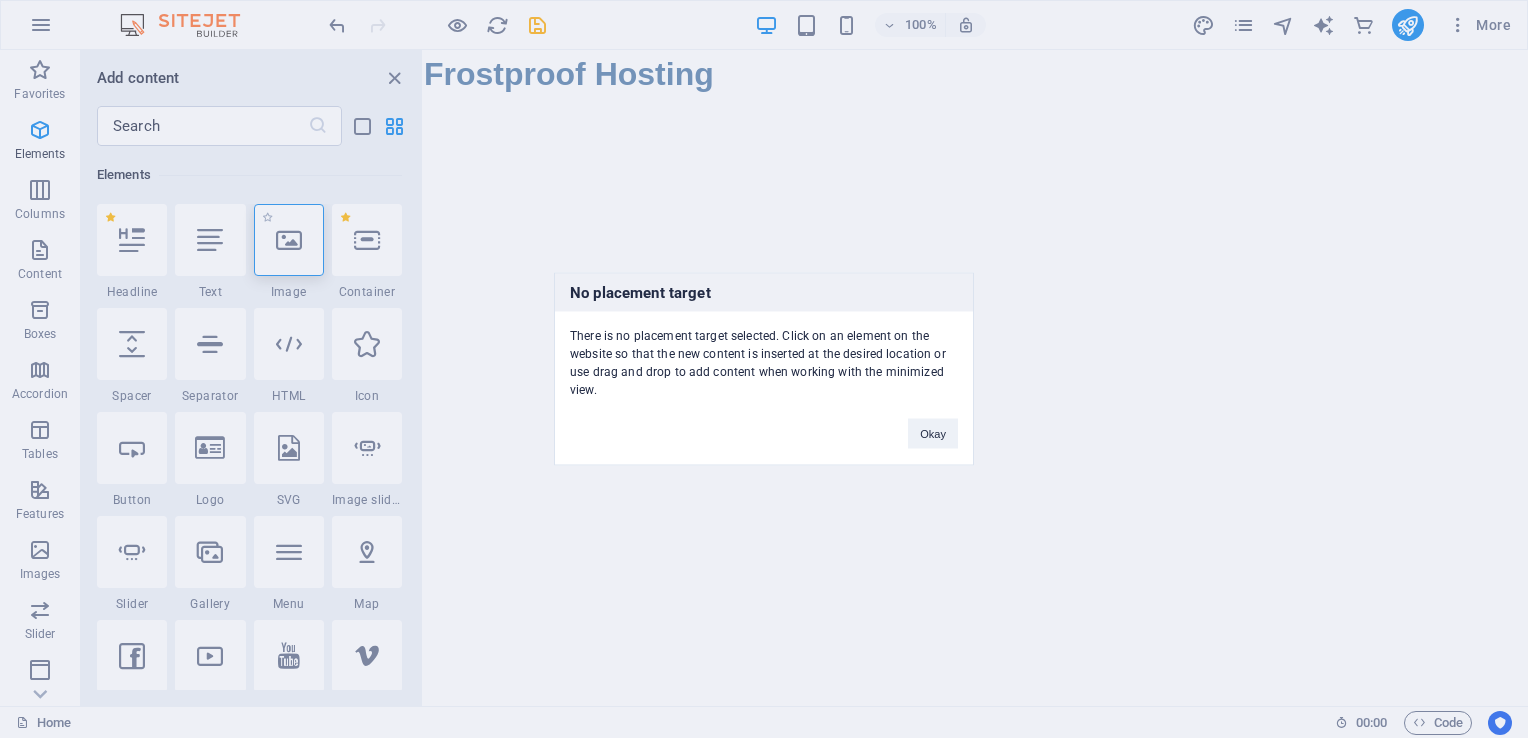 click on "No placement target There is no placement target selected. Click on an element on the website so that the new content is inserted at the desired location or use drag and drop to add content when working with the minimized view. Okay" at bounding box center [764, 369] 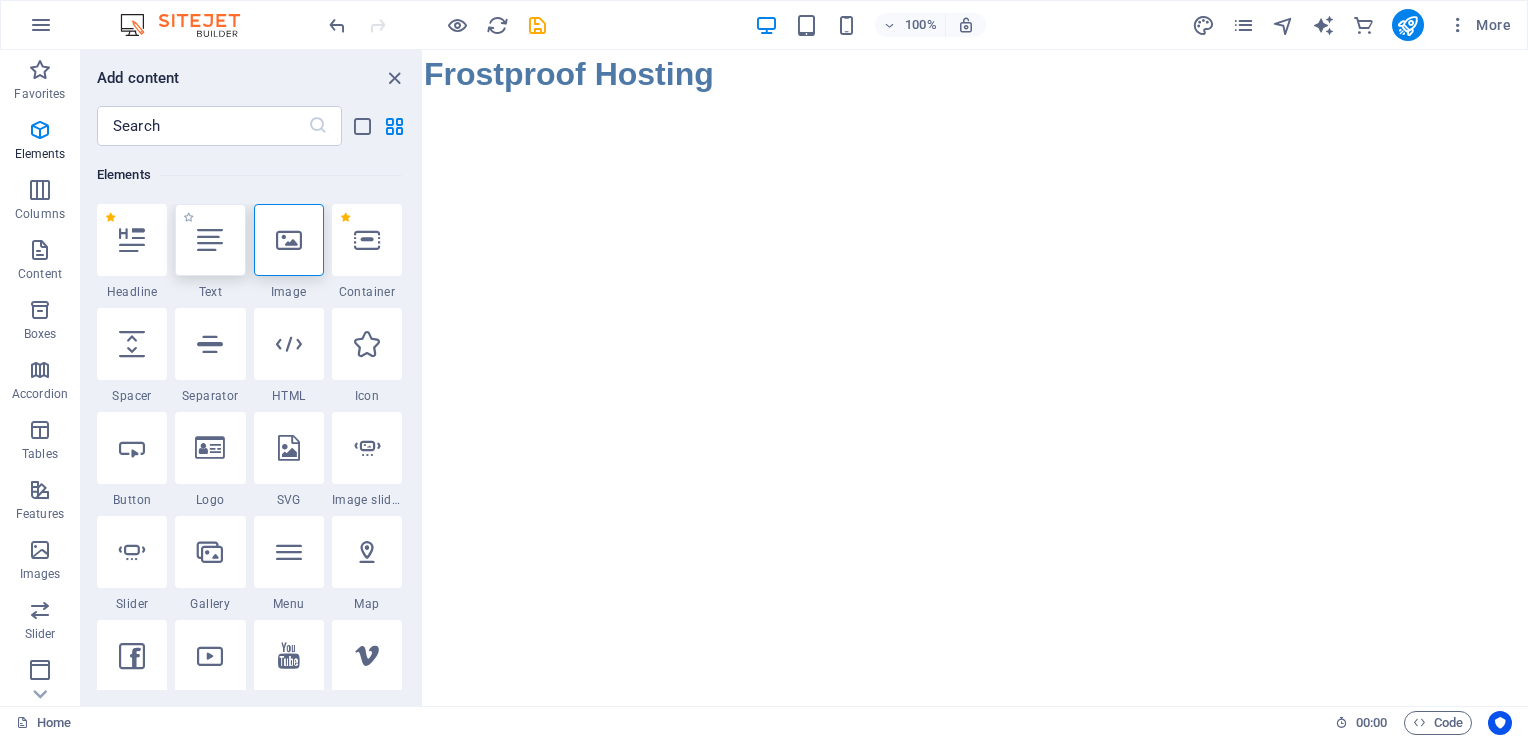 click at bounding box center (210, 240) 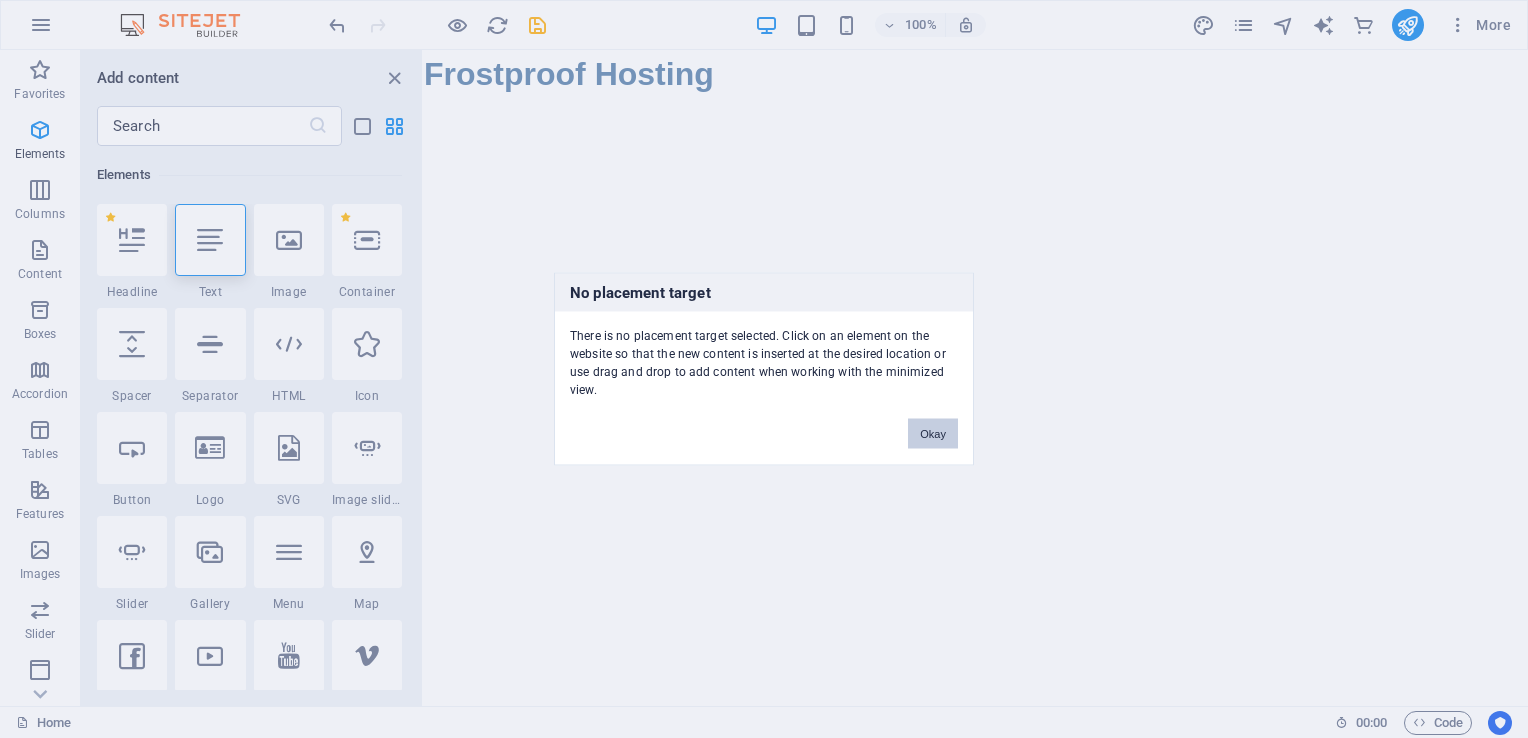click on "Okay" at bounding box center [933, 424] 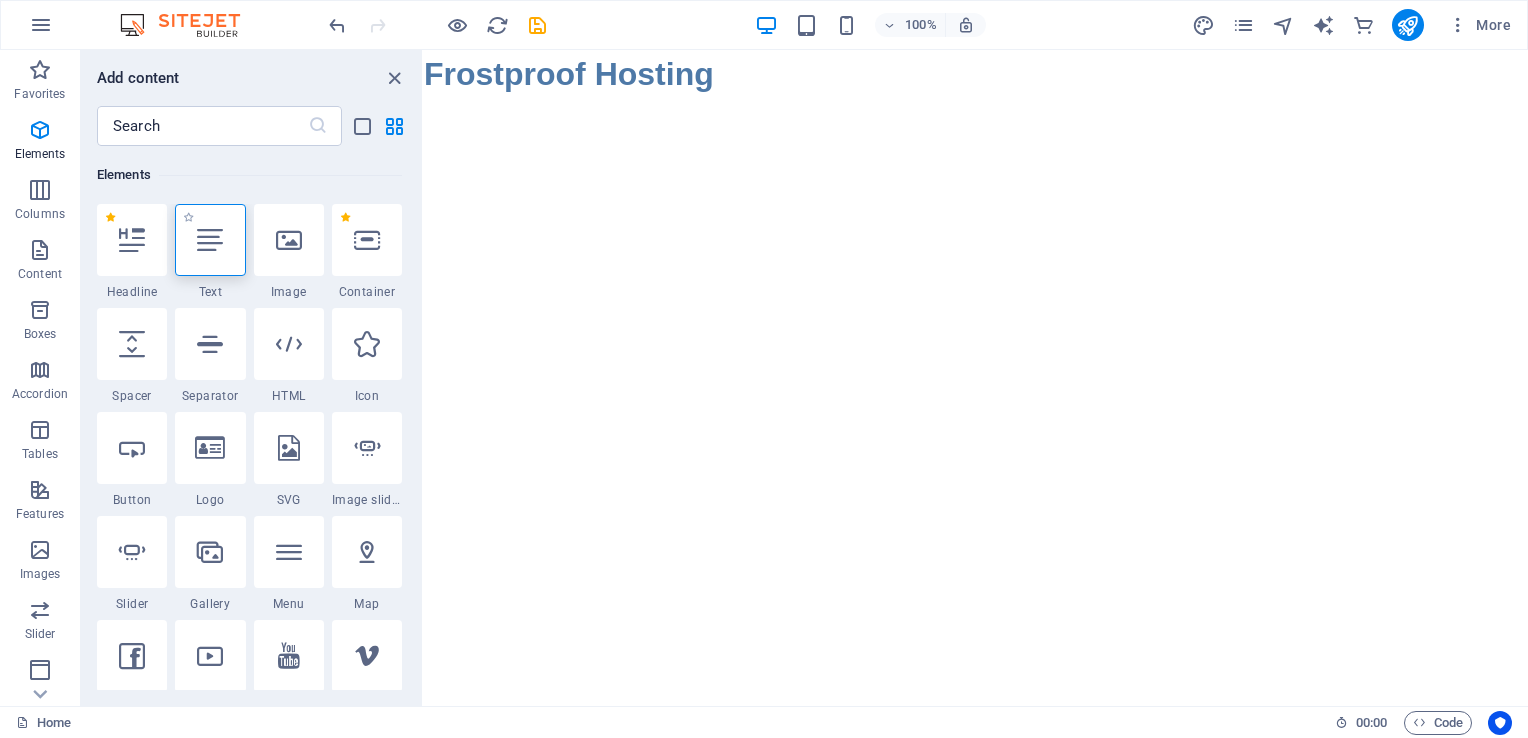 click at bounding box center [210, 240] 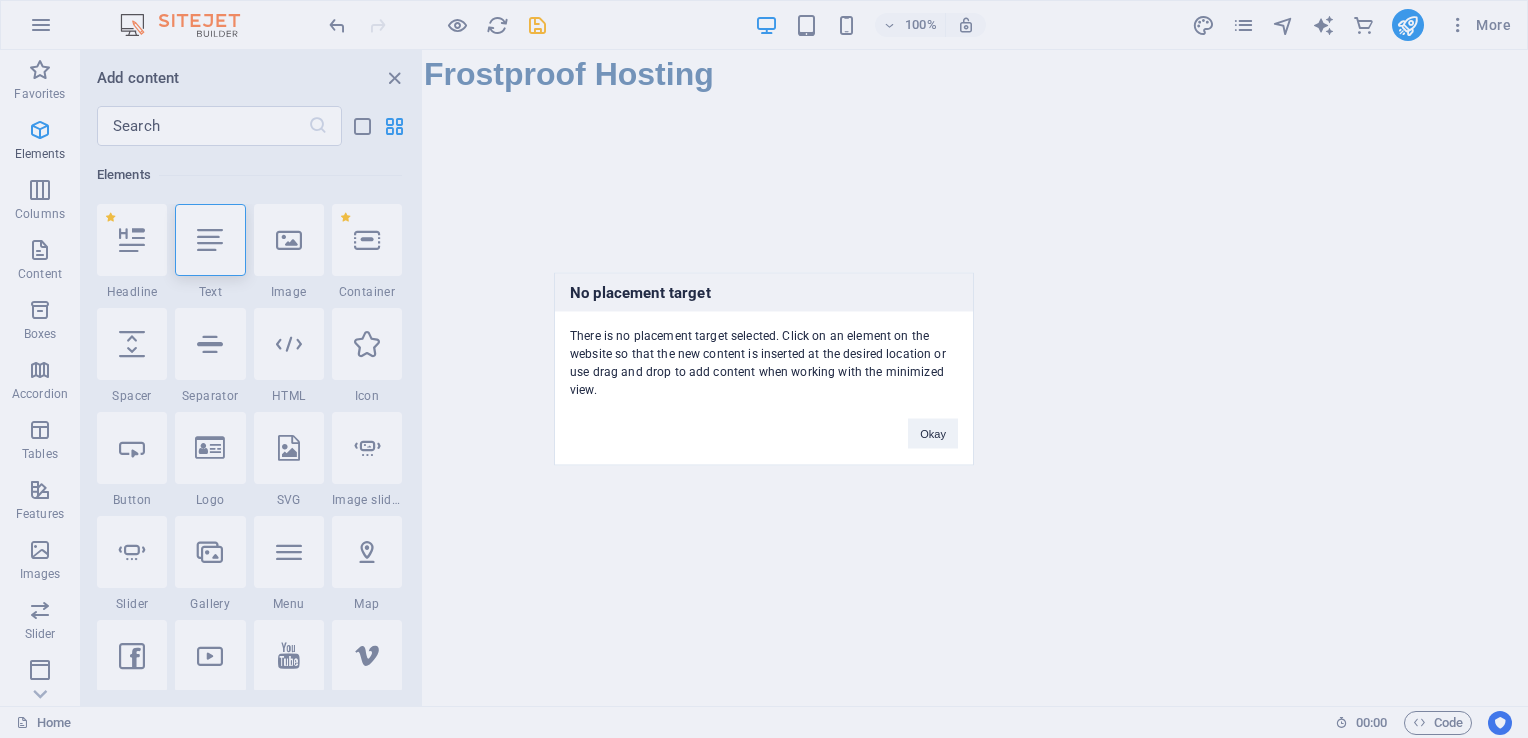 click on "No placement target There is no placement target selected. Click on an element on the website so that the new content is inserted at the desired location or use drag and drop to add content when working with the minimized view. Okay" at bounding box center [764, 369] 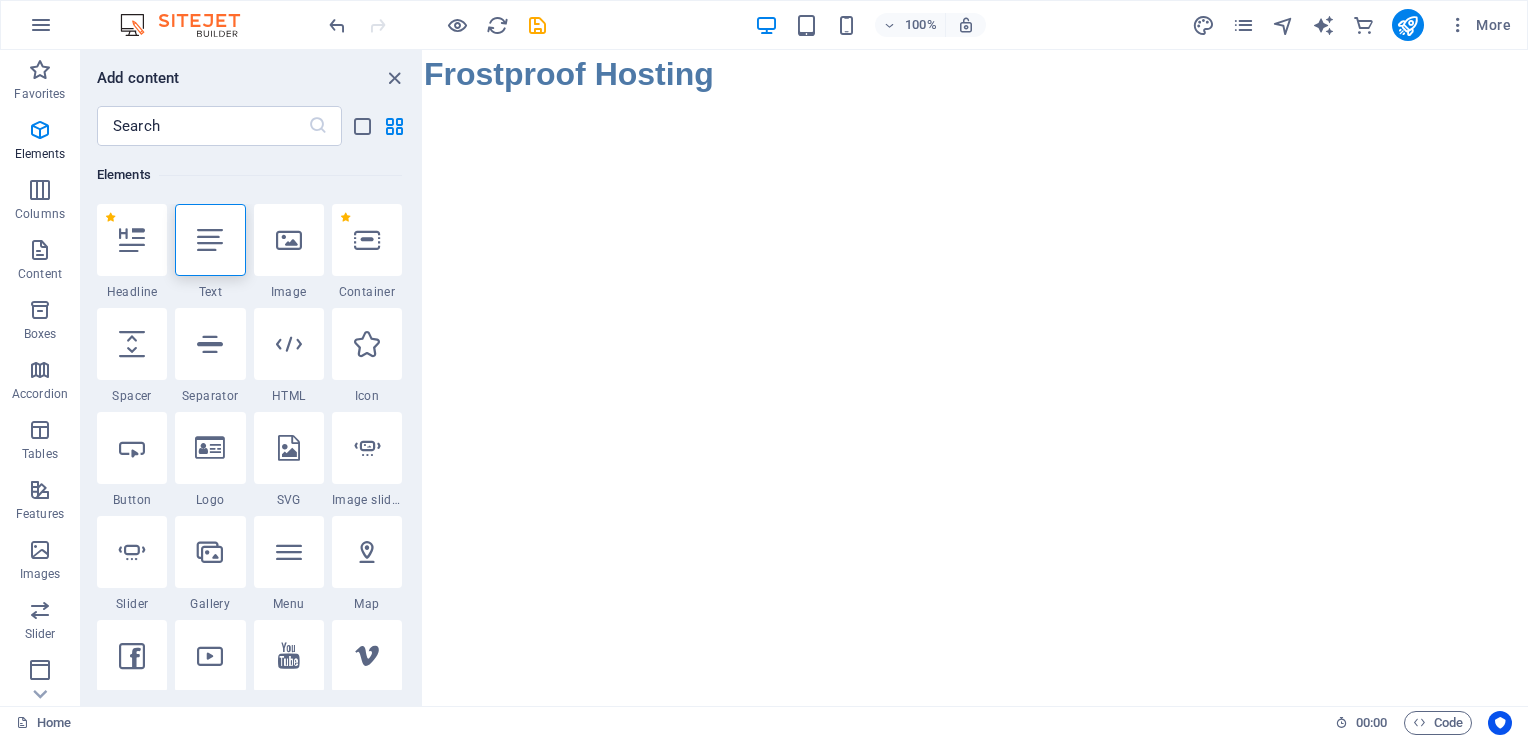 click on "Skip to main content
Frostproof Hosting" at bounding box center (976, 74) 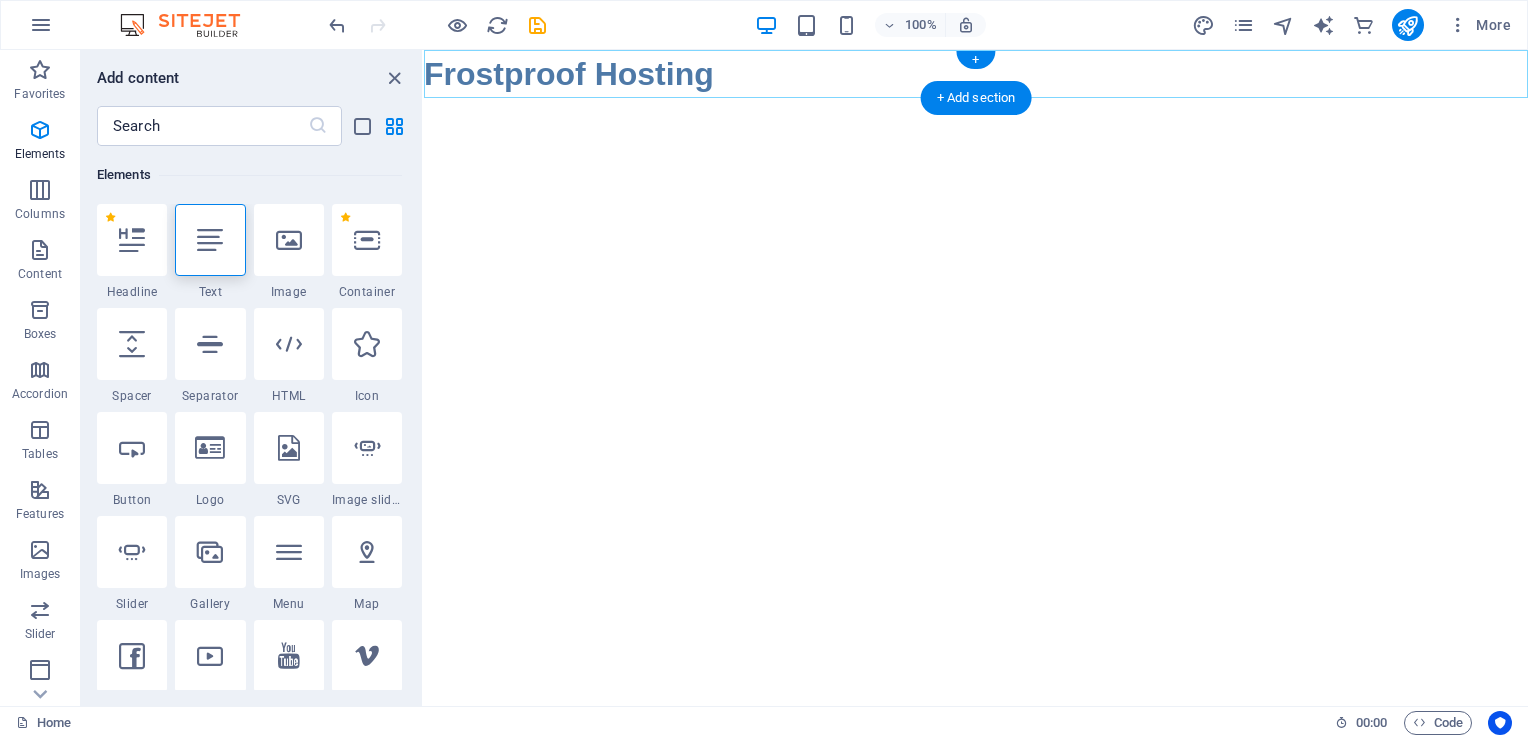 click on "+ Add section" at bounding box center [976, 98] 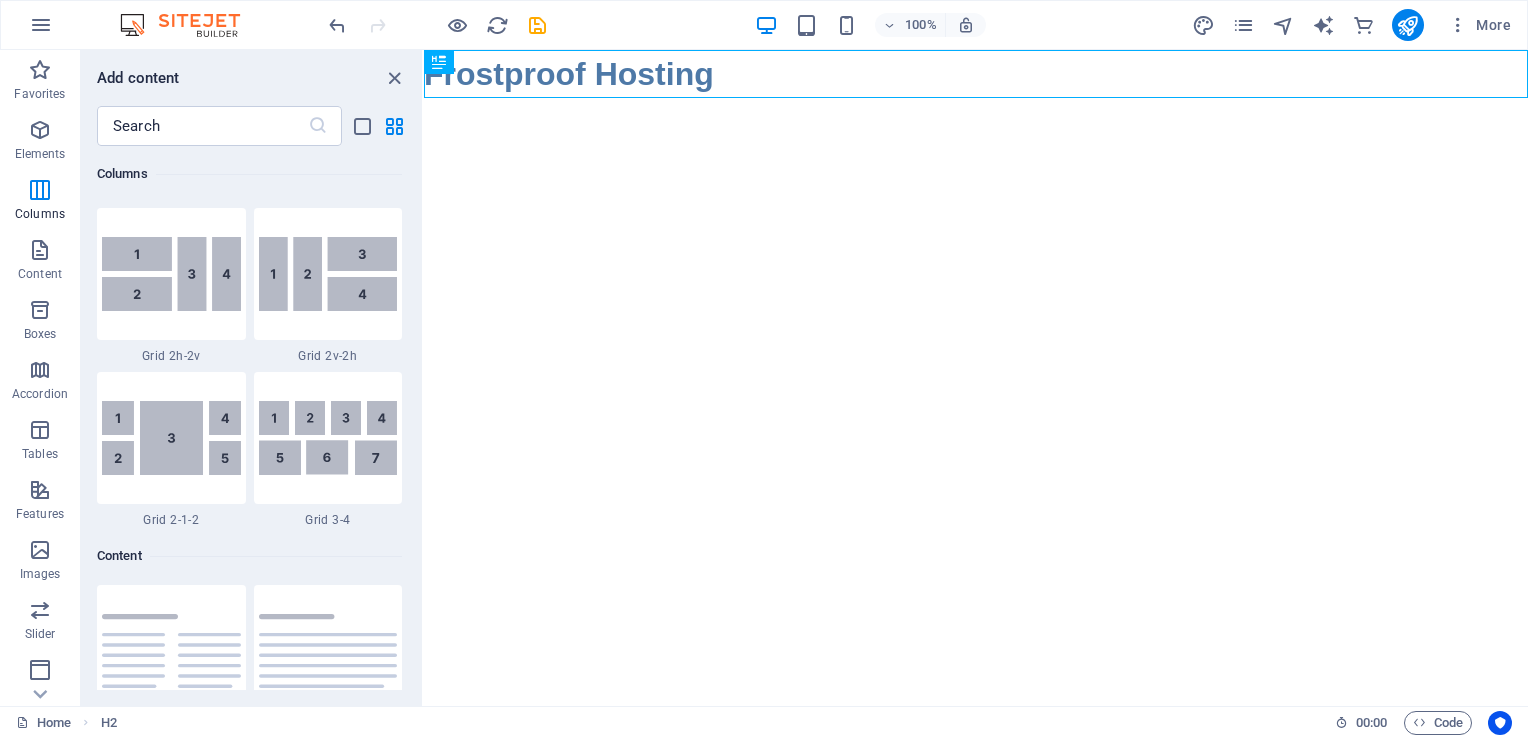 scroll, scrollTop: 3499, scrollLeft: 0, axis: vertical 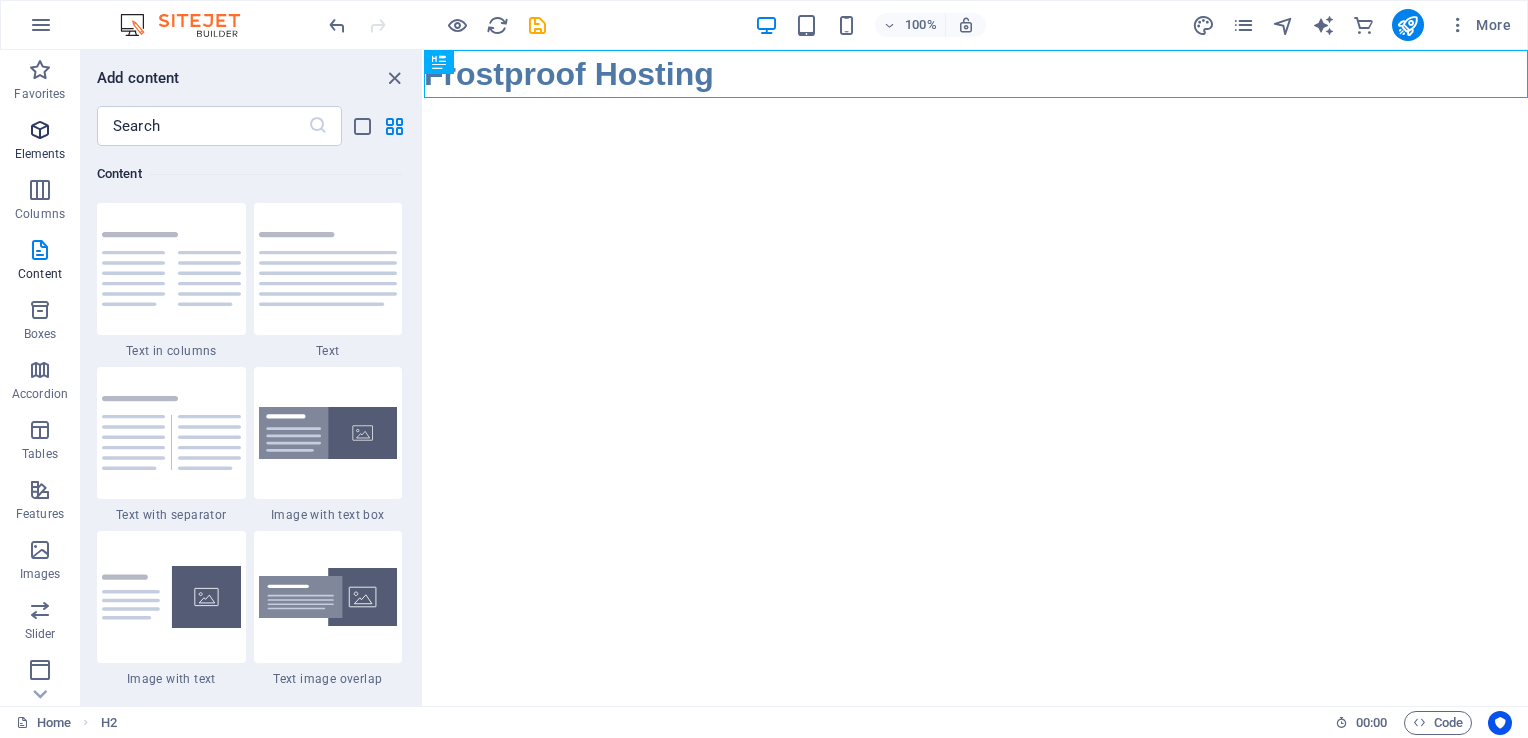 click at bounding box center (40, 130) 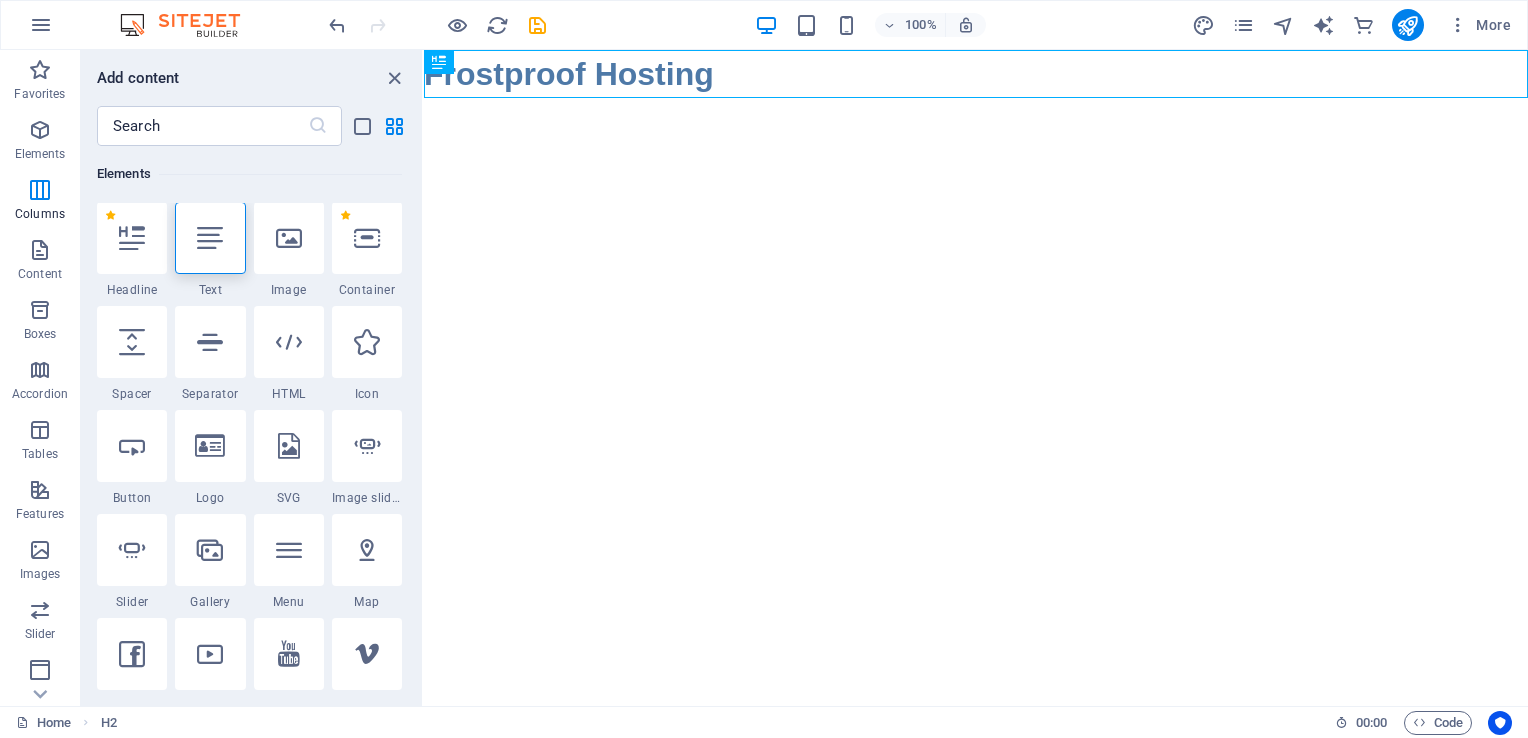 scroll, scrollTop: 212, scrollLeft: 0, axis: vertical 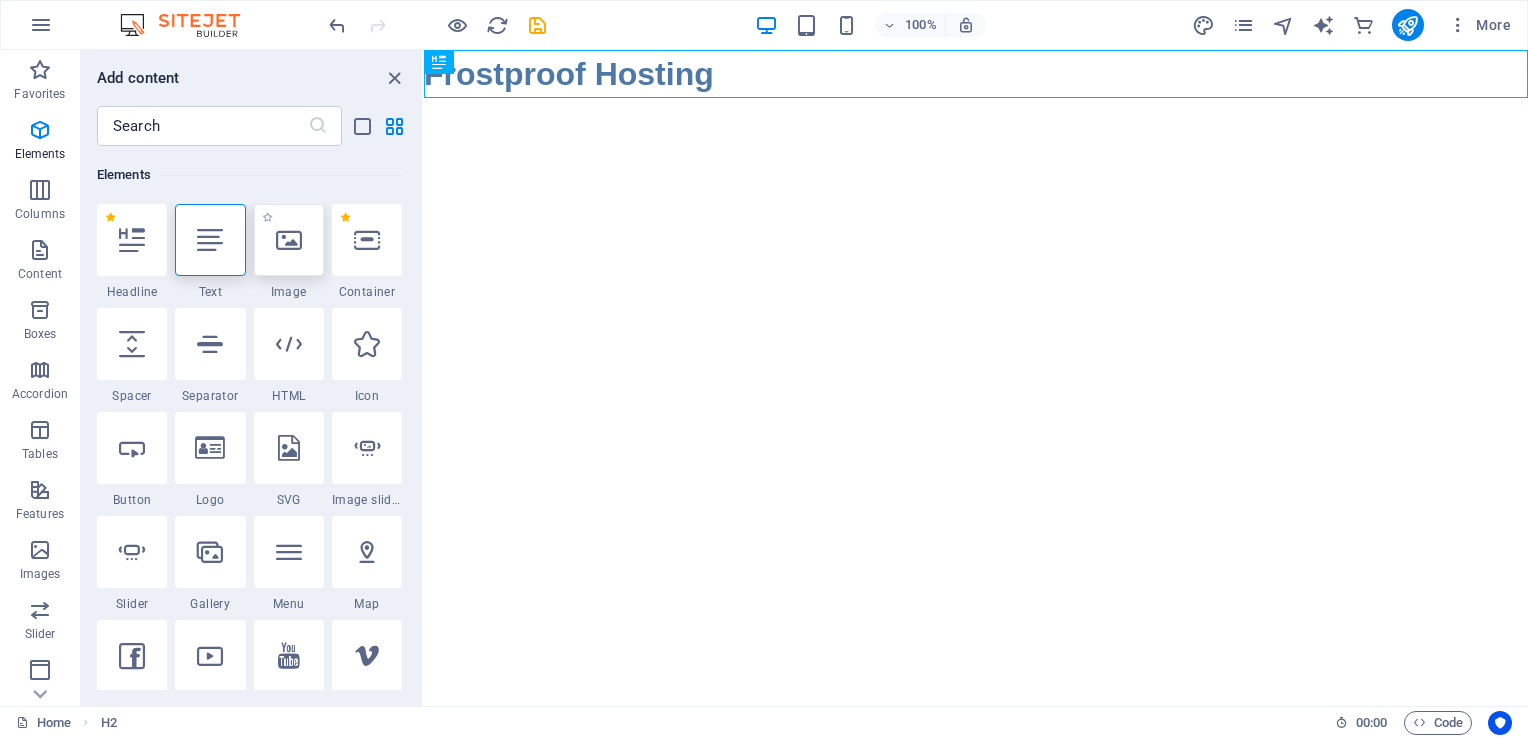 drag, startPoint x: 295, startPoint y: 262, endPoint x: 35, endPoint y: 266, distance: 260.03076 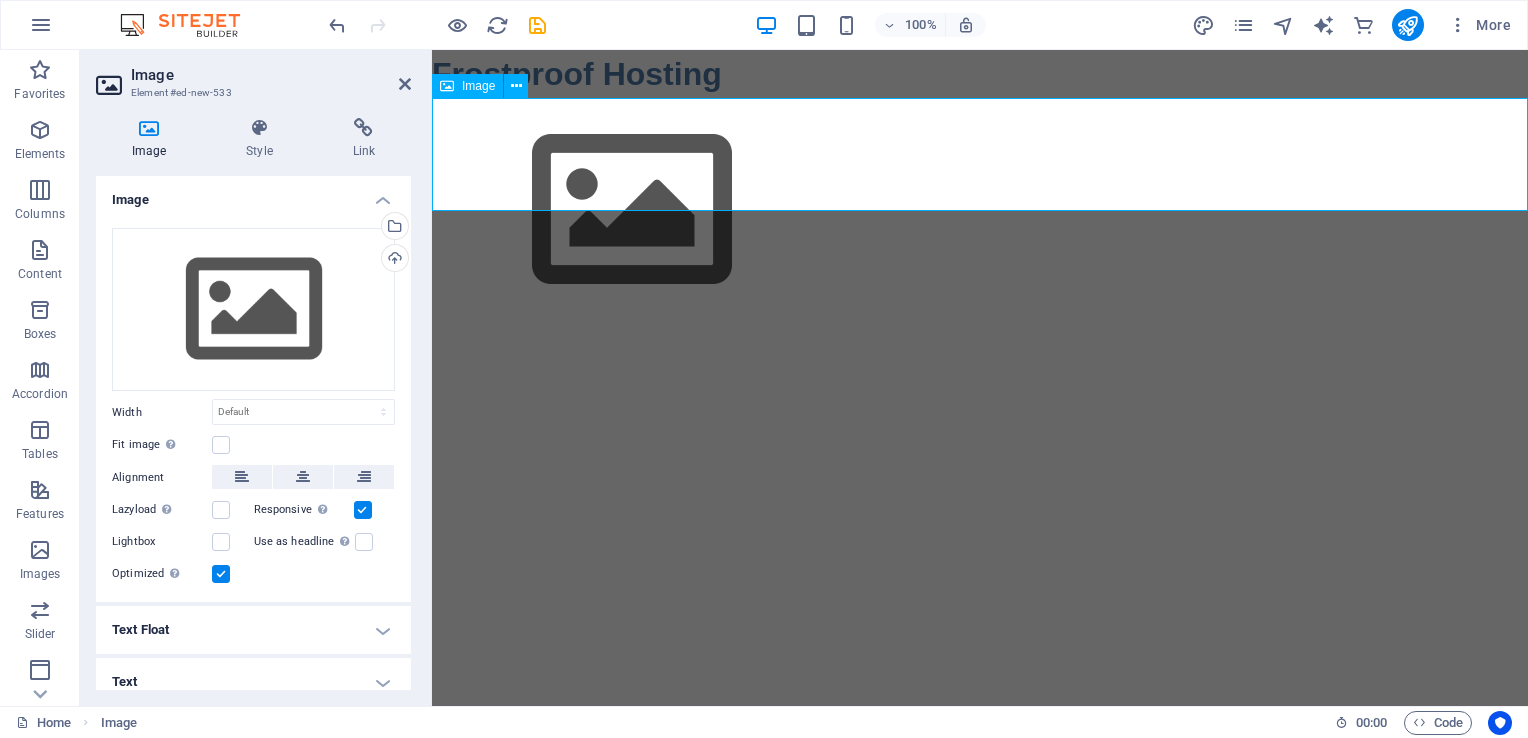 click at bounding box center [980, 210] 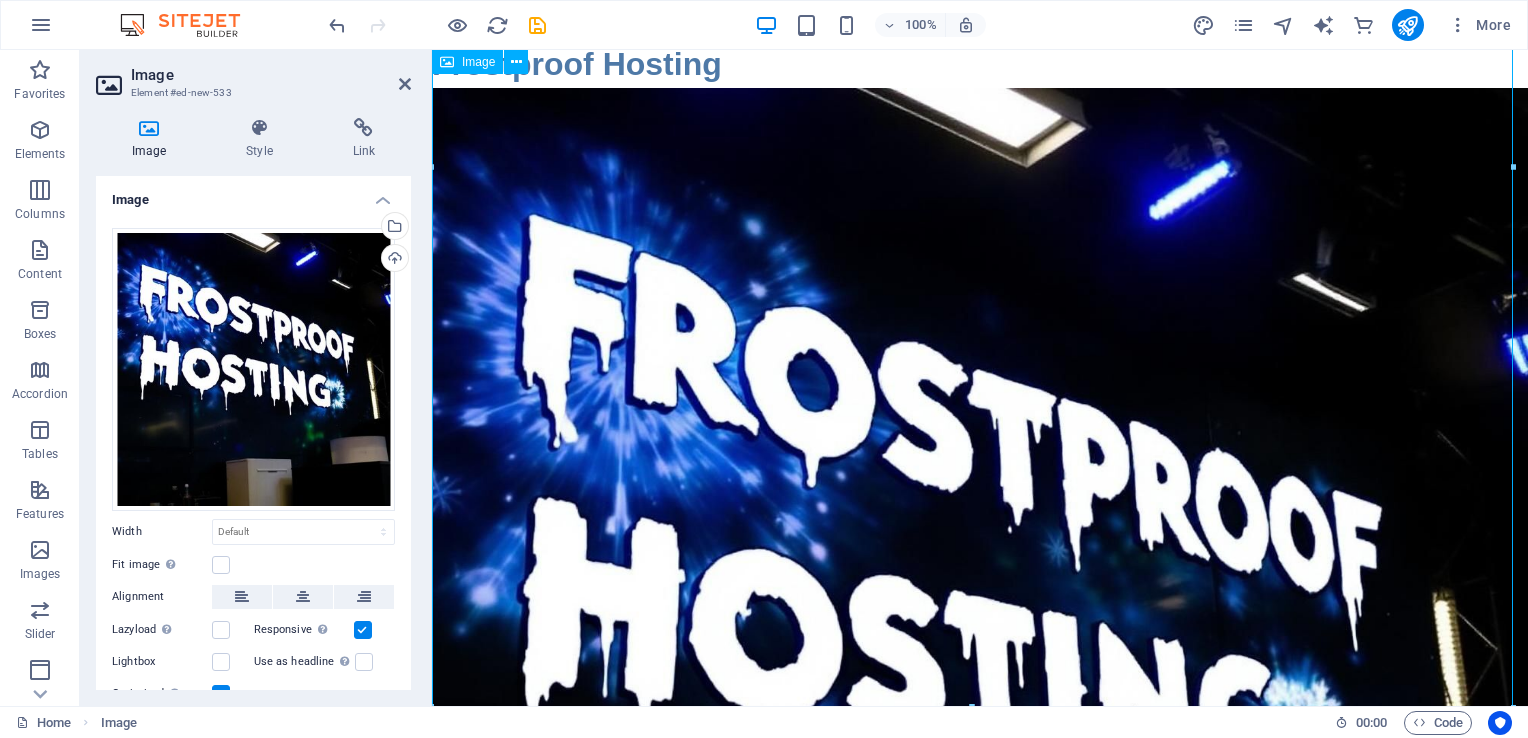 scroll, scrollTop: 0, scrollLeft: 0, axis: both 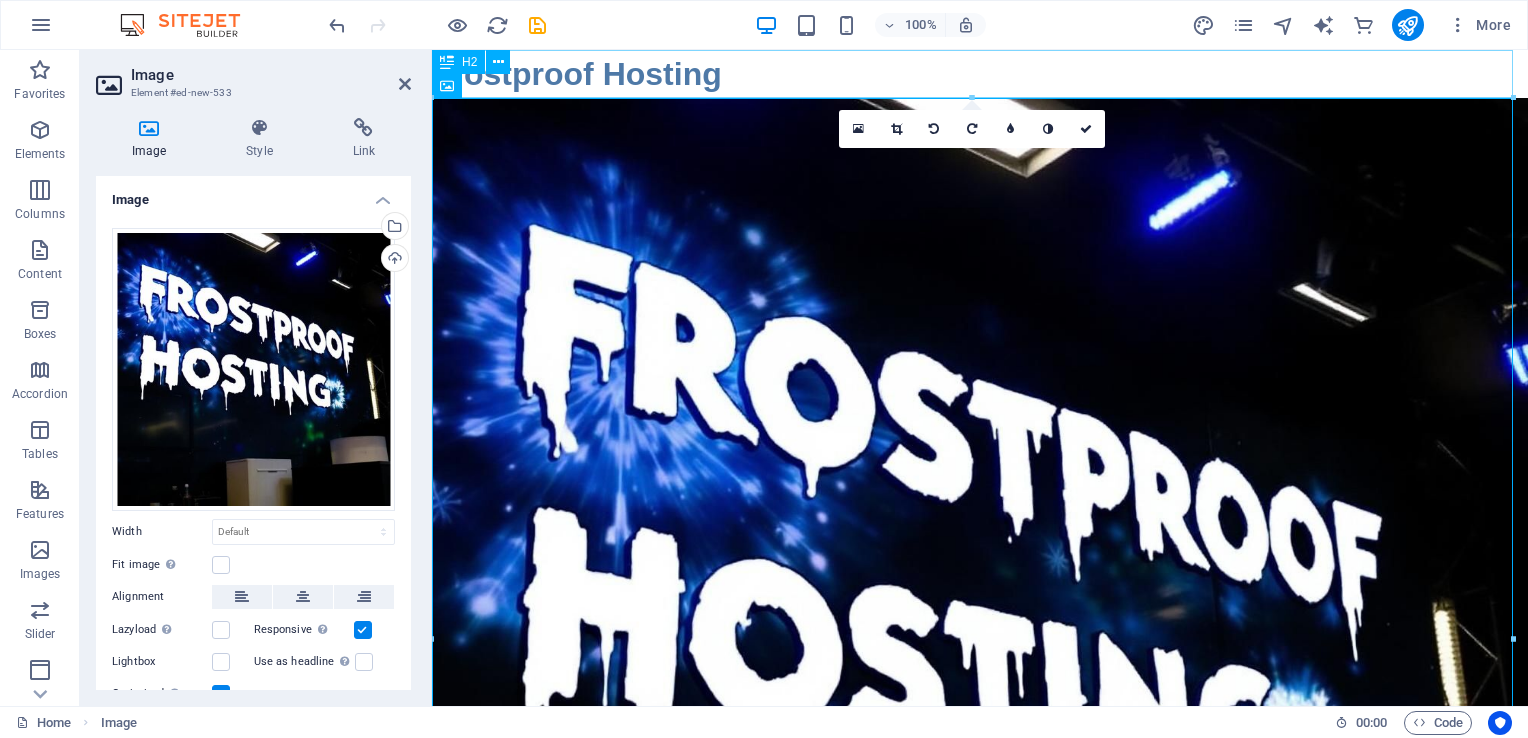 click on "Frostproof Hosting" at bounding box center [980, 74] 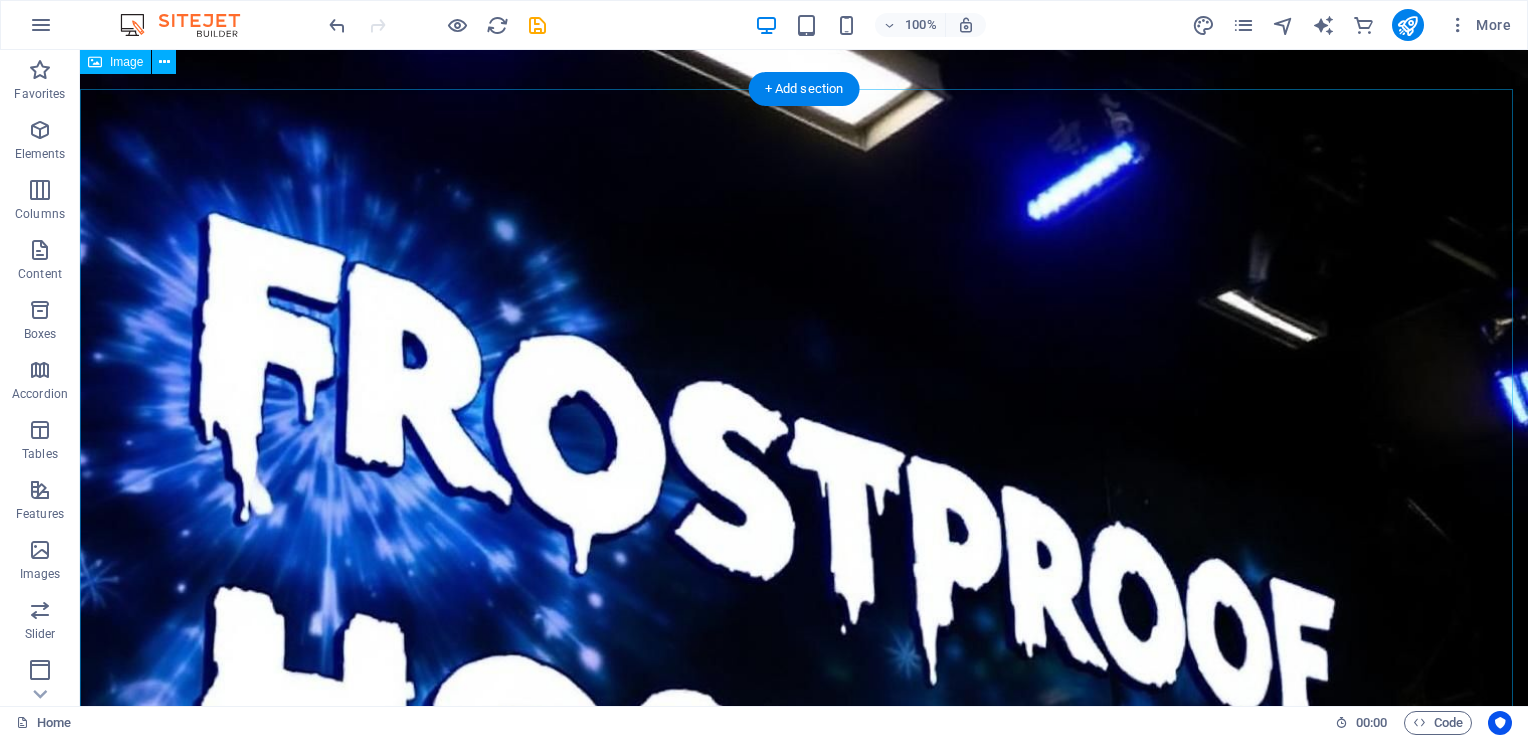 scroll, scrollTop: 0, scrollLeft: 0, axis: both 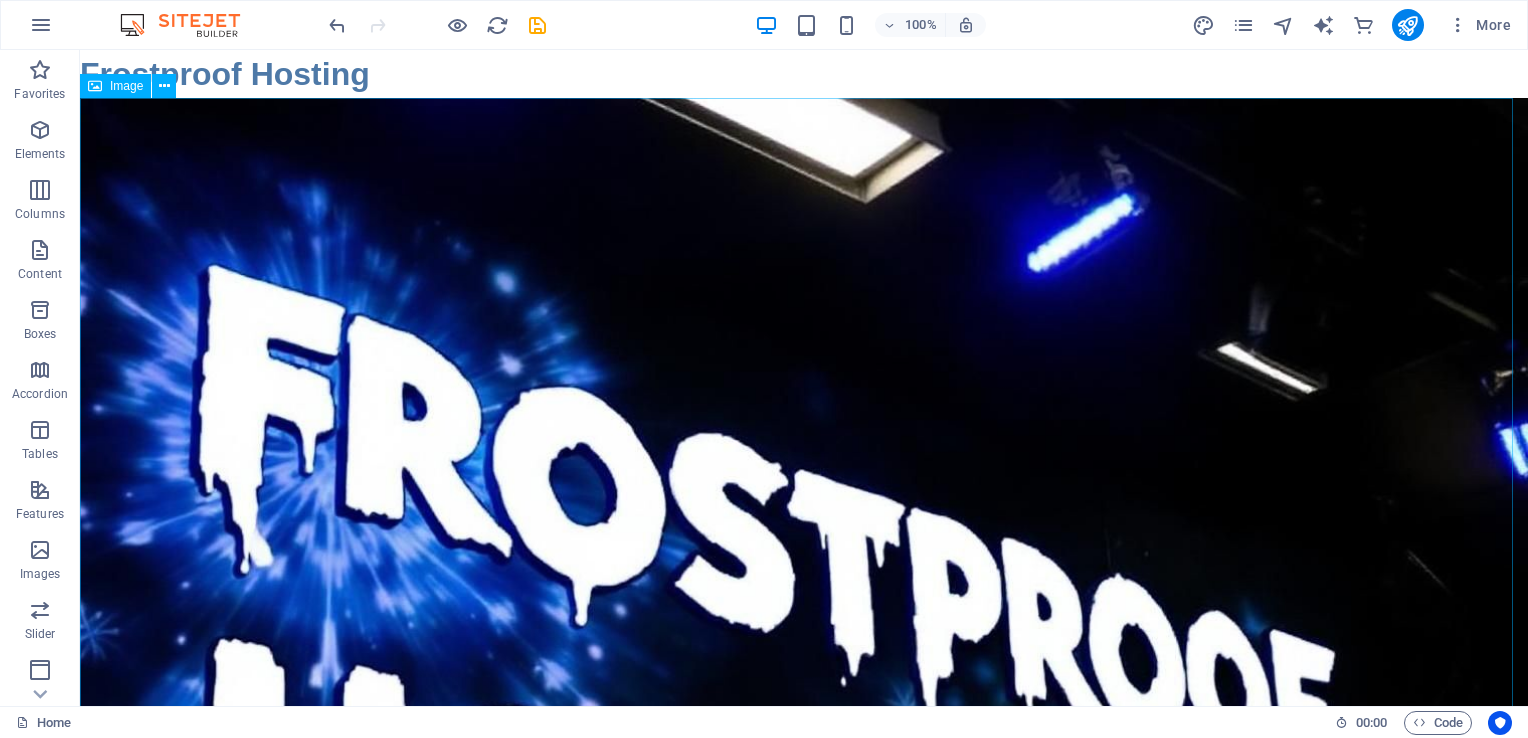 click on "Image" at bounding box center [115, 86] 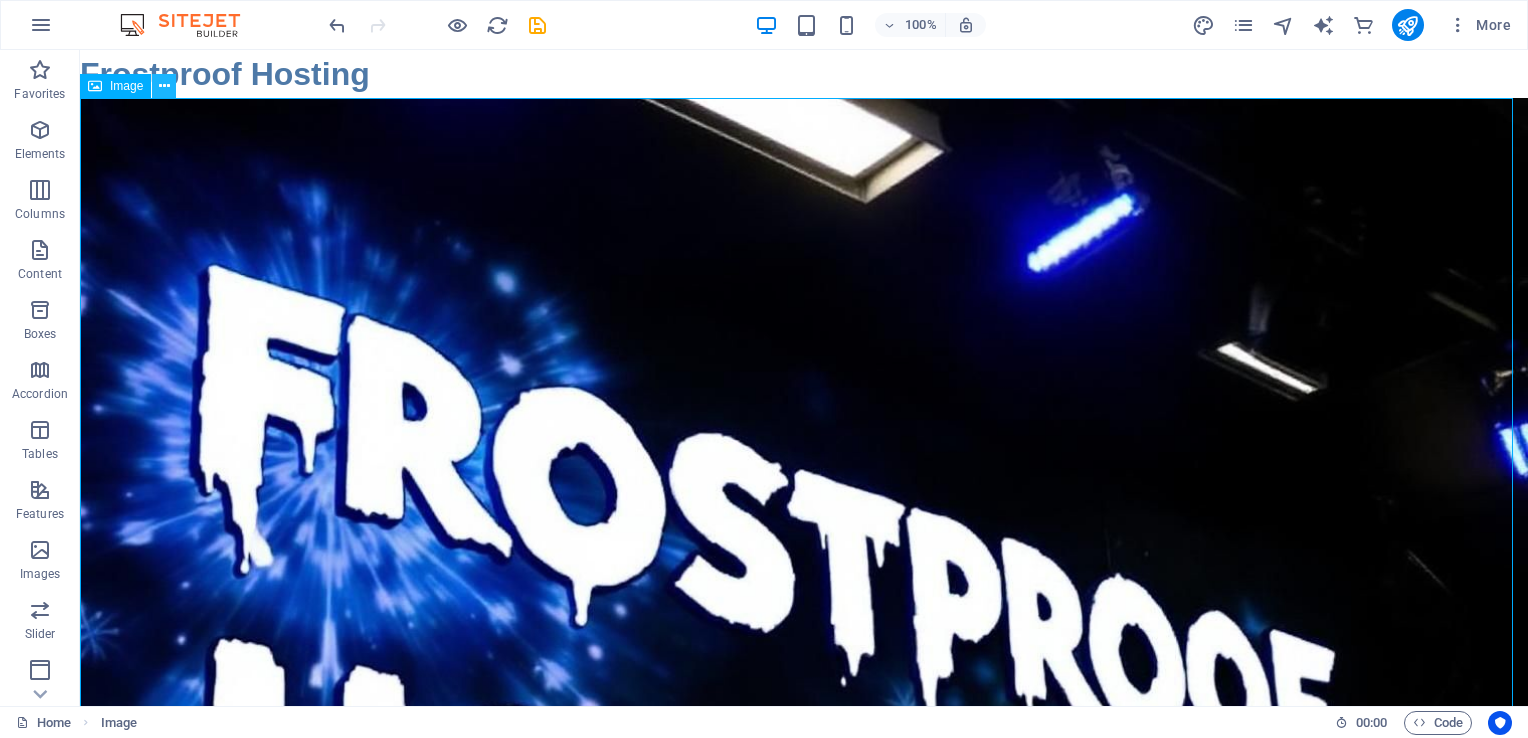 click at bounding box center [164, 86] 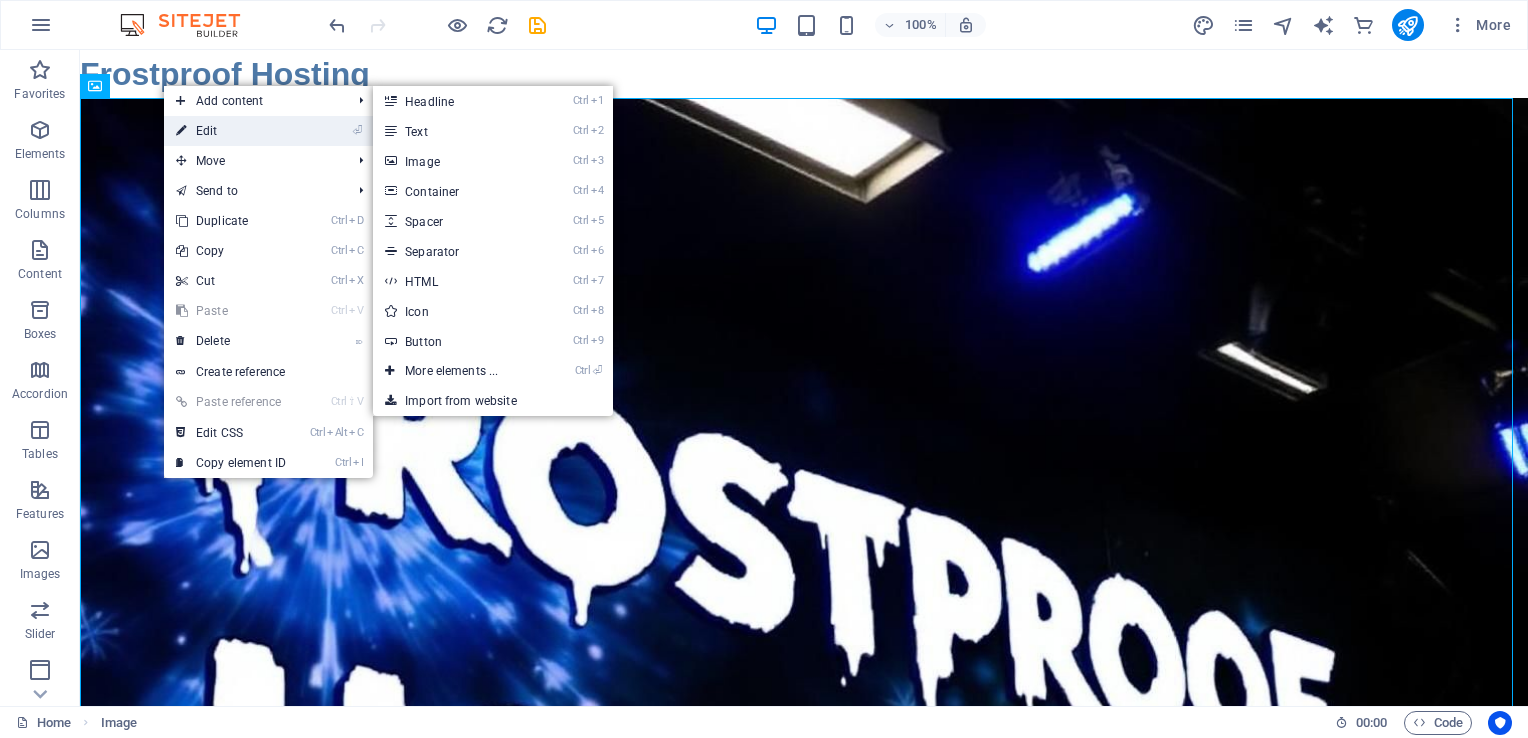 click on "⏎  Edit" at bounding box center (231, 131) 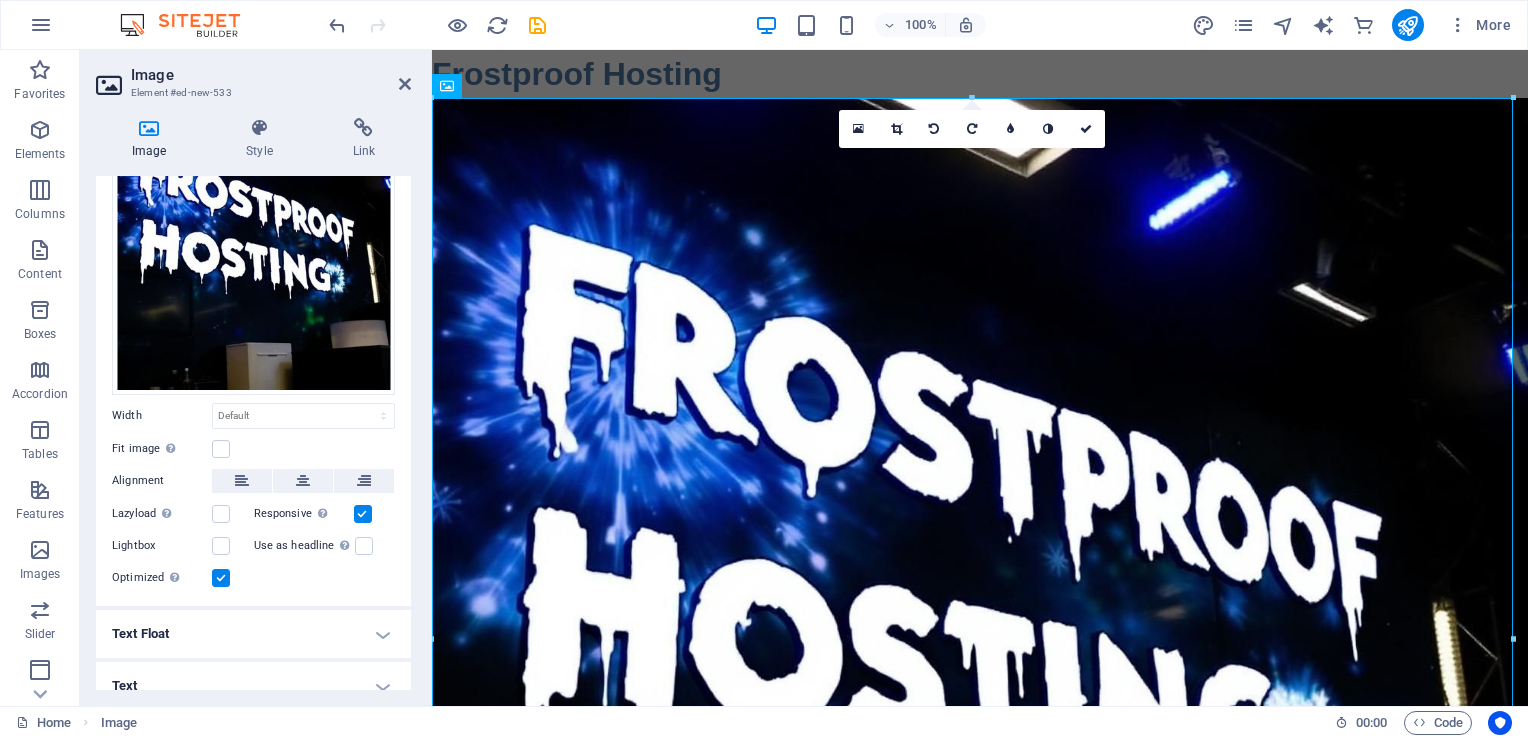 scroll, scrollTop: 130, scrollLeft: 0, axis: vertical 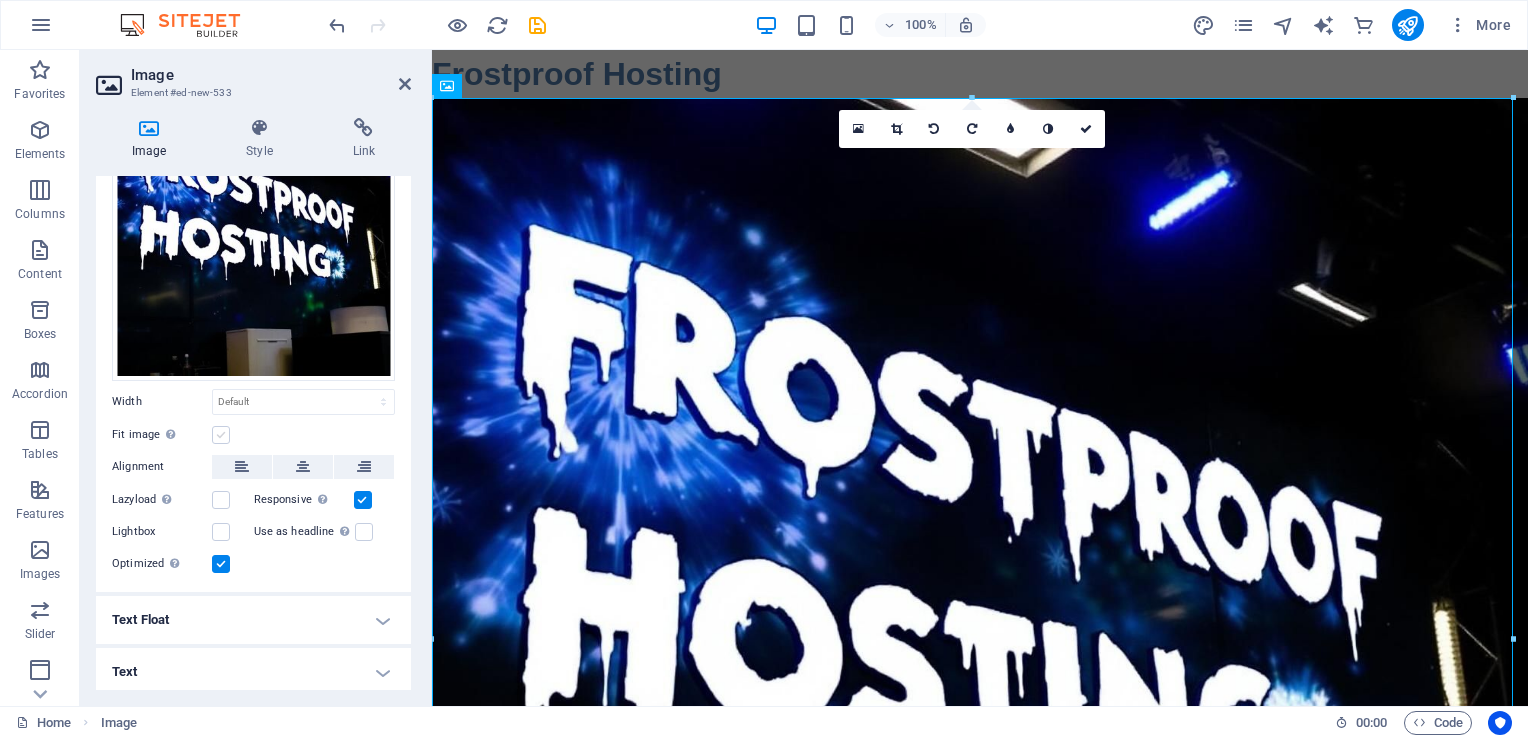 click at bounding box center (221, 435) 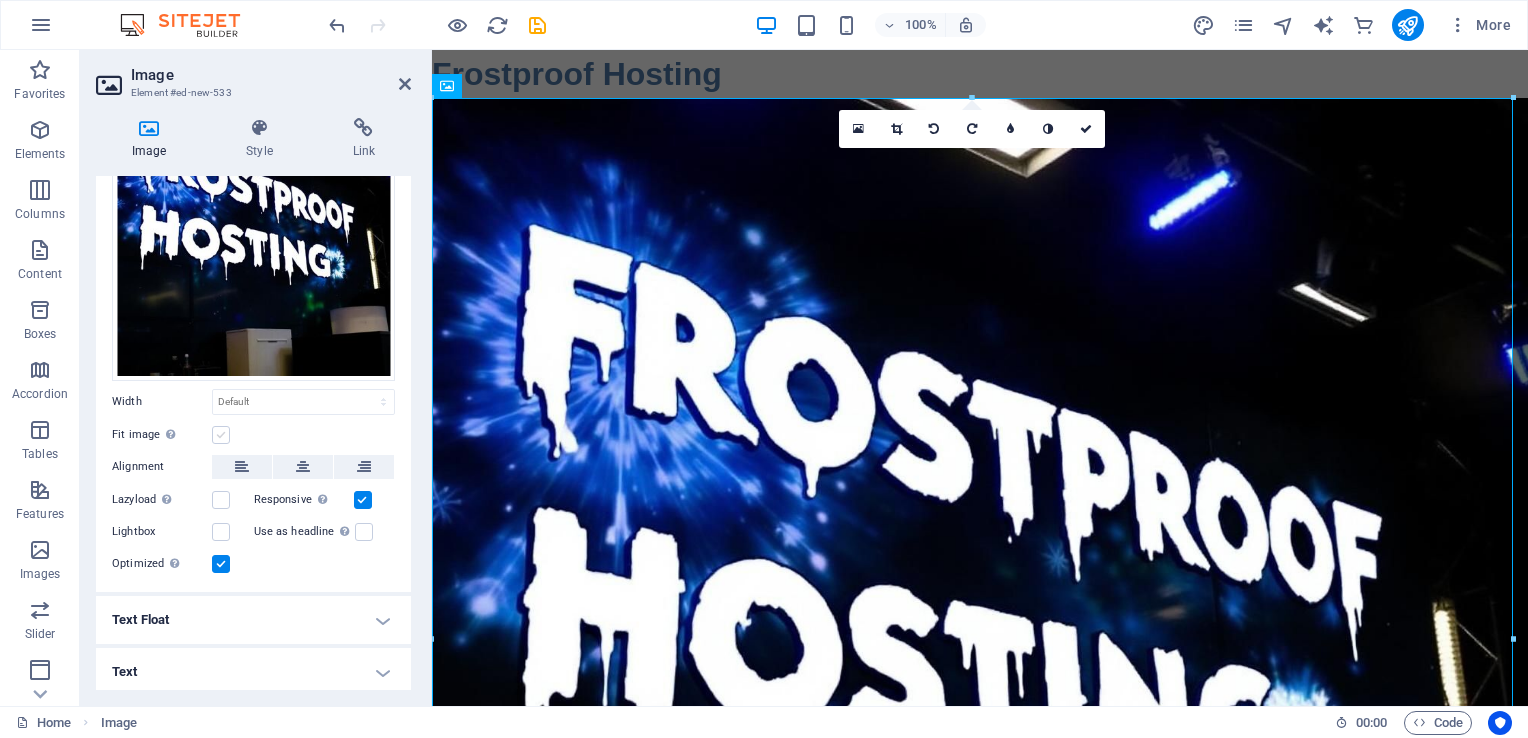 click on "Fit image Automatically fit image to a fixed width and height" at bounding box center (0, 0) 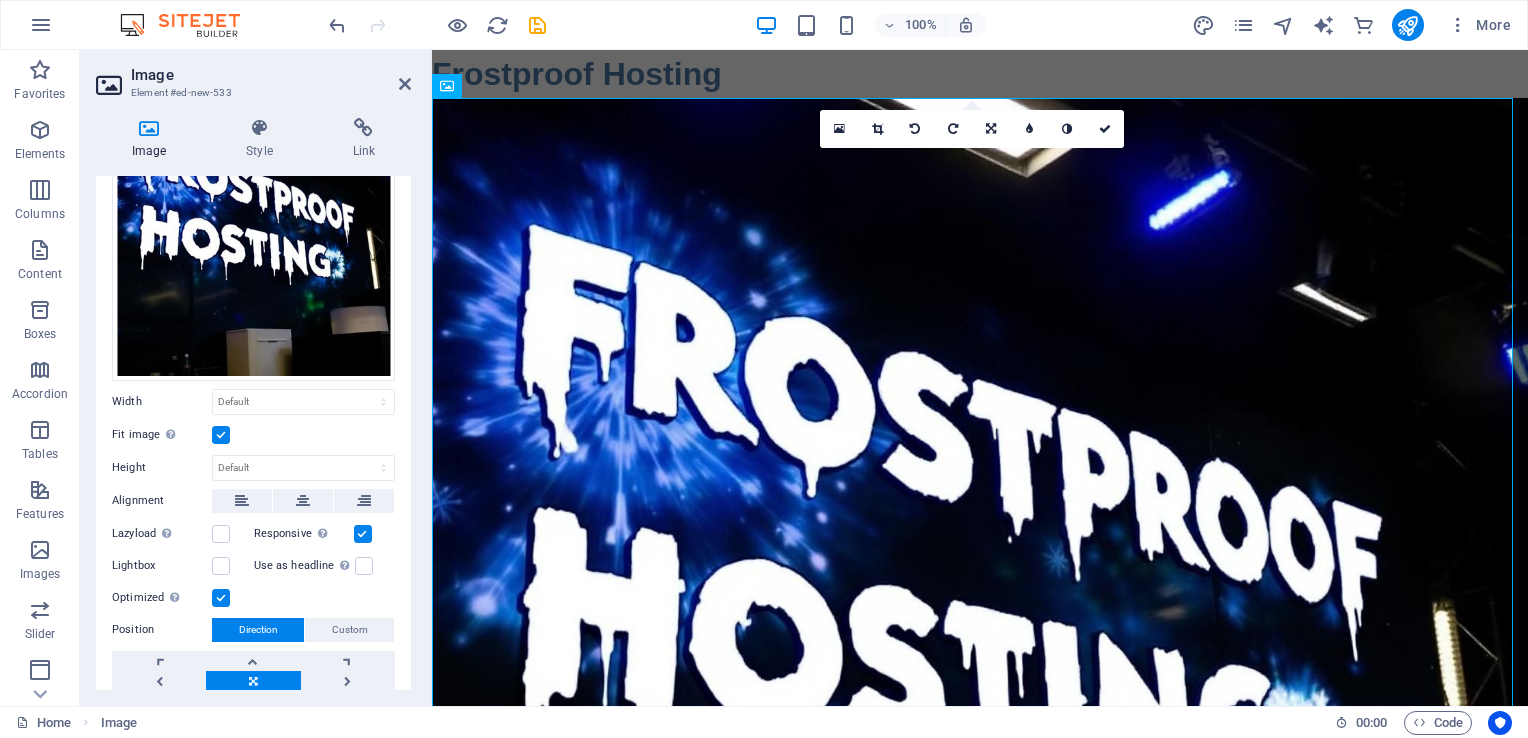 scroll, scrollTop: 265, scrollLeft: 0, axis: vertical 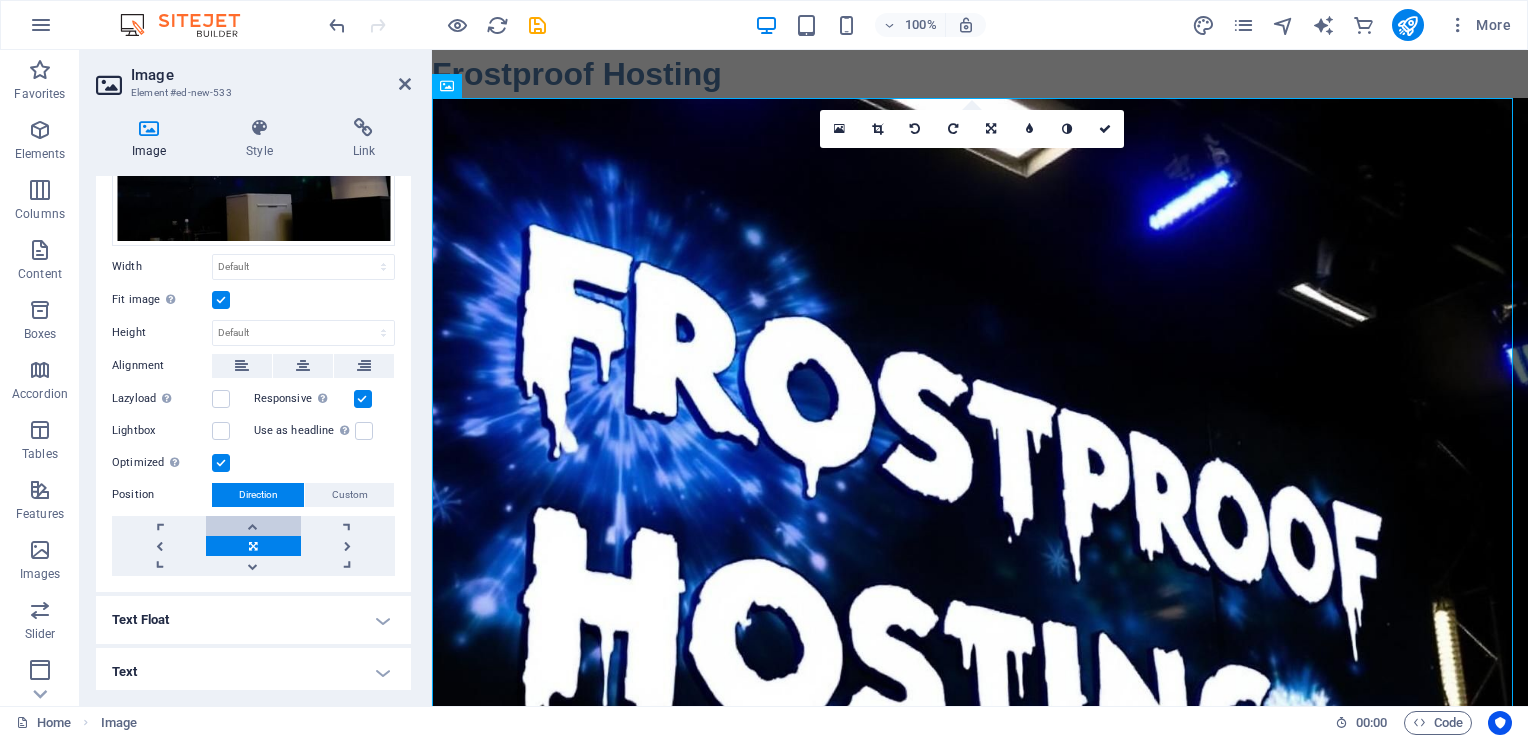 click at bounding box center [253, 526] 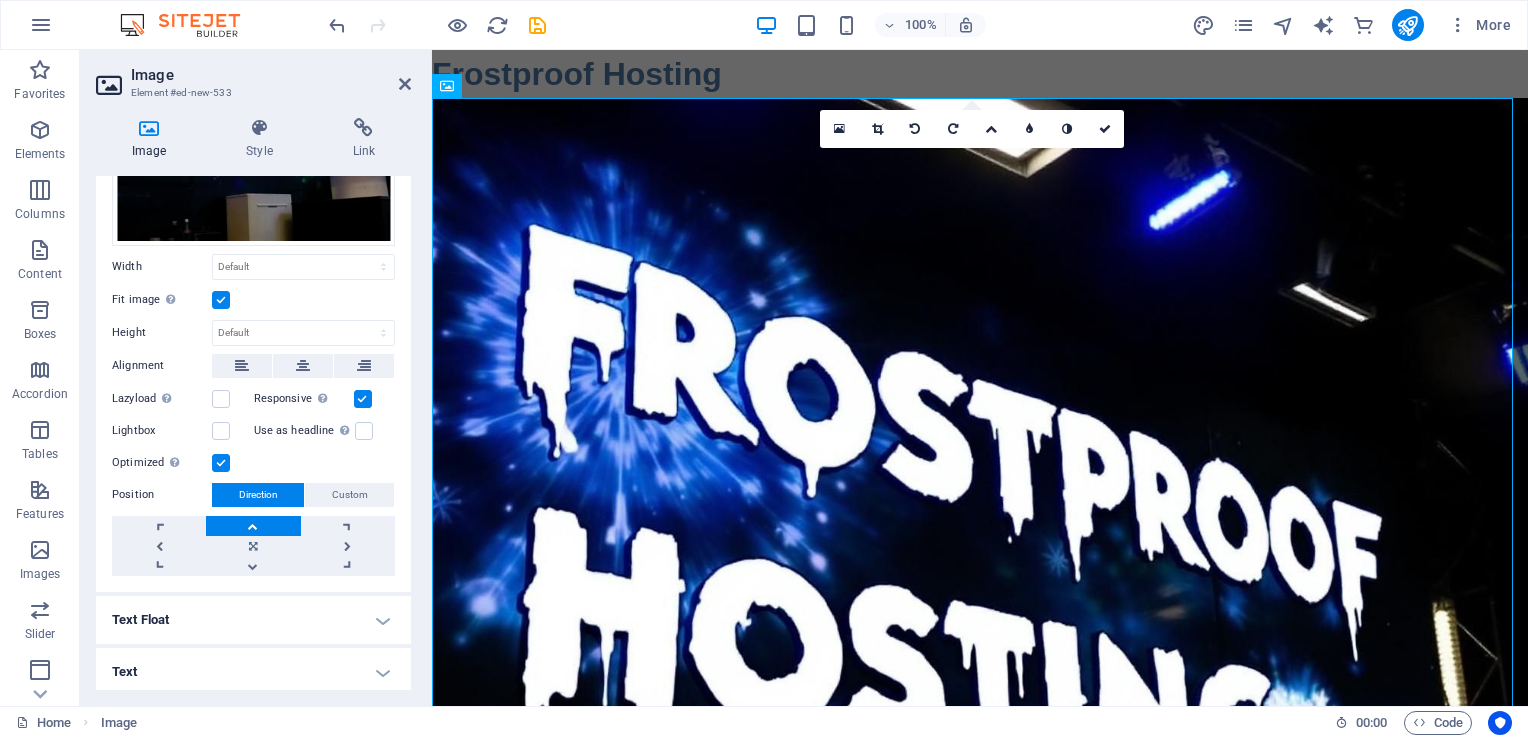 click at bounding box center (253, 526) 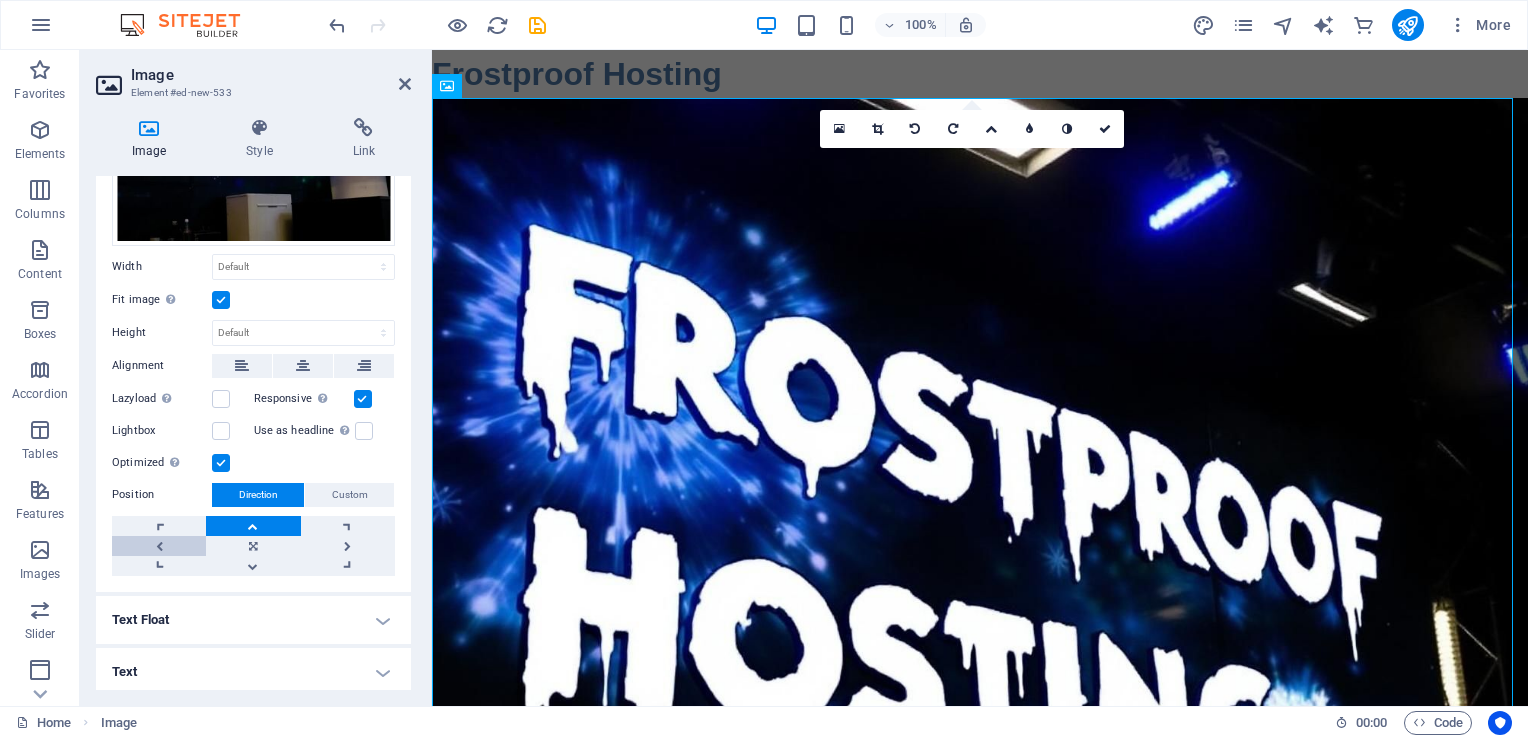 click at bounding box center [159, 546] 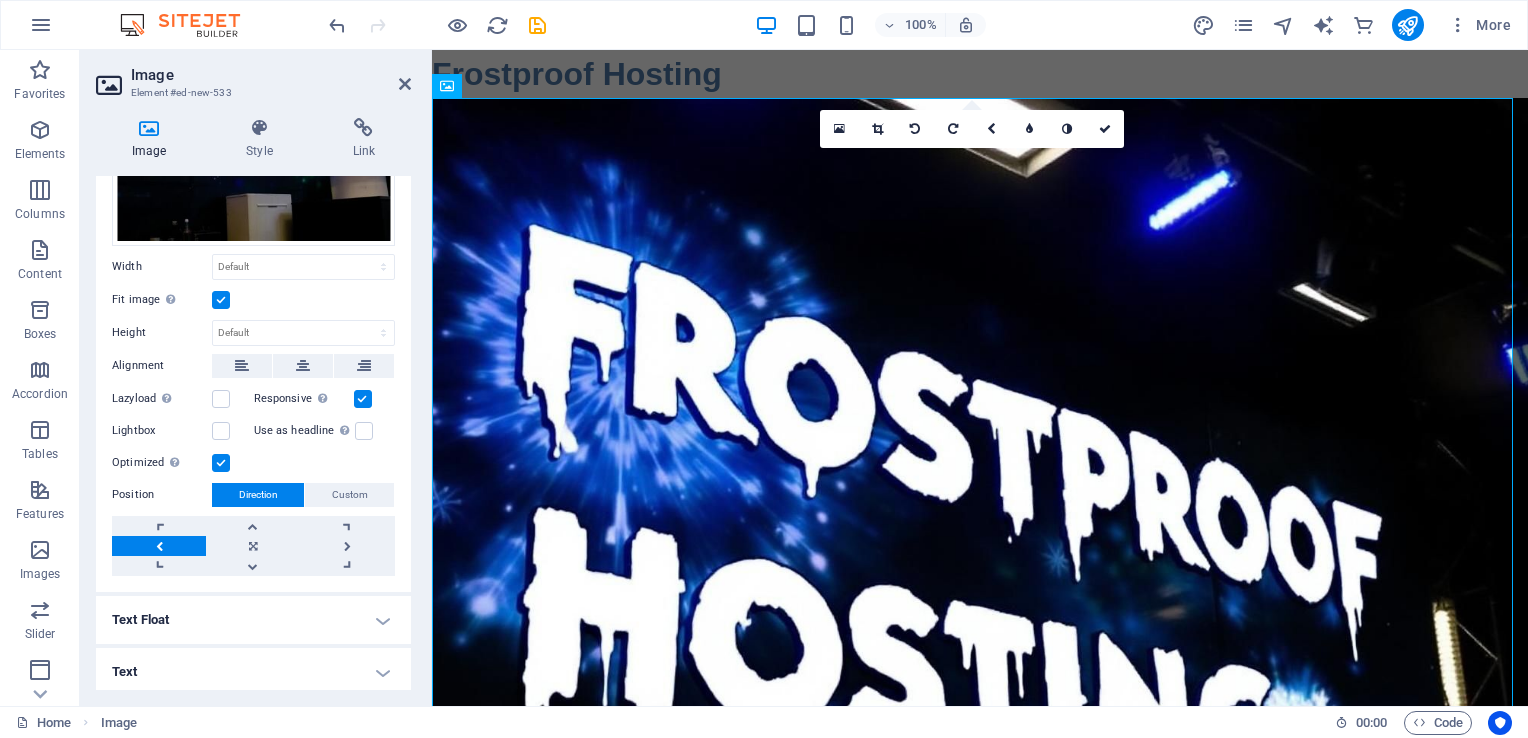 click at bounding box center (159, 546) 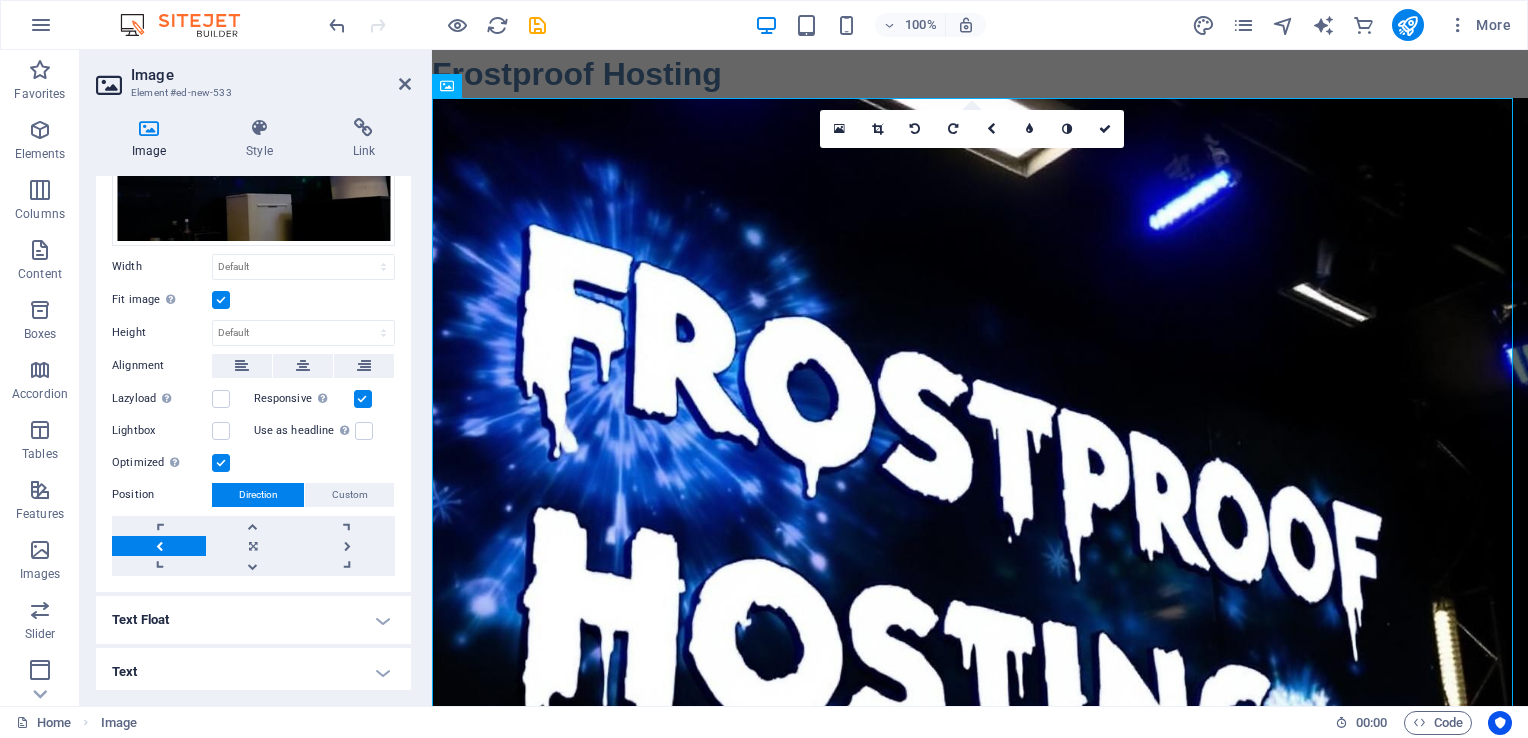 click at bounding box center [159, 546] 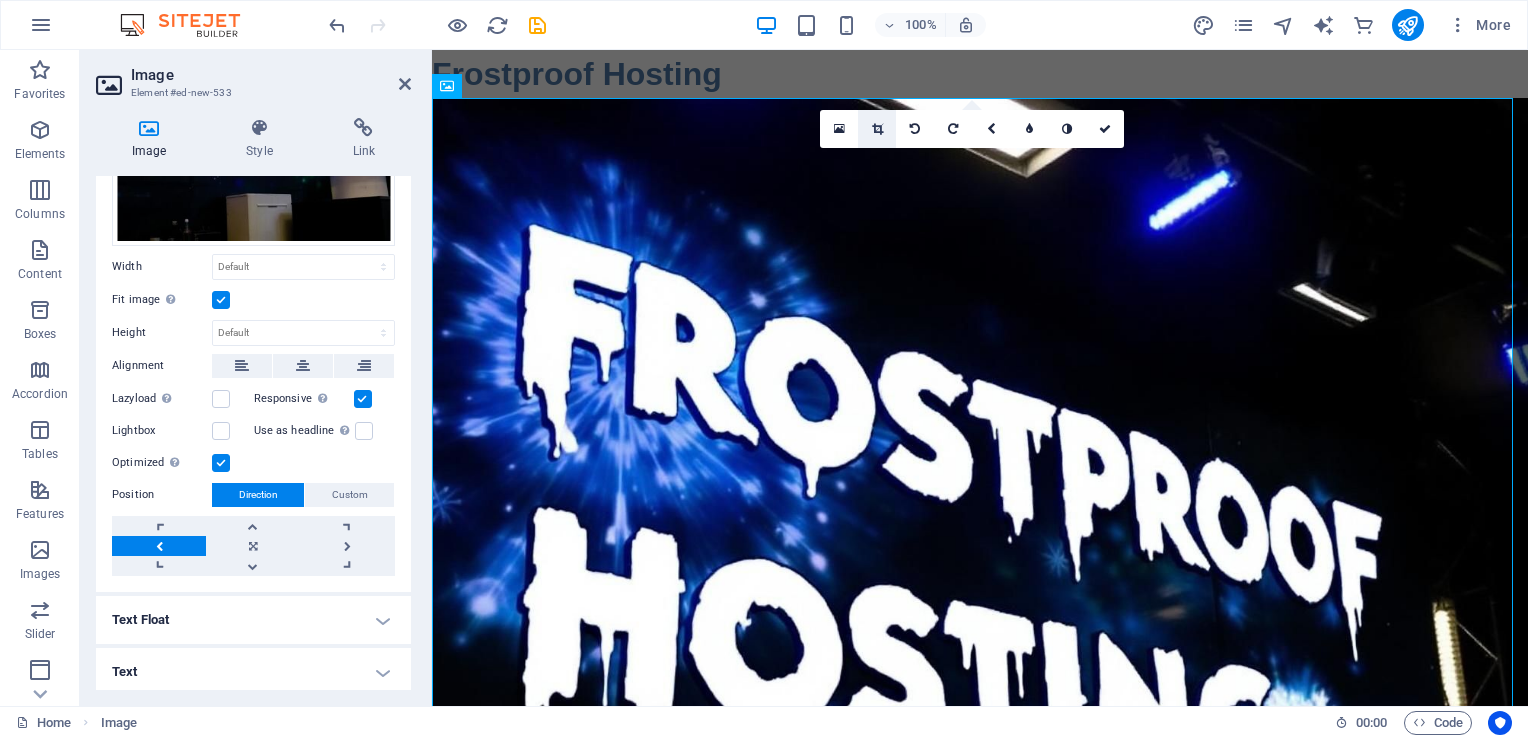 click at bounding box center [877, 129] 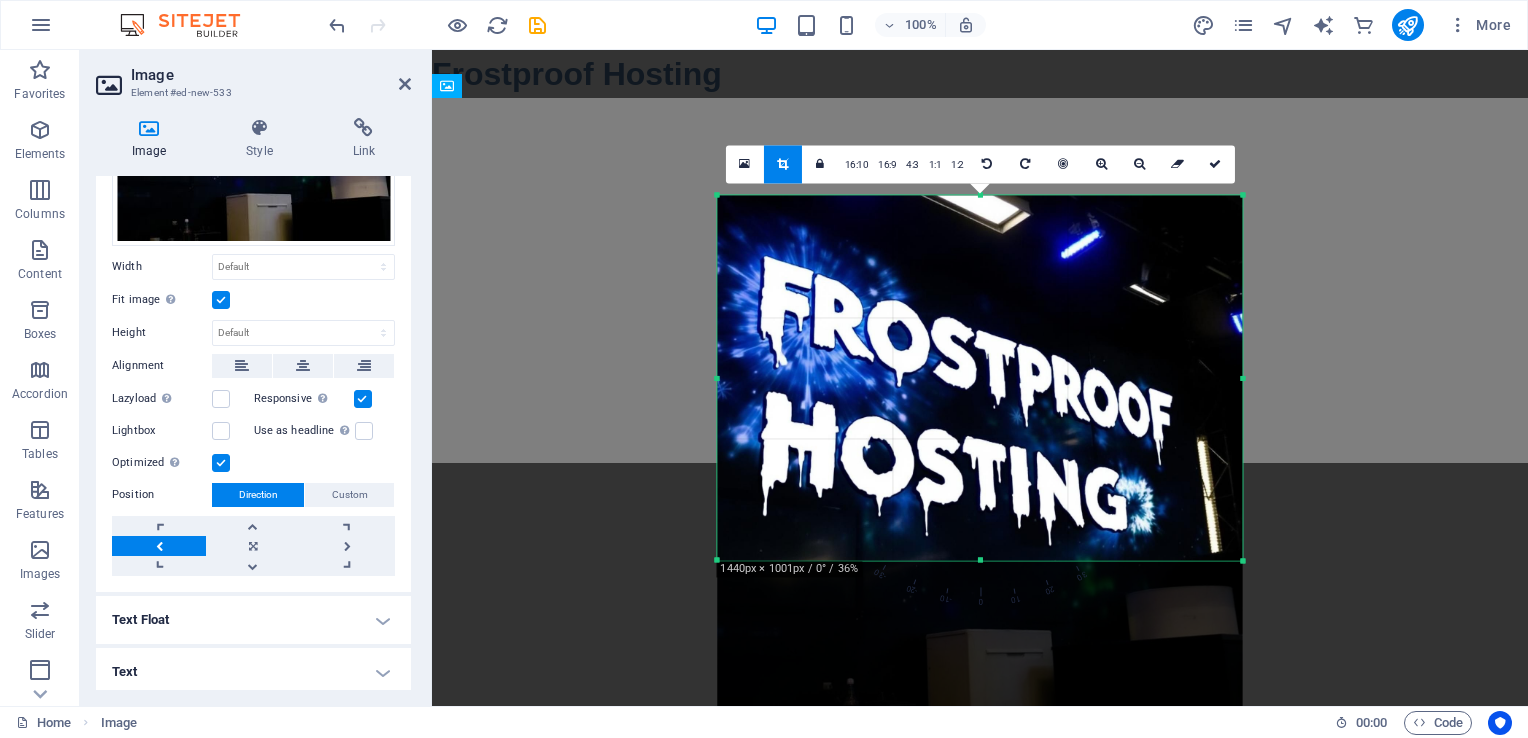 drag, startPoint x: 980, startPoint y: 639, endPoint x: 951, endPoint y: 479, distance: 162.60689 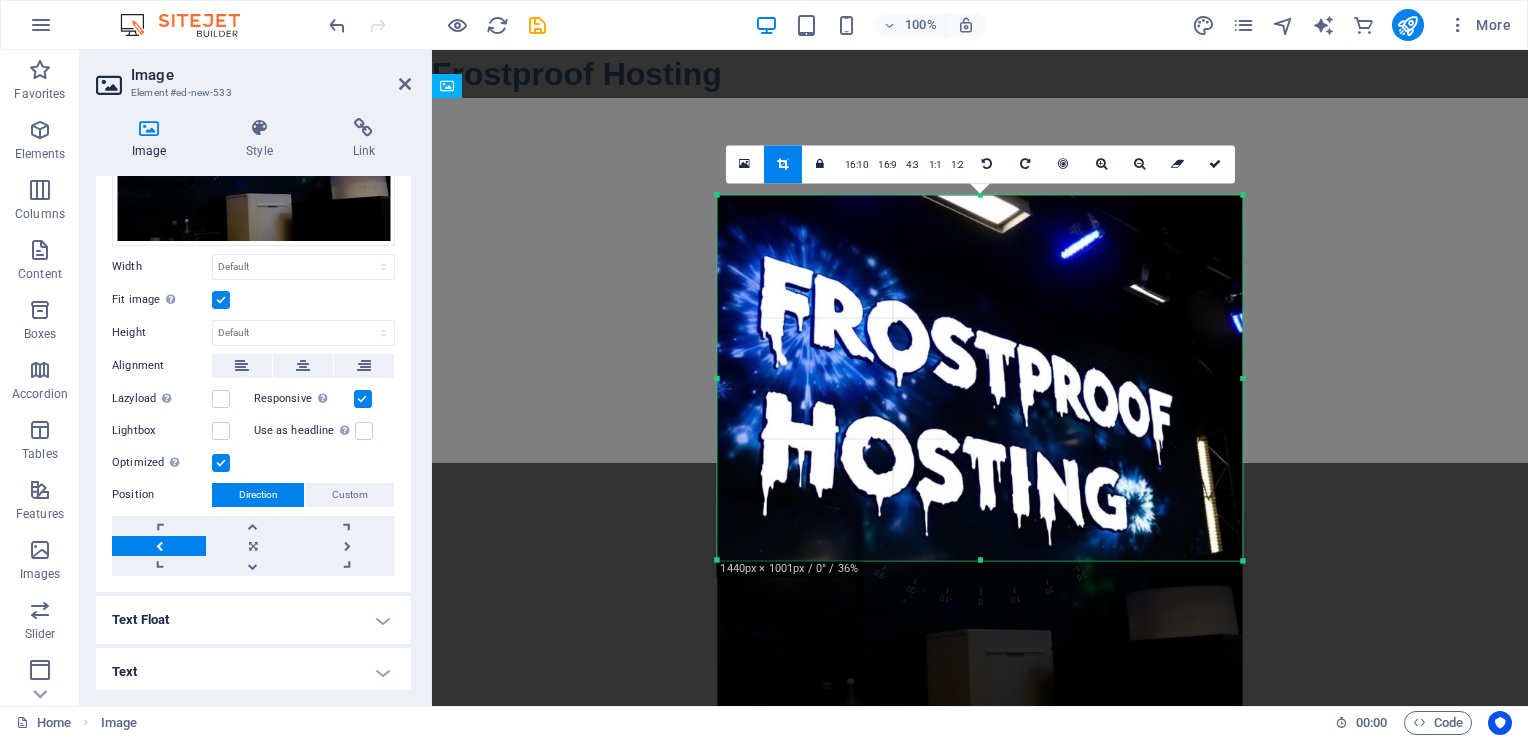 click on "180 170 160 150 140 130 120 110 100 90 80 70 60 50 40 30 20 10 0 -10 -20 -30 -40 -50 -60 -70 -80 -90 -100 -110 -120 -130 -140 -150 -160 -170 1440px × 1001px / 0° / 36% 16:10 16:9 4:3 1:1 1:2 0" at bounding box center [979, 377] 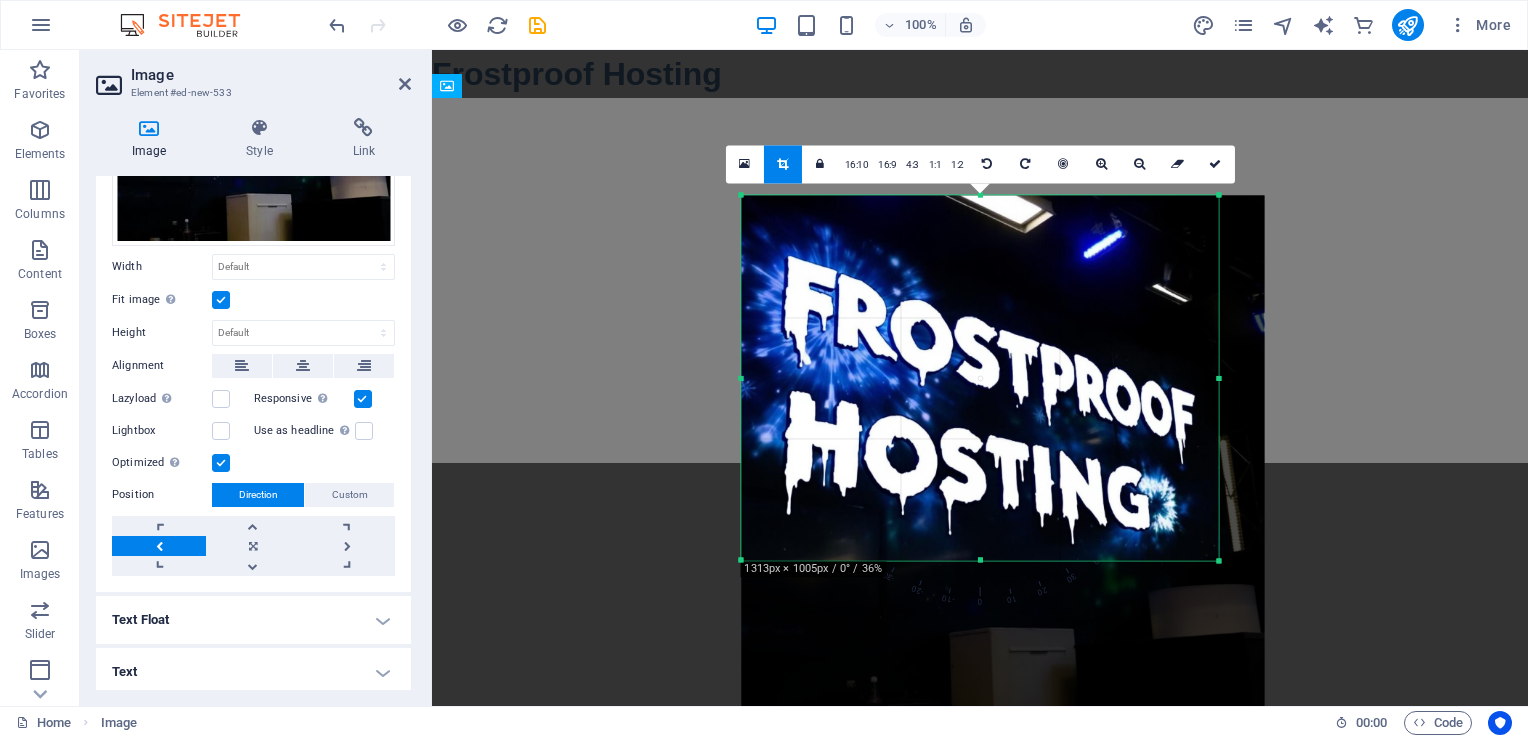 drag, startPoint x: 1244, startPoint y: 379, endPoint x: 1196, endPoint y: 386, distance: 48.507732 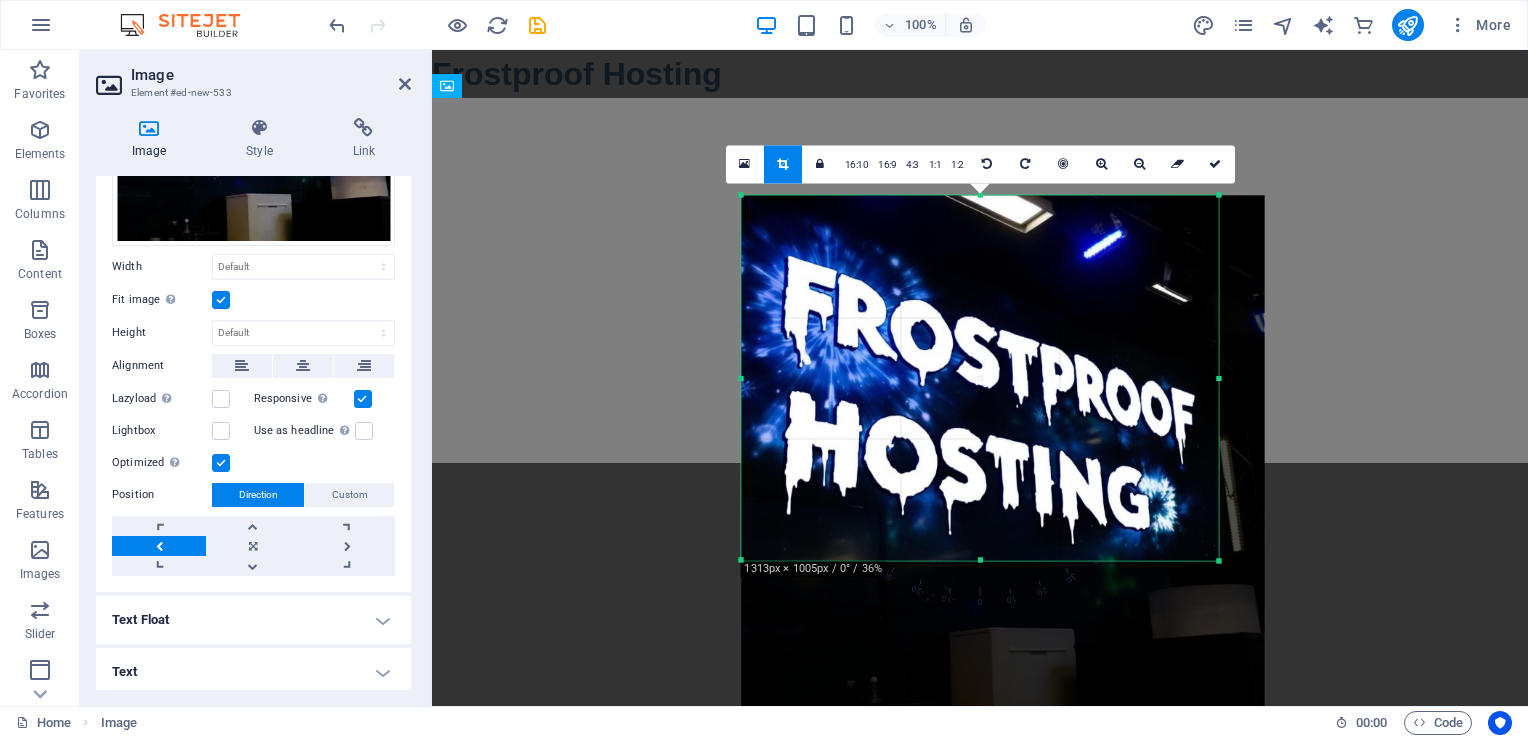 click on "180 170 160 150 140 130 120 110 100 90 80 70 60 50 40 30 20 10 0 -10 -20 -30 -40 -50 -60 -70 -80 -90 -100 -110 -120 -130 -140 -150 -160 -170 1313px × 1005px / 0° / 36% 16:10 16:9 4:3 1:1 1:2 0" at bounding box center (979, 377) 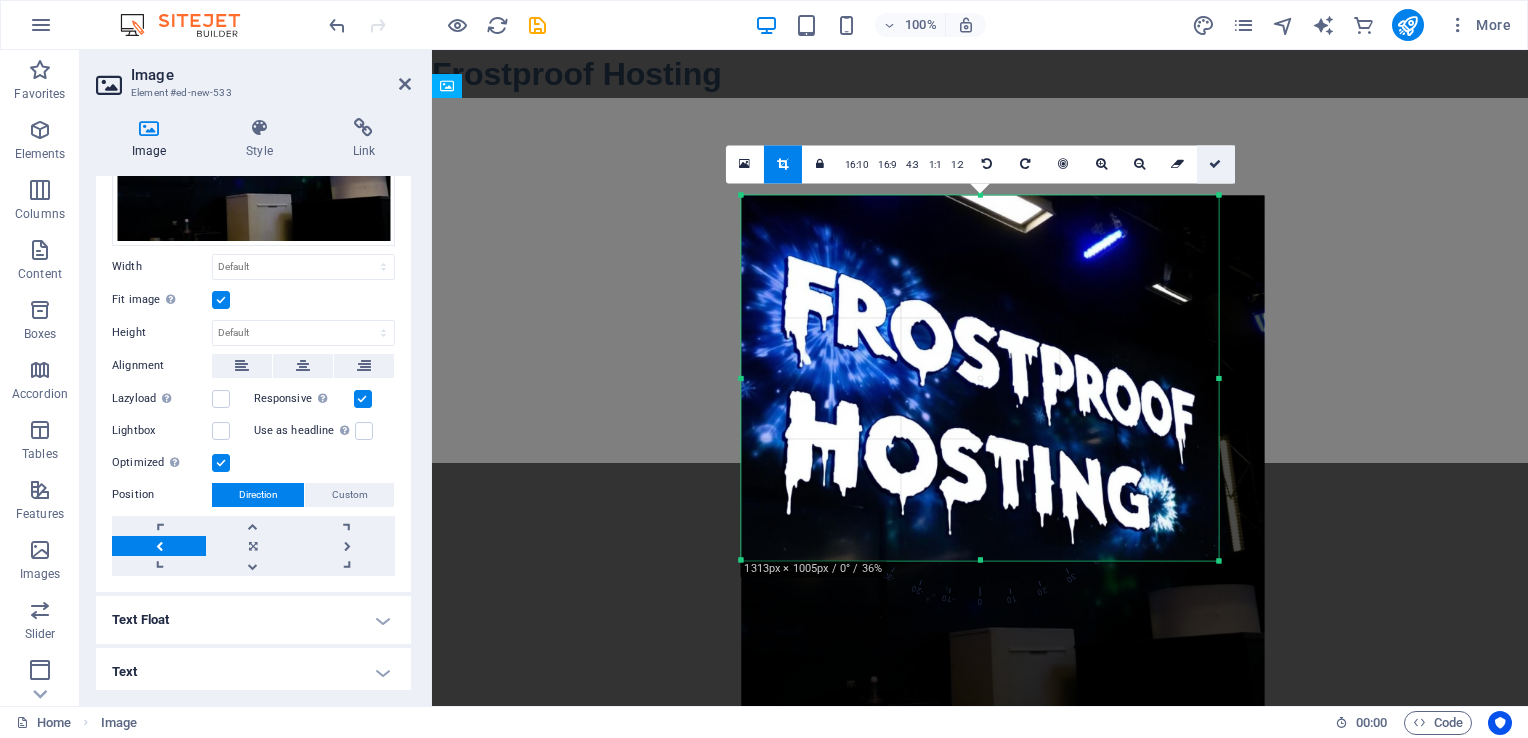 click at bounding box center [1215, 164] 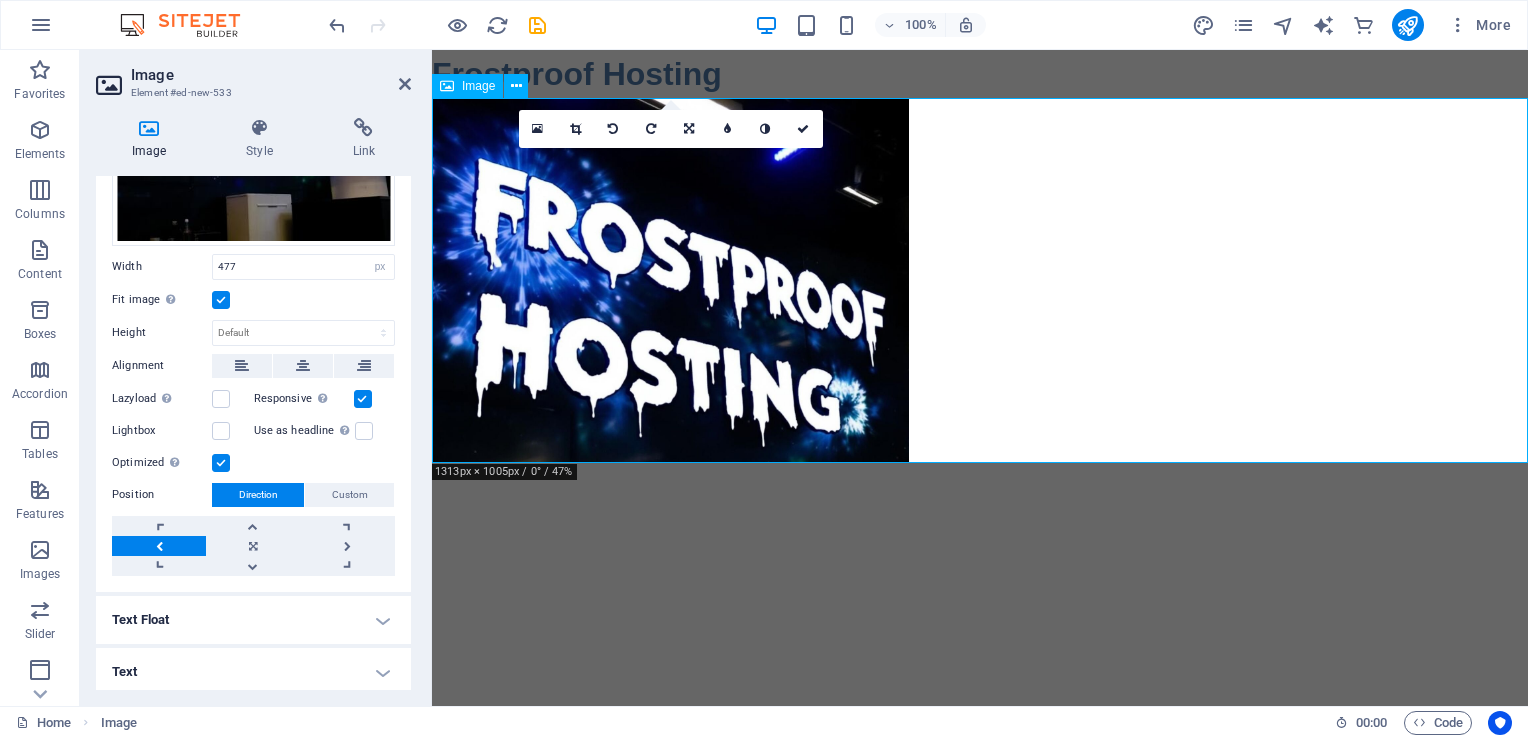 click at bounding box center (980, 280) 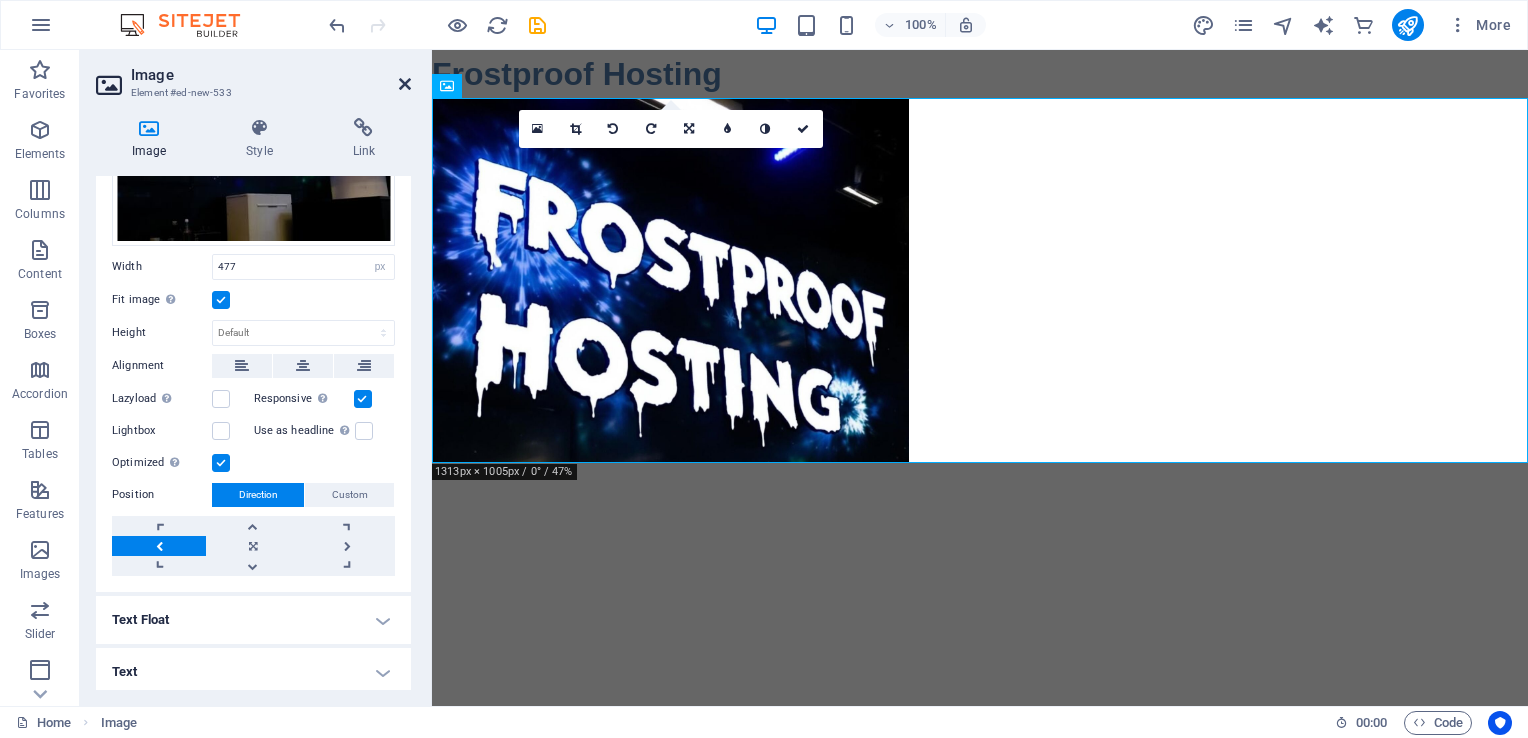 click at bounding box center [405, 84] 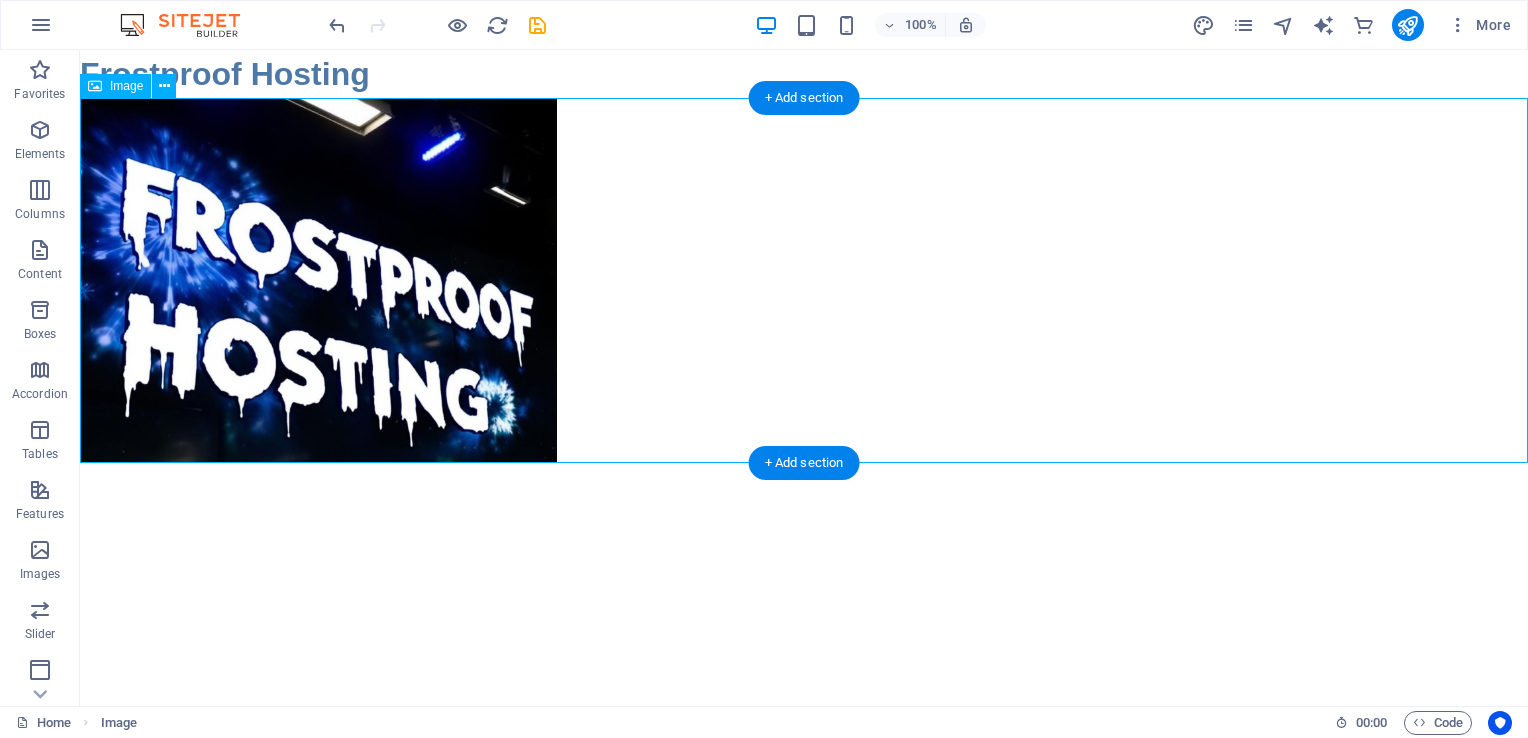 click at bounding box center [804, 280] 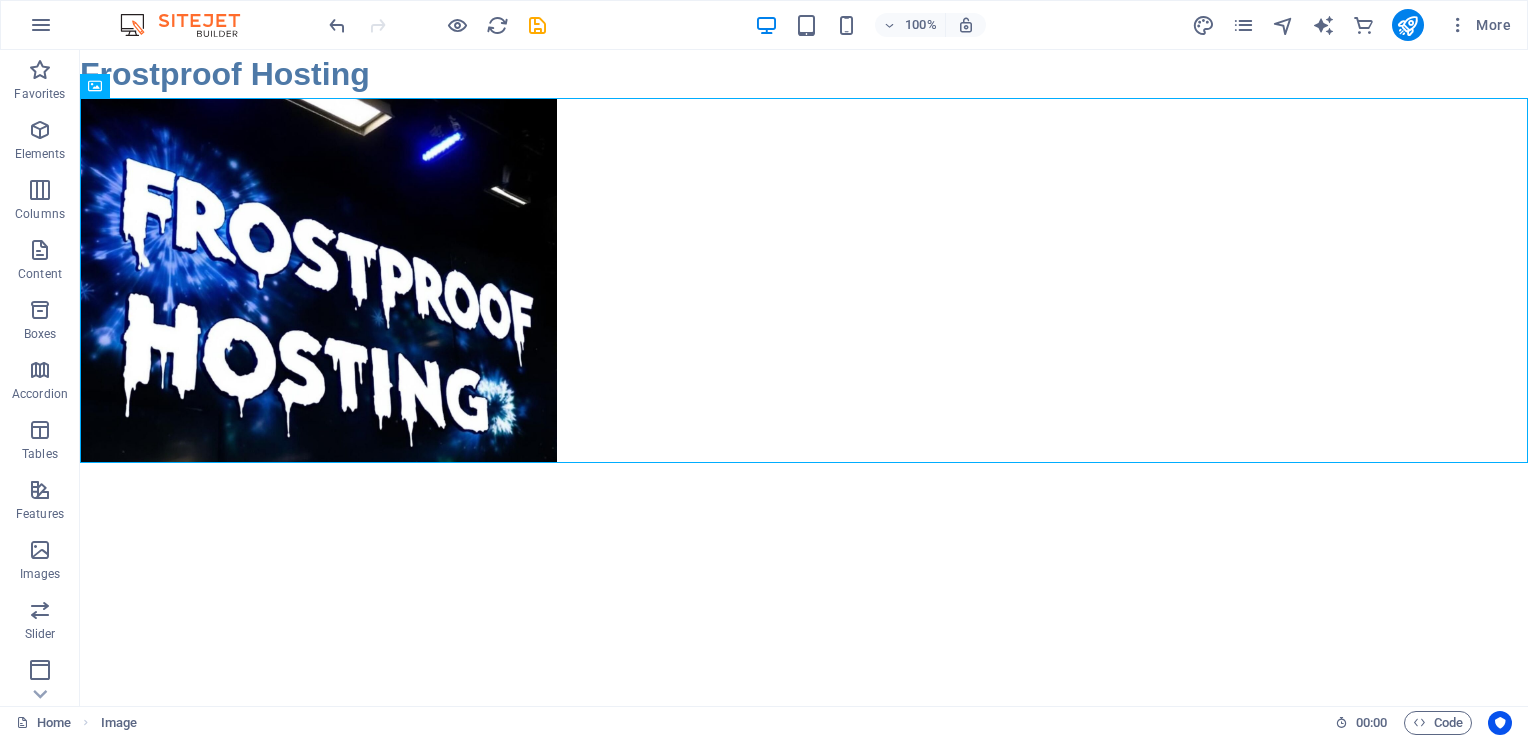 click on "Skip to main content
Frostproof Hosting" at bounding box center (804, 256) 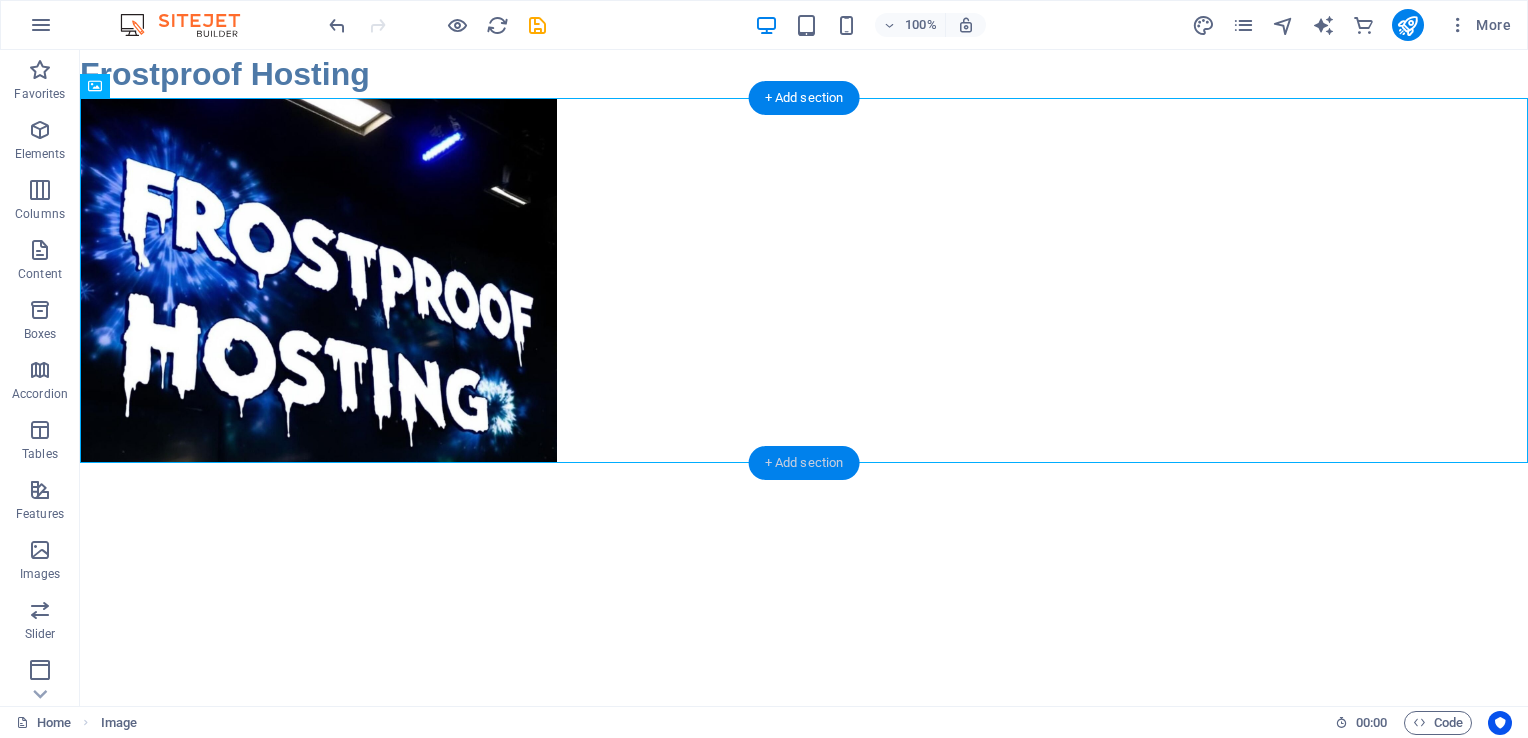 drag, startPoint x: 801, startPoint y: 452, endPoint x: 378, endPoint y: 402, distance: 425.94482 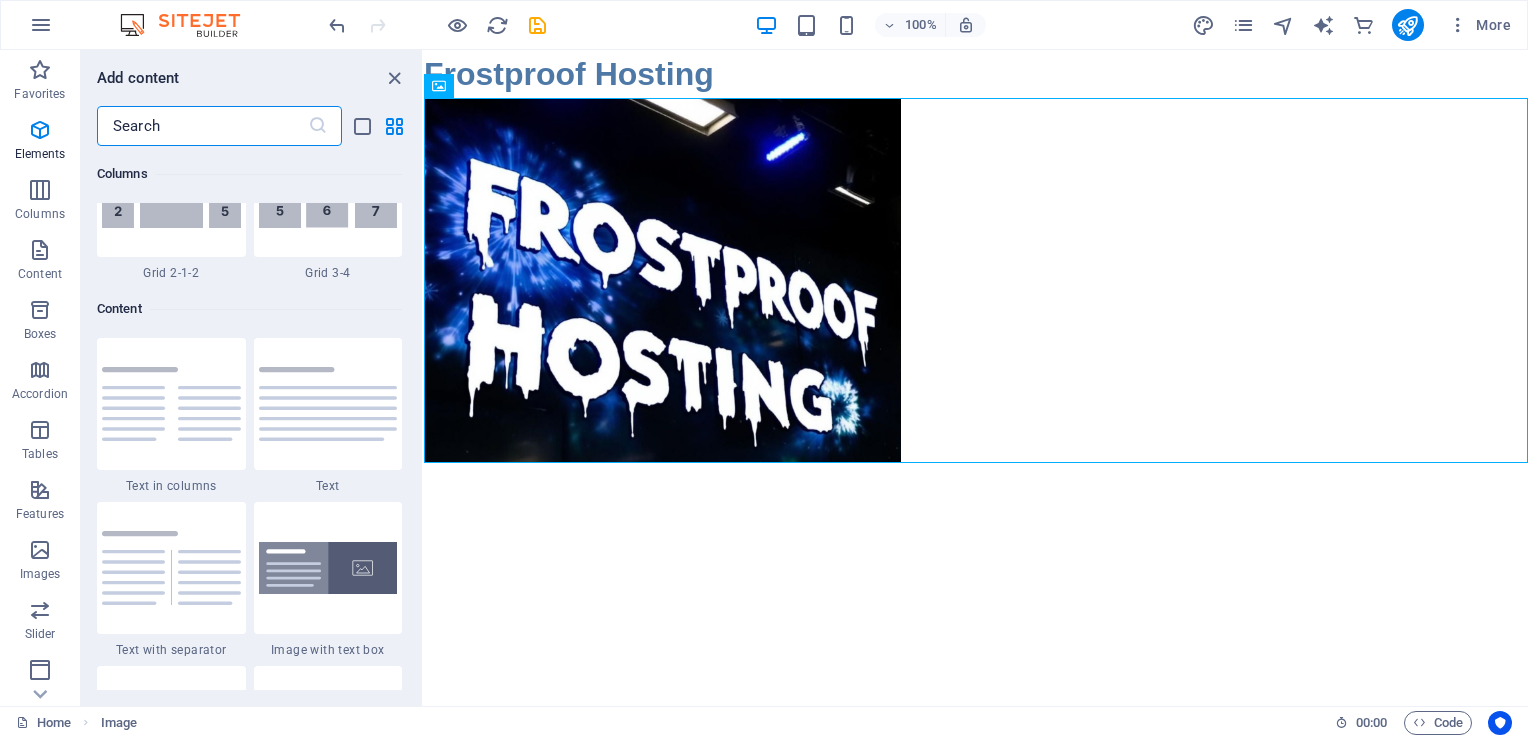 scroll, scrollTop: 3499, scrollLeft: 0, axis: vertical 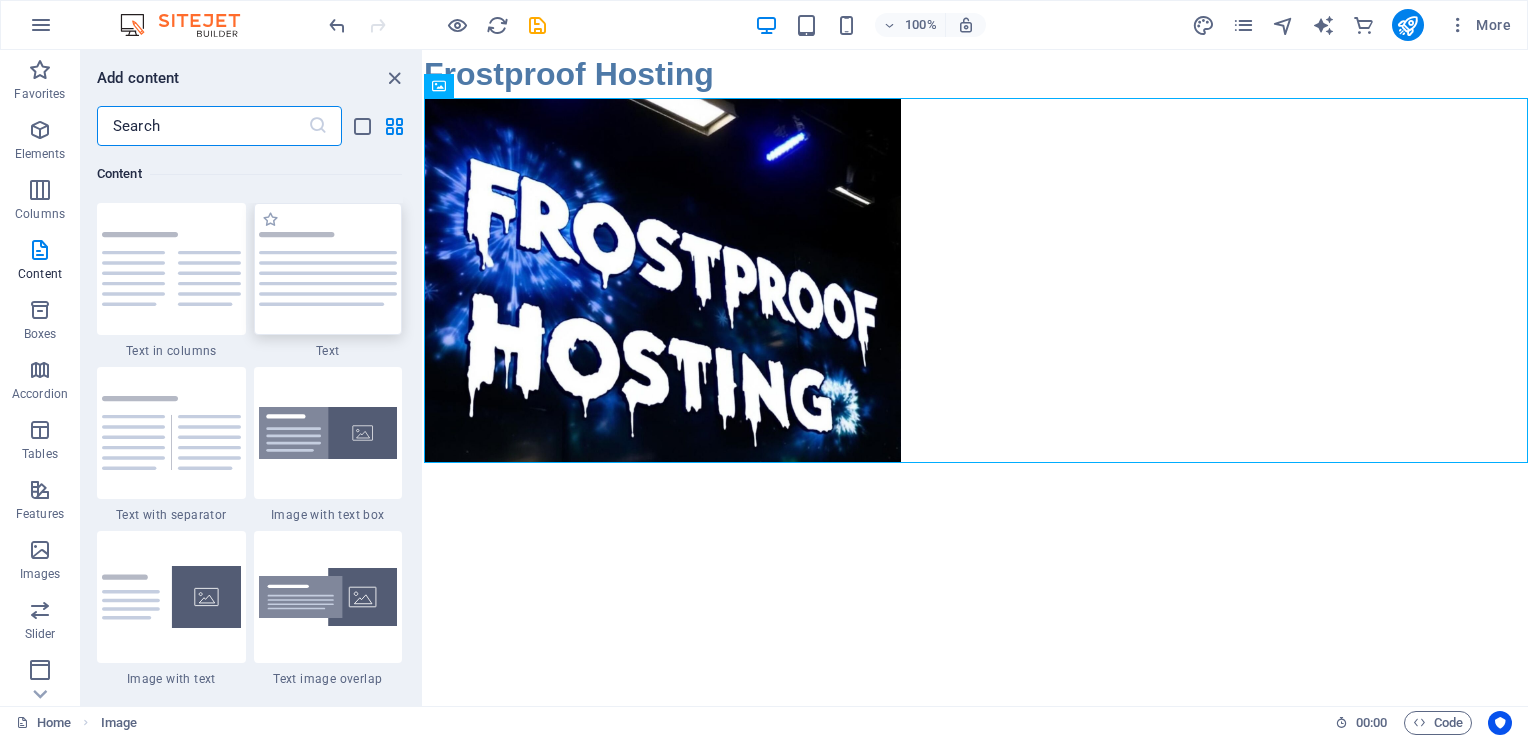 click at bounding box center (328, 269) 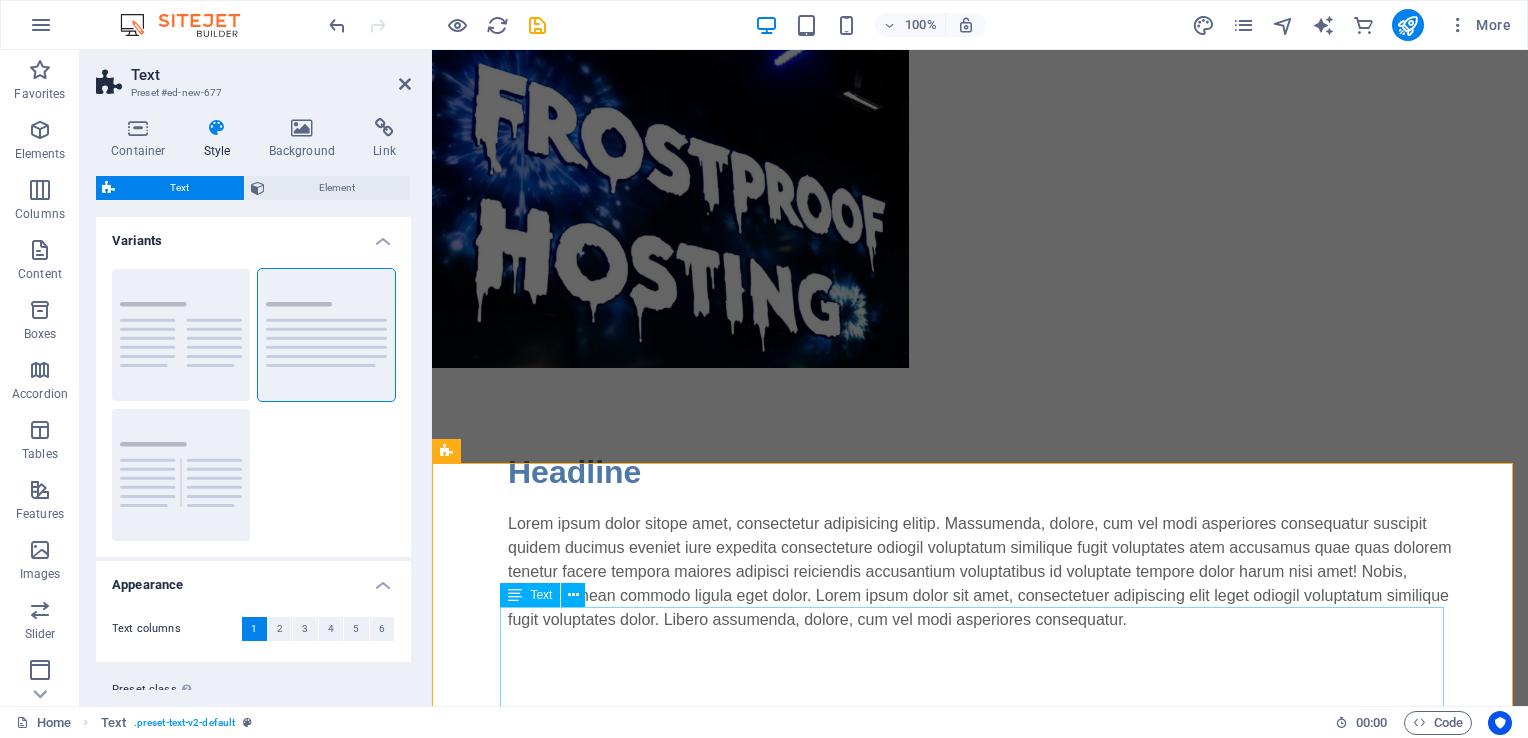 scroll, scrollTop: 100, scrollLeft: 0, axis: vertical 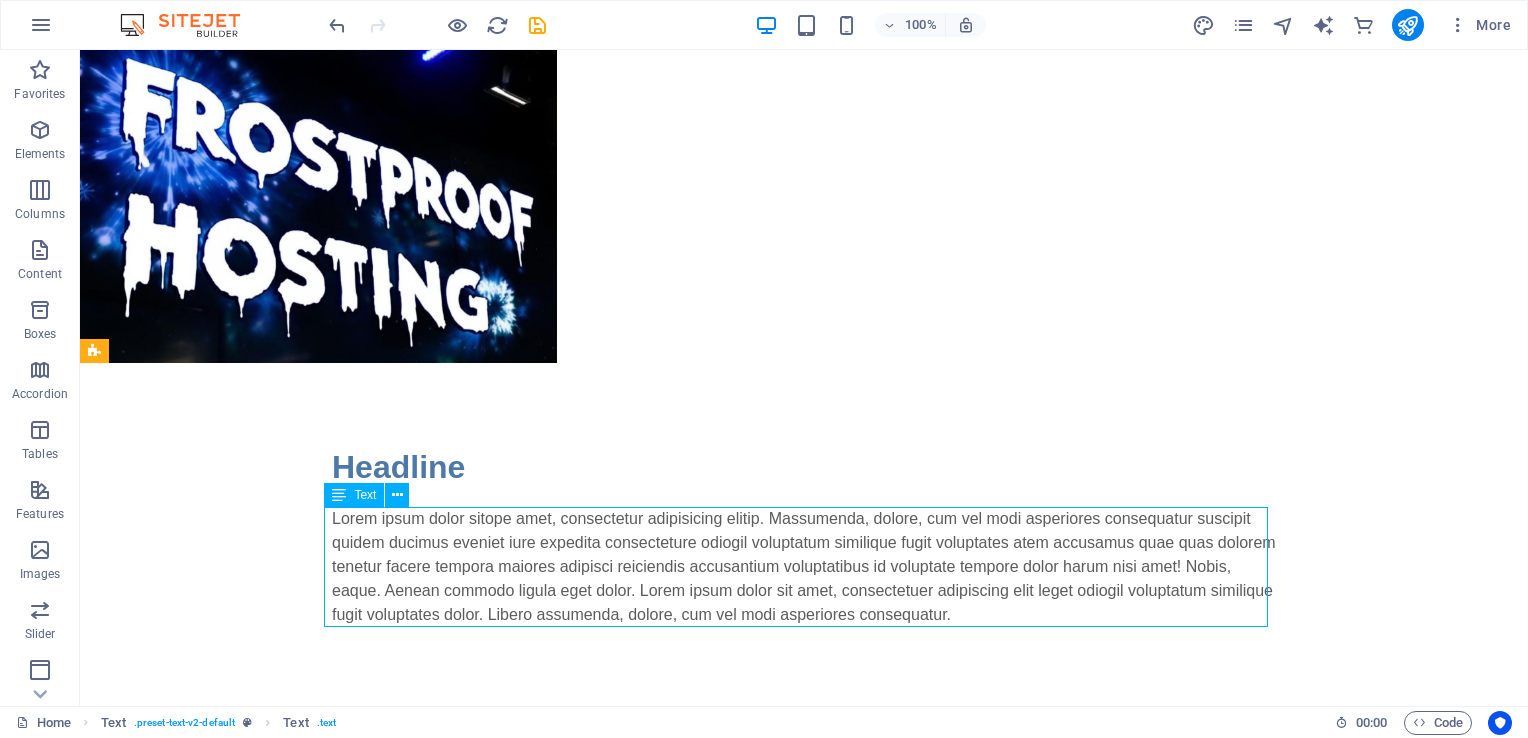 drag, startPoint x: 852, startPoint y: 613, endPoint x: 822, endPoint y: 564, distance: 57.45433 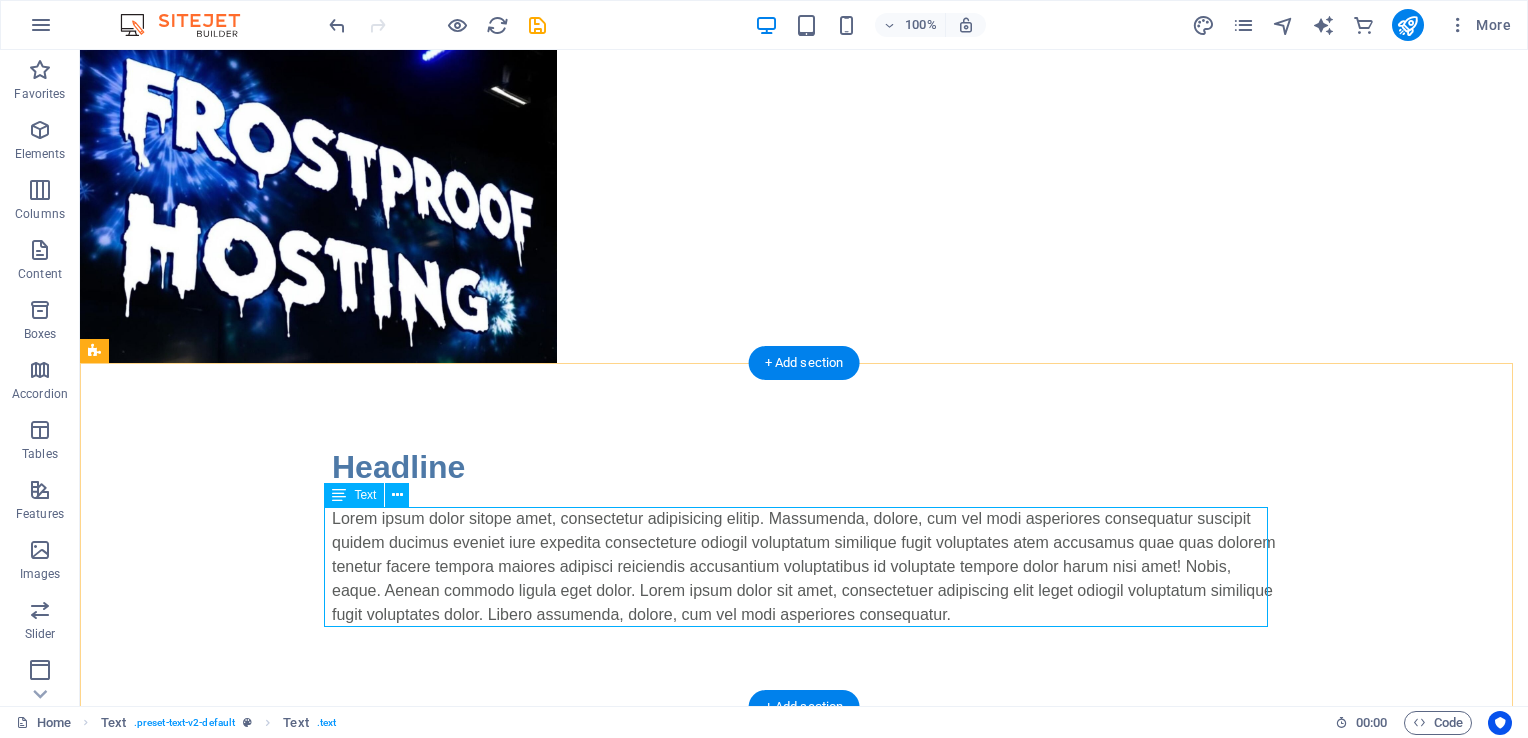 click on "Lorem ipsum dolor sitope amet, consectetur adipisicing elitip. Massumenda, dolore, cum vel modi asperiores consequatur suscipit quidem ducimus eveniet iure expedita consecteture odiogil voluptatum similique fugit voluptates atem accusamus quae quas dolorem tenetur facere tempora maiores adipisci reiciendis accusantium voluptatibus id voluptate tempore dolor harum nisi amet! Nobis, eaque. Aenean commodo ligula eget dolor. Lorem ipsum dolor sit amet, consectetuer adipiscing elit leget odiogil voluptatum similique fugit voluptates dolor. Libero assumenda, dolore, cum vel modi asperiores consequatur." at bounding box center [804, 567] 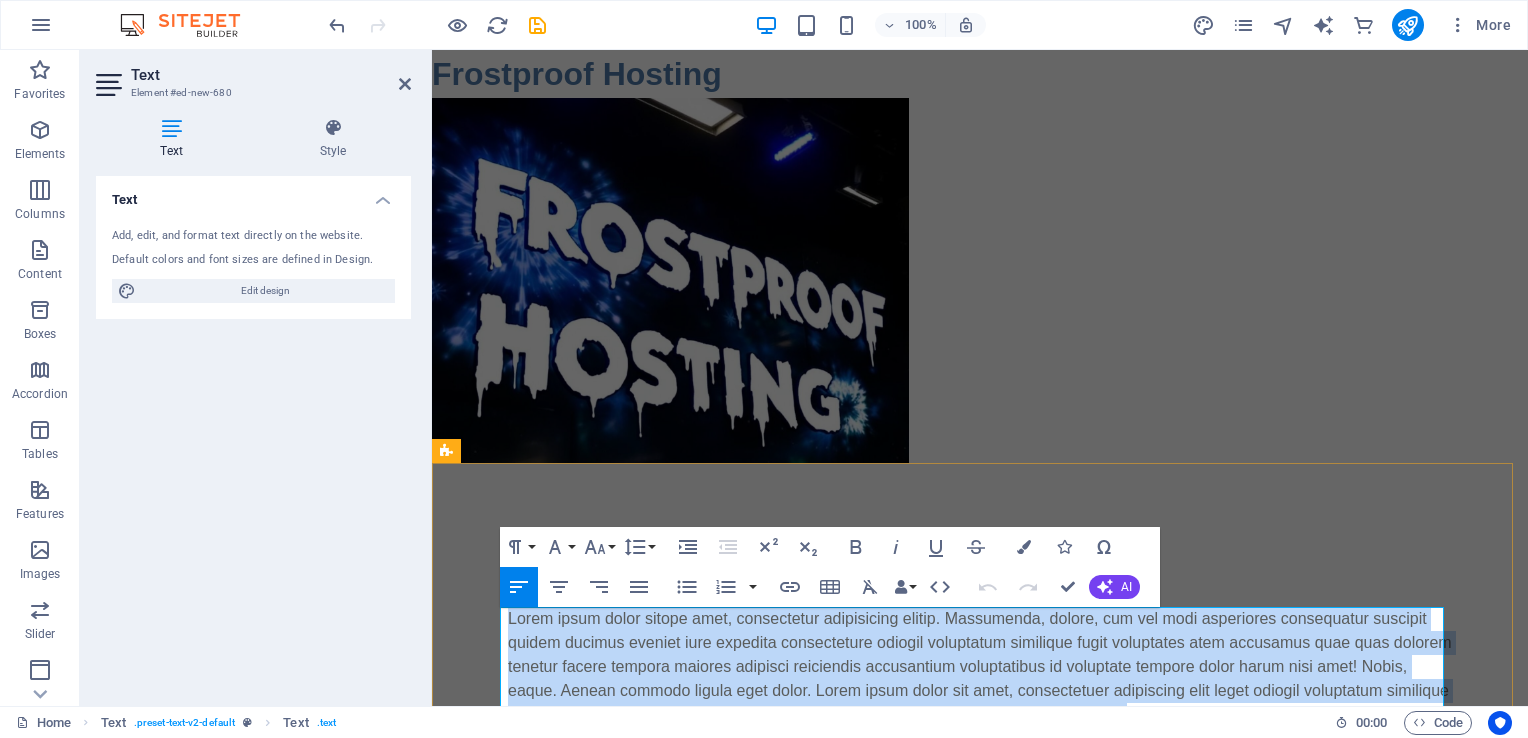 click on "Lorem ipsum dolor sitope amet, consectetur adipisicing elitip. Massumenda, dolore, cum vel modi asperiores consequatur suscipit quidem ducimus eveniet iure expedita consecteture odiogil voluptatum similique fugit voluptates atem accusamus quae quas dolorem tenetur facere tempora maiores adipisci reiciendis accusantium voluptatibus id voluptate tempore dolor harum nisi amet! Nobis, eaque. Aenean commodo ligula eget dolor. Lorem ipsum dolor sit amet, consectetuer adipiscing elit leget odiogil voluptatum similique fugit voluptates dolor. Libero assumenda, dolore, cum vel modi asperiores consequatur." at bounding box center (980, 667) 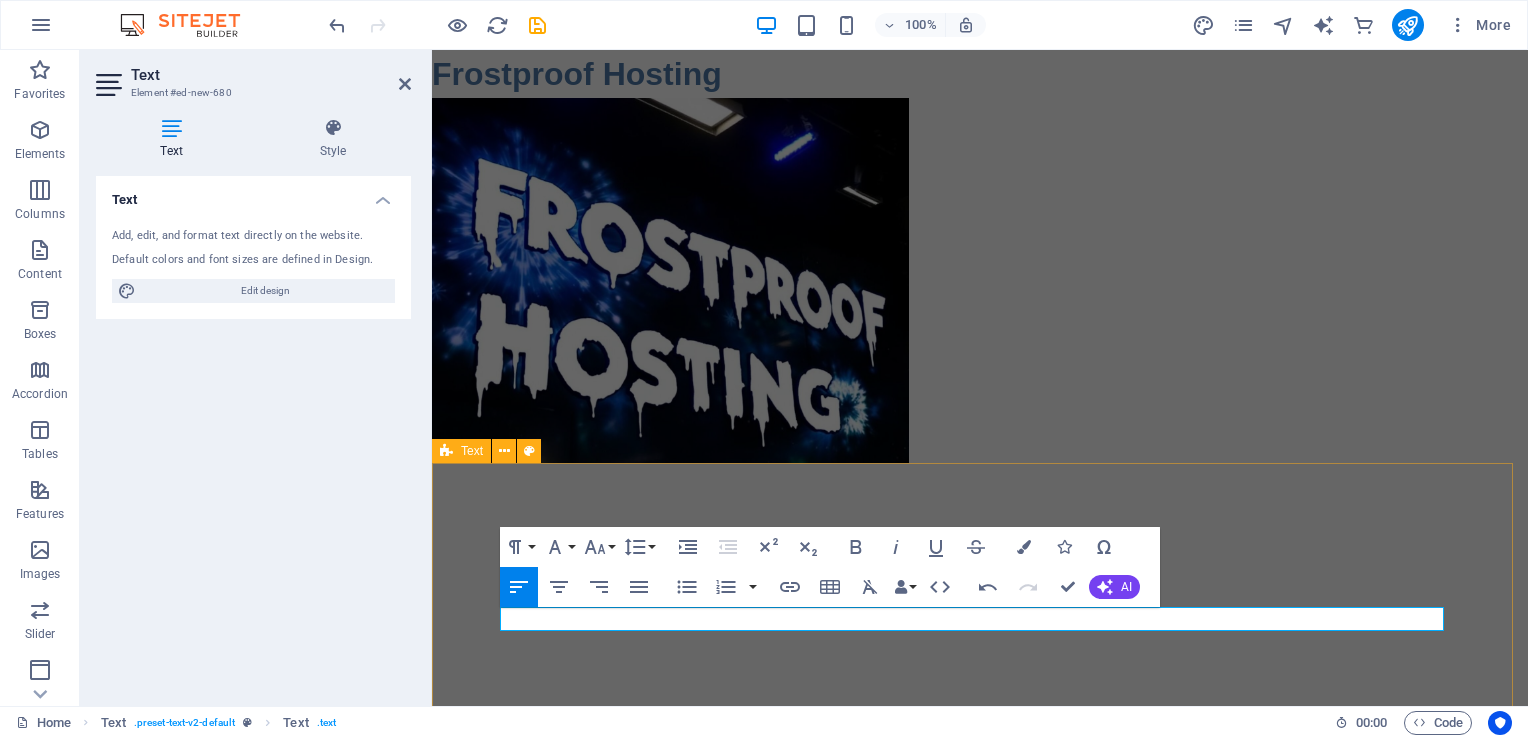 type 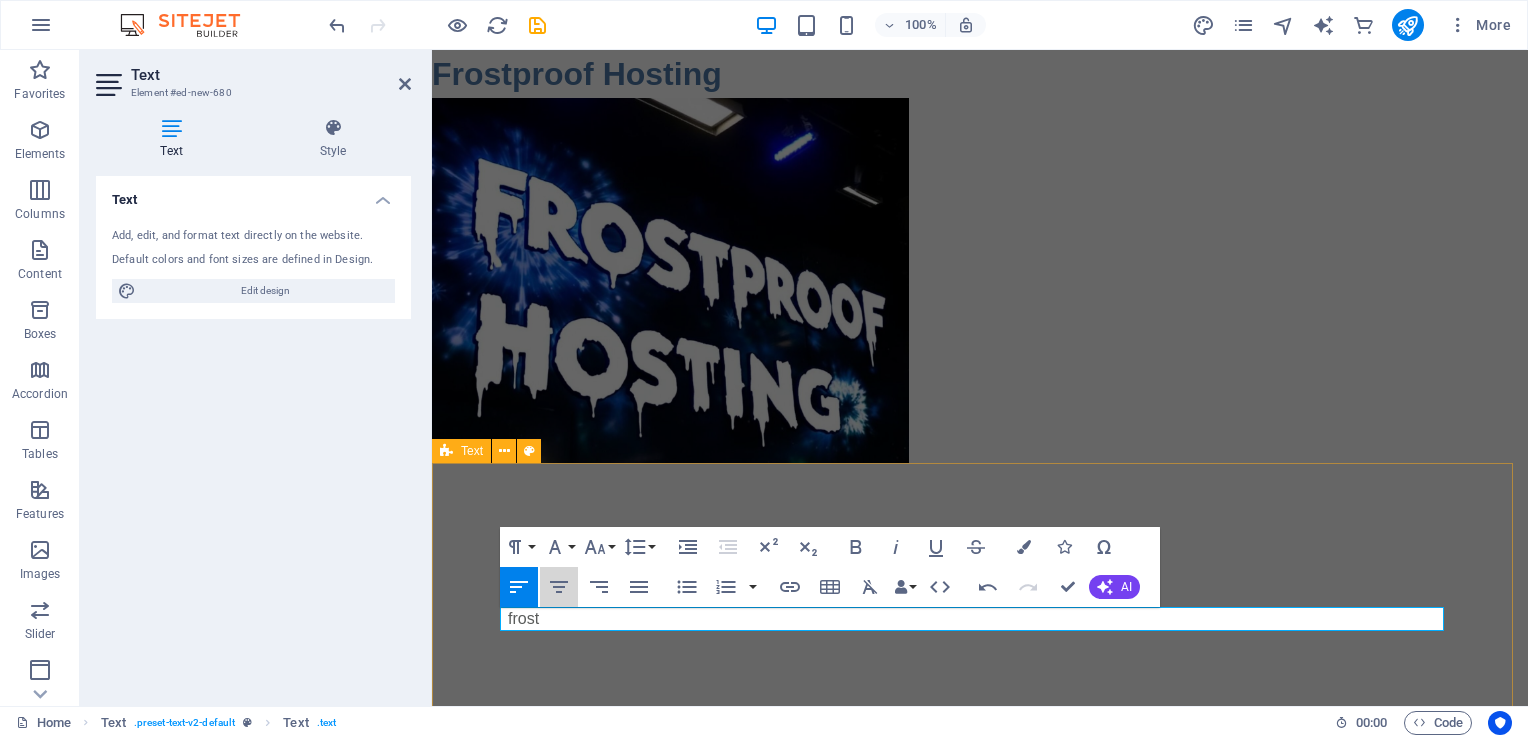 drag, startPoint x: 980, startPoint y: 656, endPoint x: 464, endPoint y: 607, distance: 518.32135 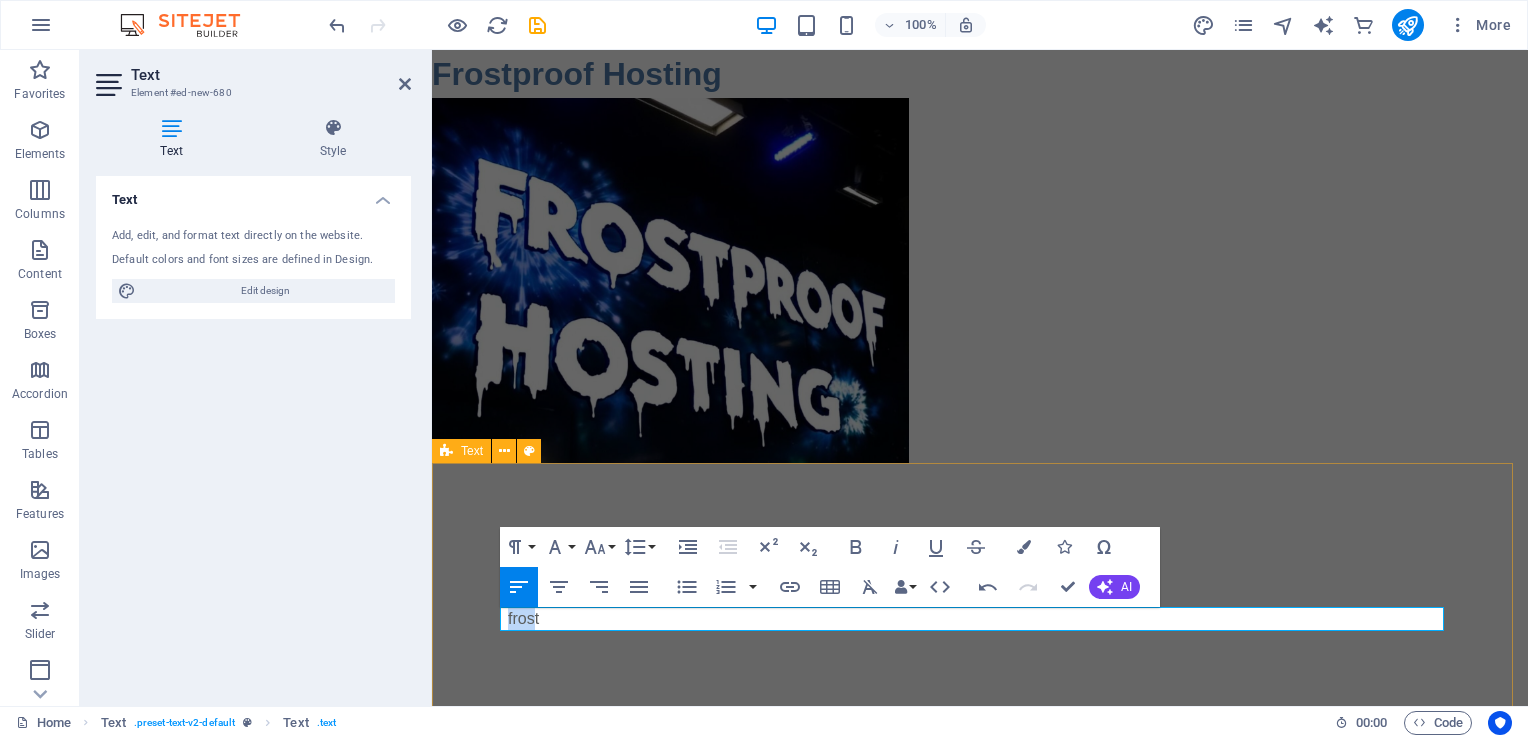 drag, startPoint x: 531, startPoint y: 622, endPoint x: 494, endPoint y: 608, distance: 39.56008 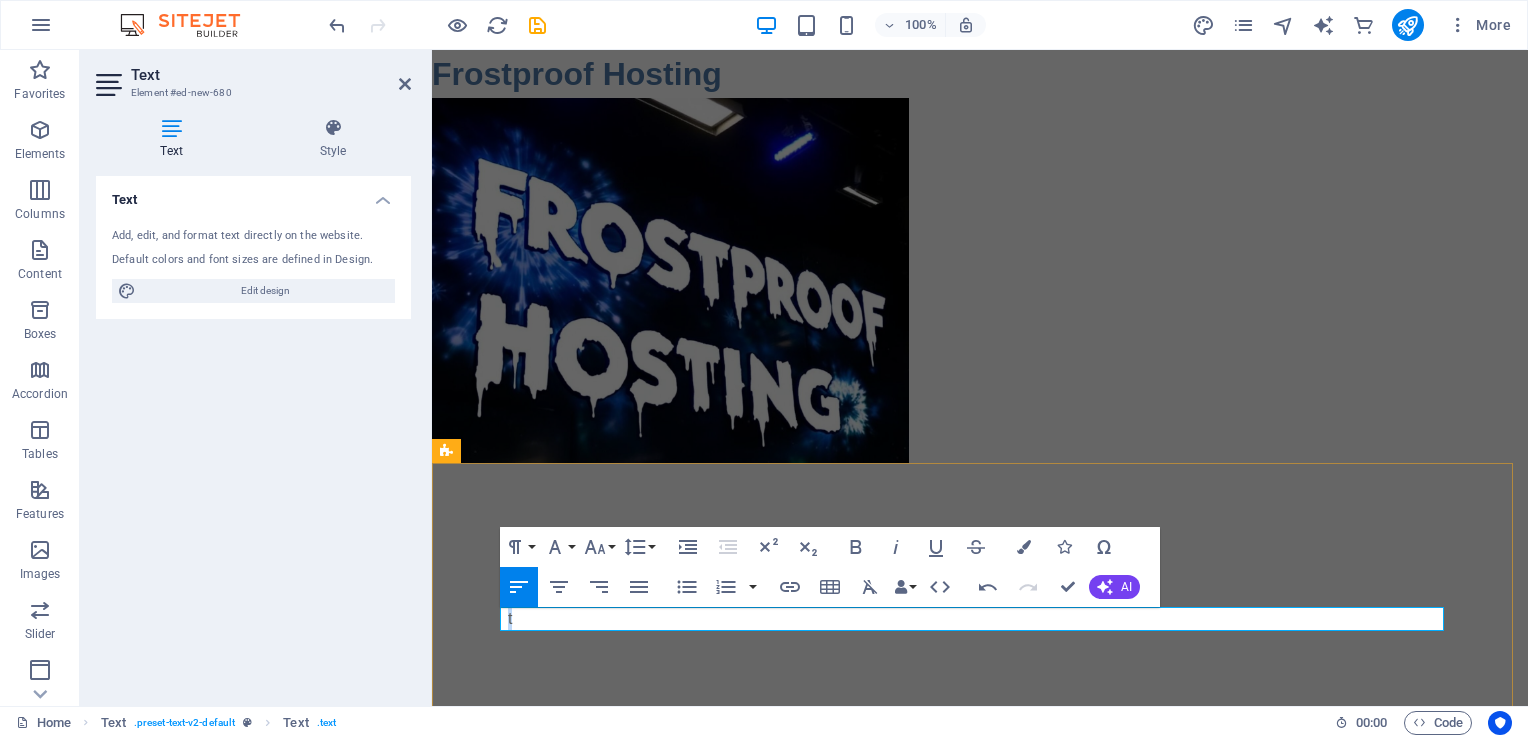 drag, startPoint x: 524, startPoint y: 622, endPoint x: 486, endPoint y: 623, distance: 38.013157 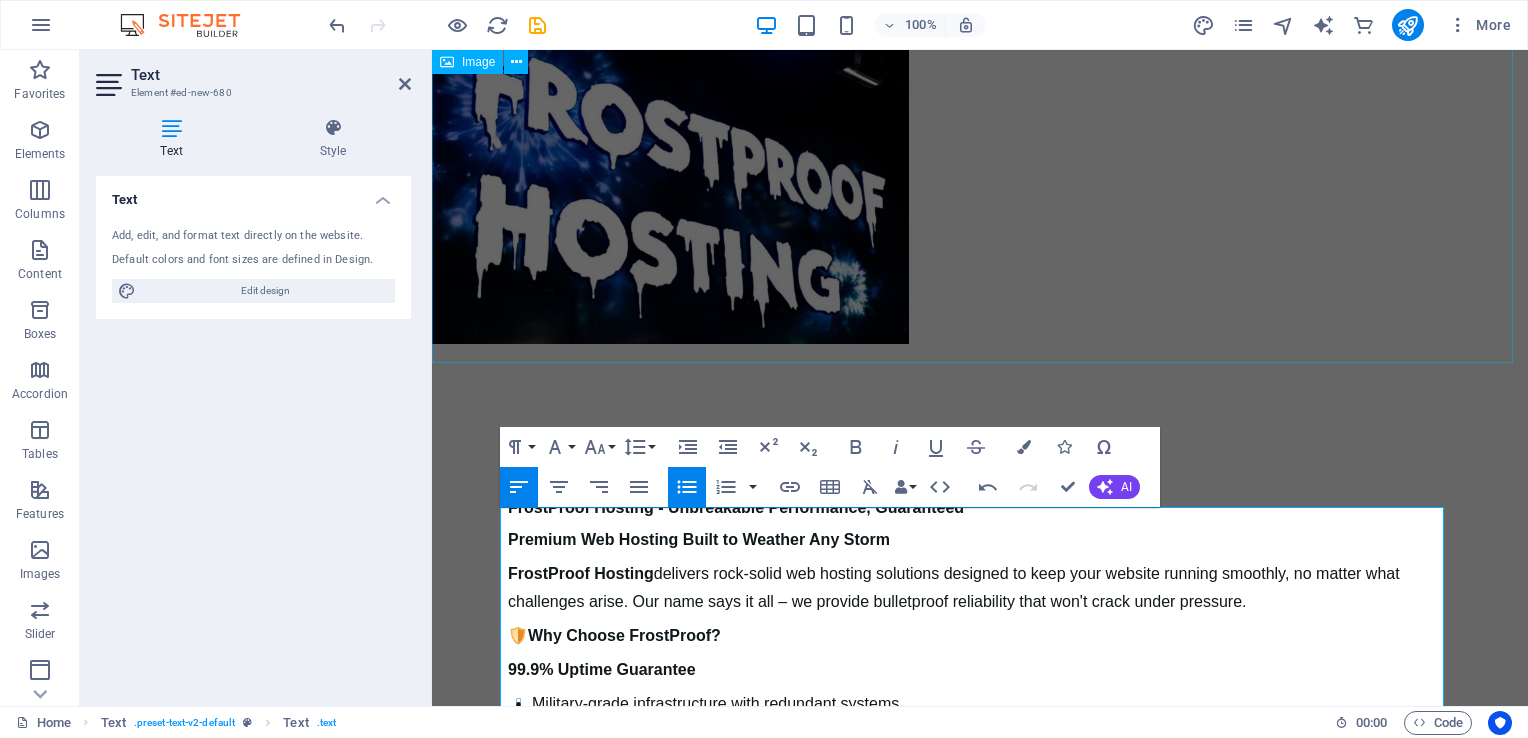 scroll, scrollTop: 100, scrollLeft: 0, axis: vertical 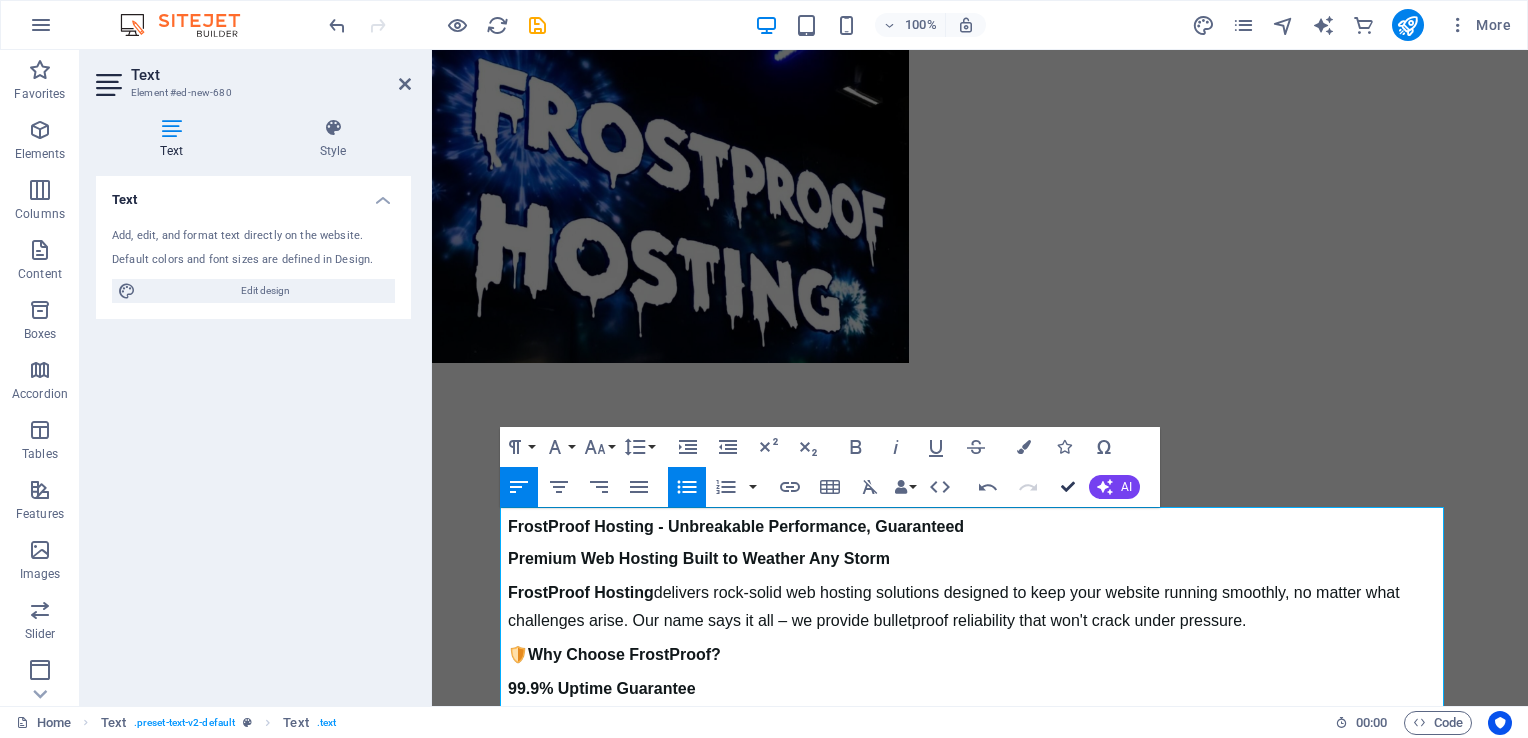 drag, startPoint x: 1073, startPoint y: 482, endPoint x: 992, endPoint y: 433, distance: 94.66784 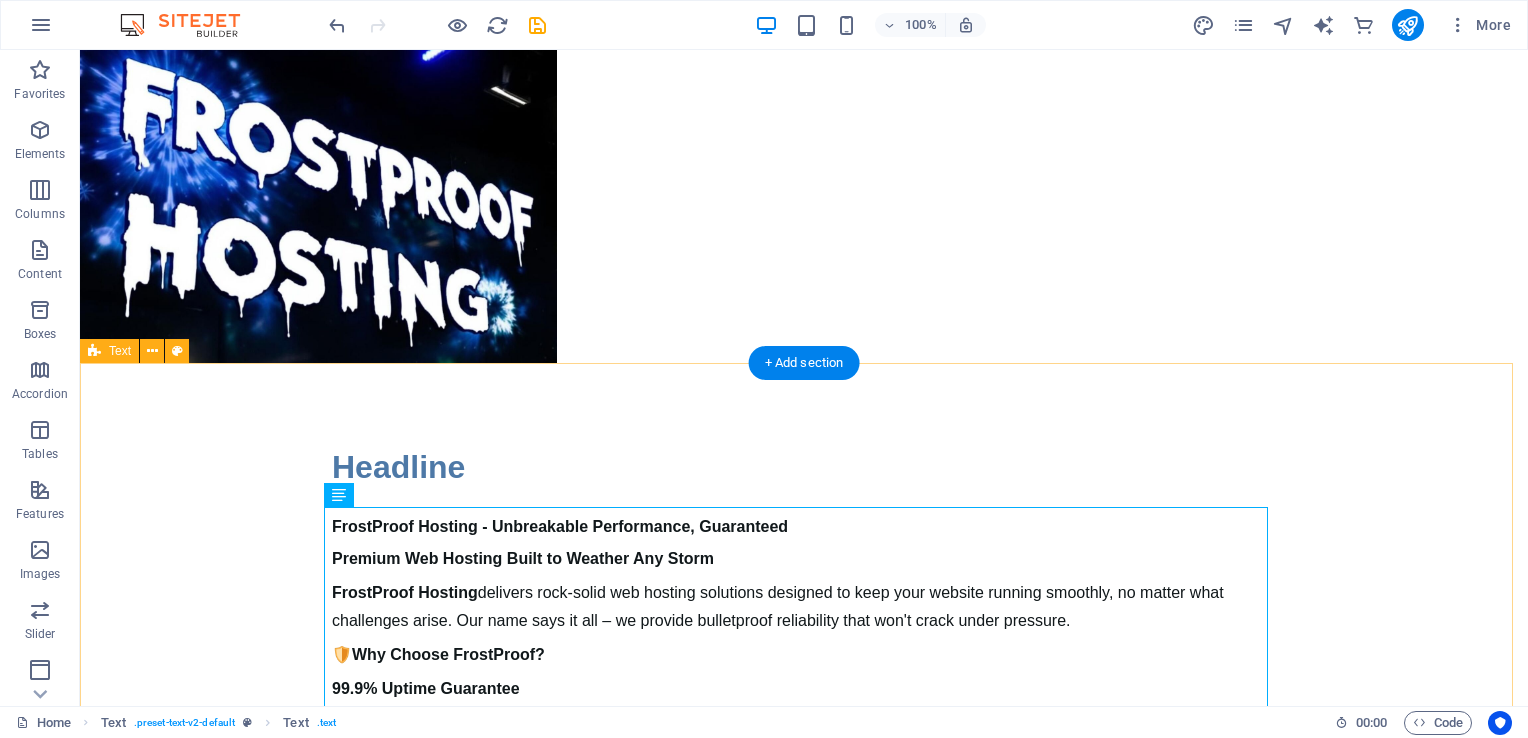 click on "Headline FrostProof Hosting - Unbreakable Performance, Guaranteed Premium Web Hosting Built to Weather Any Storm FrostProof Hosting  delivers rock-solid web hosting solutions designed to keep your website running smoothly, no matter what challenges arise. Our name says it all – we provide bulletproof reliability that won't crack under pressure. 🛡️  Why Choose FrostProof? 99.9% Uptime Guarantee Military-grade infrastructure with redundant systems Advanced monitoring and instant failover protection Your site stays live when others go down Lightning-Fast Performance SSD storage across all plans Global CDN integration Optimized servers for maximum speed Ironclad Security Free SSL certificates included Daily automated backups Advanced malware protection and DDoS mitigation Regular security updates and patches 24/7 Expert Support Real humans, not bots Average response time under 15 minutes Knowledgeable technicians who actually solve problems 📦  Hosting Plans That Scale With You Starter Frost 🌟" at bounding box center [804, 935] 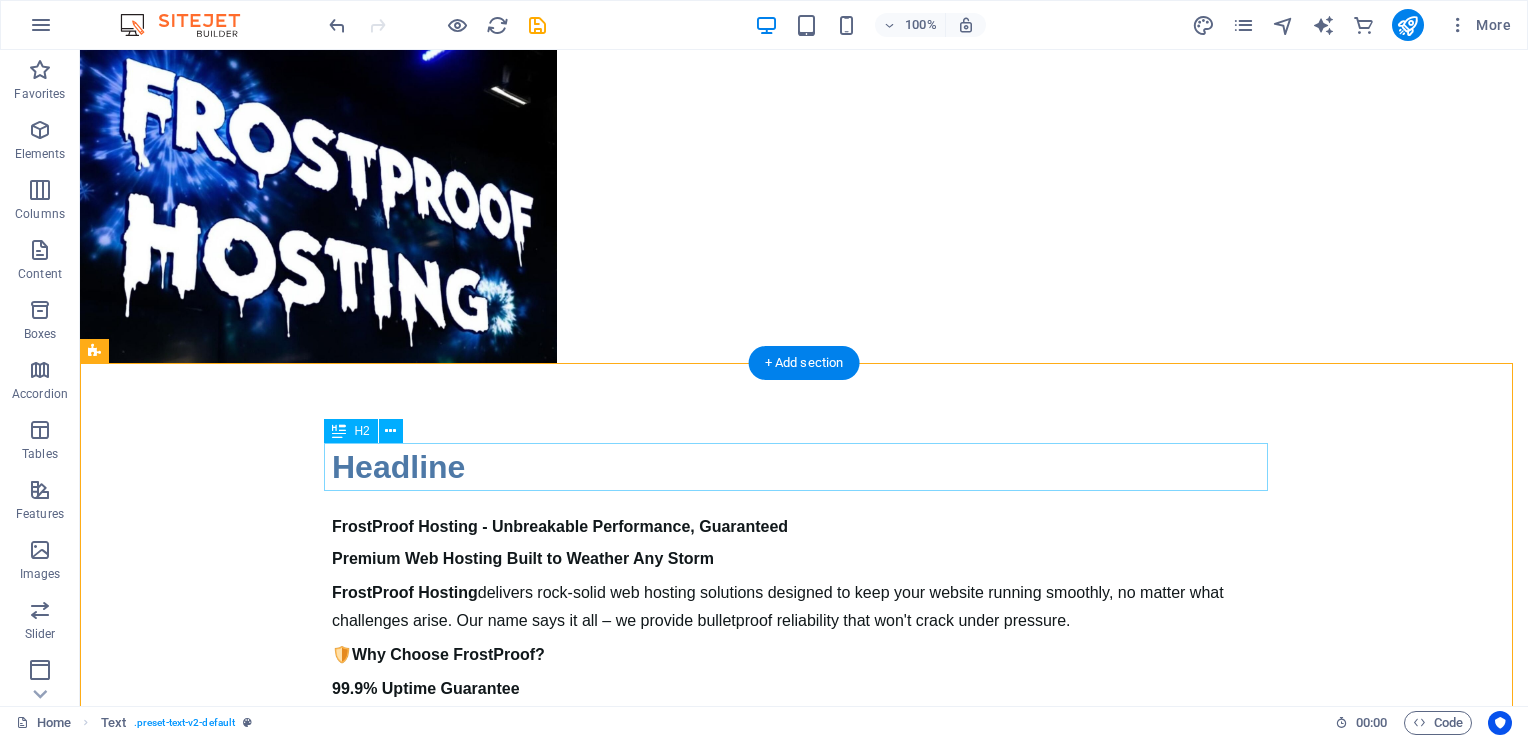 click on "Headline" at bounding box center [804, 467] 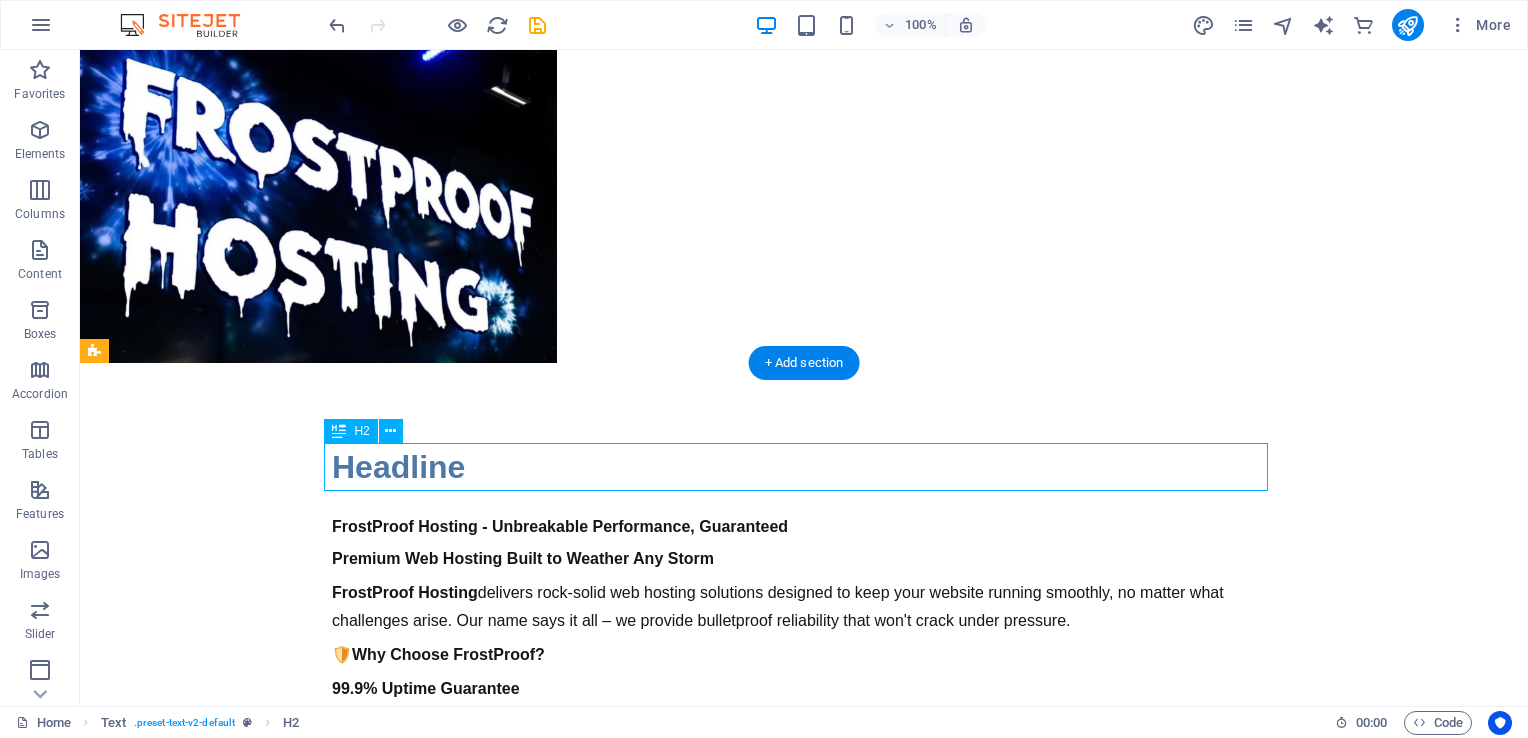 click on "Headline" at bounding box center (804, 467) 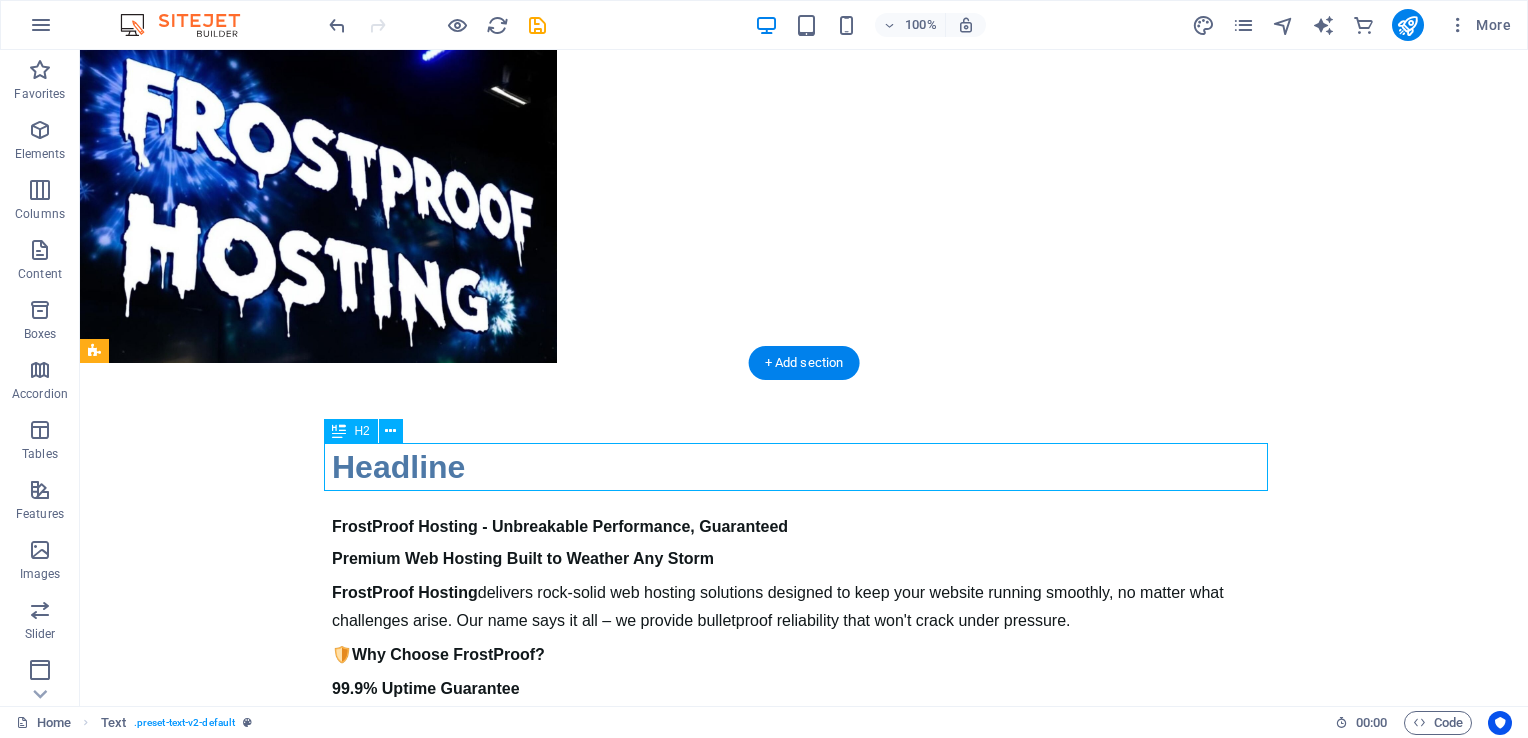 click on "Headline" at bounding box center [804, 467] 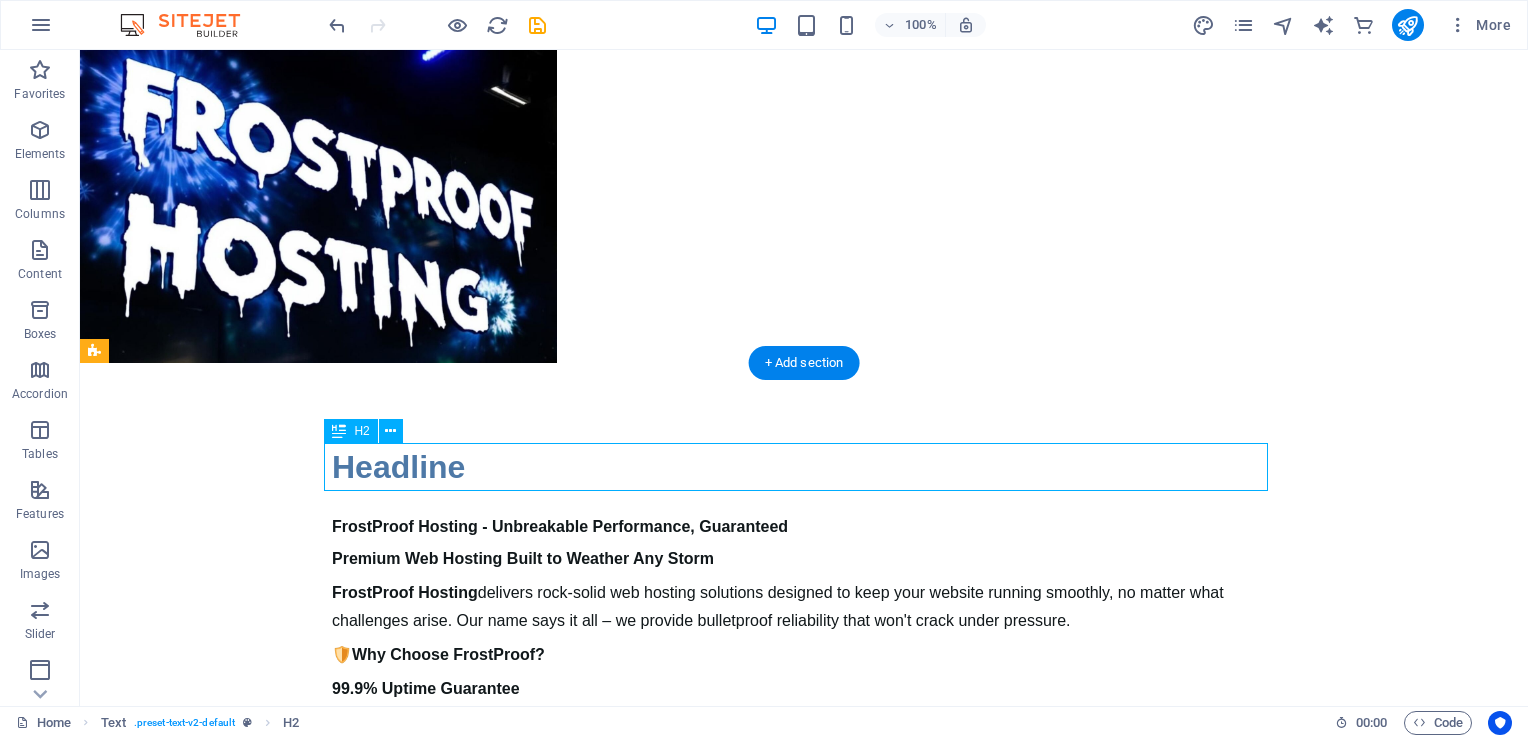 click on "Headline" at bounding box center (804, 467) 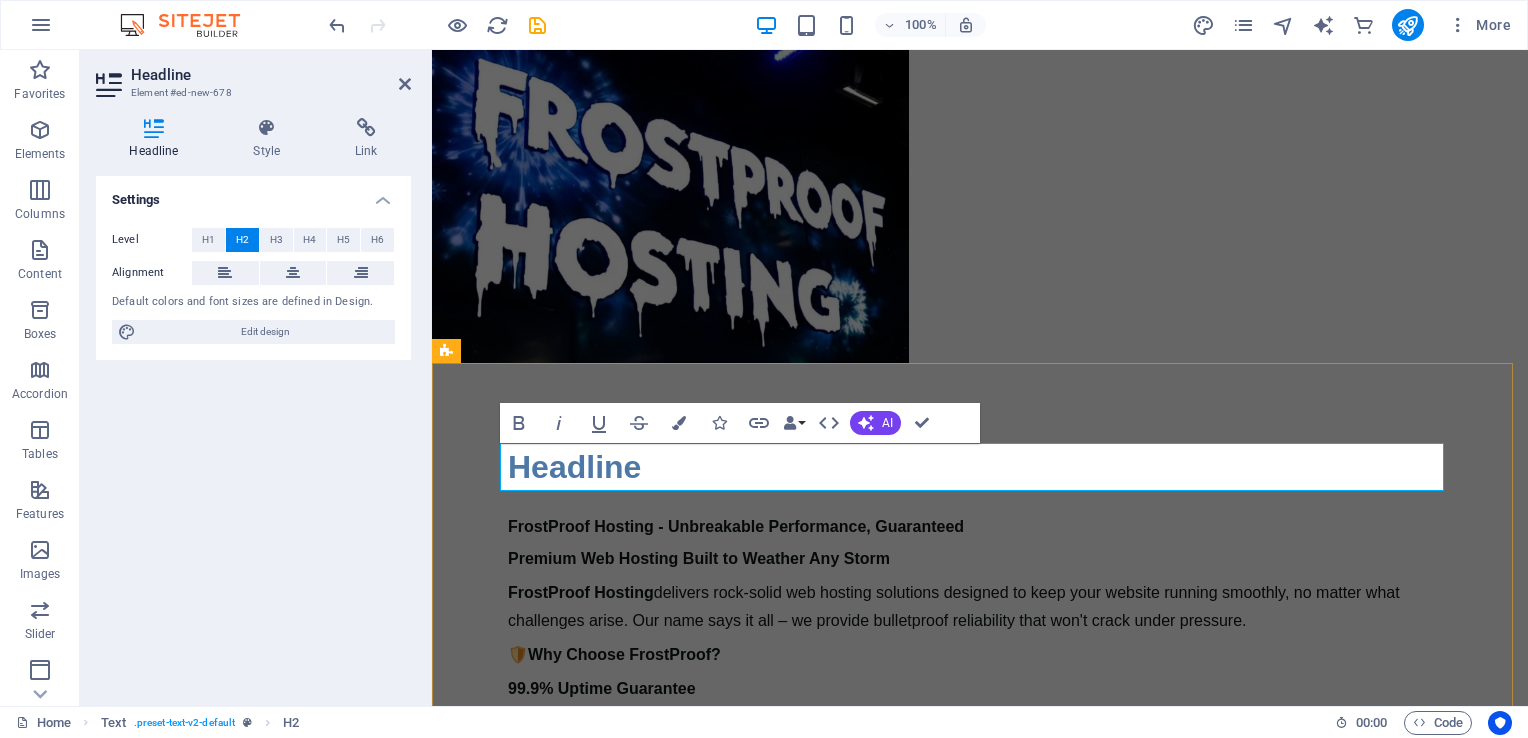 type 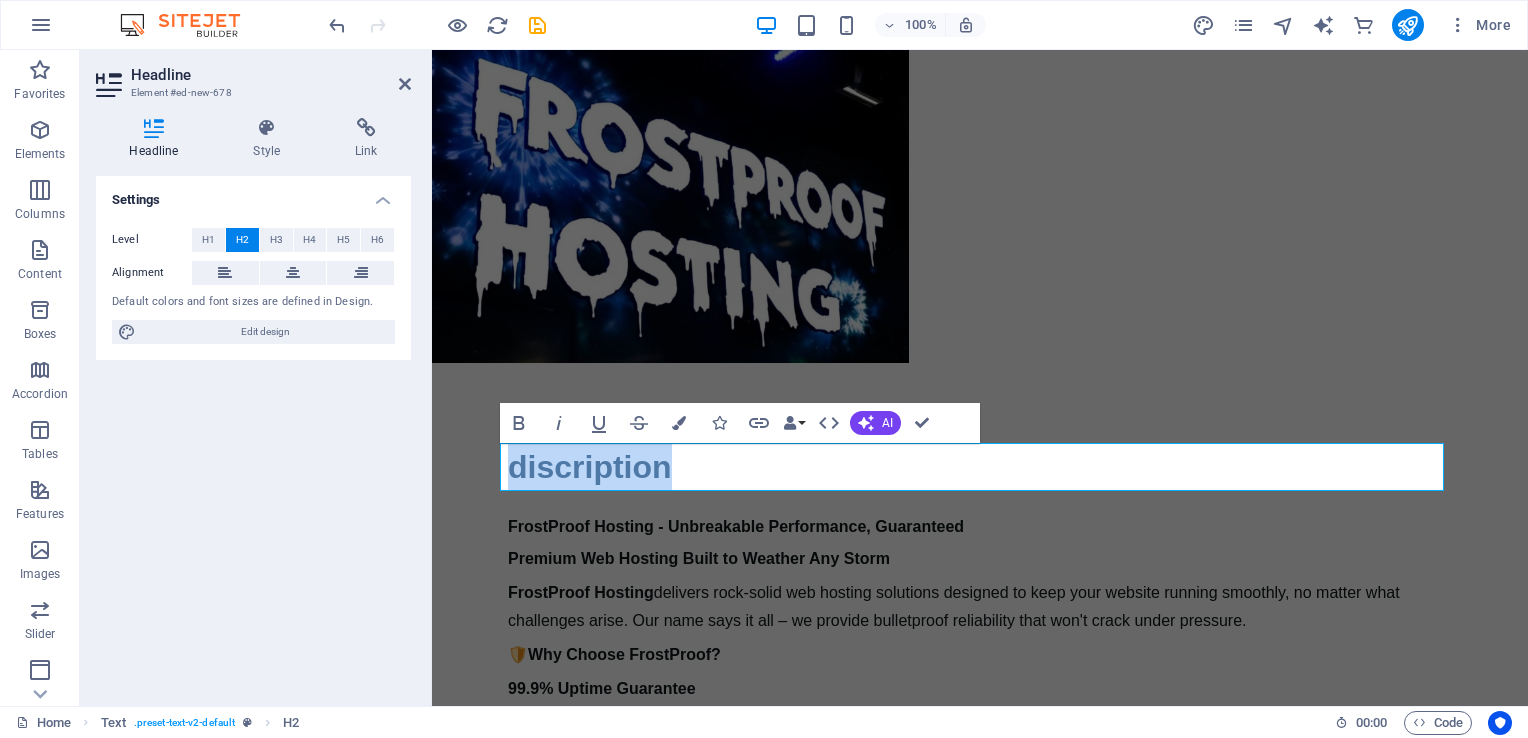 drag, startPoint x: 728, startPoint y: 471, endPoint x: 430, endPoint y: 446, distance: 299.0468 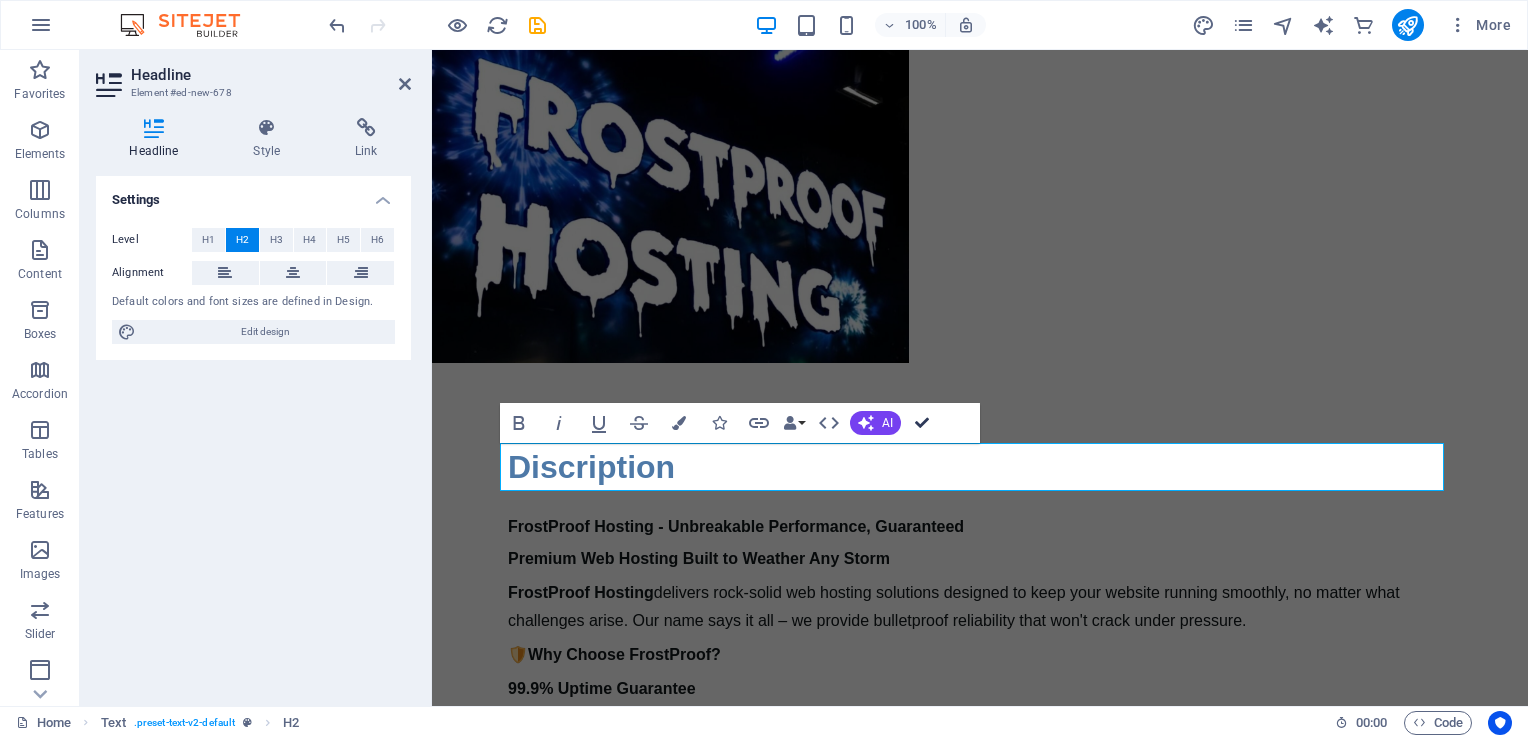 drag, startPoint x: 924, startPoint y: 420, endPoint x: 819, endPoint y: 495, distance: 129.03488 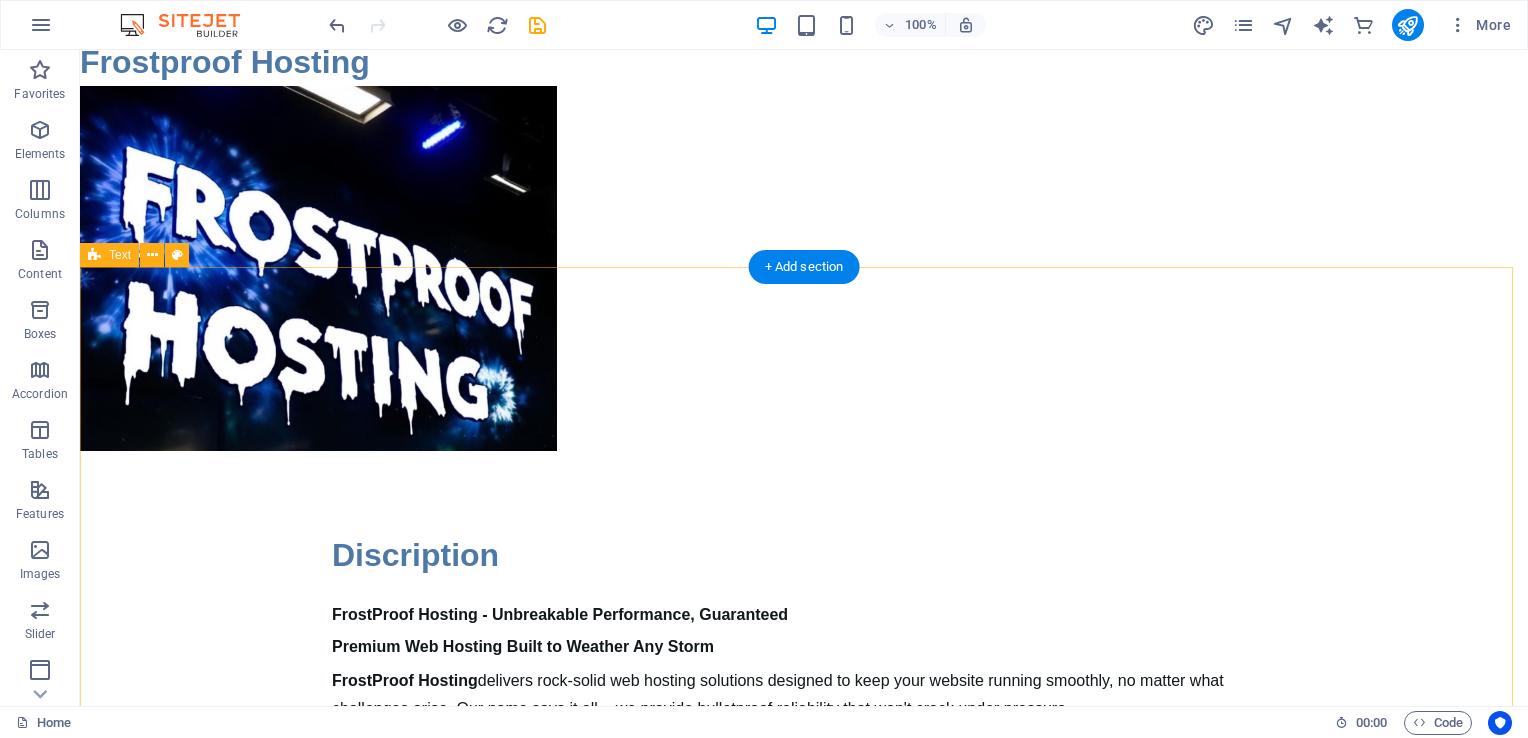 scroll, scrollTop: 0, scrollLeft: 0, axis: both 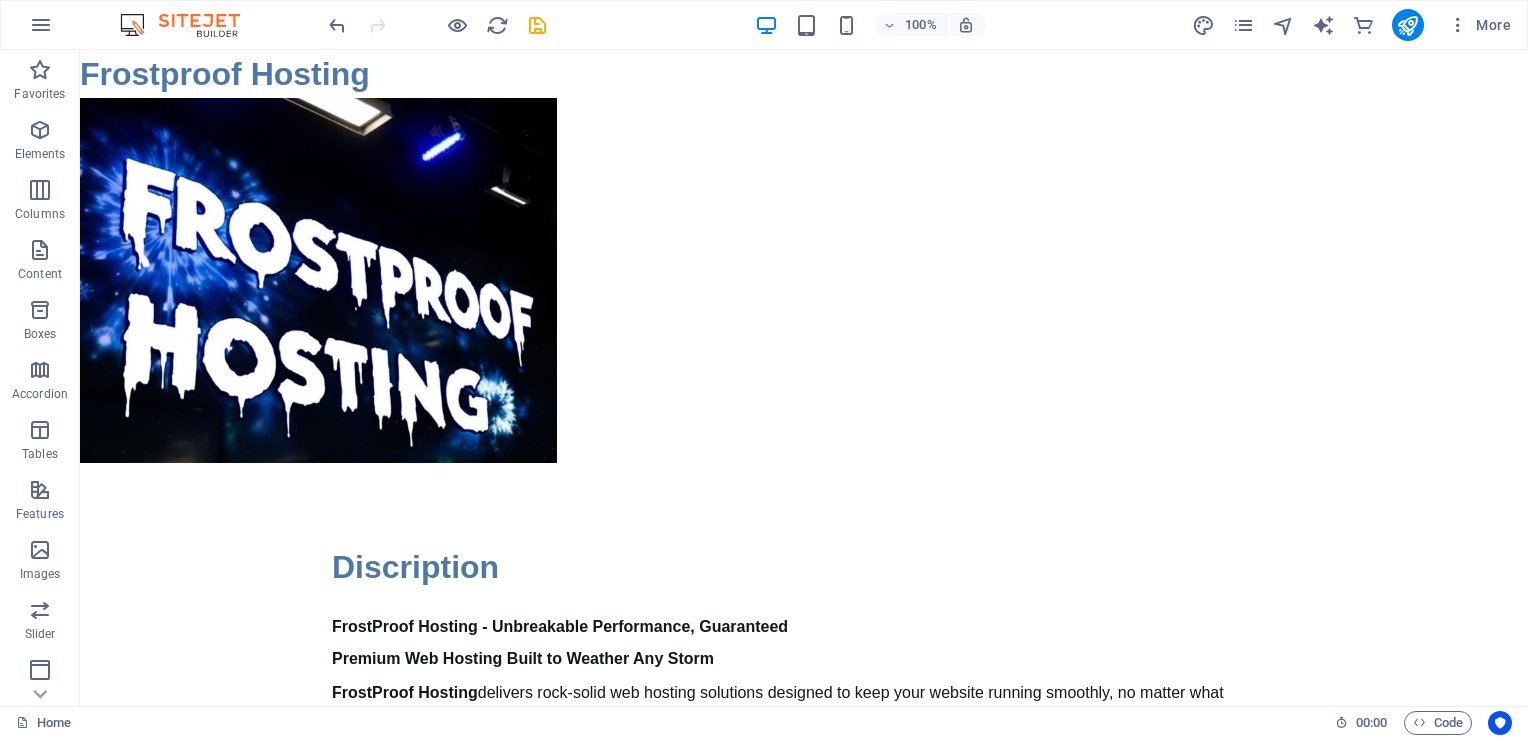 click on "100% More" at bounding box center (764, 25) 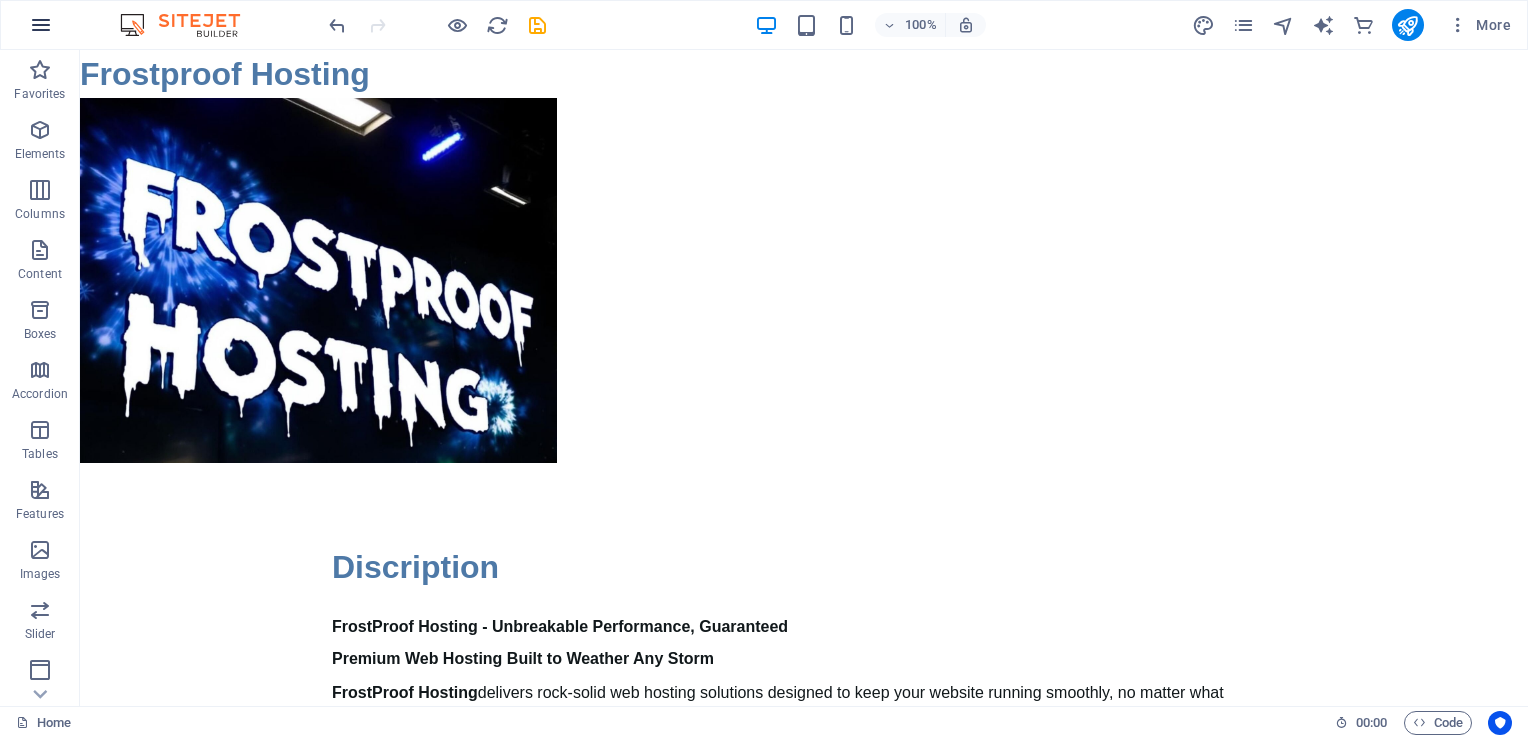 click at bounding box center (41, 25) 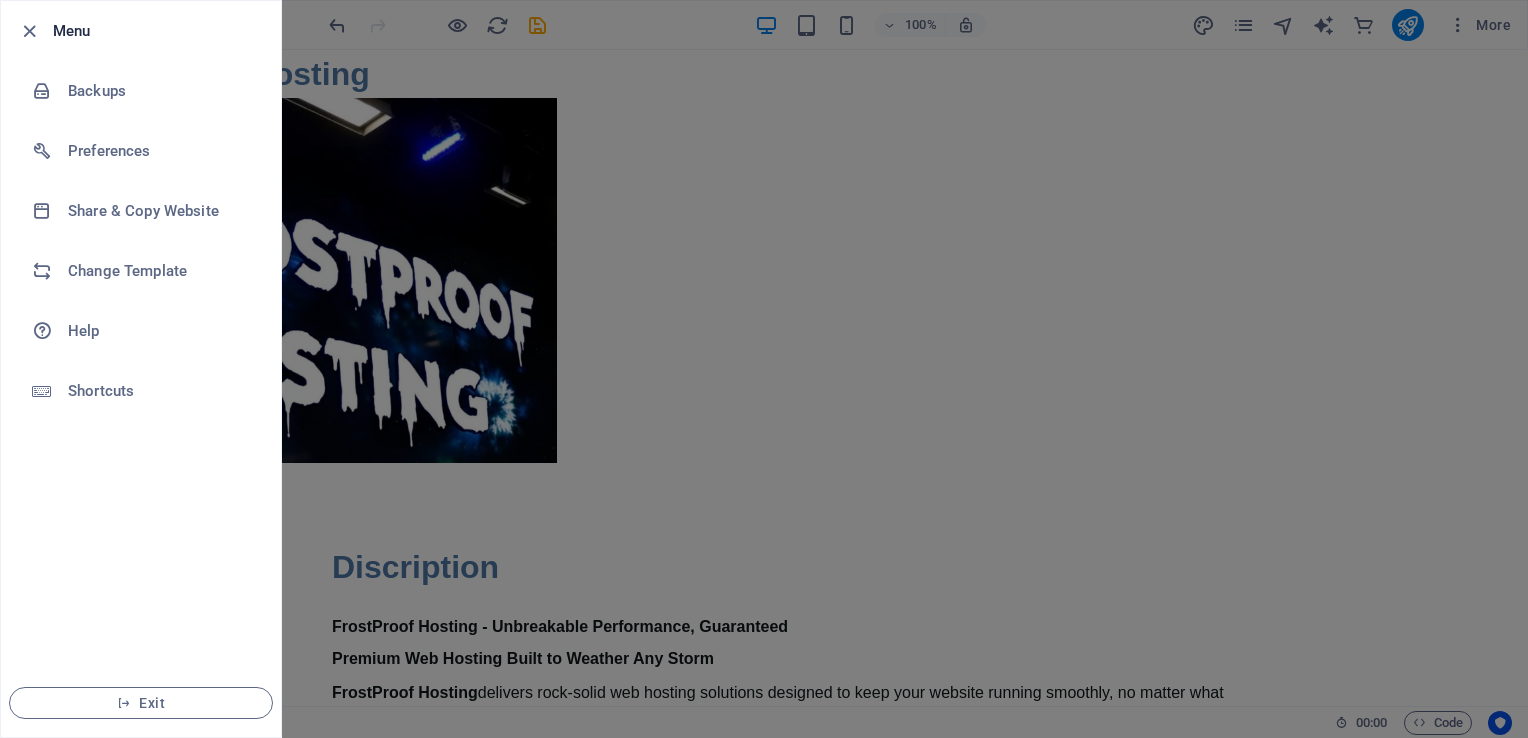 click at bounding box center [764, 369] 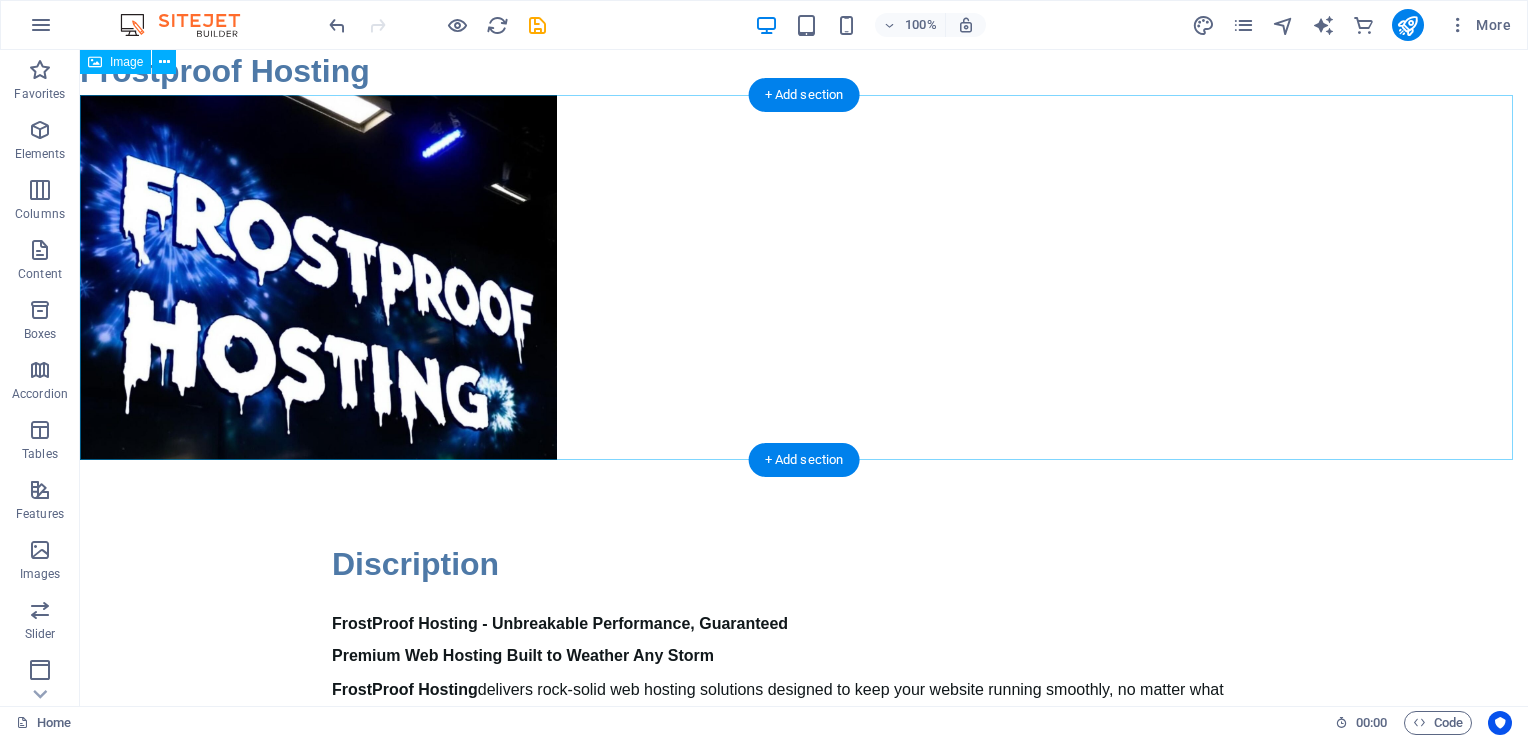 scroll, scrollTop: 0, scrollLeft: 0, axis: both 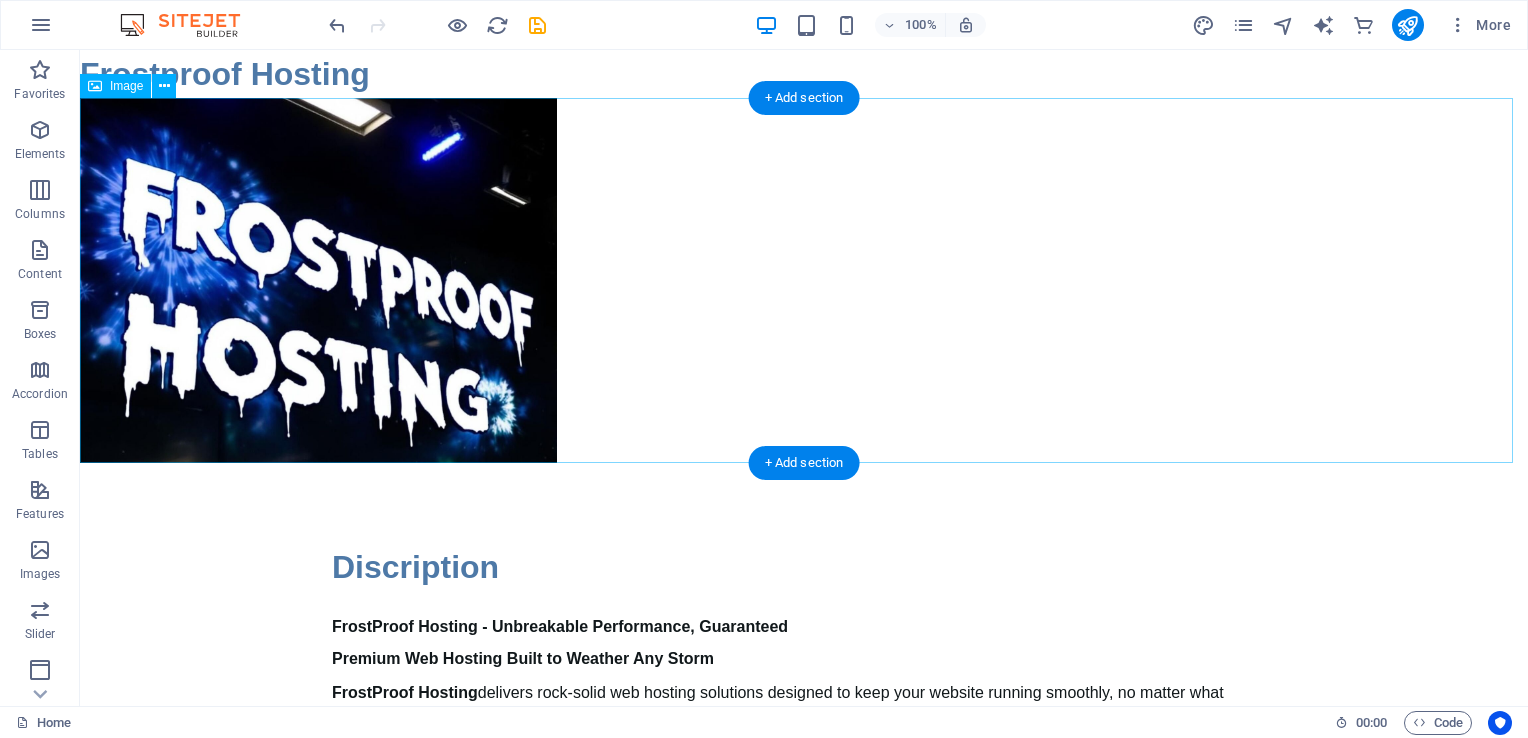 click at bounding box center [804, 280] 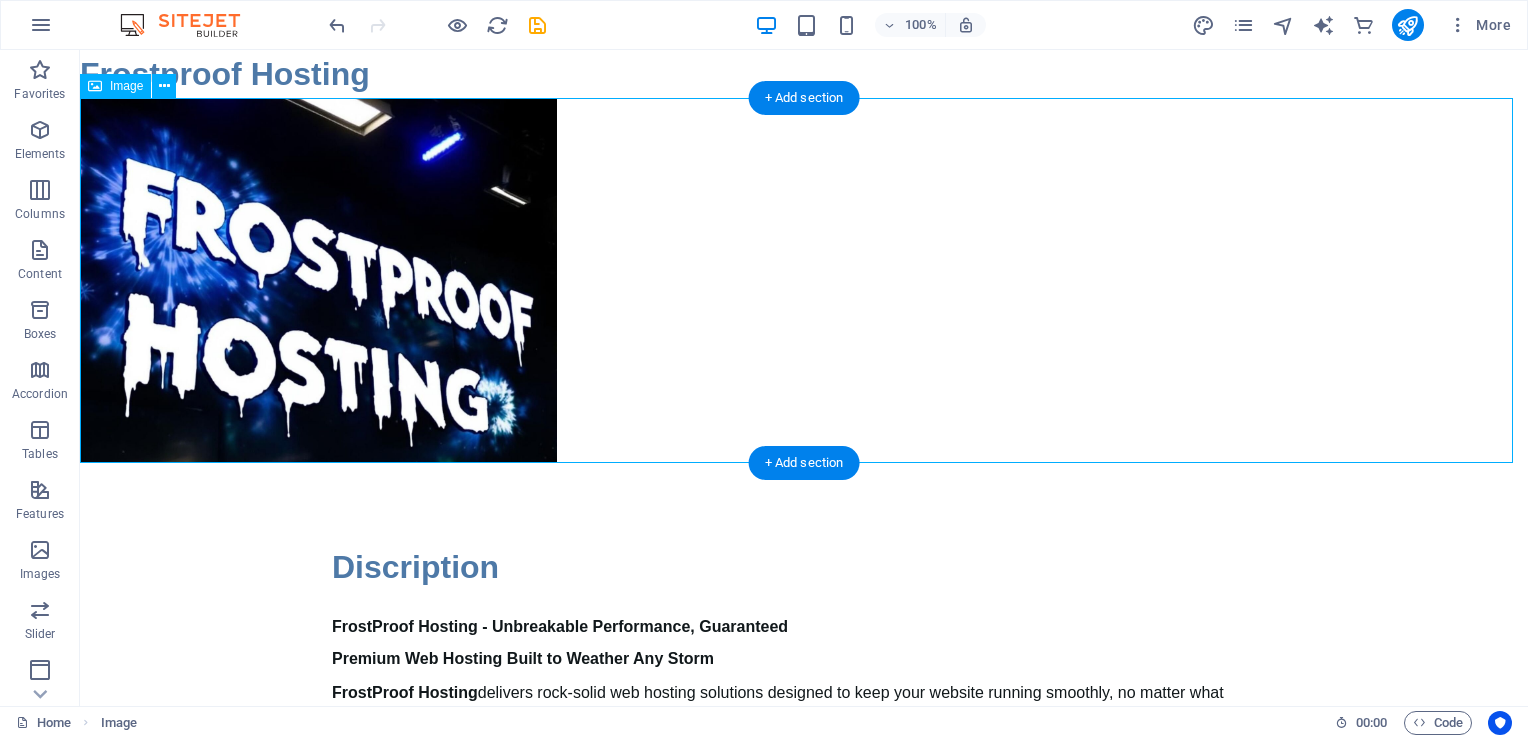 click at bounding box center (804, 280) 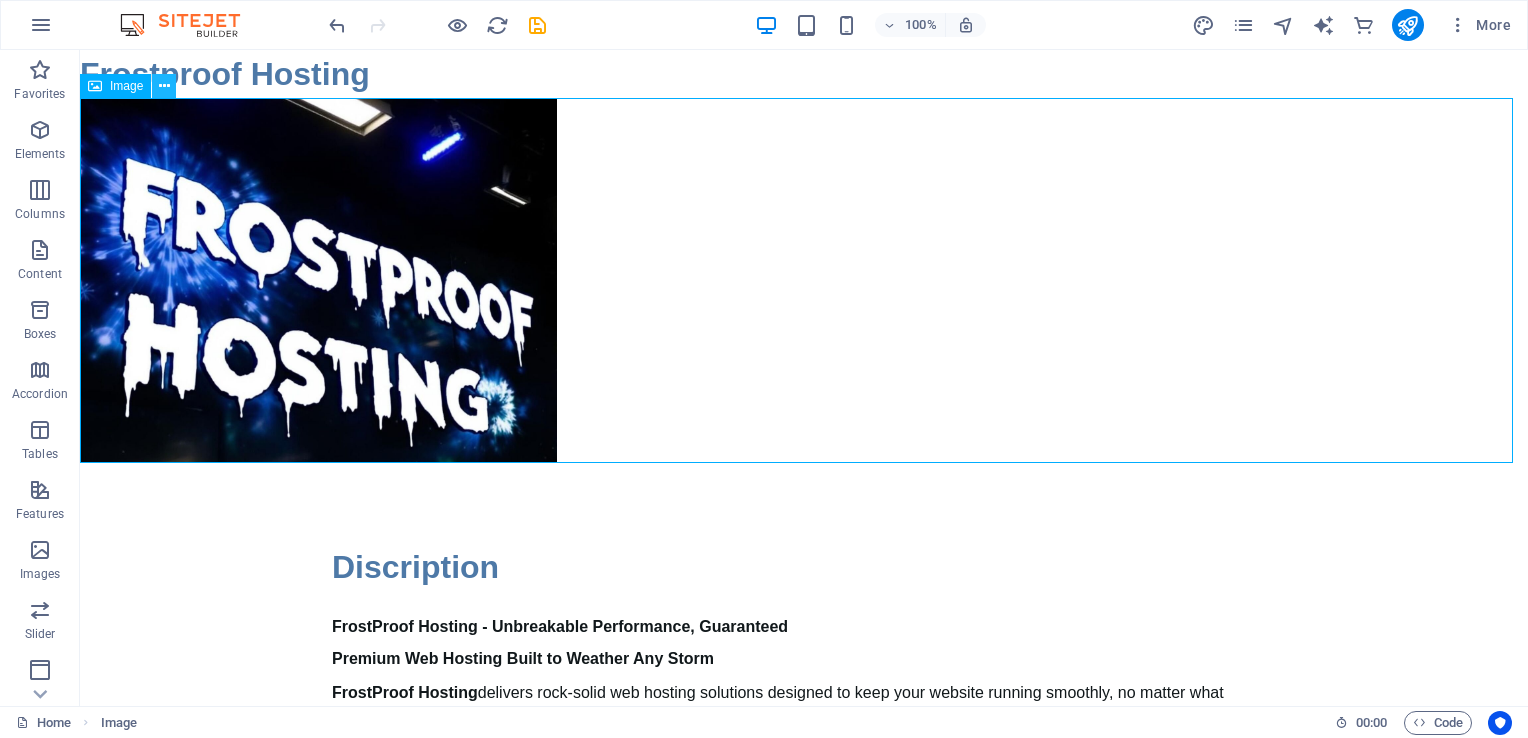 click at bounding box center (164, 86) 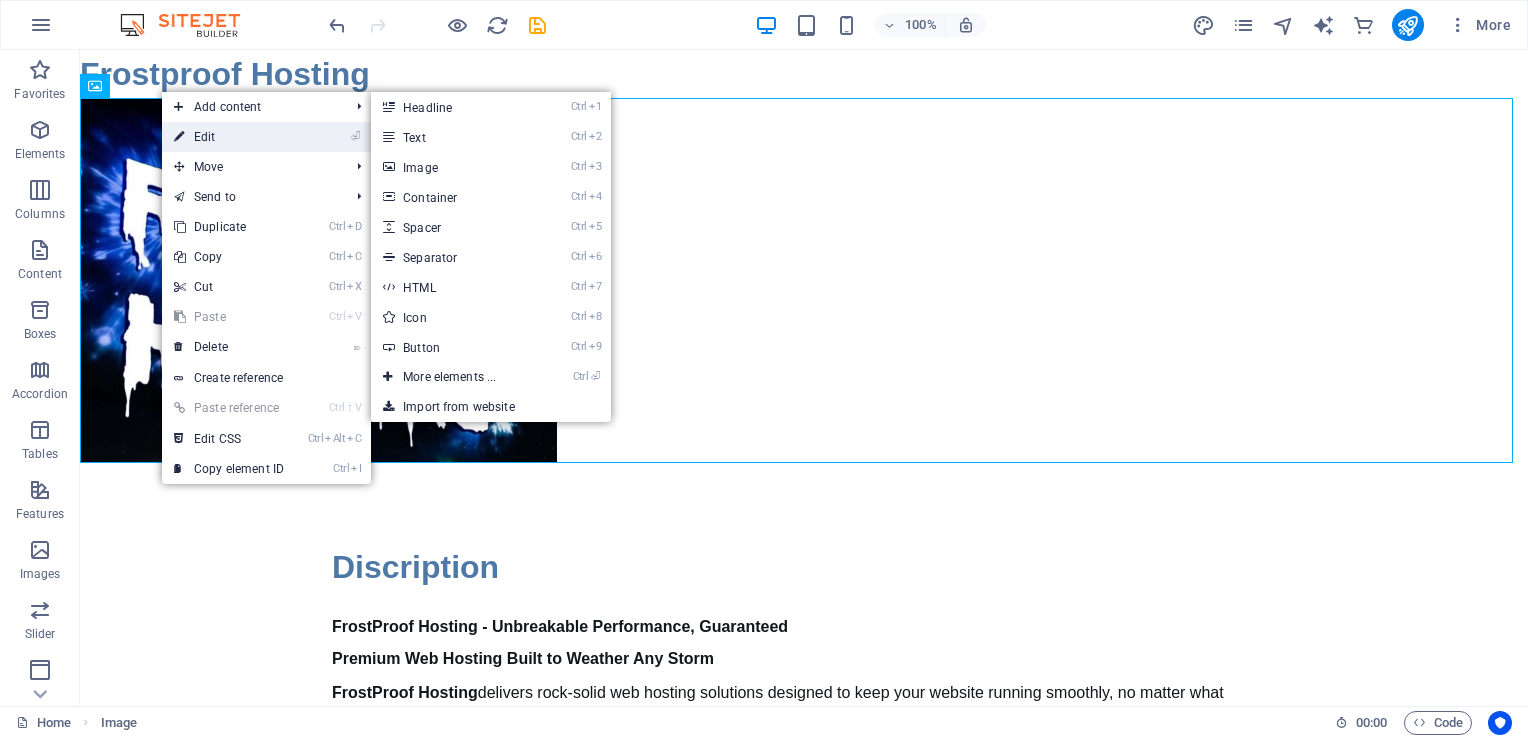 click on "⏎  Edit" at bounding box center (229, 137) 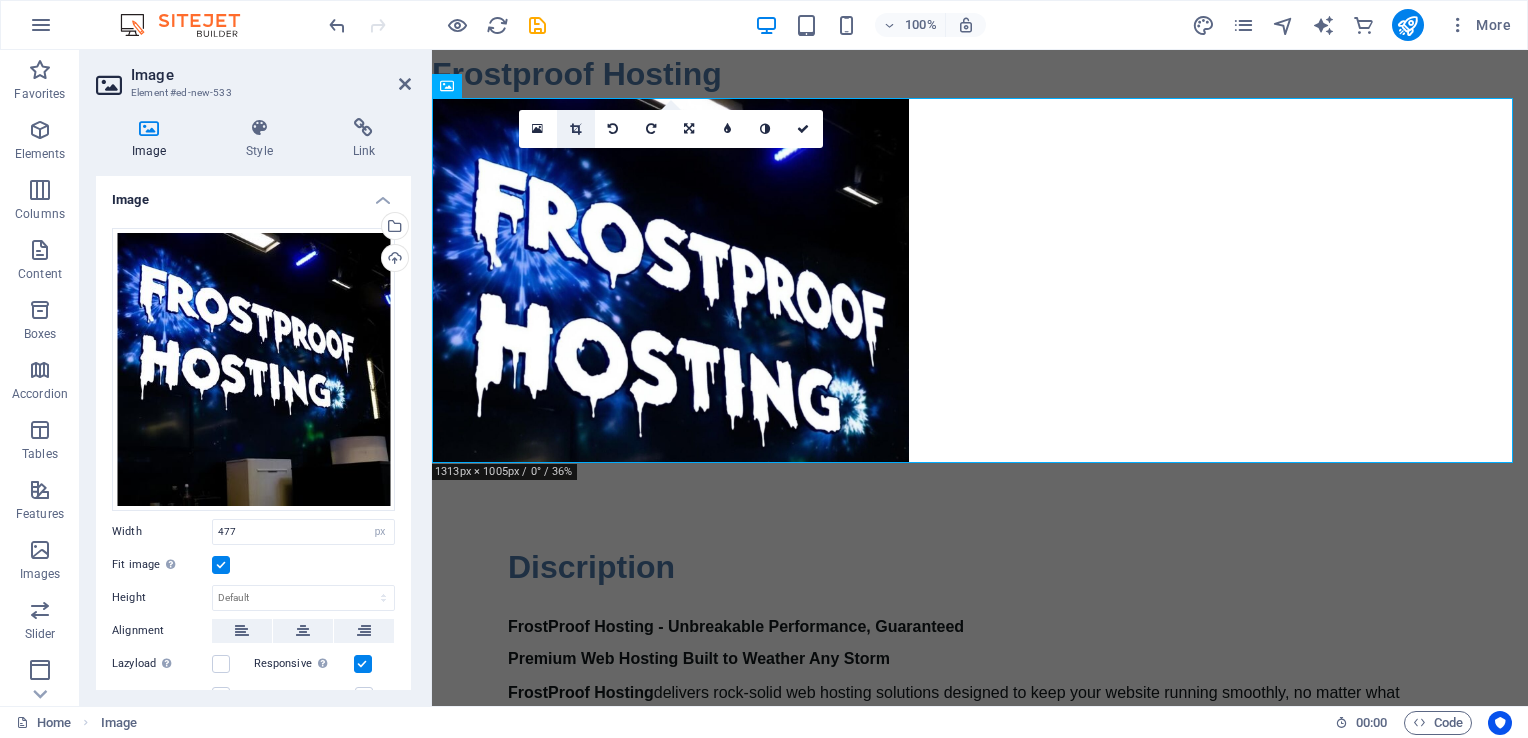 click at bounding box center (575, 129) 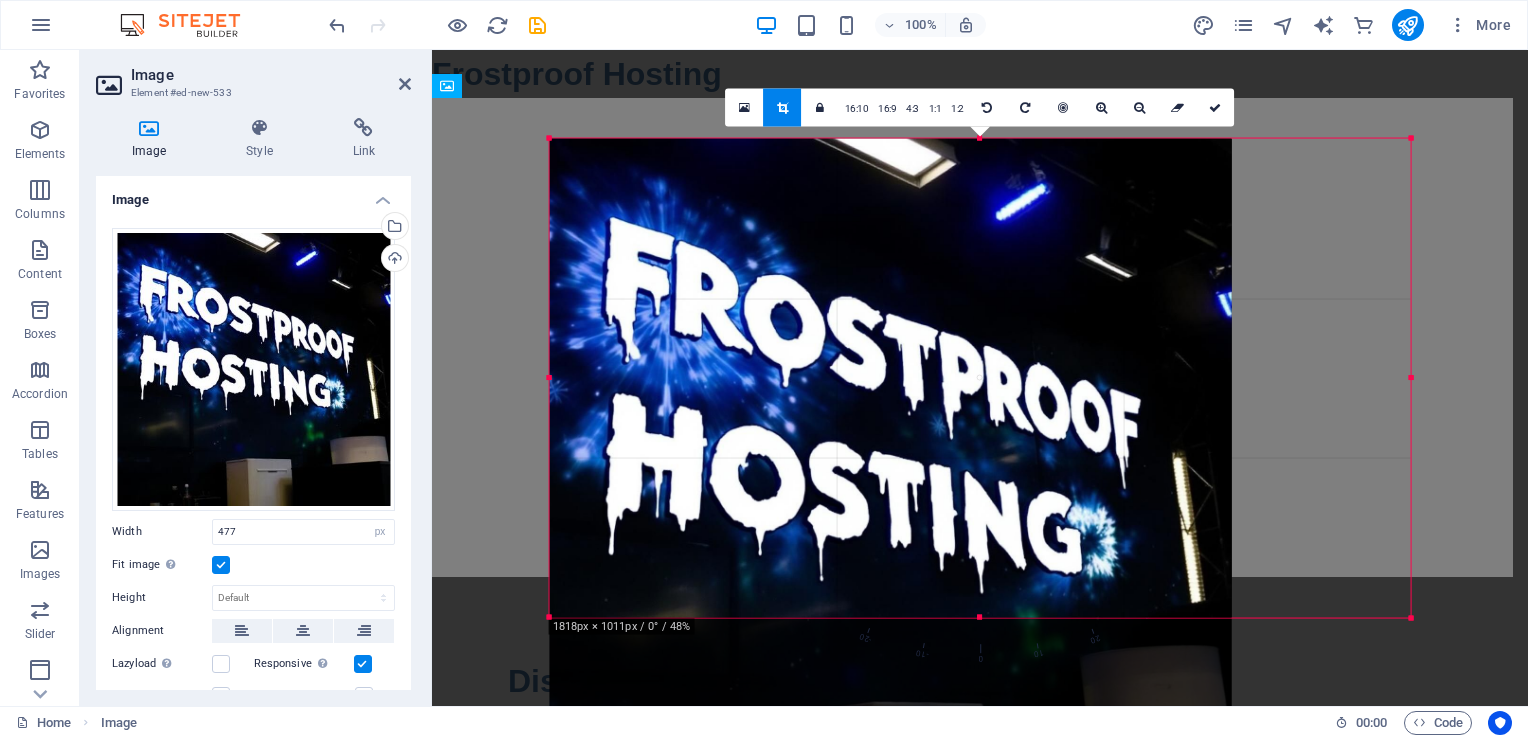 drag, startPoint x: 1296, startPoint y: 376, endPoint x: 1531, endPoint y: 357, distance: 235.76683 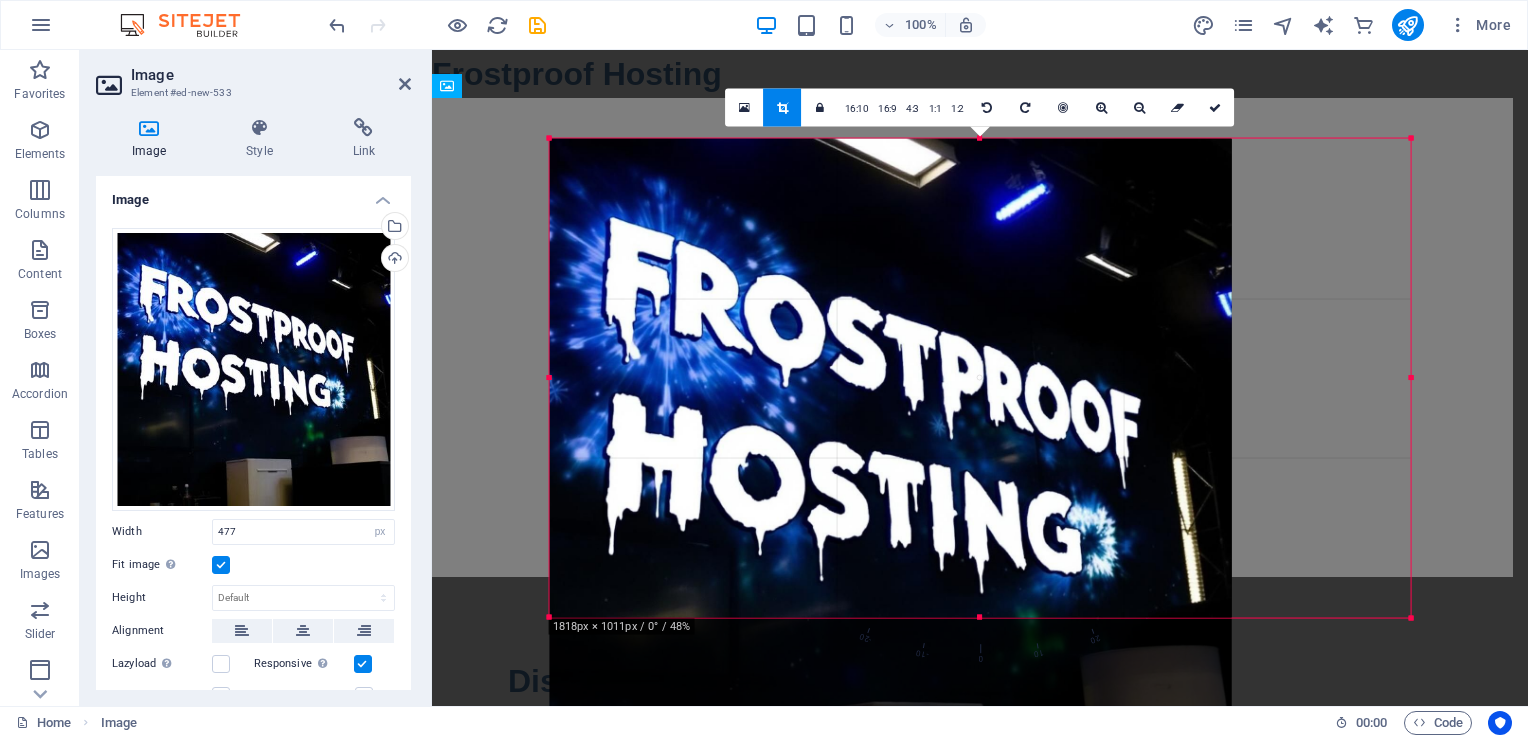 click on "frostproofrp.com Home Favorites Elements Columns Content Boxes Accordion Tables Features Images Slider Header Footer Forms Marketing Collections Commerce Image Element #ed-new-533 Image Style Link Image Drag files here, click to choose files or select files from Files or our free stock photos & videos Select files from the file manager, stock photos, or upload file(s) Upload Width 477 Default auto px rem % em vh vw Fit image Automatically fit image to a fixed width and height Height Default auto px Alignment Lazyload Loading images after the page loads improves page speed. Responsive Automatically load retina image and smartphone optimized sizes. Lightbox Use as headline The image will be wrapped in an H1 headline tag. Useful for giving alternative text the weight of an H1 headline, e.g. for the logo. Leave unchecked if uncertain. Optimized Images are compressed to improve page speed. Position Direction Custom X offset 50" at bounding box center (764, 369) 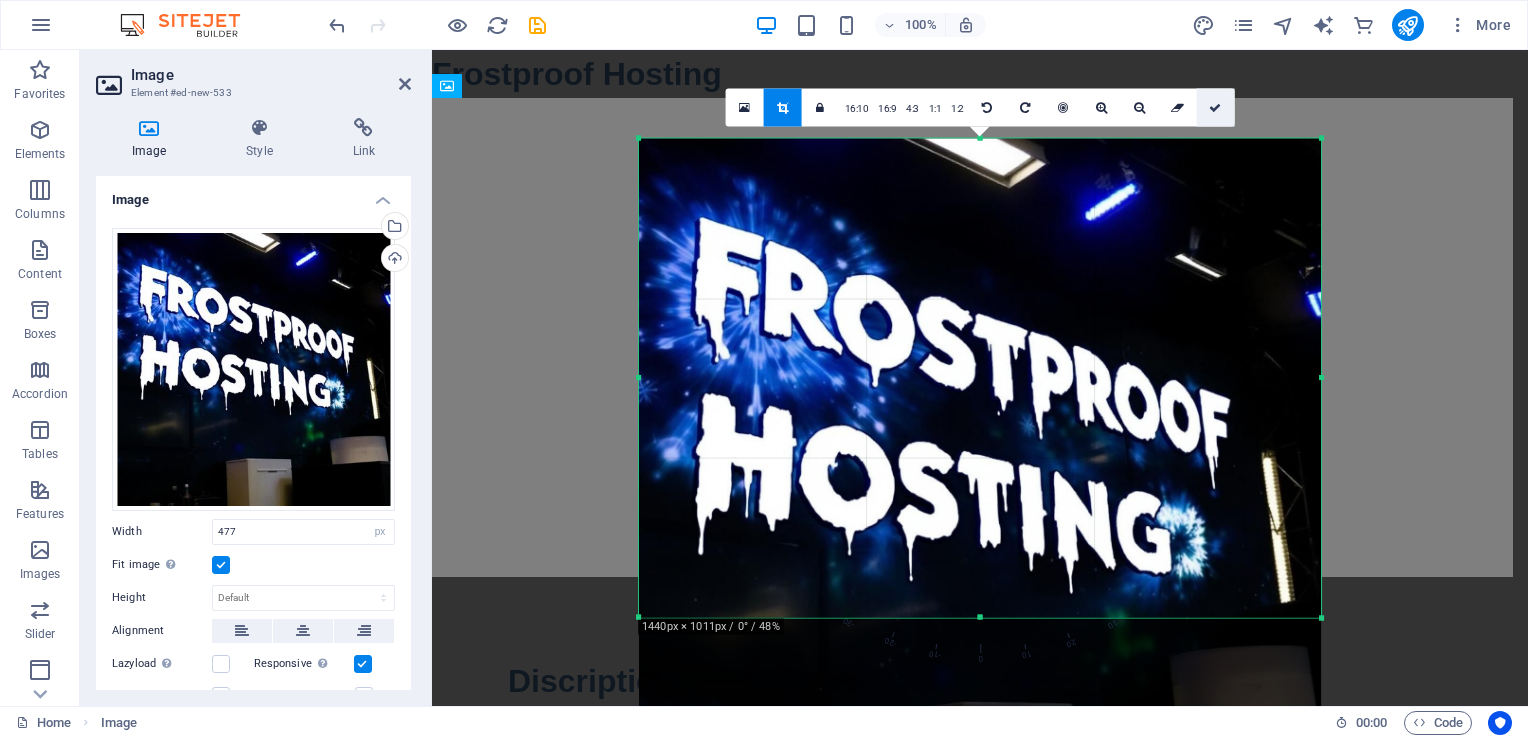 click at bounding box center [1215, 108] 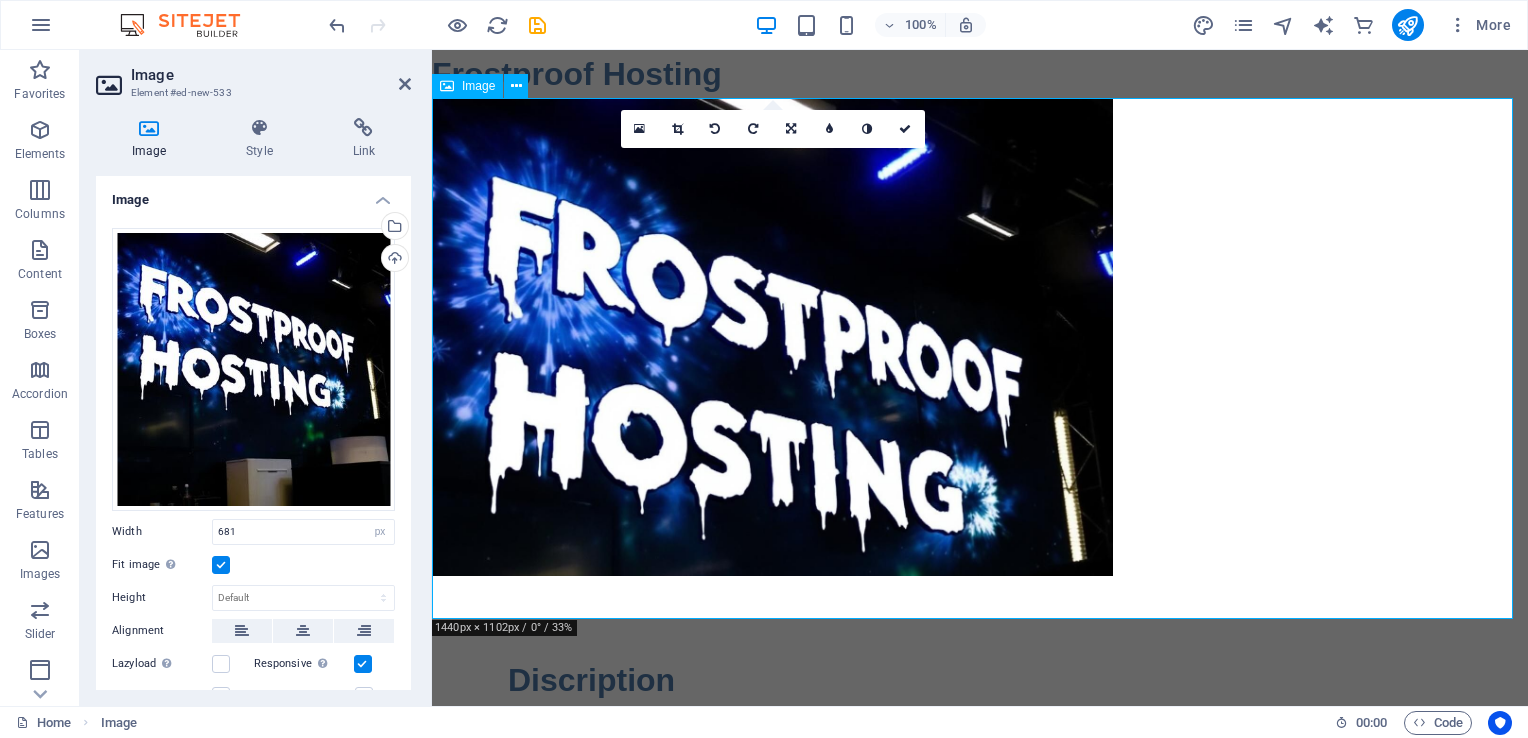 click at bounding box center (980, 337) 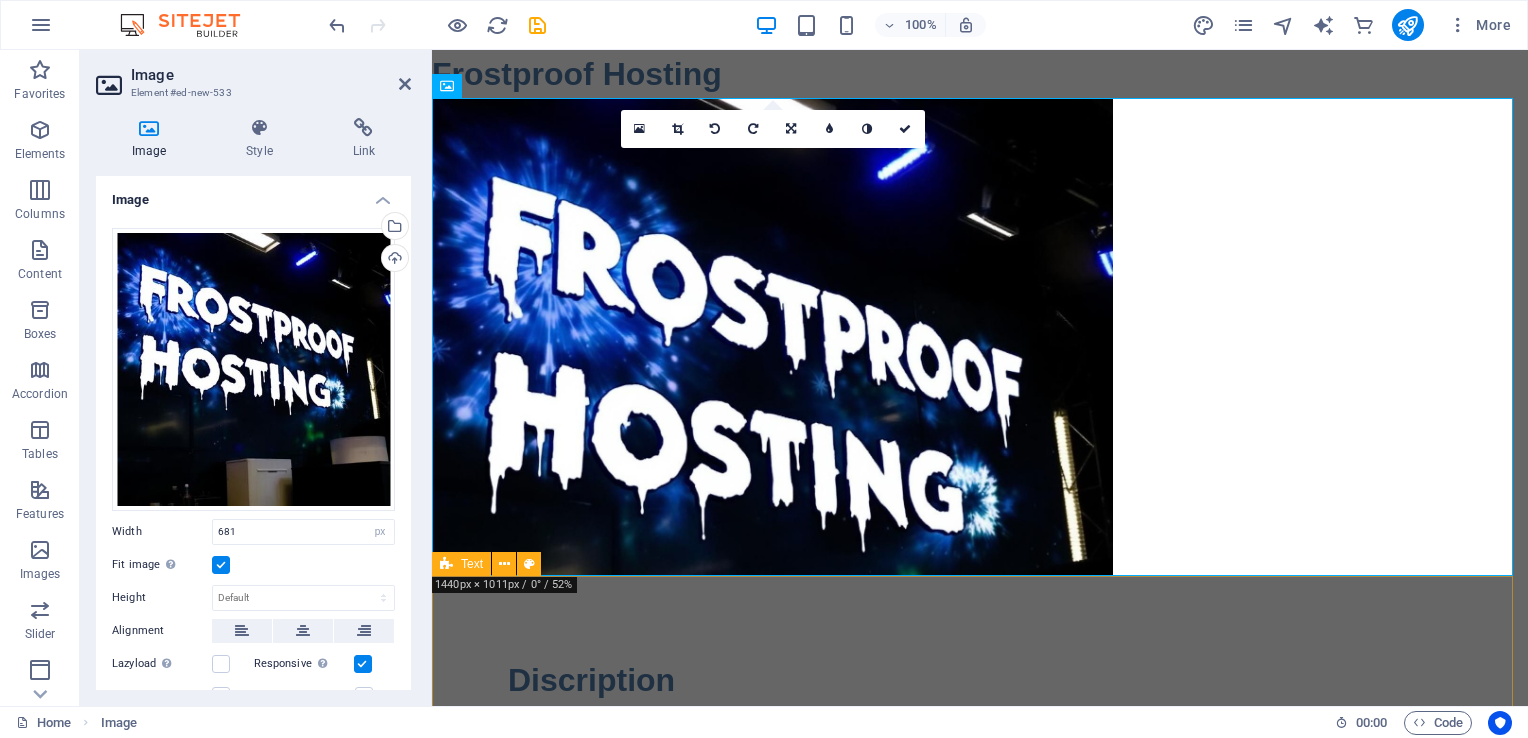 click on "Discription FrostProof Hosting - Unbreakable Performance, Guaranteed Premium Web Hosting Built to Weather Any Storm FrostProof Hosting  delivers rock-solid web hosting solutions designed to keep your website running smoothly, no matter what challenges arise. Our name says it all – we provide bulletproof reliability that won't crack under pressure. 🛡️  Why Choose FrostProof? 99.9% Uptime Guarantee Military-grade infrastructure with redundant systems Advanced monitoring and instant failover protection Your site stays live when others go down Lightning-Fast Performance SSD storage across all plans Global CDN integration Optimized servers for maximum speed Ironclad Security Free SSL certificates included Daily automated backups Advanced malware protection and DDoS mitigation Regular security updates and patches 24/7 Expert Support Real humans, not bots Average response time under 15 minutes Knowledgeable technicians who actually solve problems 📦  Hosting Plans That Scale With You Starter Frost 🌟" at bounding box center [980, 1148] 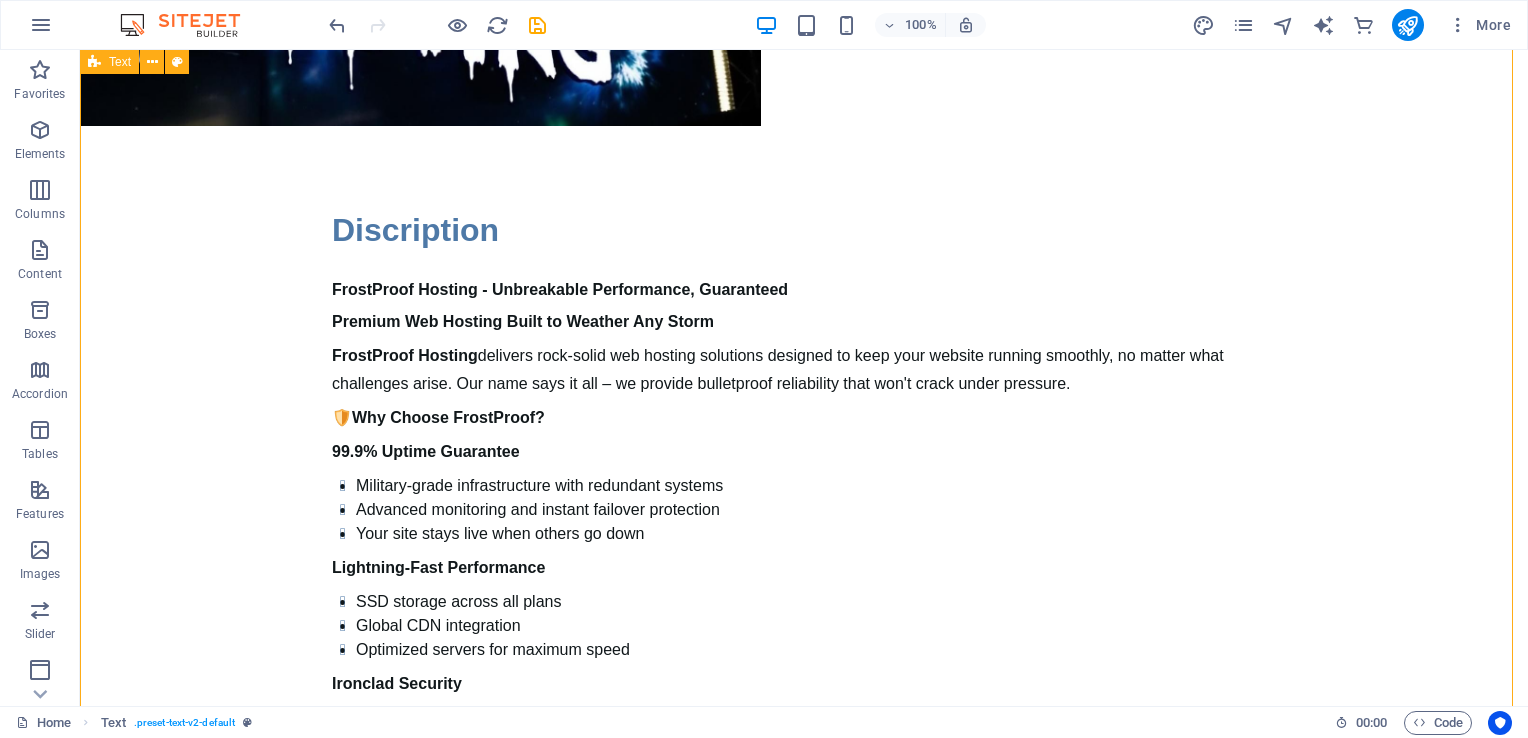 scroll, scrollTop: 413, scrollLeft: 0, axis: vertical 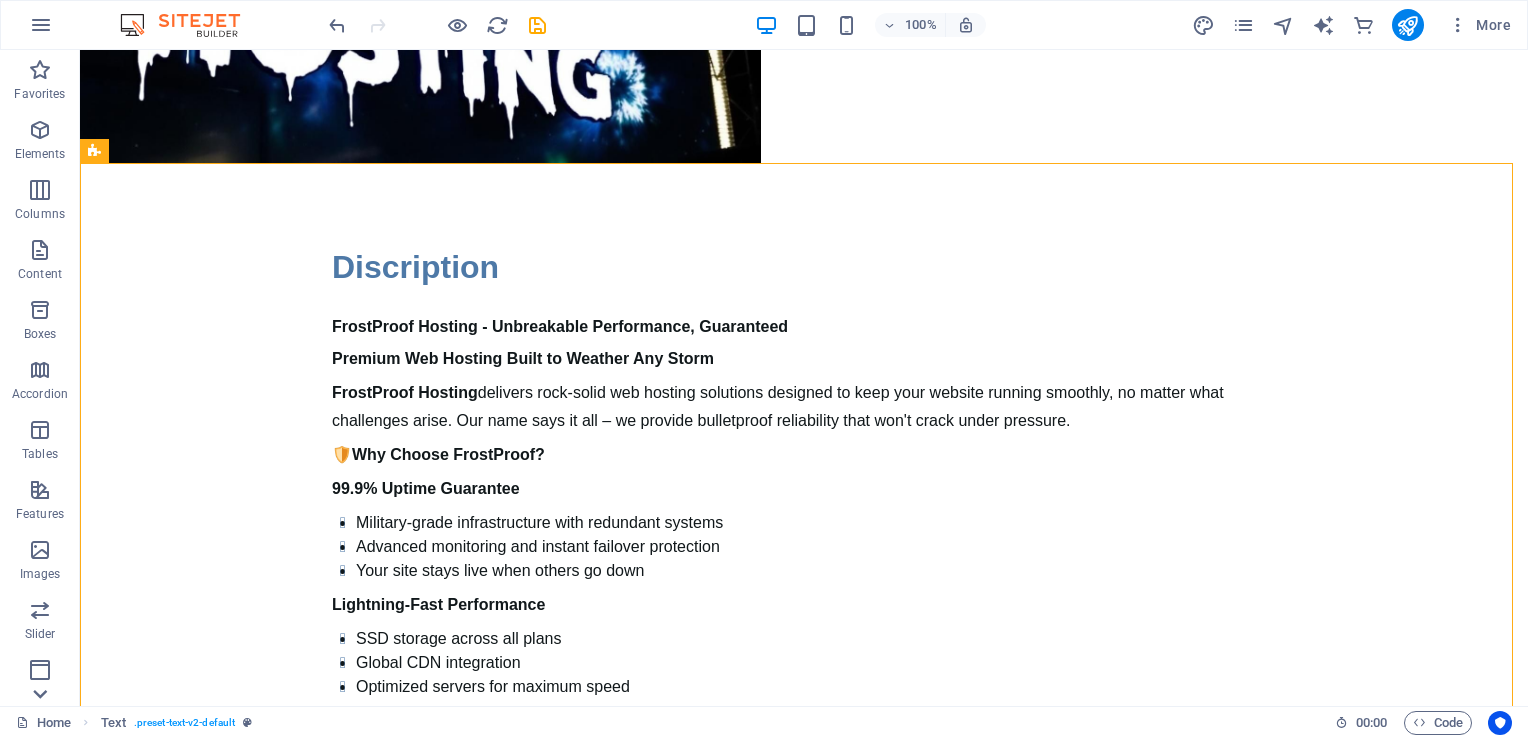 click 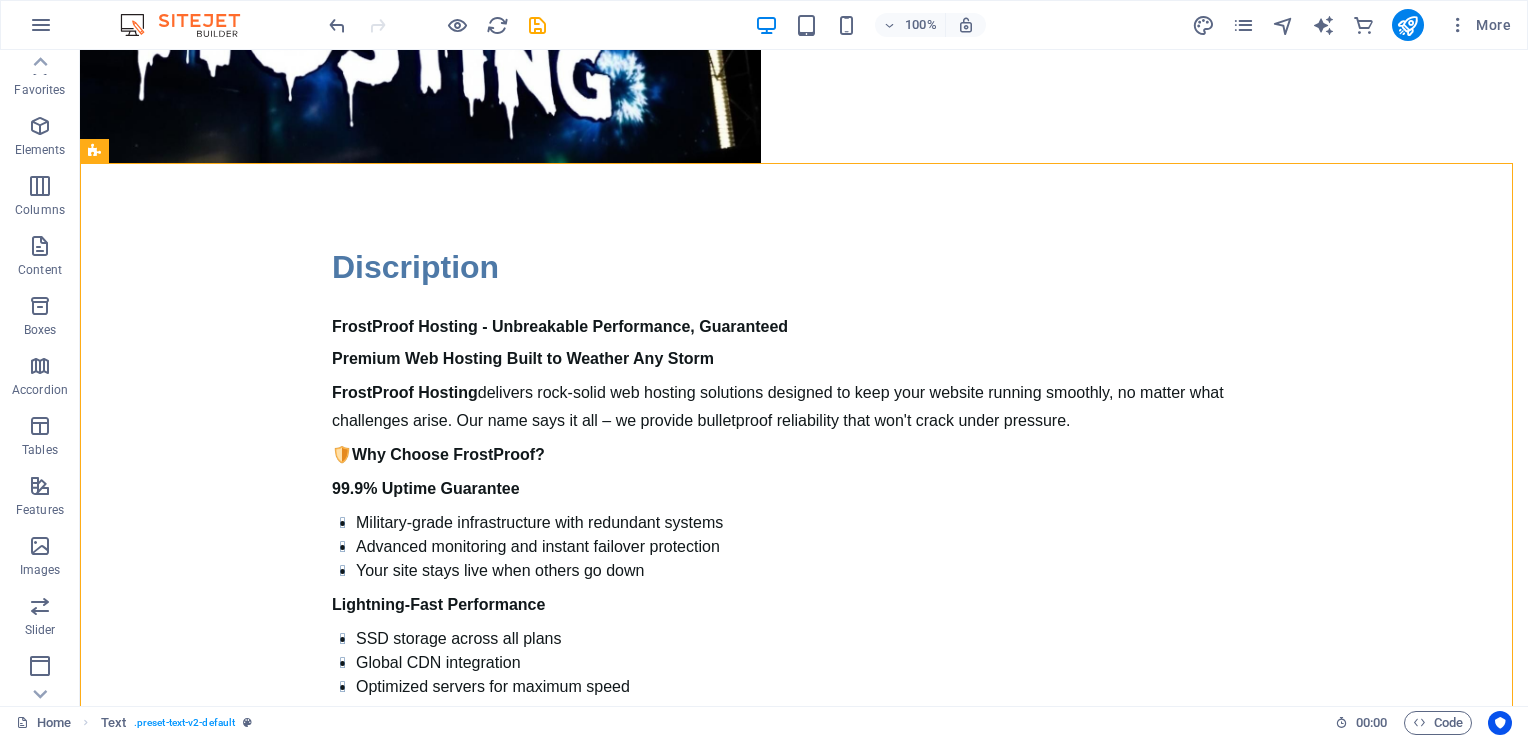 scroll, scrollTop: 0, scrollLeft: 0, axis: both 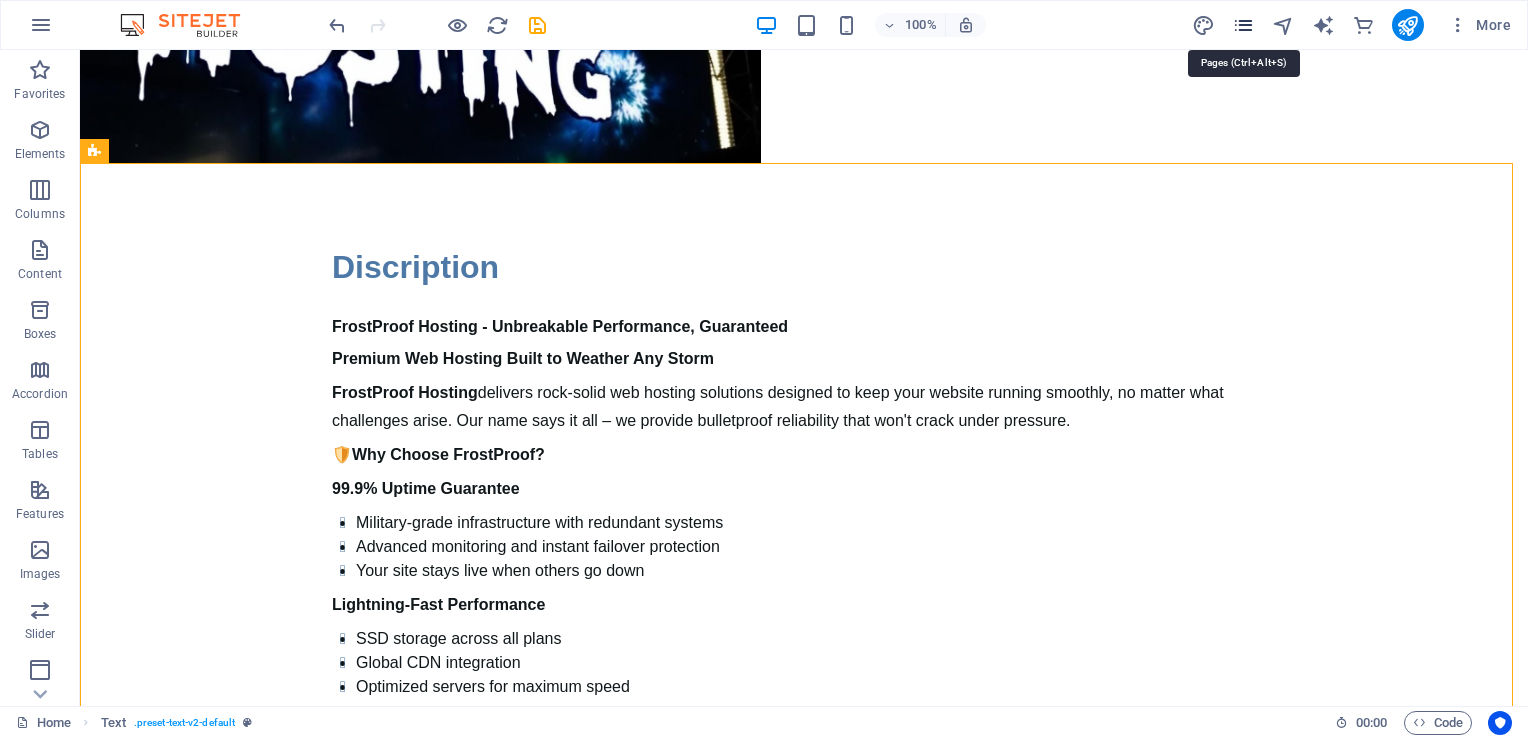click at bounding box center (1243, 25) 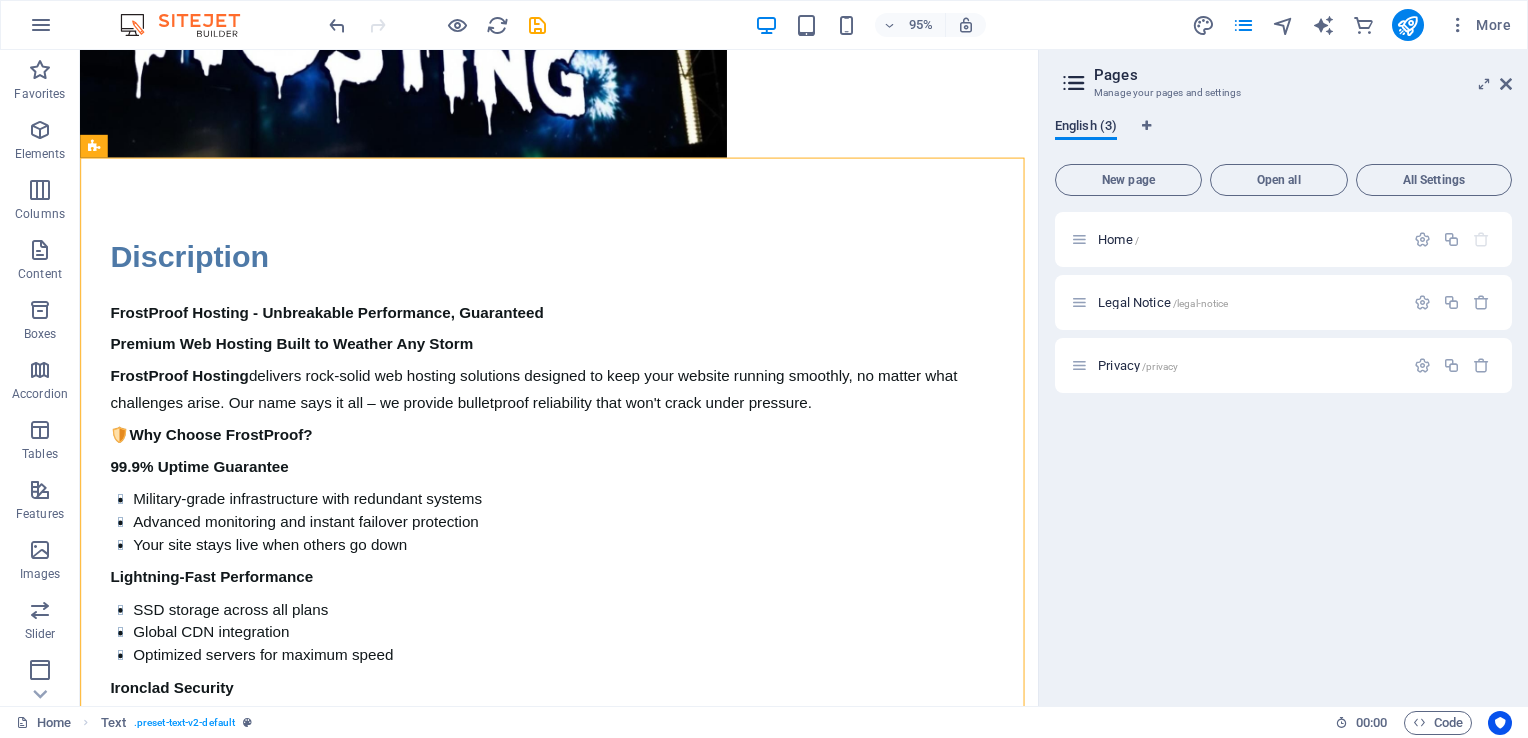 click on "English (3)" at bounding box center [1086, 128] 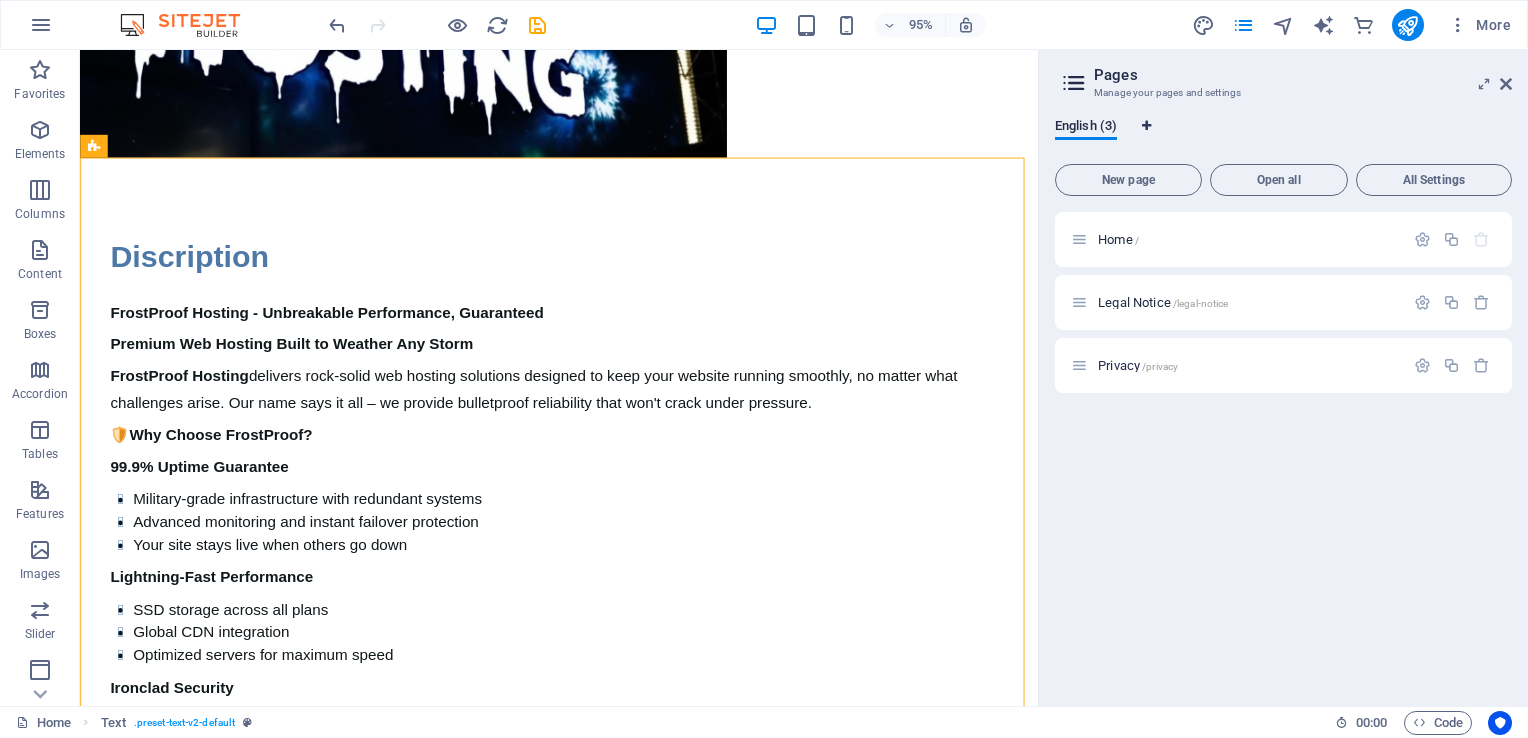 click at bounding box center [1146, 126] 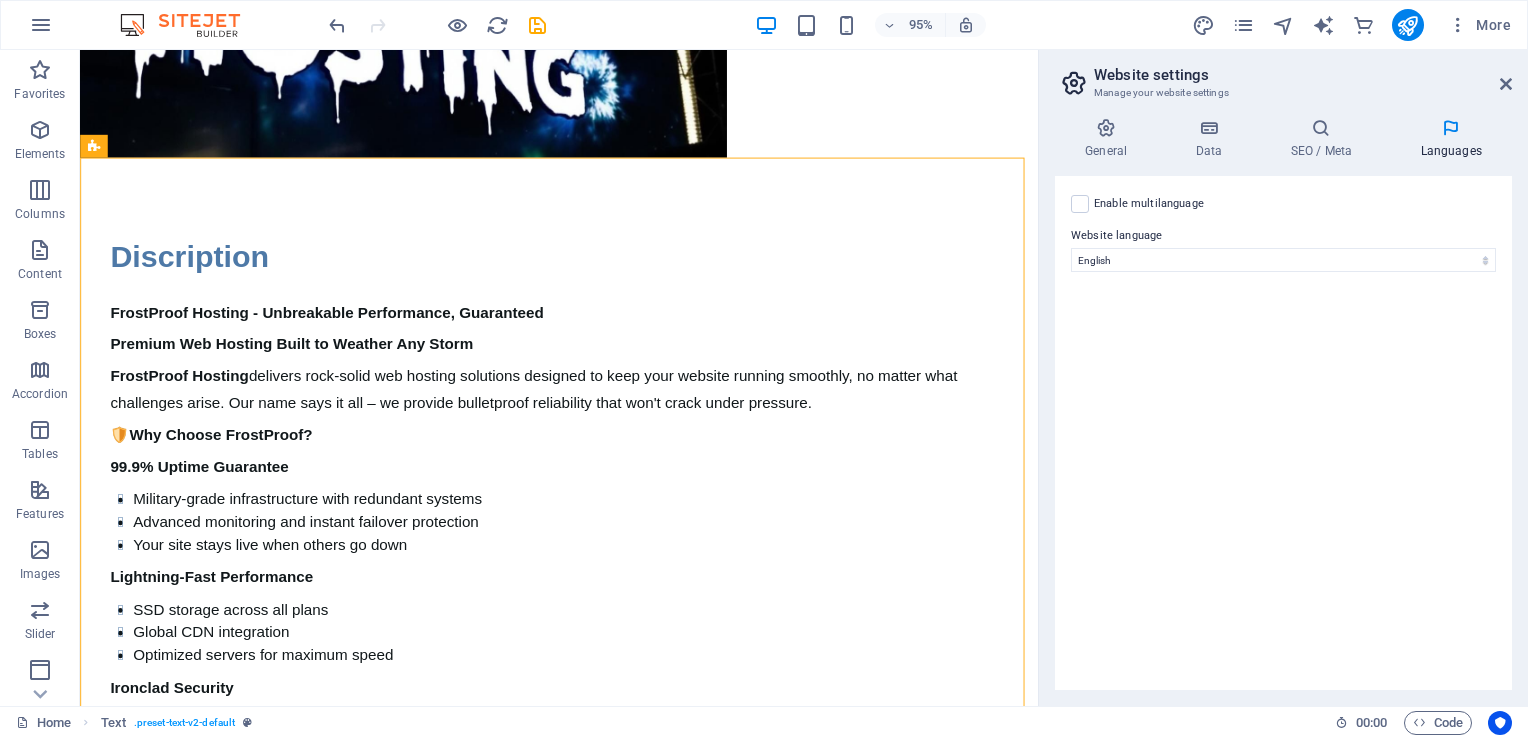 click on "Website settings" at bounding box center (1303, 75) 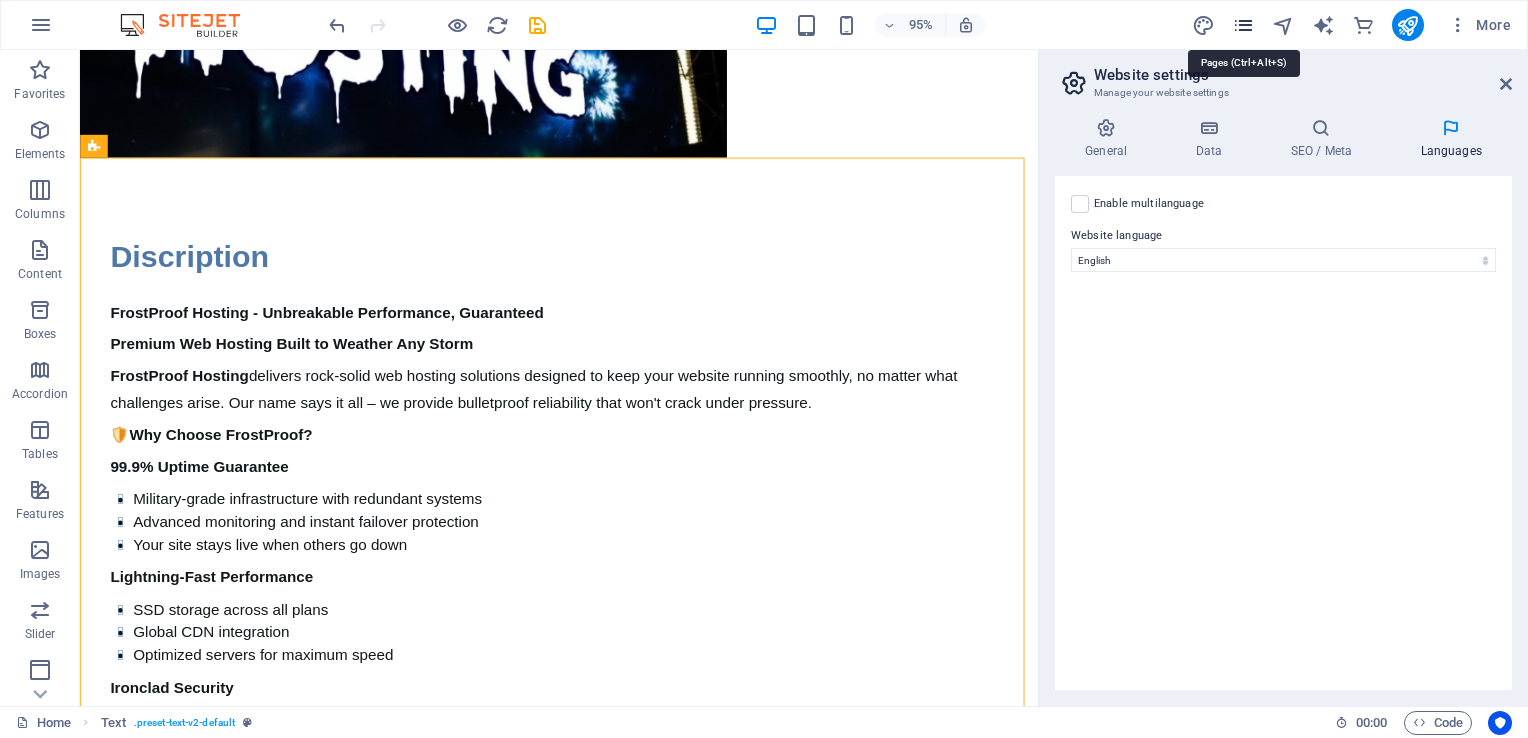 click at bounding box center [1243, 25] 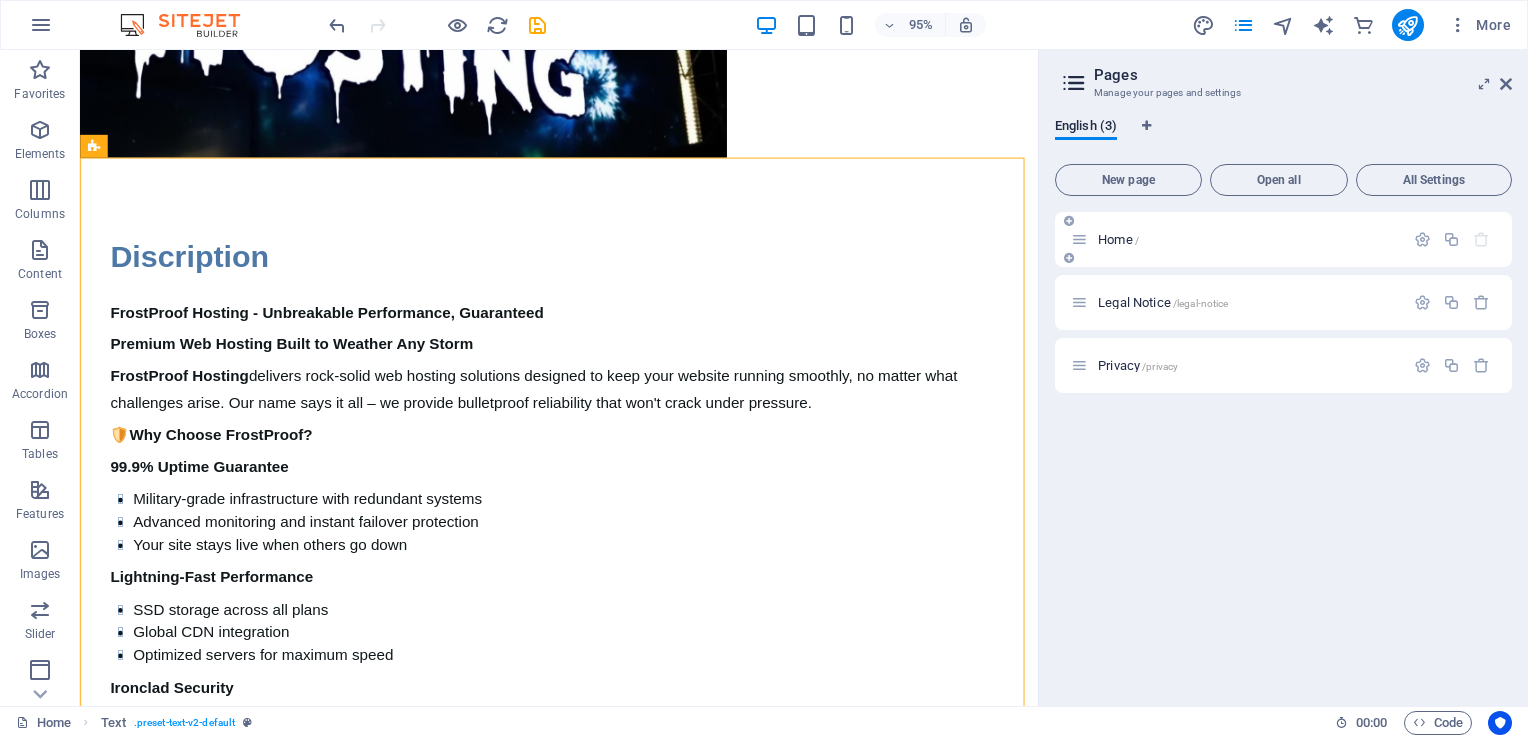 click on "Home /" at bounding box center [1118, 239] 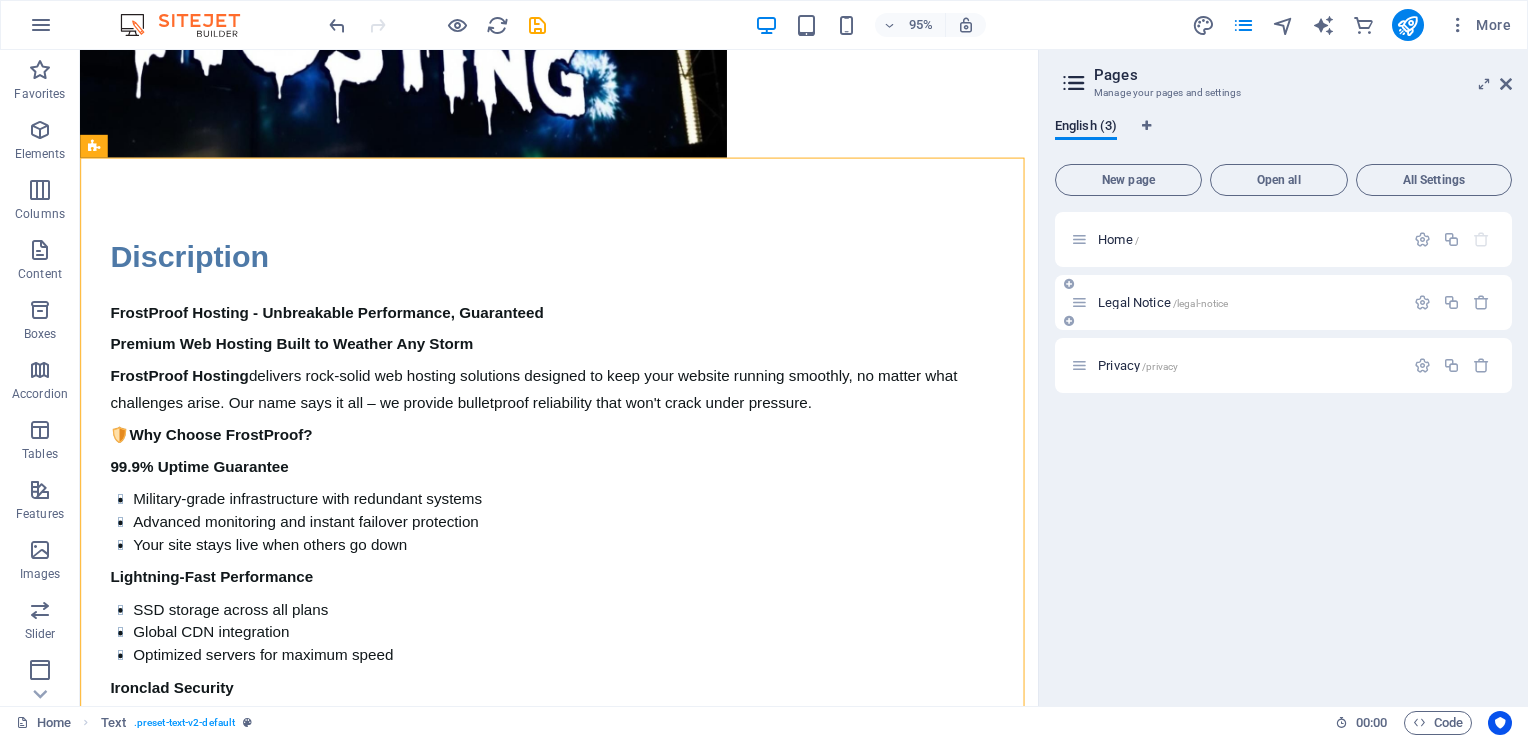 click on "Legal Notice /legal-notice" at bounding box center [1237, 302] 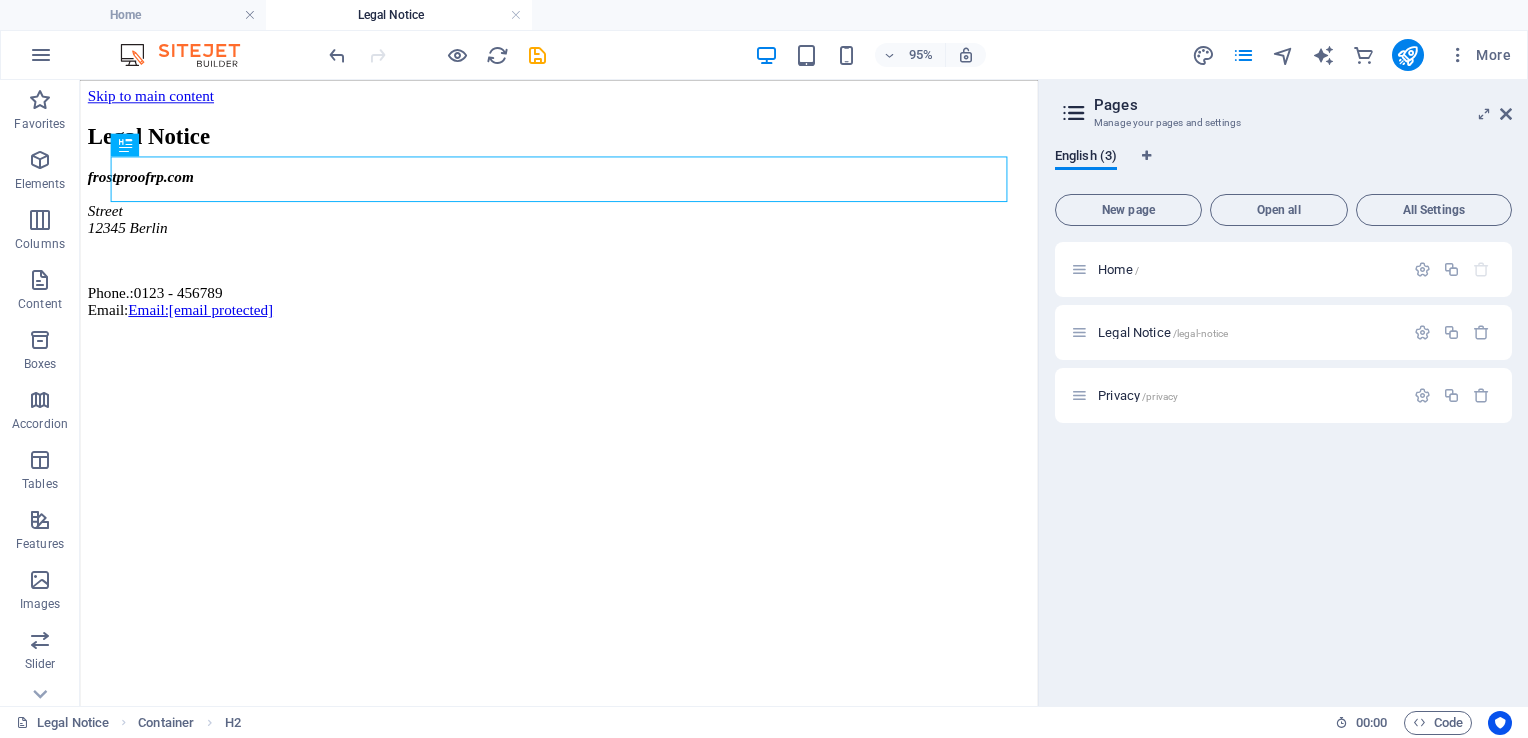 scroll, scrollTop: 0, scrollLeft: 0, axis: both 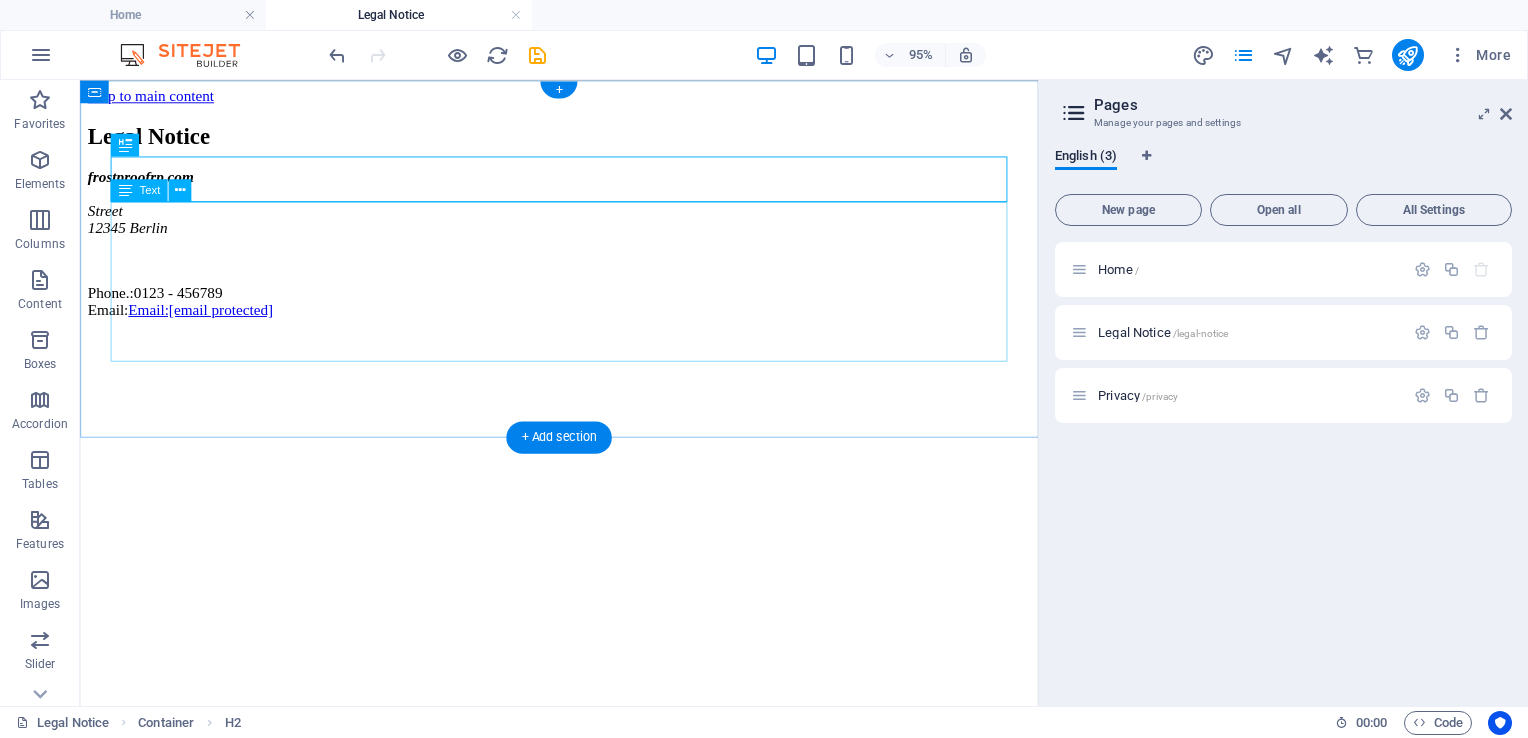 click on "frostproofrp.com   Street 12345   Berlin Phone.:  0123 - 456789 Email:  7ab9c431a8fdd0597d028f56682083@cpanel.local" at bounding box center [584, 252] 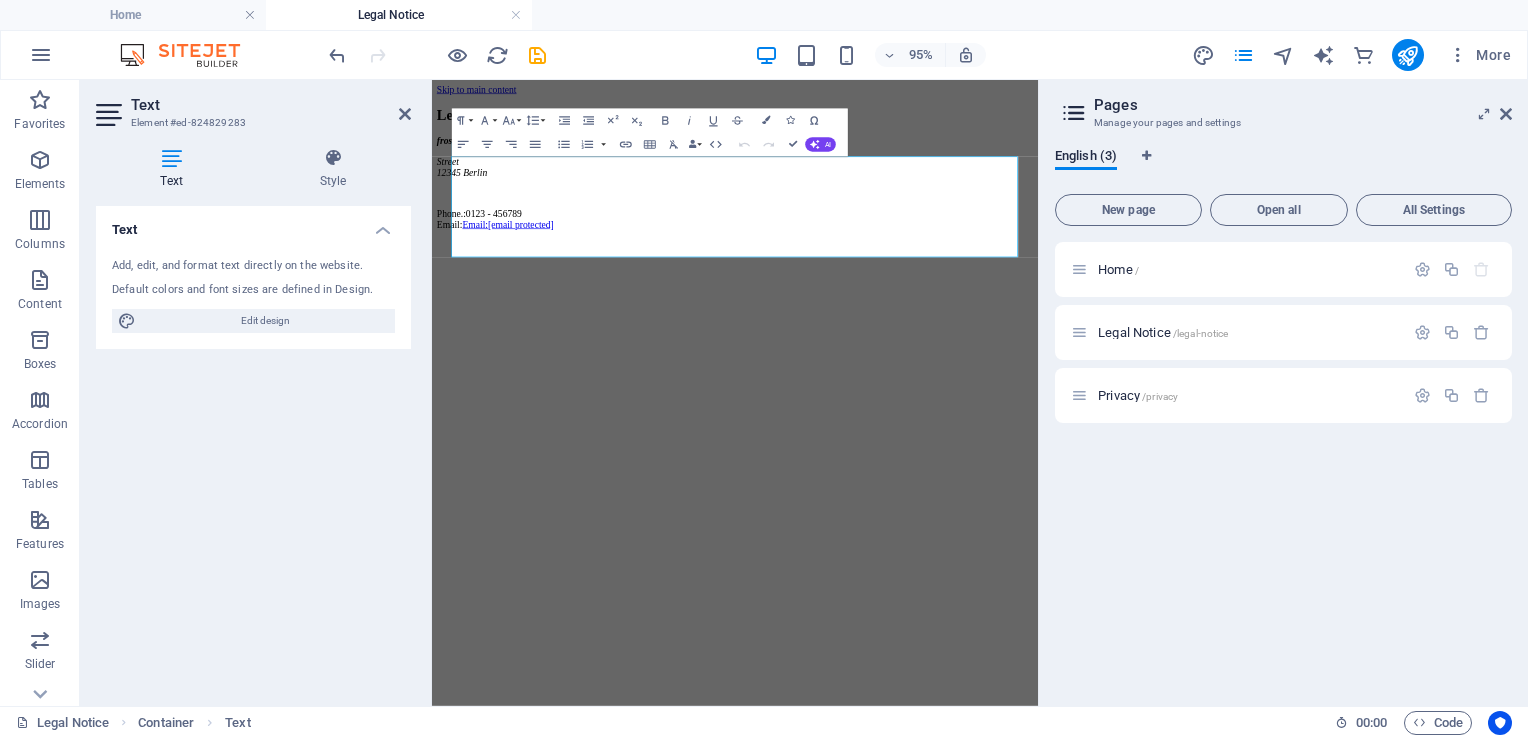 click on "Skip to main content
Legal Notice frostproofrp.com   Street 12345   Berlin Phone.:  0123 - 456789 Email:  7ab9c431a8fdd0597d028f56682083@cpanel.local" at bounding box center (937, 213) 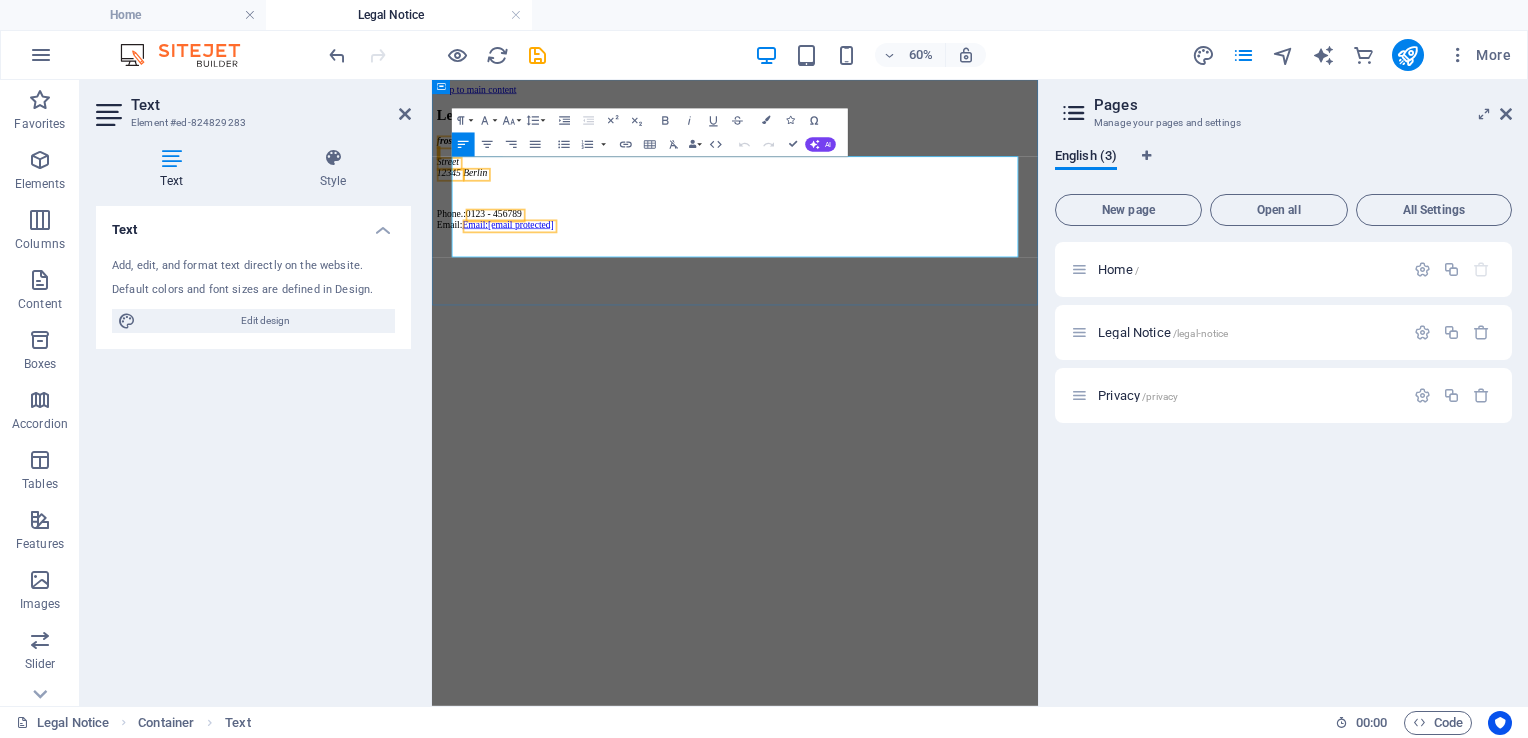 drag, startPoint x: 916, startPoint y: 356, endPoint x: 510, endPoint y: 368, distance: 406.1773 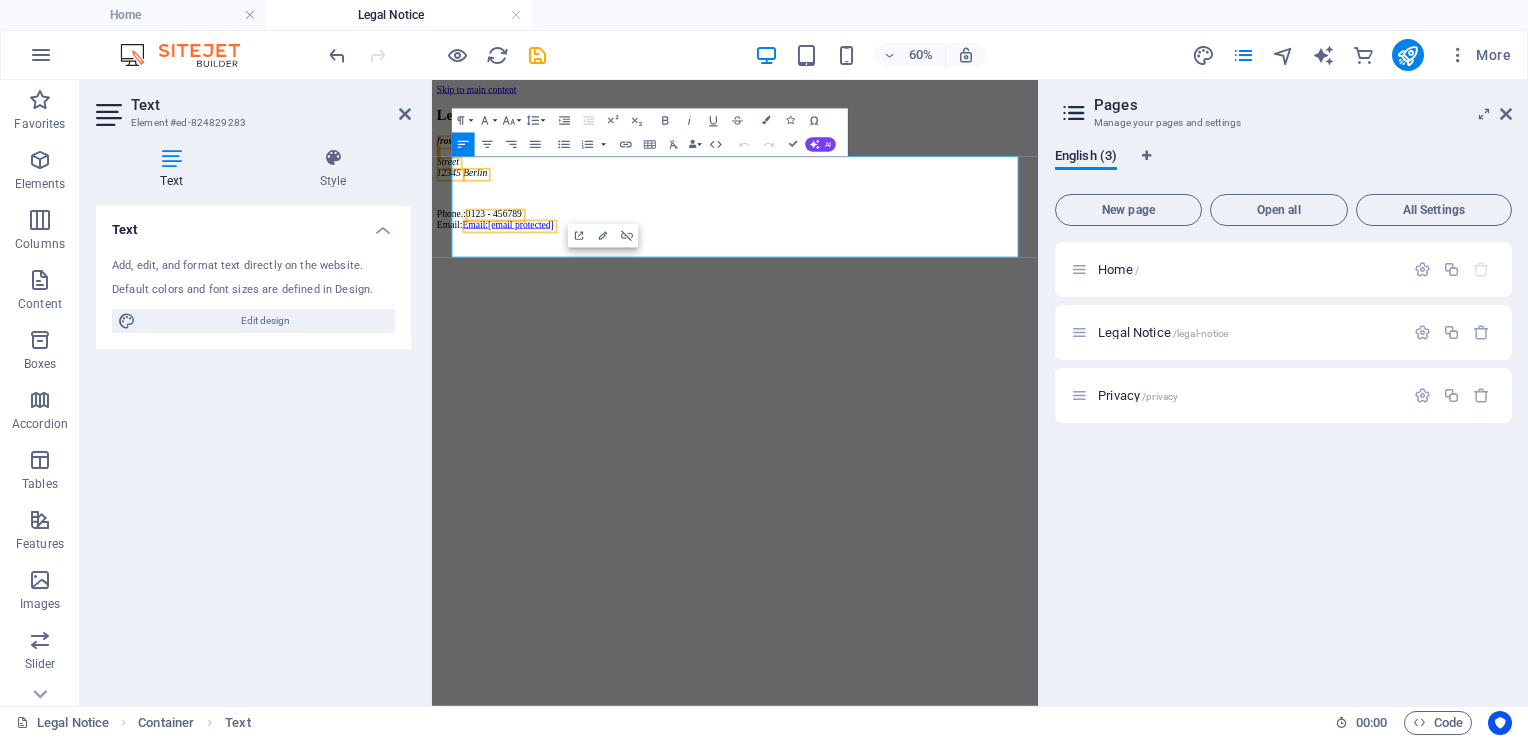 type 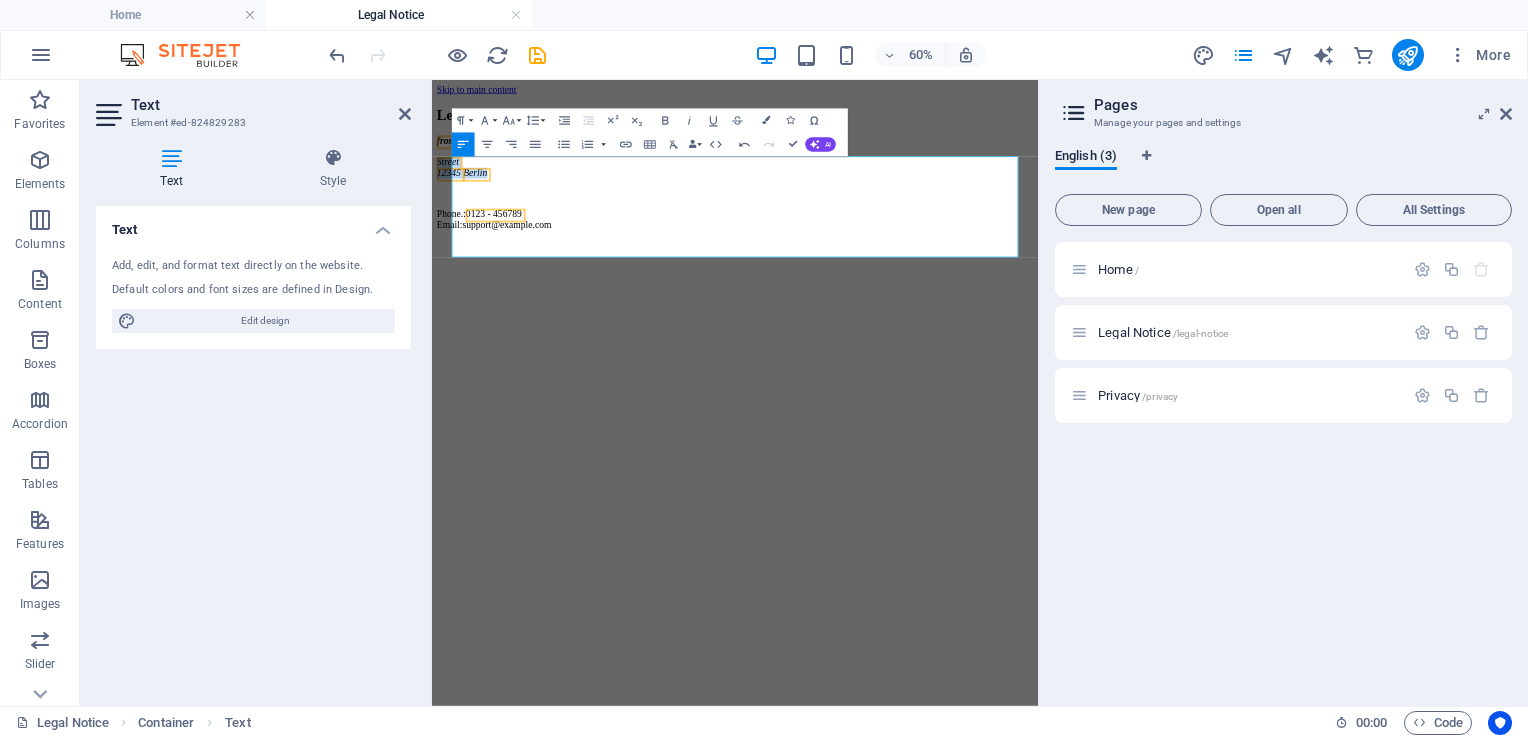 drag, startPoint x: 669, startPoint y: 286, endPoint x: 860, endPoint y: 266, distance: 192.04427 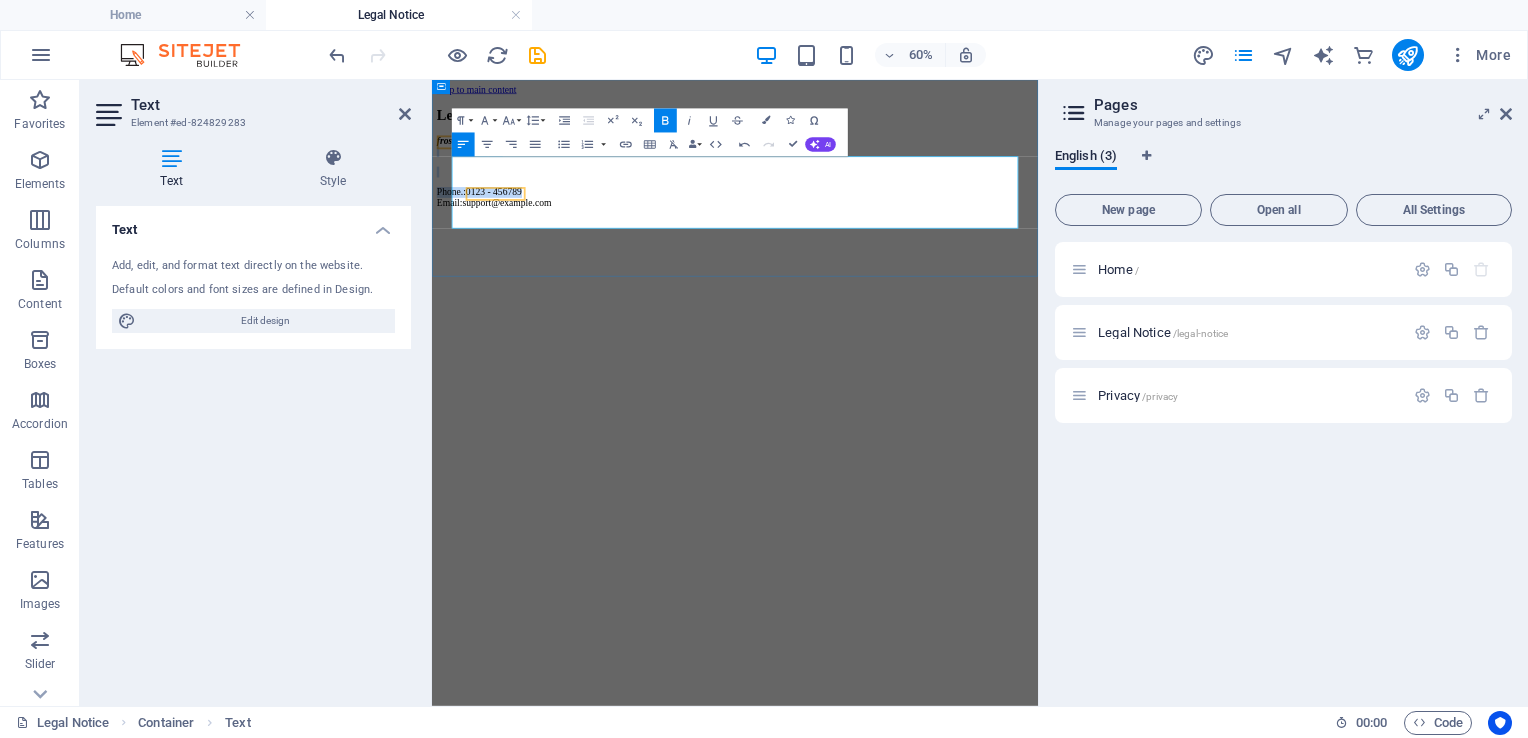 drag, startPoint x: 618, startPoint y: 292, endPoint x: 466, endPoint y: 243, distance: 159.70285 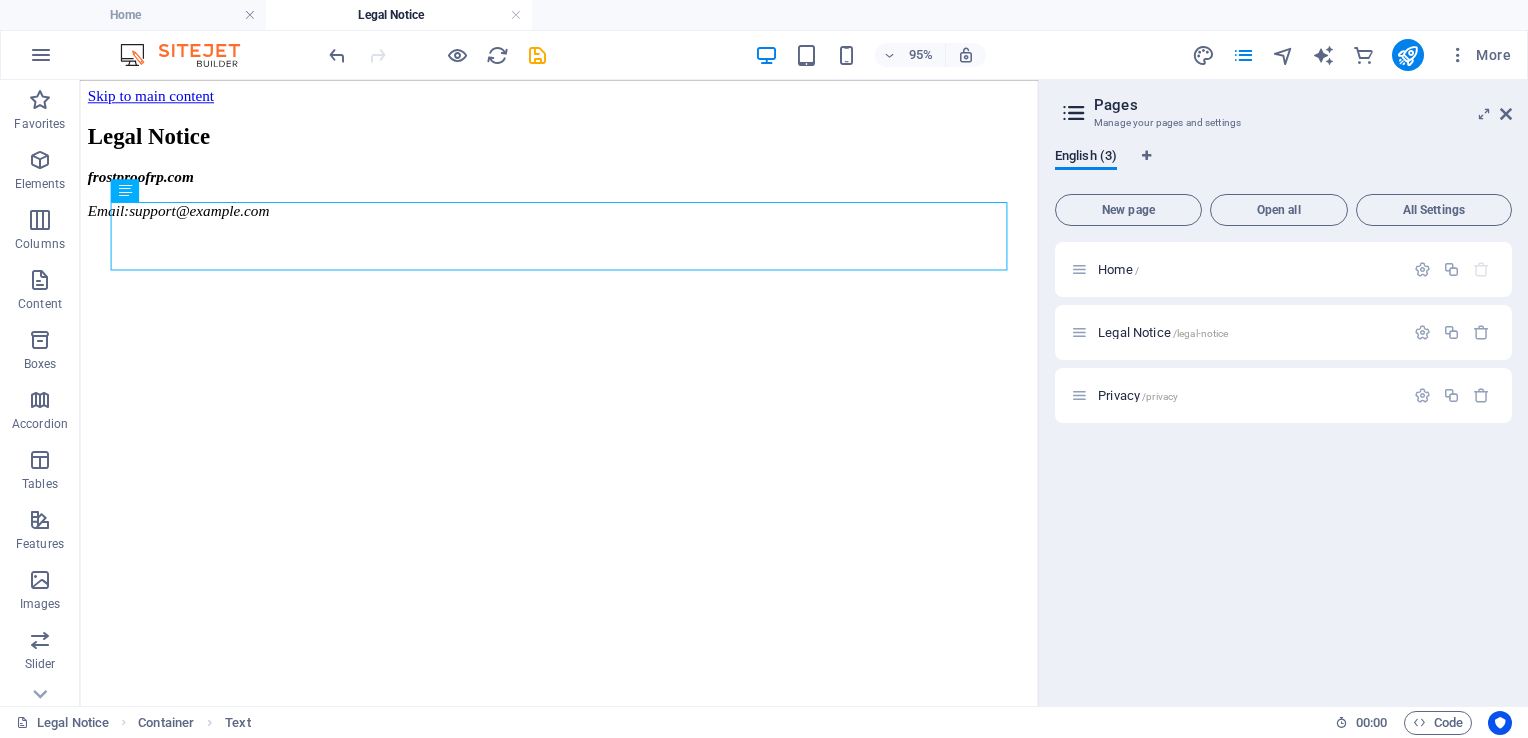 click on "Skip to main content
Legal Notice frostproofrp.com   Email:support@frostproofrp.com" at bounding box center (584, 157) 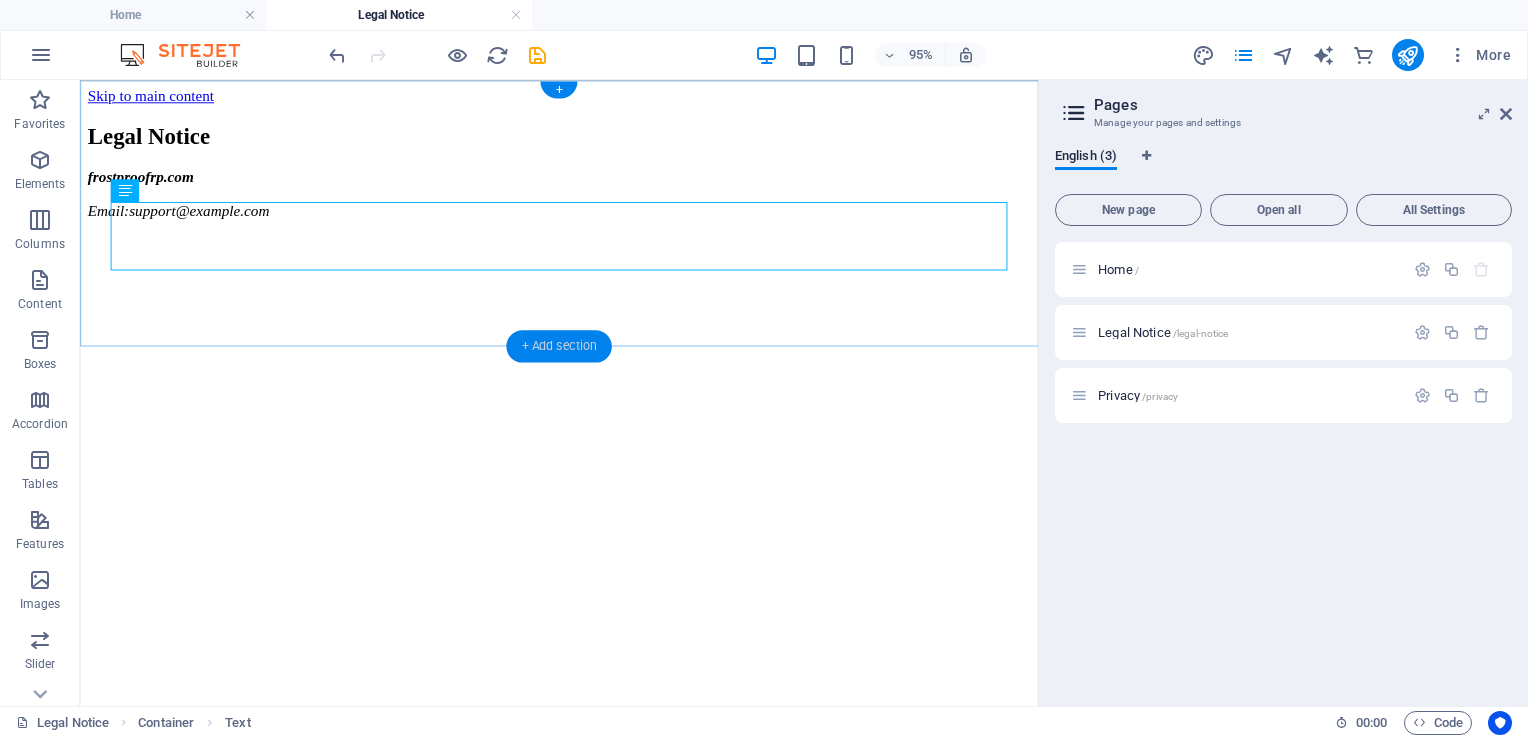 click on "+ Add section" at bounding box center (558, 346) 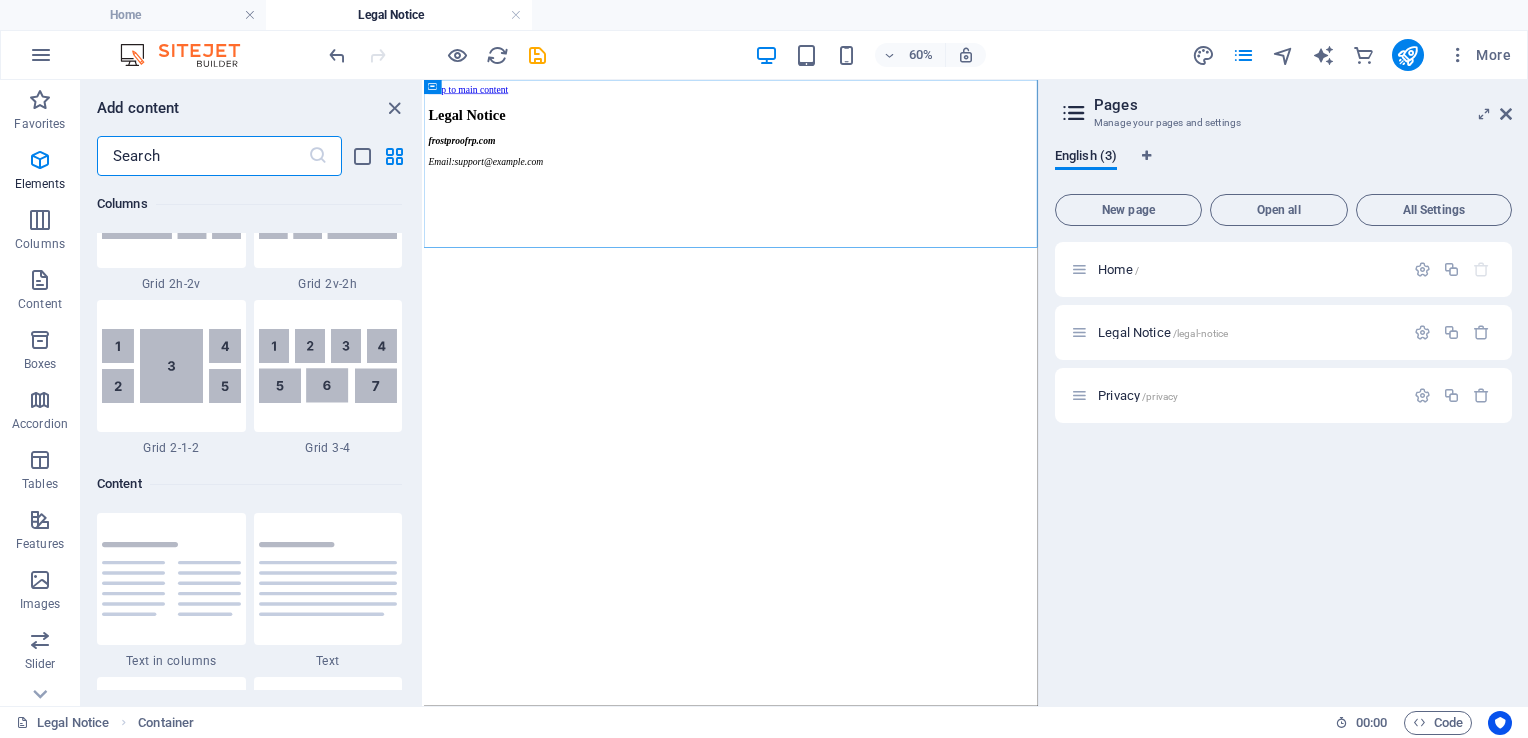 scroll, scrollTop: 3499, scrollLeft: 0, axis: vertical 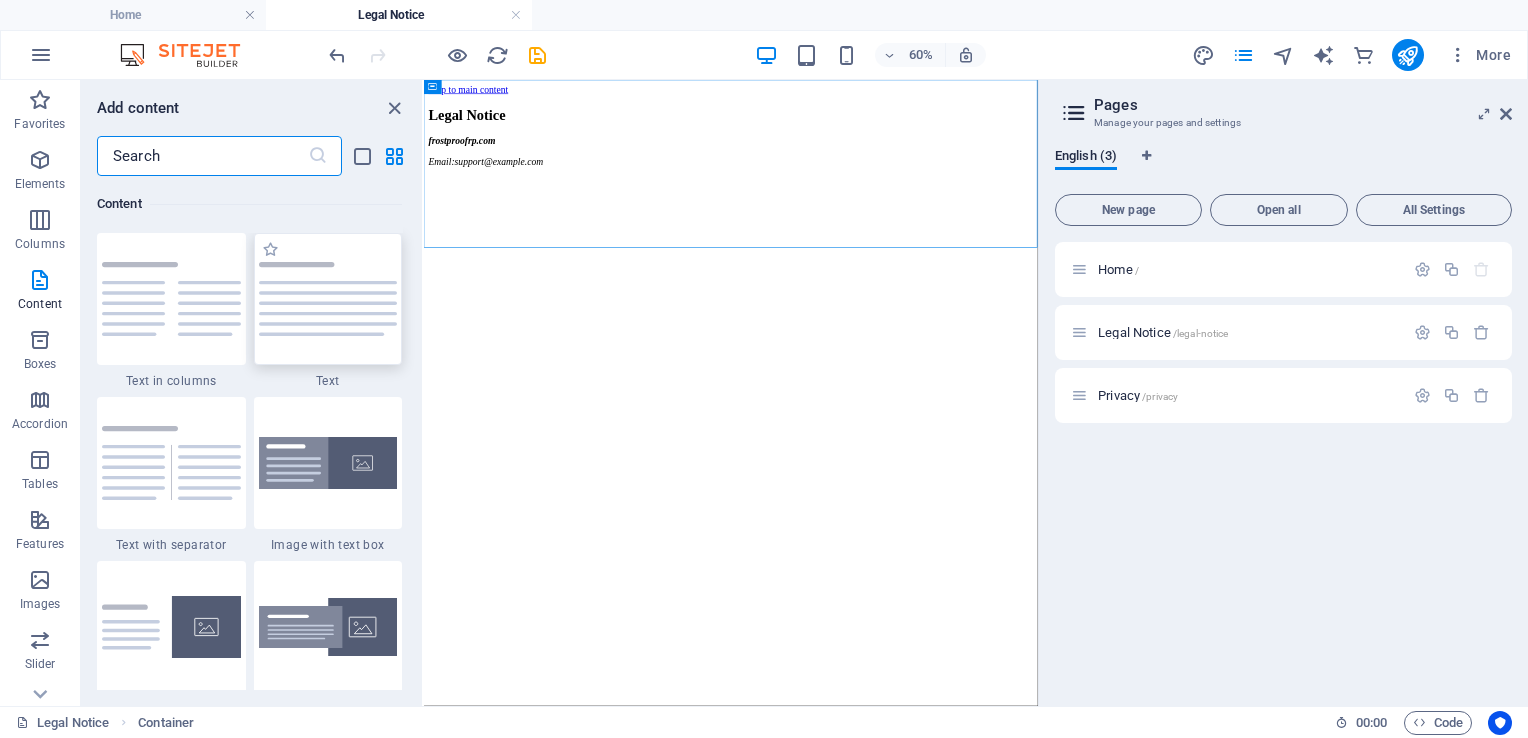 click at bounding box center (328, 299) 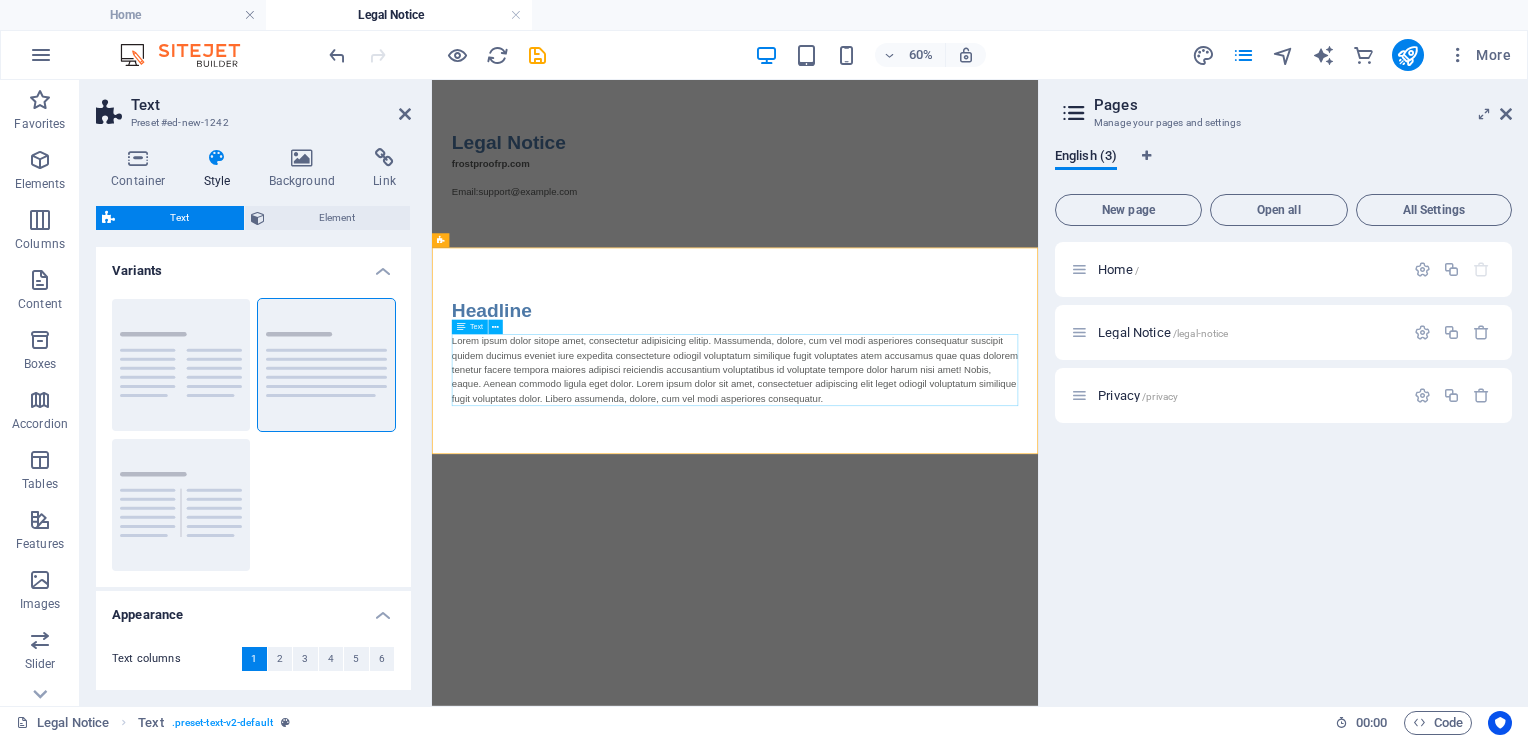 click on "Lorem ipsum dolor sitope amet, consectetur adipisicing elitip. Massumenda, dolore, cum vel modi asperiores consequatur suscipit quidem ducimus eveniet iure expedita consecteture odiogil voluptatum similique fugit voluptates atem accusamus quae quas dolorem tenetur facere tempora maiores adipisci reiciendis accusantium voluptatibus id voluptate tempore dolor harum nisi amet! Nobis, eaque. Aenean commodo ligula eget dolor. Lorem ipsum dolor sit amet, consectetuer adipiscing elit leget odiogil voluptatum similique fugit voluptates dolor. Libero assumenda, dolore, cum vel modi asperiores consequatur." at bounding box center [937, 564] 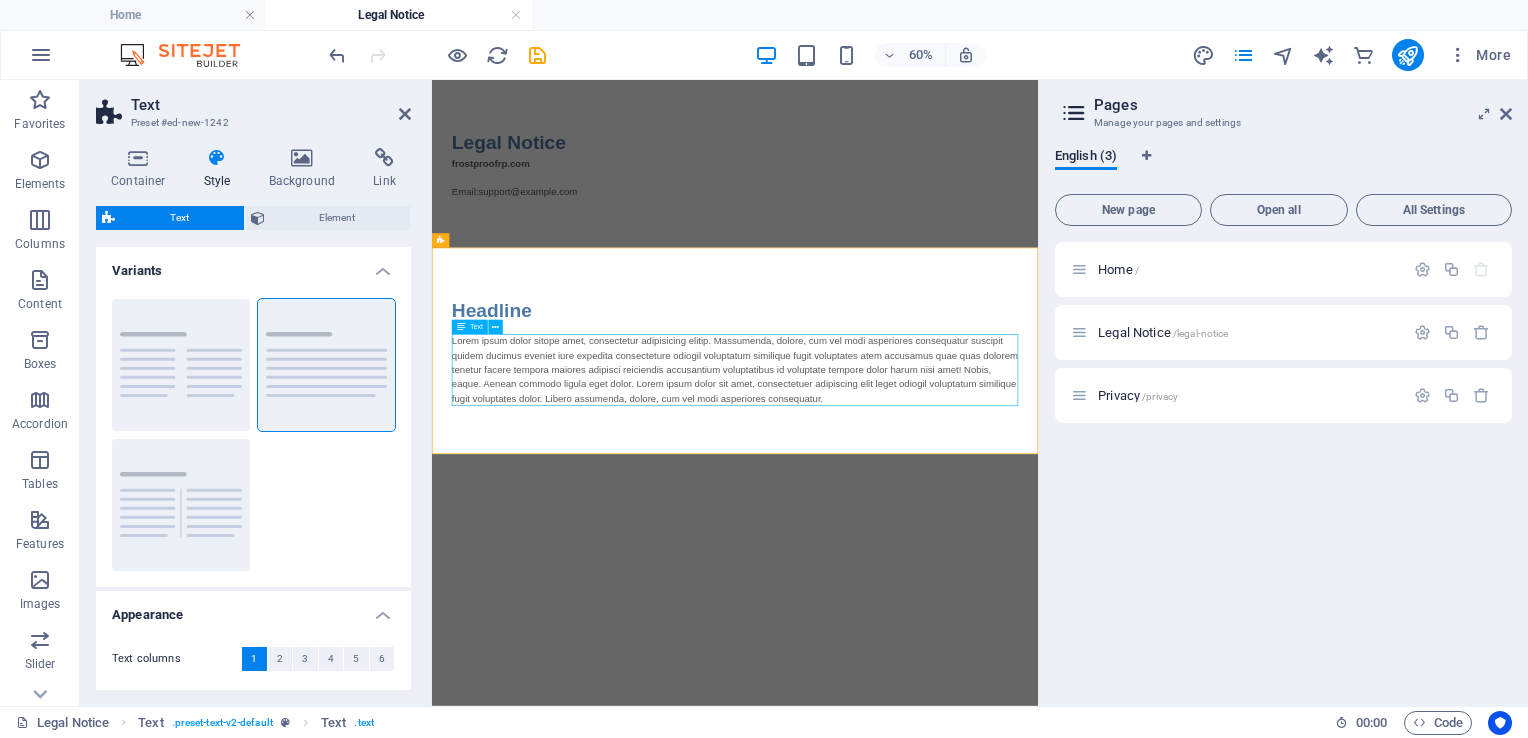 click on "Lorem ipsum dolor sitope amet, consectetur adipisicing elitip. Massumenda, dolore, cum vel modi asperiores consequatur suscipit quidem ducimus eveniet iure expedita consecteture odiogil voluptatum similique fugit voluptates atem accusamus quae quas dolorem tenetur facere tempora maiores adipisci reiciendis accusantium voluptatibus id voluptate tempore dolor harum nisi amet! Nobis, eaque. Aenean commodo ligula eget dolor. Lorem ipsum dolor sit amet, consectetuer adipiscing elit leget odiogil voluptatum similique fugit voluptates dolor. Libero assumenda, dolore, cum vel modi asperiores consequatur." at bounding box center (937, 564) 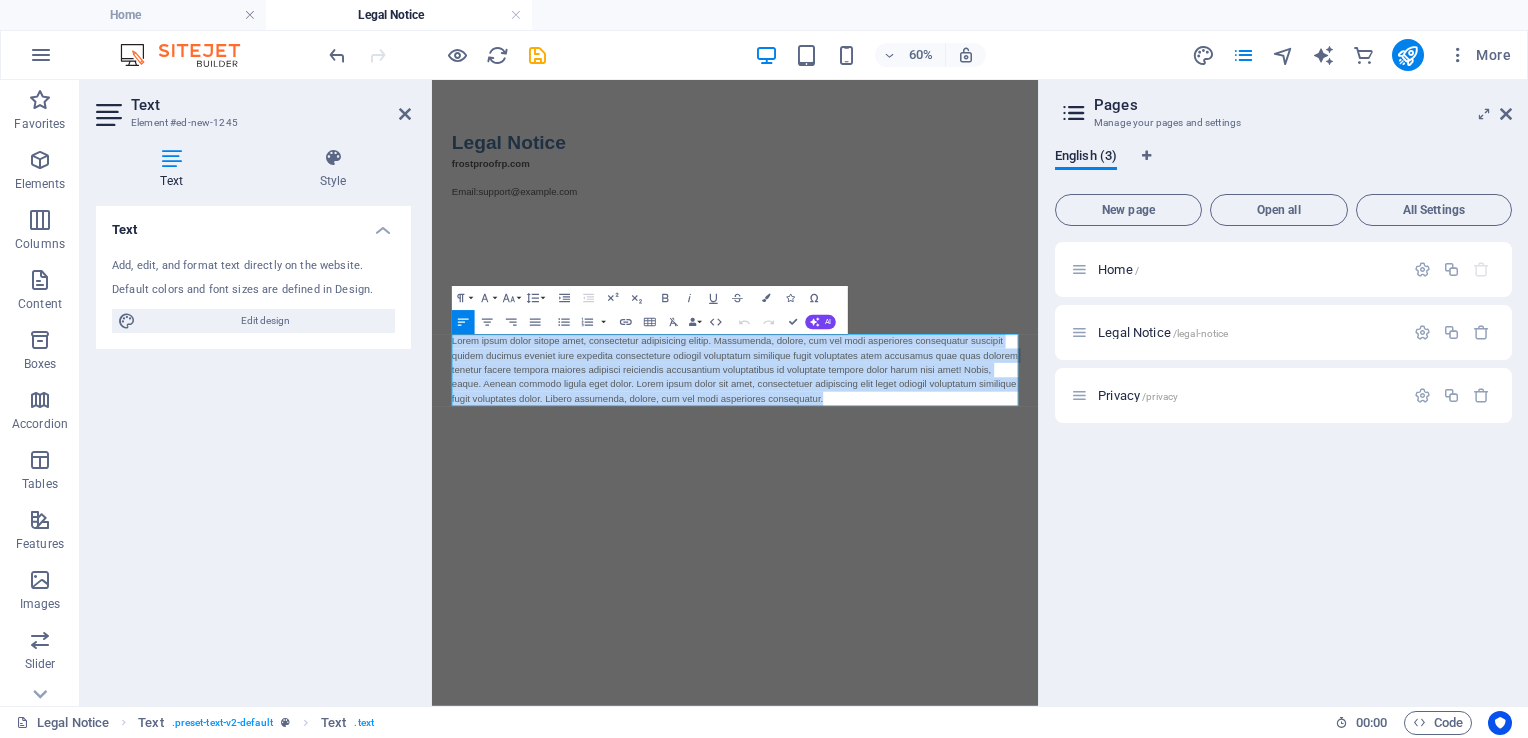 drag, startPoint x: 1181, startPoint y: 614, endPoint x: 837, endPoint y: 414, distance: 397.91455 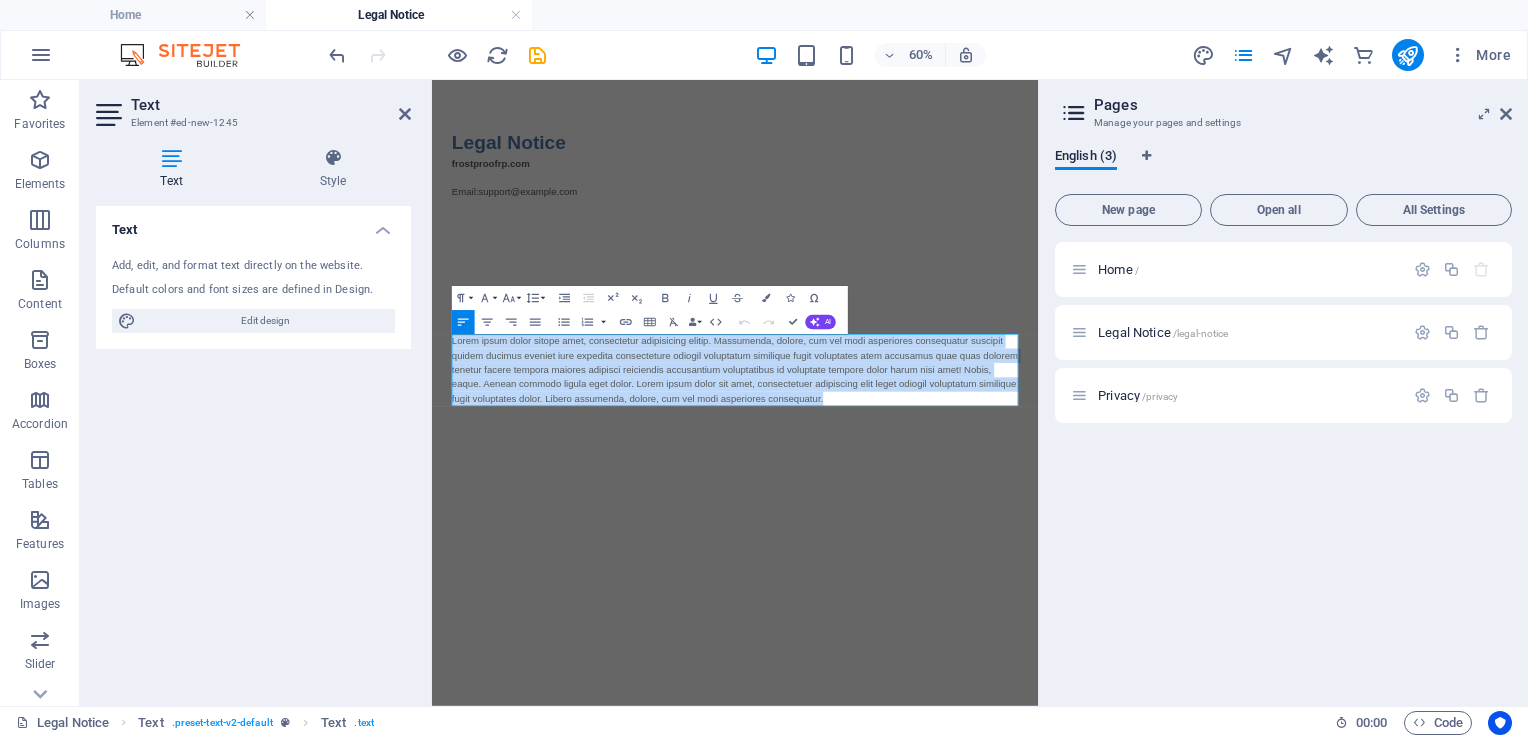 click on "Skip to main content
Legal Notice frostproofrp.com   Email:support@frostproofrp.com Headline Lorem ipsum dolor sitope amet, consectetur adipisicing elitip. Massumenda, dolore, cum vel modi asperiores consequatur suscipit quidem ducimus eveniet iure expedita consecteture odiogil voluptatum similique fugit voluptates atem accusamus quae quas dolorem tenetur facere tempora maiores adipisci reiciendis accusantium voluptatibus id voluptate tempore dolor harum nisi amet! Nobis, eaque. Aenean commodo ligula eget dolor. Lorem ipsum dolor sit amet, consectetuer adipiscing elit leget odiogil voluptatum similique fugit voluptates dolor. Libero assumenda, dolore, cum vel modi asperiores consequatur." at bounding box center [937, 392] 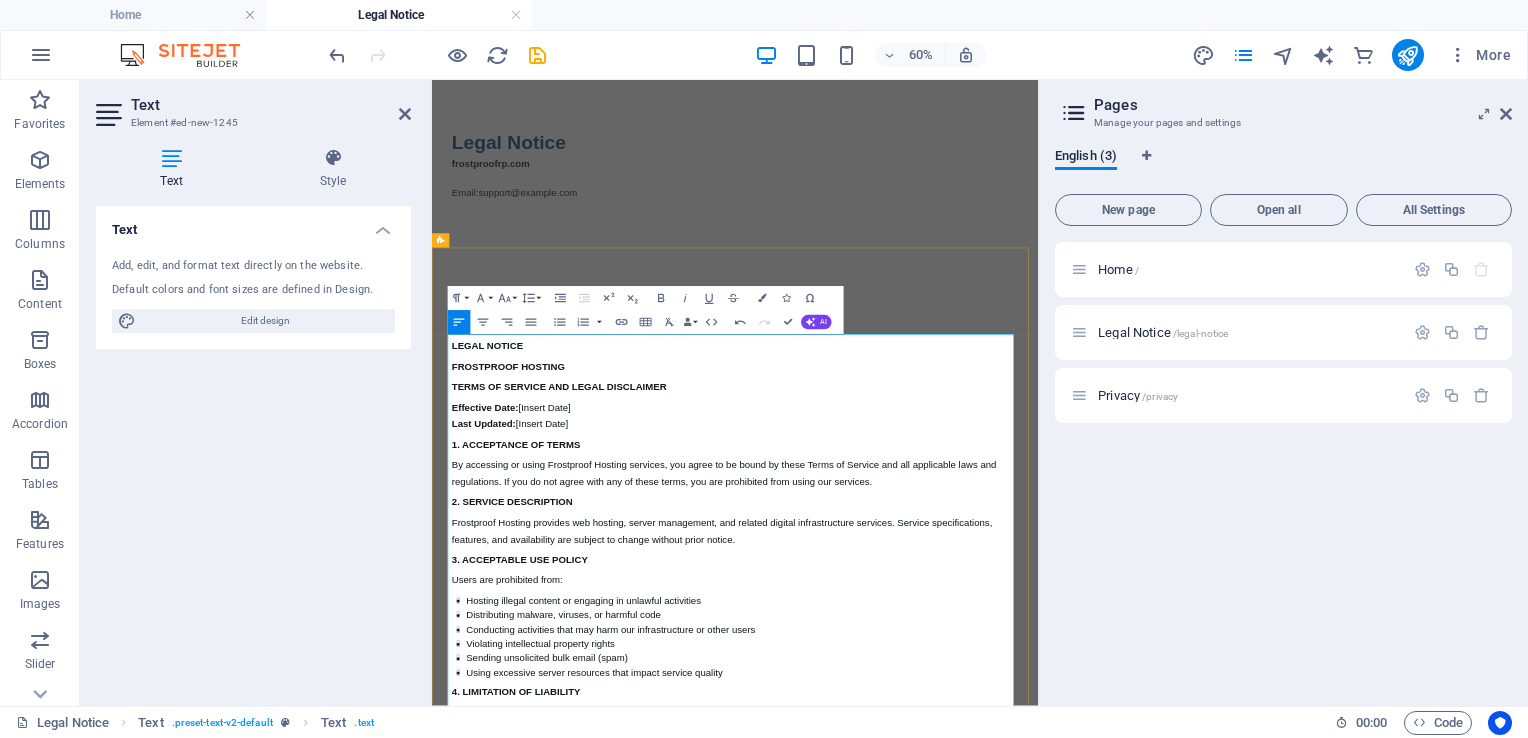 click on "Effective Date:  [Insert Date] Last Updated:  [Insert Date]" at bounding box center [937, 640] 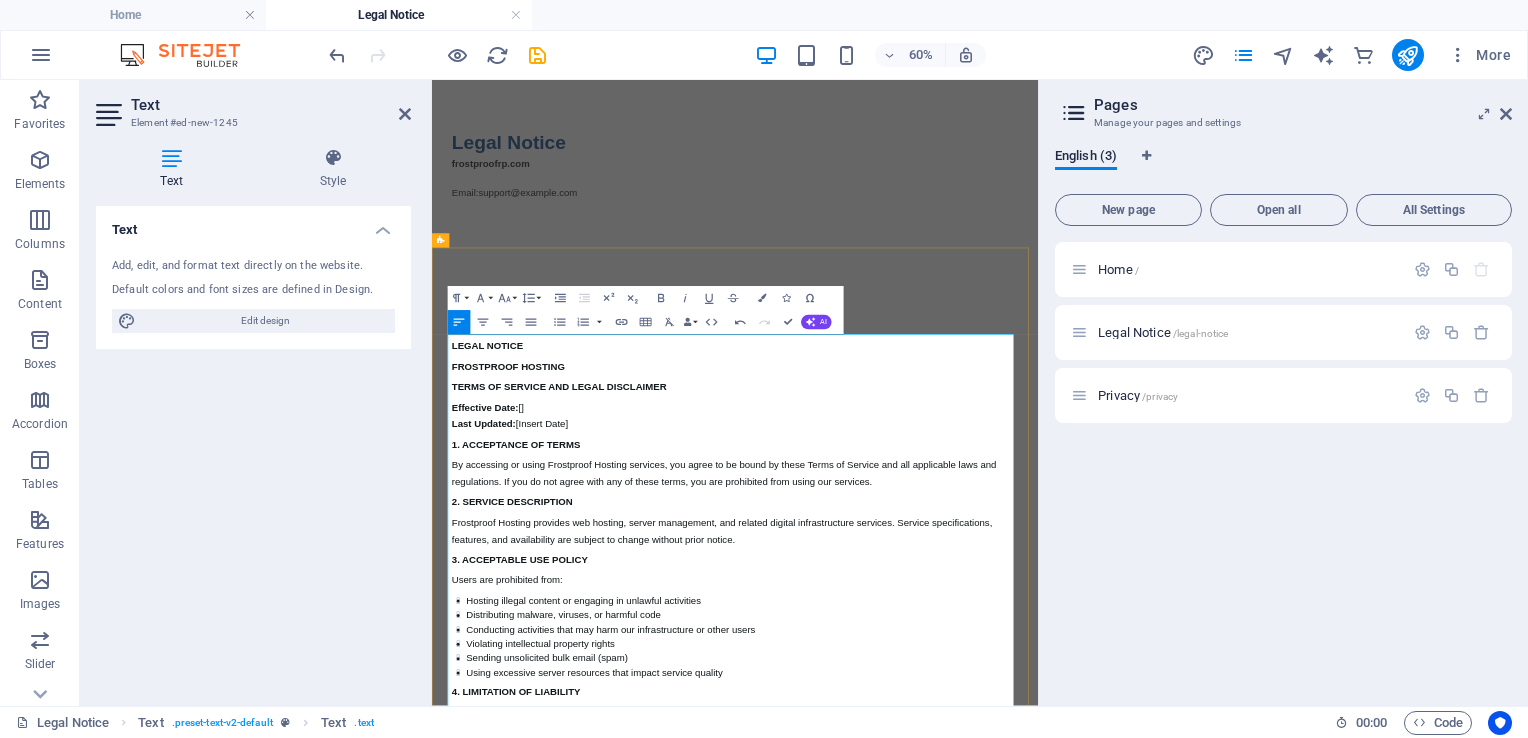 type 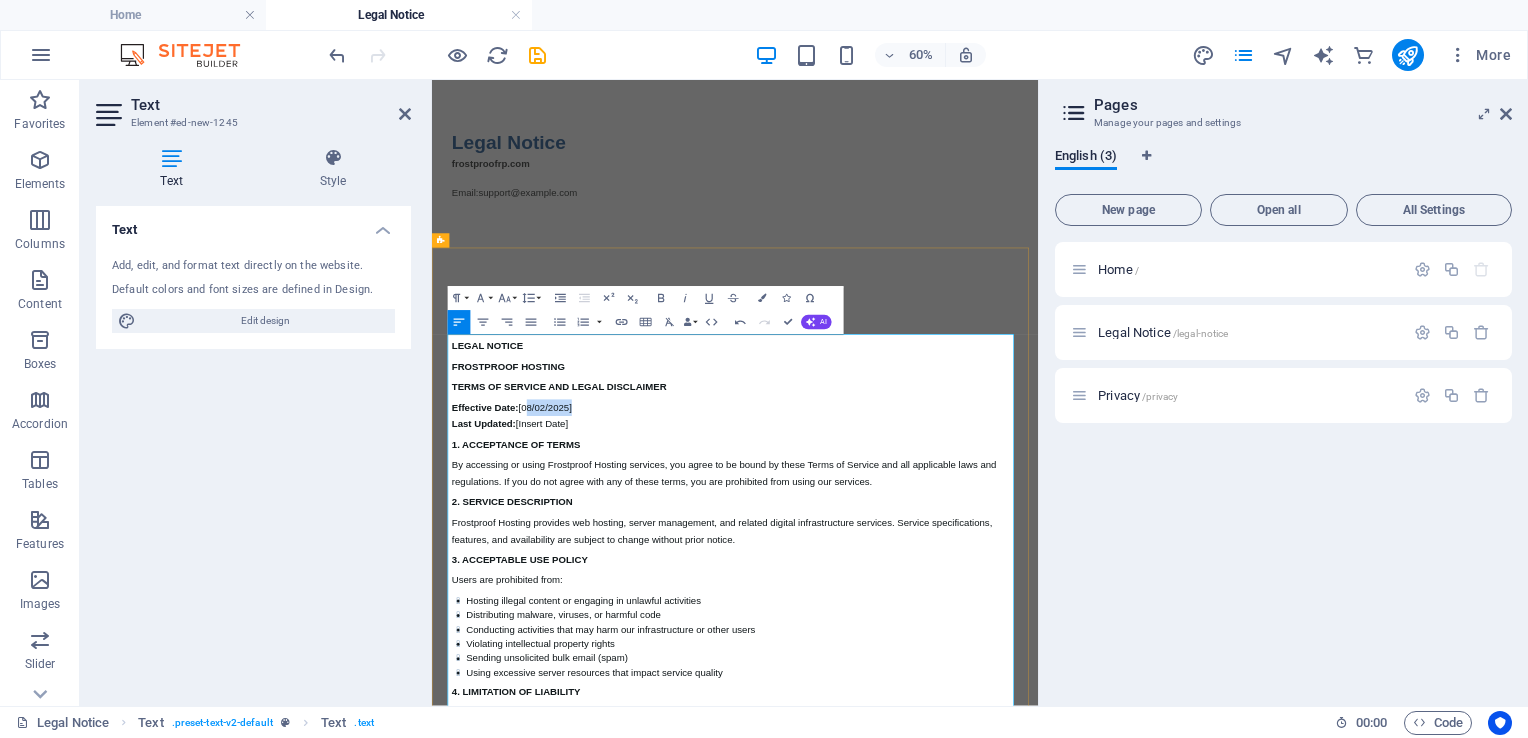 drag, startPoint x: 654, startPoint y: 623, endPoint x: 580, endPoint y: 615, distance: 74.431175 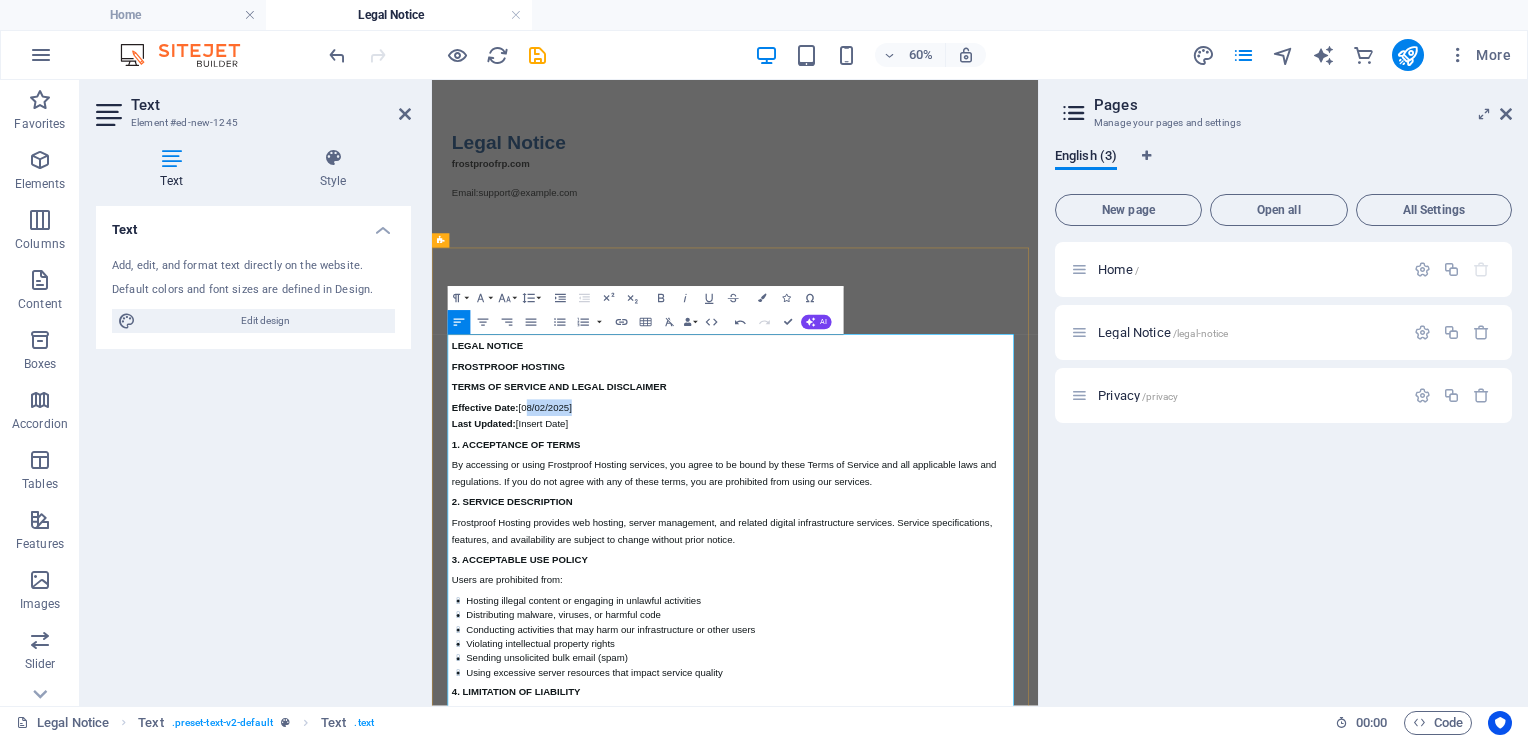 copy on "08/02/2025" 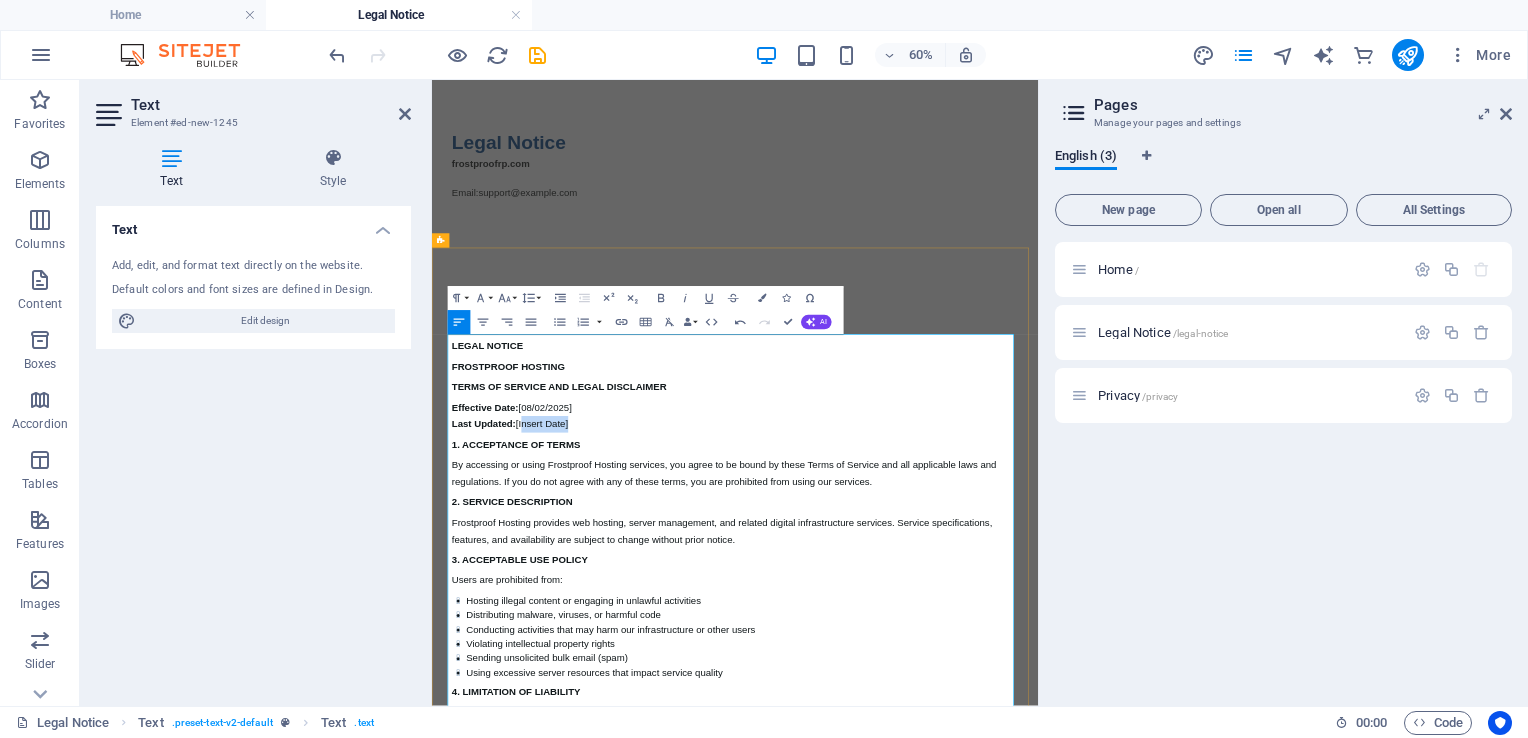 drag, startPoint x: 650, startPoint y: 651, endPoint x: 572, endPoint y: 644, distance: 78.31347 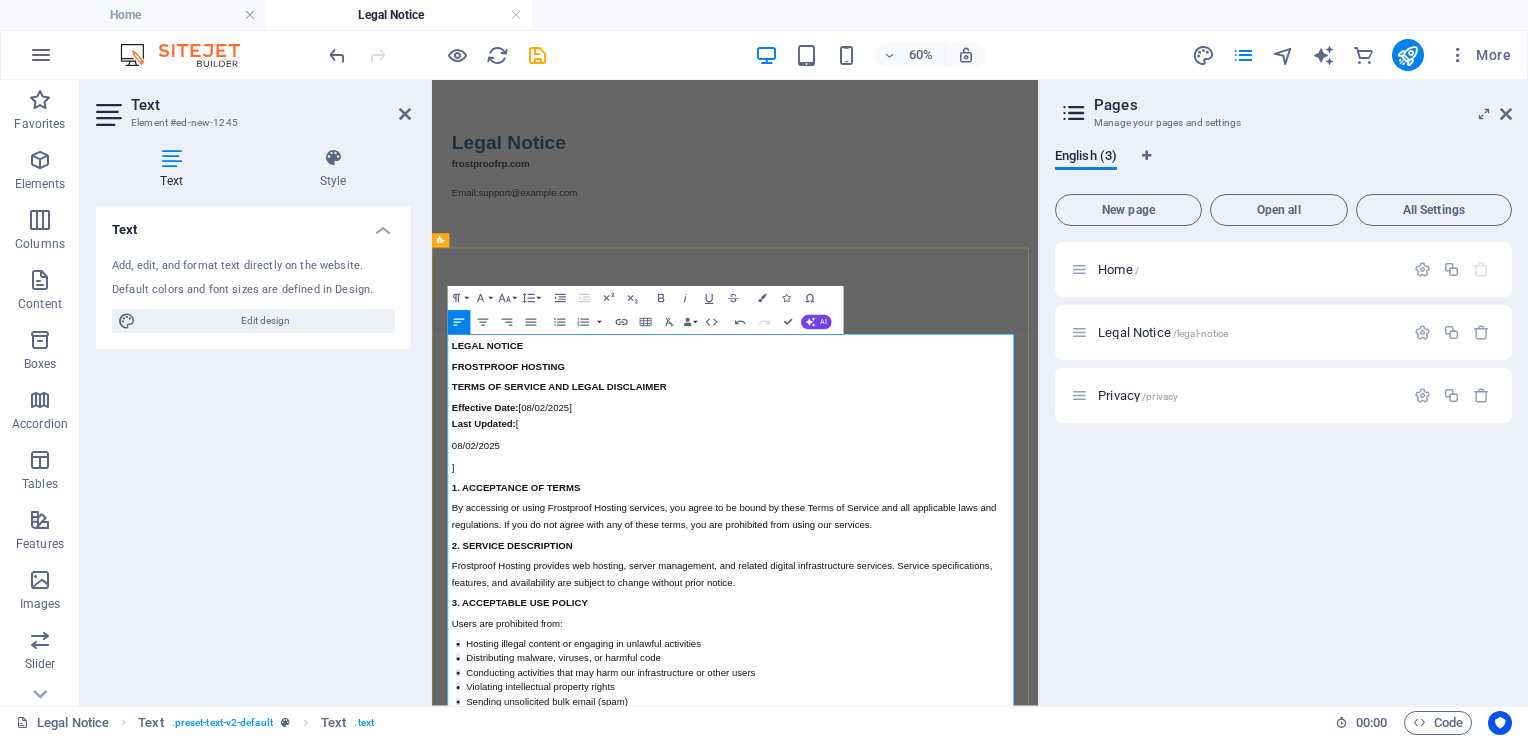 drag, startPoint x: 461, startPoint y: 692, endPoint x: 473, endPoint y: 716, distance: 26.832815 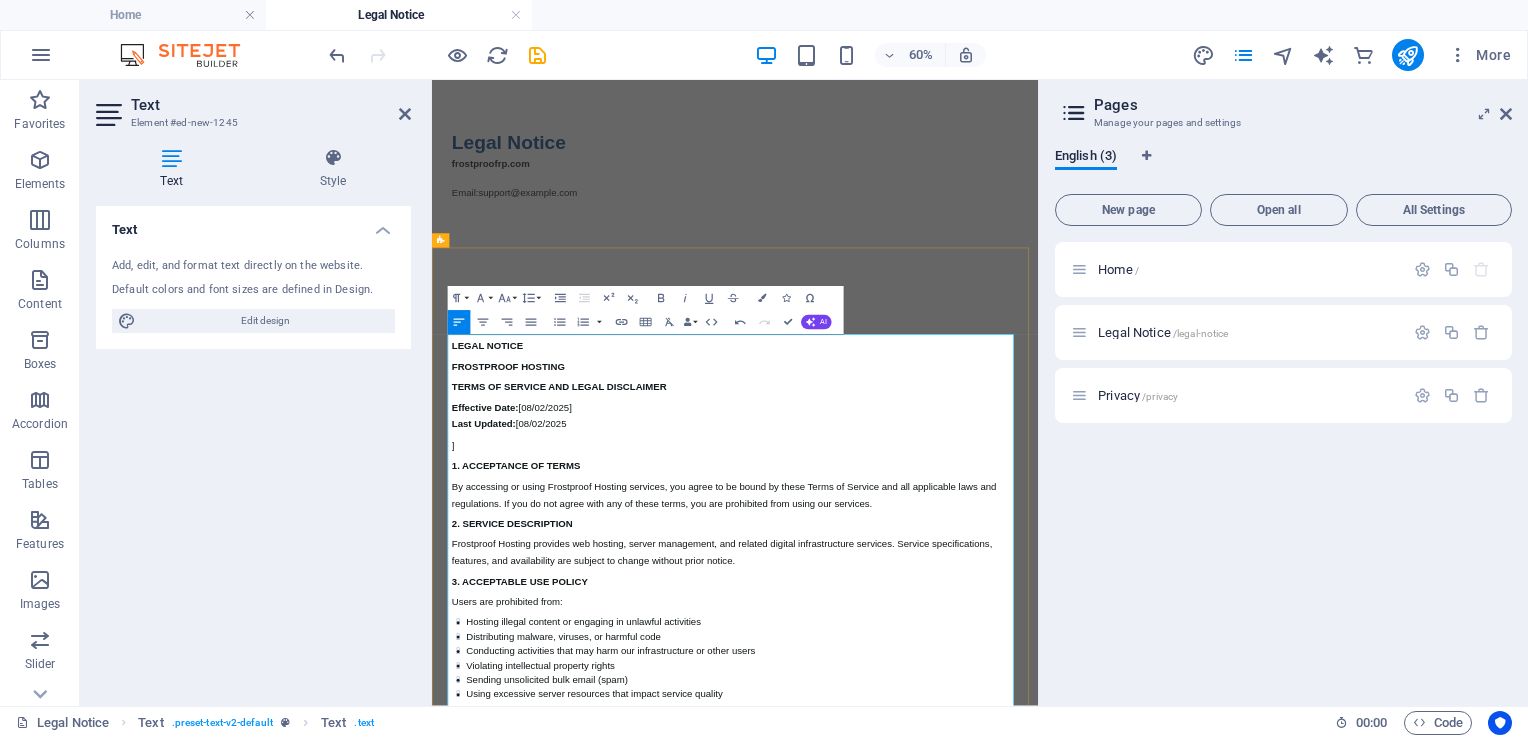click on "]" at bounding box center (937, 690) 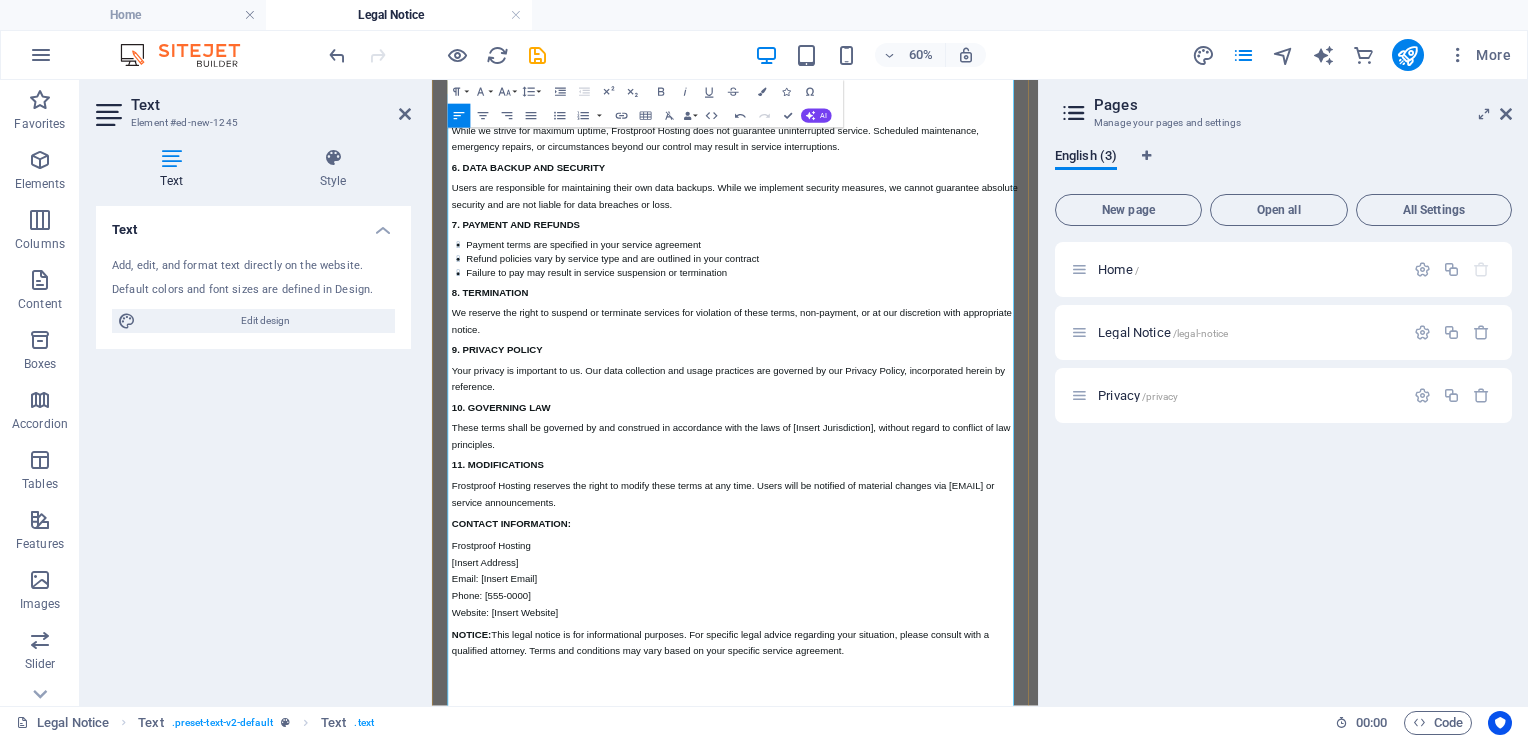 scroll, scrollTop: 1132, scrollLeft: 0, axis: vertical 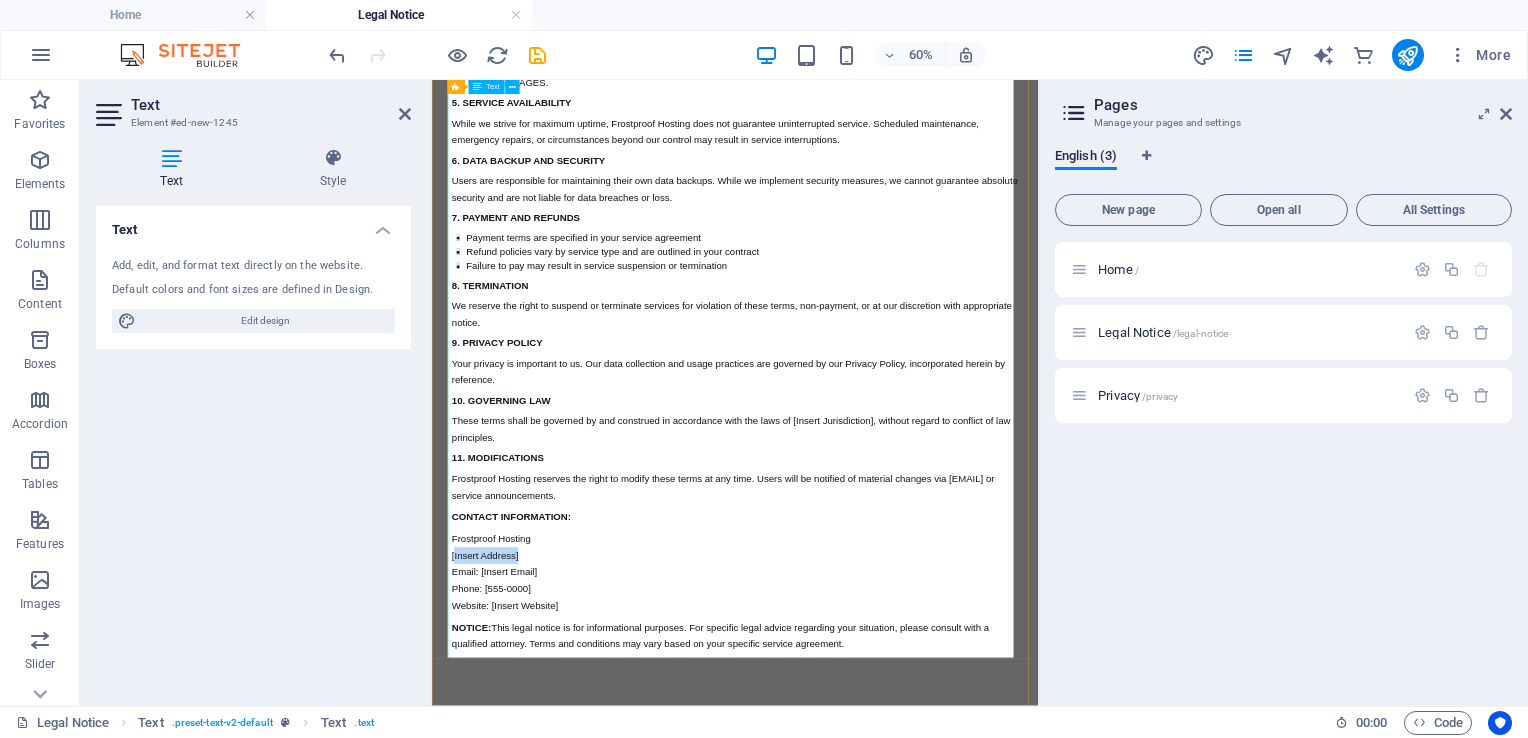 drag, startPoint x: 581, startPoint y: 875, endPoint x: 460, endPoint y: 871, distance: 121.0661 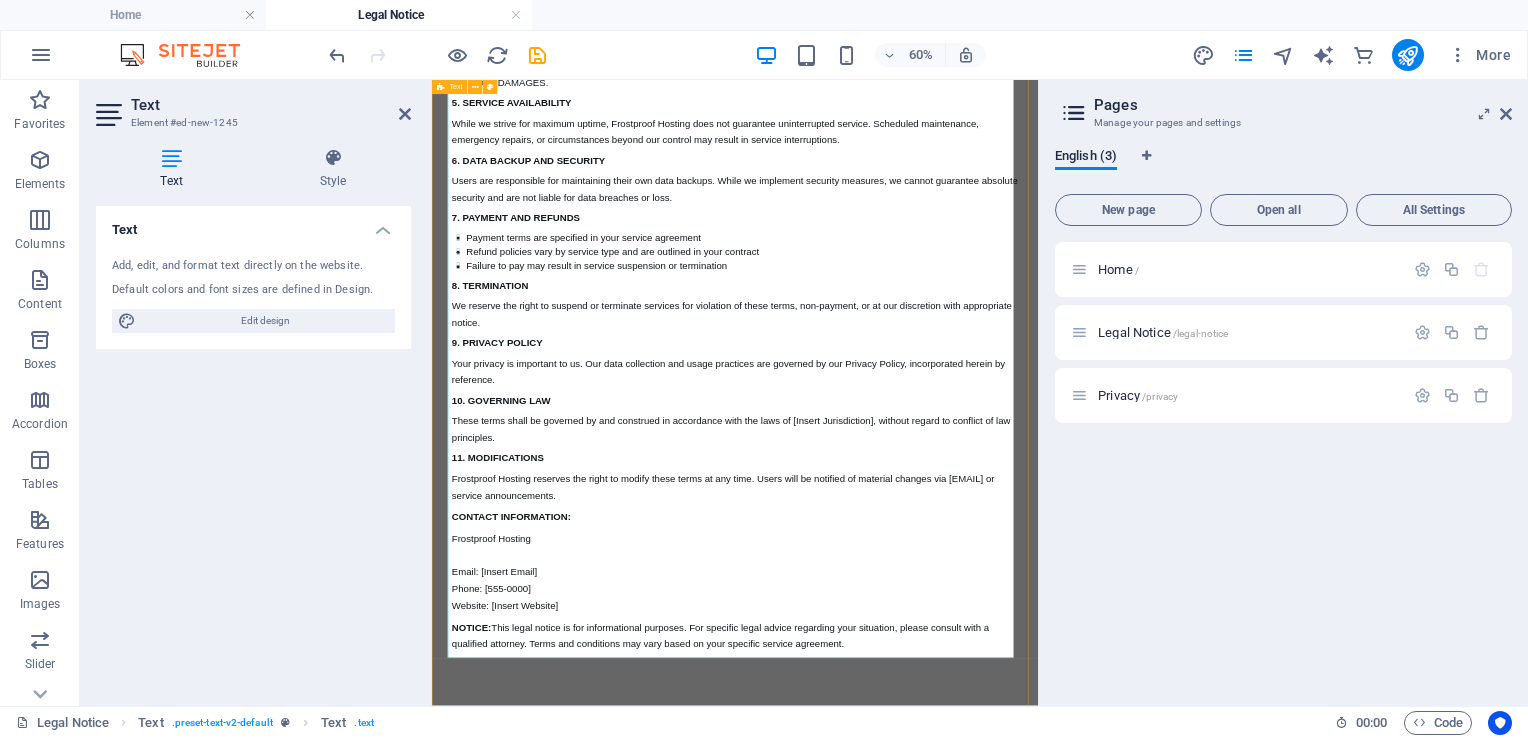 drag, startPoint x: 686, startPoint y: 922, endPoint x: 453, endPoint y: 918, distance: 233.03433 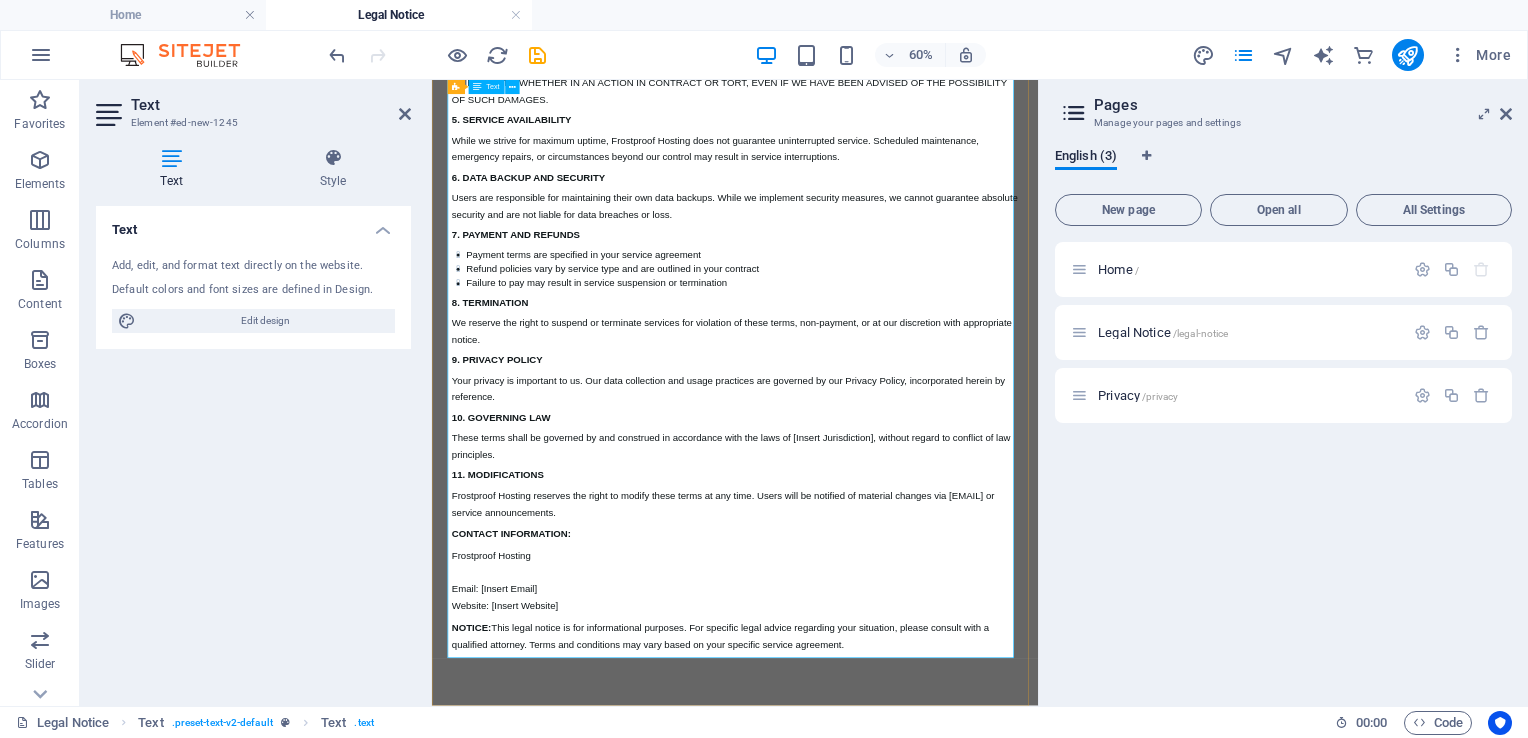 scroll, scrollTop: 1104, scrollLeft: 0, axis: vertical 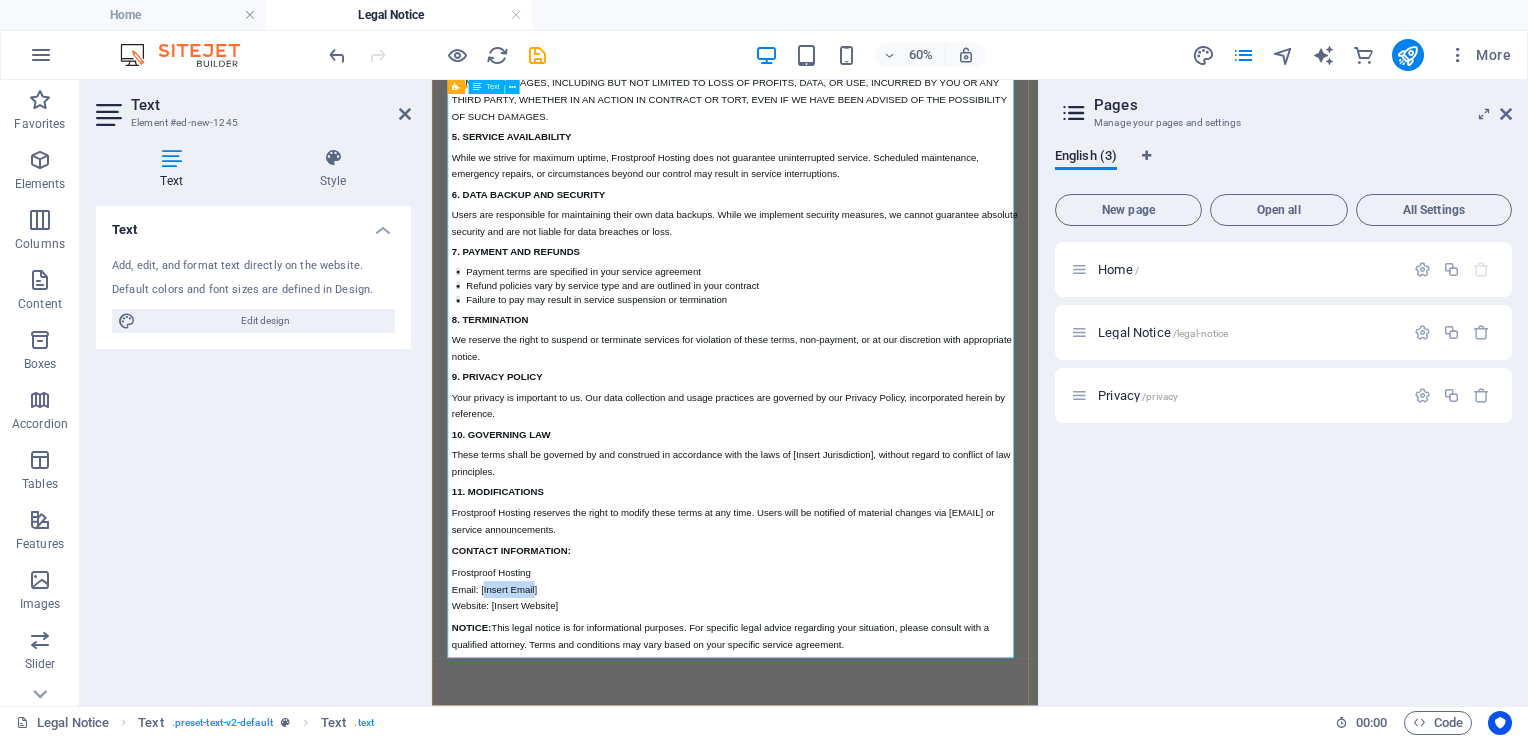 drag, startPoint x: 596, startPoint y: 931, endPoint x: 512, endPoint y: 930, distance: 84.00595 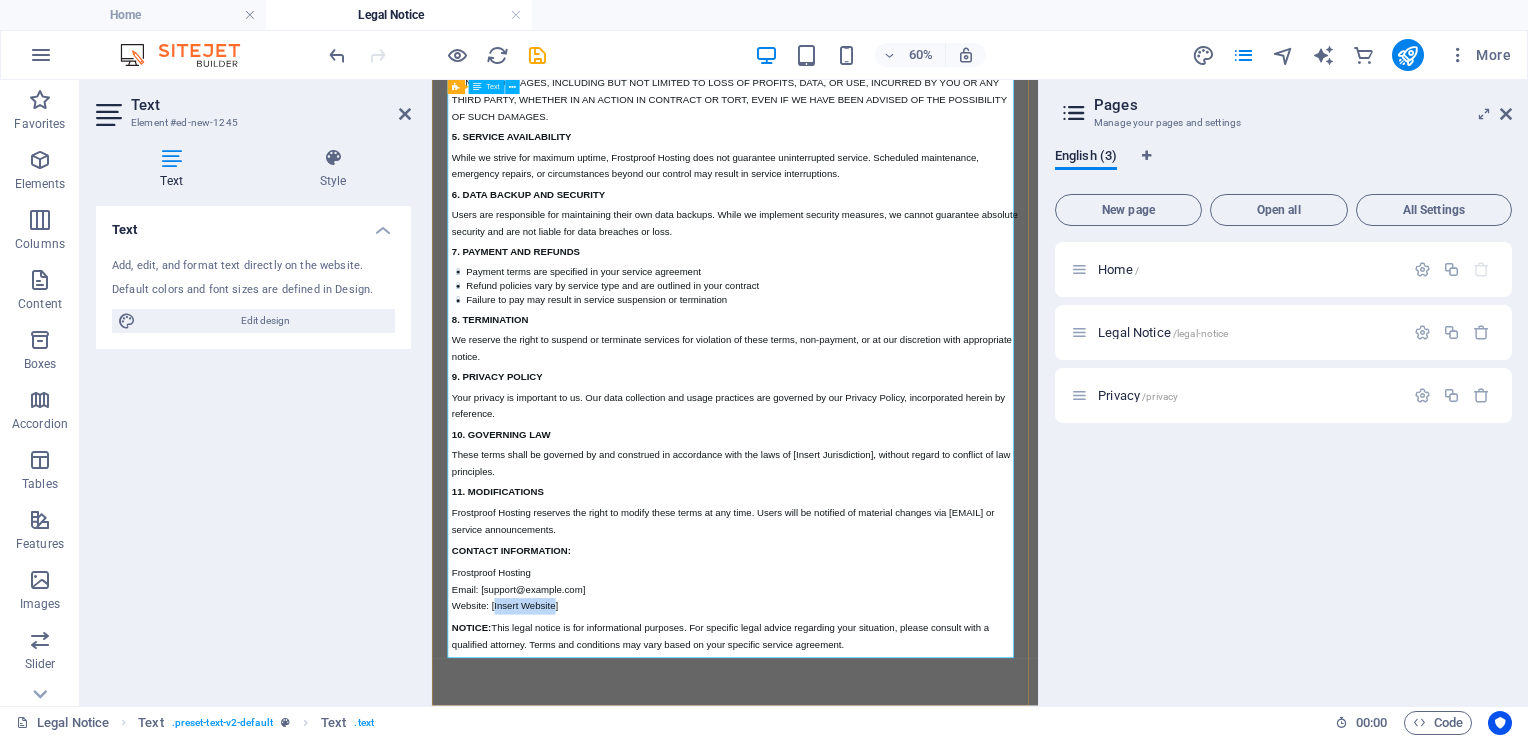 drag, startPoint x: 632, startPoint y: 952, endPoint x: 529, endPoint y: 951, distance: 103.00485 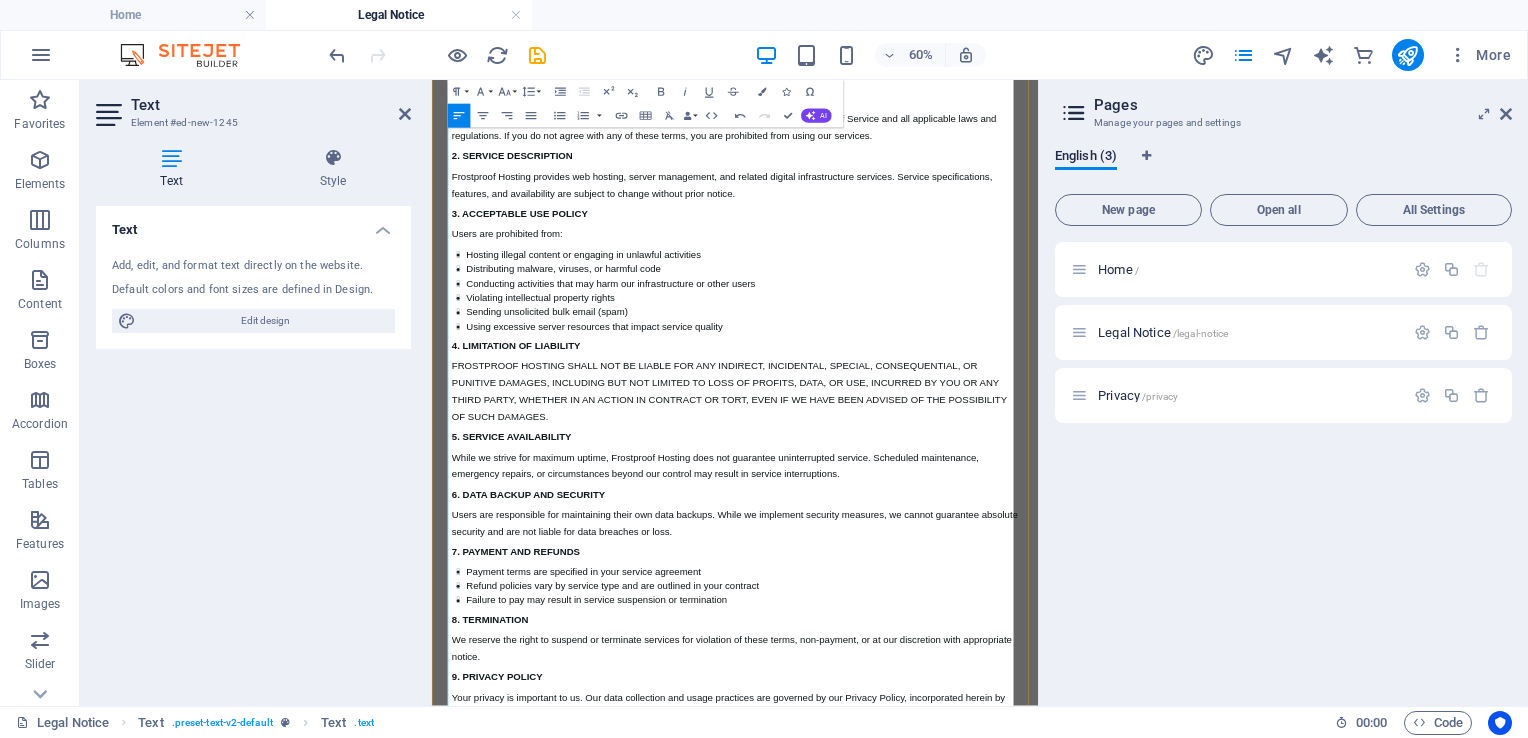 scroll, scrollTop: 576, scrollLeft: 0, axis: vertical 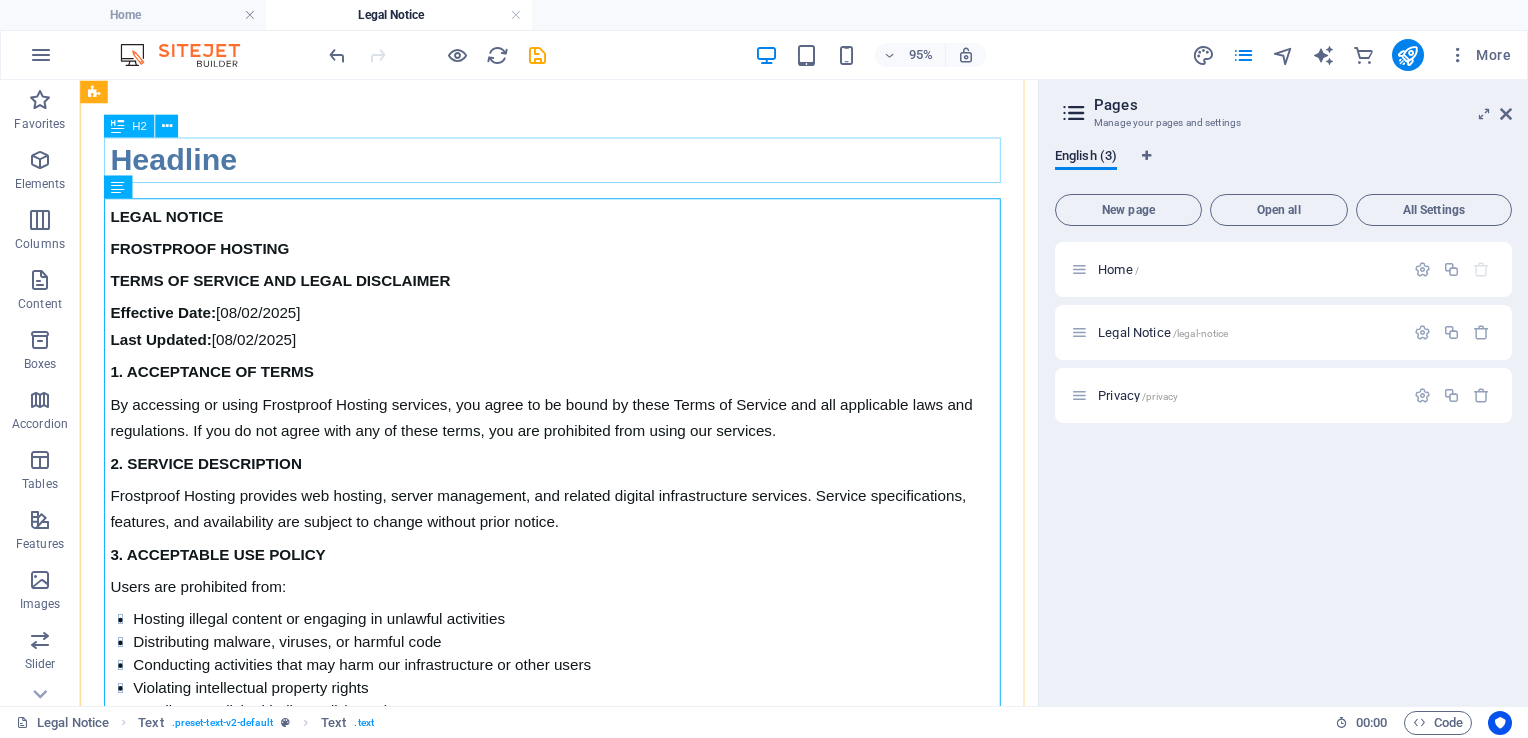 click on "Headline" at bounding box center [584, 164] 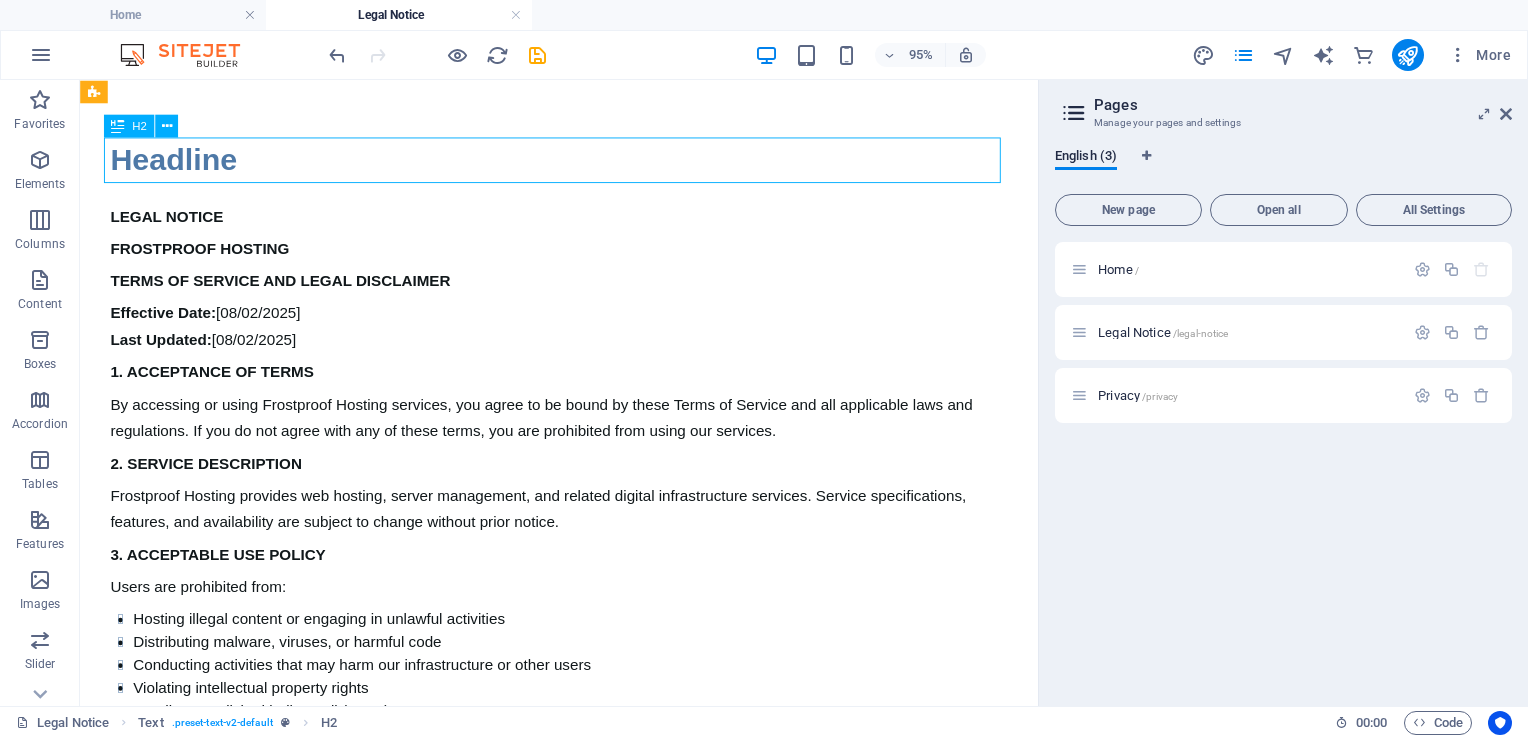 click on "Headline" at bounding box center [584, 164] 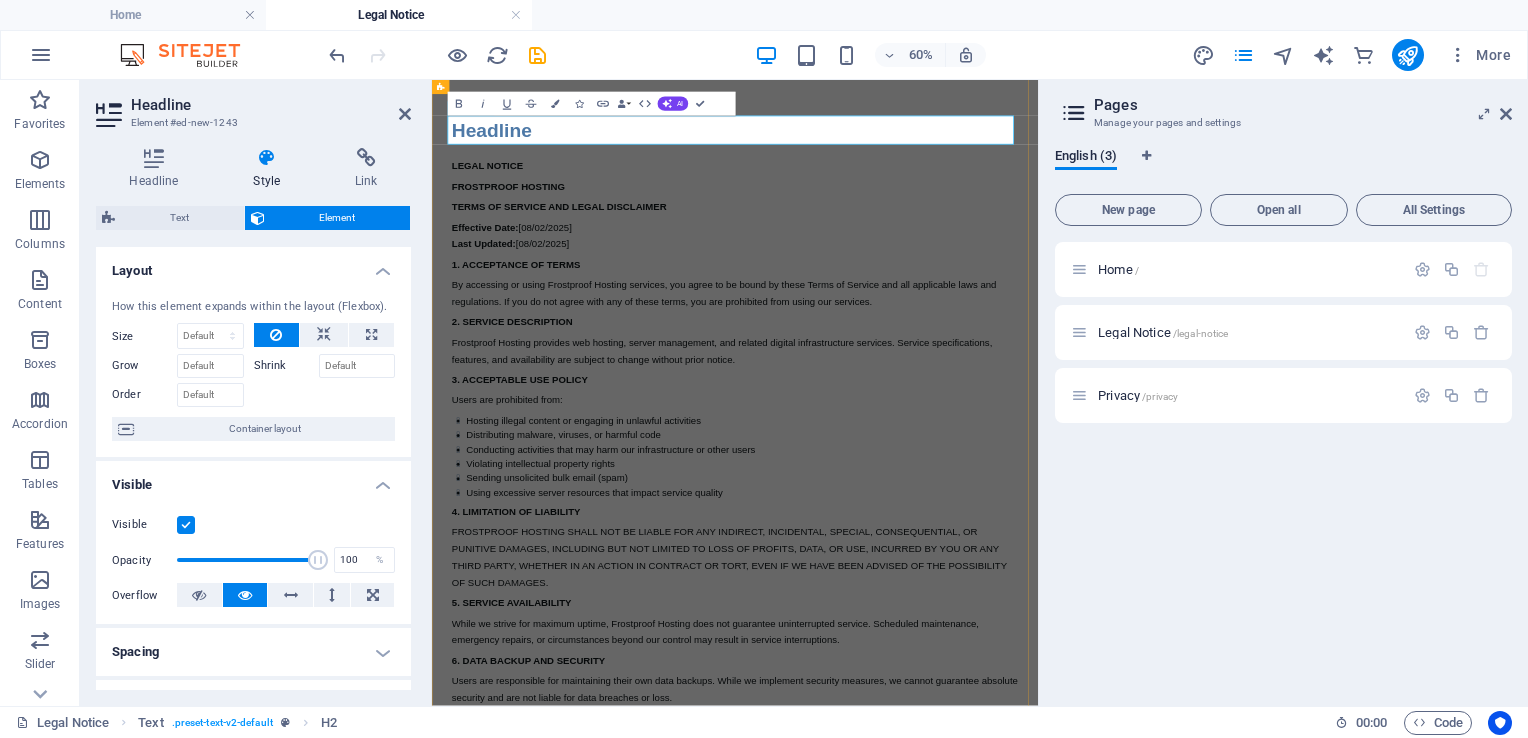 click on "Headline" at bounding box center [937, 164] 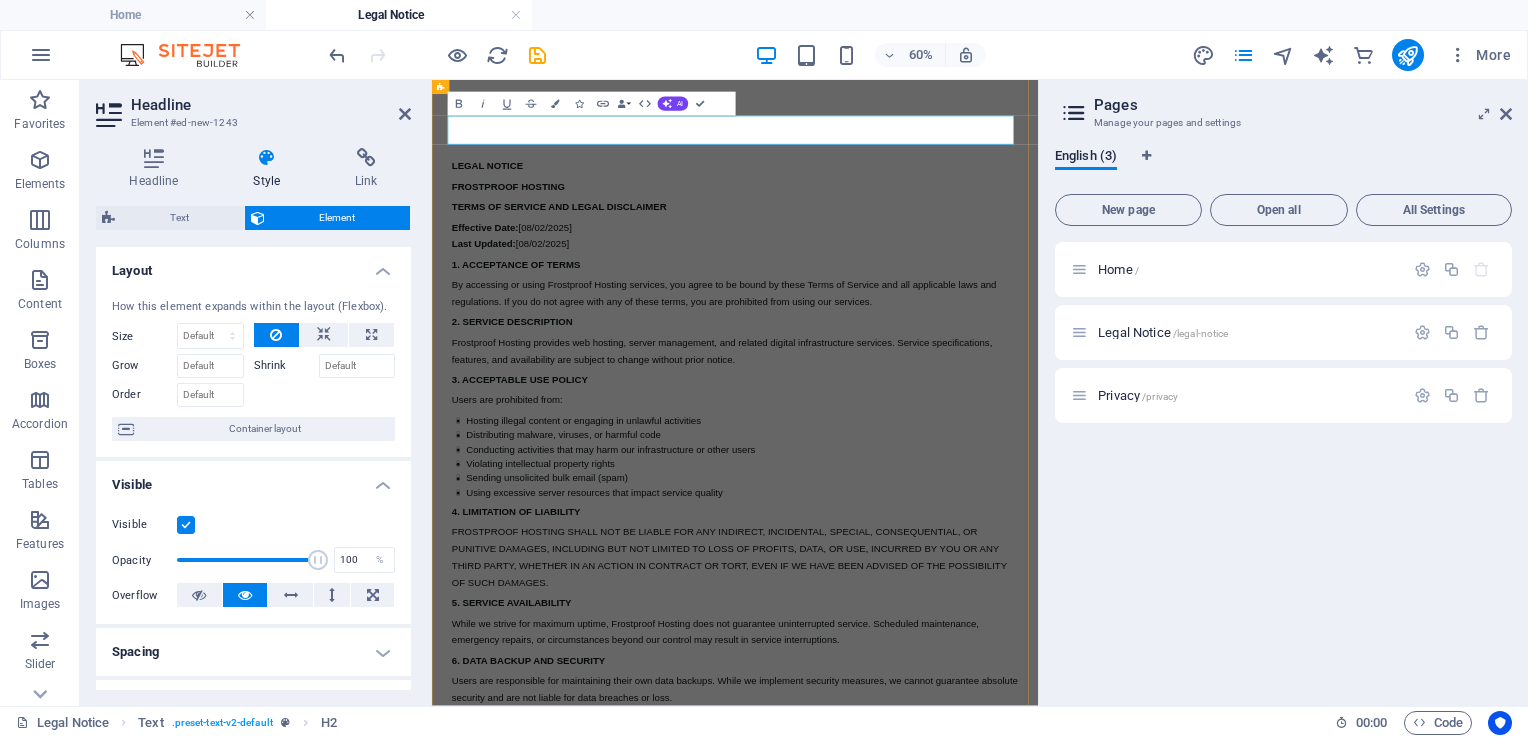 type 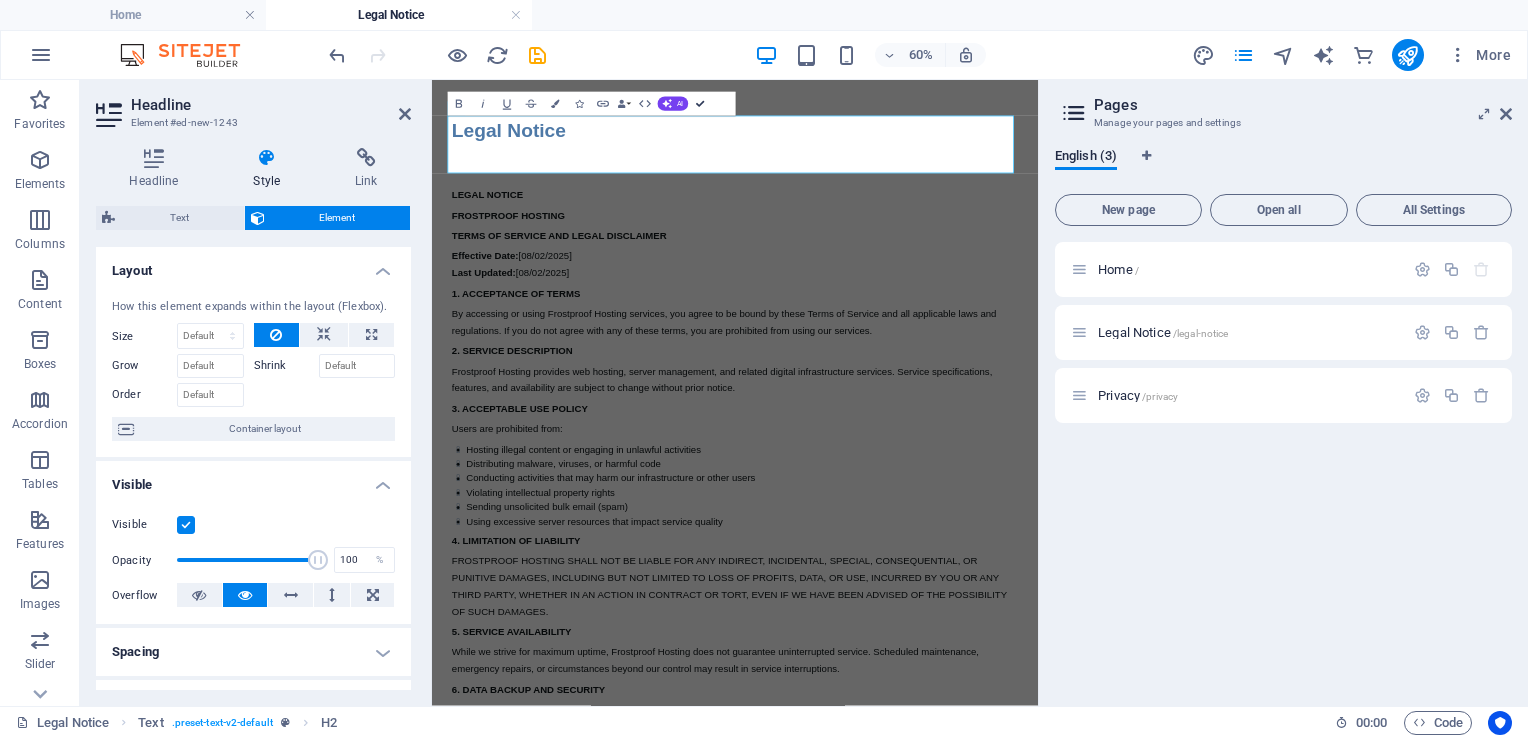 drag, startPoint x: 700, startPoint y: 97, endPoint x: 647, endPoint y: 22, distance: 91.836815 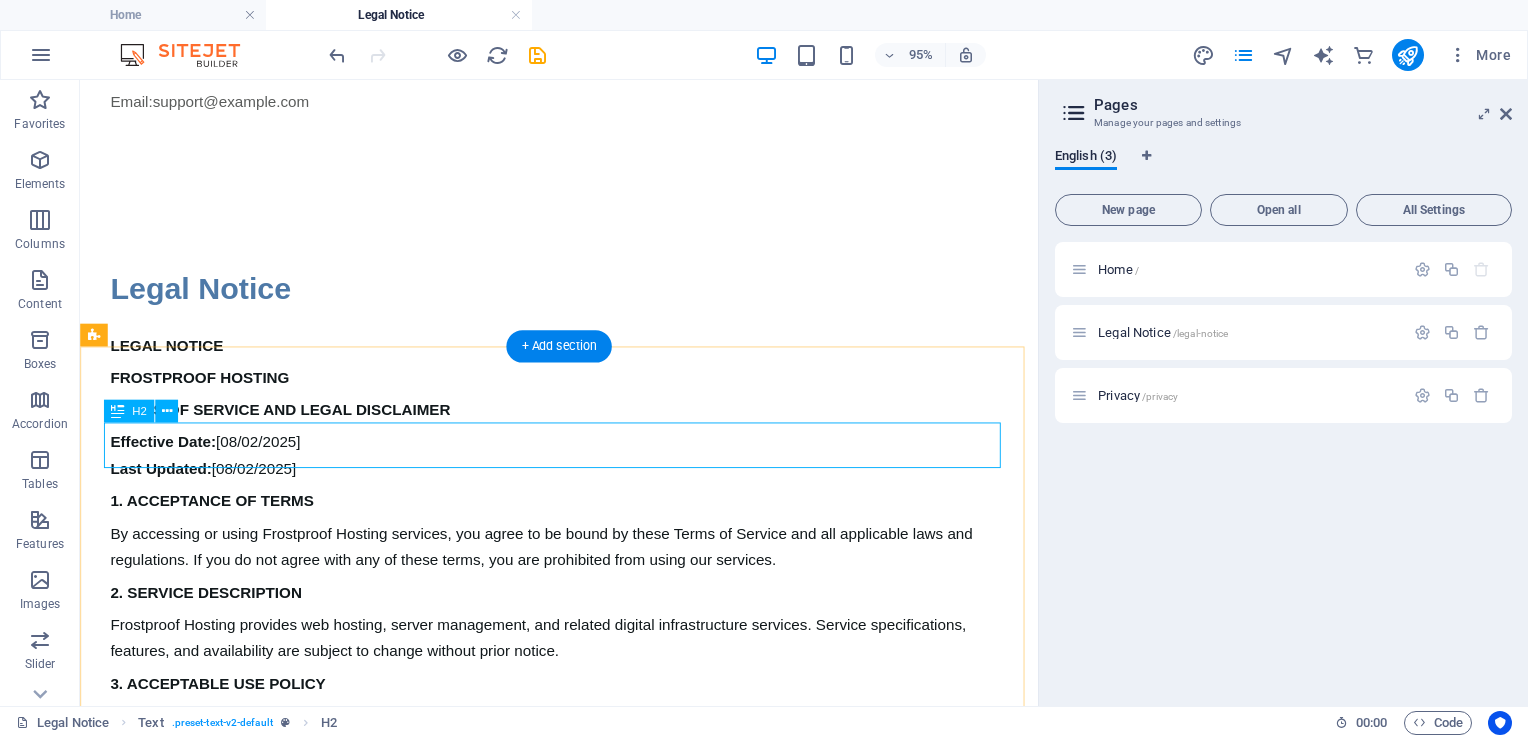 scroll, scrollTop: 300, scrollLeft: 0, axis: vertical 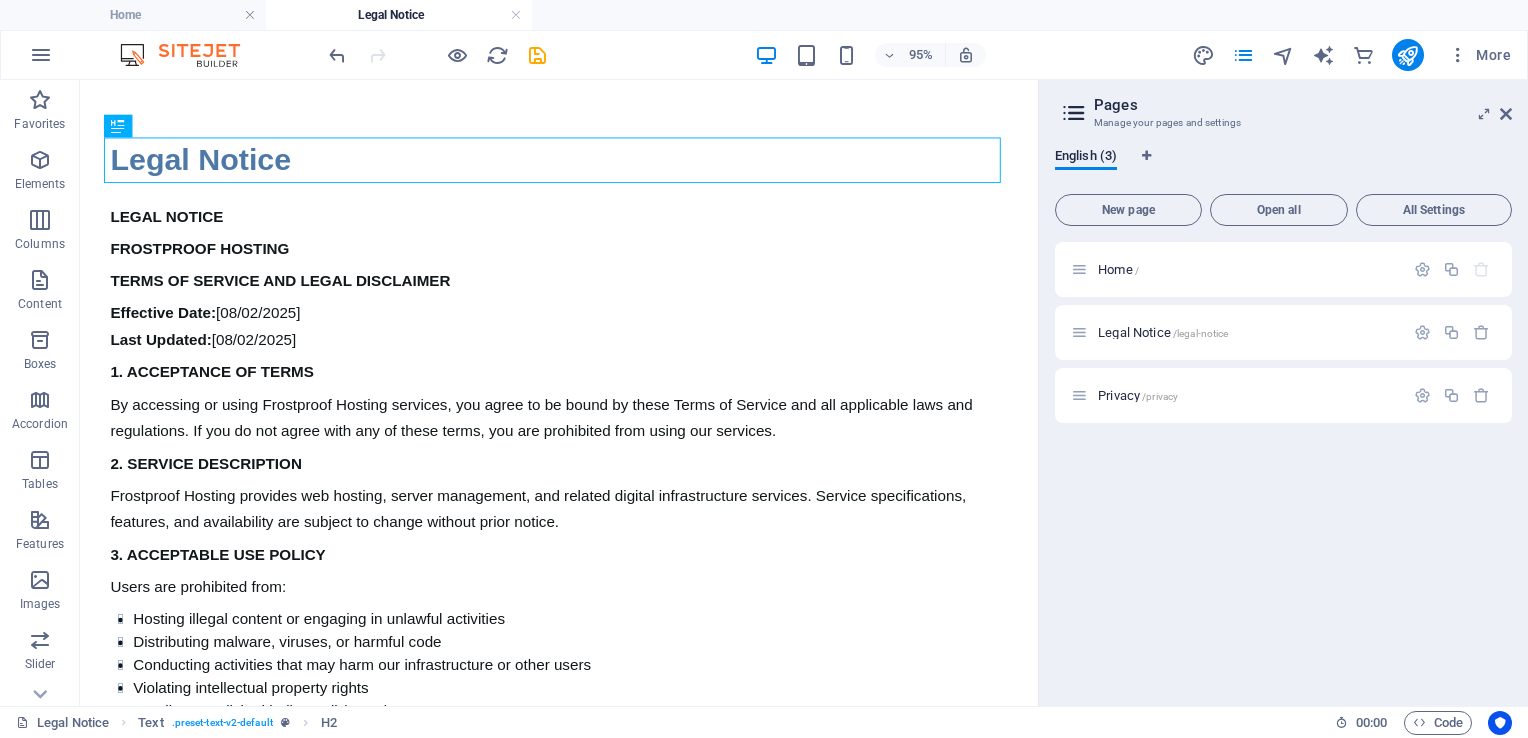 click on "Home / Legal Notice /legal-notice Privacy /privacy" at bounding box center (1283, 466) 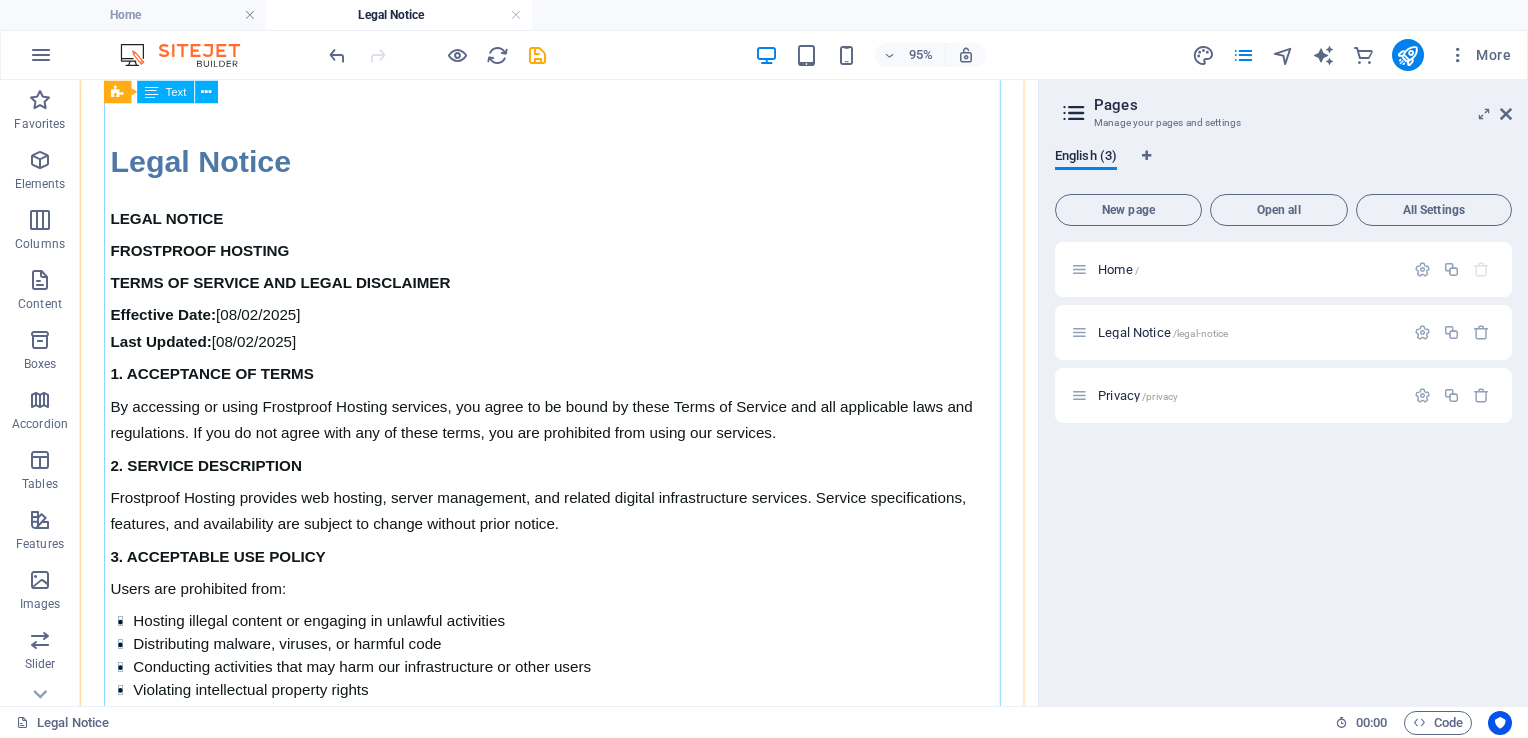scroll, scrollTop: 0, scrollLeft: 0, axis: both 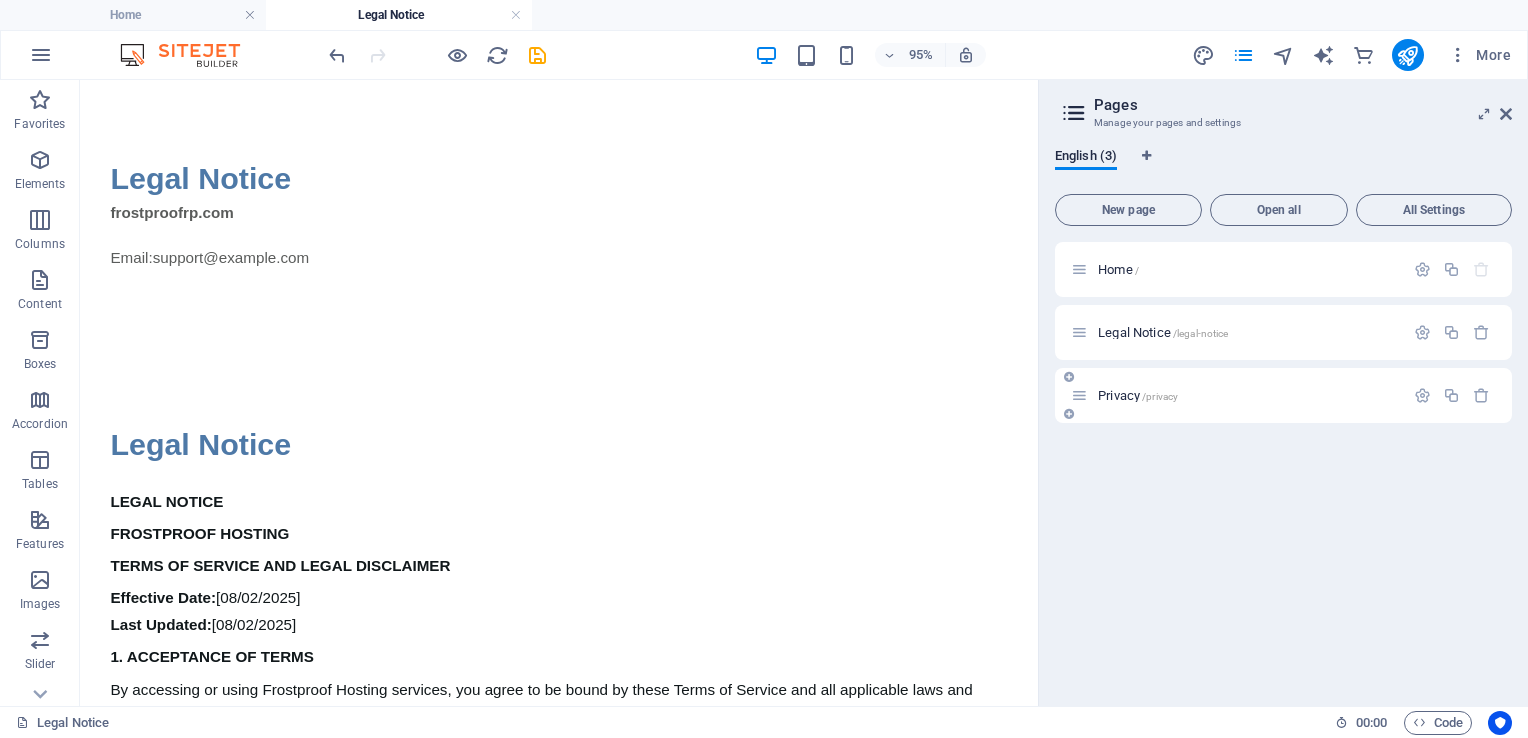 click on "Privacy /privacy" at bounding box center (1138, 395) 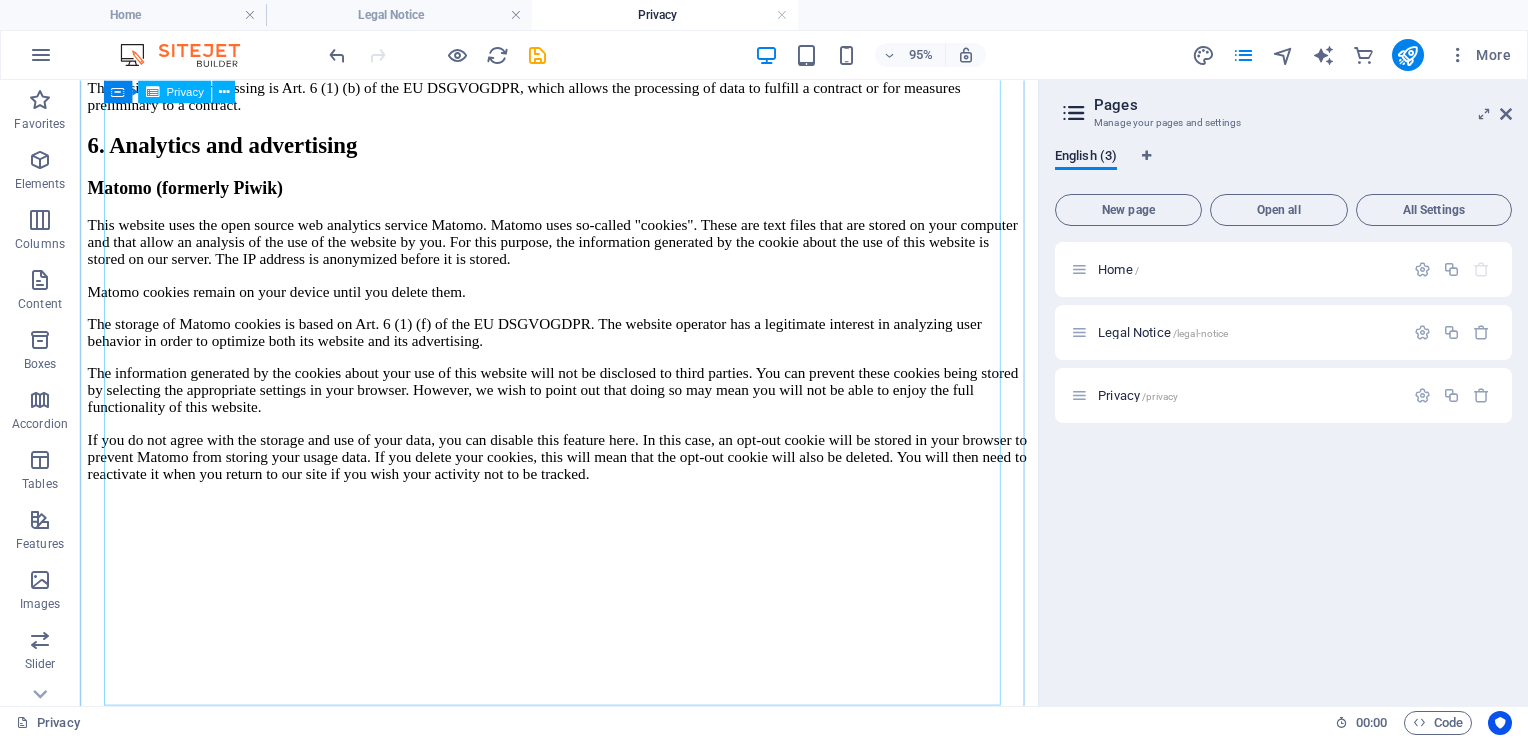 scroll, scrollTop: 4179, scrollLeft: 0, axis: vertical 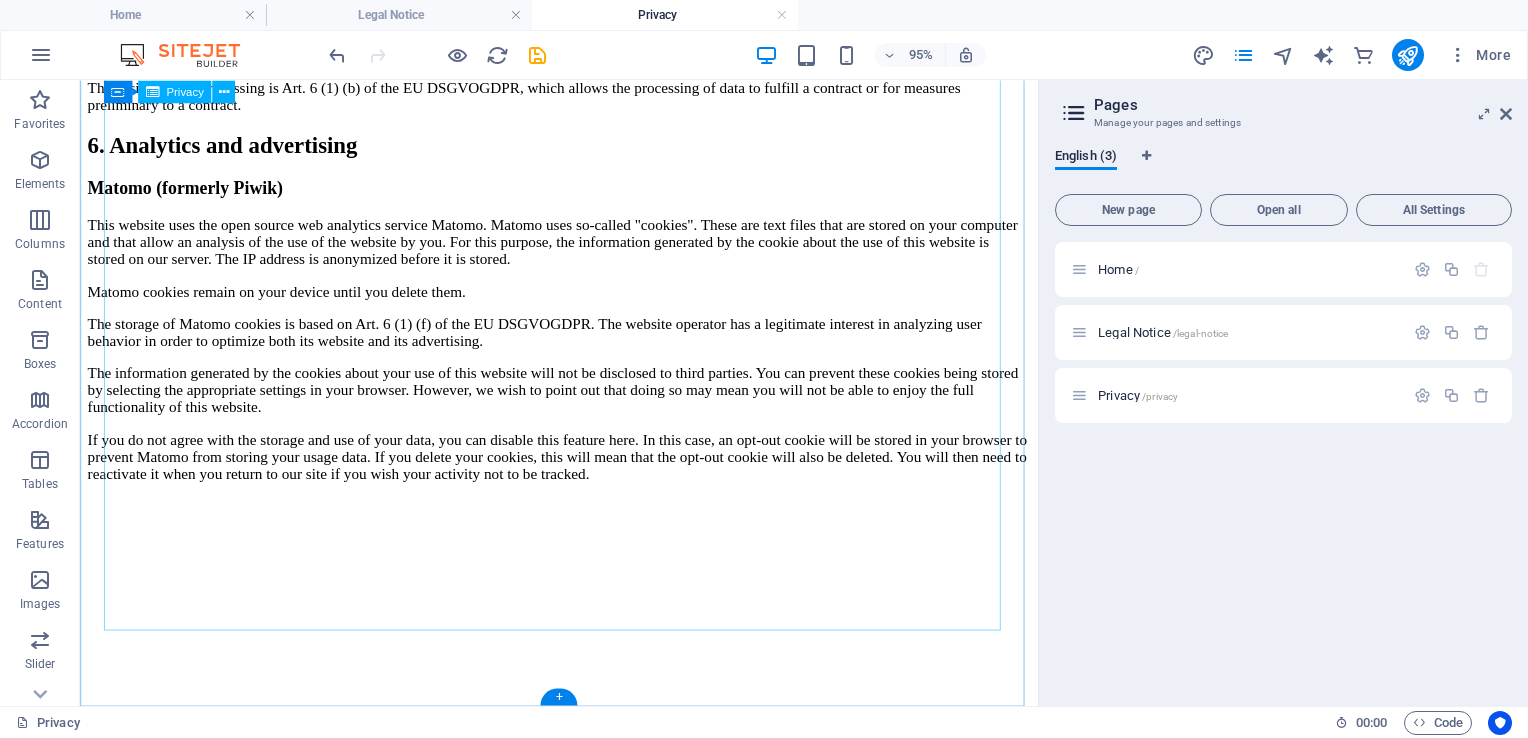 click on "Privacy Policy
An overview of data protection
General
The following gives a simple overview of what kind of personal information we collect, why we collect them and how we handle your data when you are visiting or using our website. Personal information is any data with which you could be personally identified. Detailed information on the subject of data protection can be found in our privacy policy found below.
Data collection on our website
Who is responsible for the data collection on this website?
The data collected on this website are processed by the website operator. The operator's contact details can be found in the website's required legal notice.
How do we collect your data?
Some data are collected when you provide them to us. This could, for example, be data you enter in a contact form.
What do we use your data for?
Part of the data is collected to ensure the proper functioning of the website. Other data can be used to analyze how visitors use the site." at bounding box center (584, -1097) 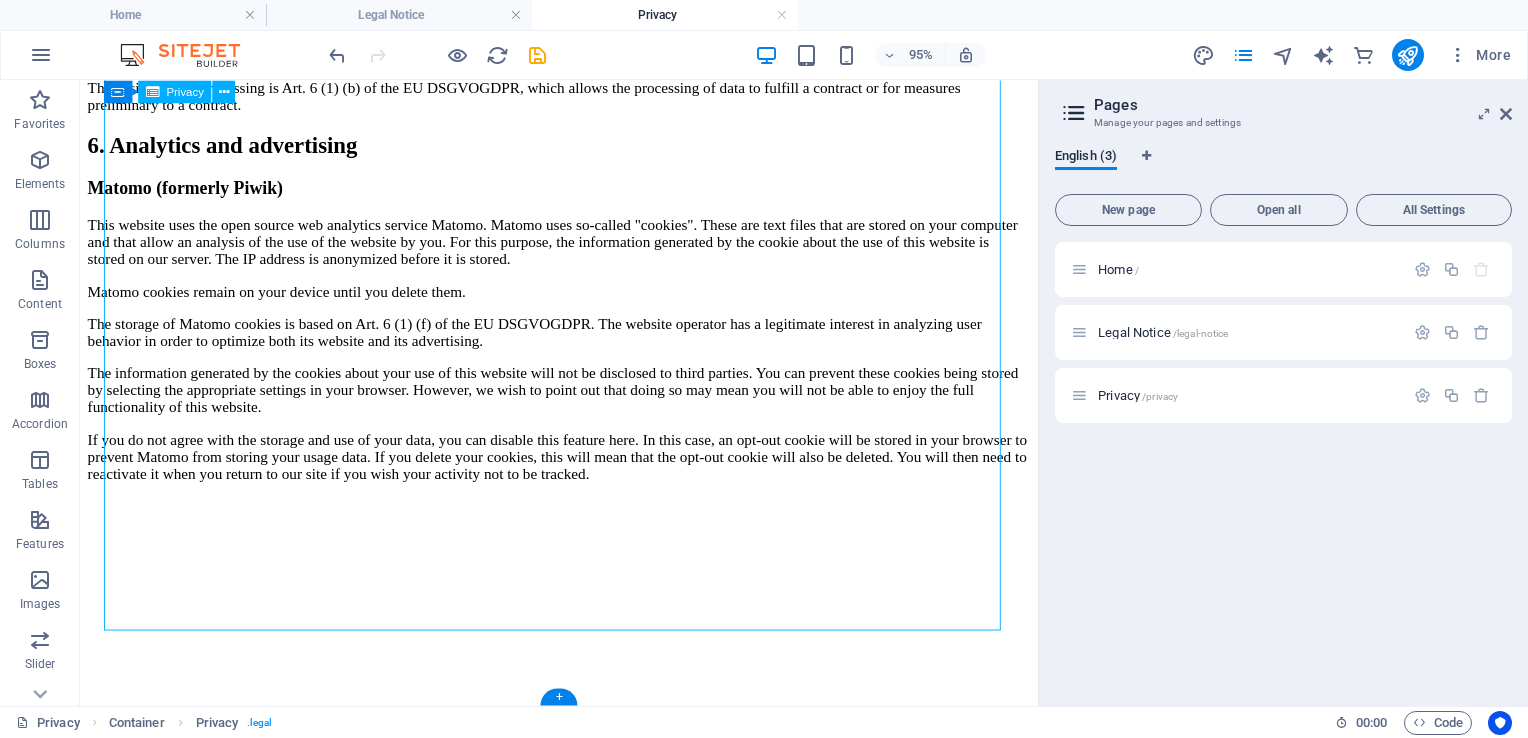 click on "Privacy Policy
An overview of data protection
General
The following gives a simple overview of what kind of personal information we collect, why we collect them and how we handle your data when you are visiting or using our website. Personal information is any data with which you could be personally identified. Detailed information on the subject of data protection can be found in our privacy policy found below.
Data collection on our website
Who is responsible for the data collection on this website?
The data collected on this website are processed by the website operator. The operator's contact details can be found in the website's required legal notice.
How do we collect your data?
Some data are collected when you provide them to us. This could, for example, be data you enter in a contact form.
What do we use your data for?
Part of the data is collected to ensure the proper functioning of the website. Other data can be used to analyze how visitors use the site." at bounding box center [584, -1097] 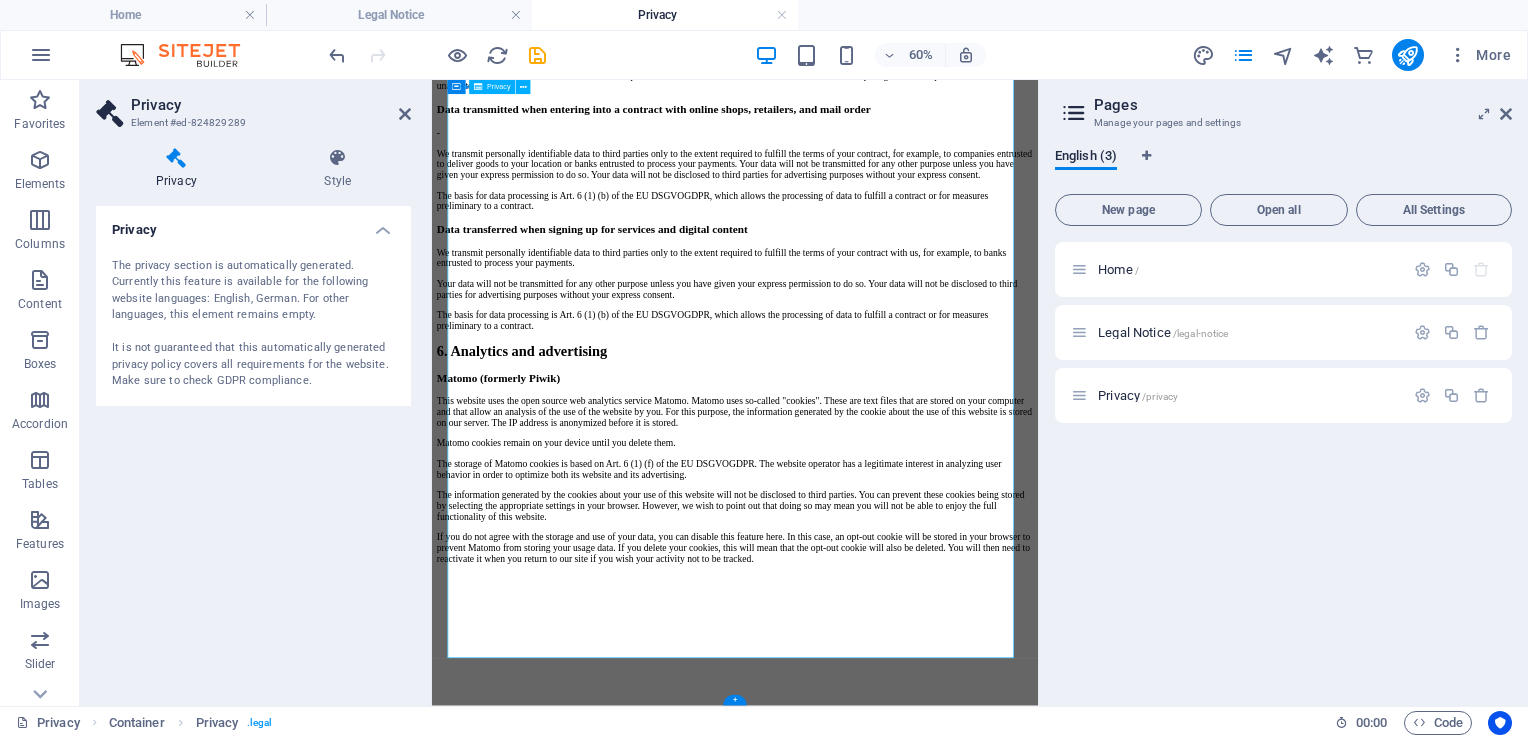 click on "Privacy Policy
An overview of data protection
General
The following gives a simple overview of what kind of personal information we collect, why we collect them and how we handle your data when you are visiting or using our website. Personal information is any data with which you could be personally identified. Detailed information on the subject of data protection can be found in our privacy policy found below.
Data collection on our website
Who is responsible for the data collection on this website?
The data collected on this website are processed by the website operator. The operator's contact details can be found in the website's required legal notice.
How do we collect your data?
Some data are collected when you provide them to us. This could, for example, be data you enter in a contact form.
What do we use your data for?
Part of the data is collected to ensure the proper functioning of the website. Other data can be used to analyze how visitors use the site." at bounding box center [937, -713] 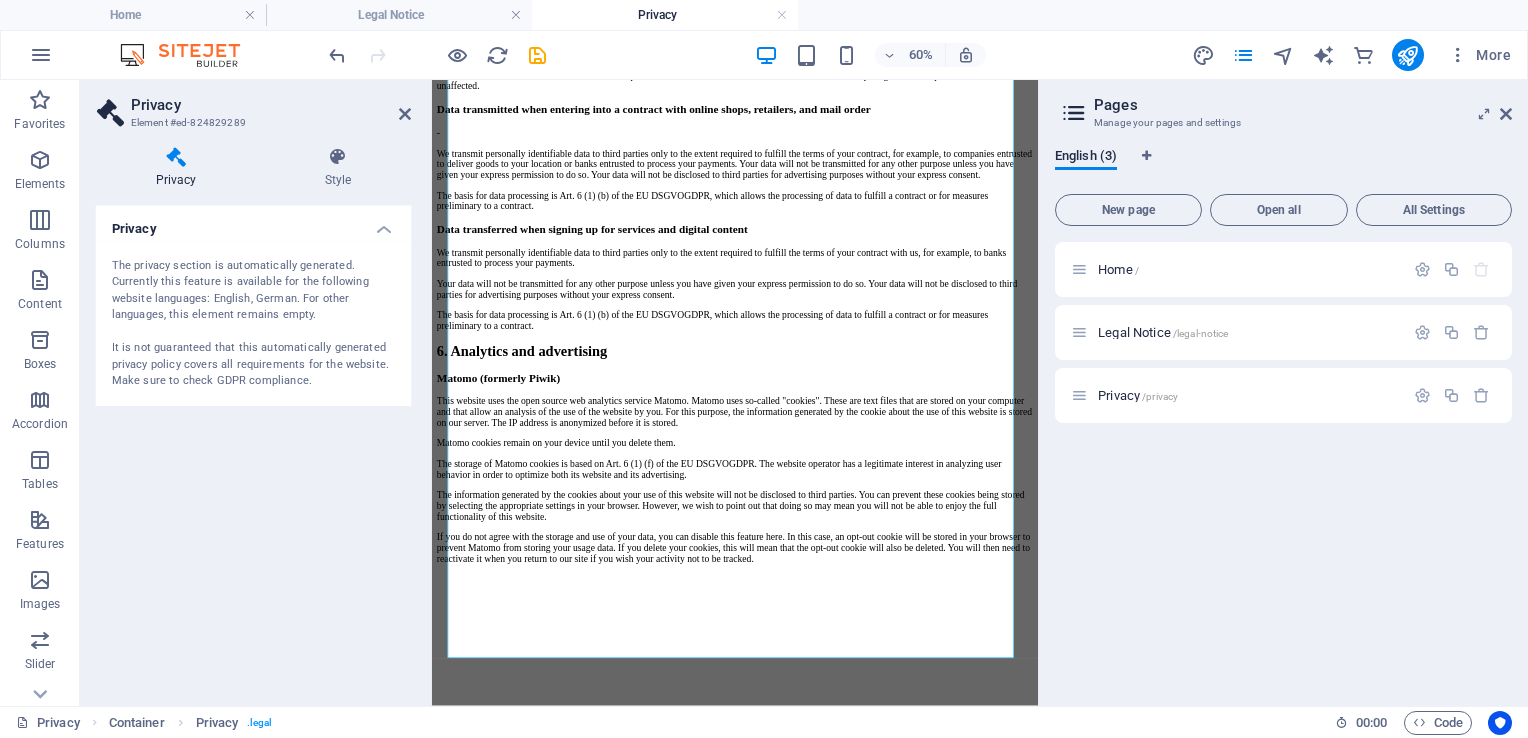 click on "The privacy section is automatically generated. Currently this feature is available for the following website languages: English, German. For other languages, this element remains empty. It is not guaranteed that this automatically generated privacy policy covers all requirements for the website. Make sure to check GDPR compliance." at bounding box center (253, 324) 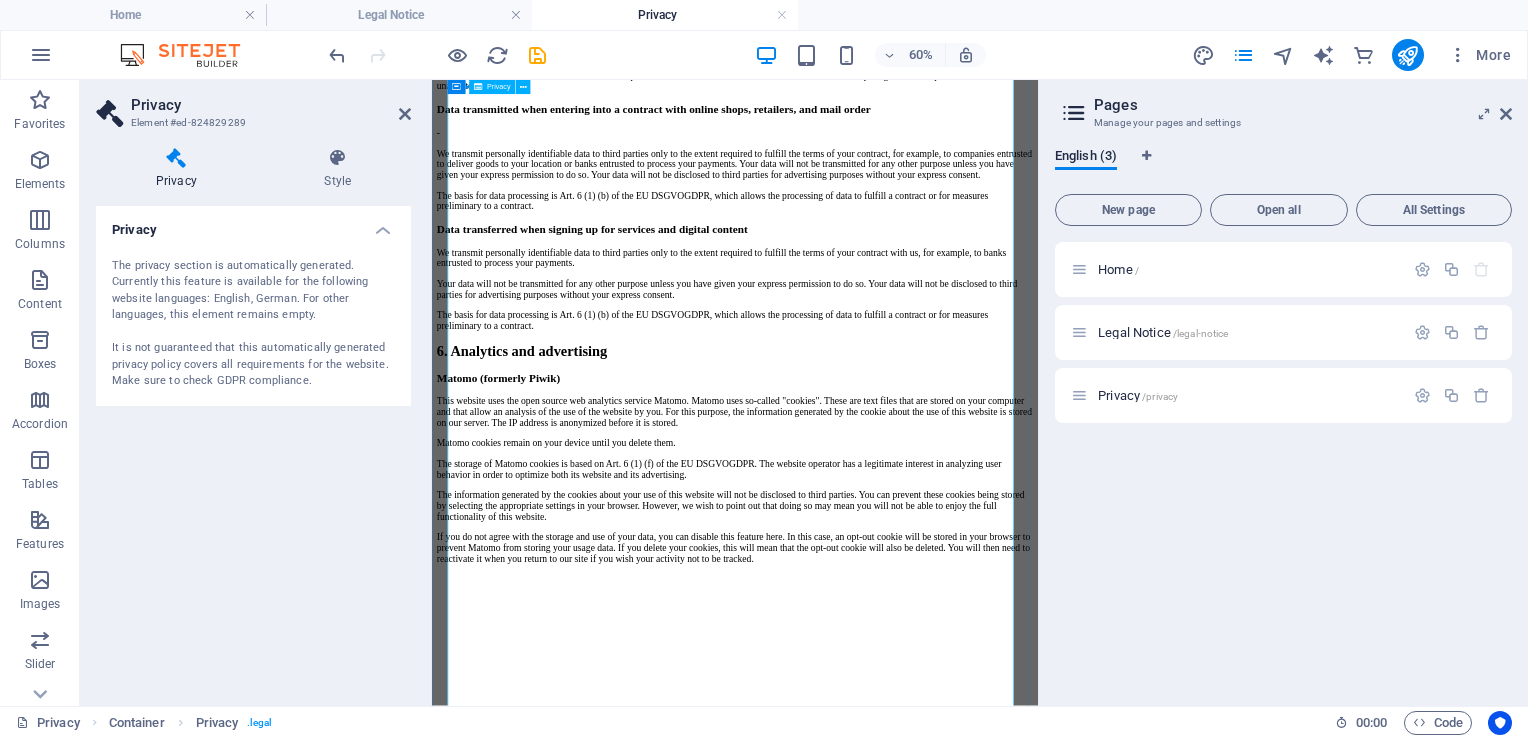 scroll, scrollTop: 3394, scrollLeft: 0, axis: vertical 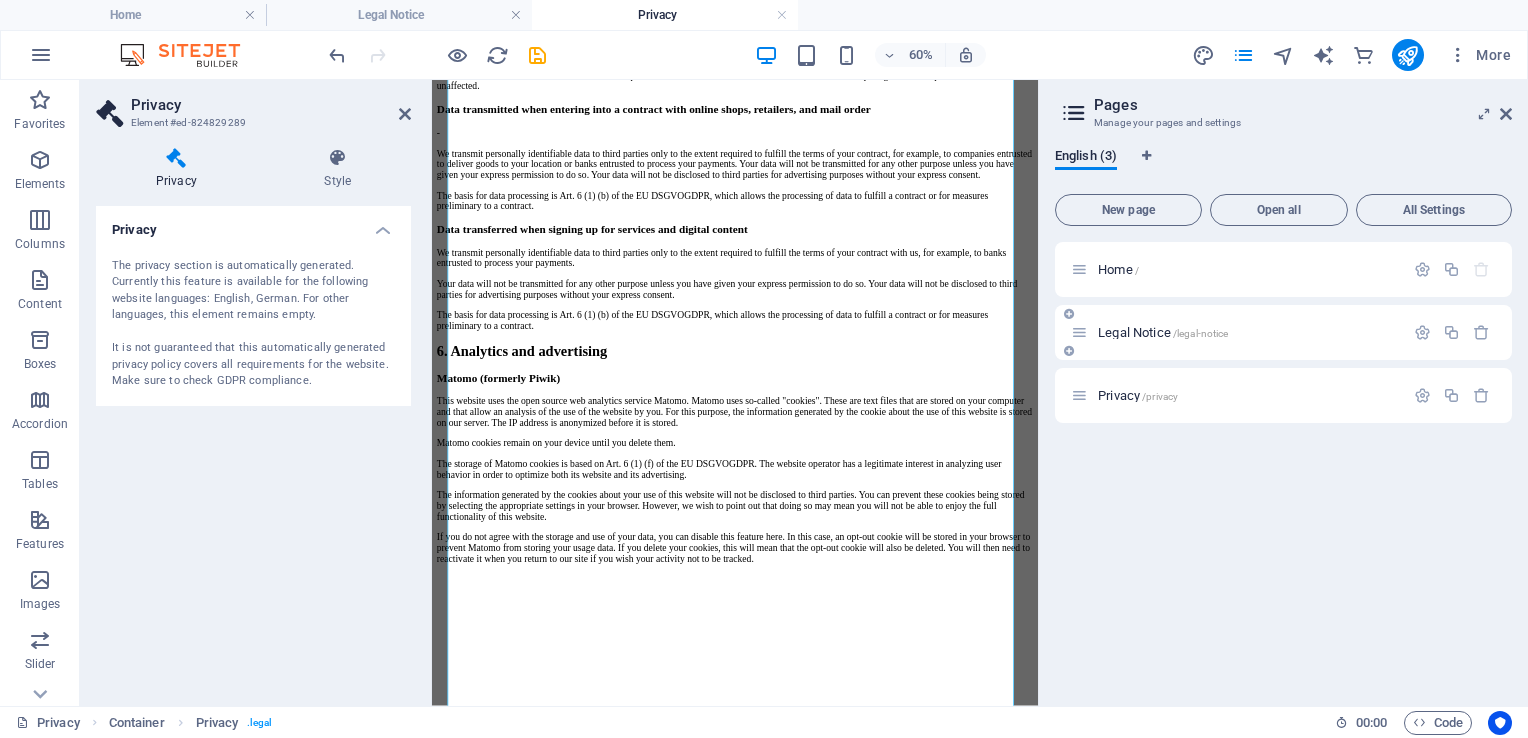click on "Legal Notice /legal-notice" at bounding box center (1163, 332) 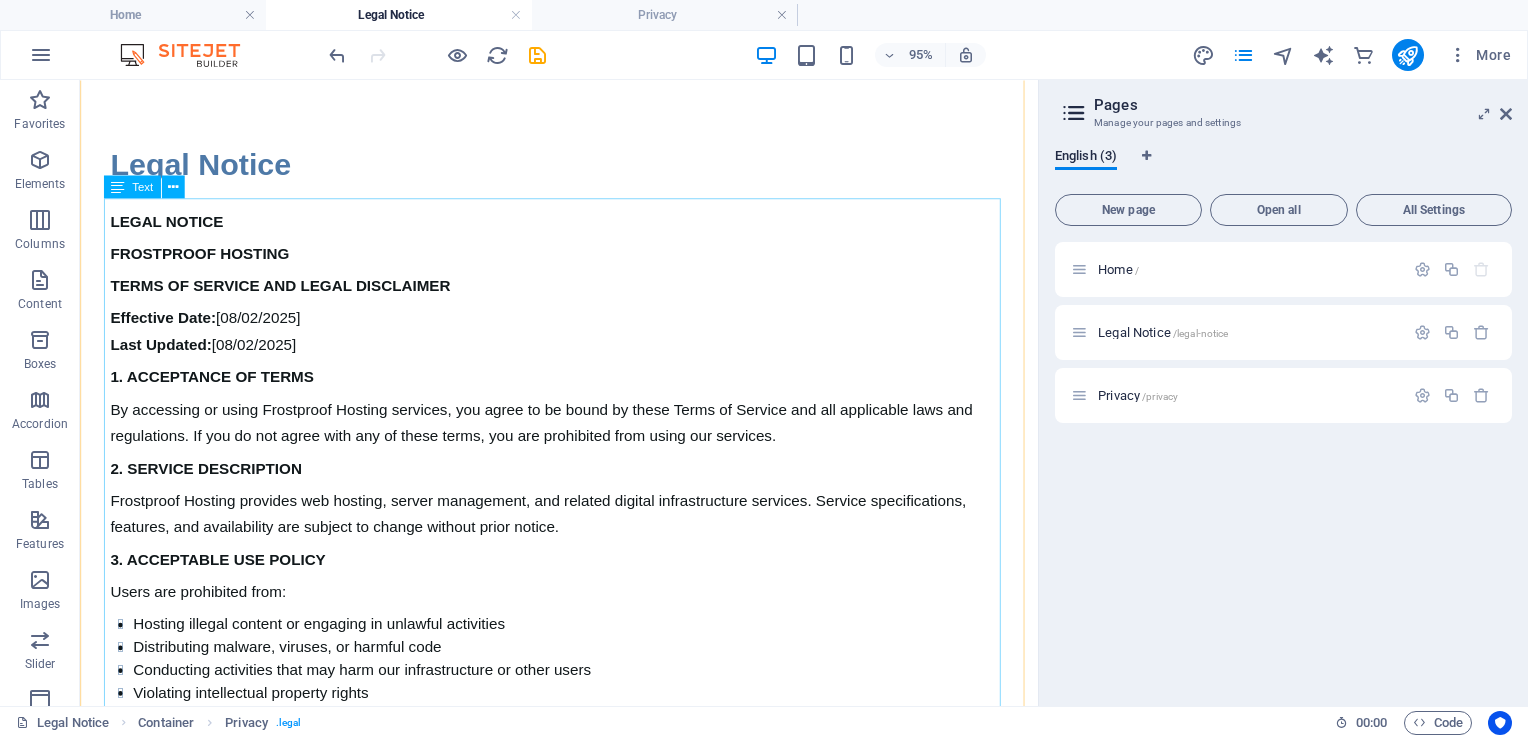 scroll, scrollTop: 300, scrollLeft: 0, axis: vertical 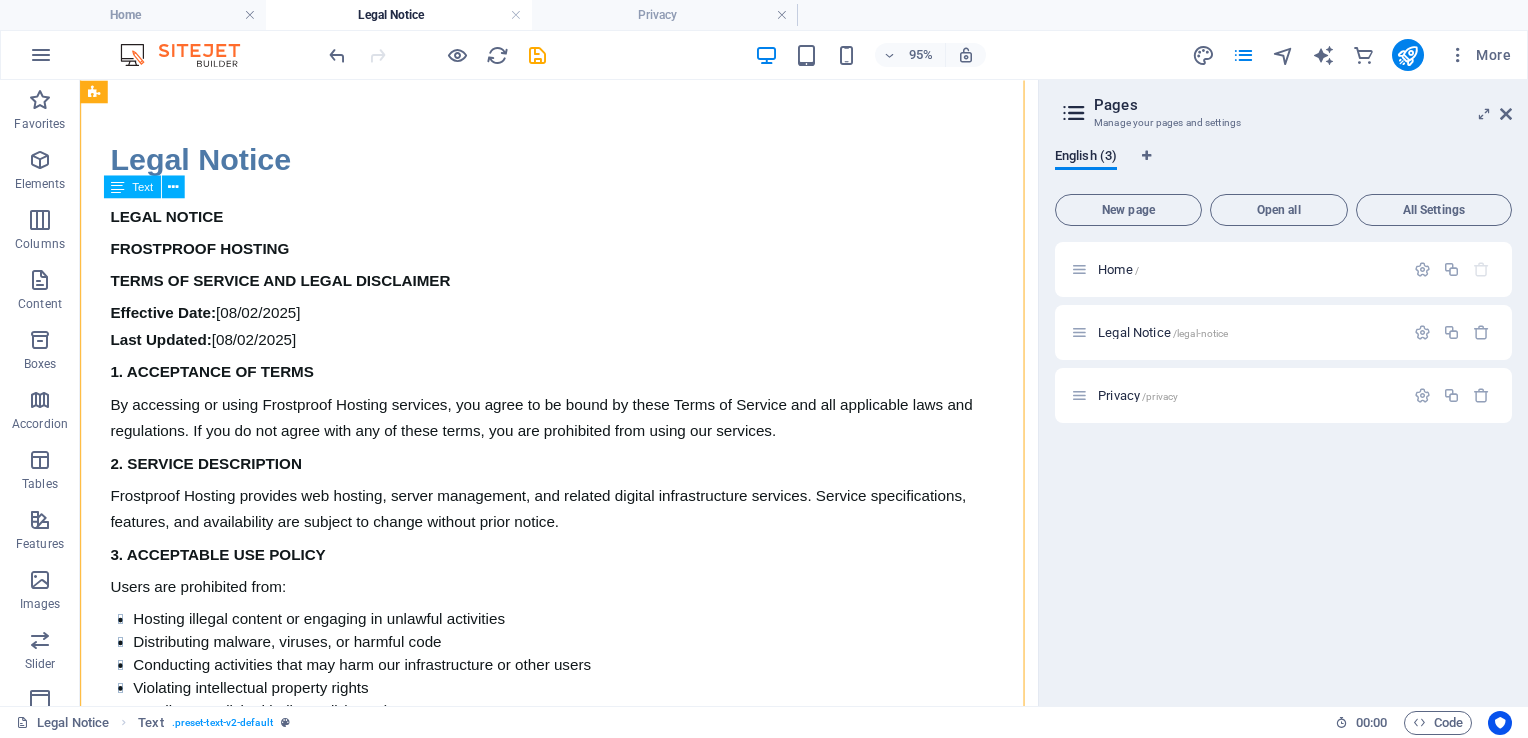 drag, startPoint x: 103, startPoint y: 215, endPoint x: 202, endPoint y: 269, distance: 112.76968 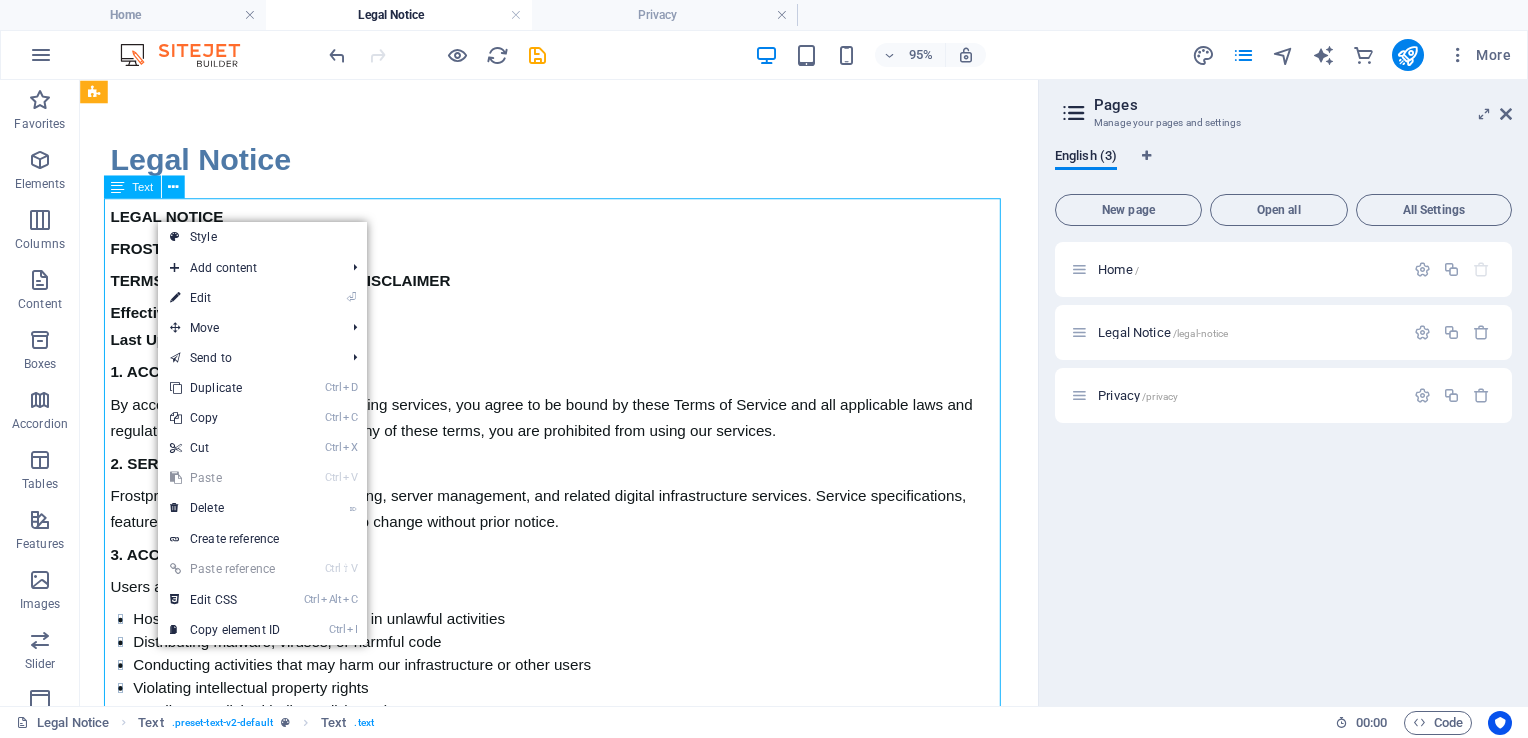 drag, startPoint x: 110, startPoint y: 232, endPoint x: 238, endPoint y: 264, distance: 131.93938 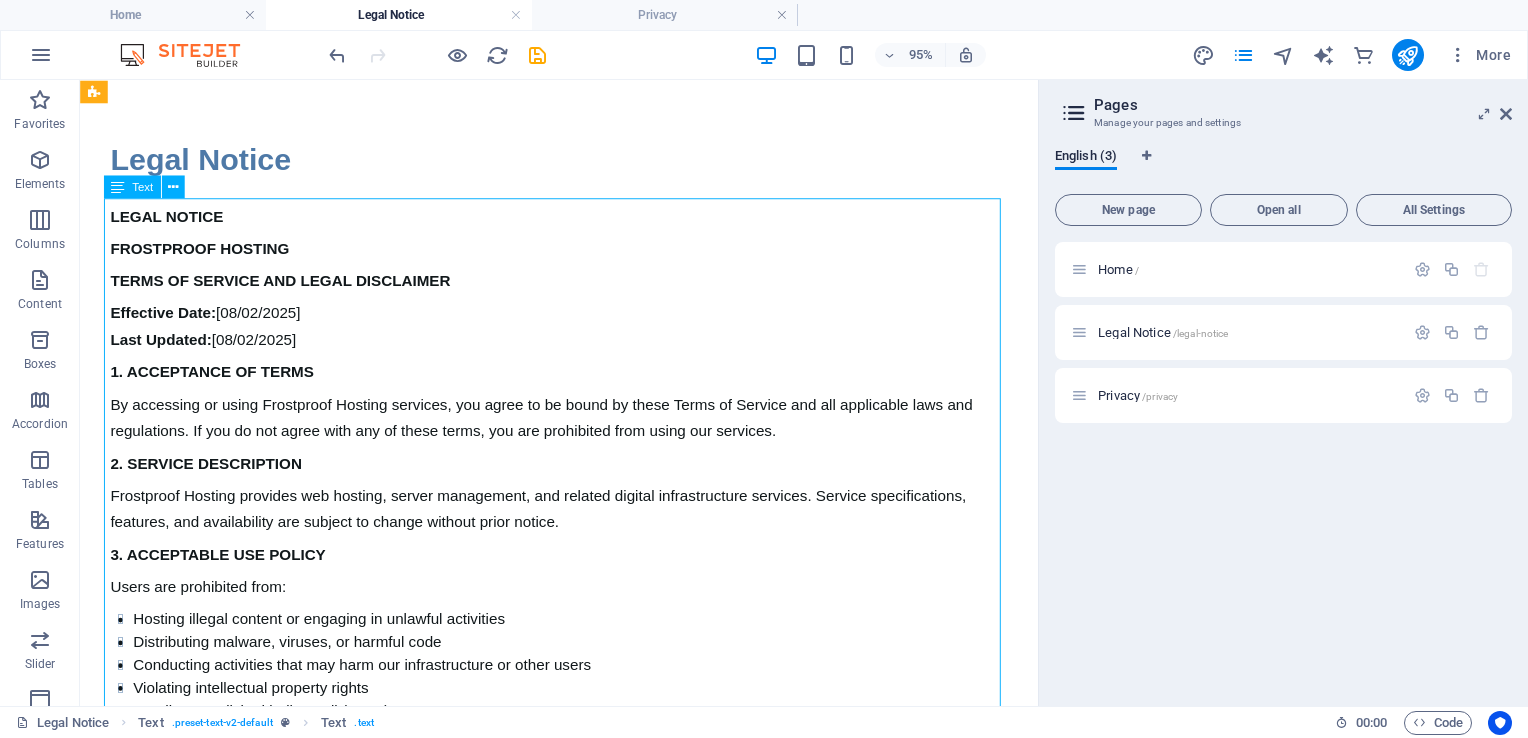 drag, startPoint x: 114, startPoint y: 223, endPoint x: 234, endPoint y: 331, distance: 161.44348 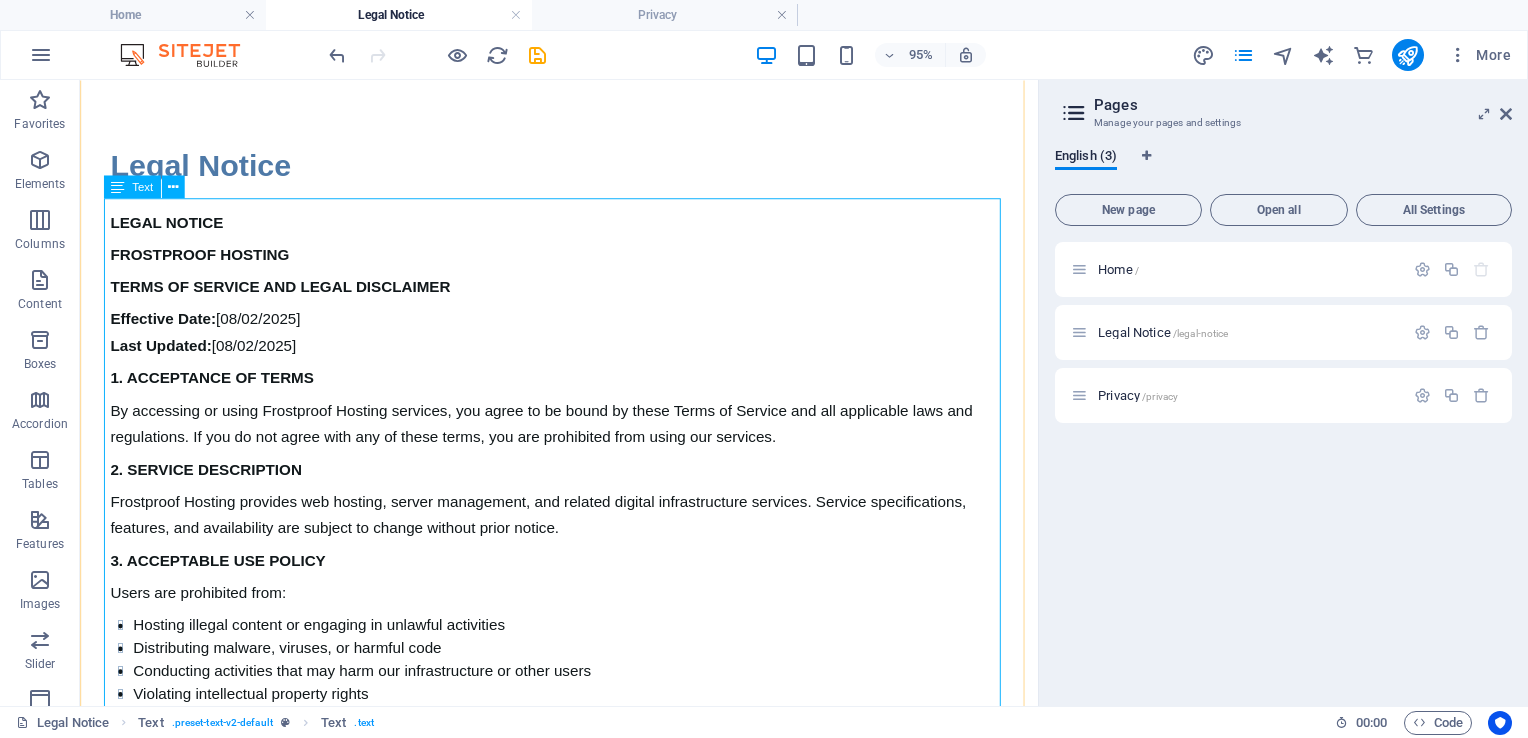 scroll, scrollTop: 300, scrollLeft: 0, axis: vertical 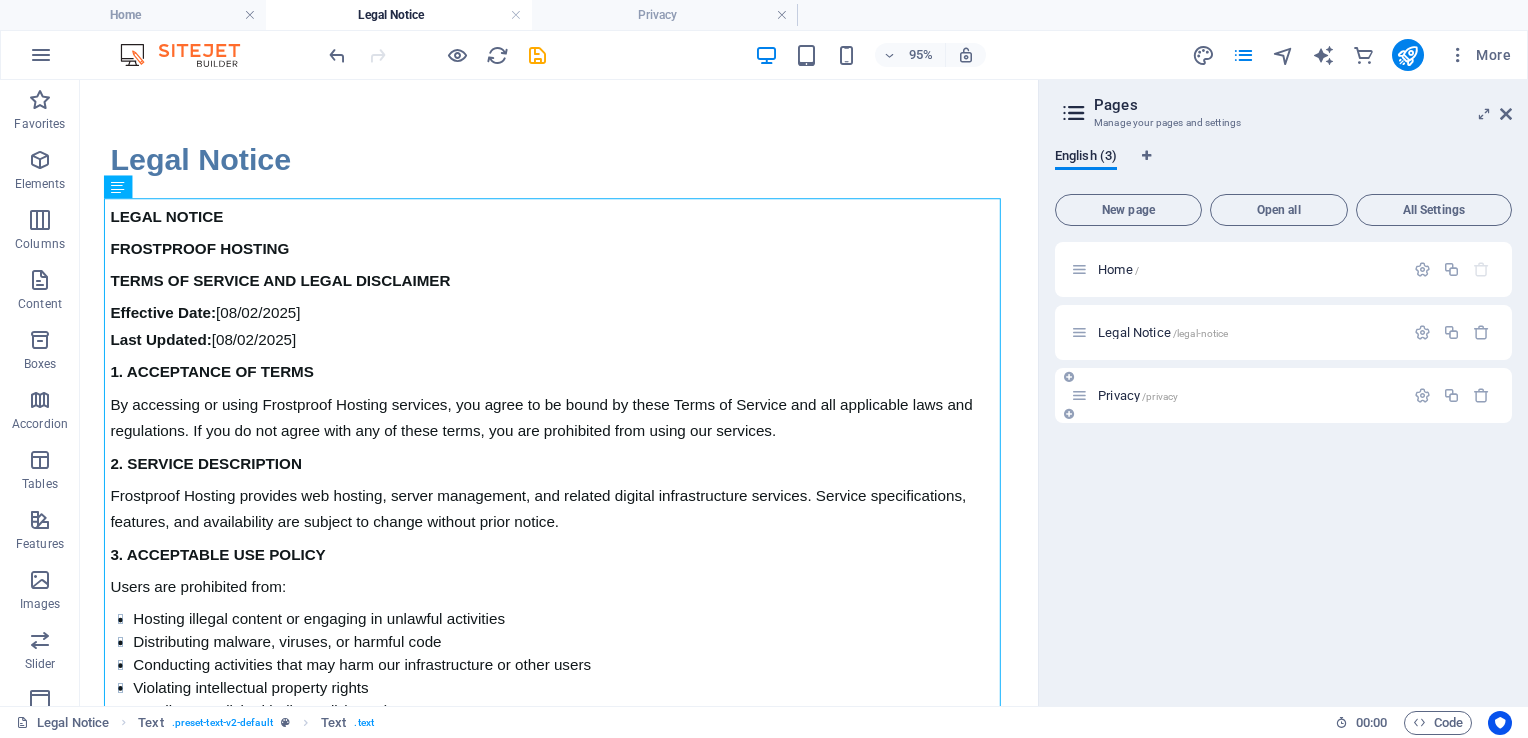 click on "Privacy /privacy" at bounding box center (1283, 395) 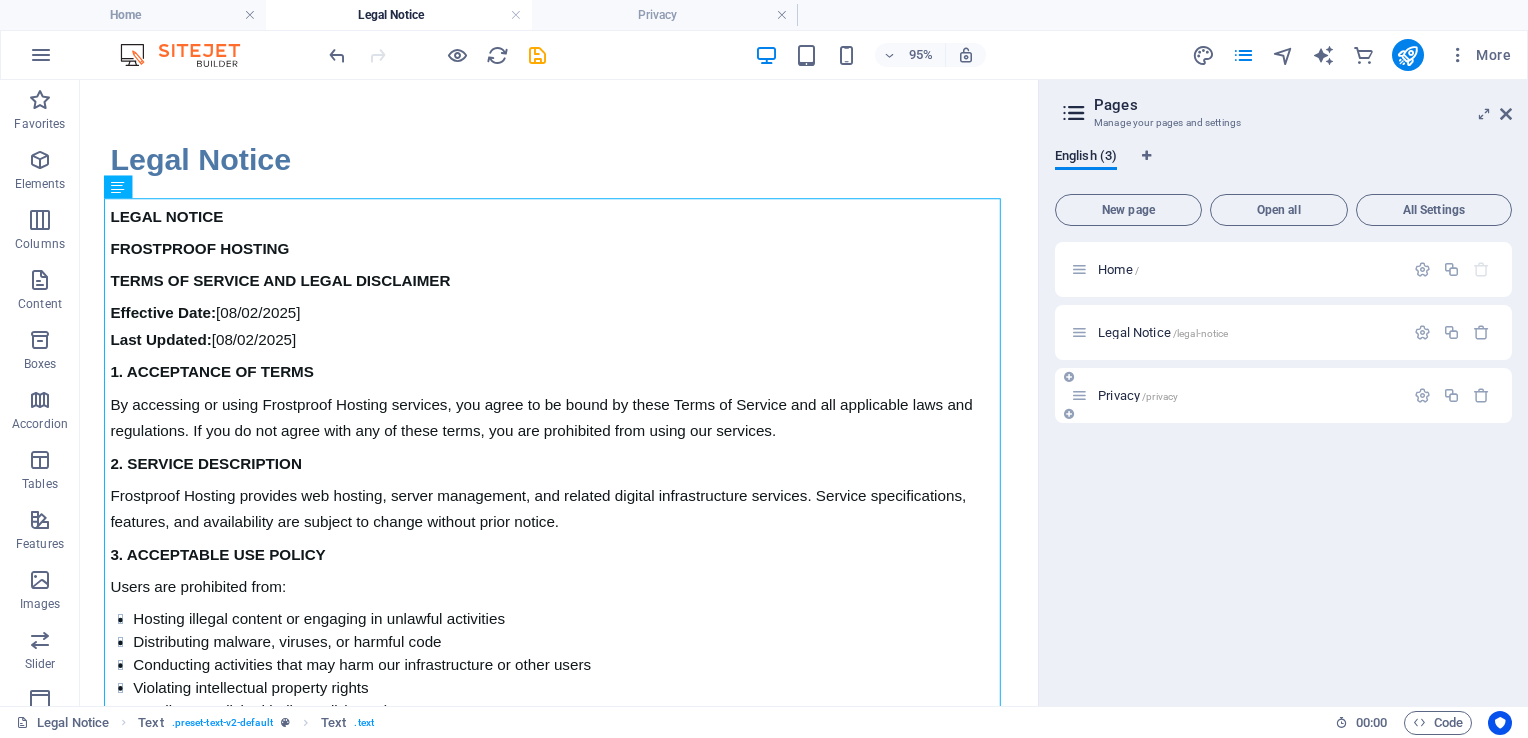 click on "Privacy /privacy" at bounding box center (1138, 395) 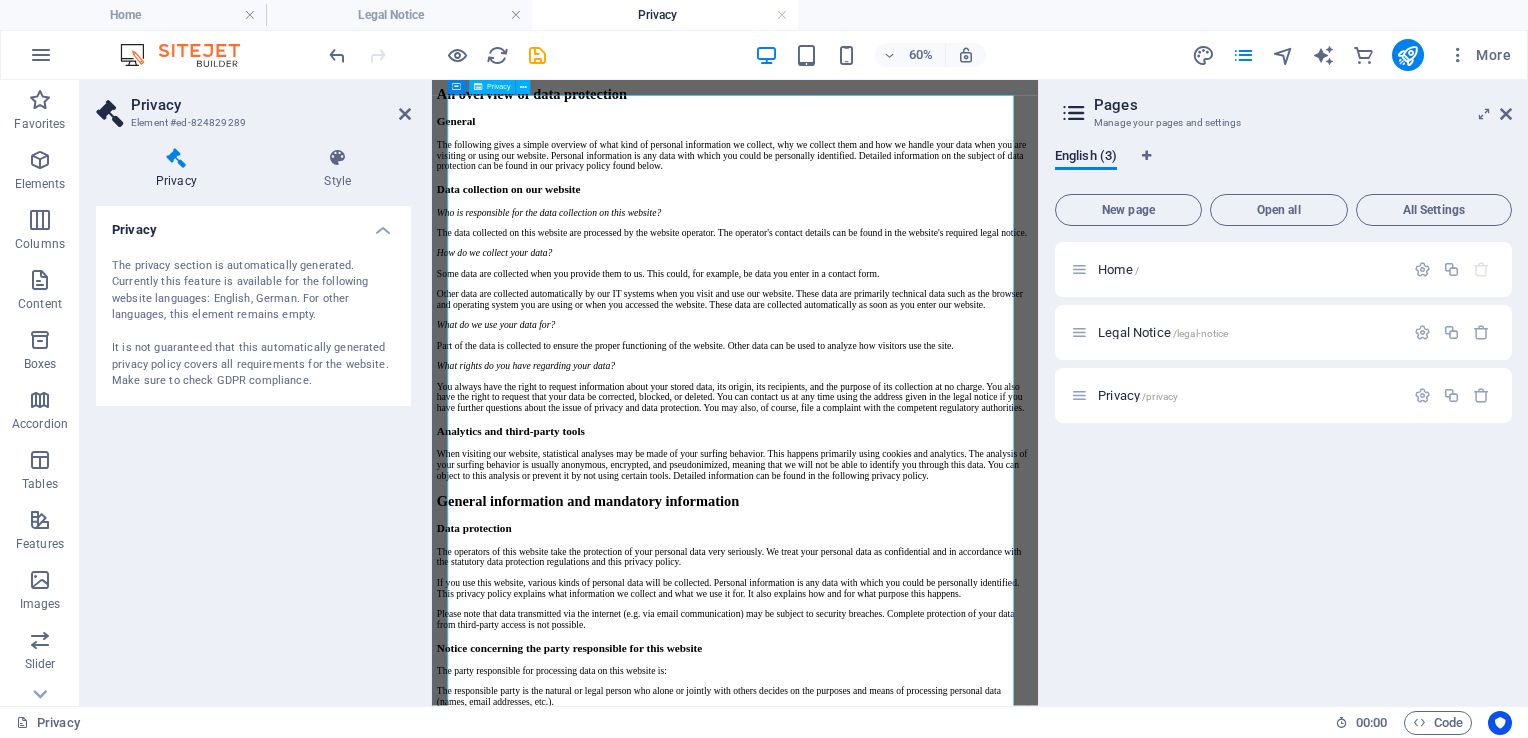 scroll, scrollTop: 0, scrollLeft: 0, axis: both 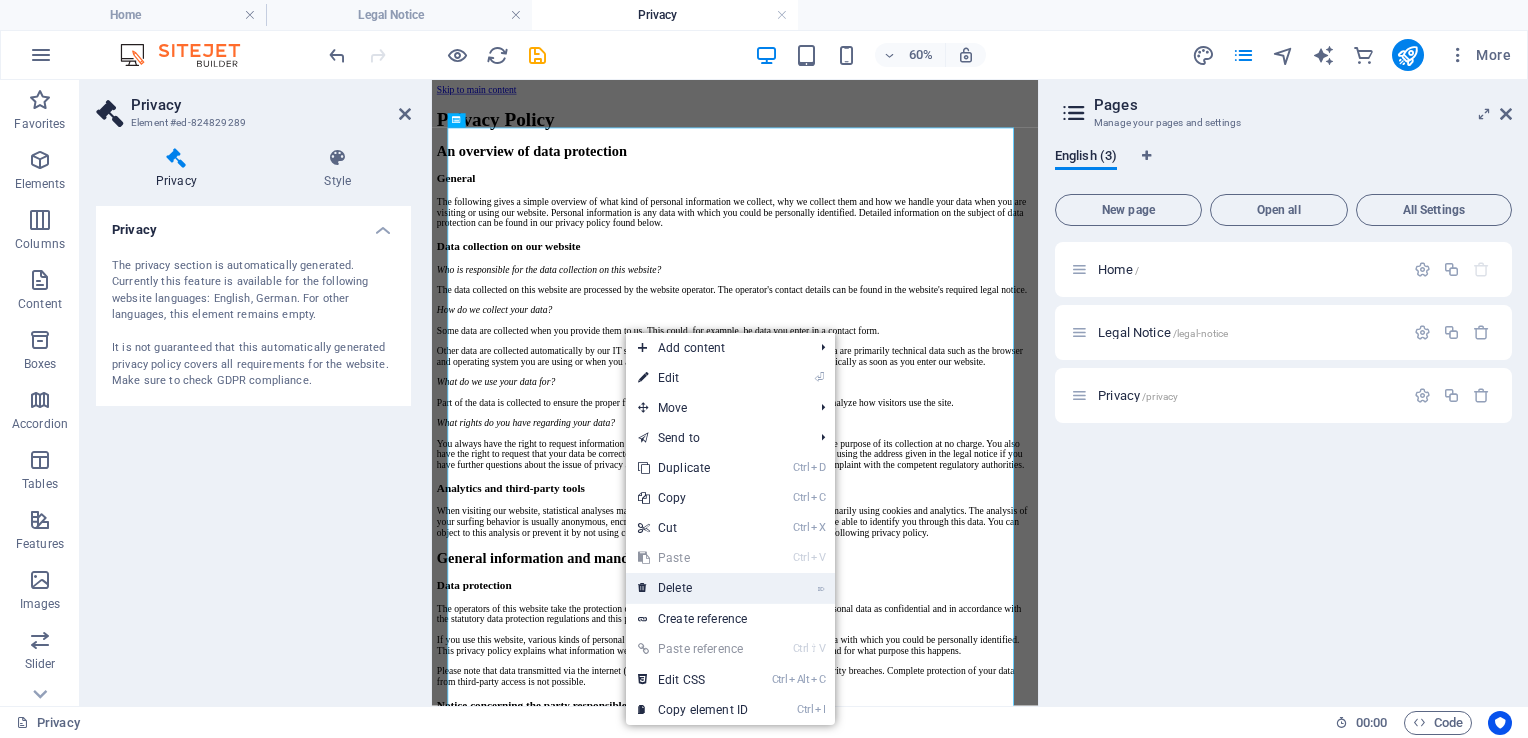 click on "⌦  Delete" at bounding box center [693, 588] 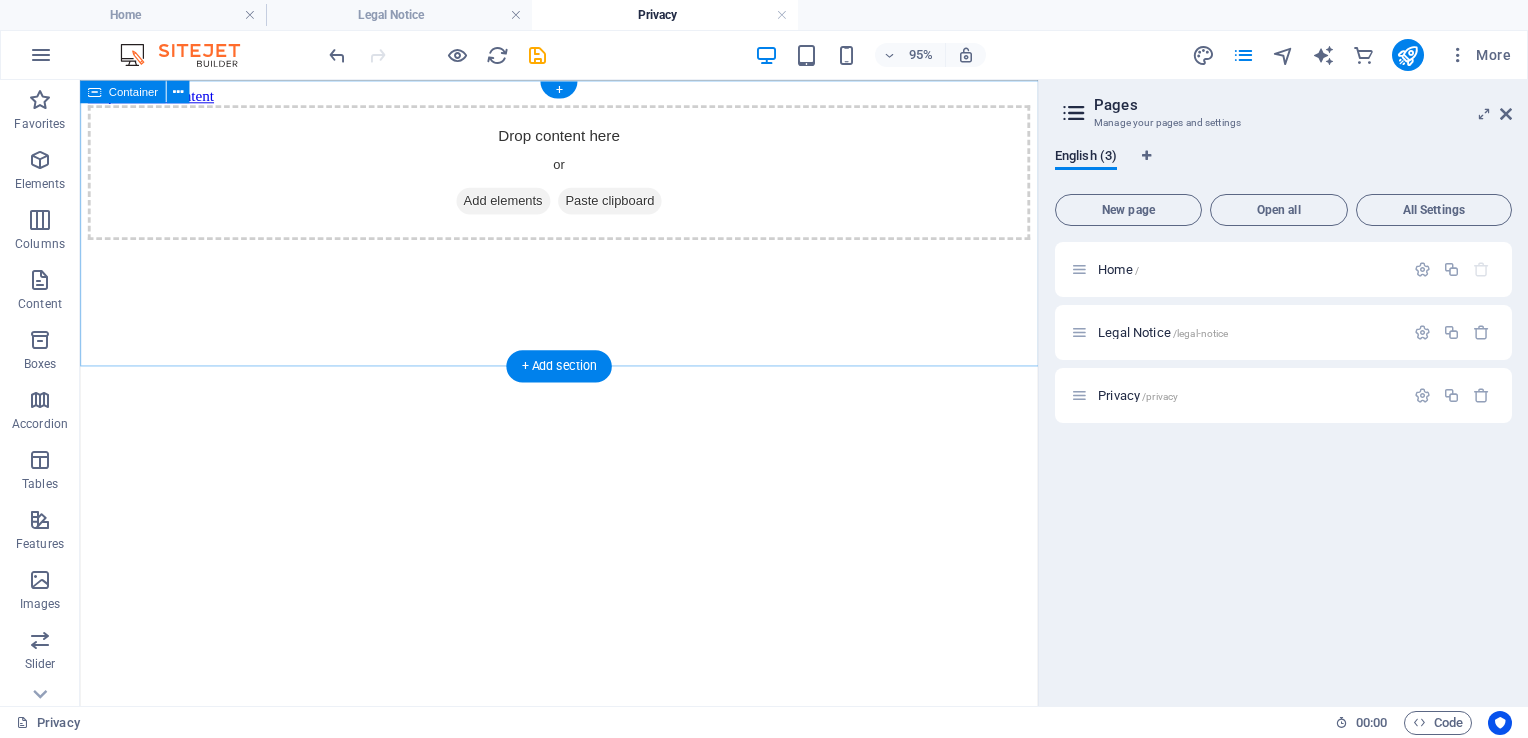 click on "Drop content here or  Add elements  Paste clipboard" at bounding box center [584, 177] 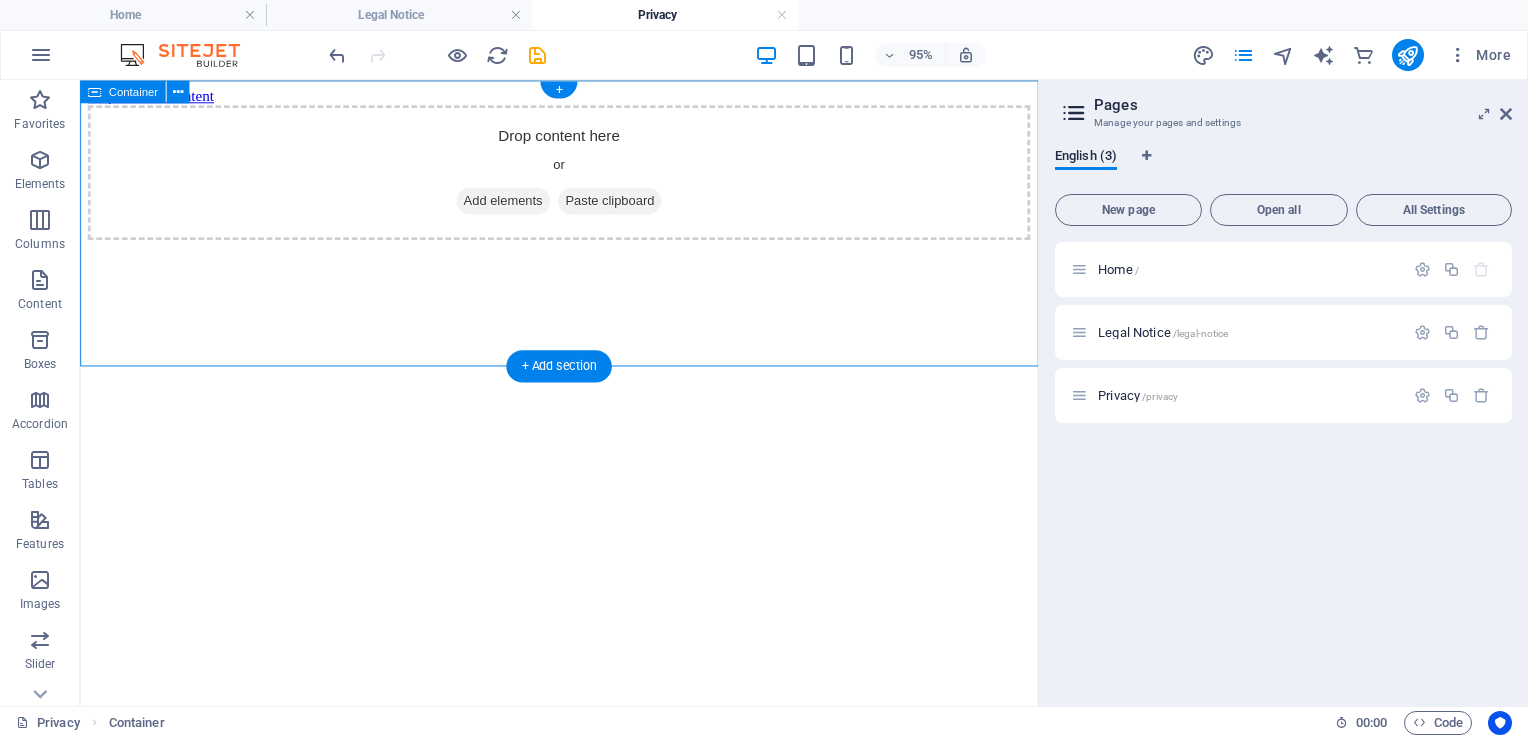 click on "Add elements" at bounding box center [525, 207] 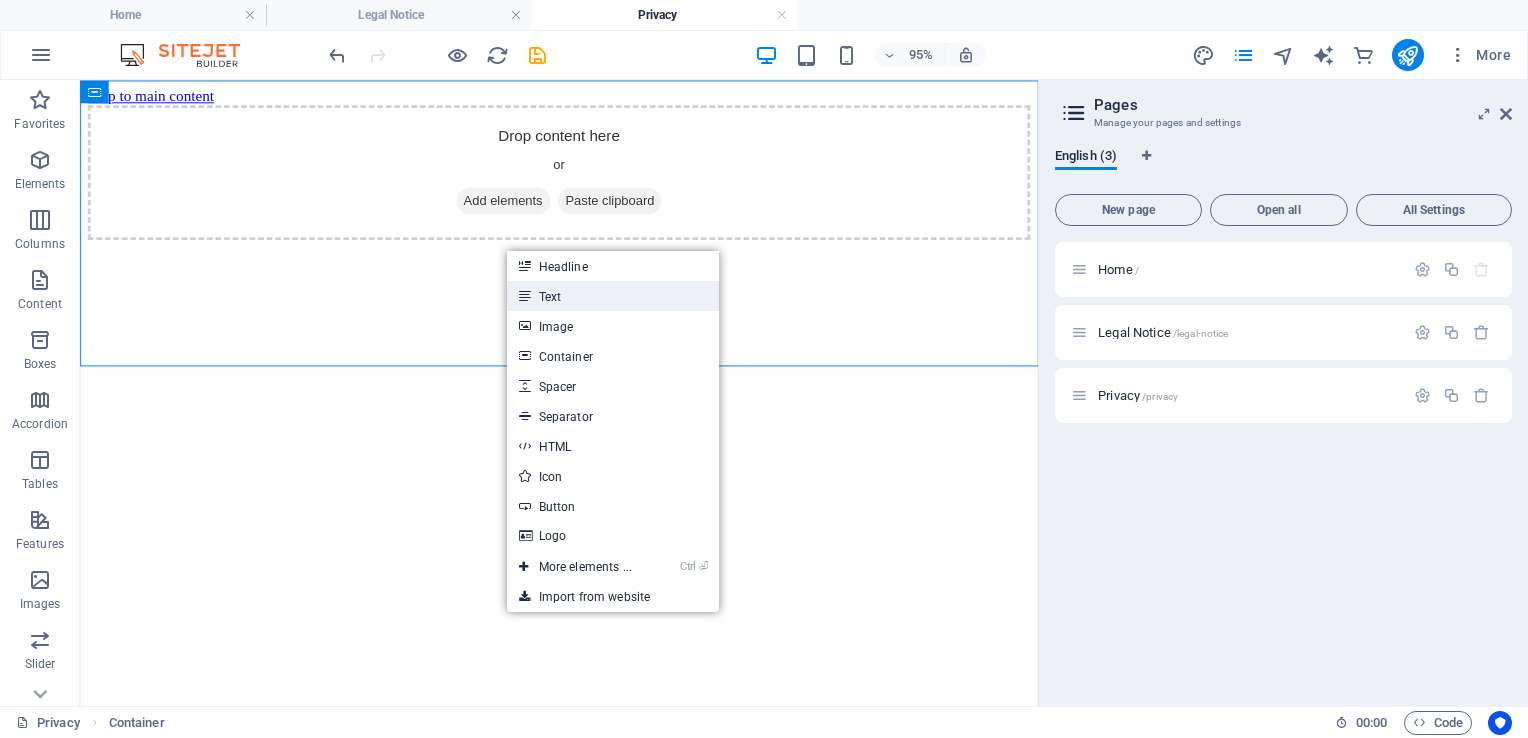 click on "Text" at bounding box center [613, 296] 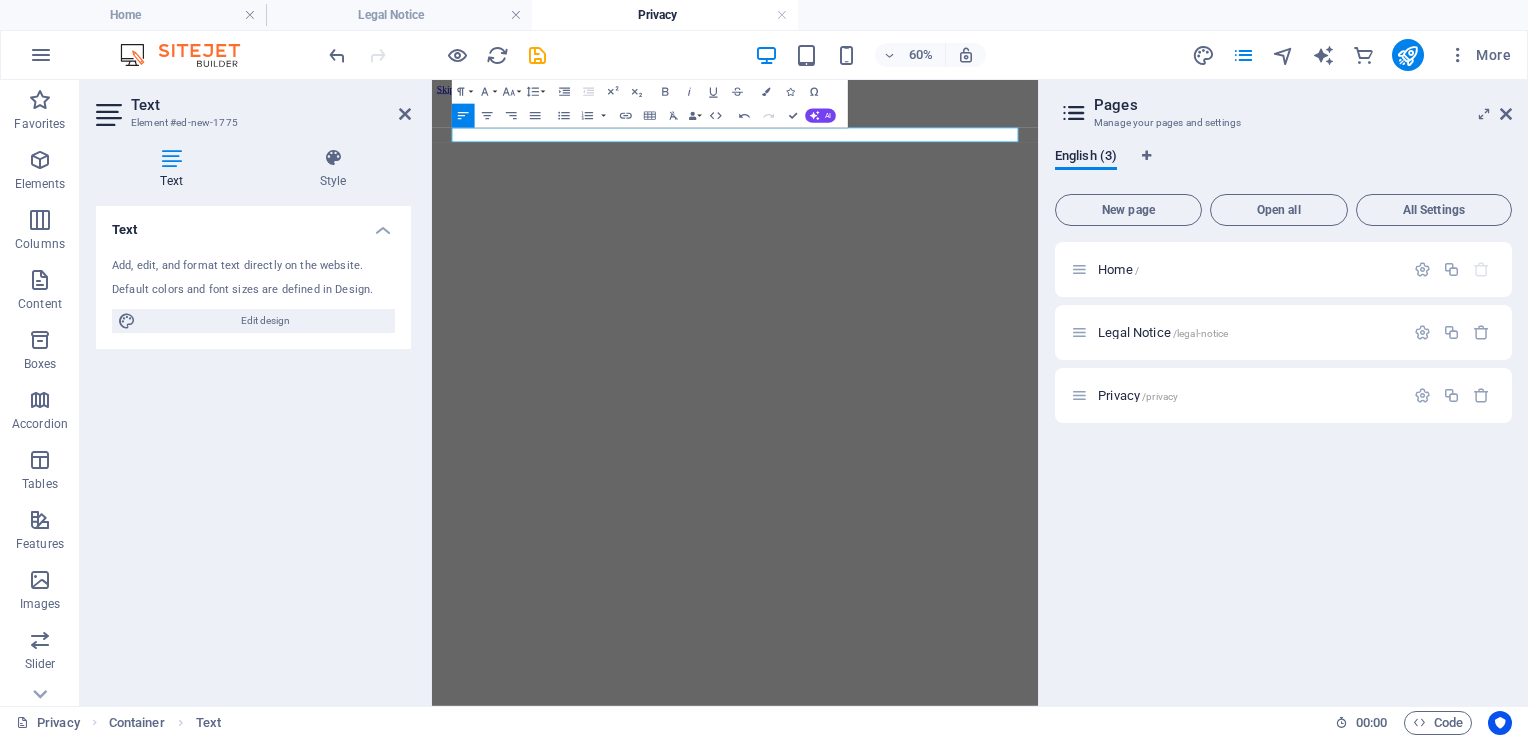 click on "Home / Legal Notice /legal-notice Privacy /privacy" at bounding box center [1283, 466] 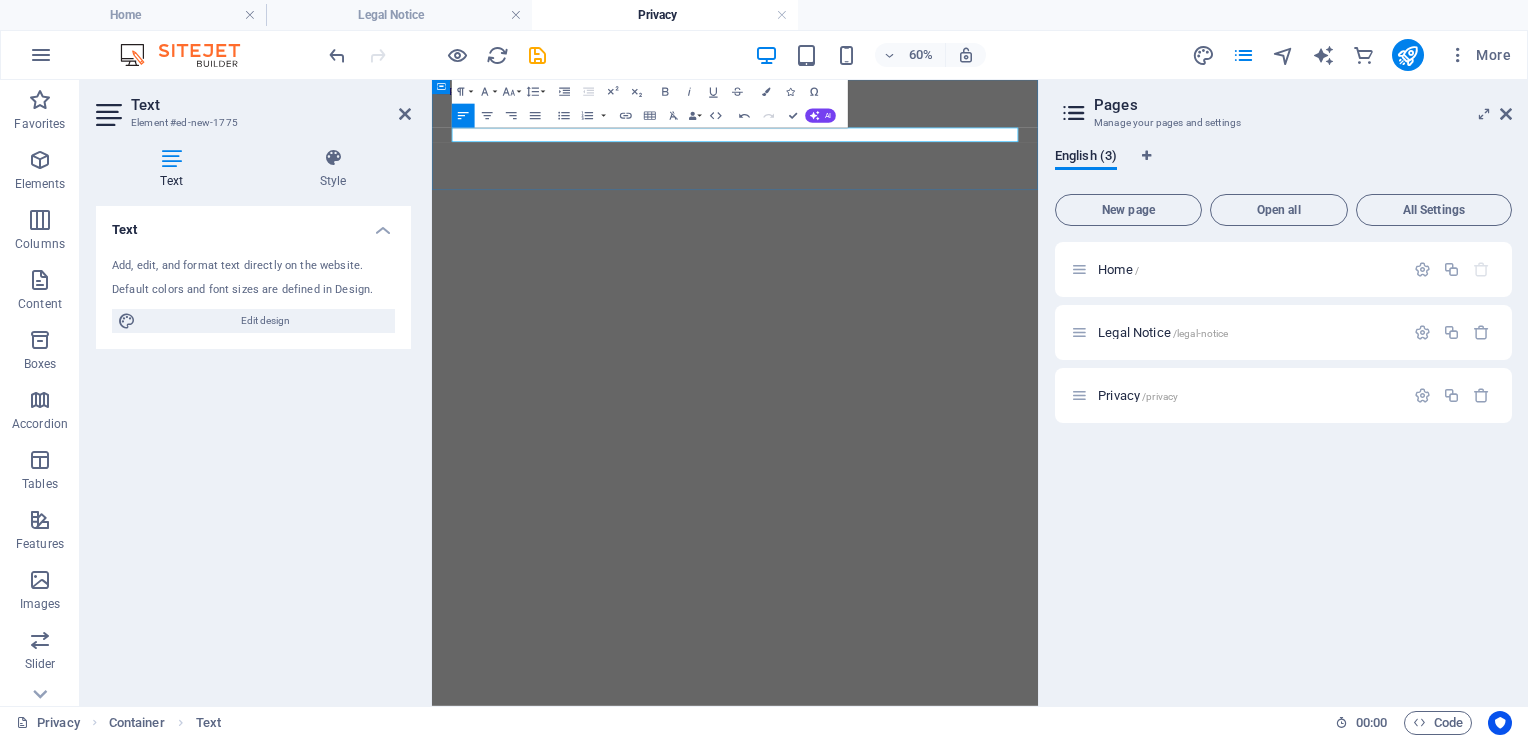 click at bounding box center (937, 131) 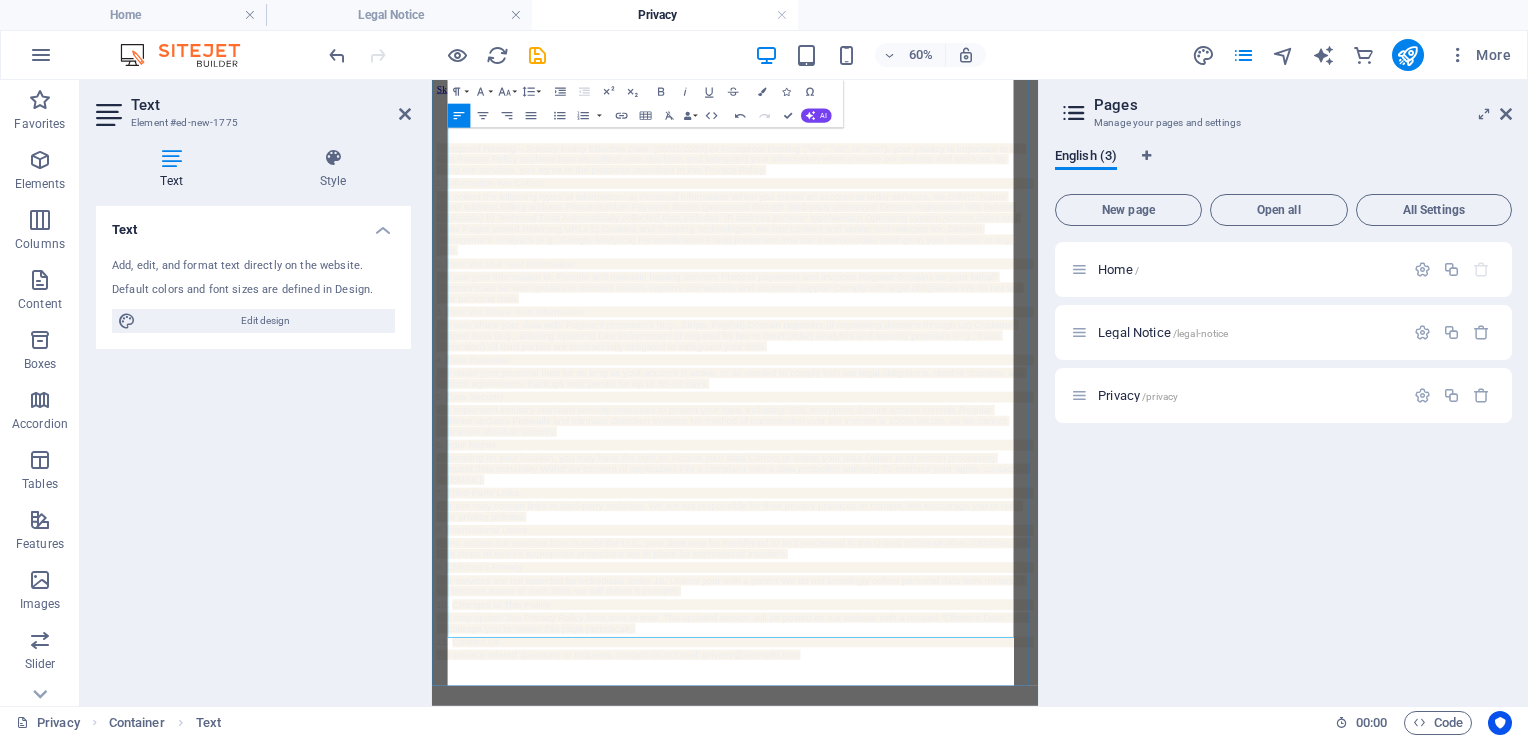 scroll, scrollTop: 316, scrollLeft: 0, axis: vertical 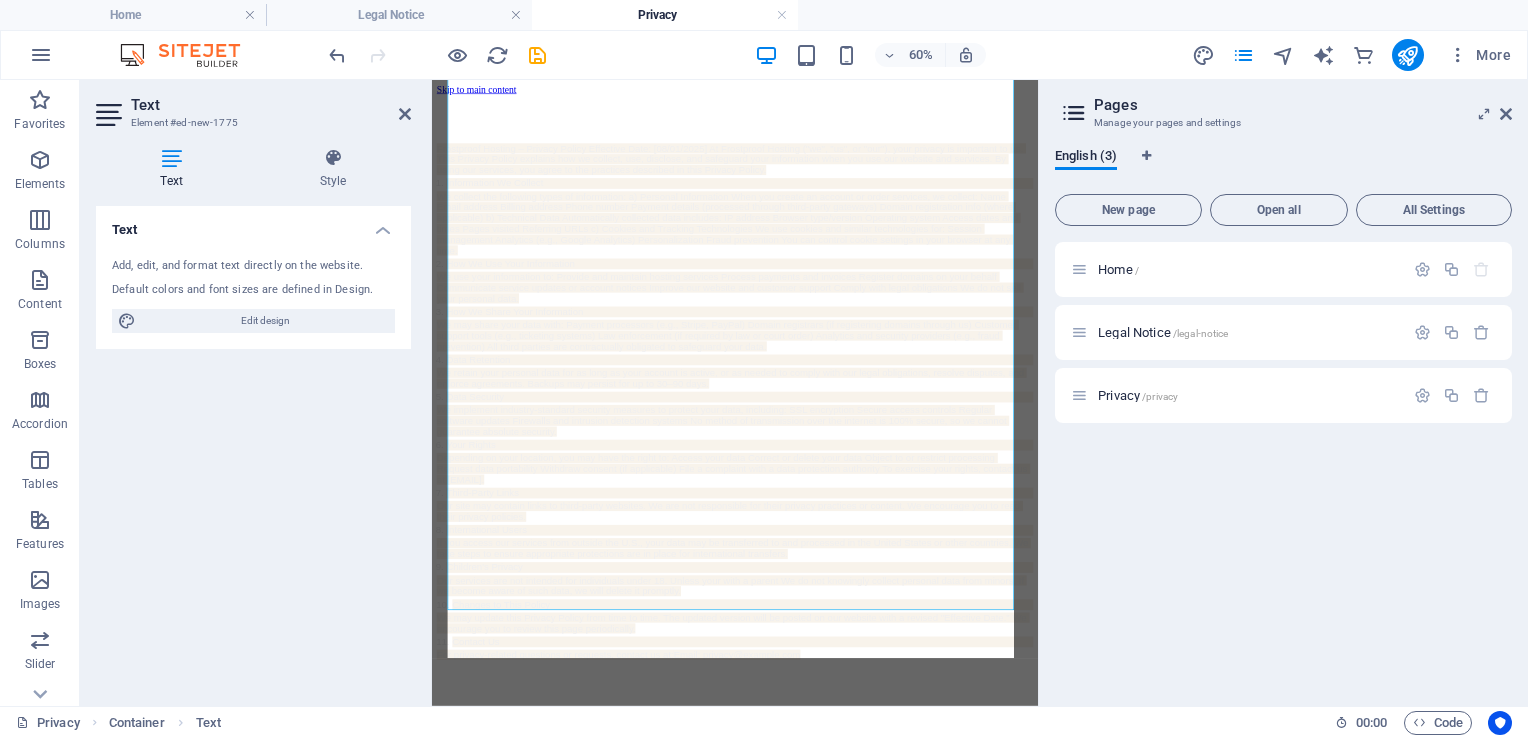 click on "Home / Legal Notice /legal-notice Privacy /privacy" at bounding box center (1283, 466) 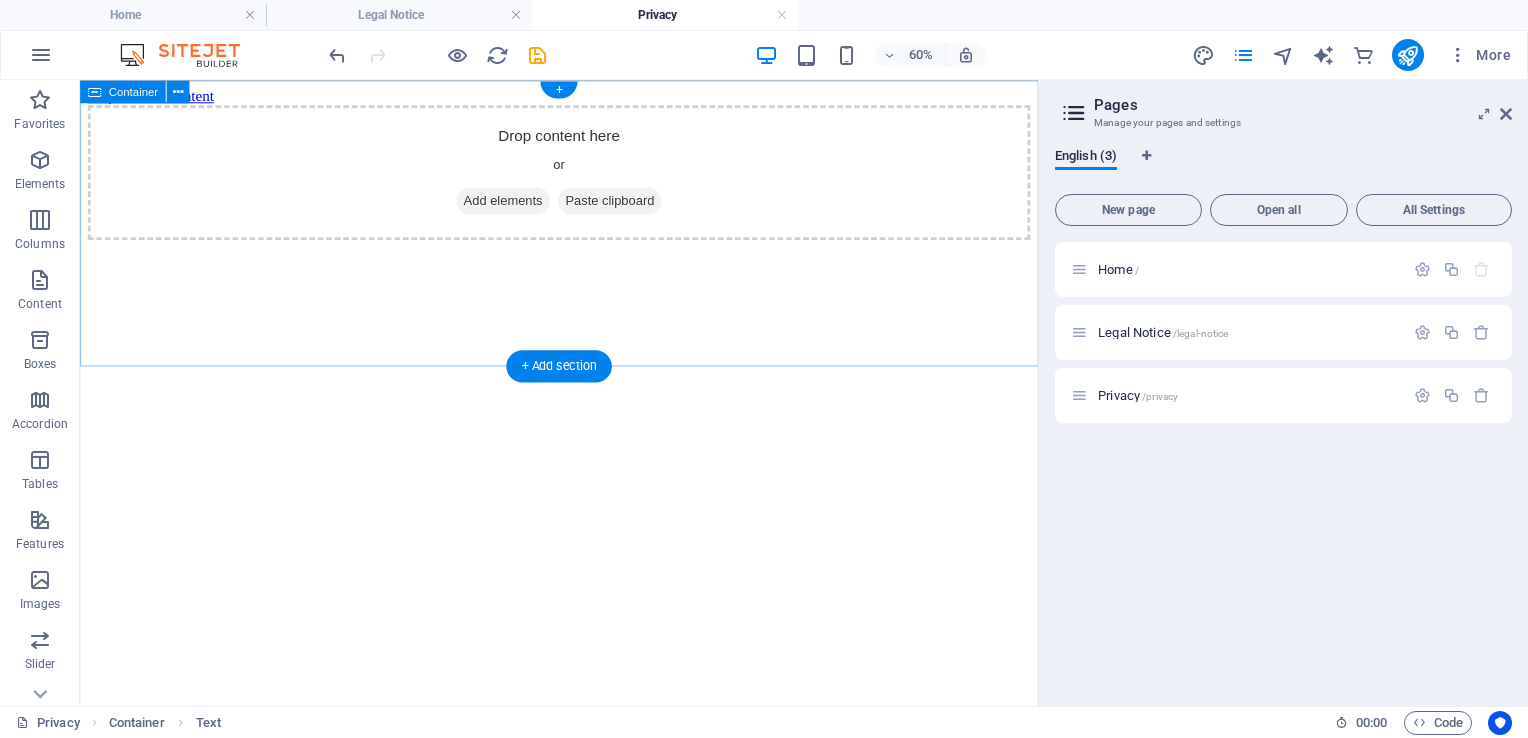 scroll, scrollTop: 0, scrollLeft: 0, axis: both 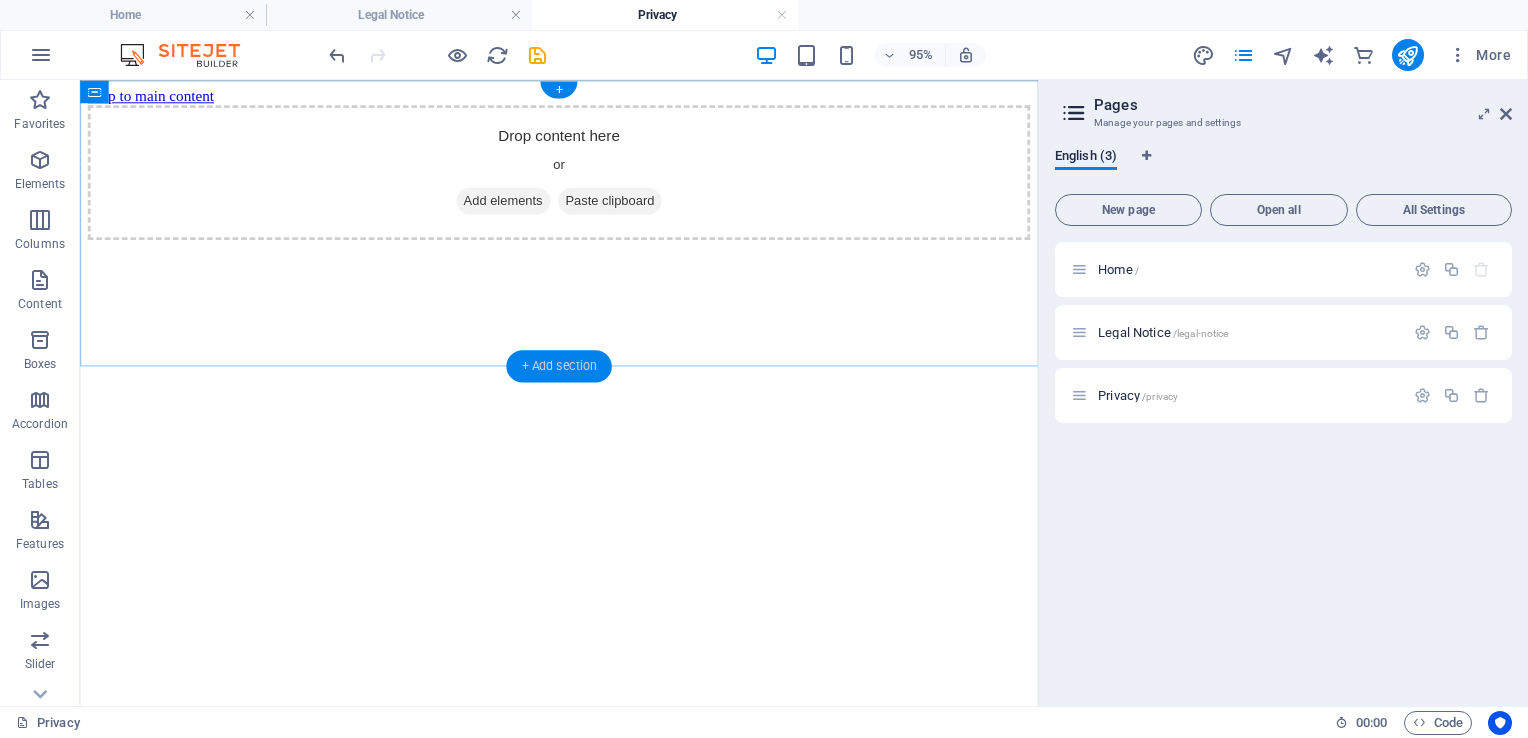 click on "+ Add section" at bounding box center (558, 366) 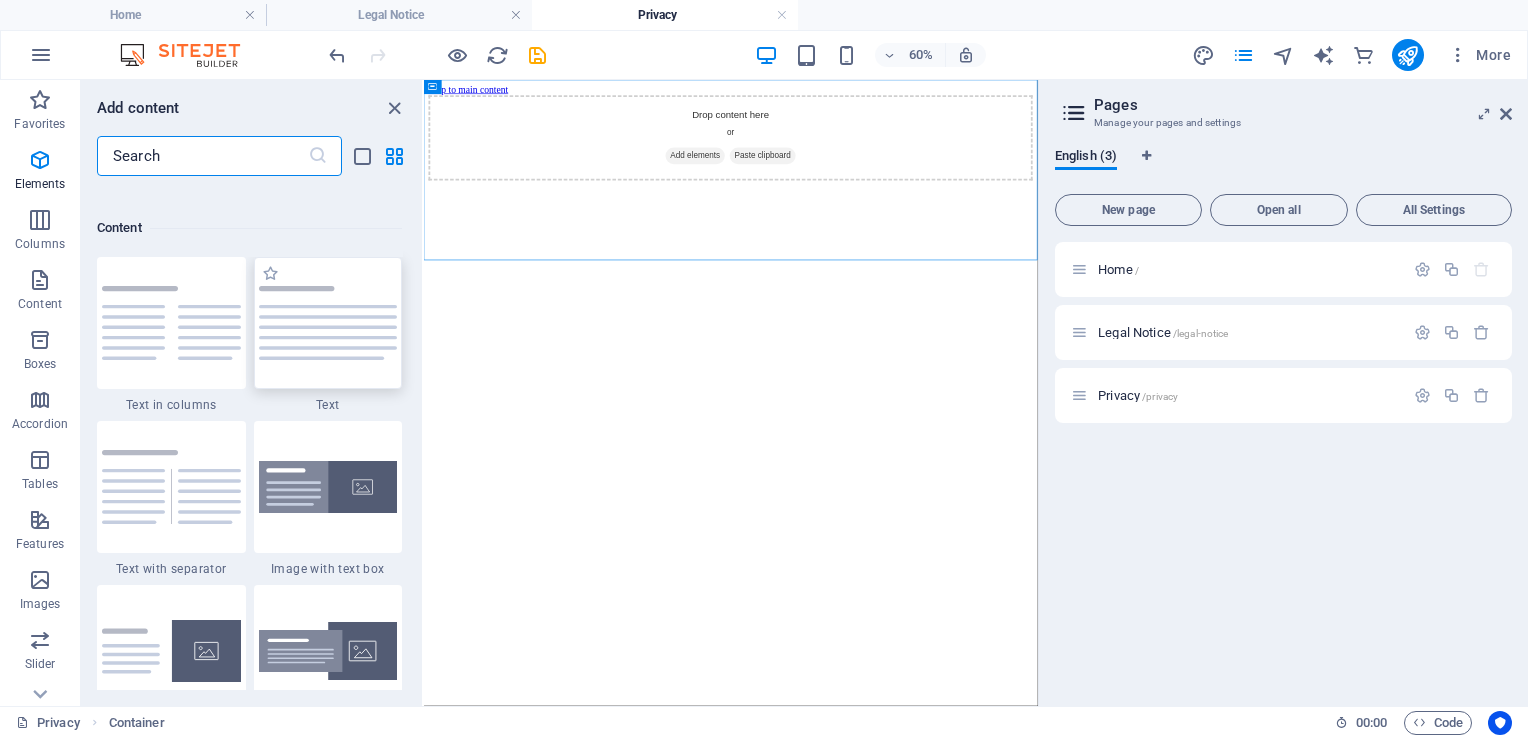 scroll, scrollTop: 3499, scrollLeft: 0, axis: vertical 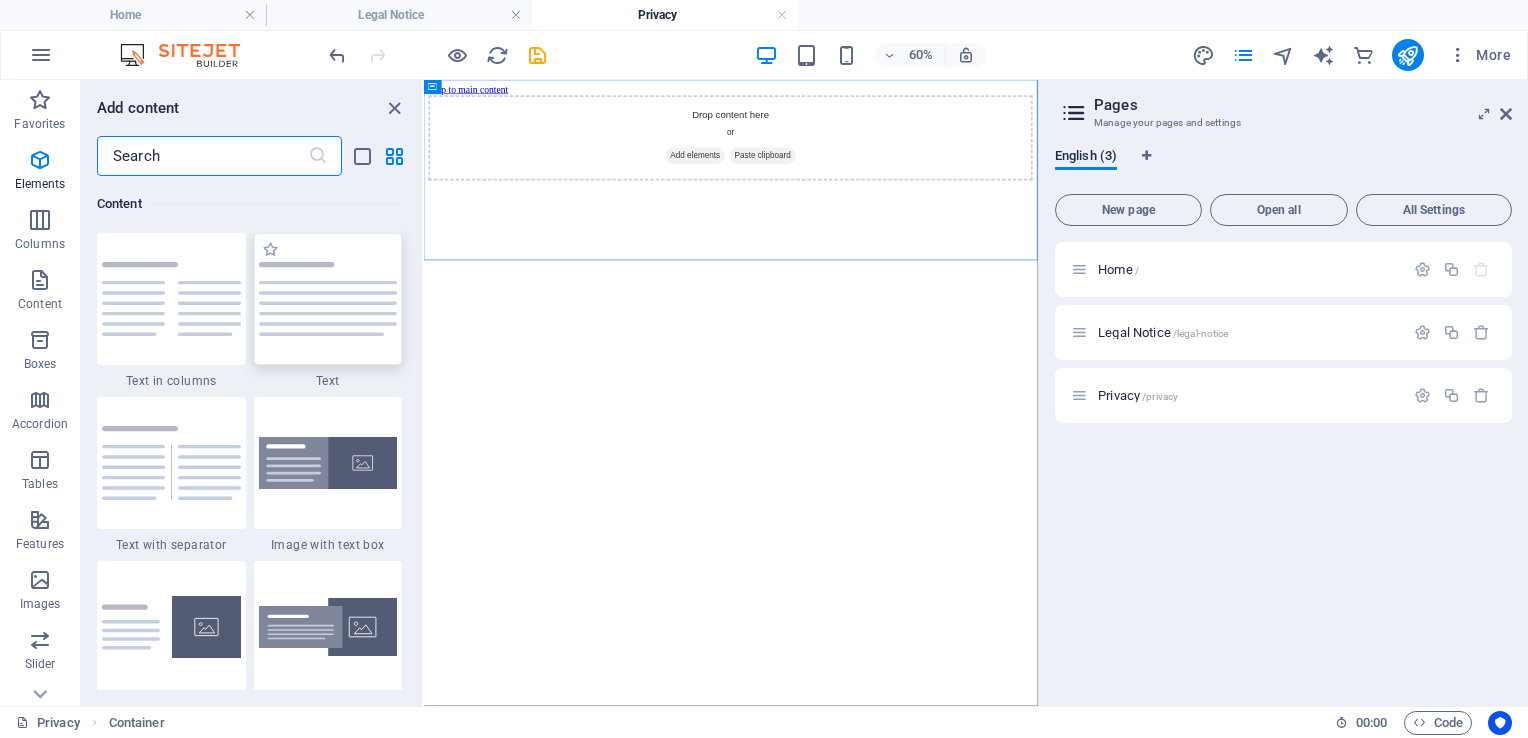 click at bounding box center (328, 299) 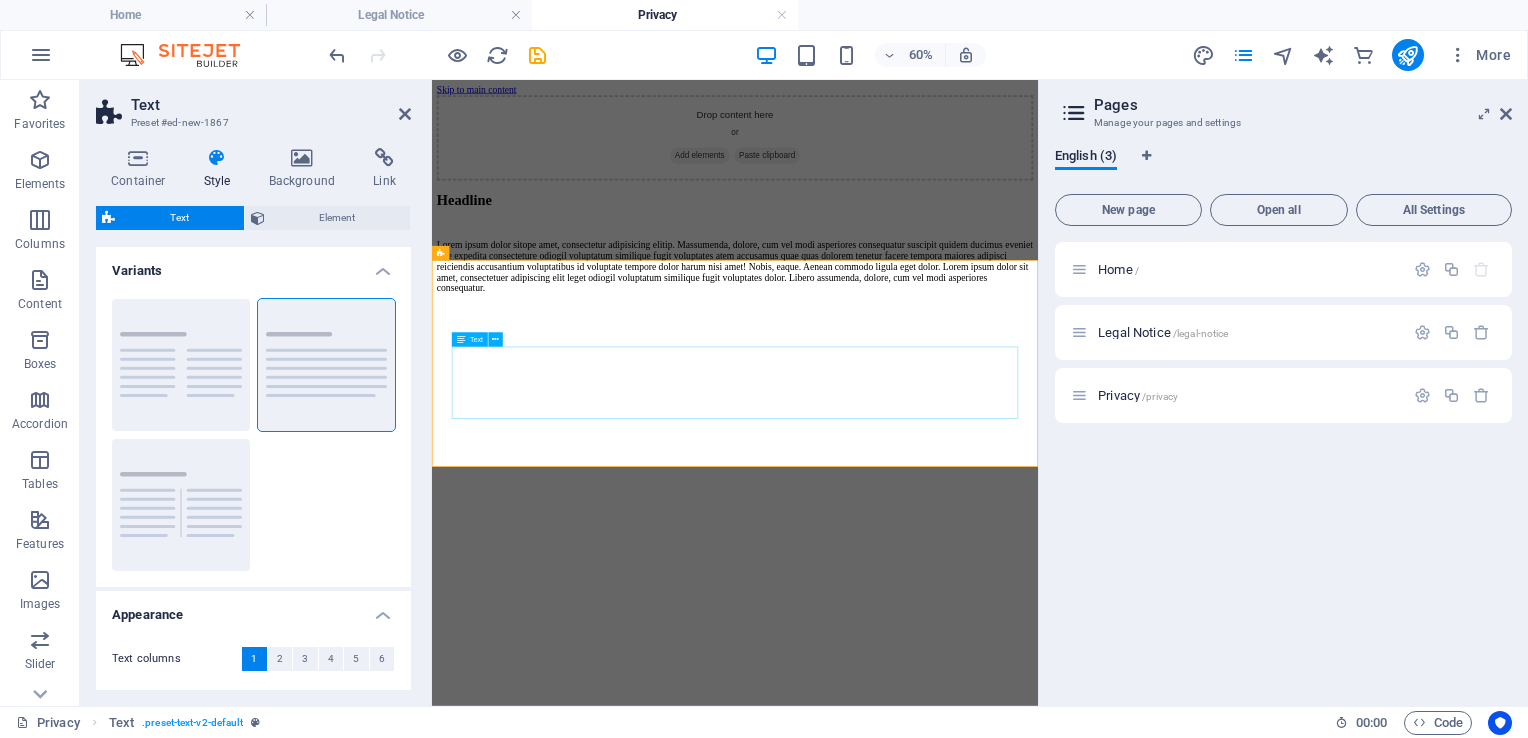 click on "Lorem ipsum dolor sitope amet, consectetur adipisicing elitip. Massumenda, dolore, cum vel modi asperiores consequatur suscipit quidem ducimus eveniet iure expedita consecteture odiogil voluptatum similique fugit voluptates atem accusamus quae quas dolorem tenetur facere tempora maiores adipisci reiciendis accusantium voluptatibus id voluptate tempore dolor harum nisi amet! Nobis, eaque. Aenean commodo ligula eget dolor. Lorem ipsum dolor sit amet, consectetuer adipiscing elit leget odiogil voluptatum similique fugit voluptates dolor. Libero assumenda, dolore, cum vel modi asperiores consequatur." at bounding box center (937, 392) 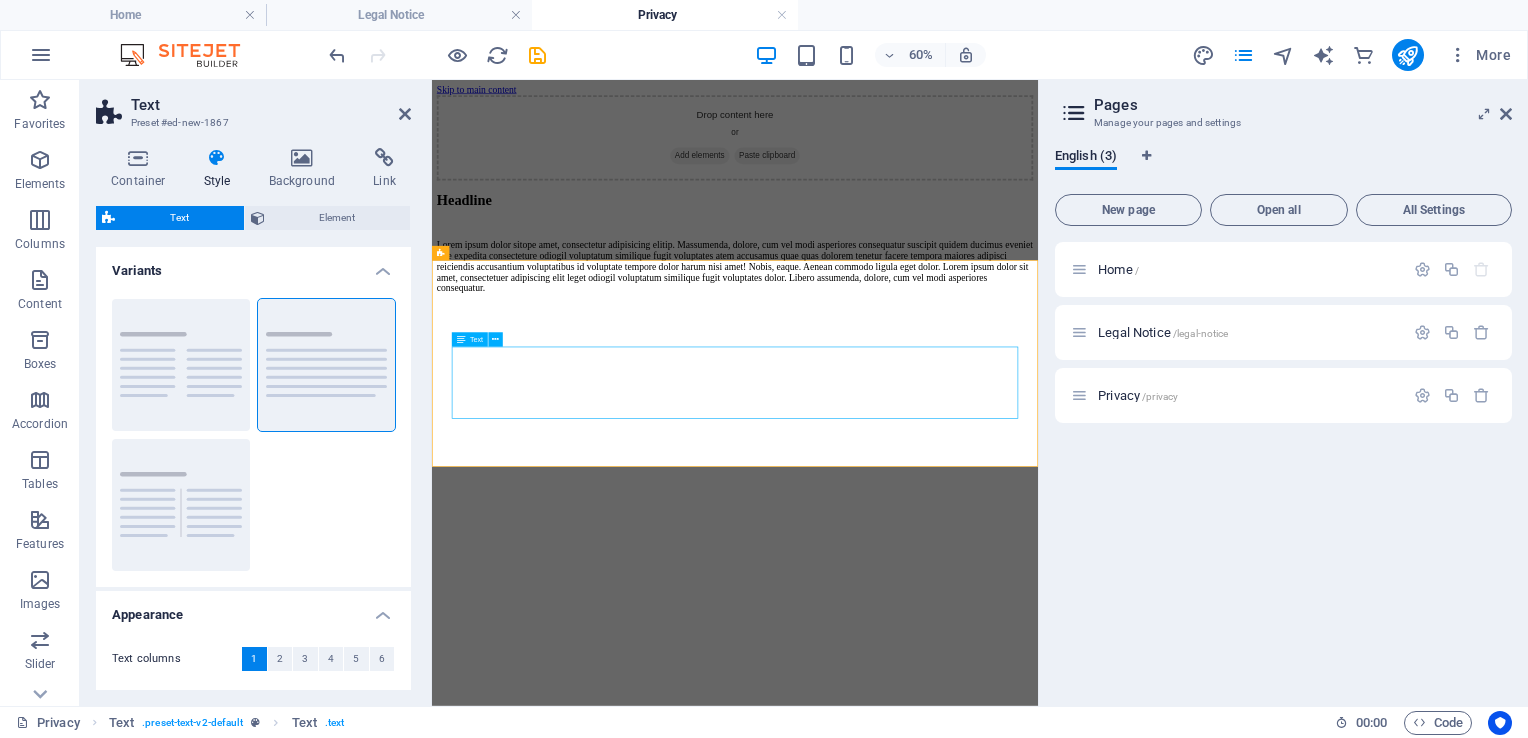 click on "Lorem ipsum dolor sitope amet, consectetur adipisicing elitip. Massumenda, dolore, cum vel modi asperiores consequatur suscipit quidem ducimus eveniet iure expedita consecteture odiogil voluptatum similique fugit voluptates atem accusamus quae quas dolorem tenetur facere tempora maiores adipisci reiciendis accusantium voluptatibus id voluptate tempore dolor harum nisi amet! Nobis, eaque. Aenean commodo ligula eget dolor. Lorem ipsum dolor sit amet, consectetuer adipiscing elit leget odiogil voluptatum similique fugit voluptates dolor. Libero assumenda, dolore, cum vel modi asperiores consequatur." at bounding box center (937, 392) 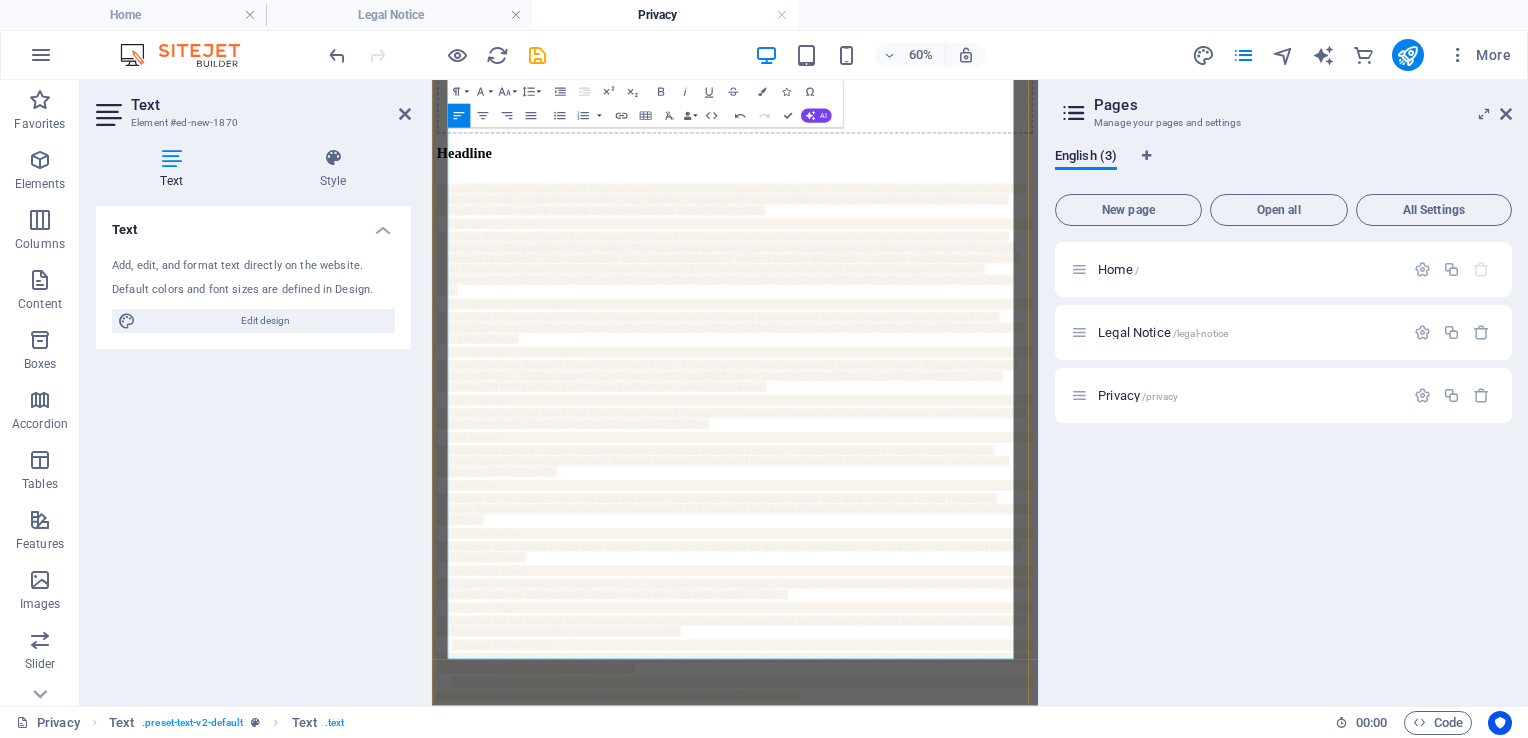 scroll, scrollTop: 600, scrollLeft: 0, axis: vertical 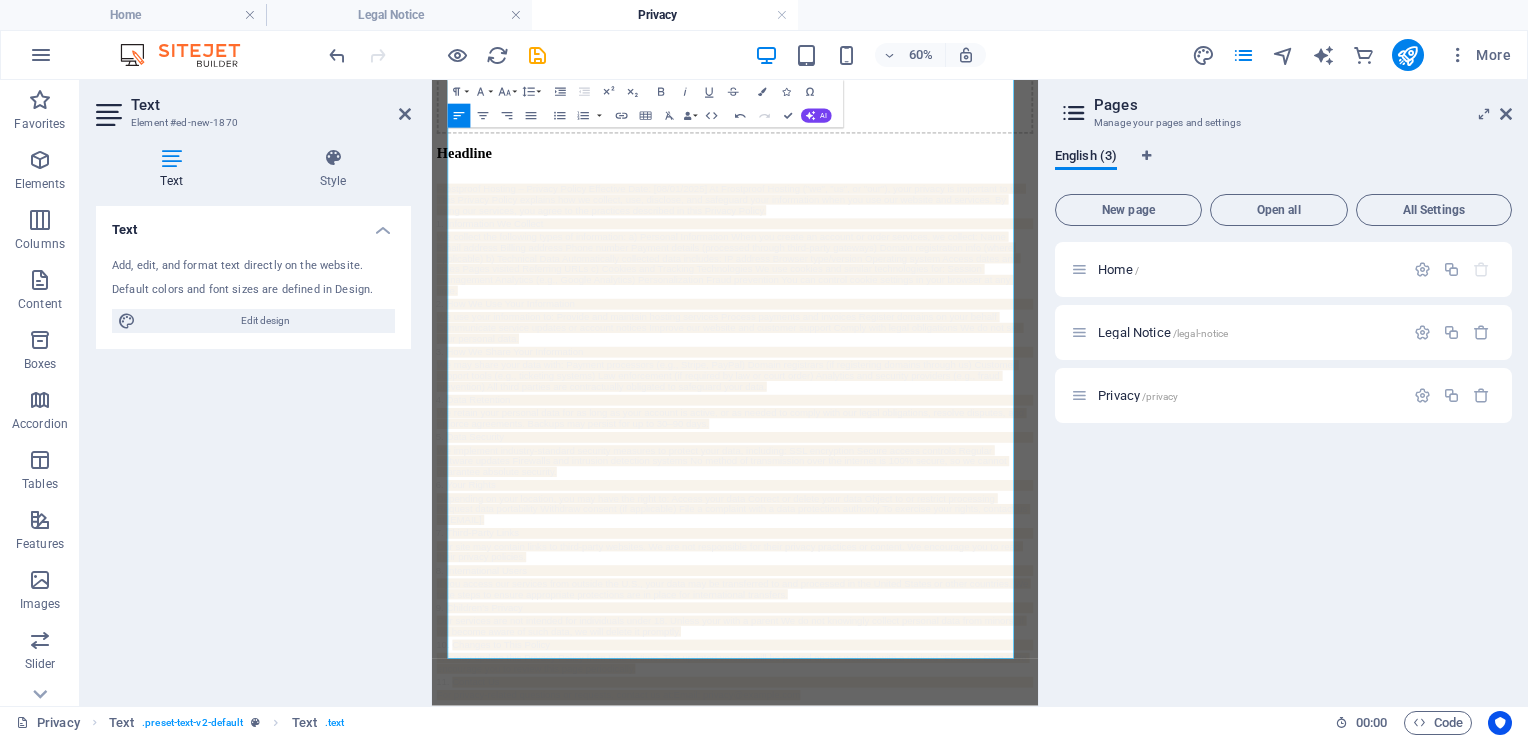 click on "Home / Legal Notice /legal-notice Privacy /privacy" at bounding box center (1283, 466) 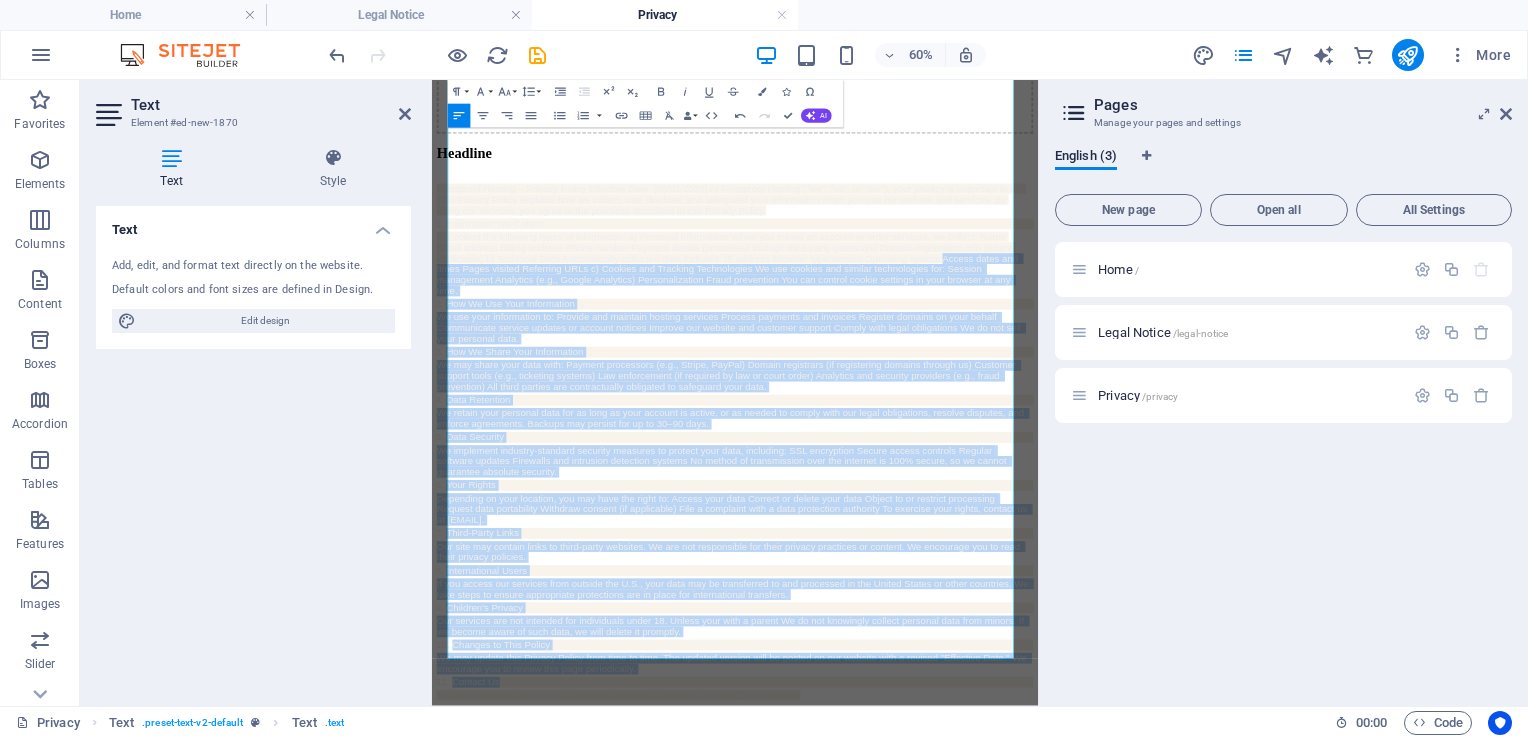 scroll, scrollTop: 0, scrollLeft: 0, axis: both 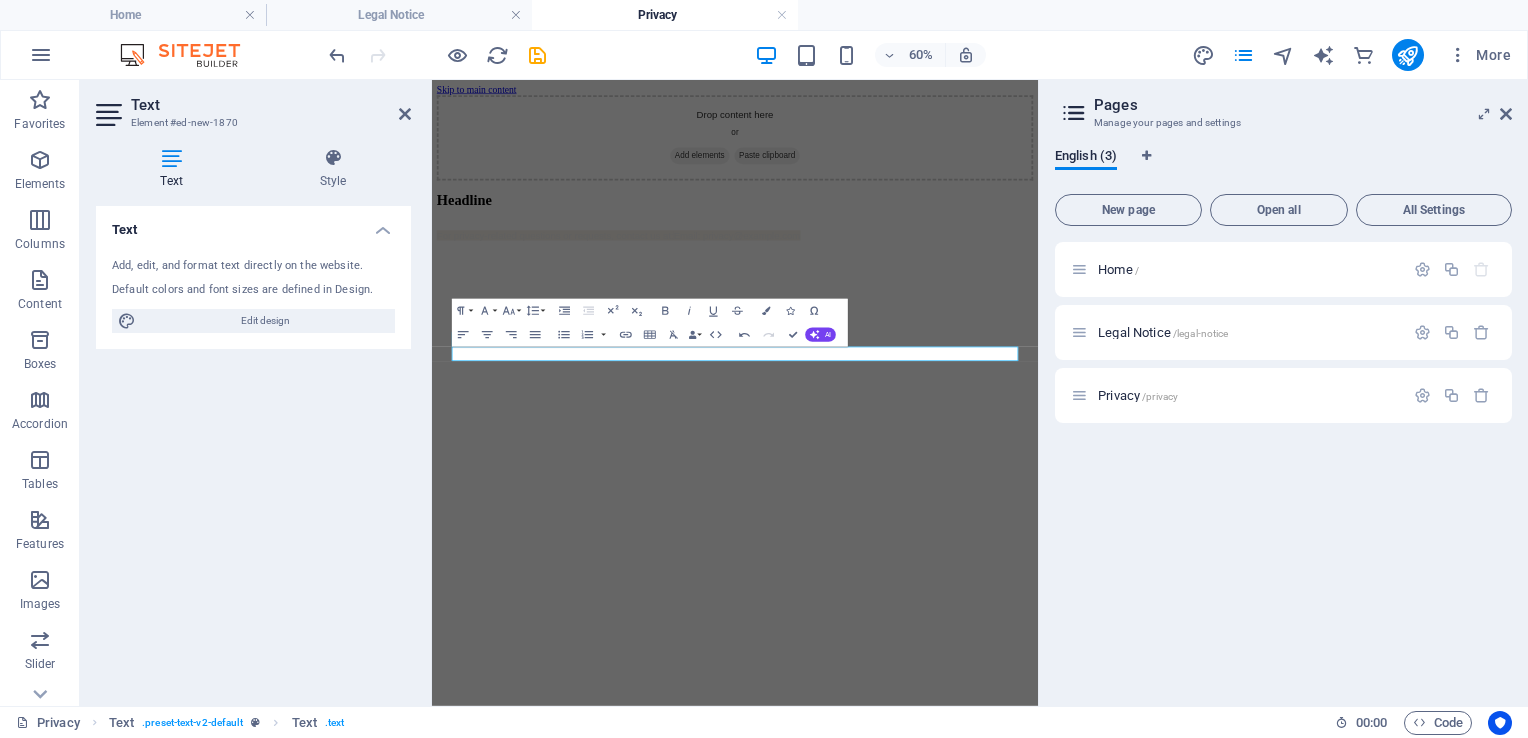 drag, startPoint x: 1196, startPoint y: 1019, endPoint x: 485, endPoint y: 344, distance: 980.38055 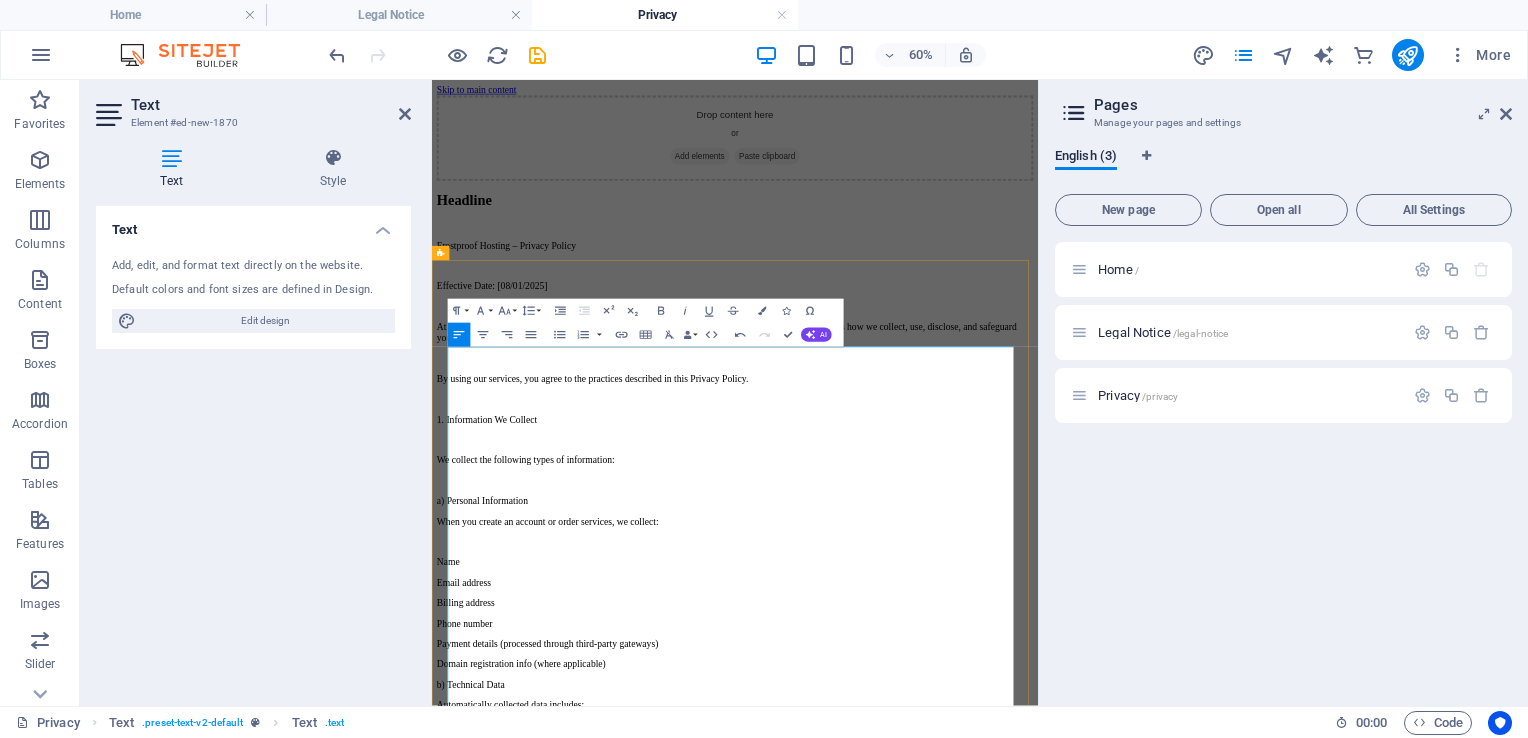 scroll, scrollTop: 67856, scrollLeft: 7, axis: both 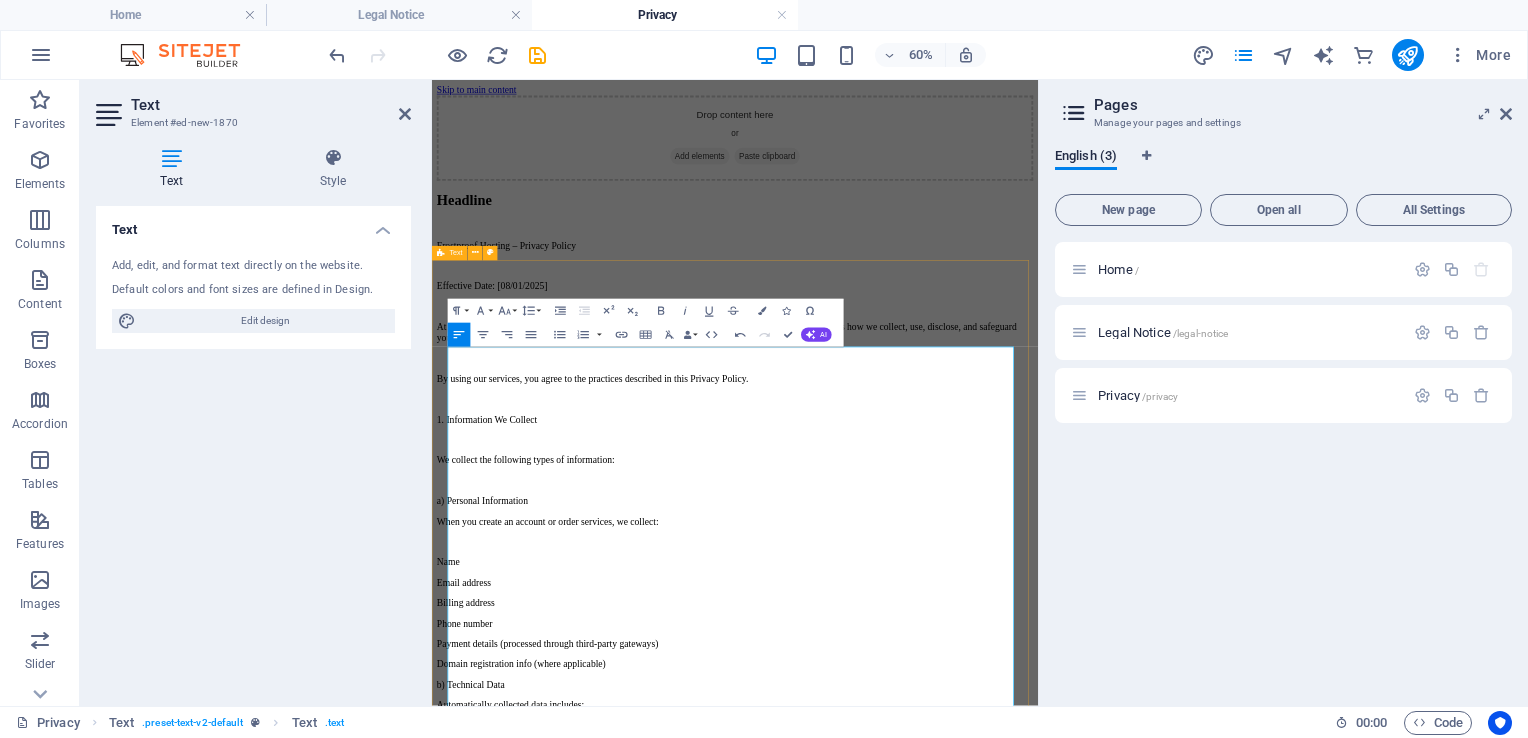click on "Headline , Frostproof Hosting – Privacy Policy Effective Date: [08/01/2025] At Frostproof Hosting ("we", "us", or "our"), your privacy is important to us. This Privacy Policy explains how we collect, use, disclose, and safeguard your information when you use our website and services. By using our services, you agree to the practices described in this Privacy Policy. 1. Information We Collect We collect the following types of information: a) Personal Information When you create an account or order services, we collect: Name Email address Billing address Phone number Payment details (processed through third-party gateways) Domain registration info (where applicable) b) Technical Data Automatically collected data includes: IP address Browser type/version Operating system Access dates and times Pages visited Referring URLs c) Cookies and Tracking Technologies We use cookies and similar technologies for: Session management Analytics (e.g., Google Analytics) Personalization Fraud prevention 4. Data Retention ." at bounding box center (937, 2258) 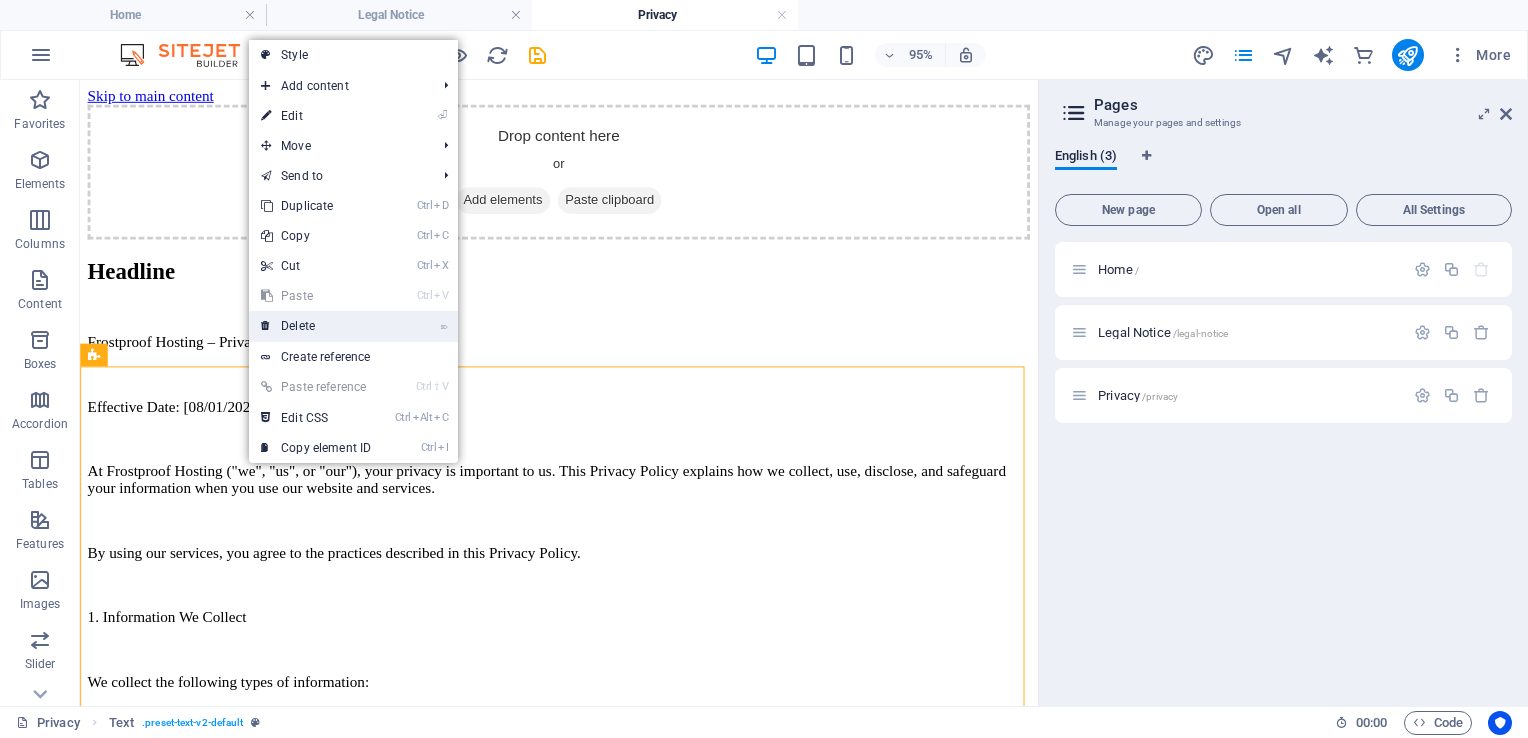 click on "⌦  Delete" at bounding box center (316, 326) 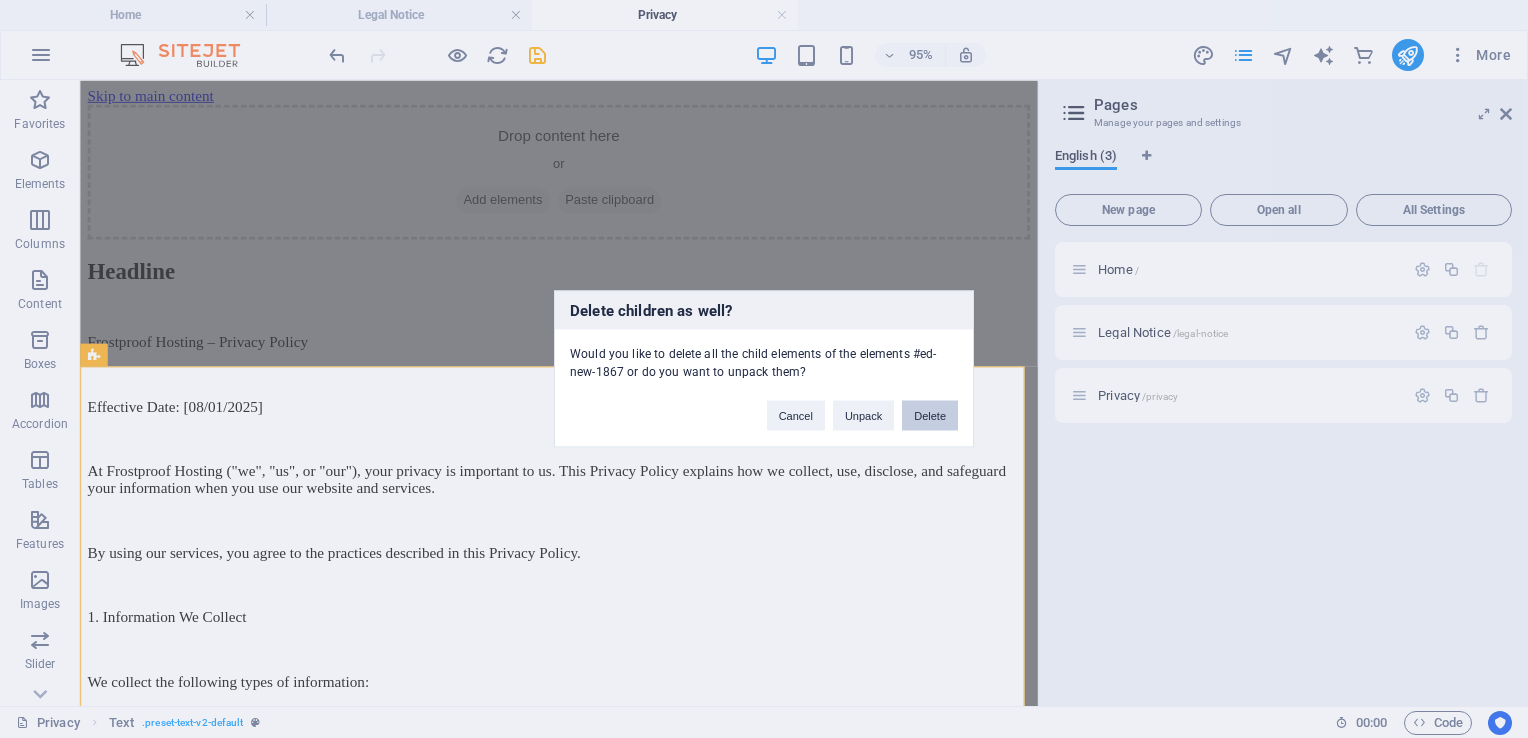 click on "Delete" at bounding box center (930, 416) 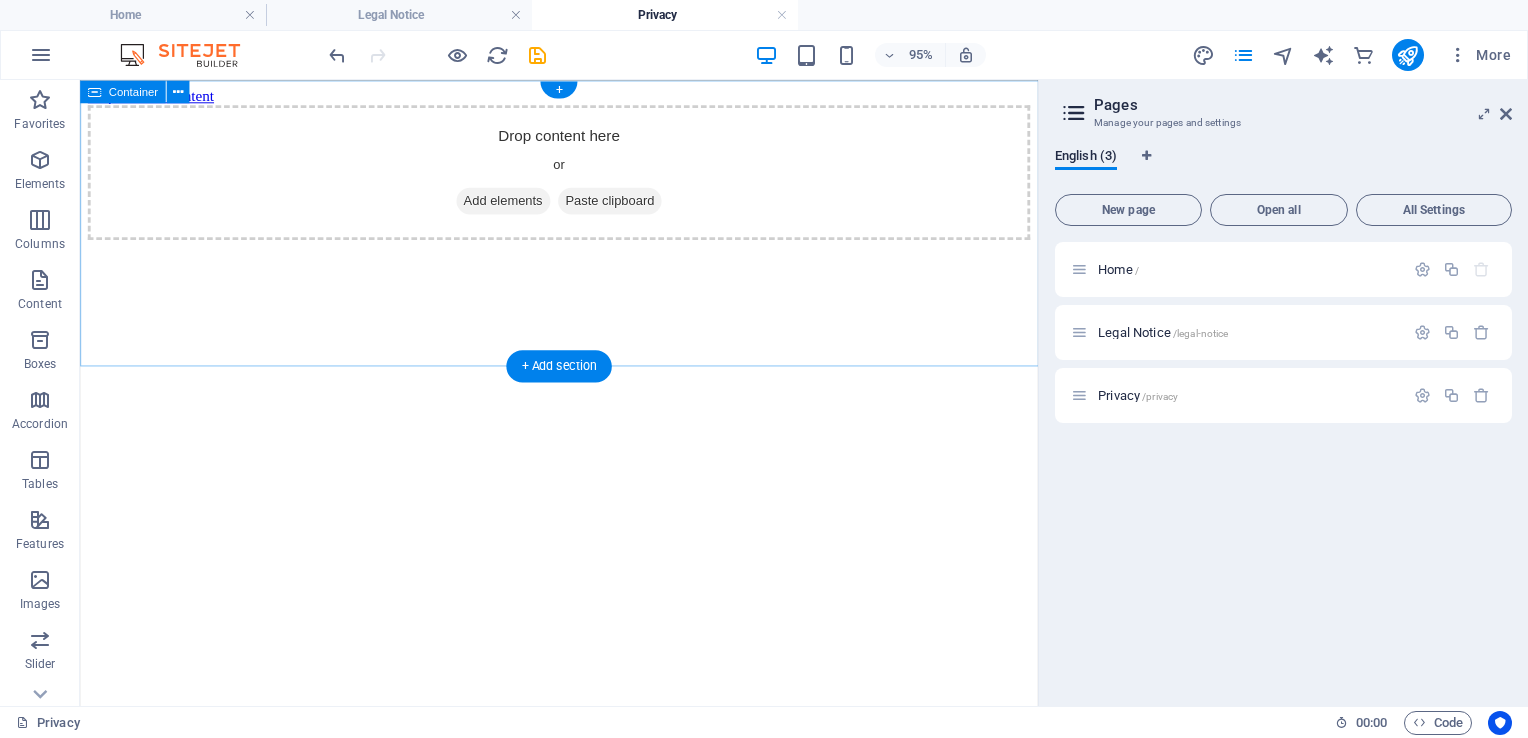 click on "Add elements" at bounding box center [525, 207] 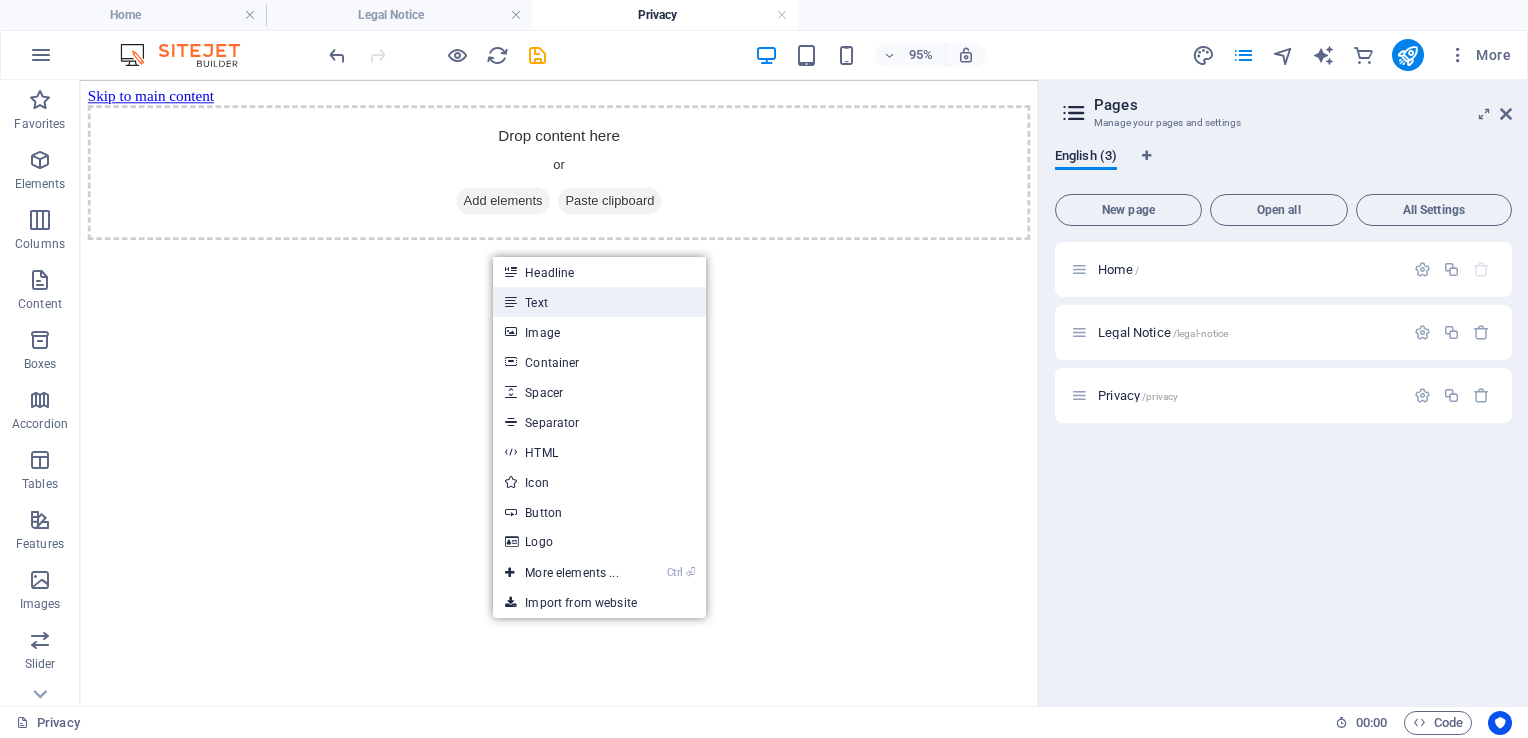 click on "Text" at bounding box center [599, 302] 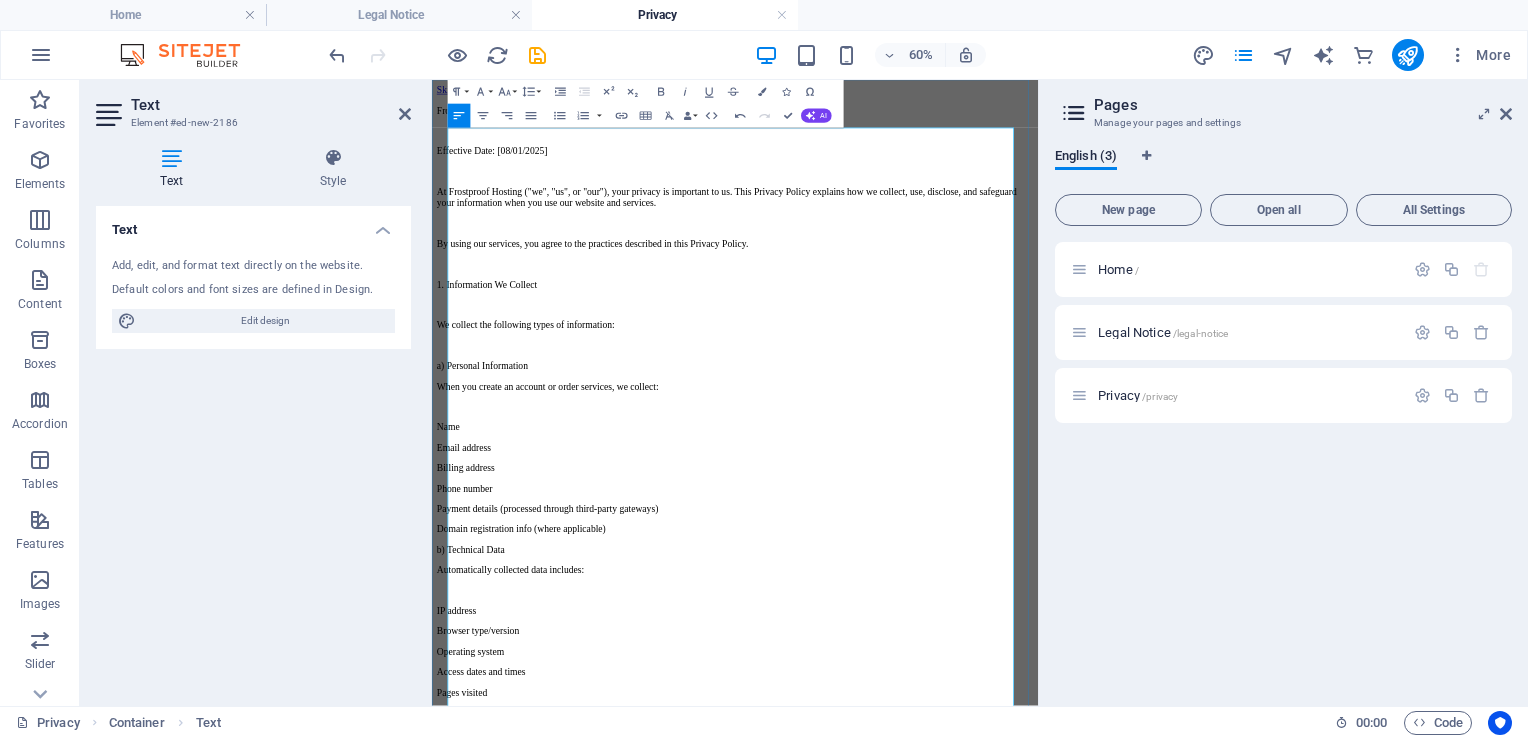 scroll, scrollTop: 67856, scrollLeft: 7, axis: both 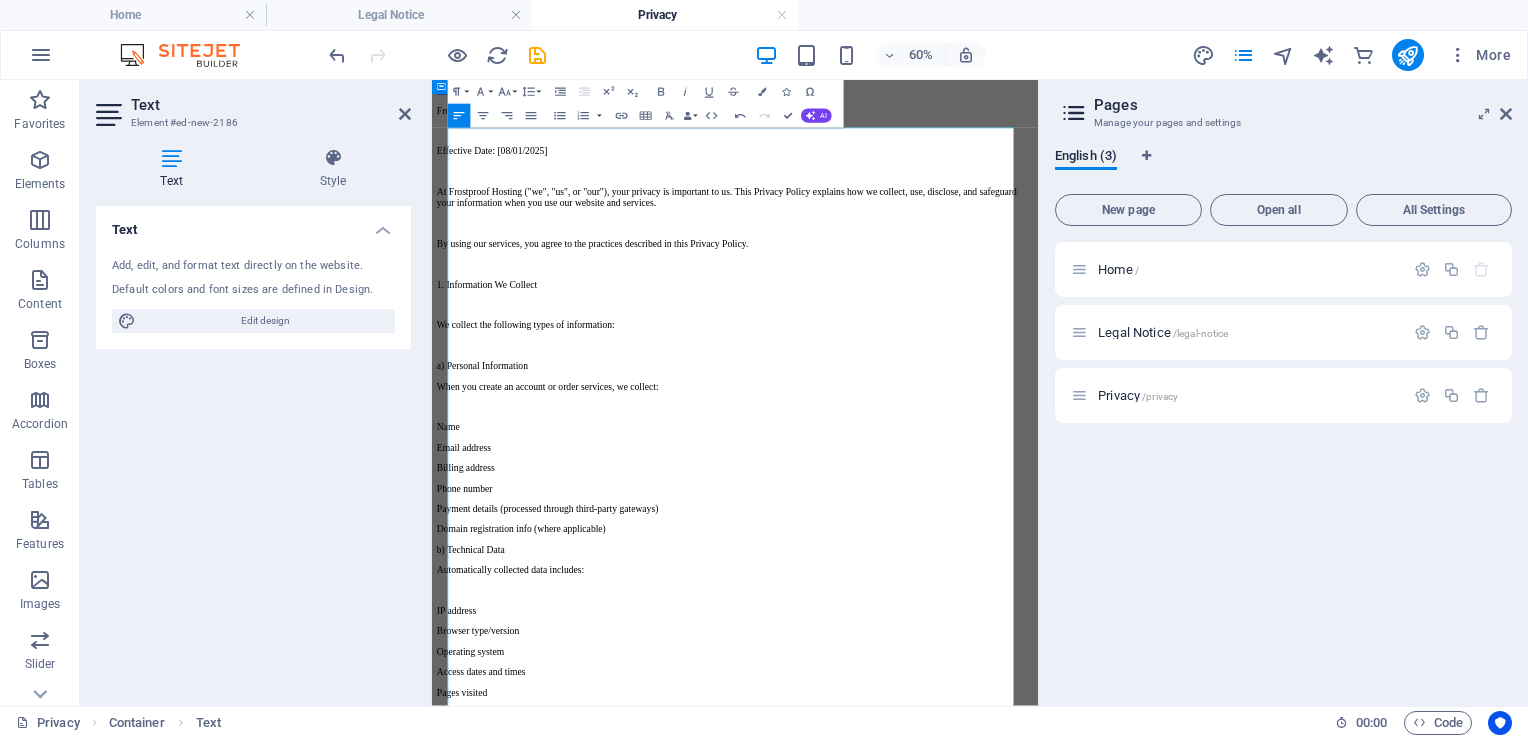 click on "Home / Legal Notice /legal-notice Privacy /privacy" at bounding box center [1283, 466] 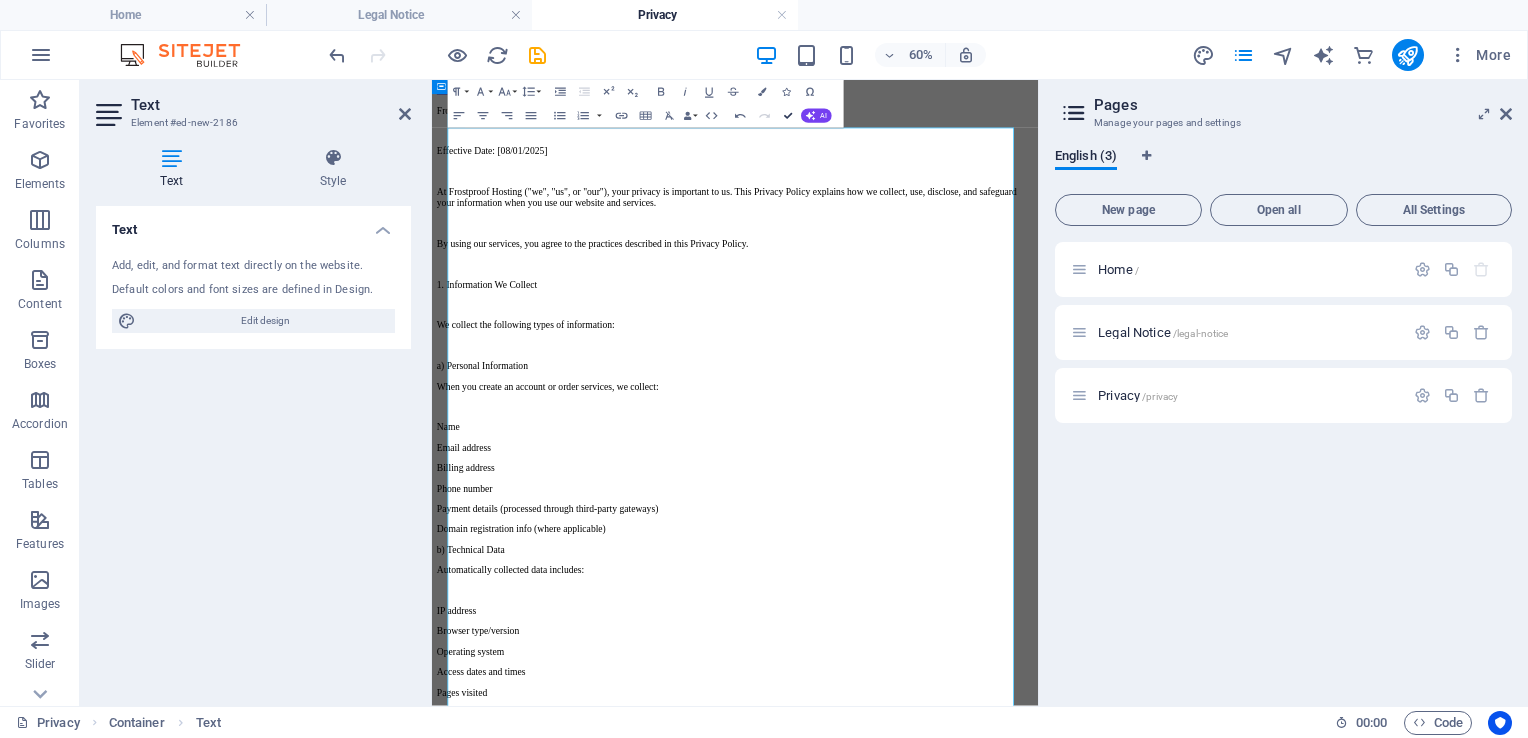 drag, startPoint x: 786, startPoint y: 111, endPoint x: 922, endPoint y: 242, distance: 188.83061 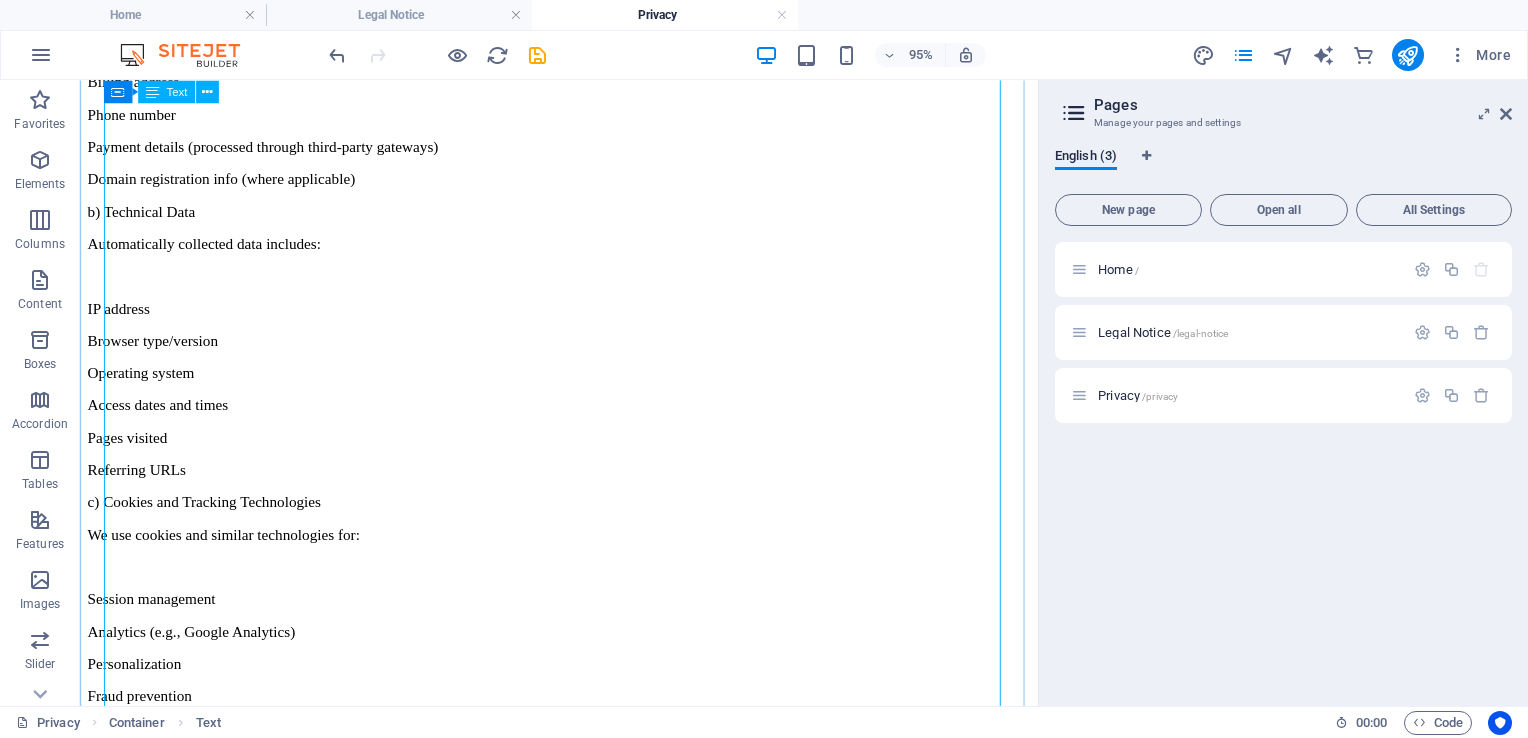 scroll, scrollTop: 800, scrollLeft: 0, axis: vertical 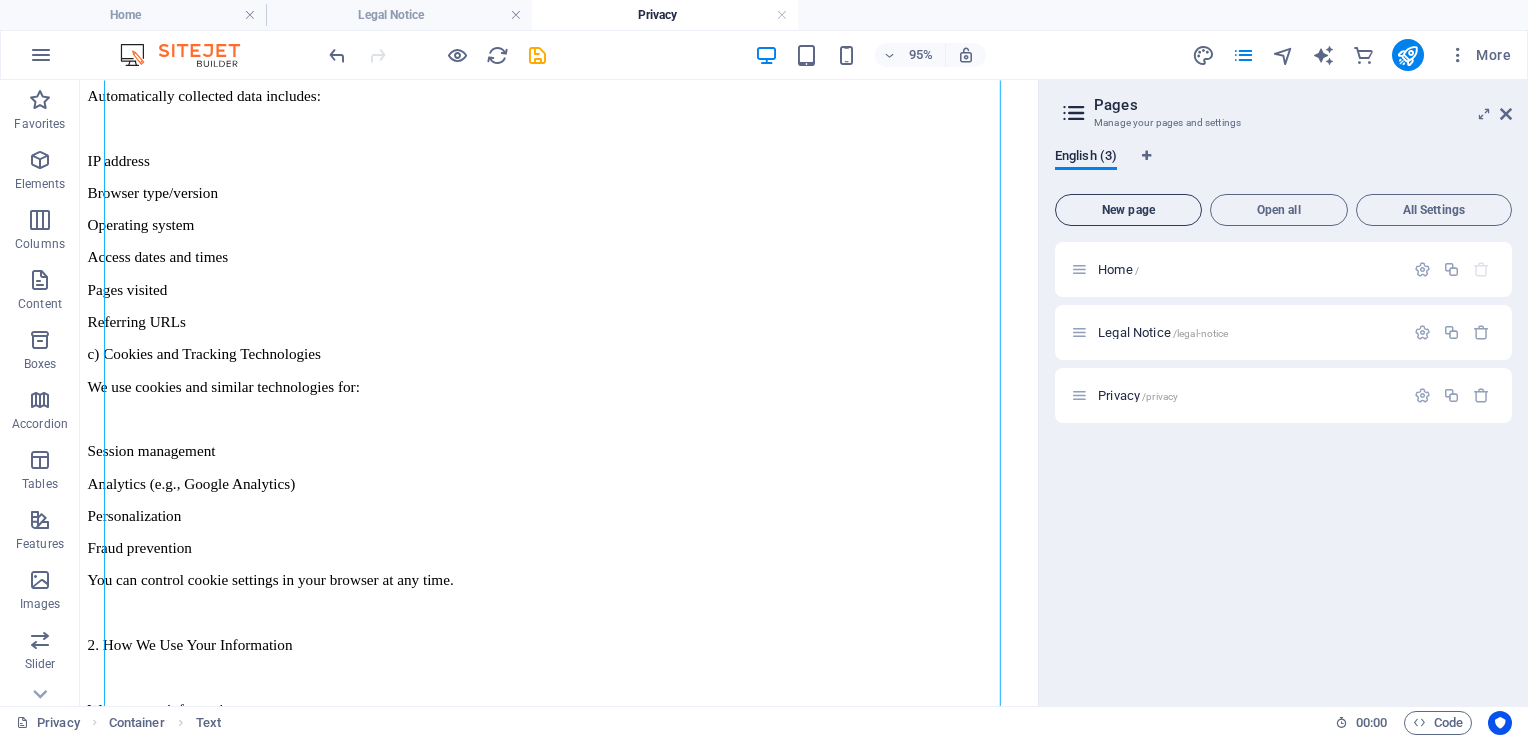 click on "New page" at bounding box center [1128, 210] 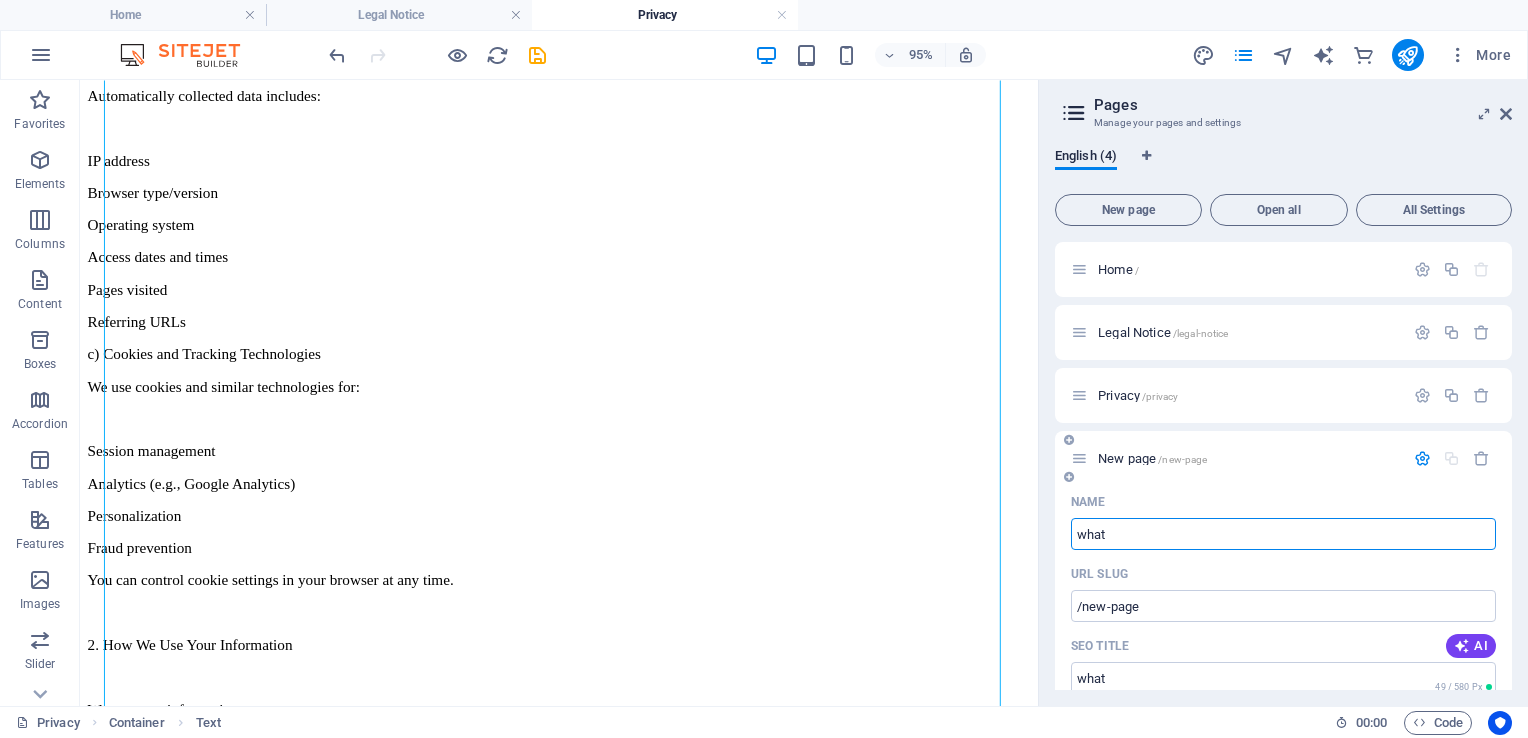 type on "what" 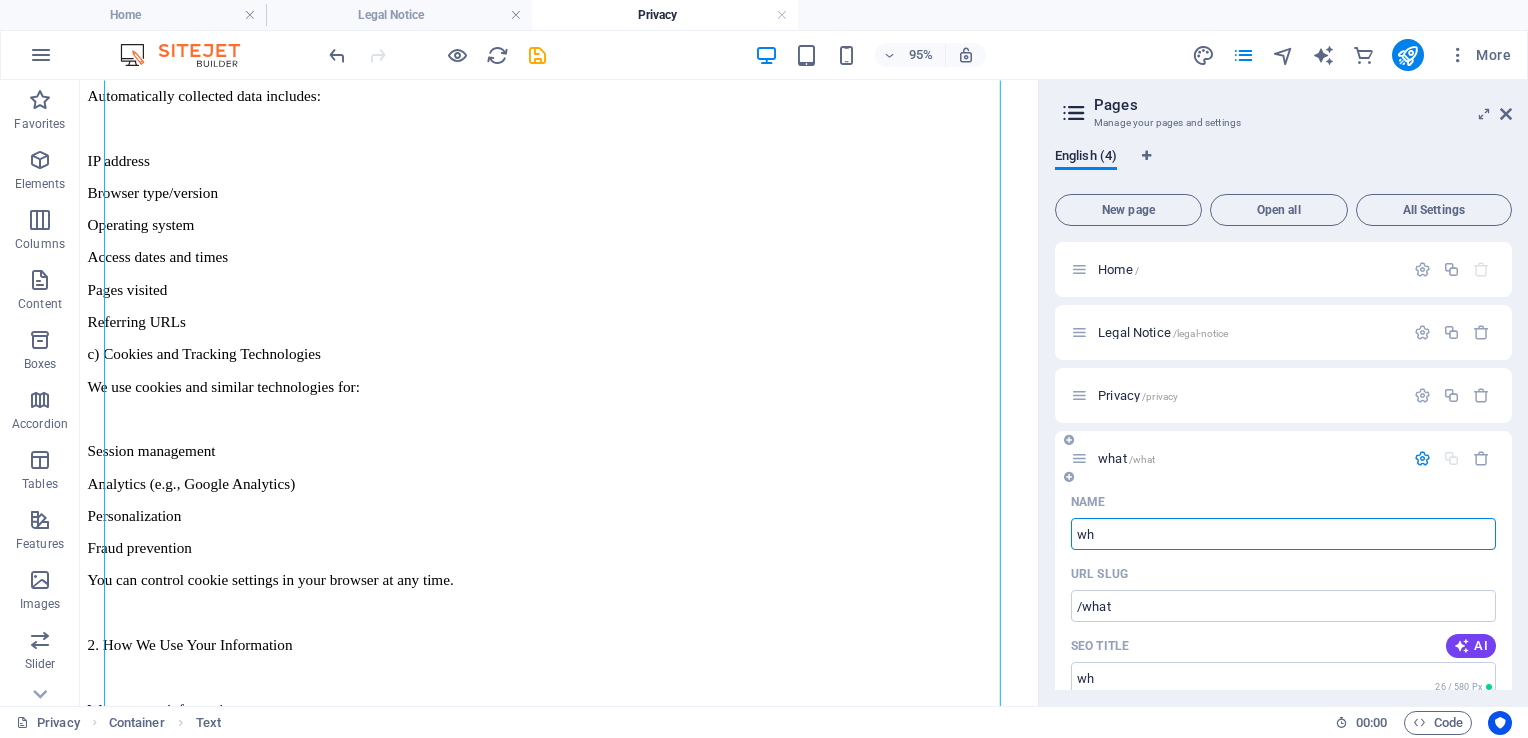 type on "w" 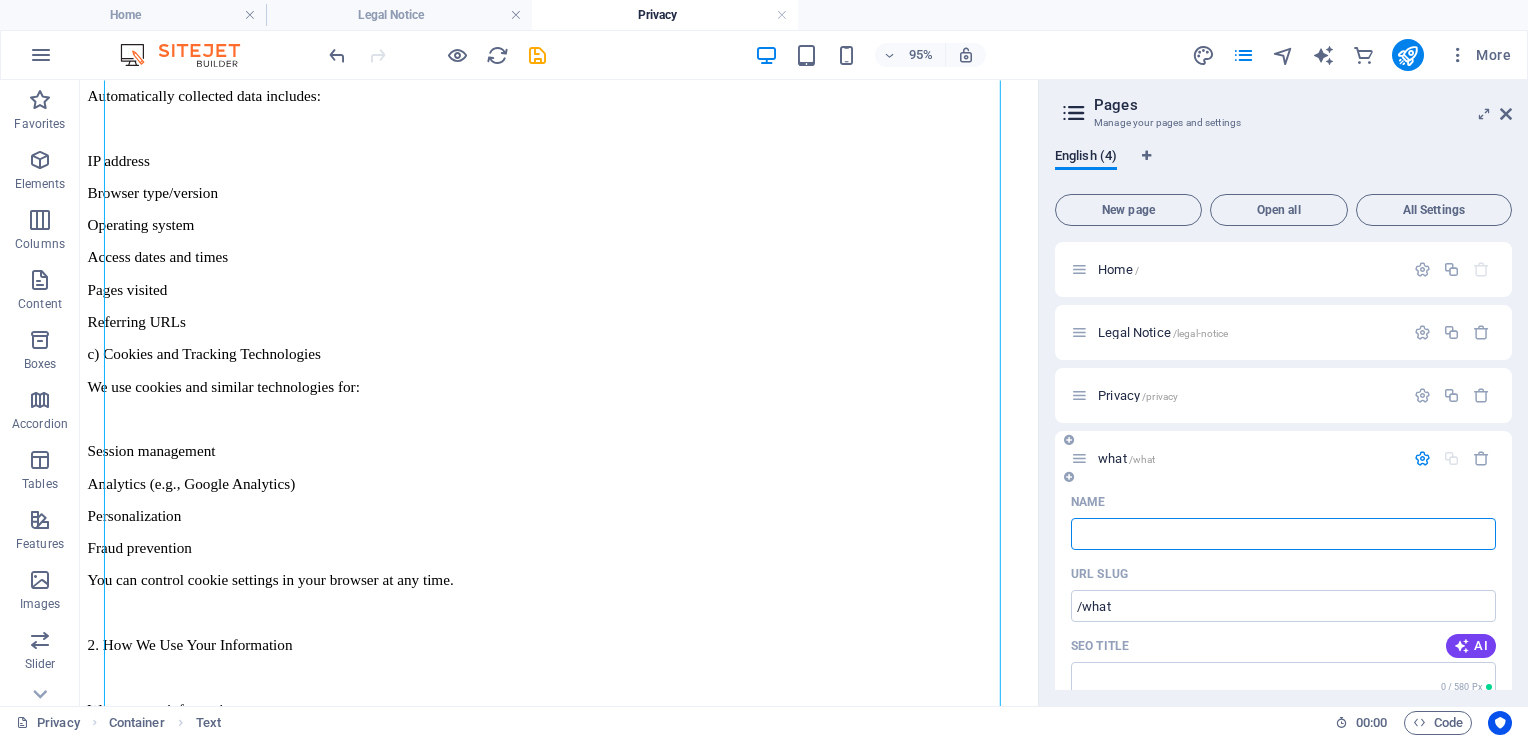 type 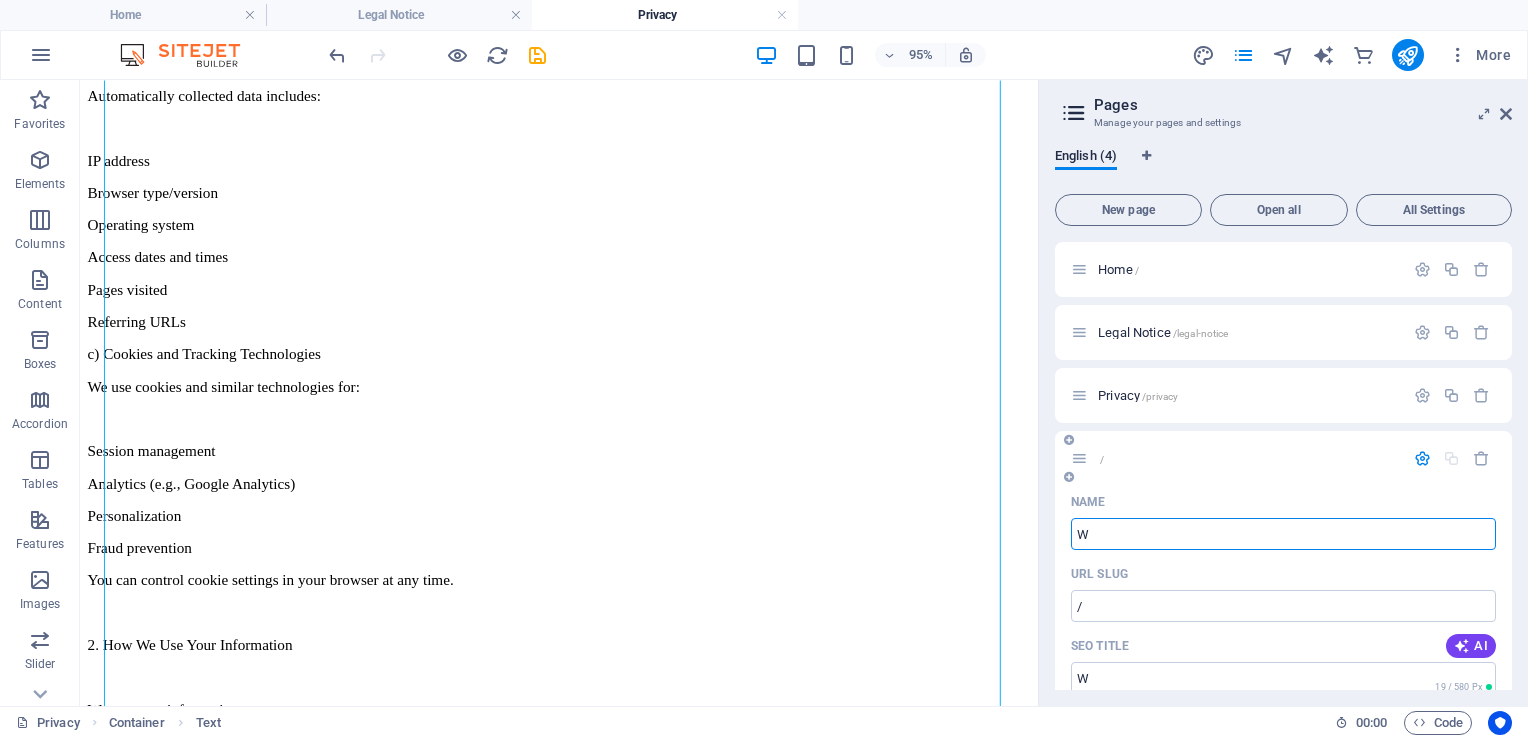type on "Wh" 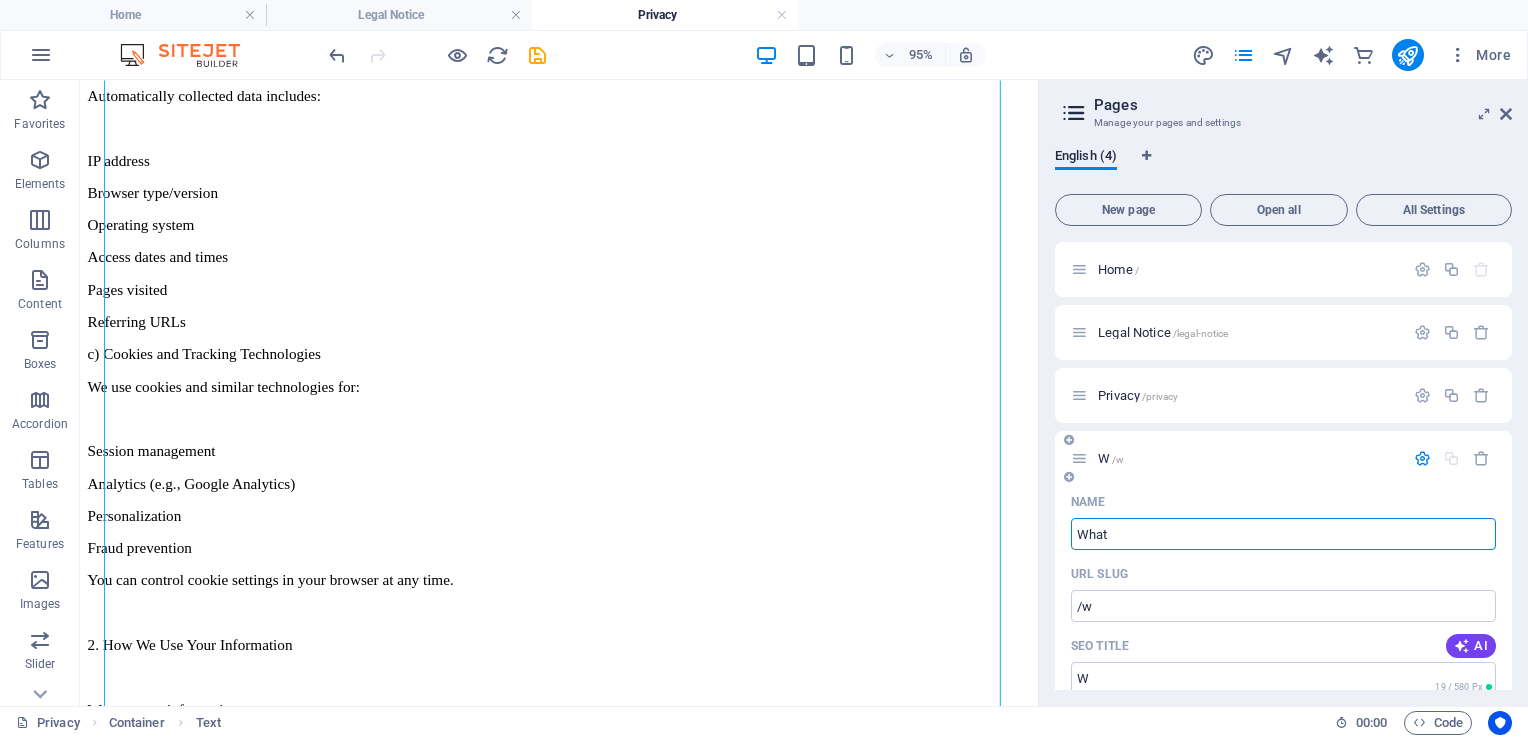 type on "What W" 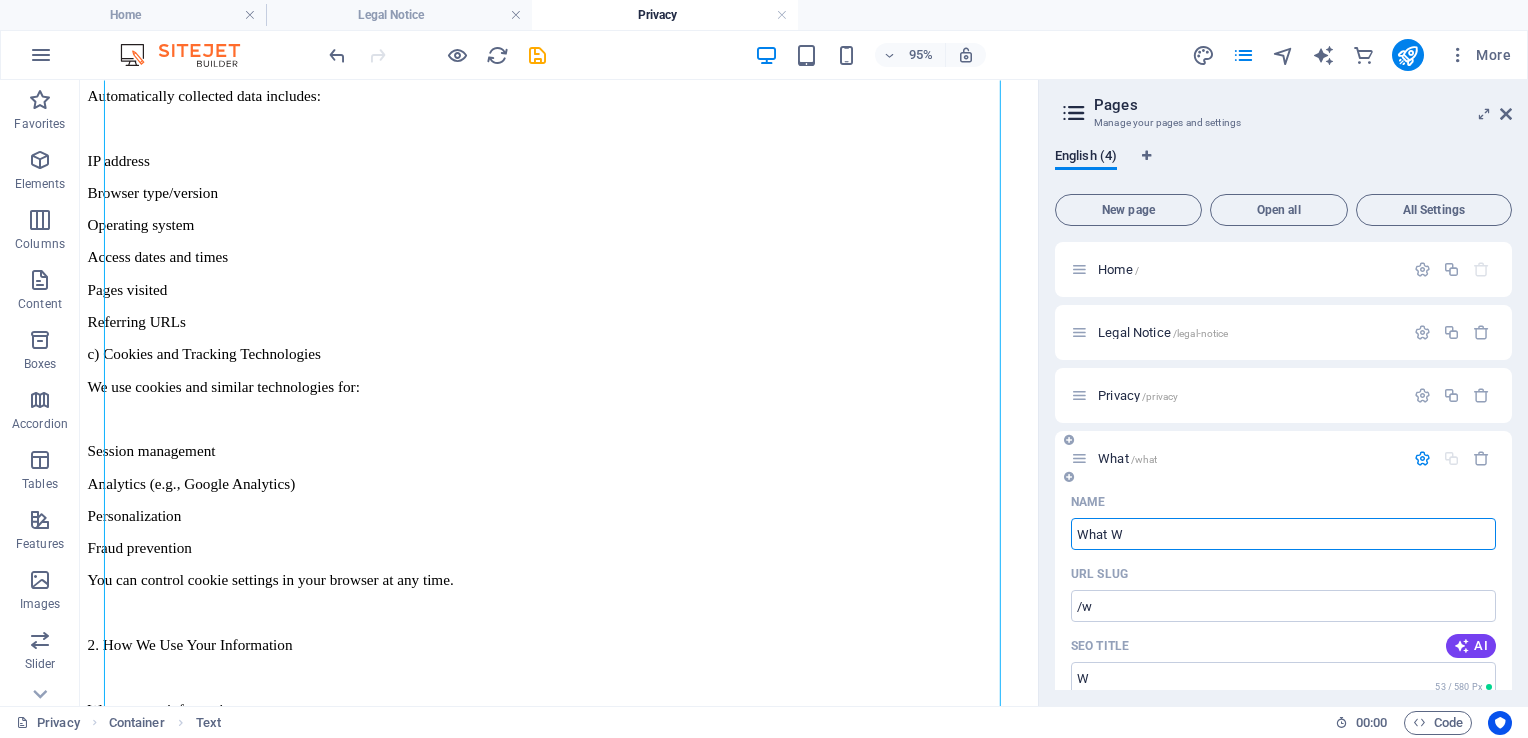 type on "/what" 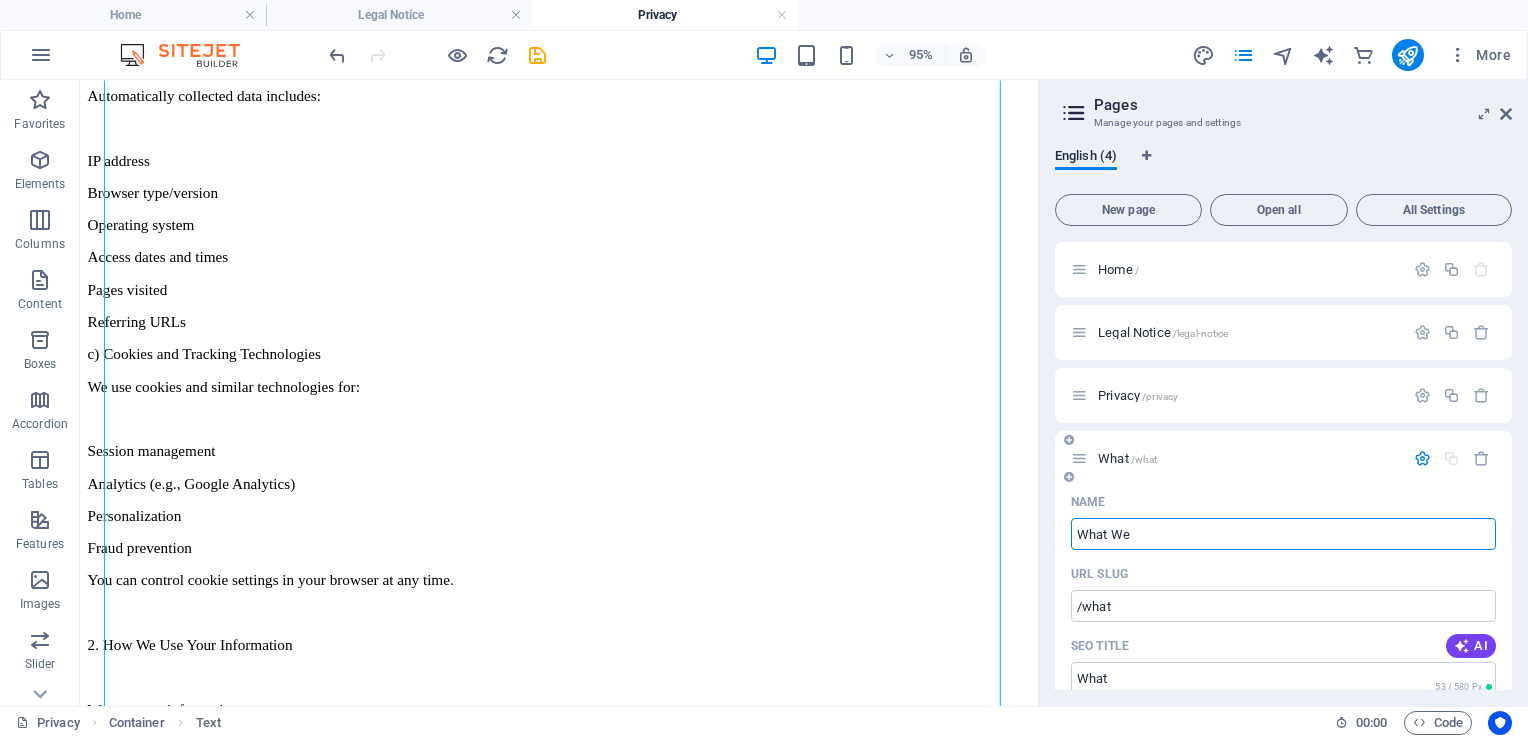 type on "What We" 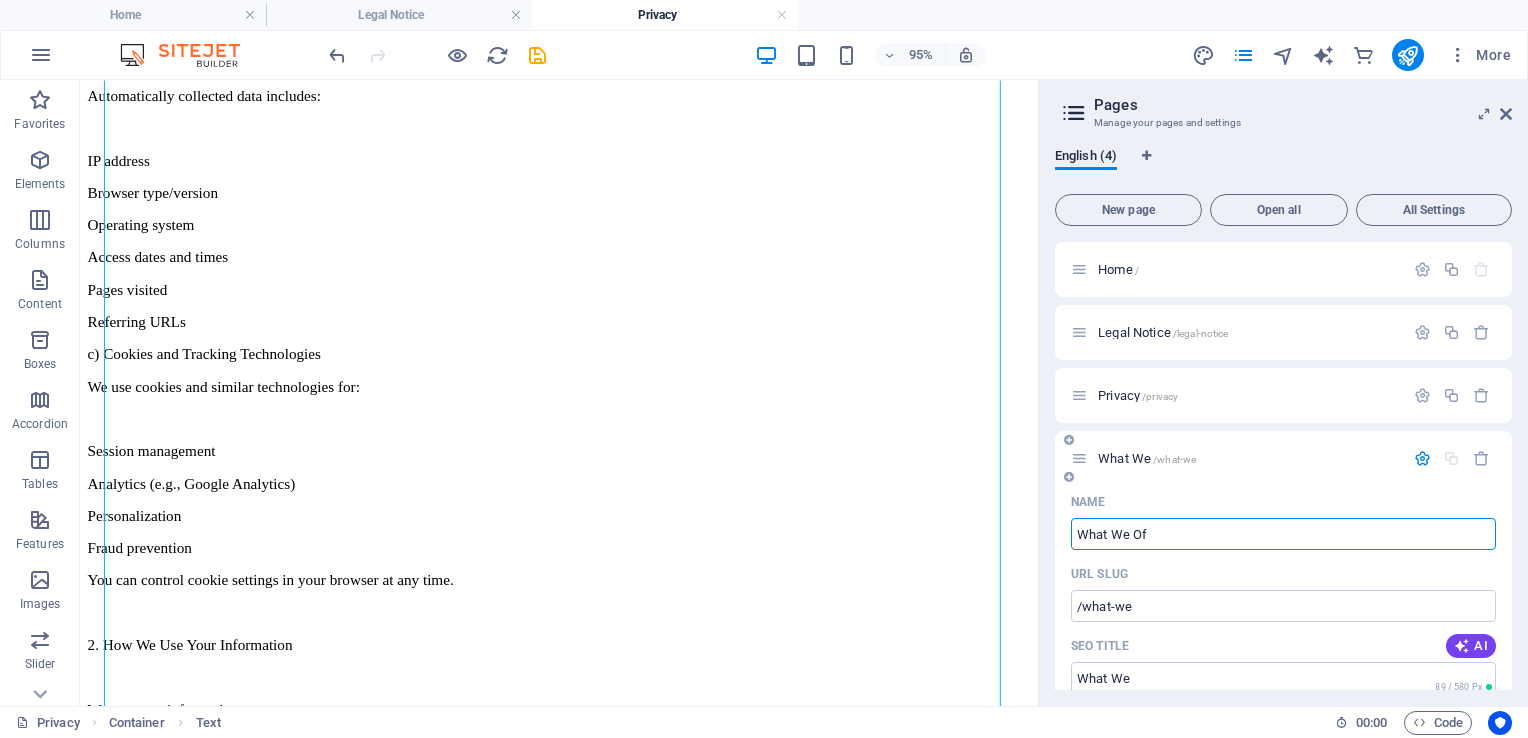 type on "What We Off" 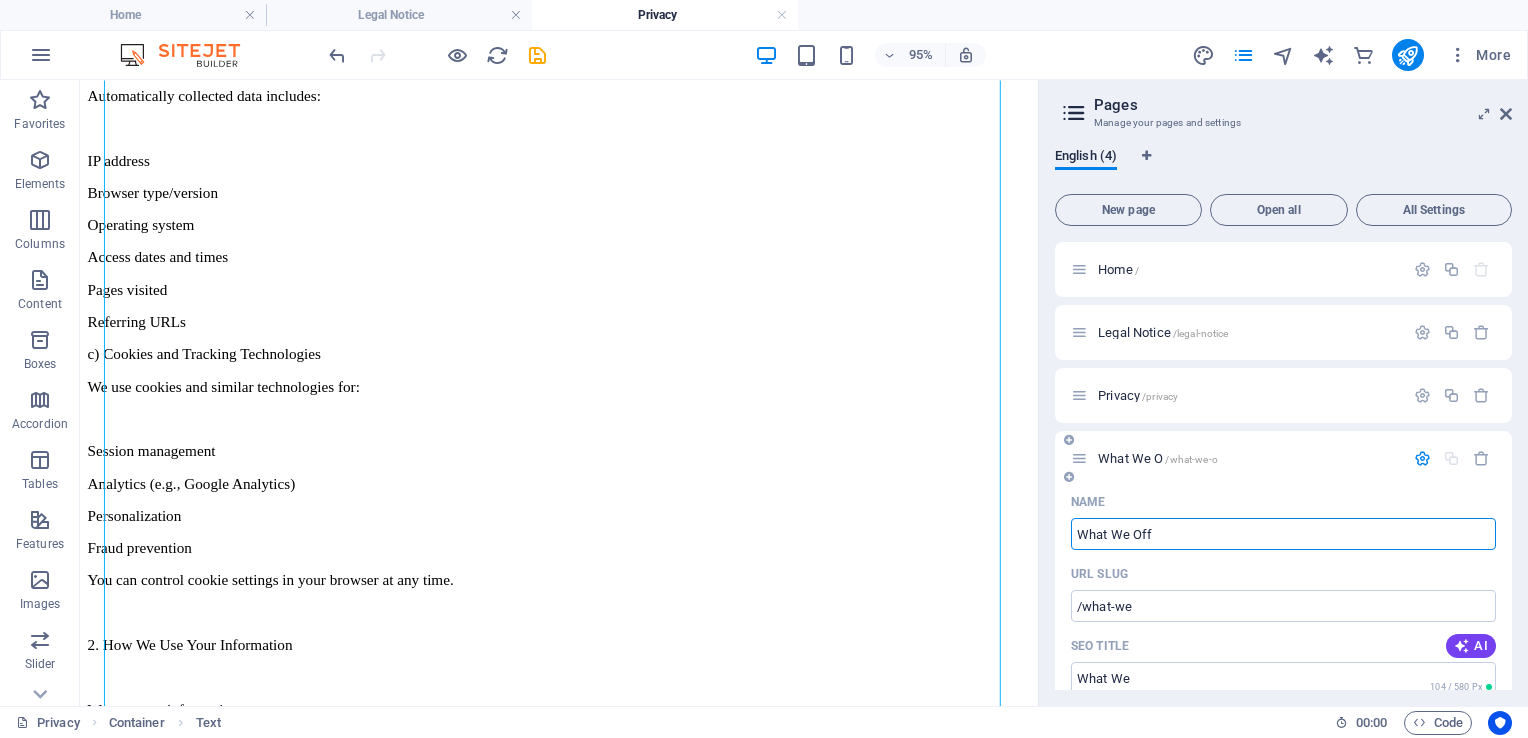 type on "/what-we-o" 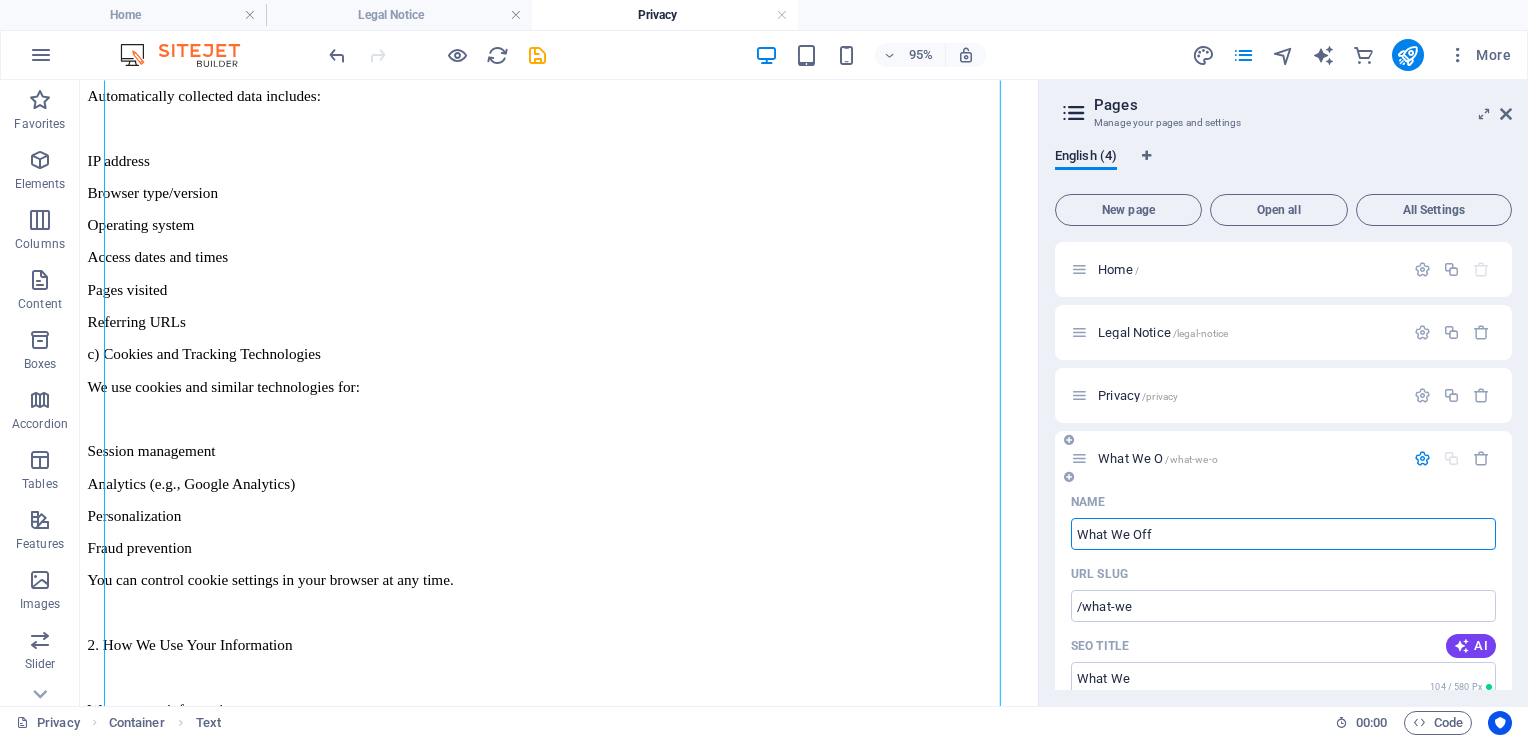 type on "What We O" 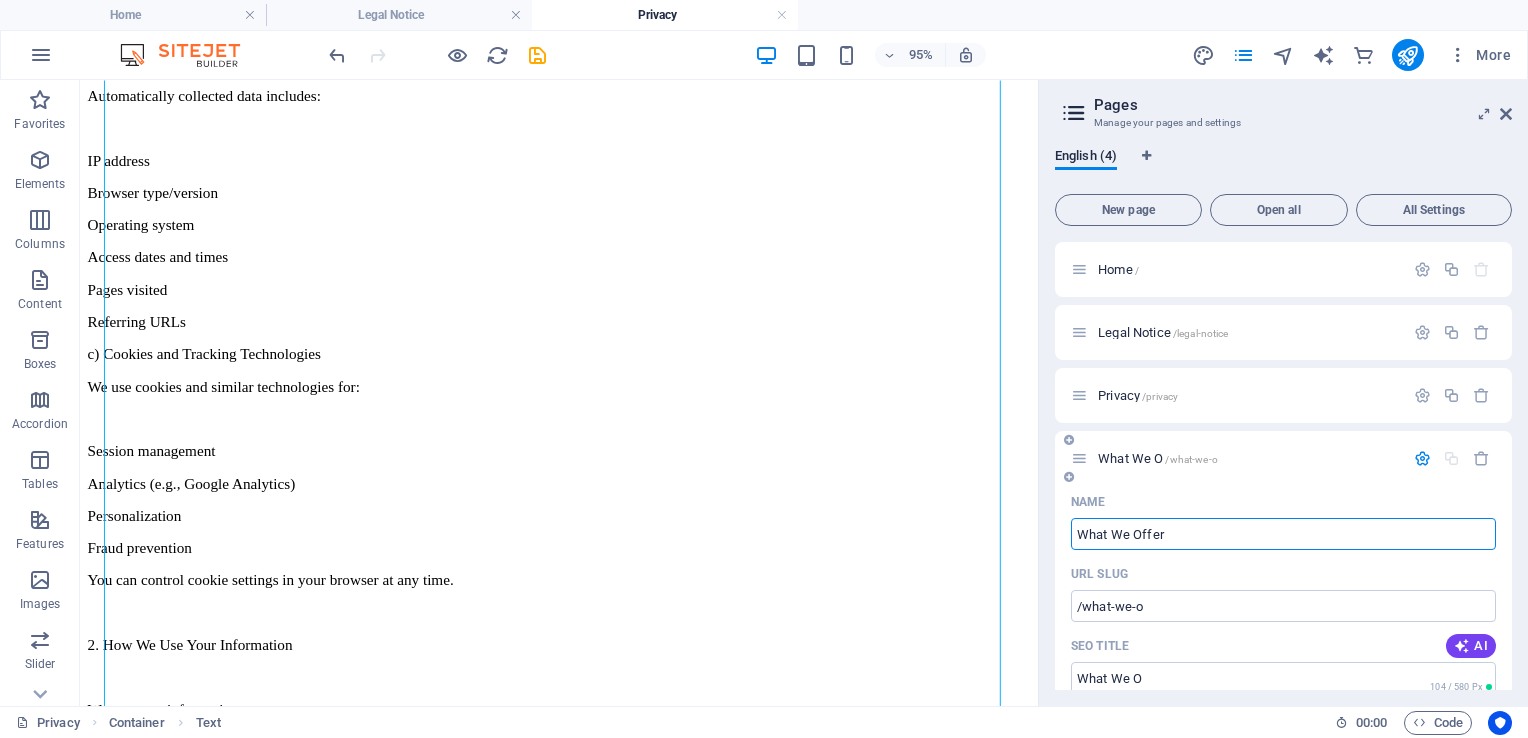 type on "What We Offer" 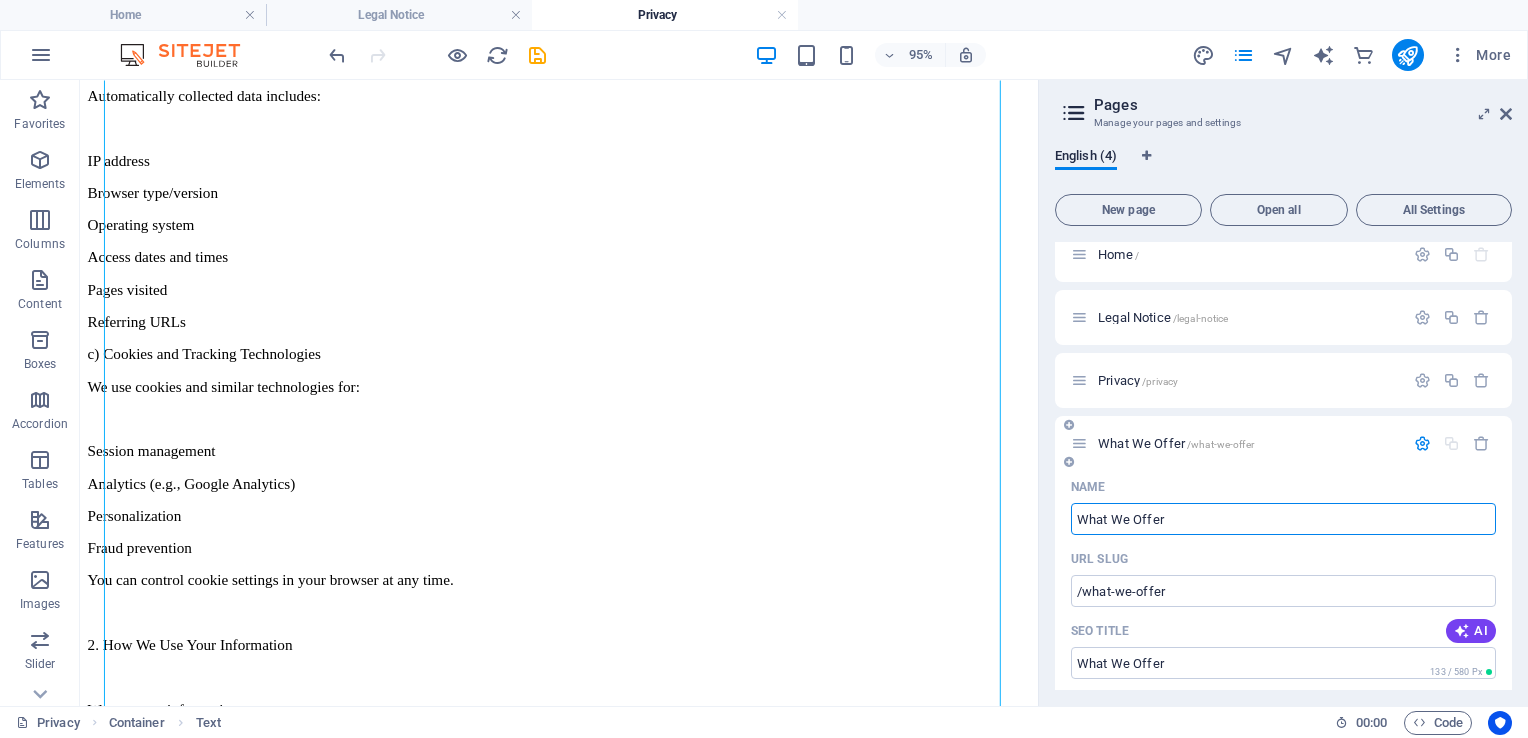 scroll, scrollTop: 0, scrollLeft: 0, axis: both 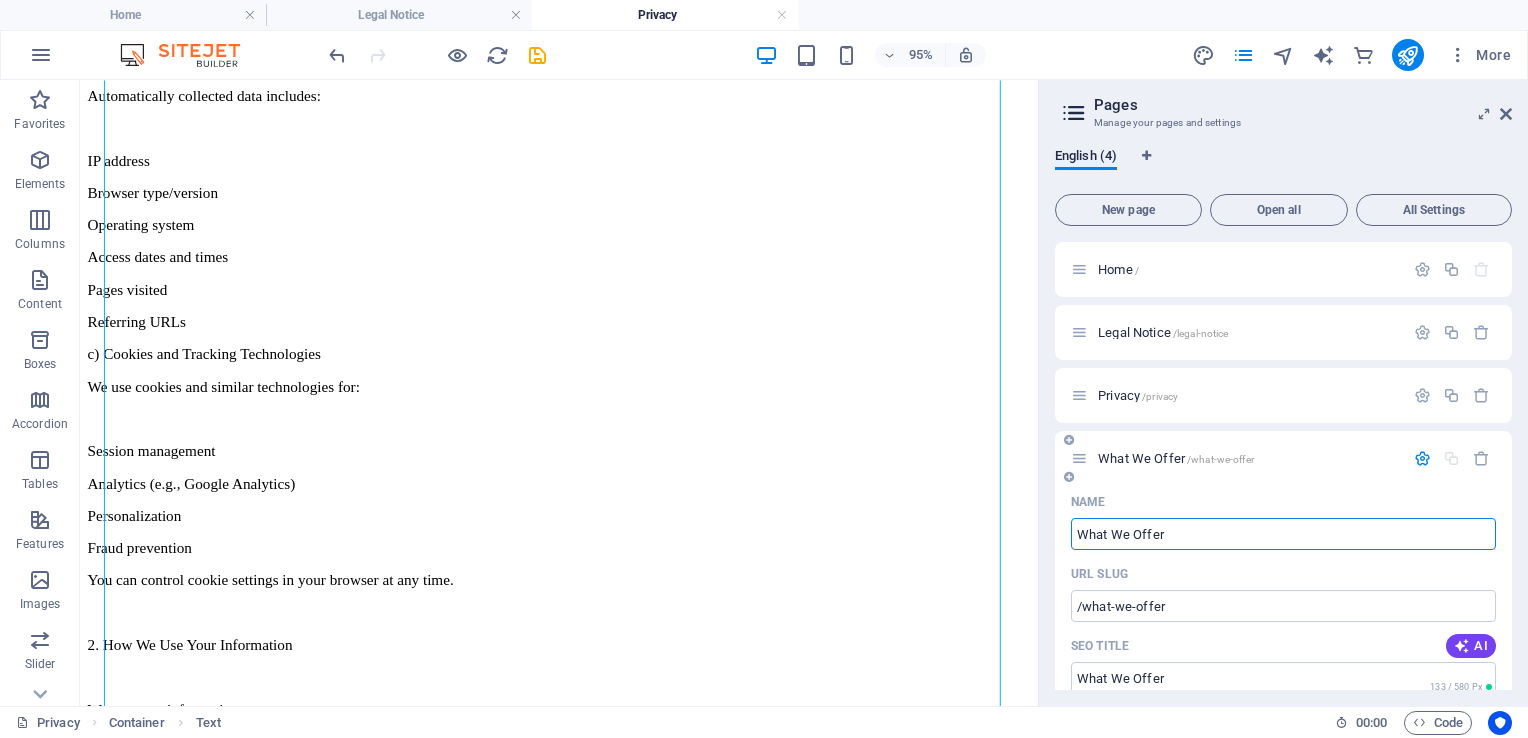type on "What We Offer" 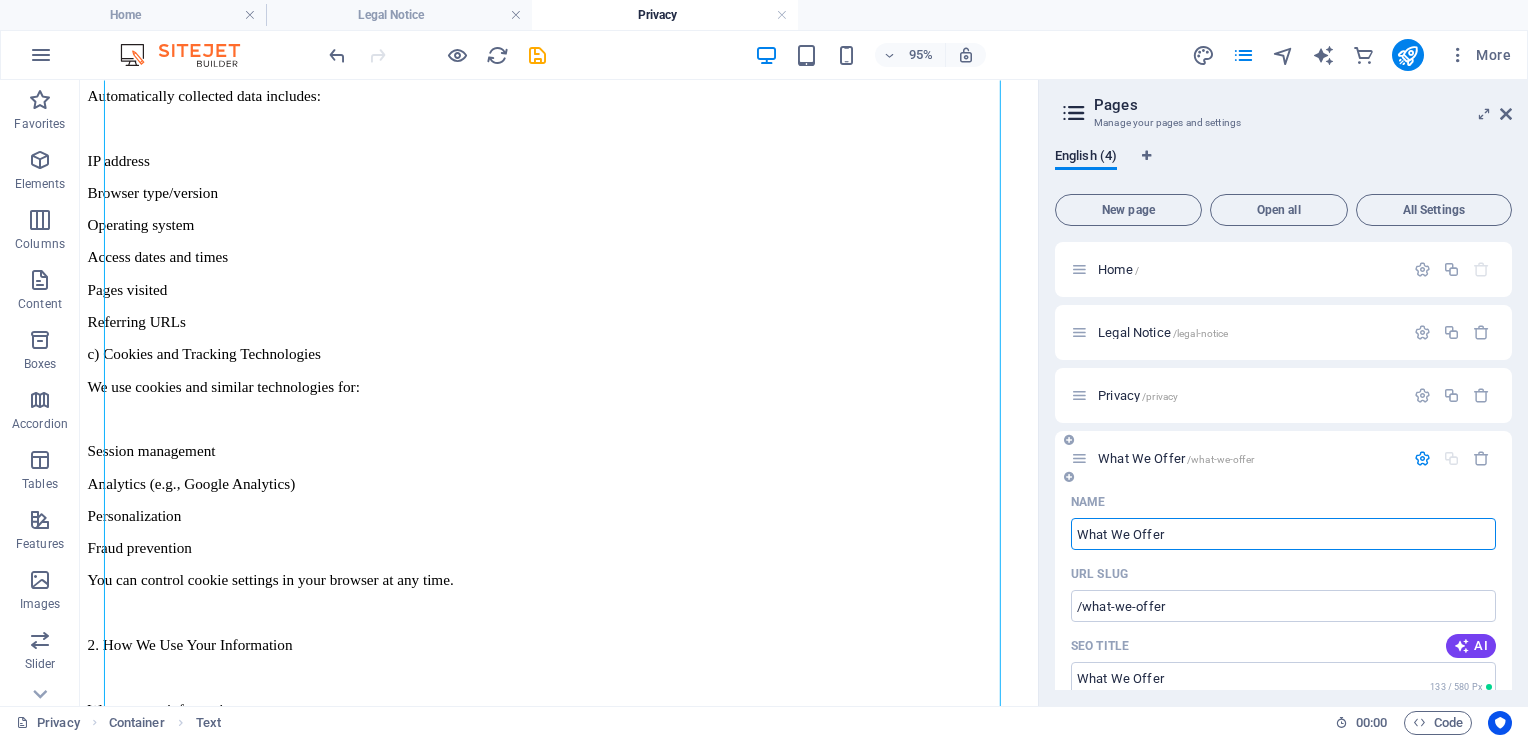 click on "What We Offer /what-we-offer" at bounding box center [1176, 458] 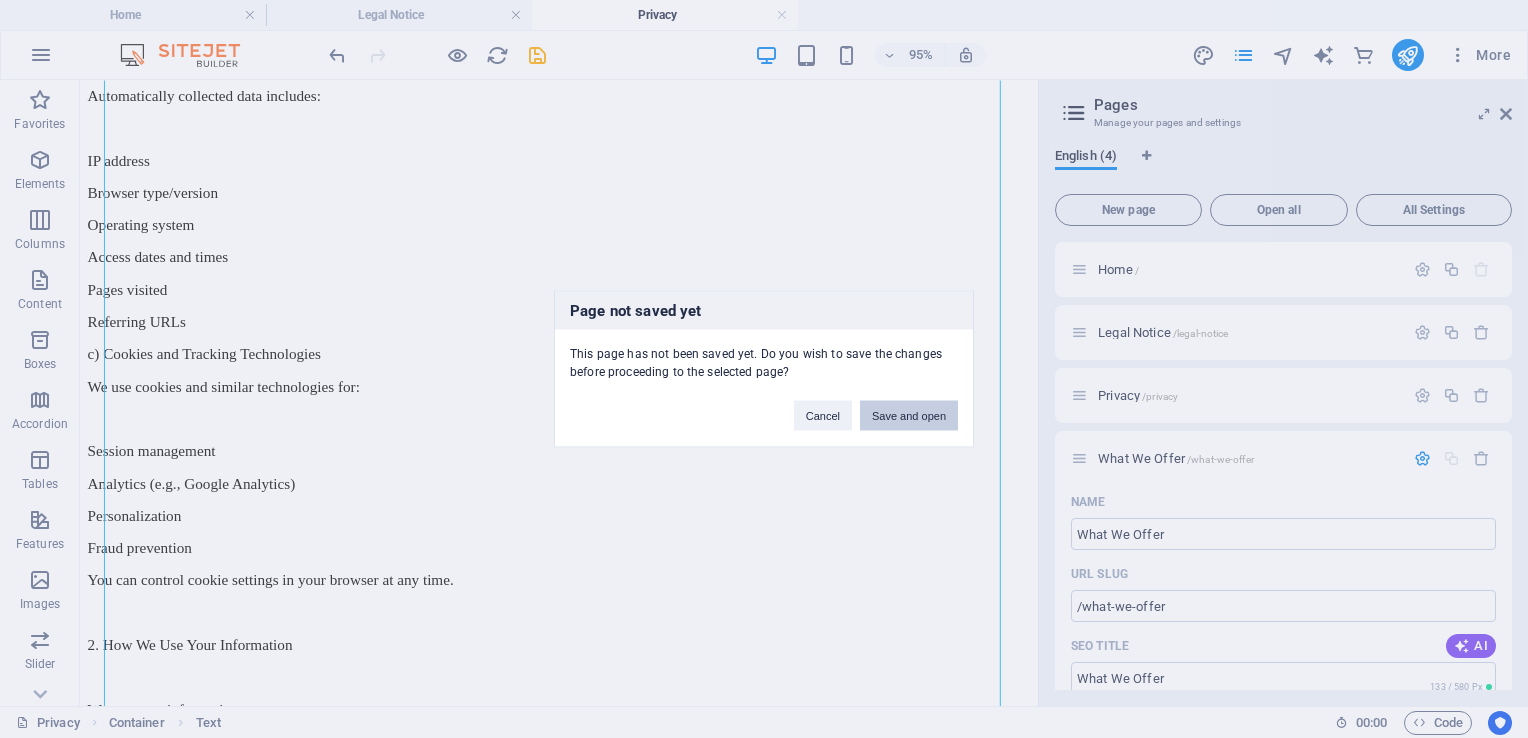 click on "Save and open" at bounding box center (909, 416) 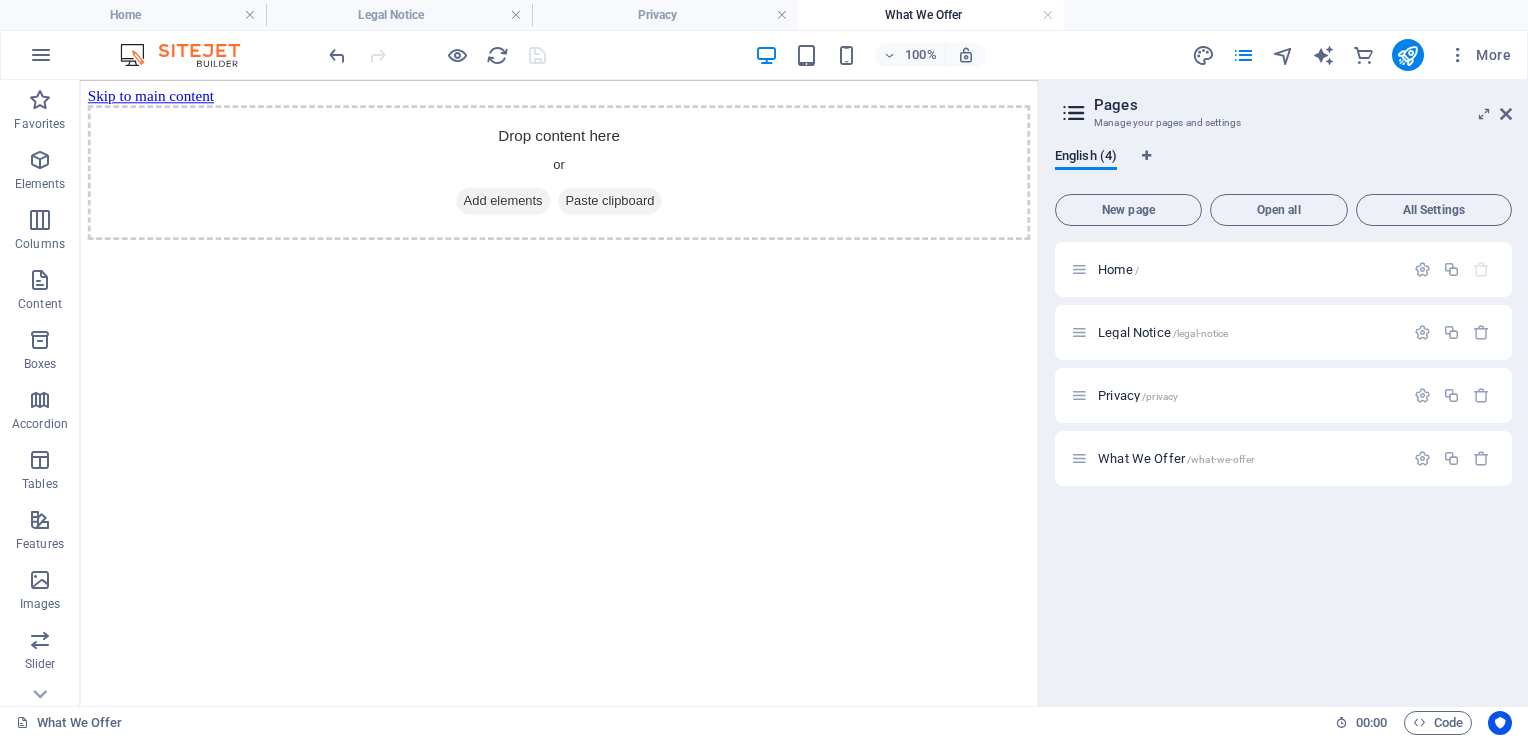 scroll, scrollTop: 0, scrollLeft: 0, axis: both 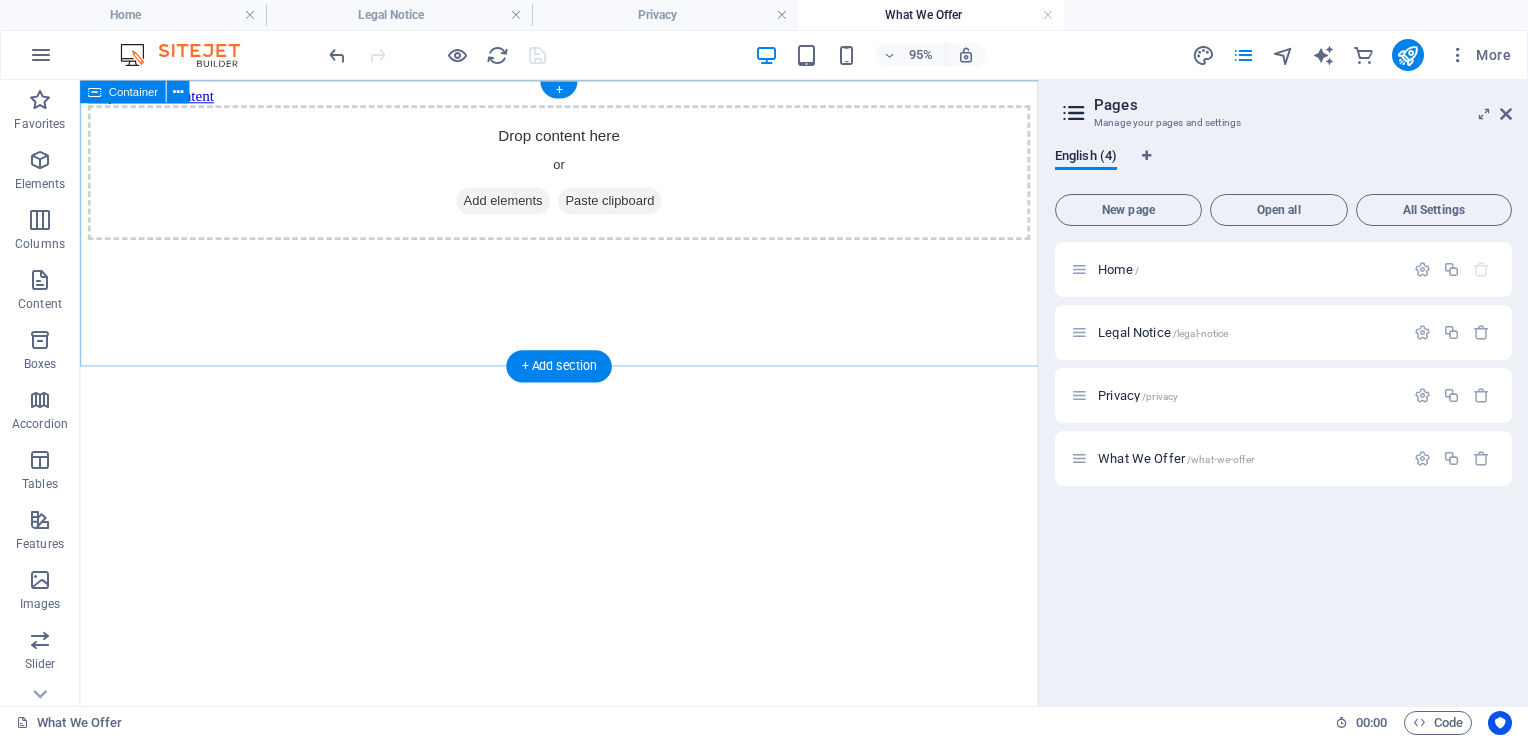 click on "Add elements" at bounding box center (525, 207) 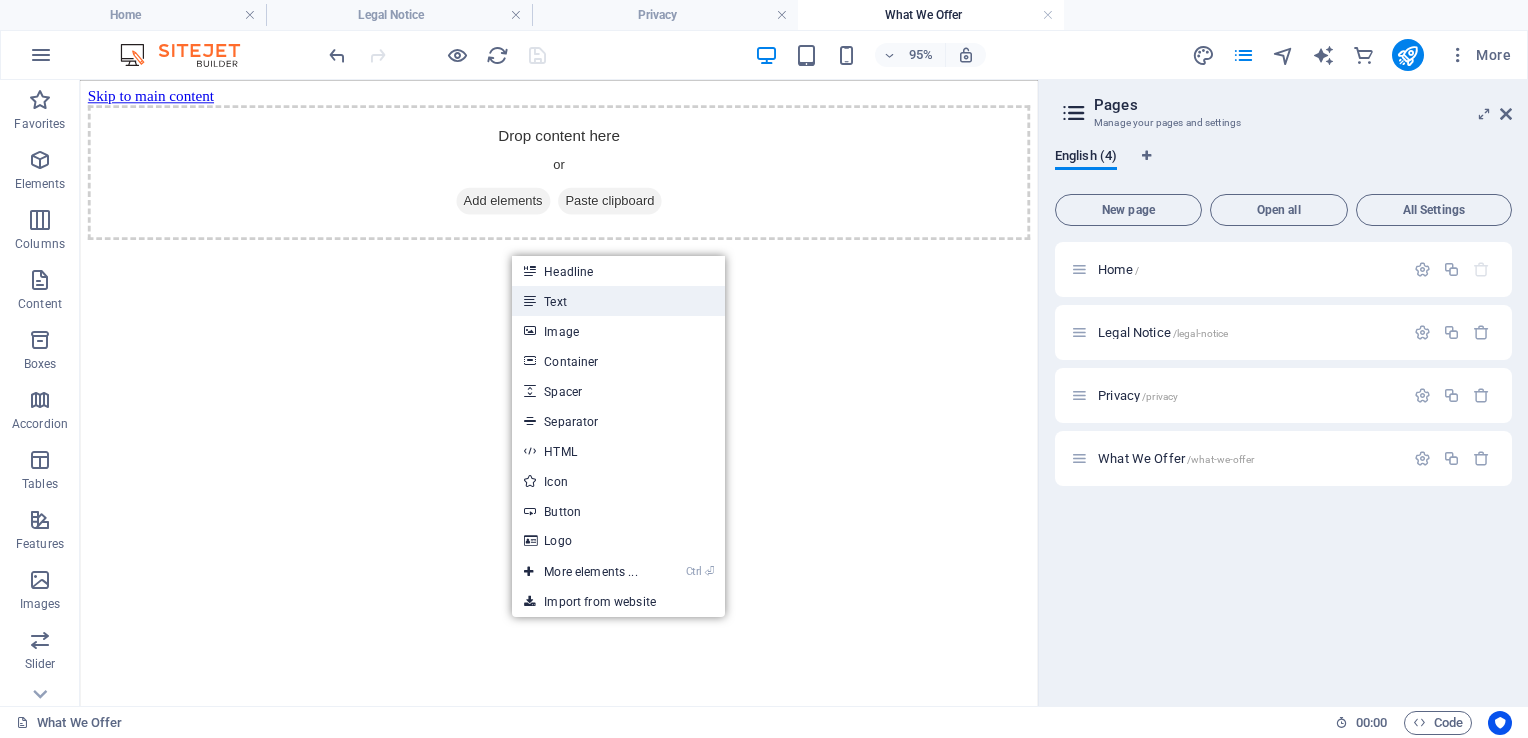 click on "Text" at bounding box center [618, 301] 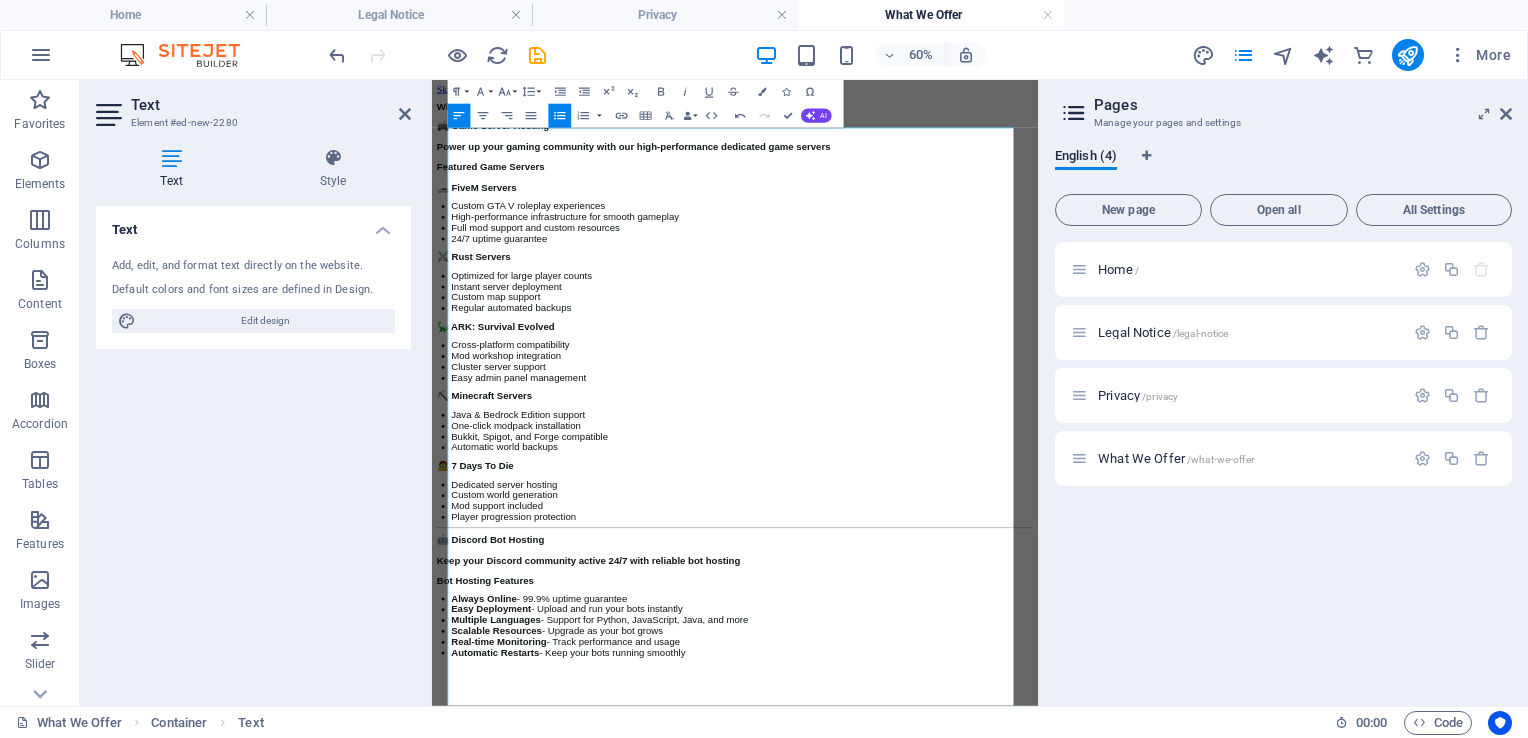 click on "Home / Legal Notice /legal-notice Privacy /privacy What We Offer /what-we-offer" at bounding box center [1283, 466] 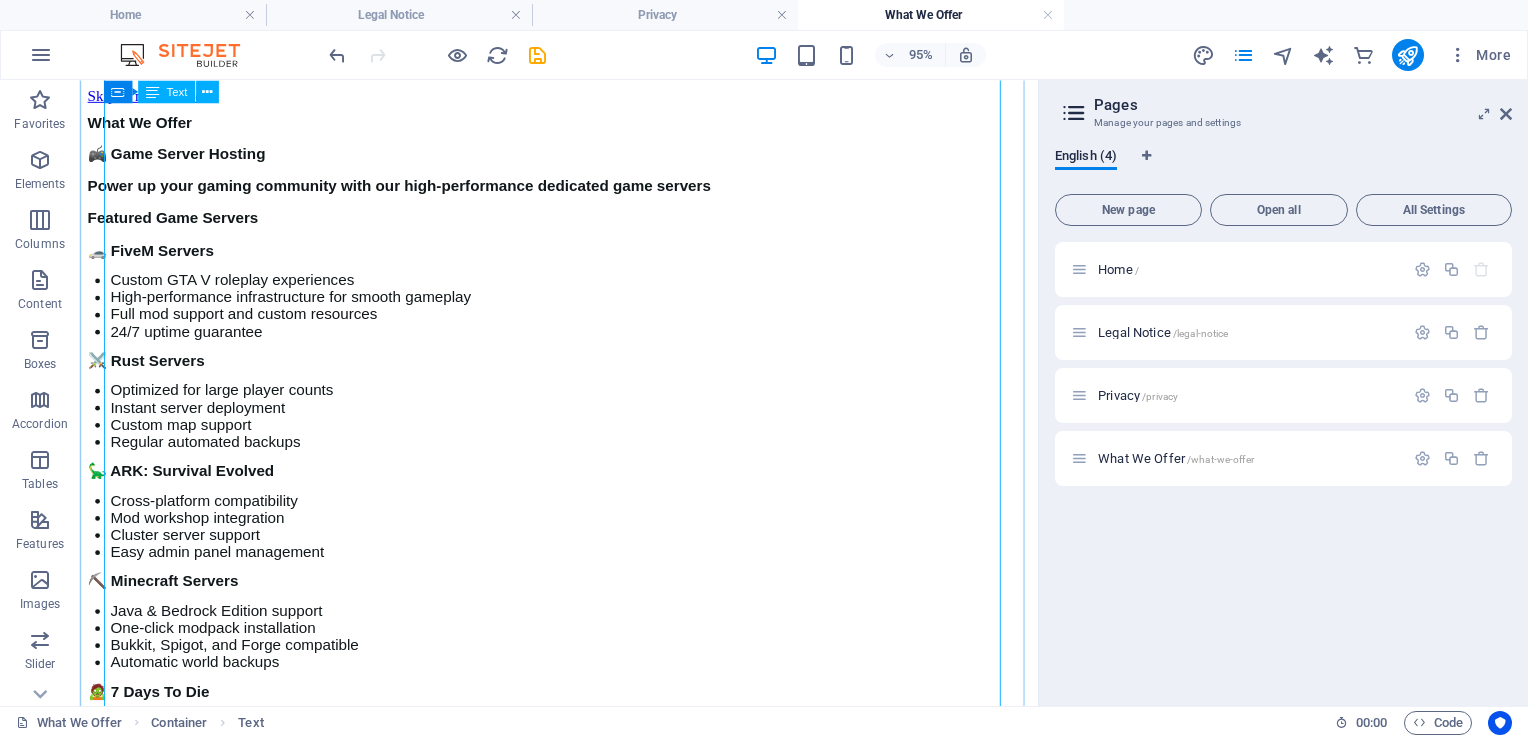 scroll, scrollTop: 0, scrollLeft: 0, axis: both 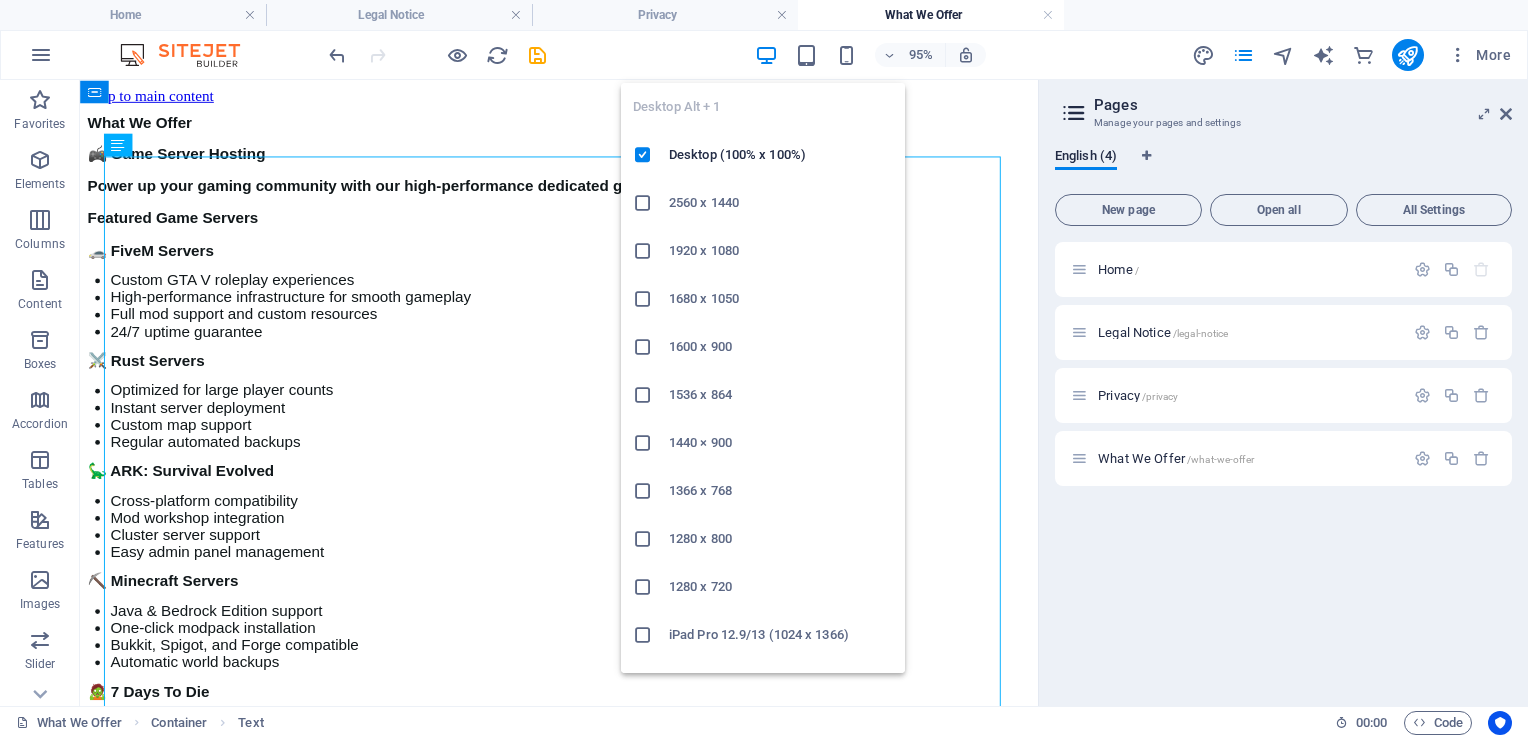 click at bounding box center (766, 55) 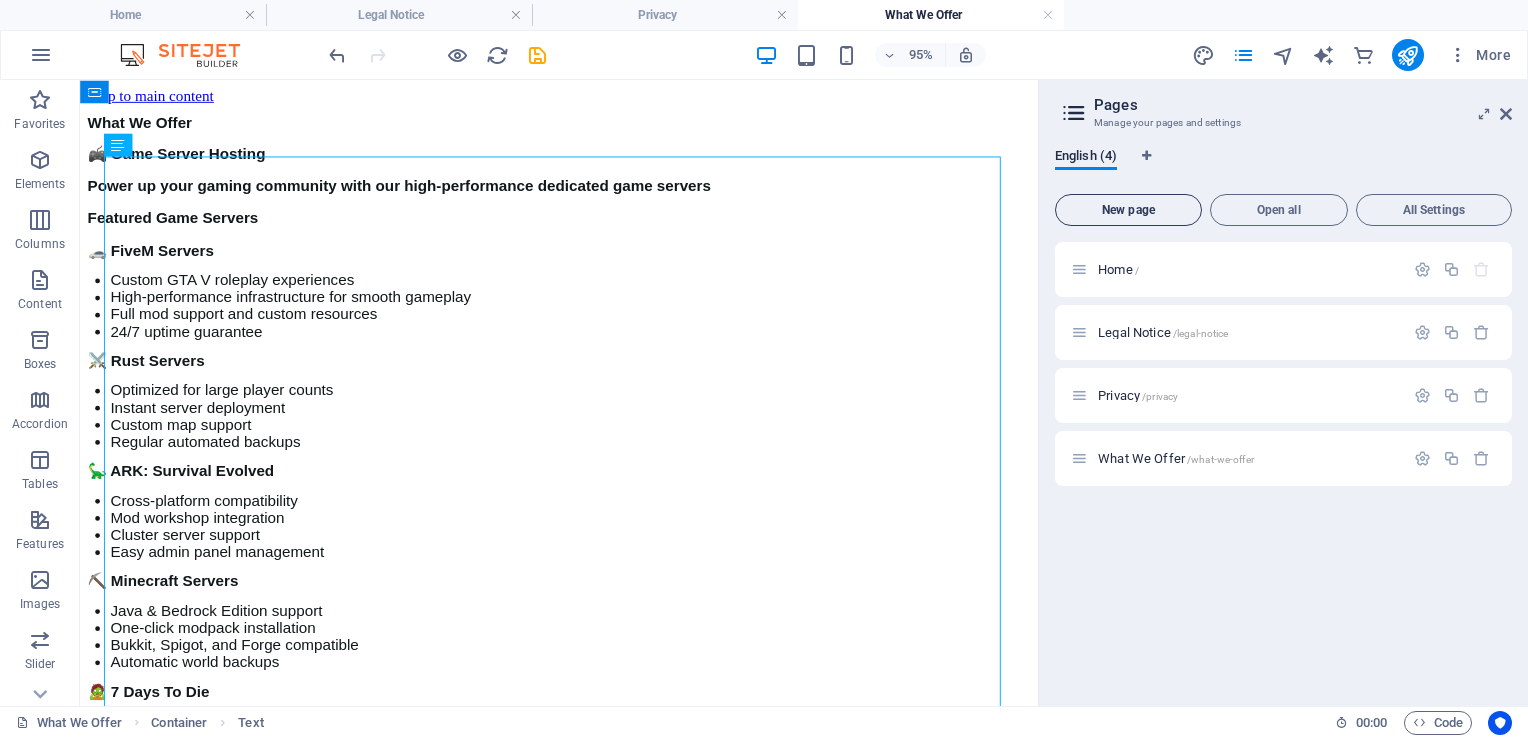 click on "New page" at bounding box center (1128, 210) 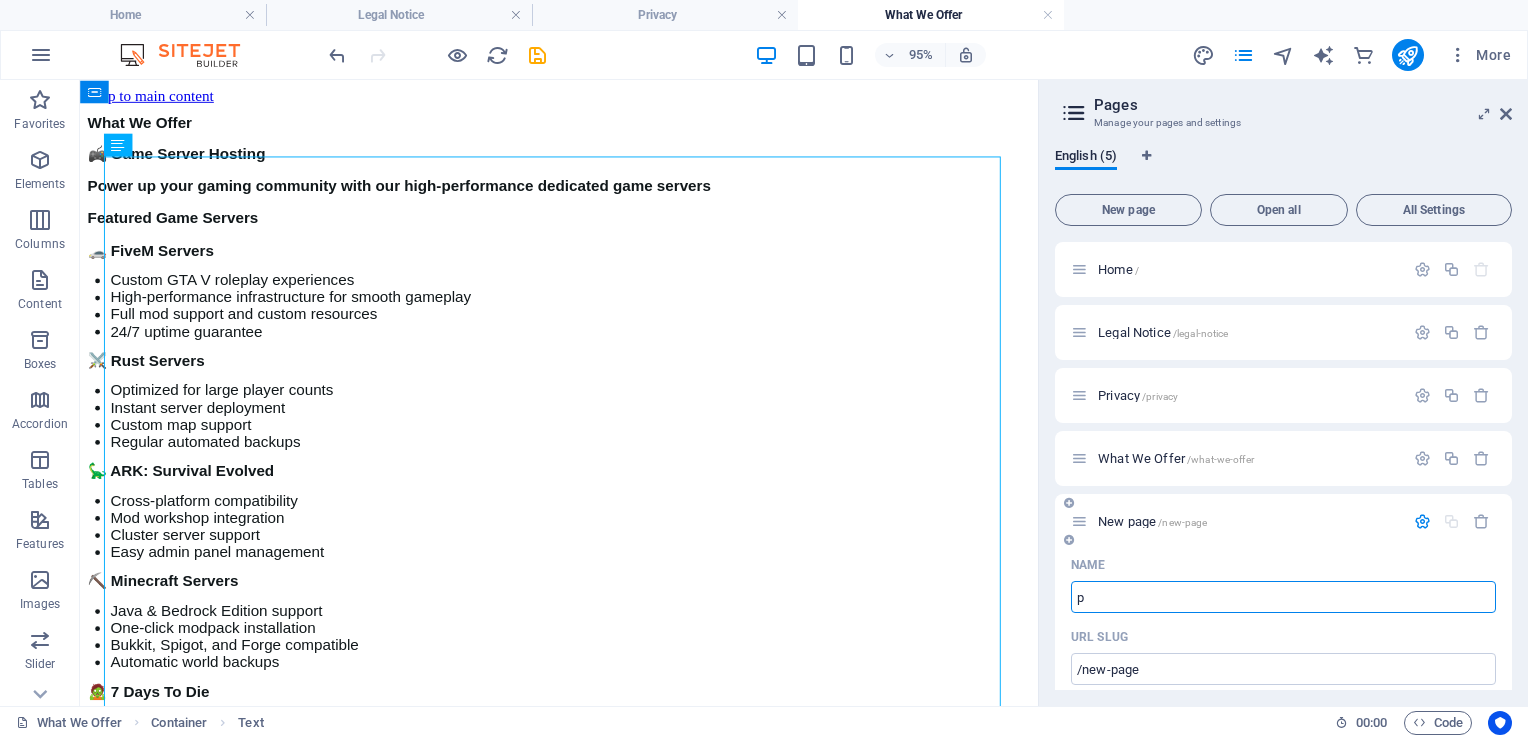 type on "pr" 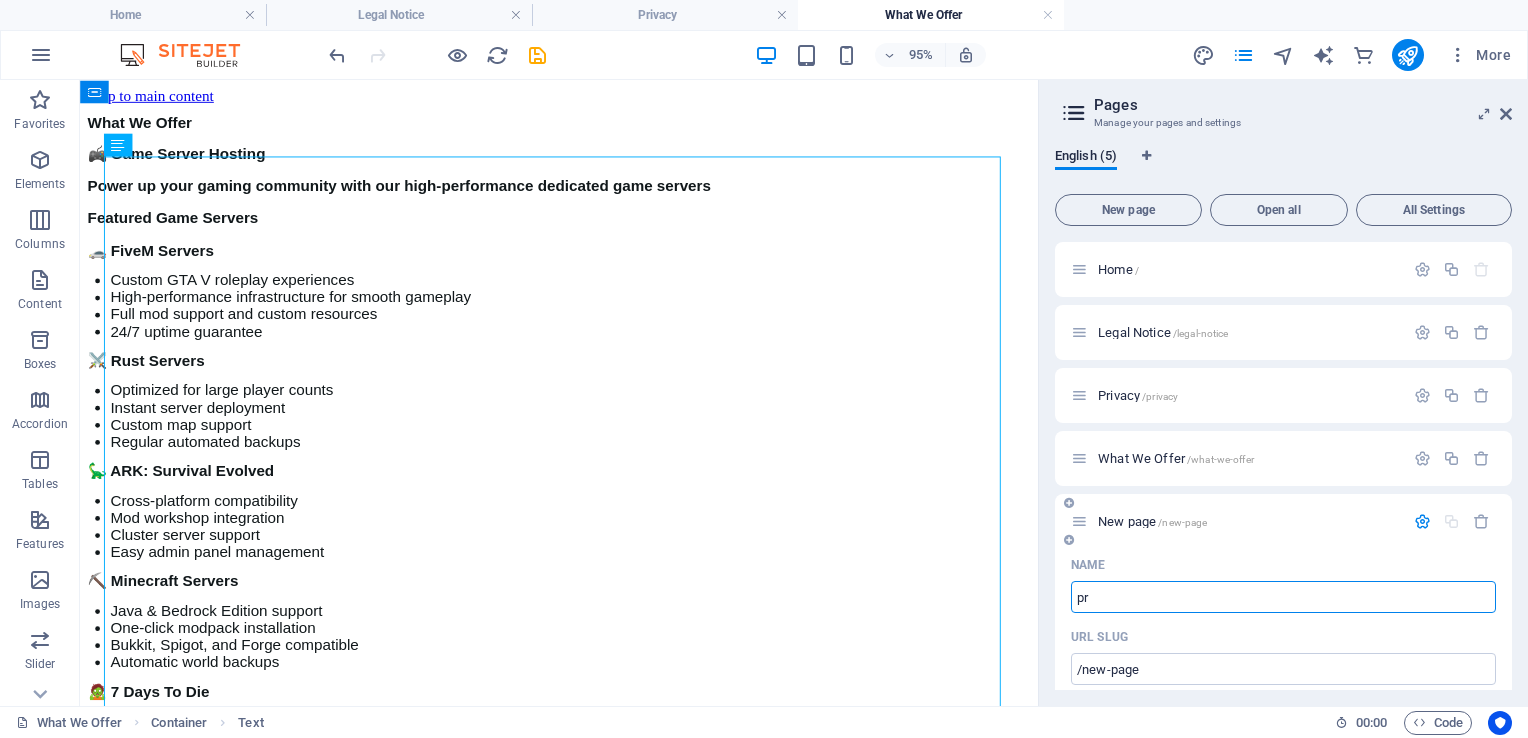 type on "/p" 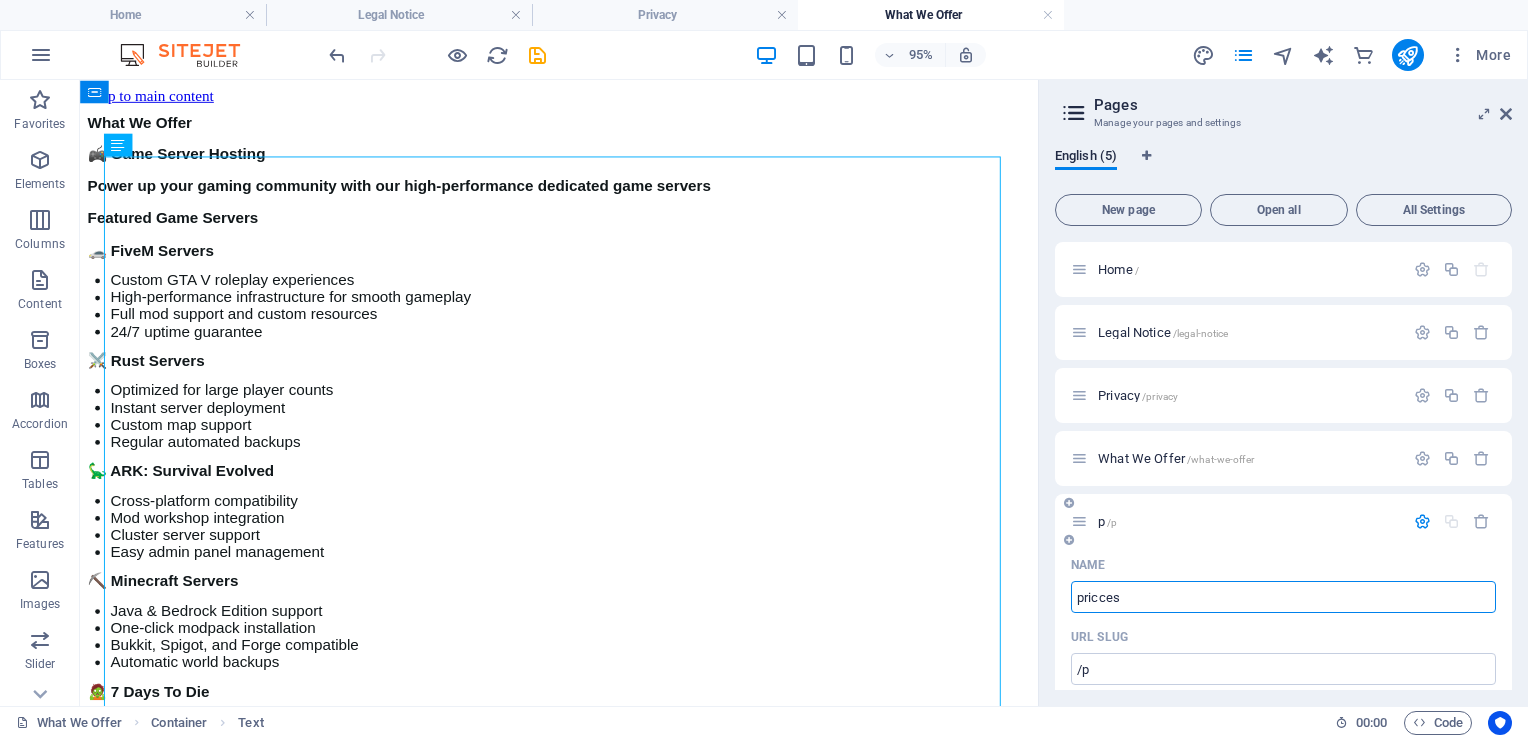 type on "pricces" 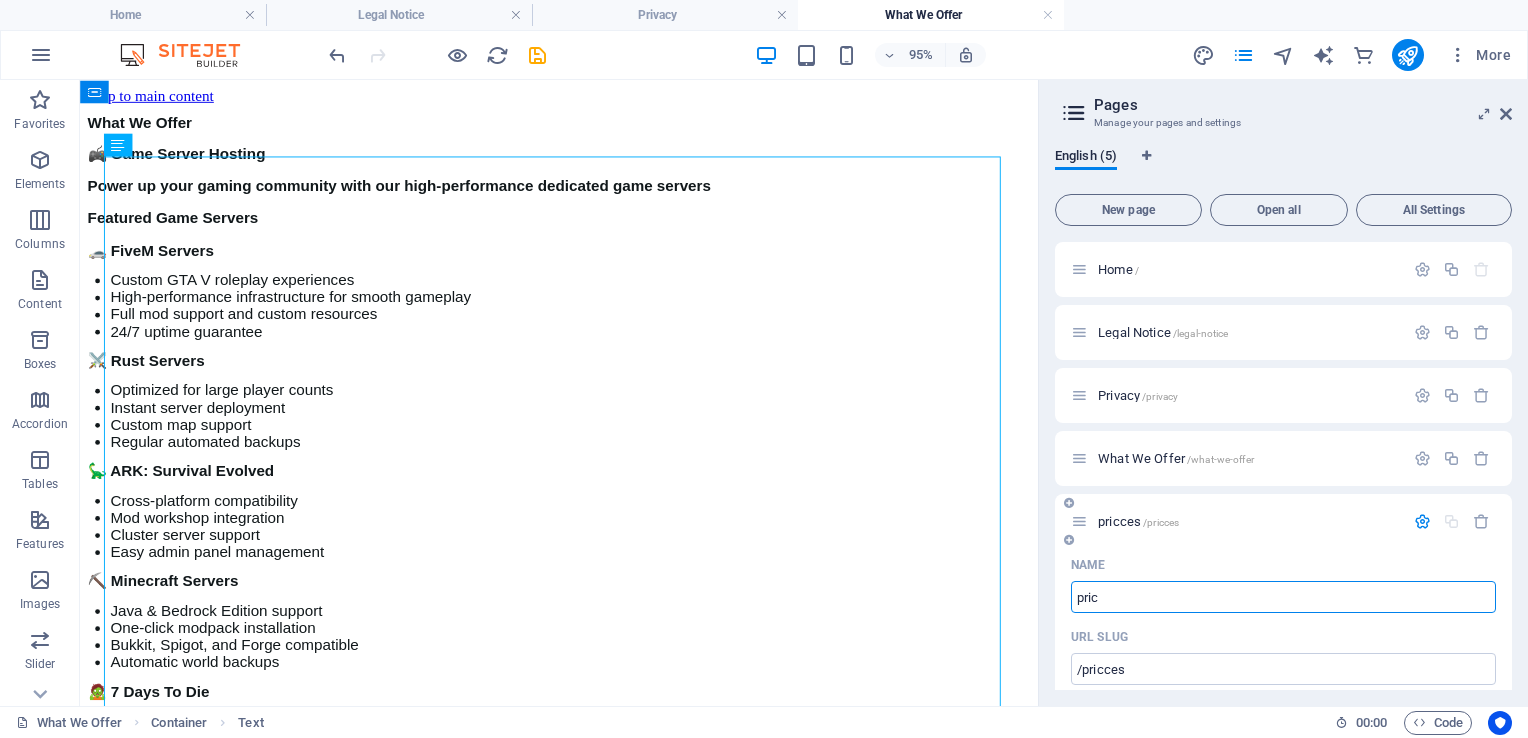 type on "pric" 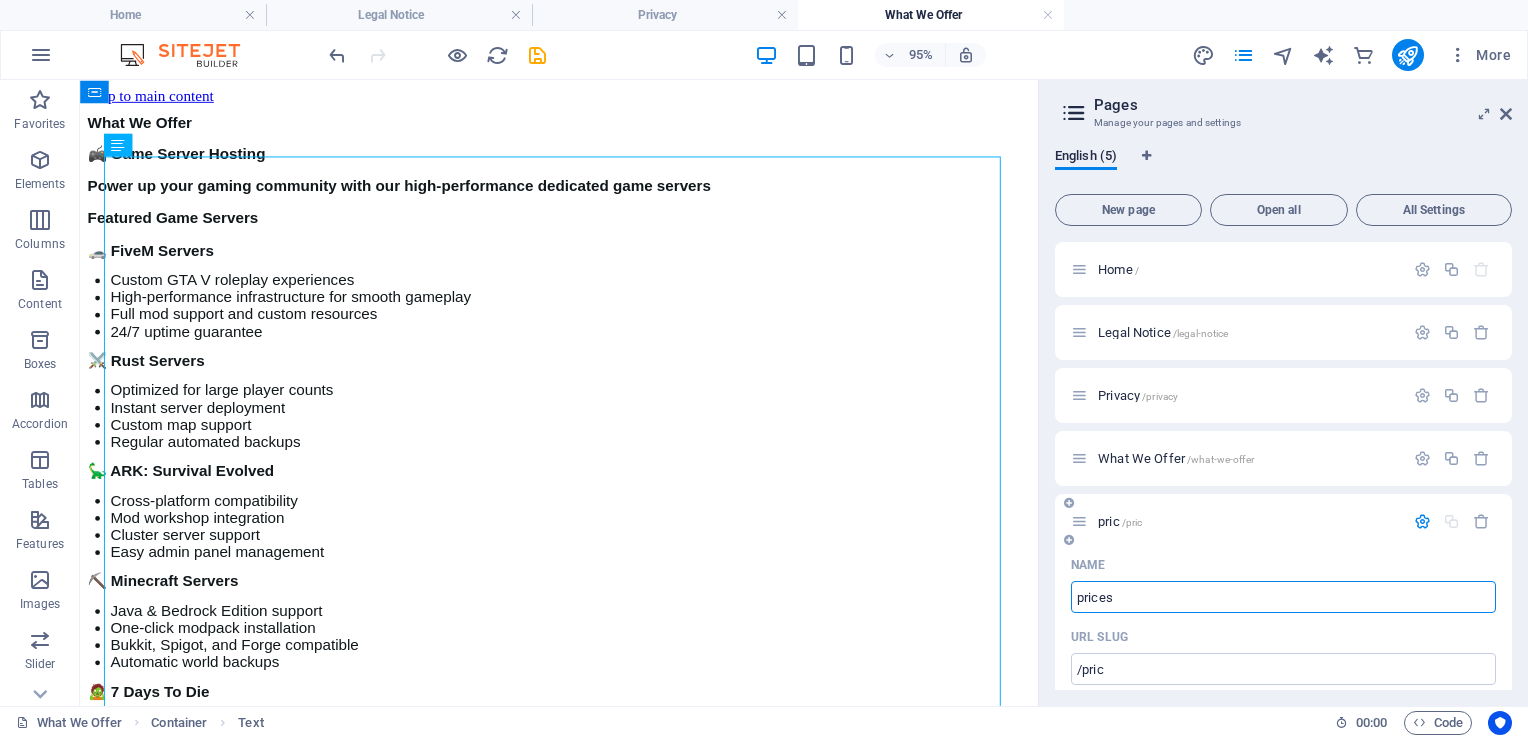 type on "prices" 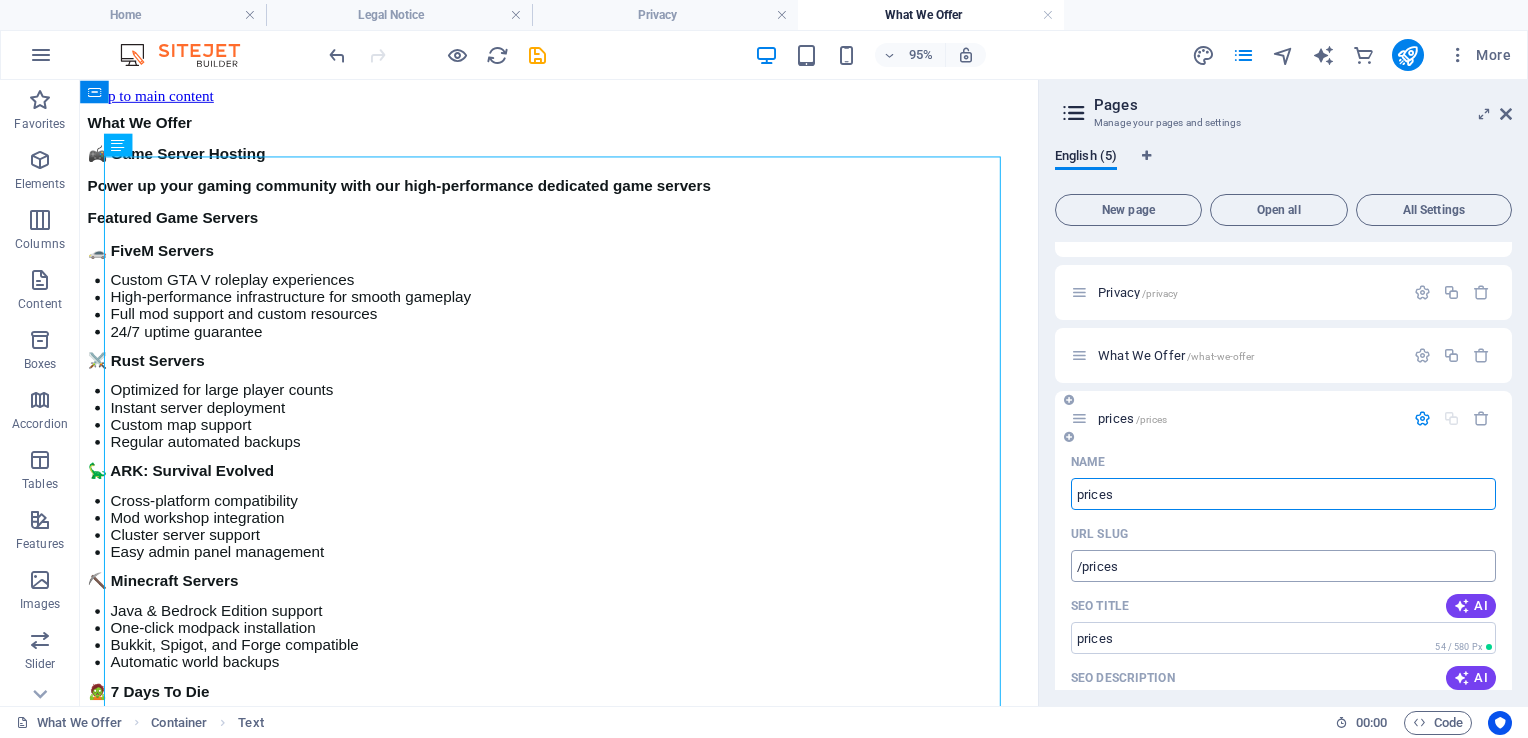 scroll, scrollTop: 0, scrollLeft: 0, axis: both 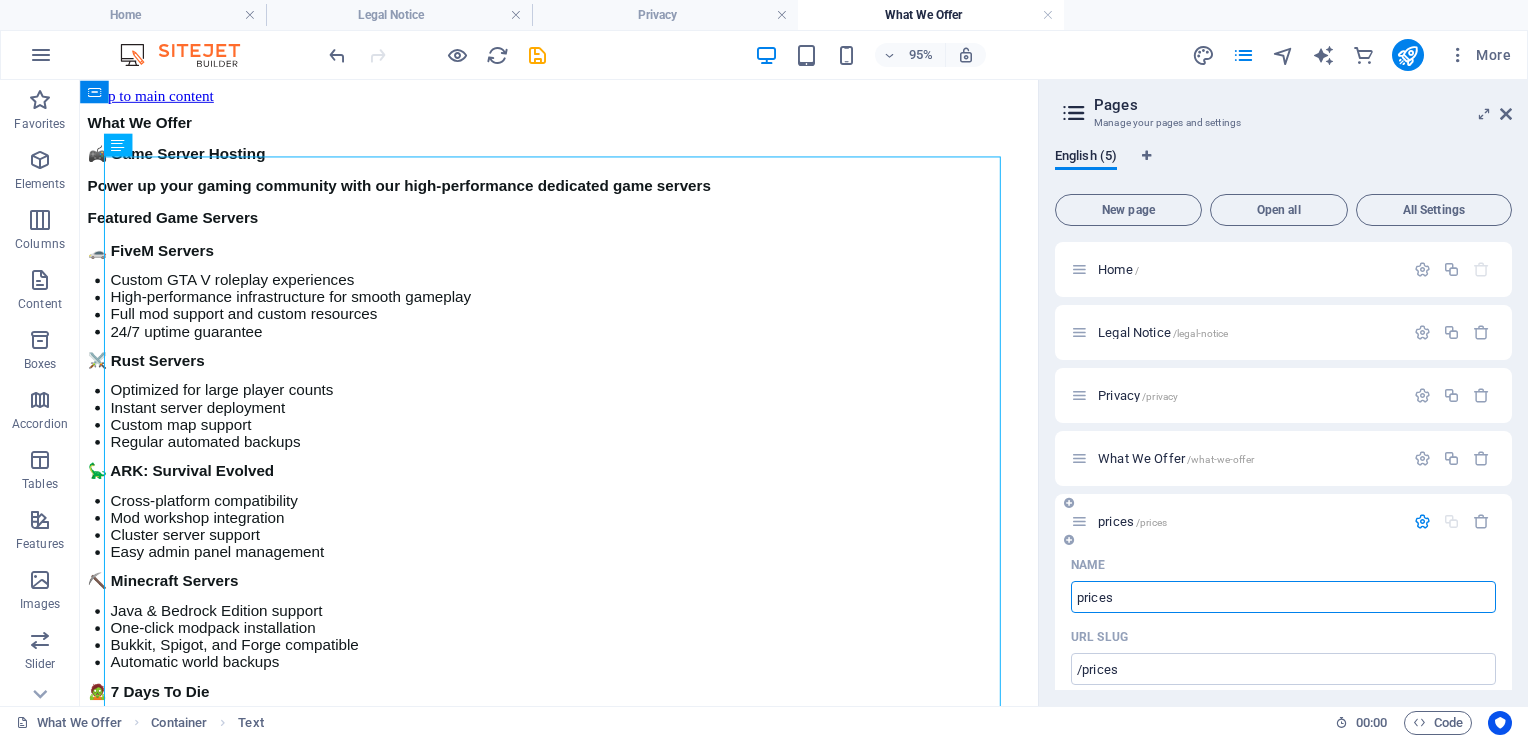 type on "prices" 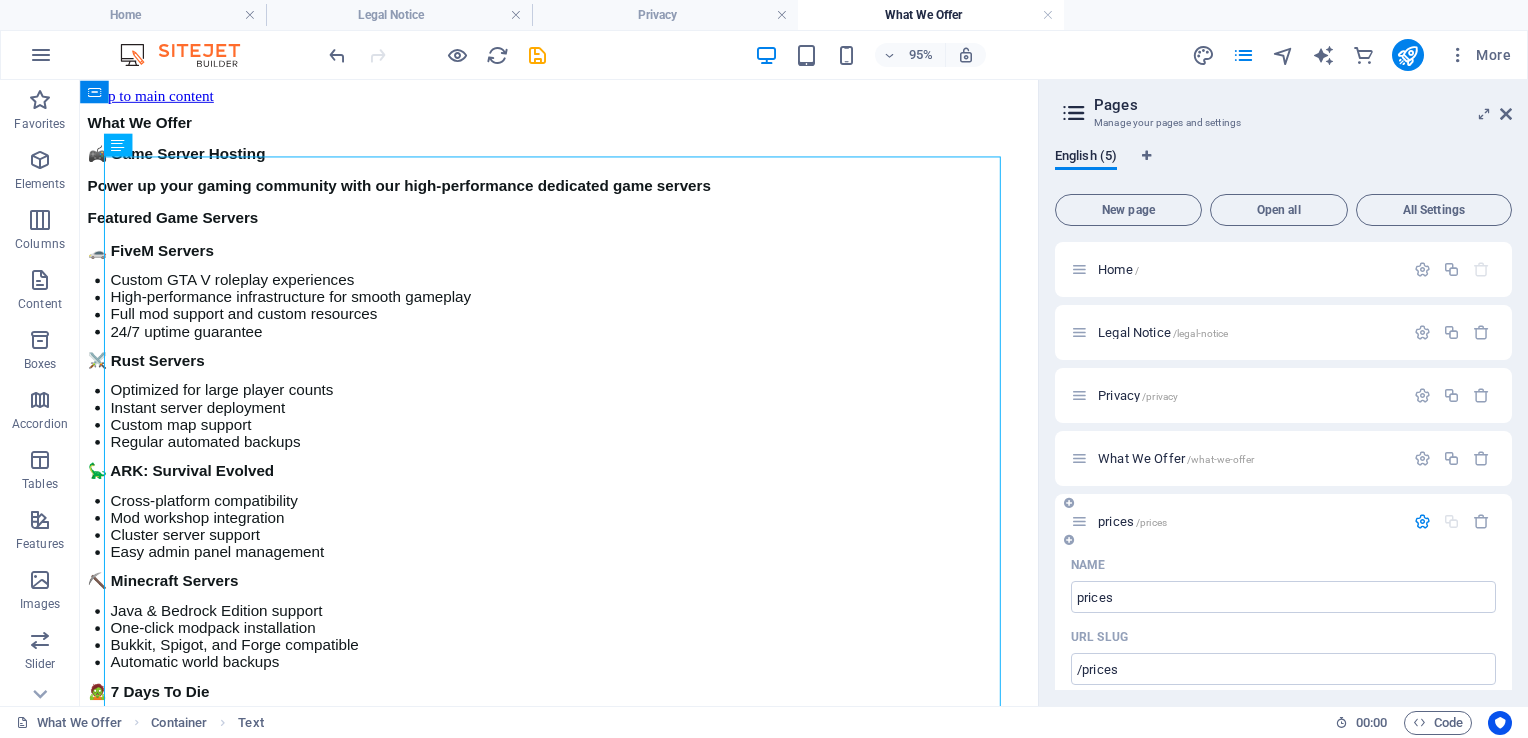 drag, startPoint x: 1278, startPoint y: 513, endPoint x: 1259, endPoint y: 527, distance: 23.600847 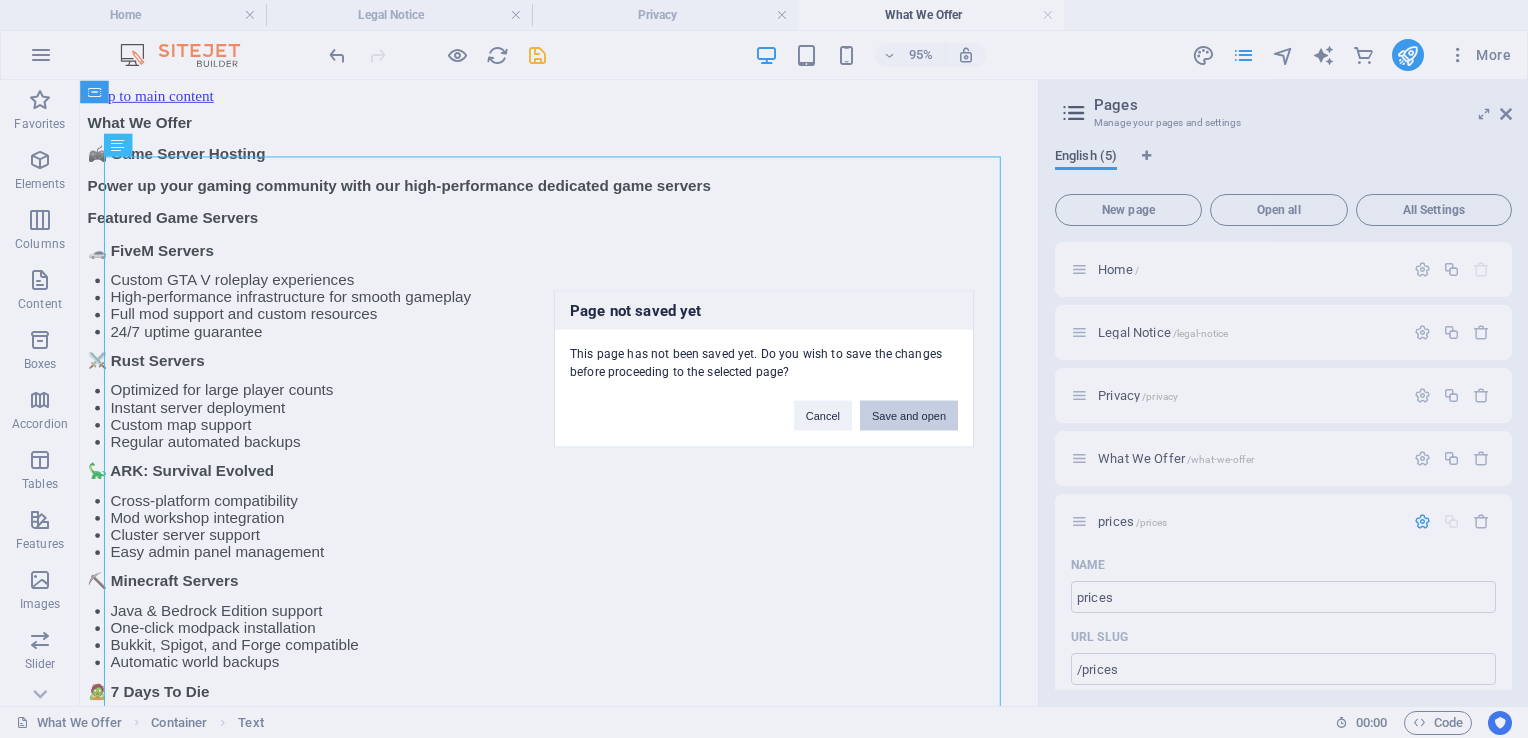 click on "Save and open" at bounding box center [909, 416] 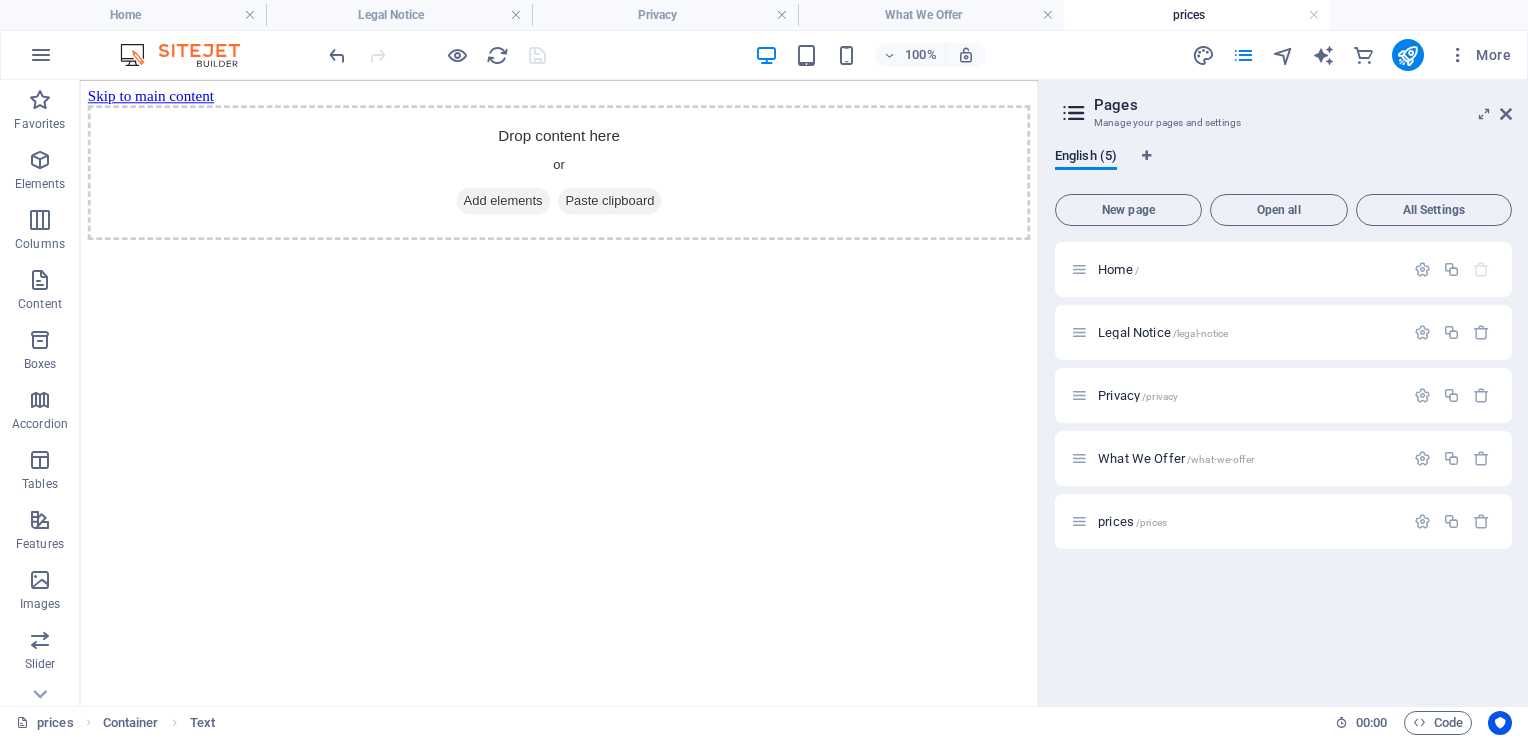scroll, scrollTop: 0, scrollLeft: 0, axis: both 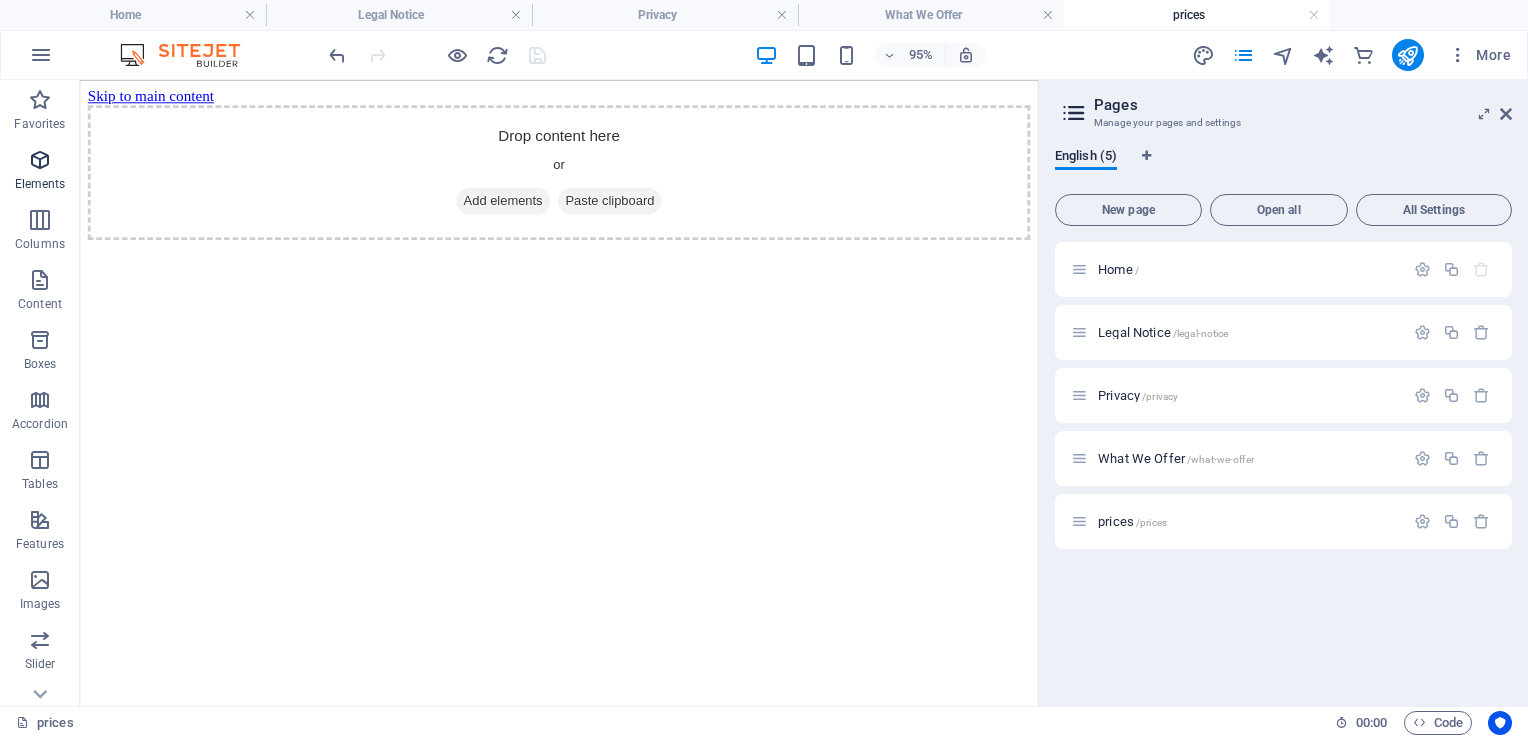 click on "Elements" at bounding box center [40, 184] 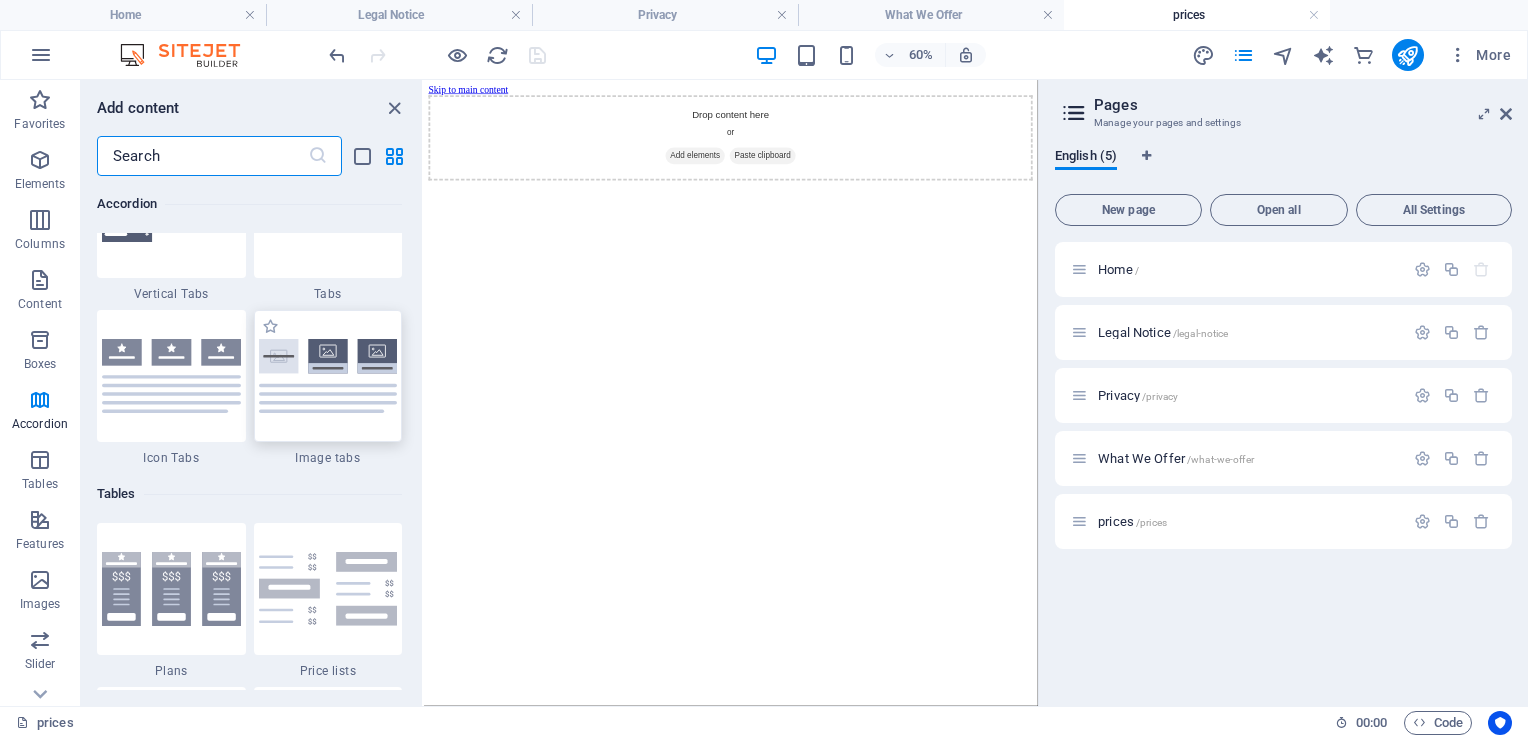 scroll, scrollTop: 6712, scrollLeft: 0, axis: vertical 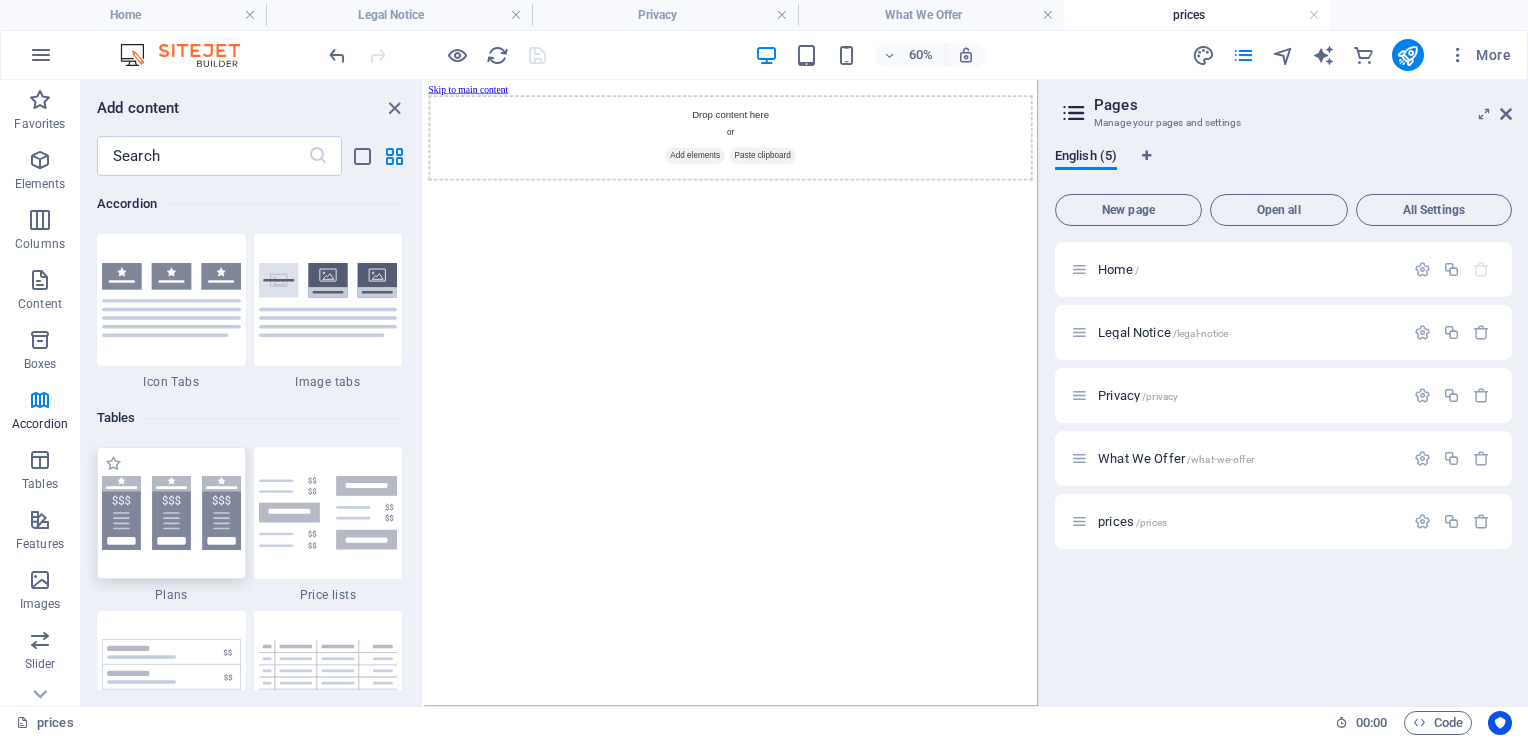 click at bounding box center [171, 513] 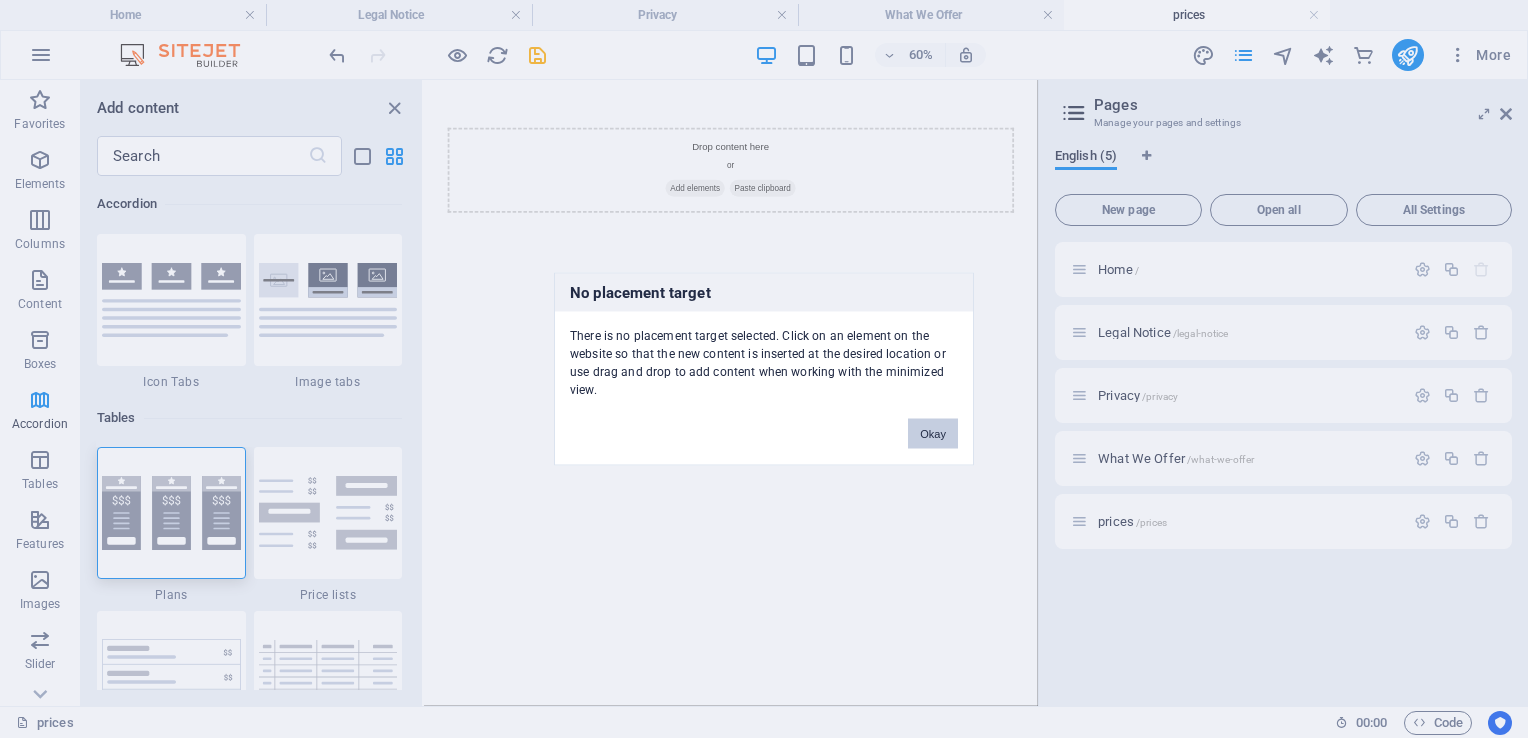 click on "Okay" at bounding box center [933, 434] 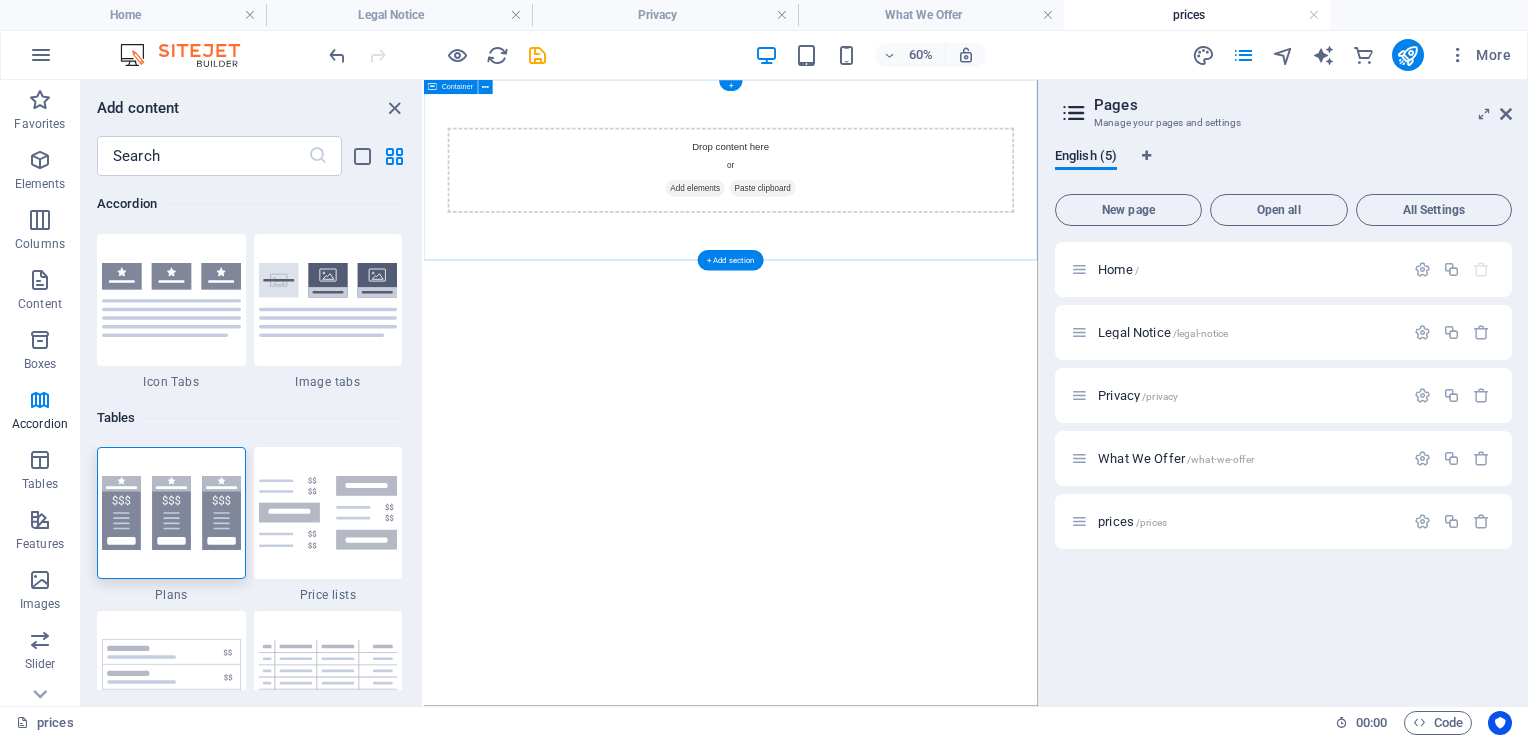 click on "Add elements" at bounding box center (876, 261) 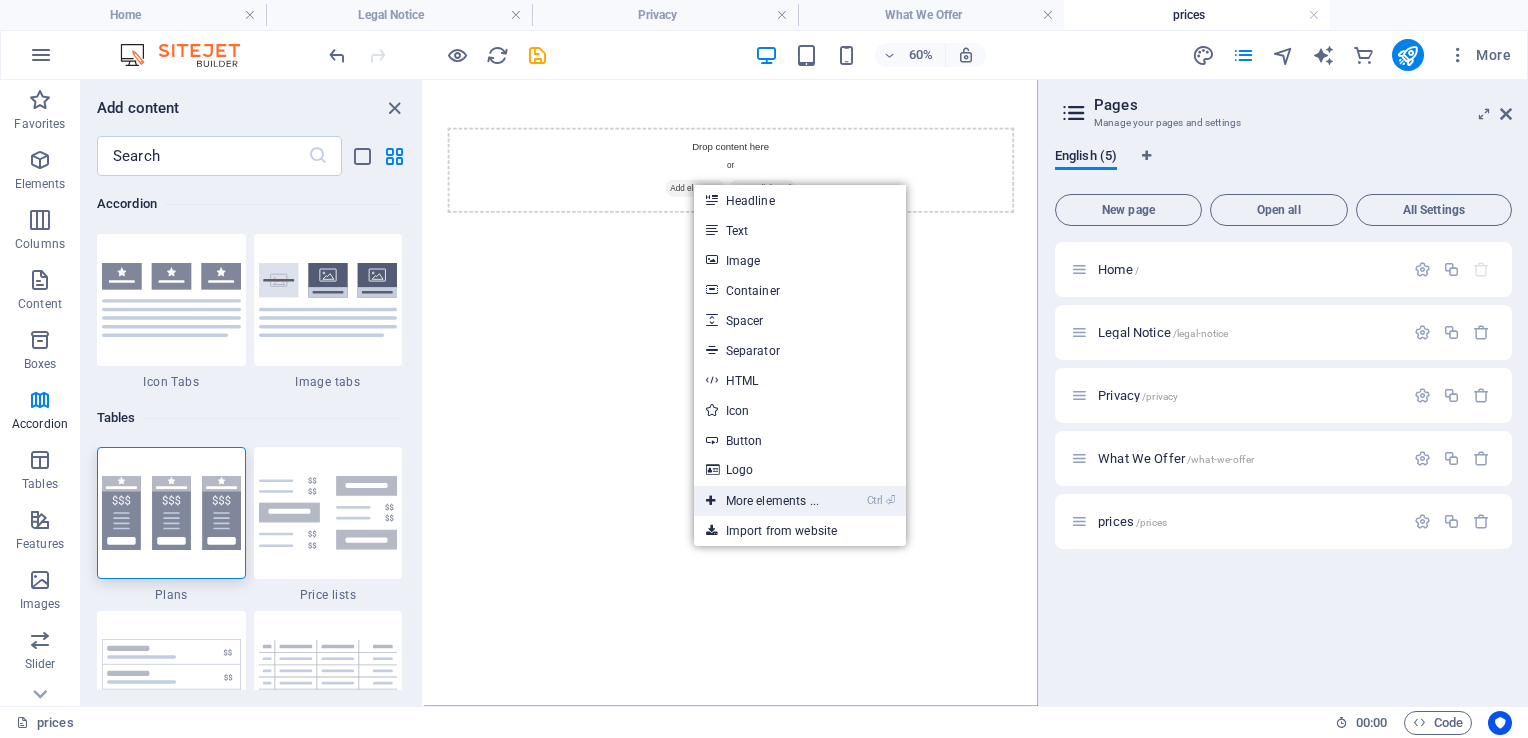 click on "Ctrl ⏎  More elements ..." at bounding box center [762, 501] 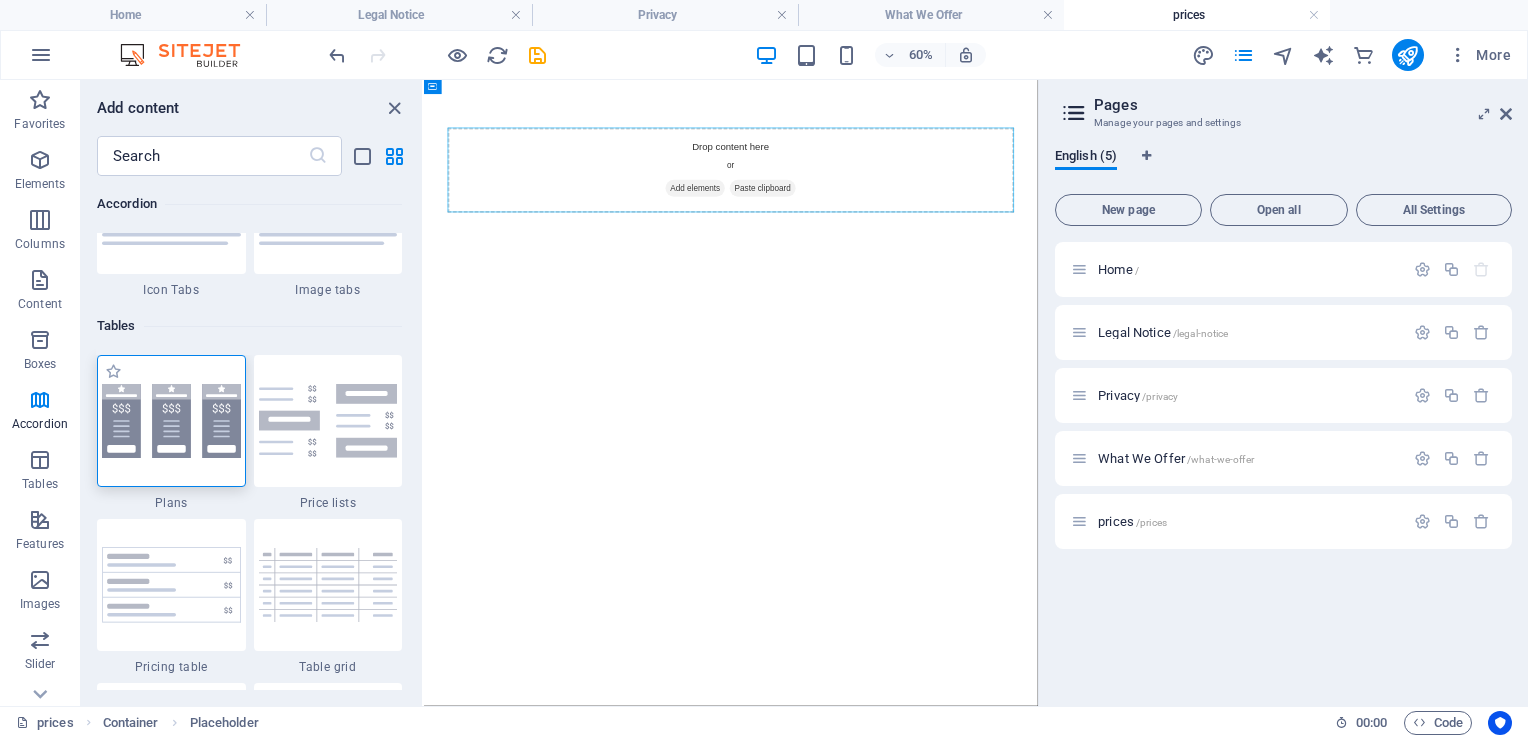 scroll, scrollTop: 6812, scrollLeft: 0, axis: vertical 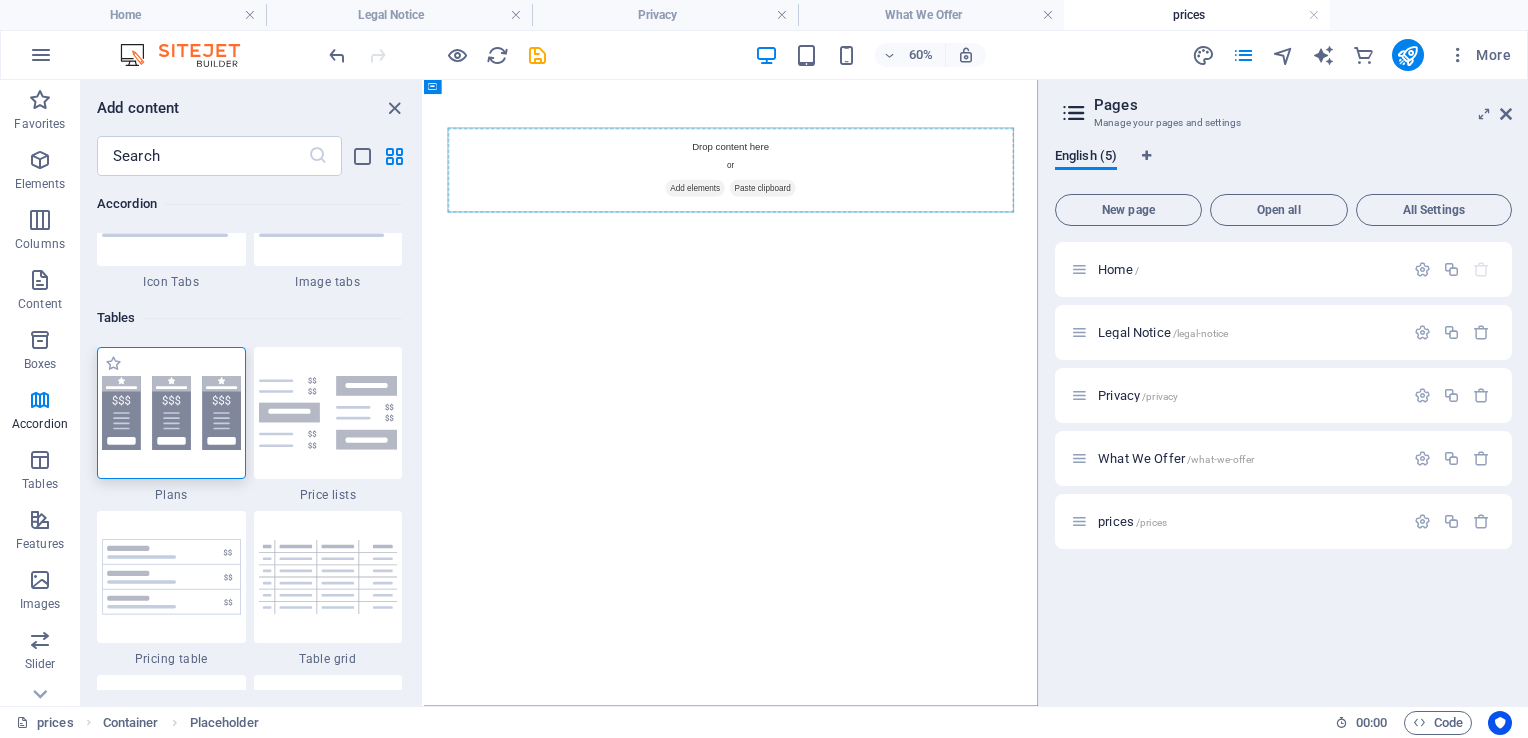 click at bounding box center [171, 413] 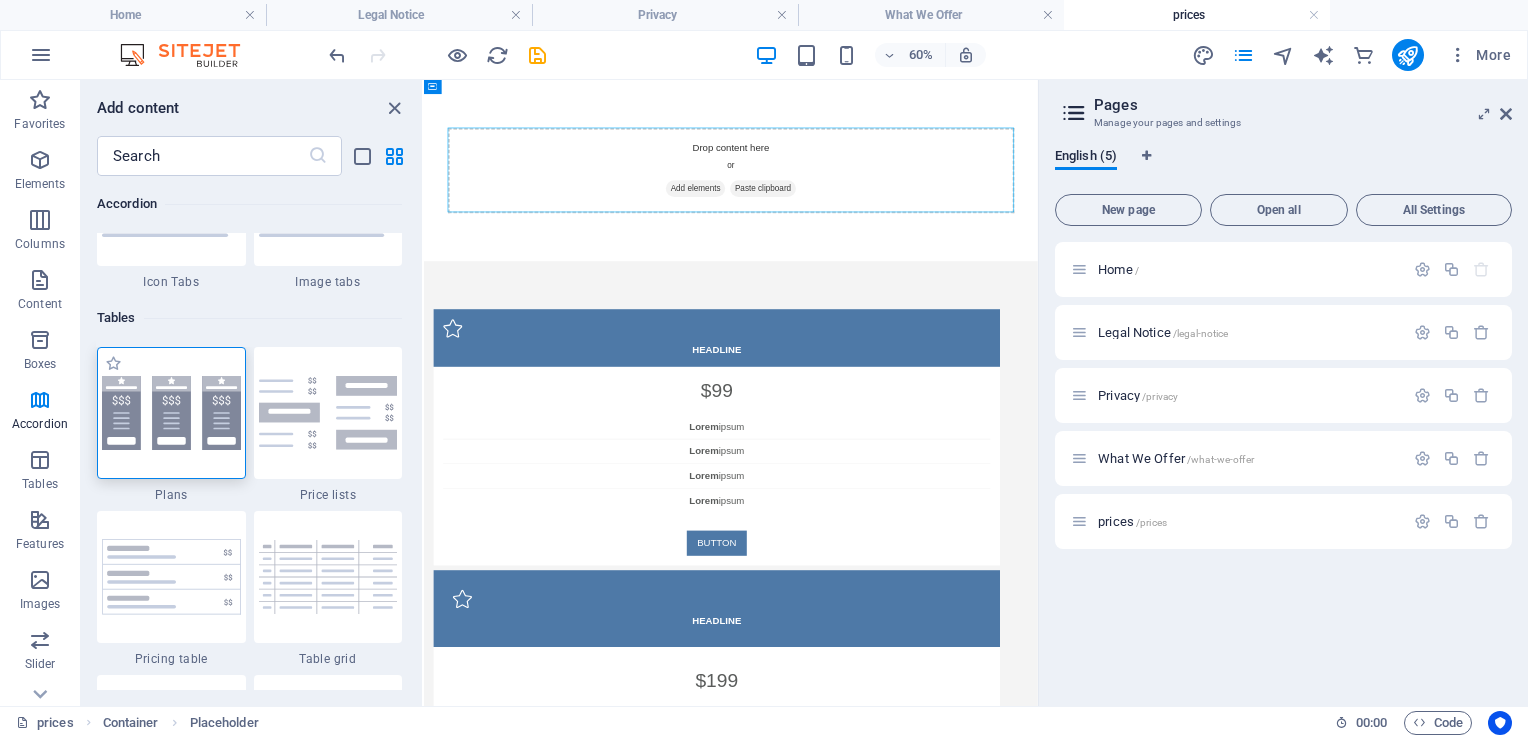 select on "rem" 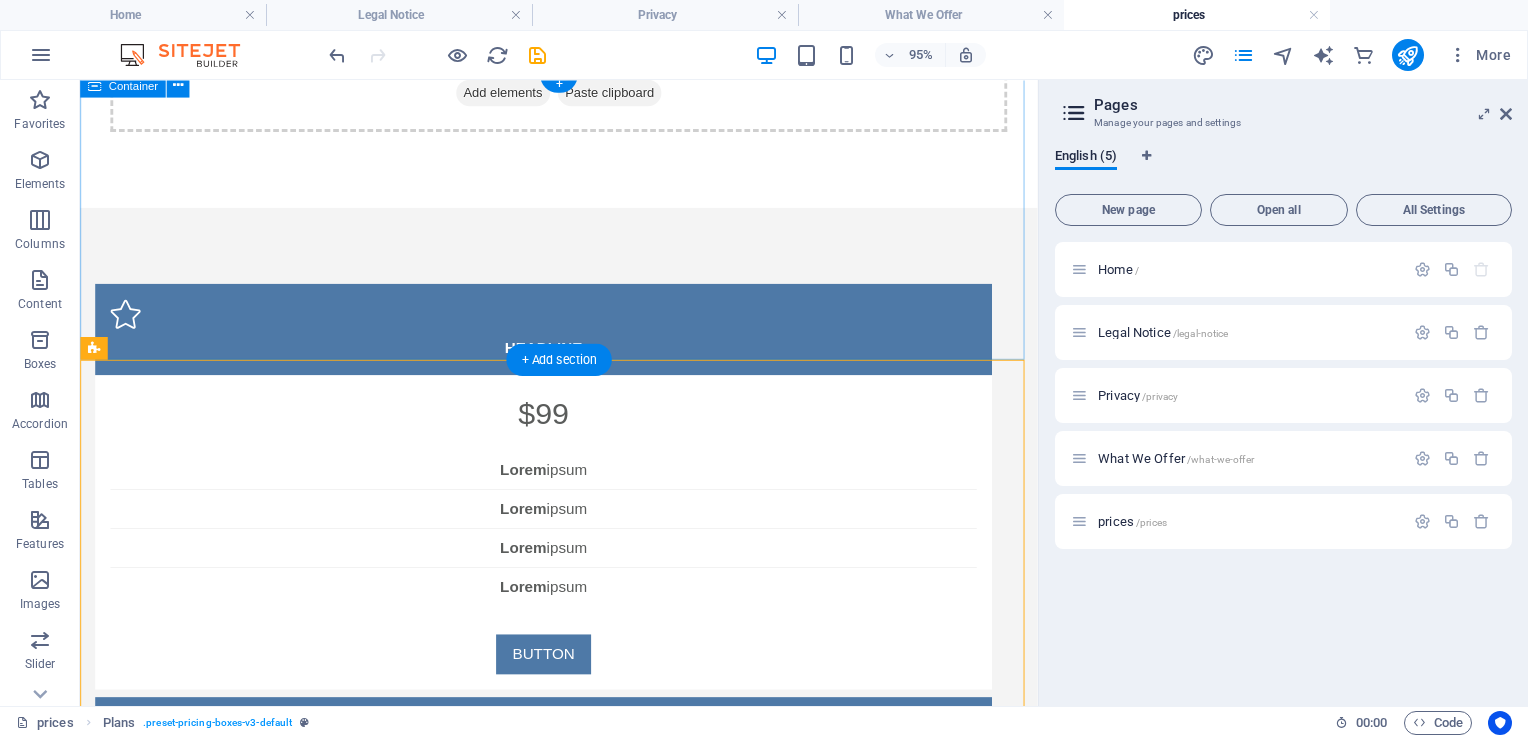 scroll, scrollTop: 200, scrollLeft: 0, axis: vertical 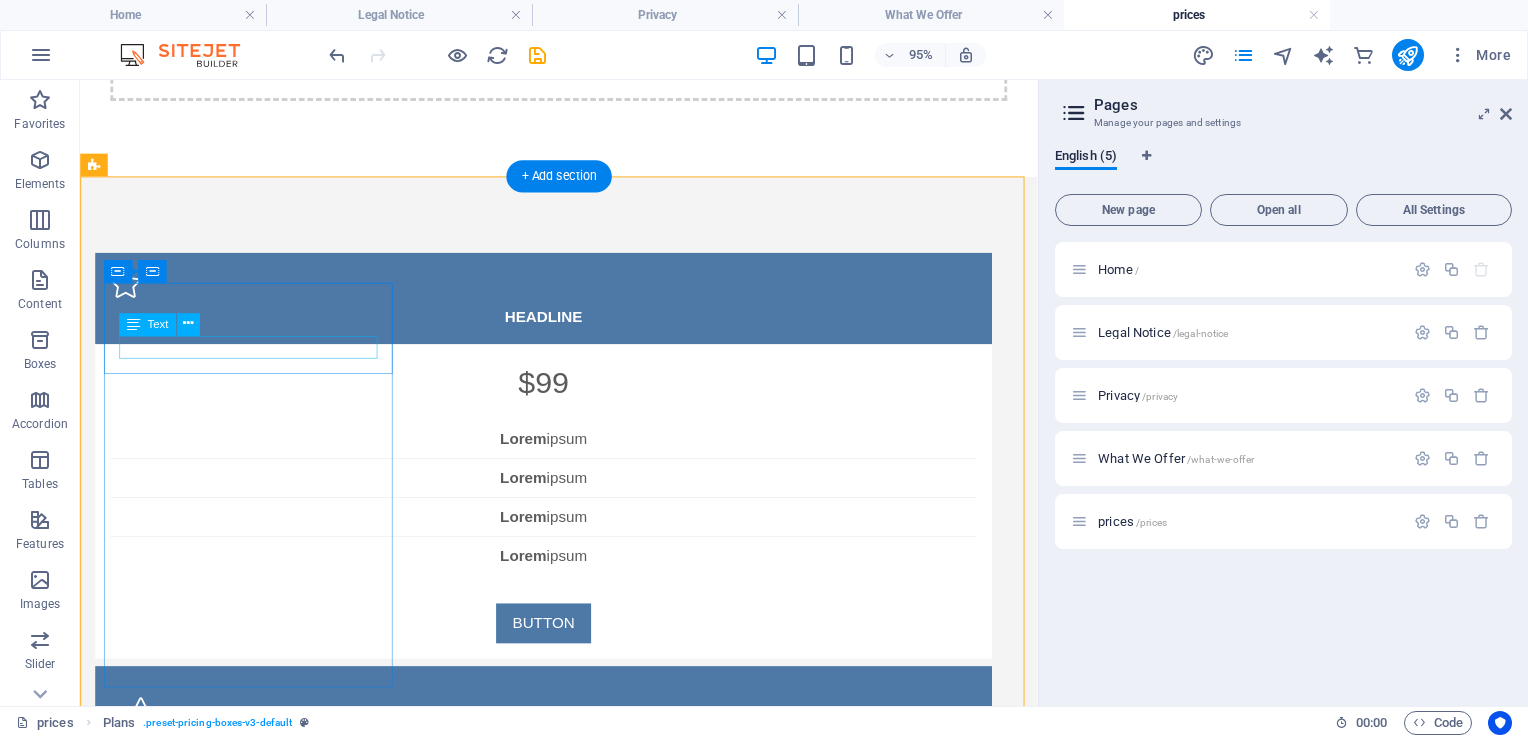 click on "Headline" at bounding box center (568, 330) 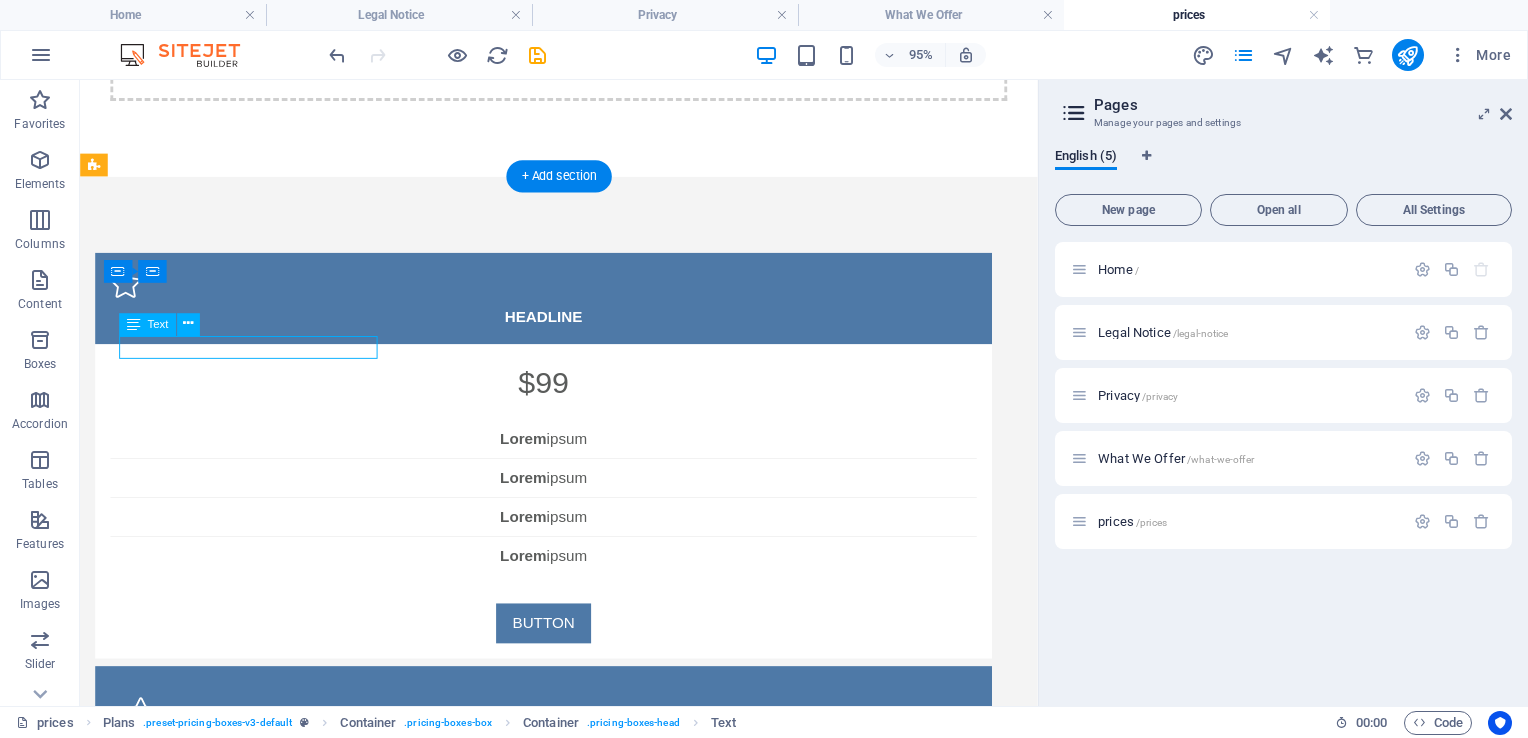 click on "Headline" at bounding box center [568, 330] 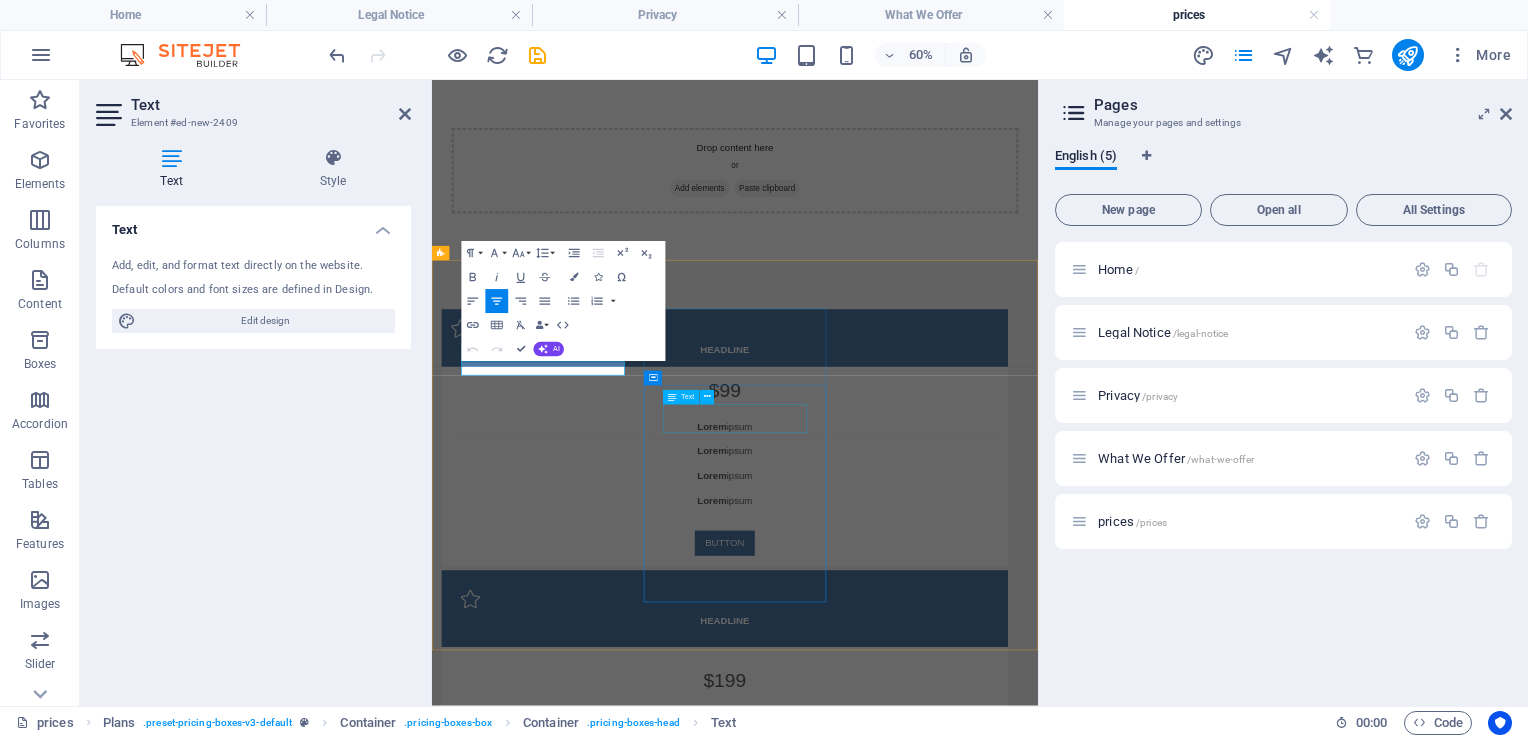 type 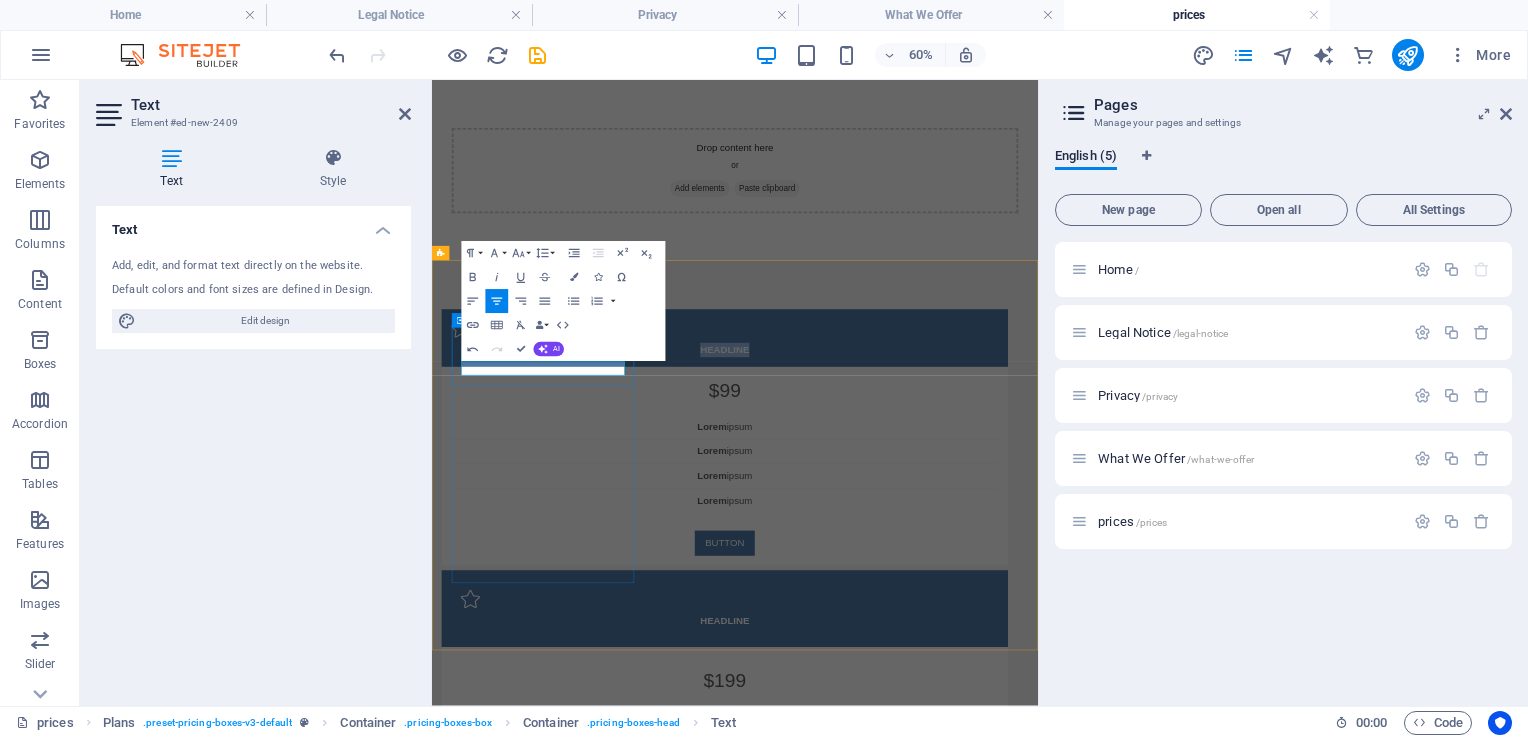 drag, startPoint x: 668, startPoint y: 567, endPoint x: 565, endPoint y: 575, distance: 103.31021 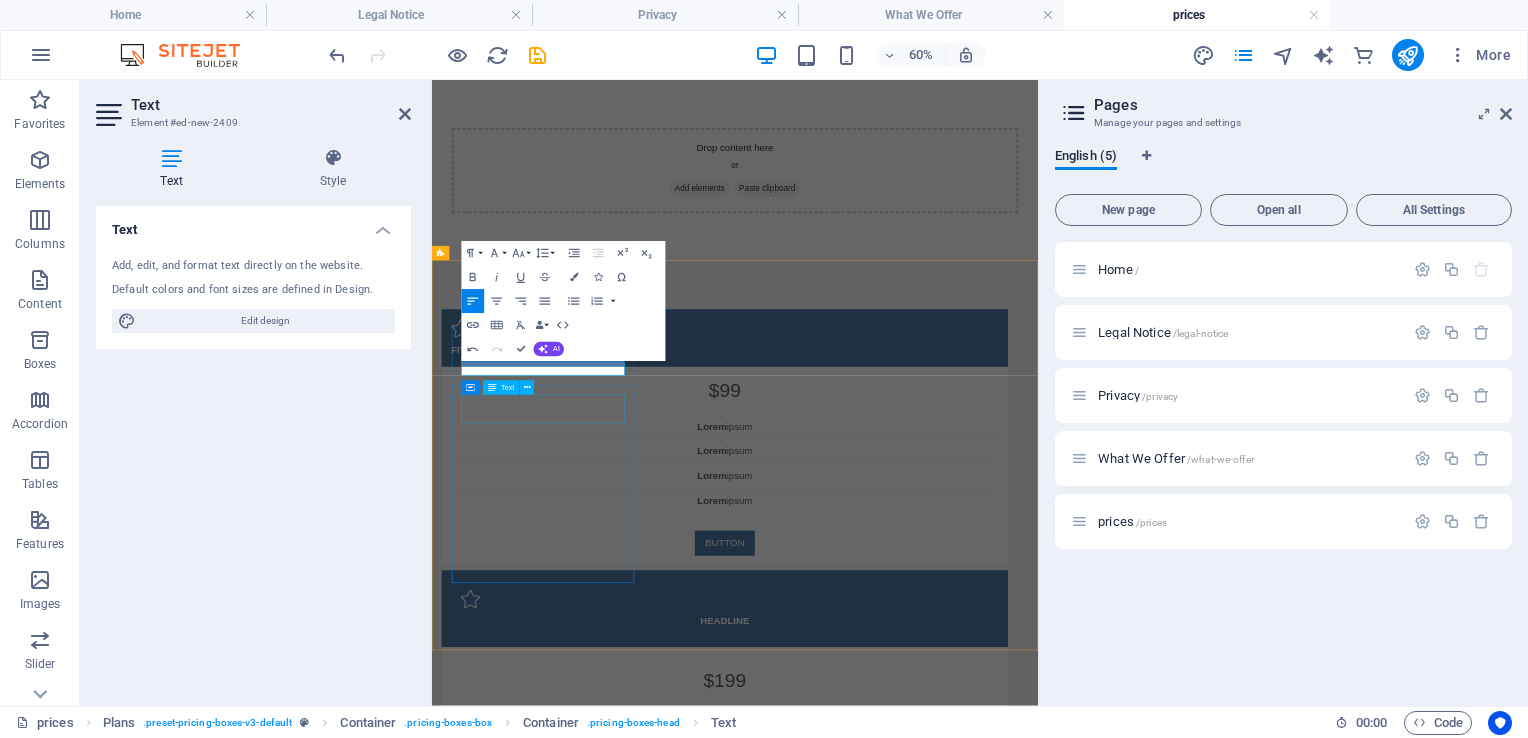 click on "$99" at bounding box center [920, 598] 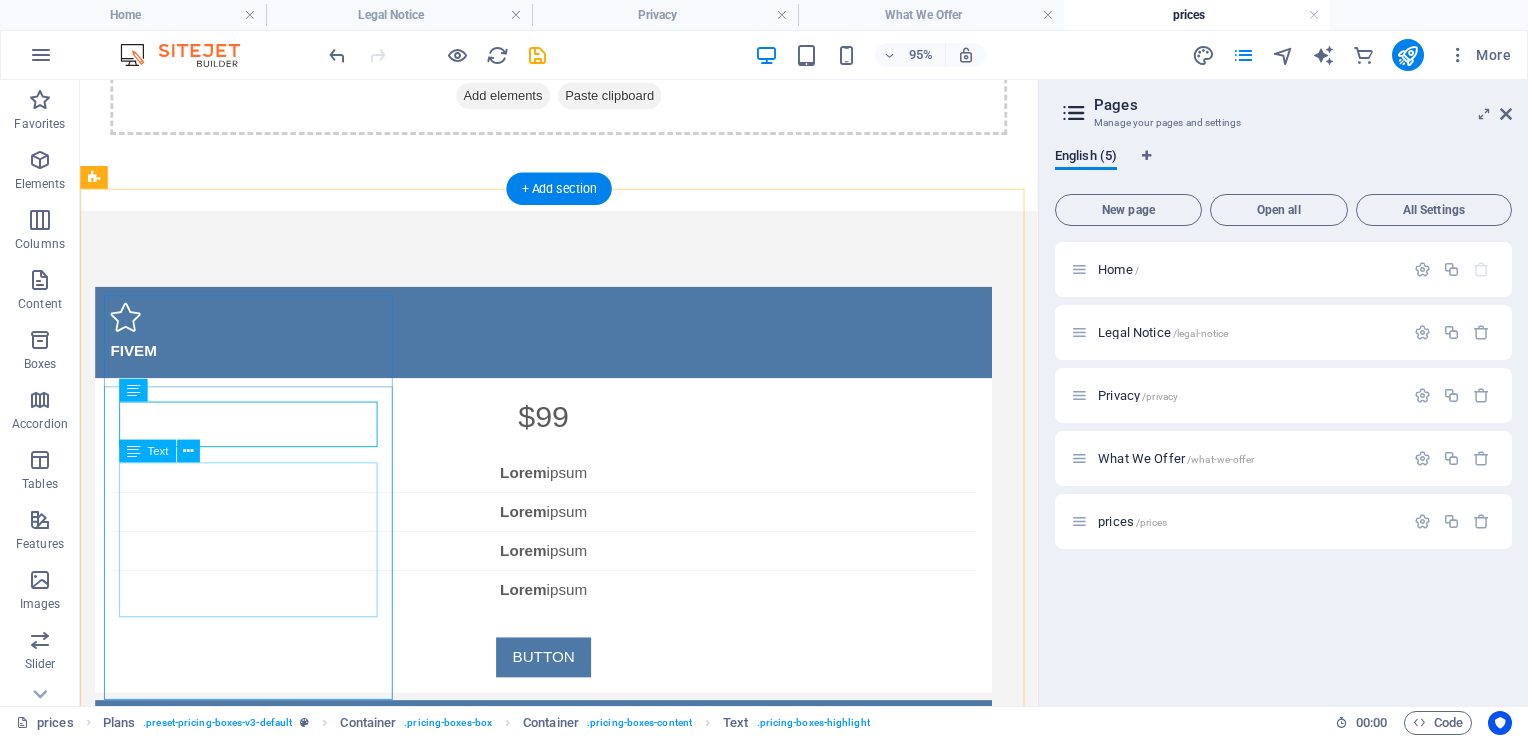scroll, scrollTop: 200, scrollLeft: 0, axis: vertical 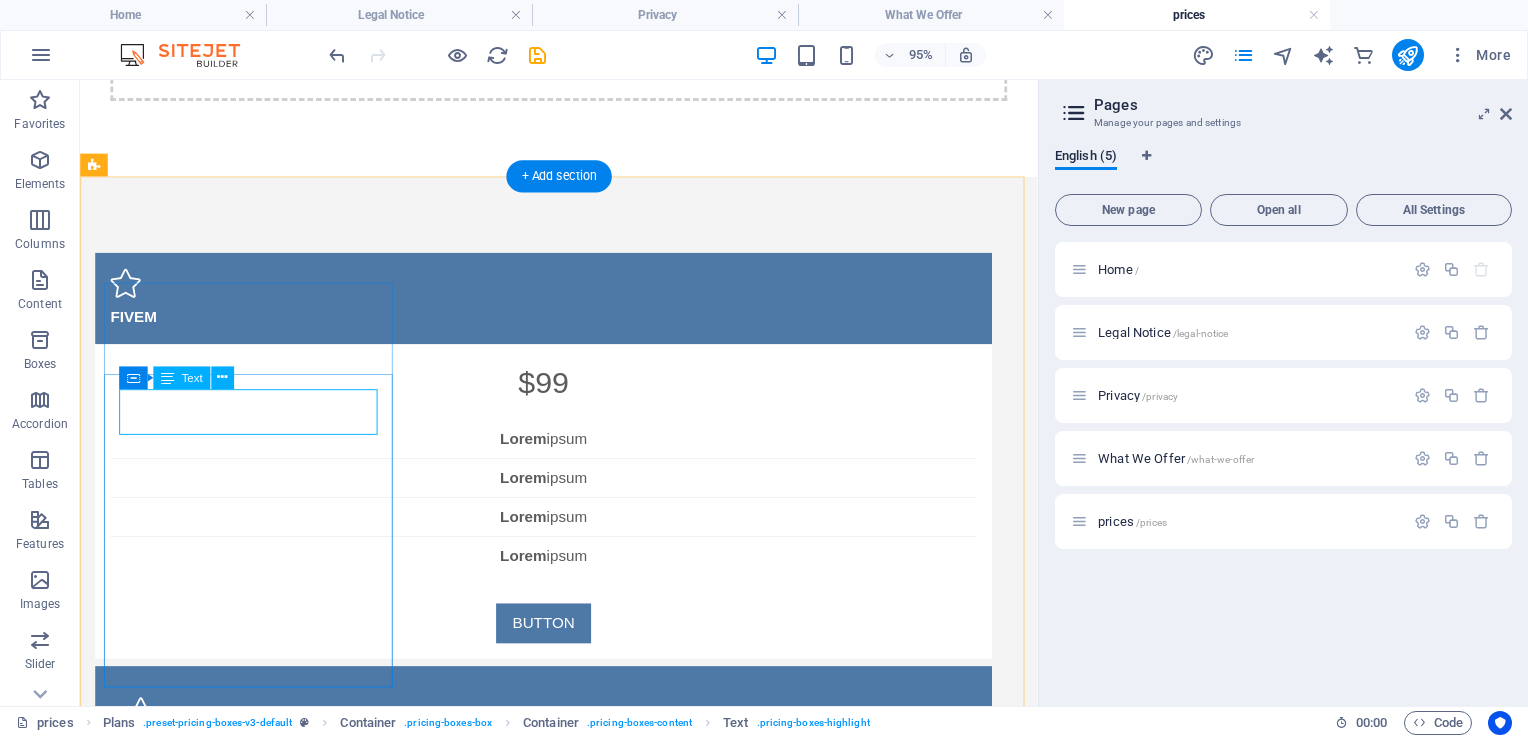 click on "$99" at bounding box center [568, 398] 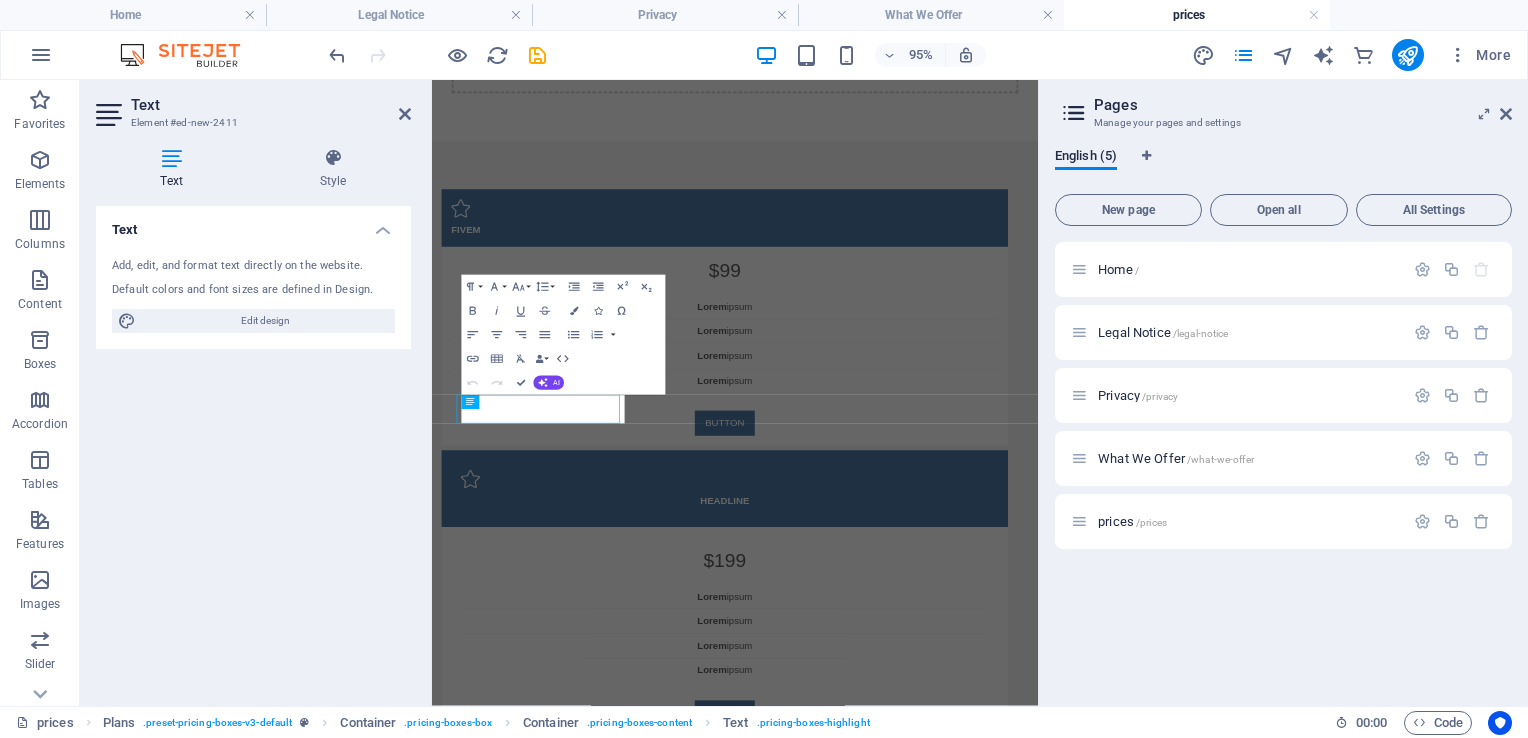 scroll, scrollTop: 0, scrollLeft: 0, axis: both 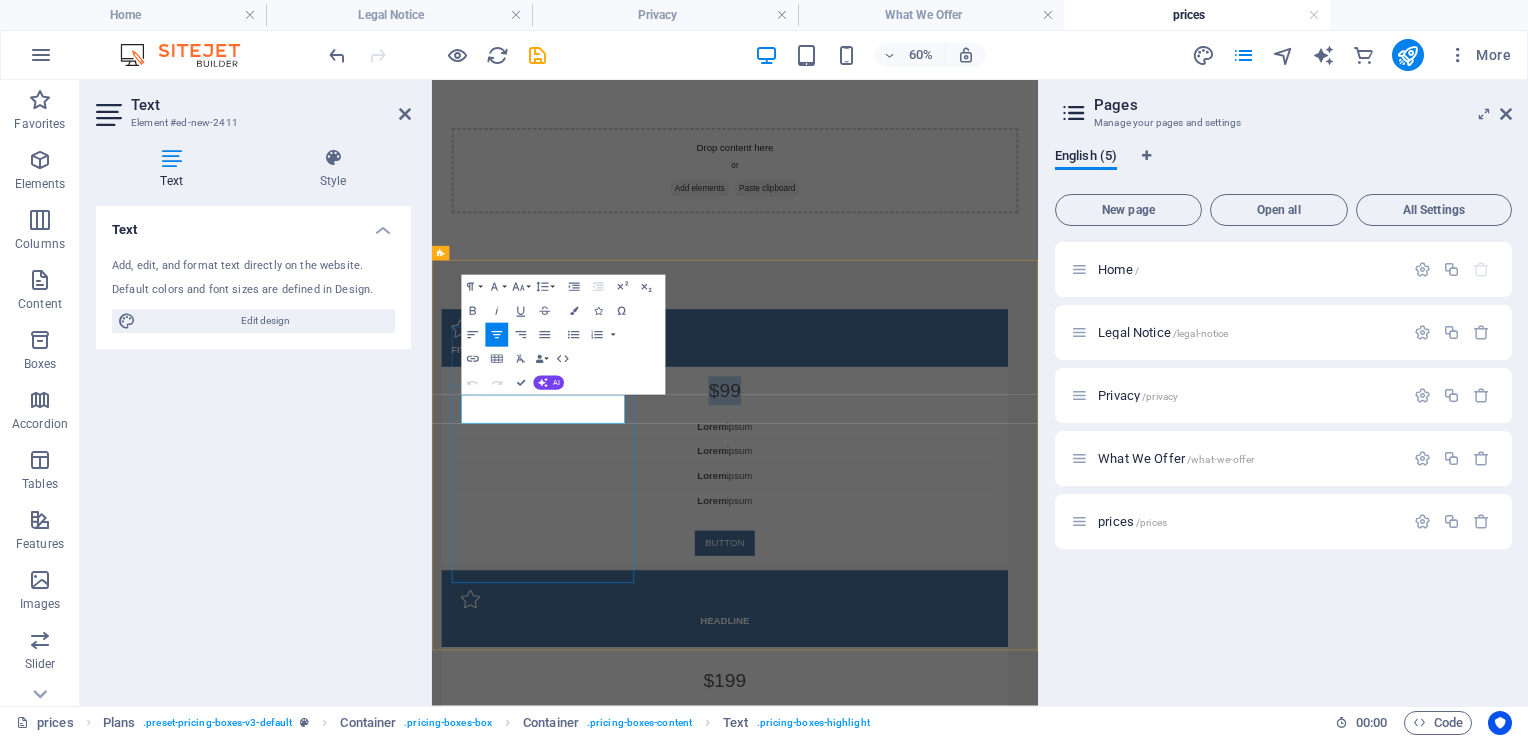 drag, startPoint x: 669, startPoint y: 638, endPoint x: 557, endPoint y: 639, distance: 112.00446 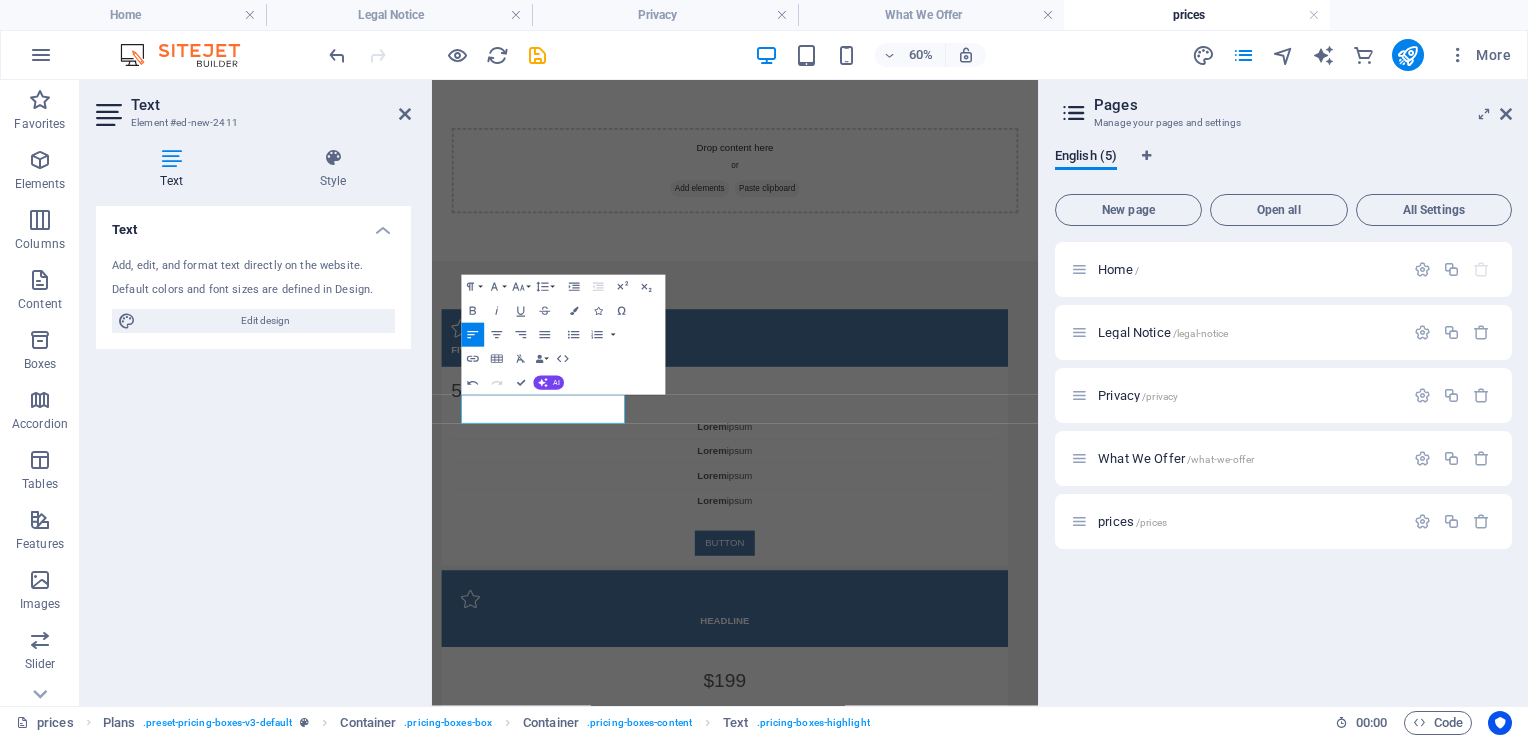 drag, startPoint x: 115, startPoint y: 626, endPoint x: 126, endPoint y: 618, distance: 13.601471 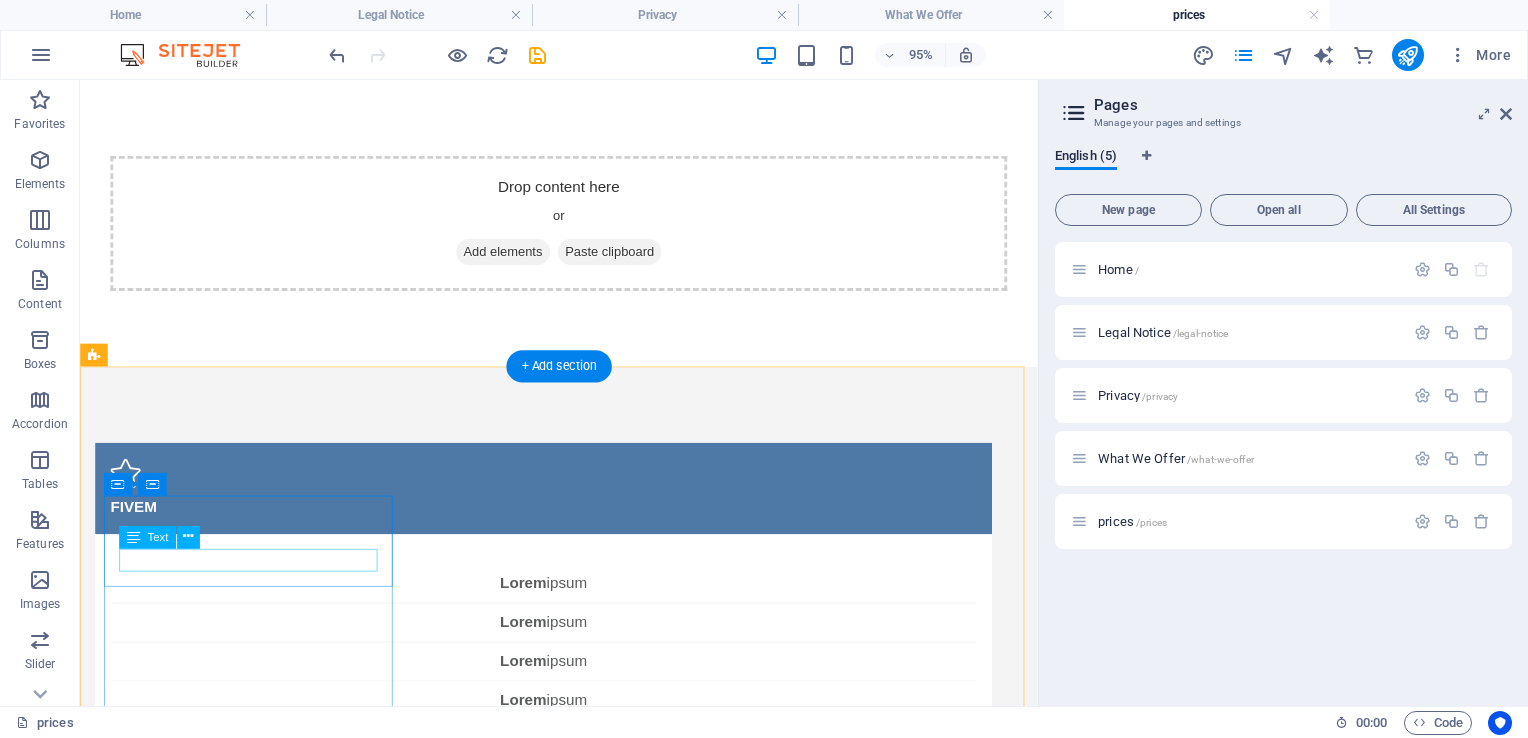click on "fivem" at bounding box center (568, 530) 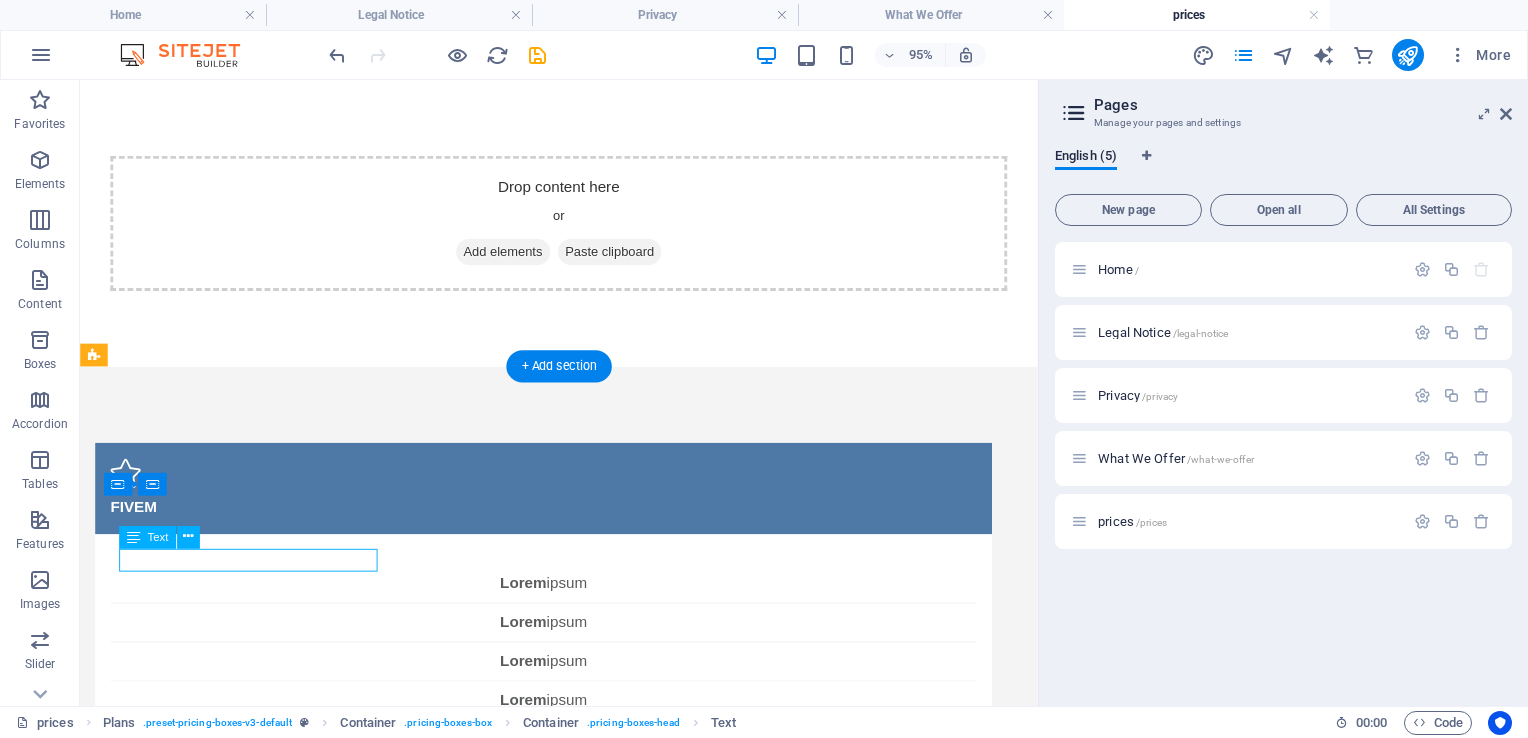 click on "fivem" at bounding box center (568, 530) 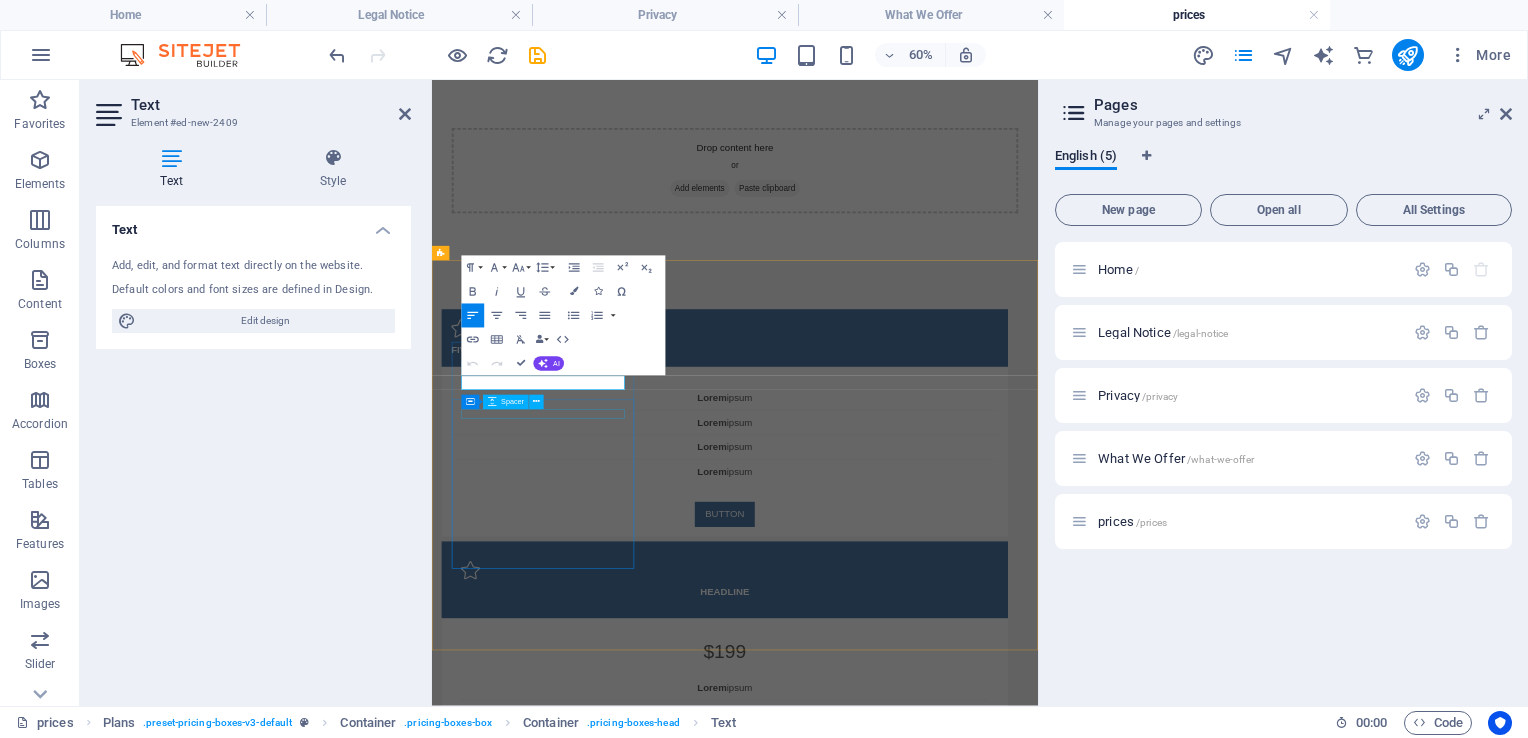 click at bounding box center (920, 582) 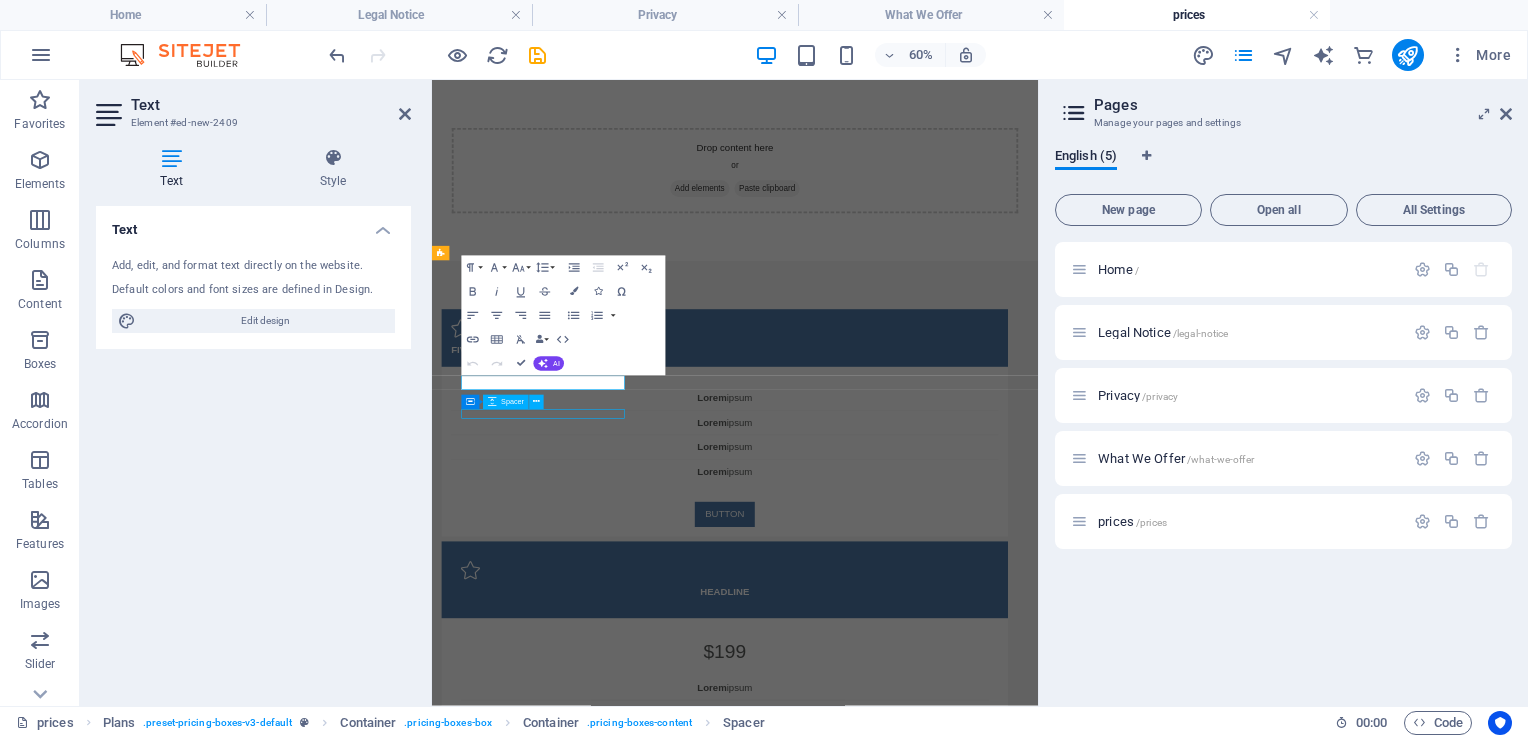 click on "fivem Lorem  ipsum Lorem  ipsum Lorem  ipsum Lorem  ipsum BUTTON Headline $199 Lorem  ipsum Lorem  ipsum Lorem  ipsum Lorem  ipsum BUTTON Headline $299 Lorem  ipsum Lorem  ipsum Lorem  ipsum Lorem  ipsum BUTTON" at bounding box center [937, 1118] 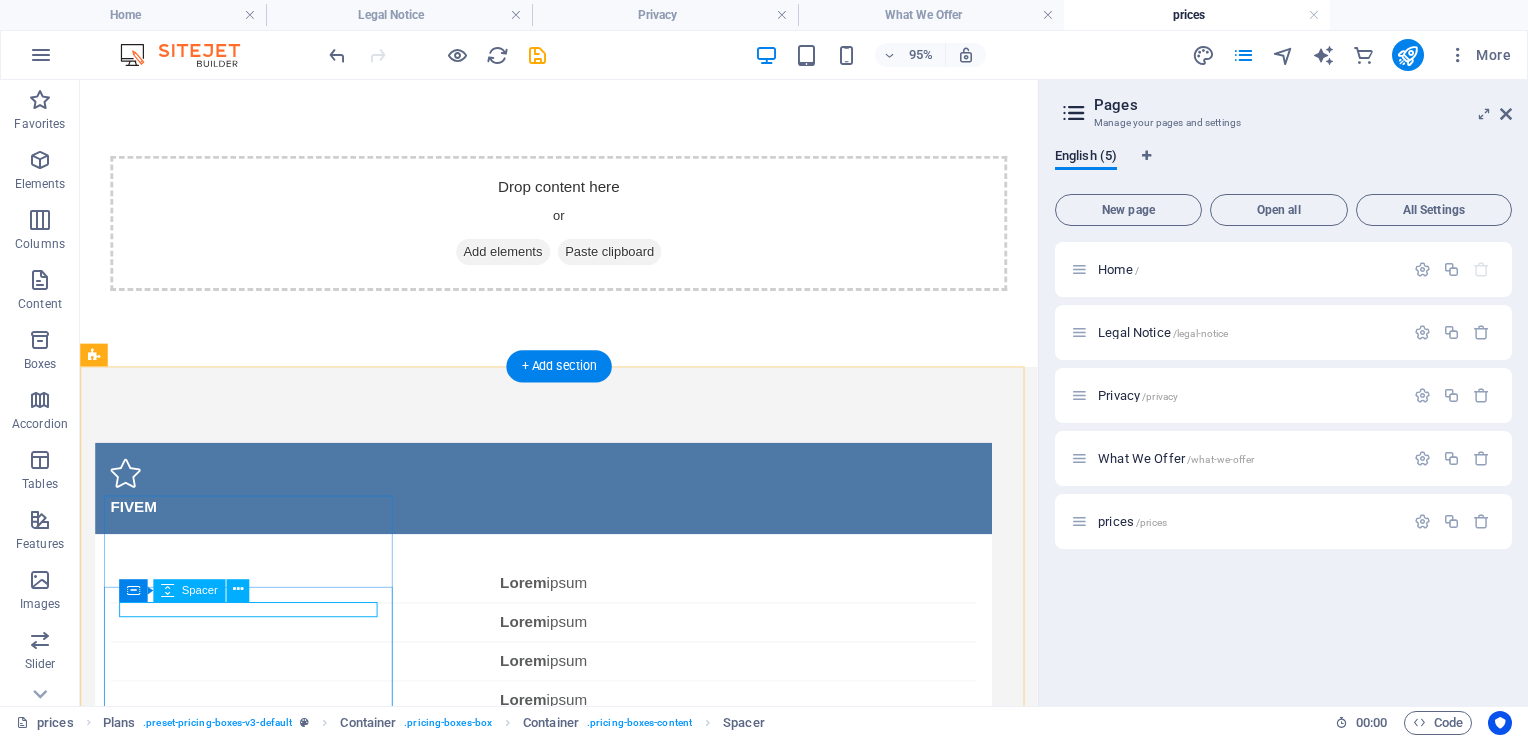 click at bounding box center (568, 582) 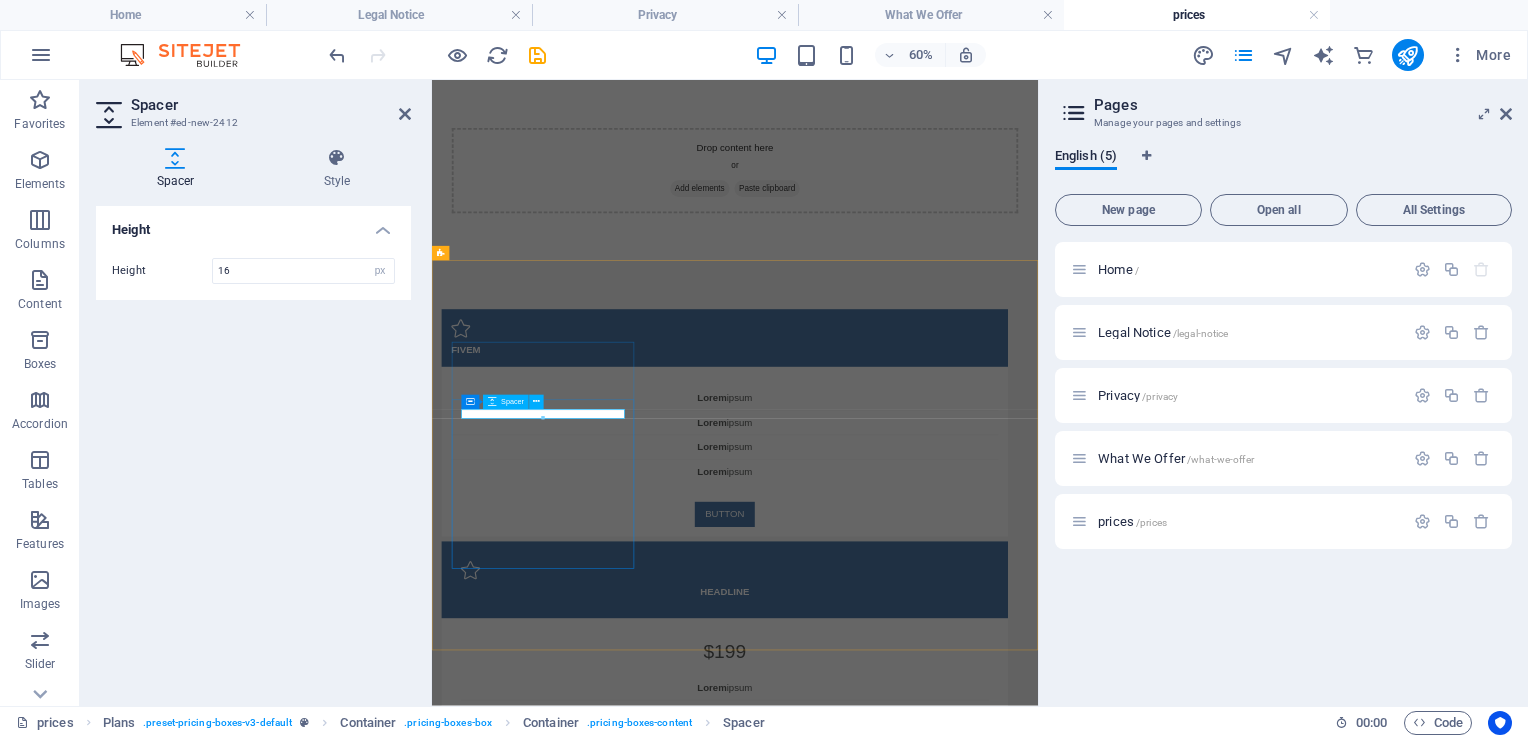 click at bounding box center (920, 582) 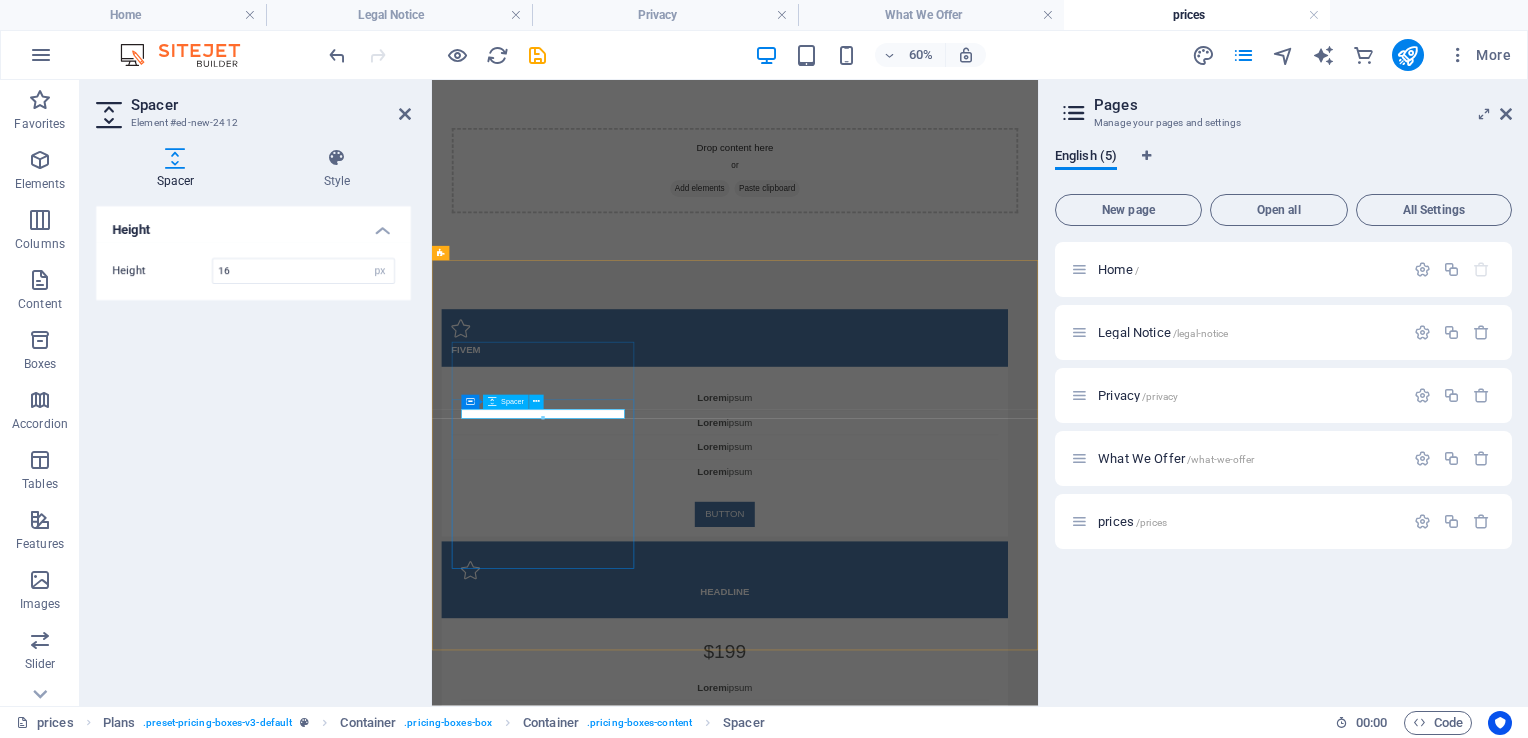click at bounding box center (920, 582) 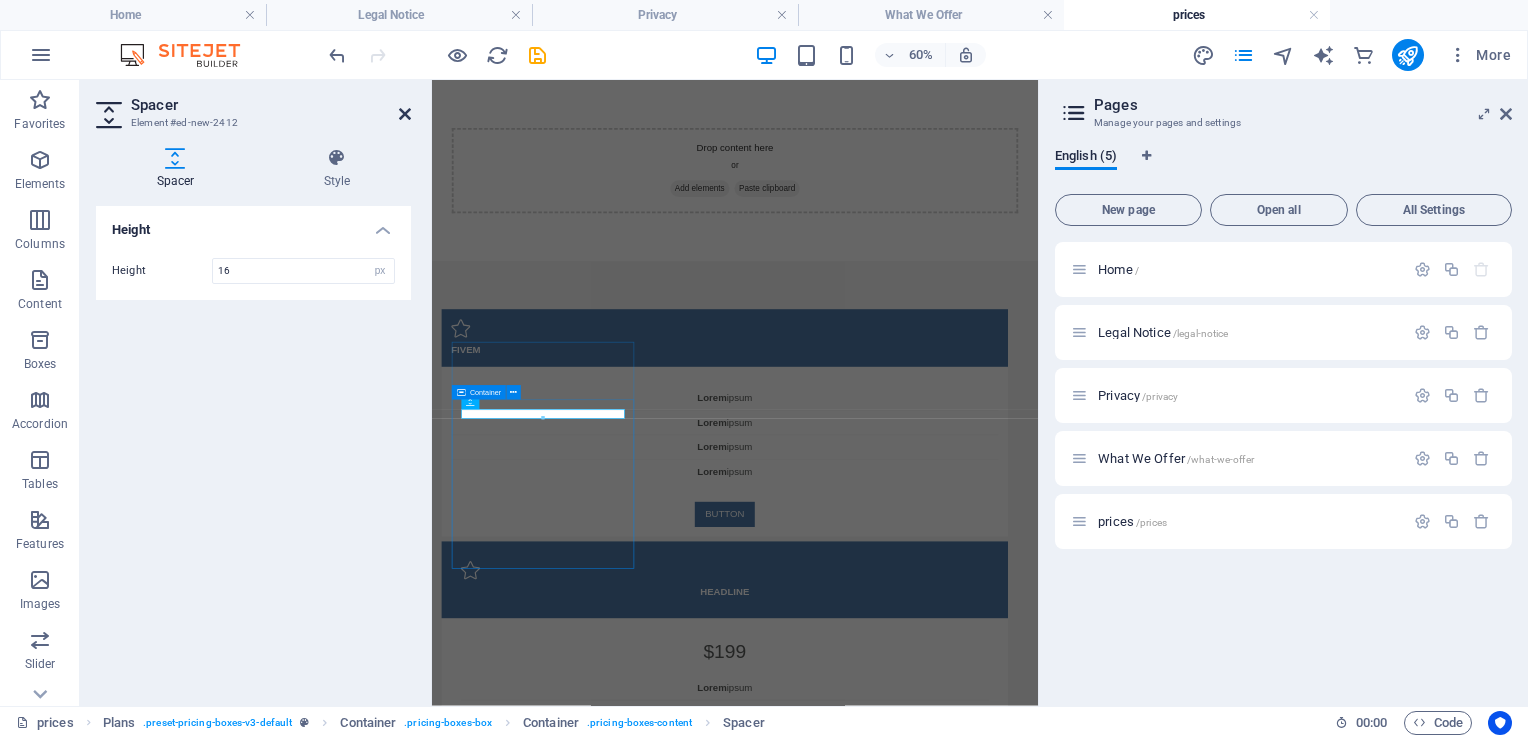 click at bounding box center (405, 114) 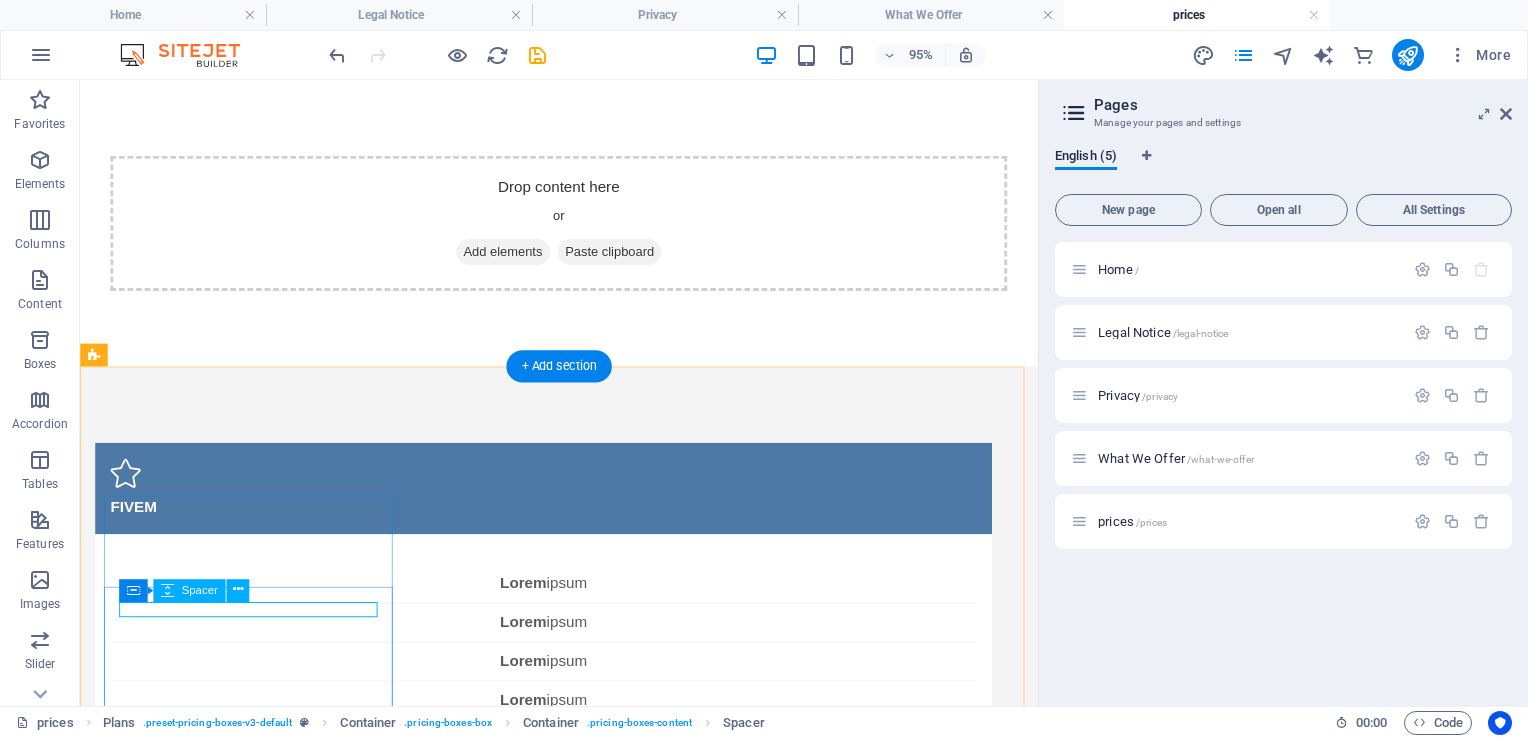 click at bounding box center (568, 582) 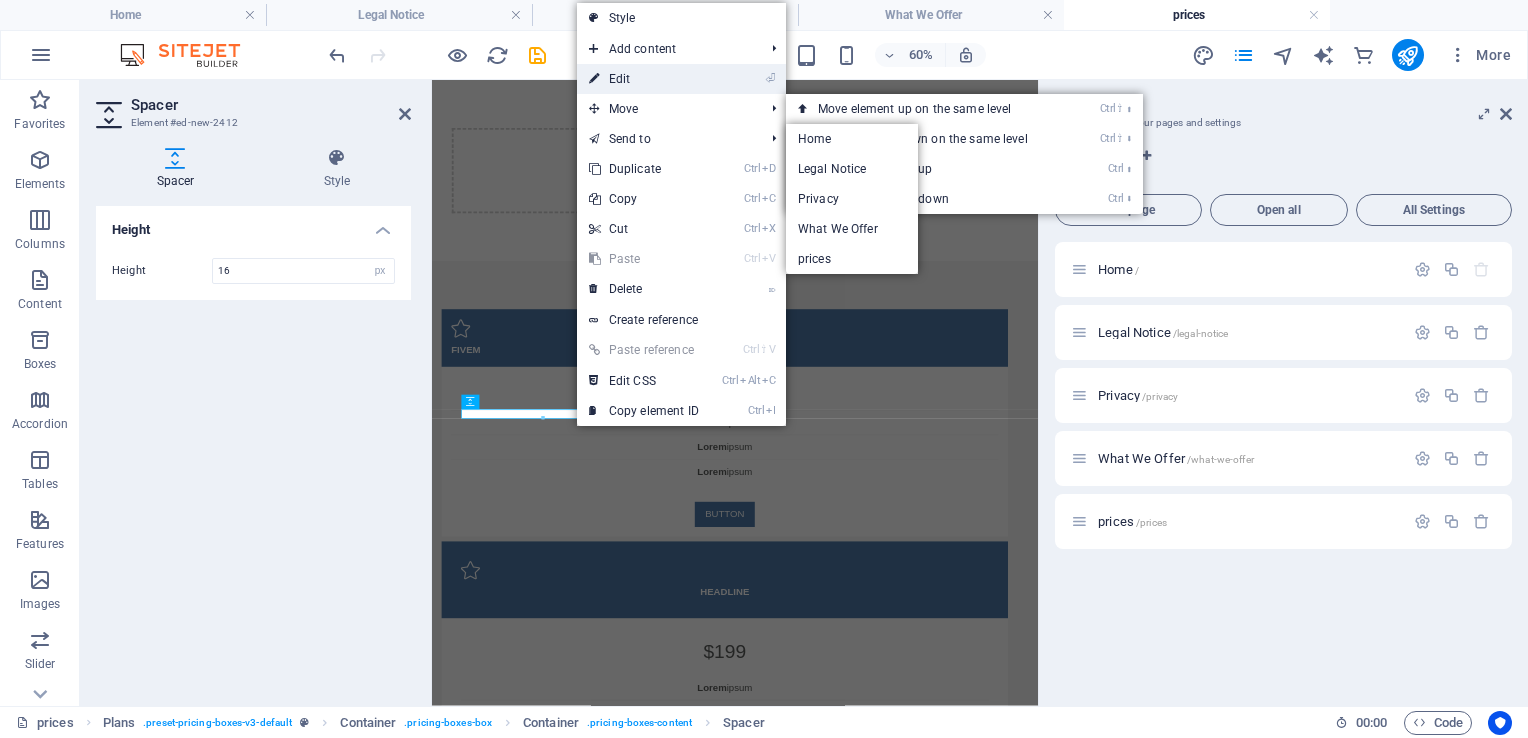click on "⏎  Edit" at bounding box center (644, 79) 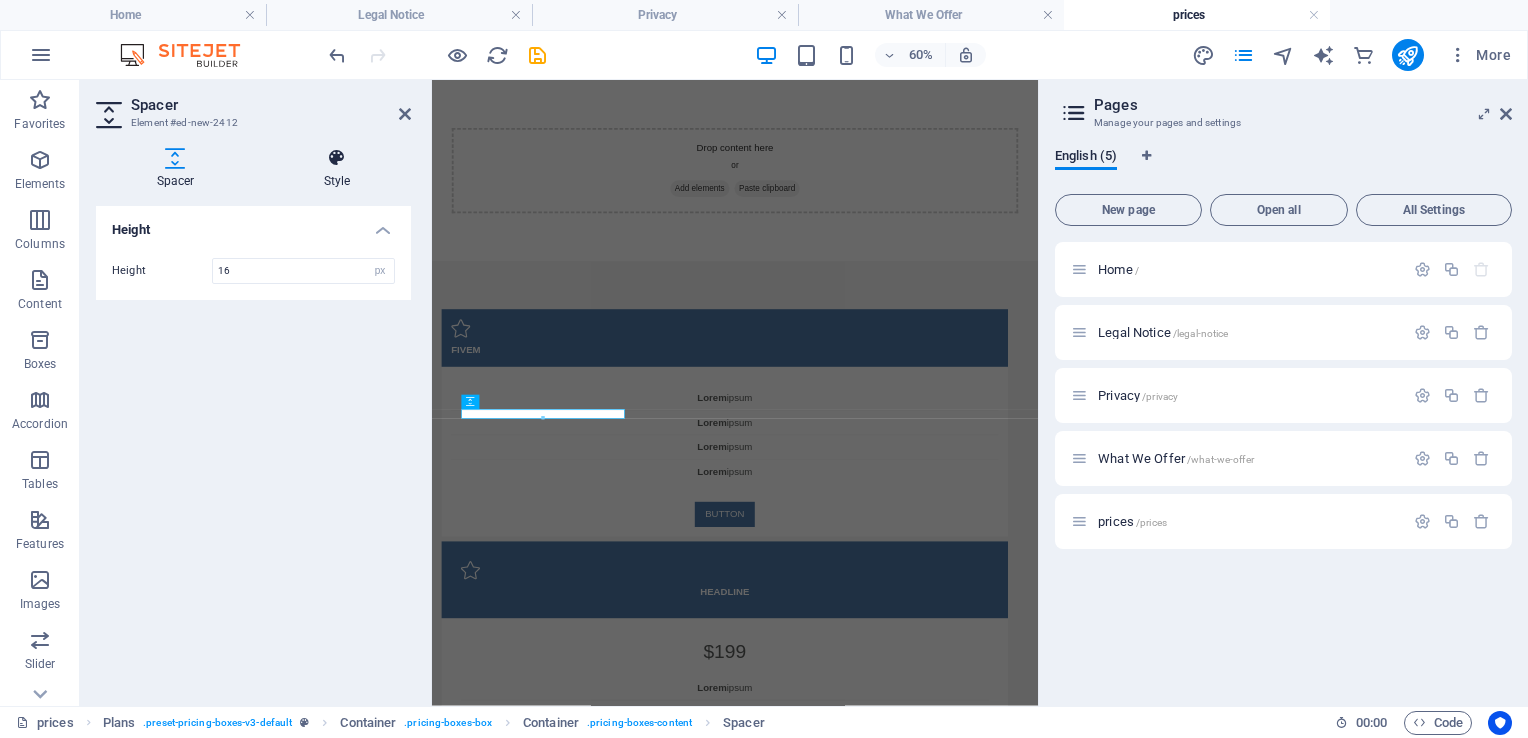 click on "Style" at bounding box center [337, 169] 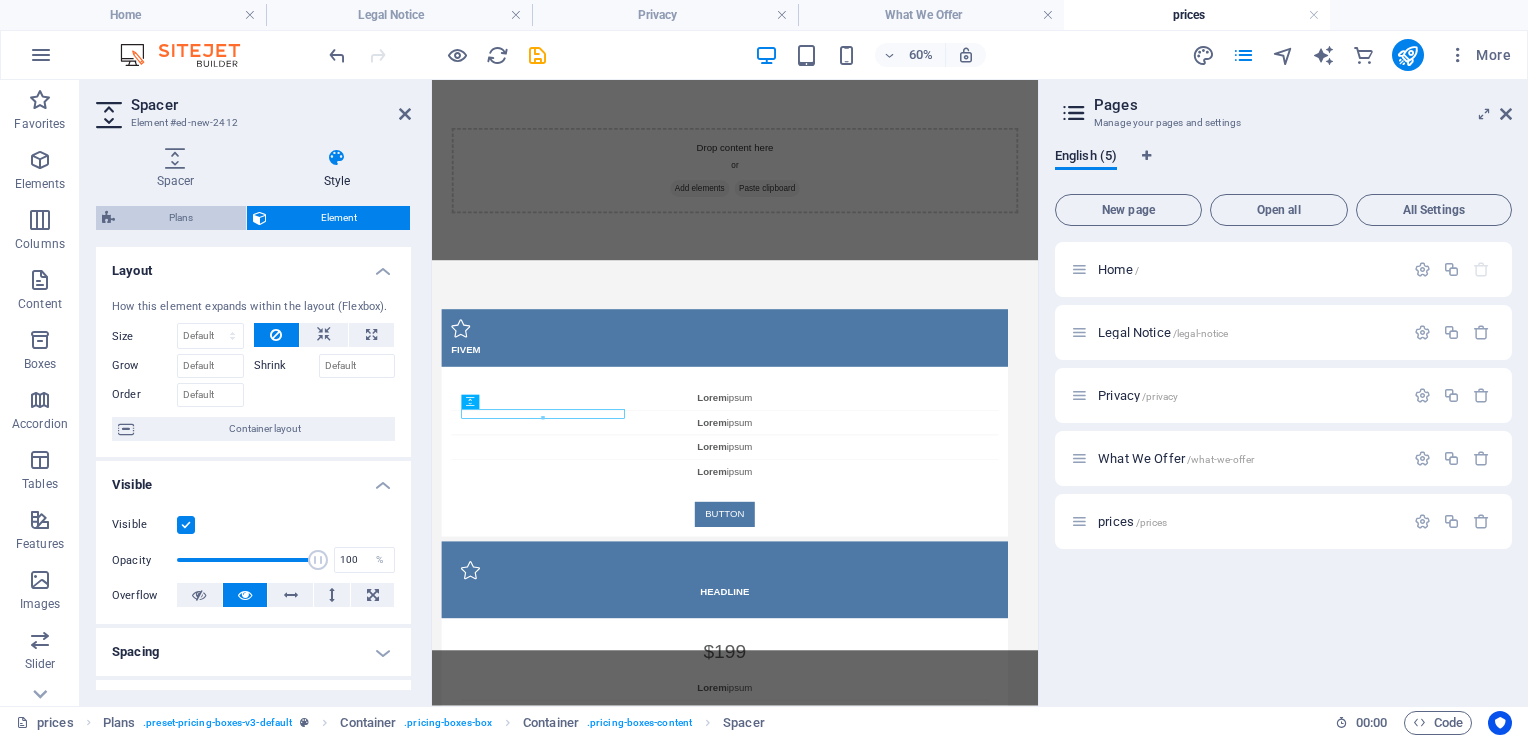 click on "Plans" at bounding box center [180, 218] 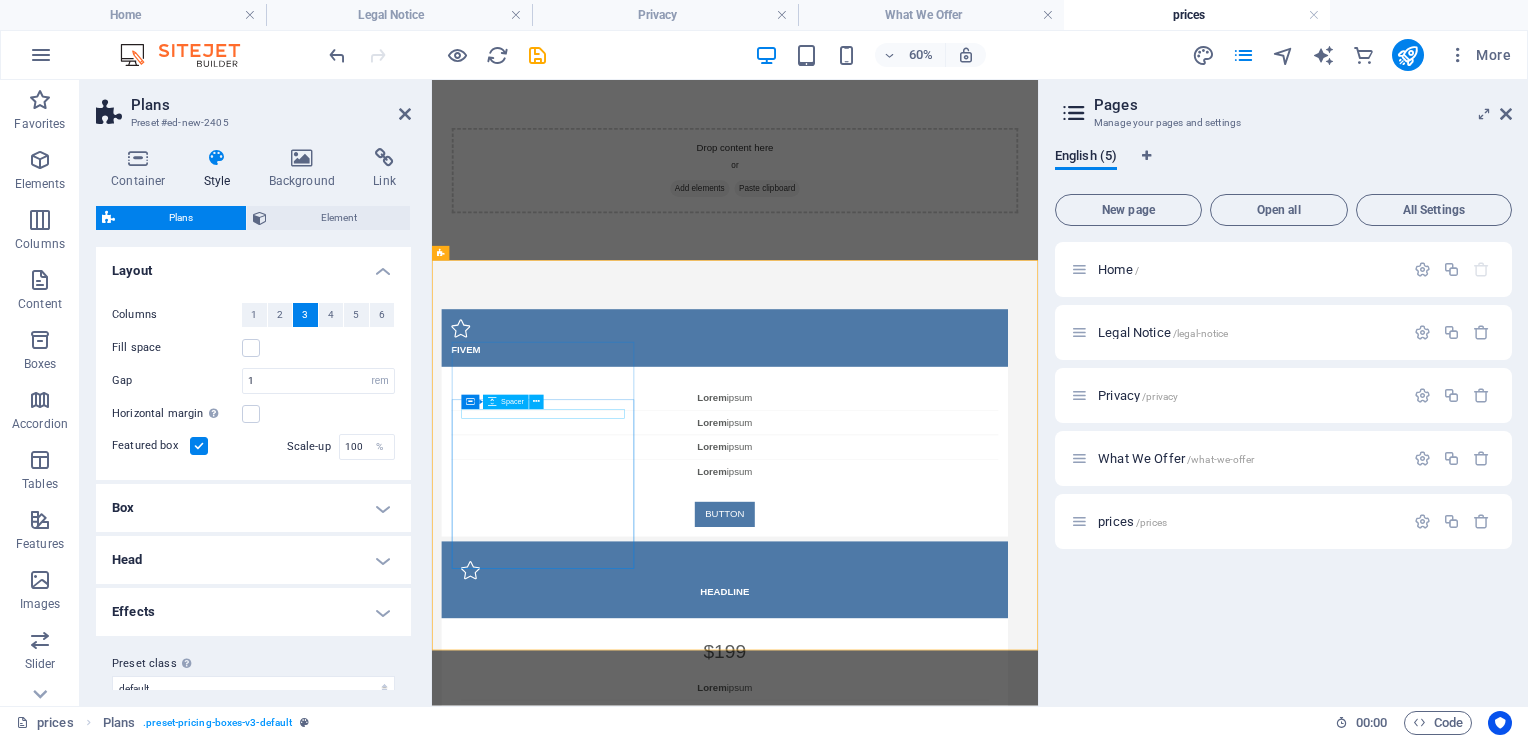 click at bounding box center [920, 582] 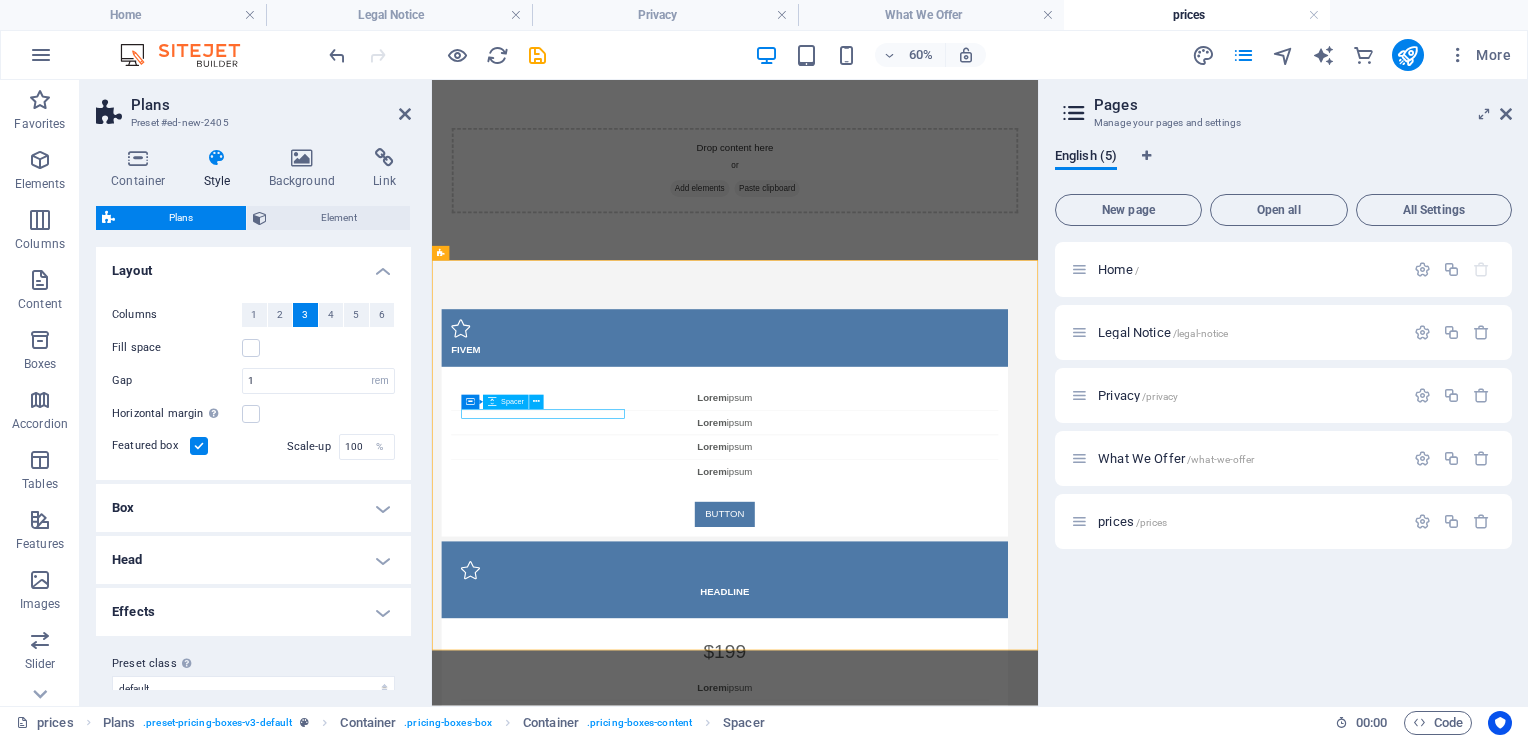 click at bounding box center (920, 582) 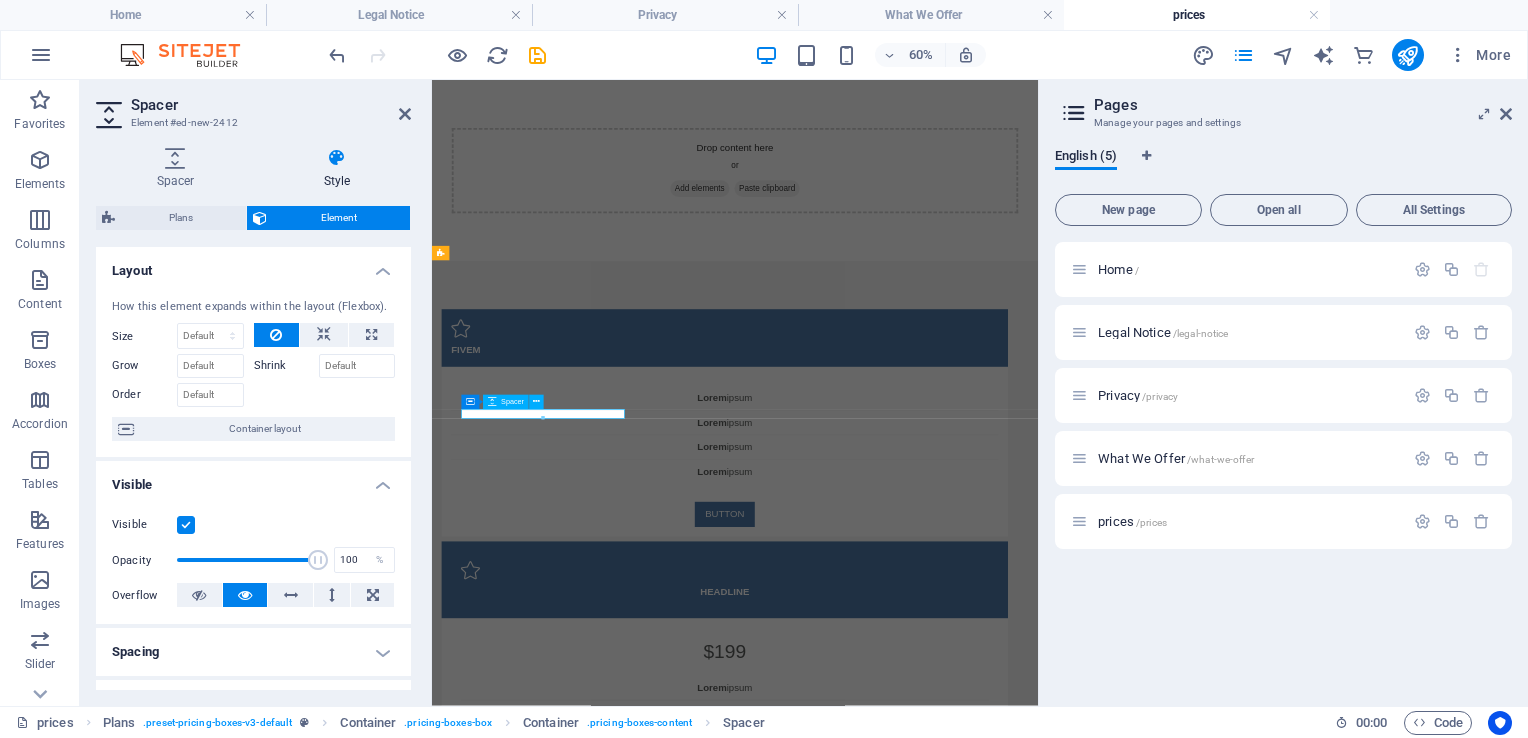 click at bounding box center [920, 582] 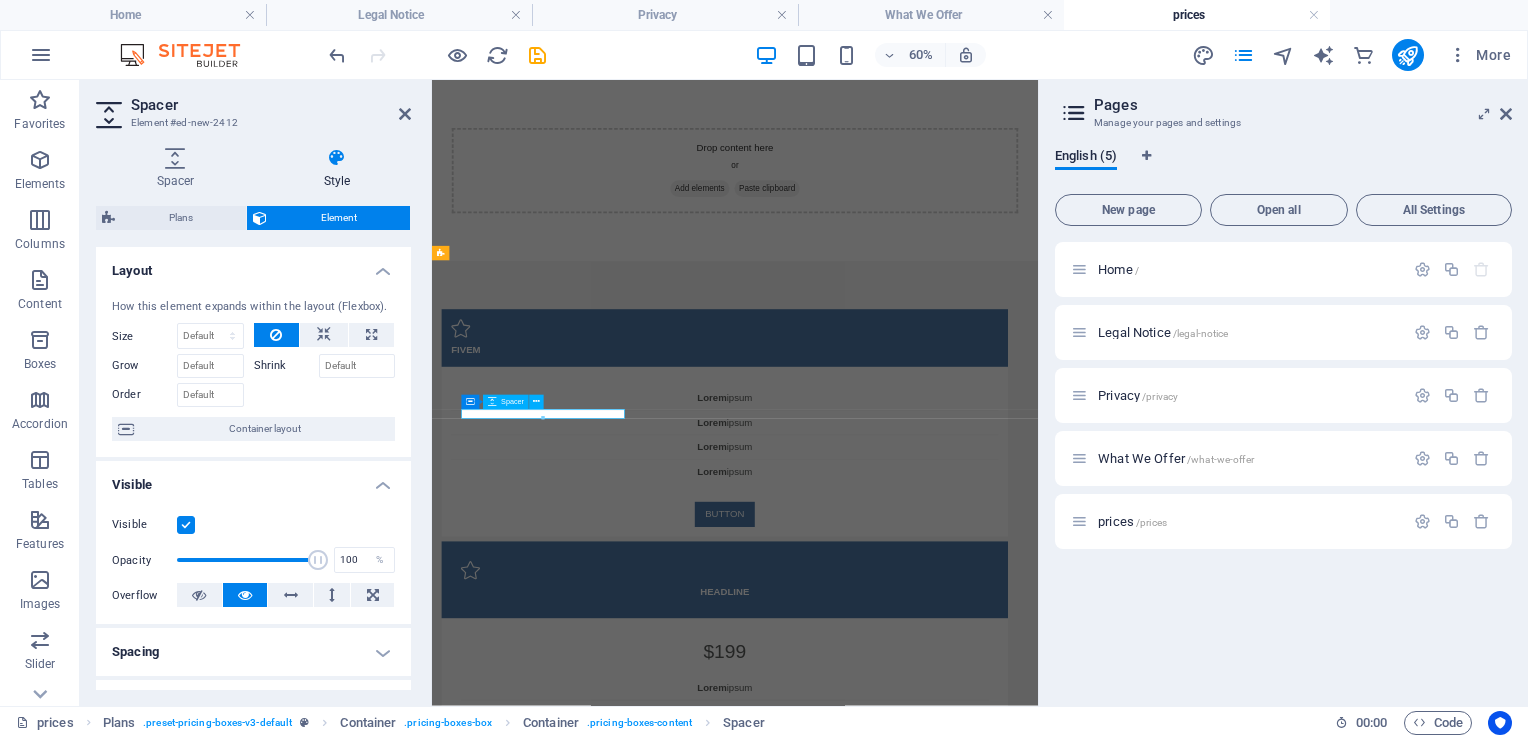 click at bounding box center [920, 582] 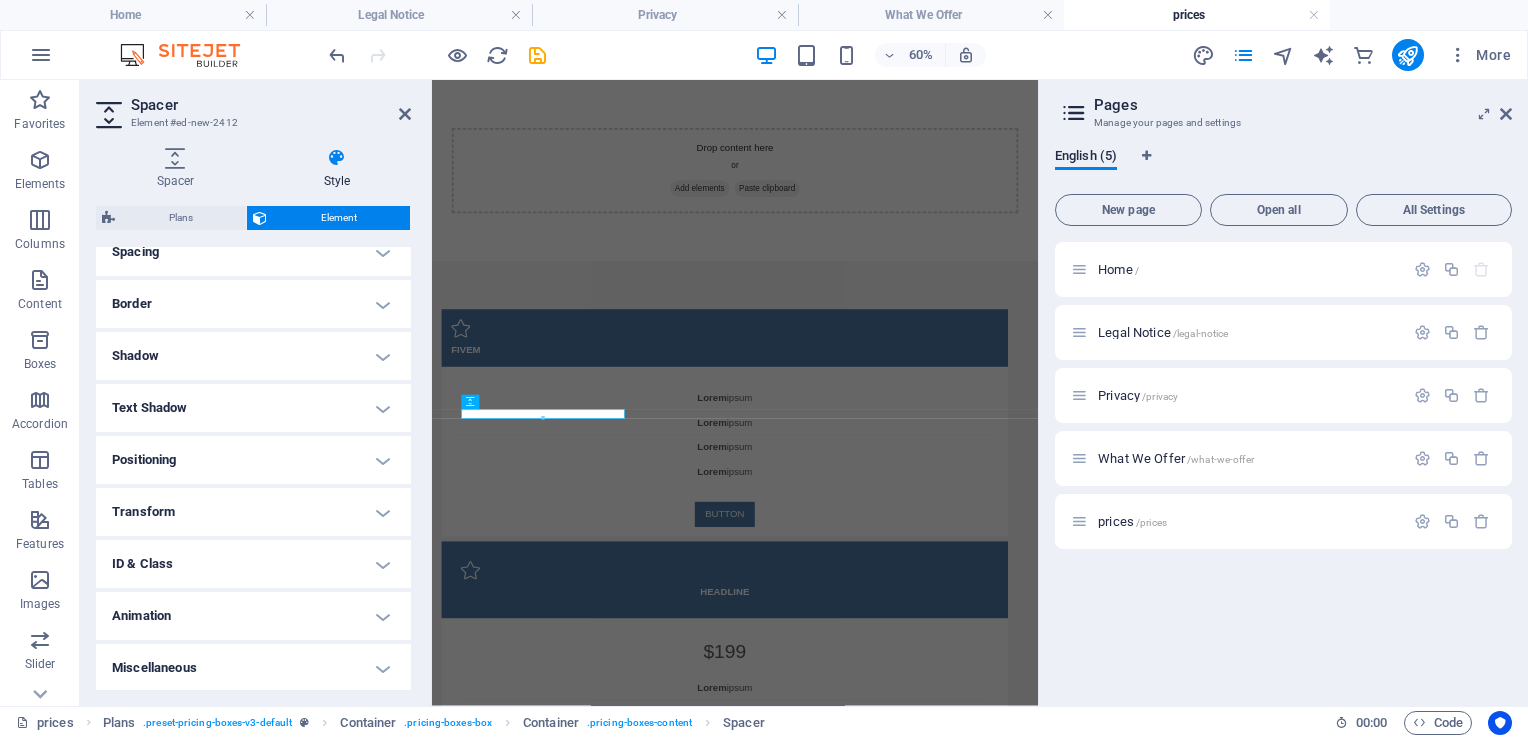 scroll, scrollTop: 400, scrollLeft: 0, axis: vertical 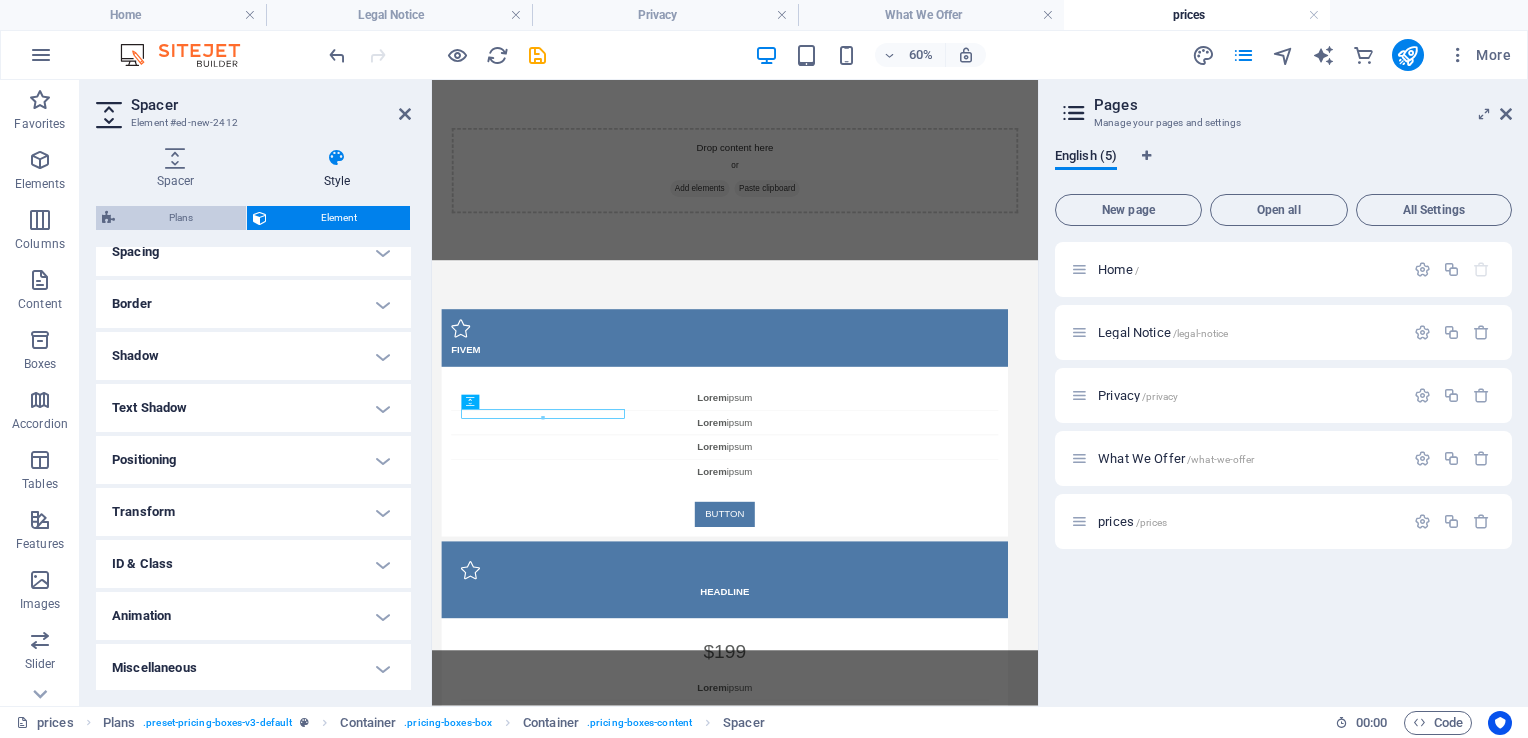 click on "Plans" at bounding box center (180, 218) 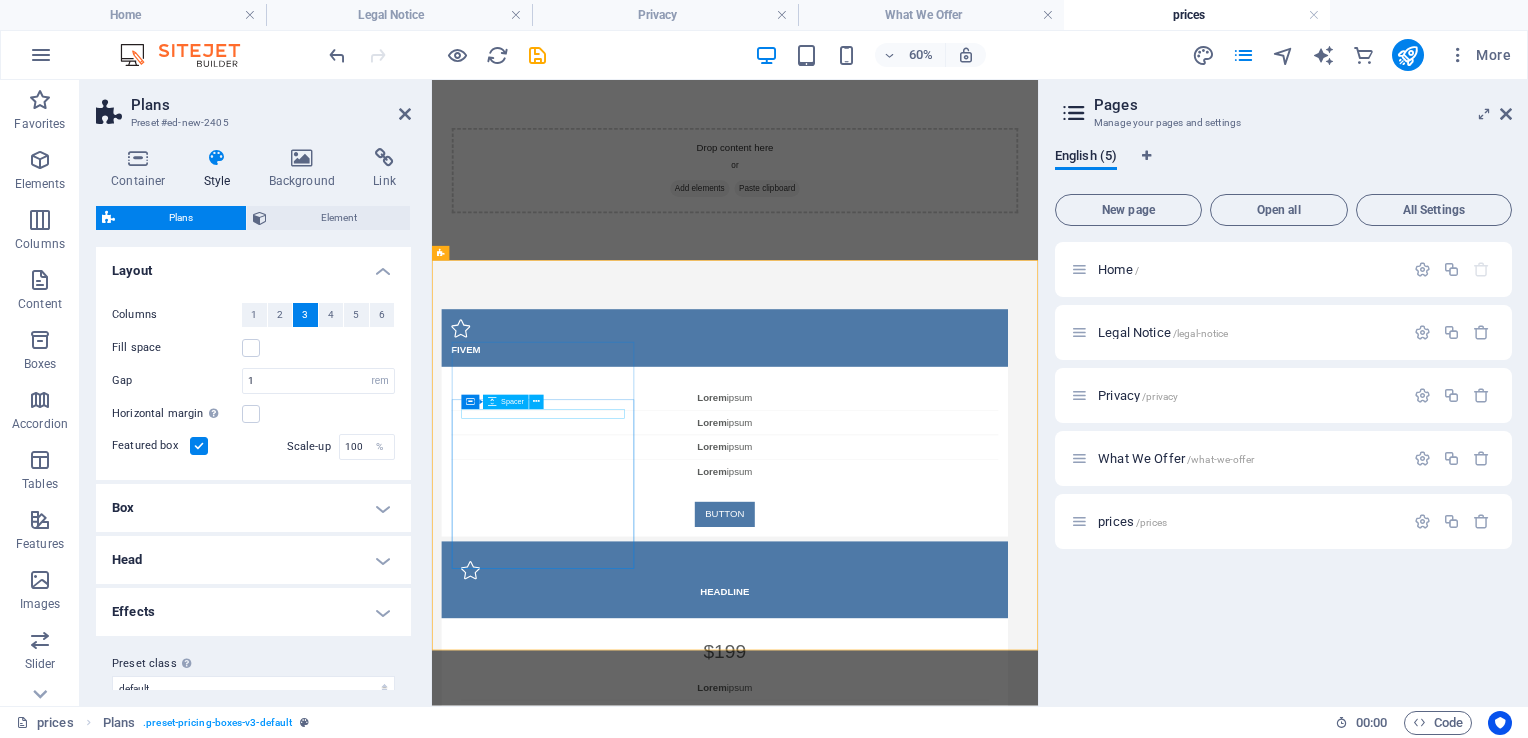 click at bounding box center [920, 582] 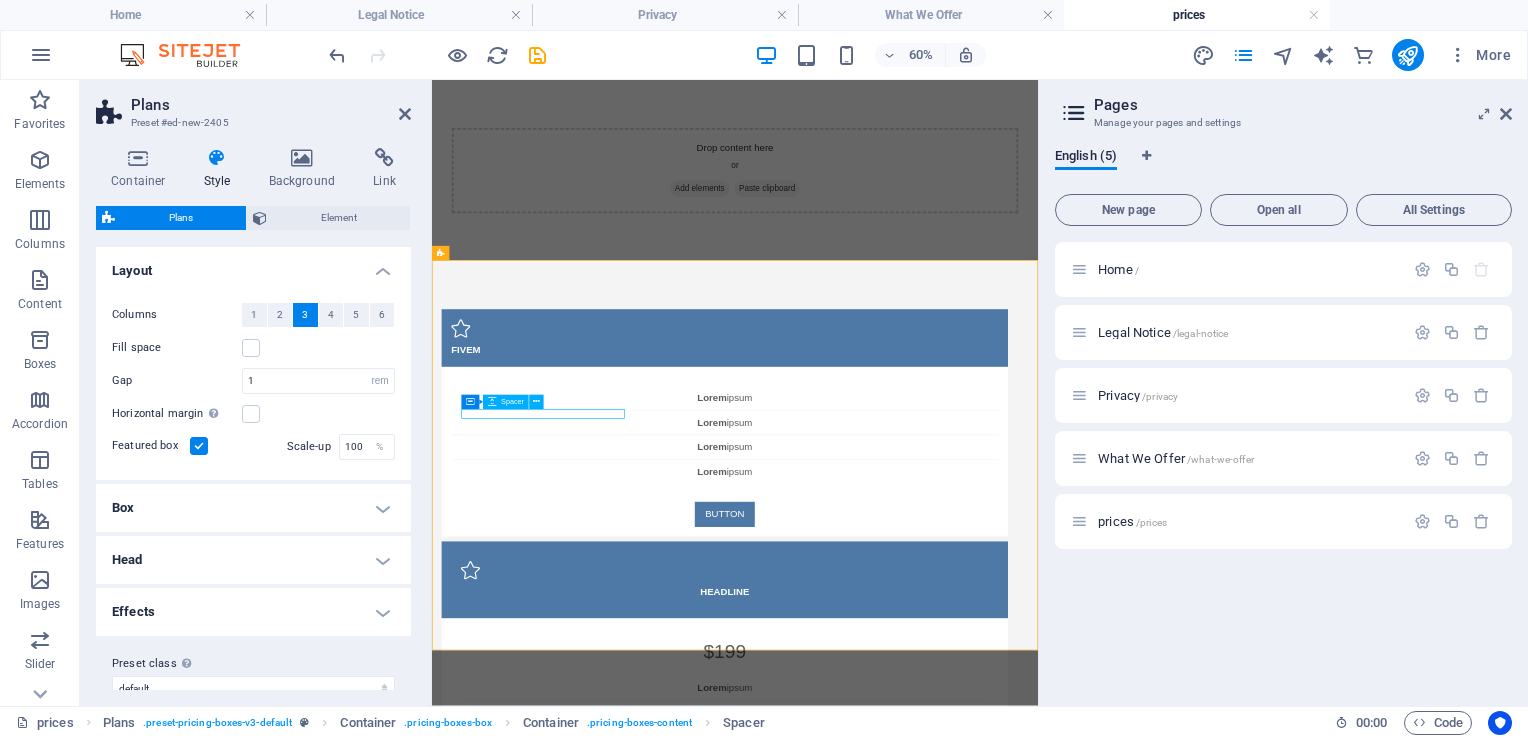 click at bounding box center (920, 582) 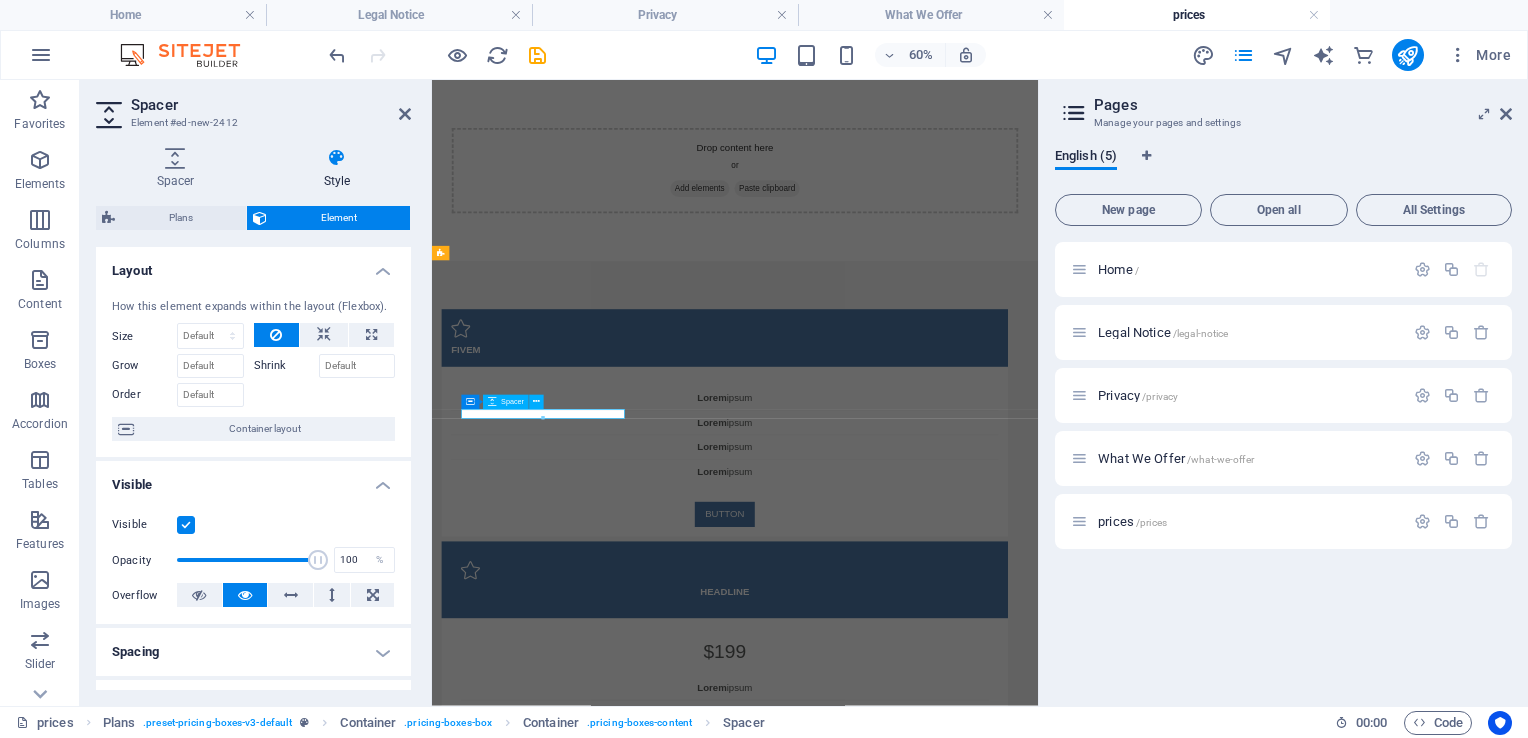 click at bounding box center (920, 582) 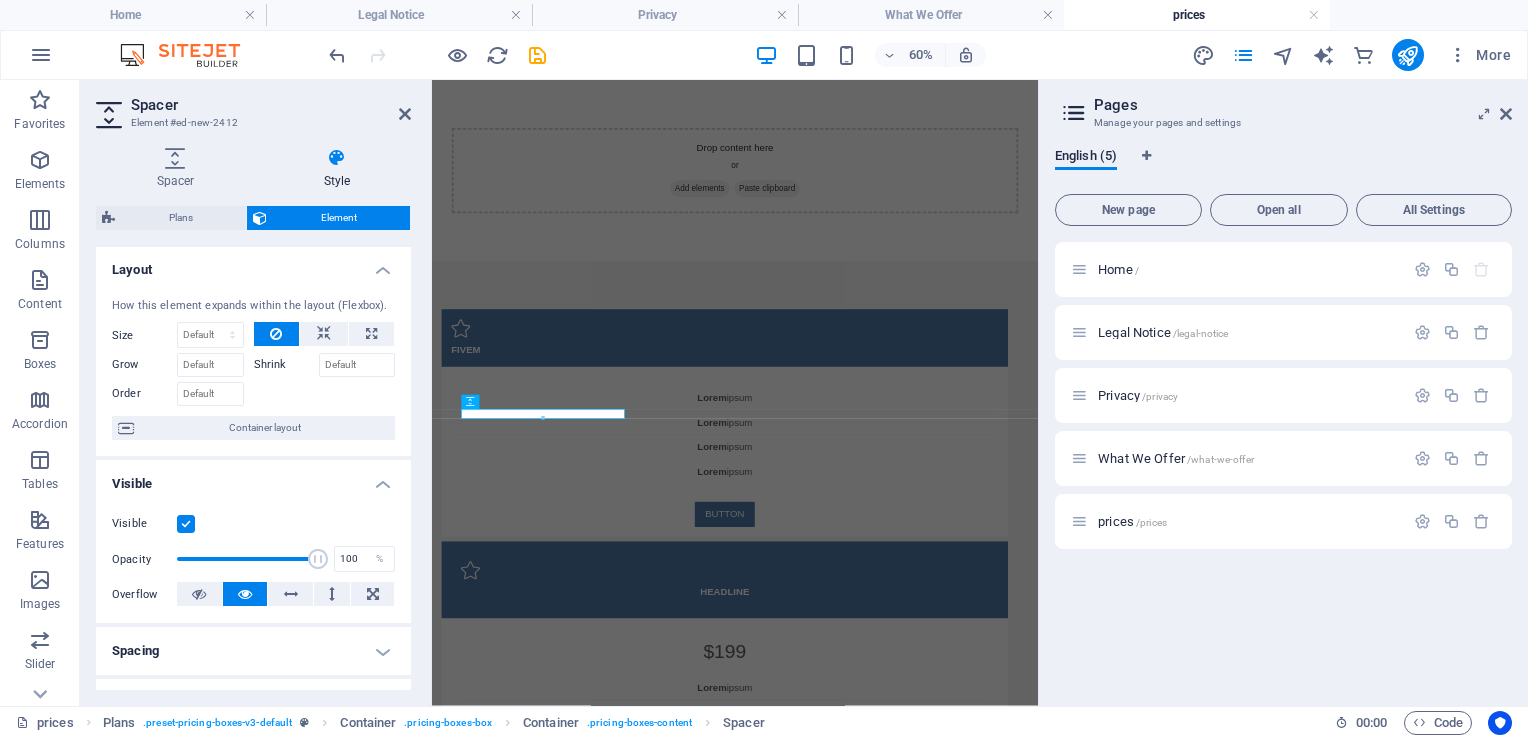 scroll, scrollTop: 0, scrollLeft: 0, axis: both 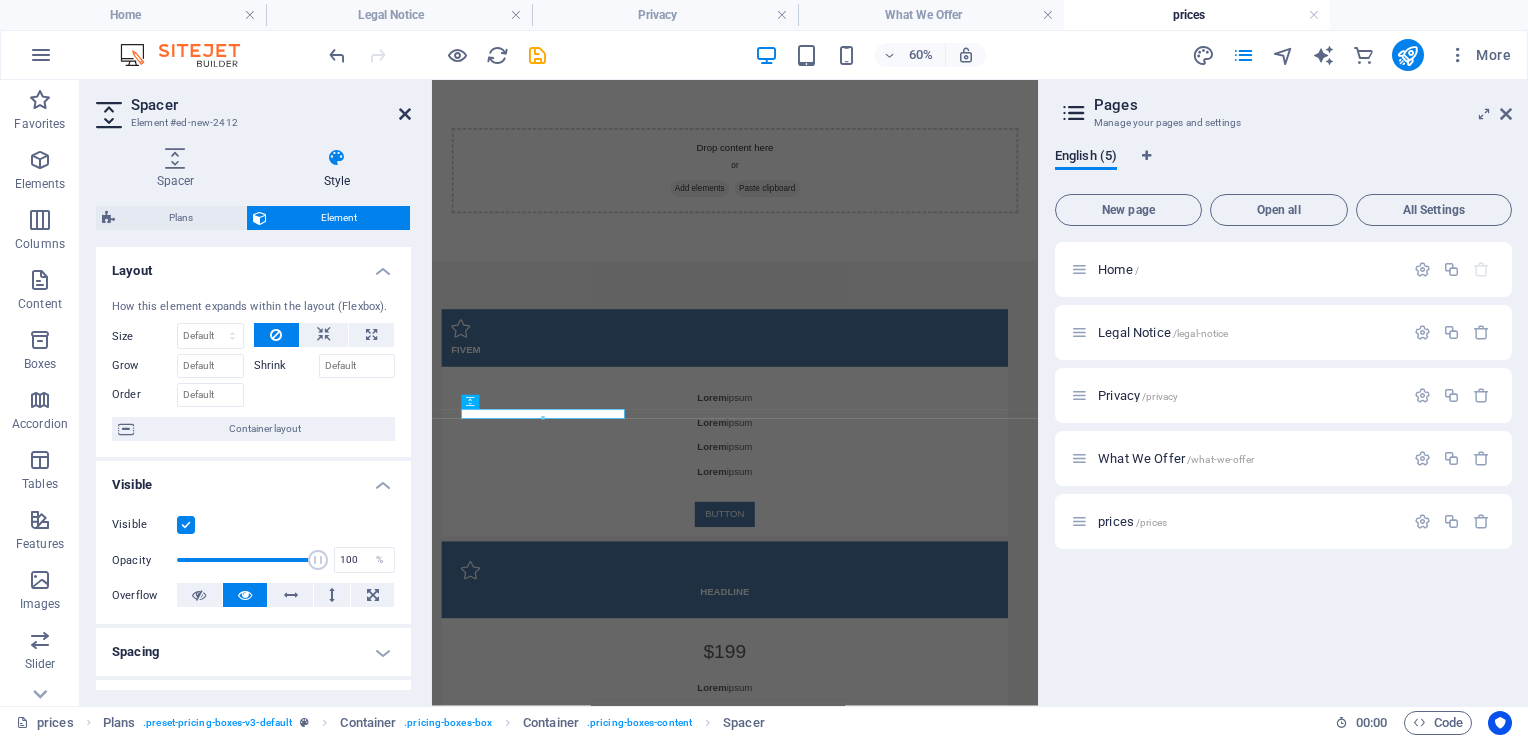 click at bounding box center (405, 114) 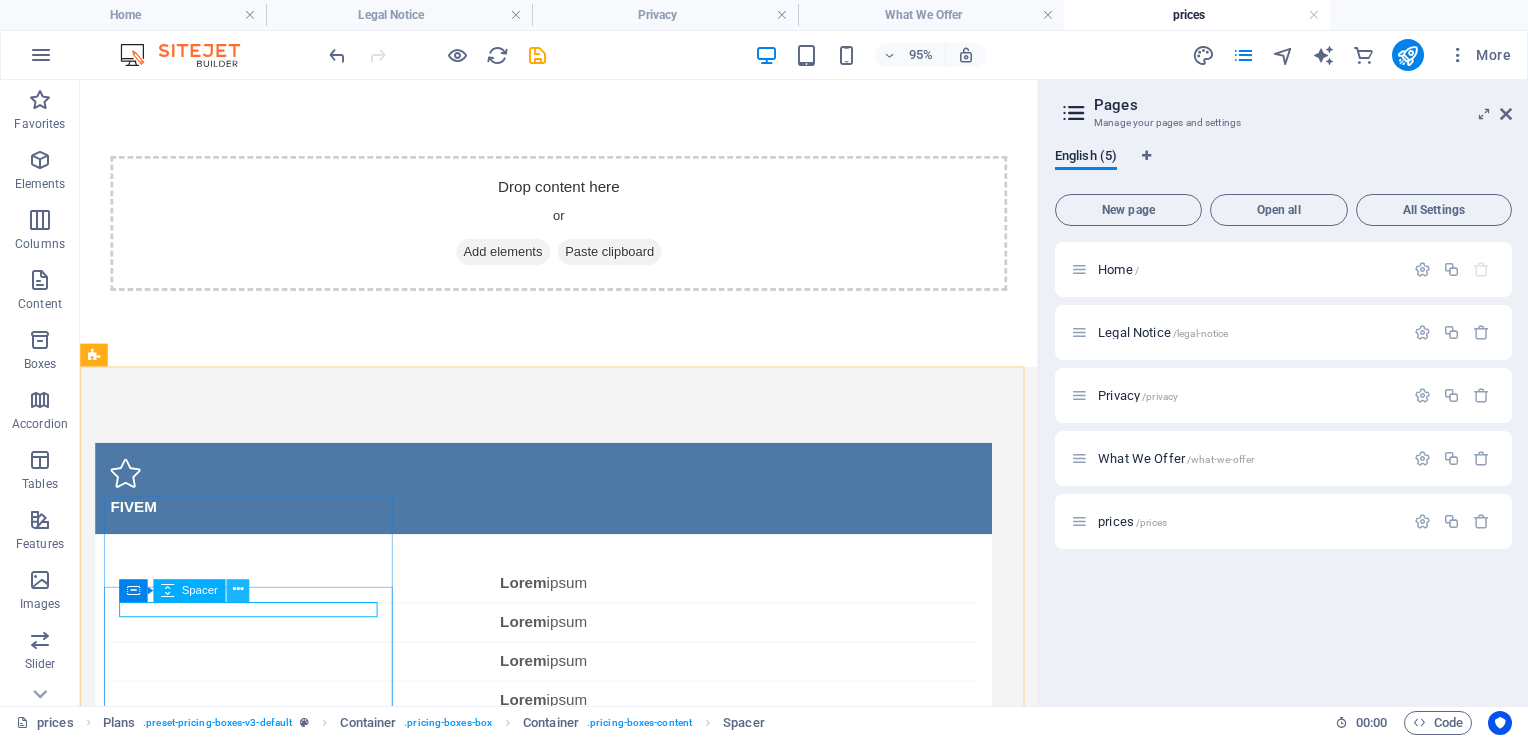 click at bounding box center (237, 590) 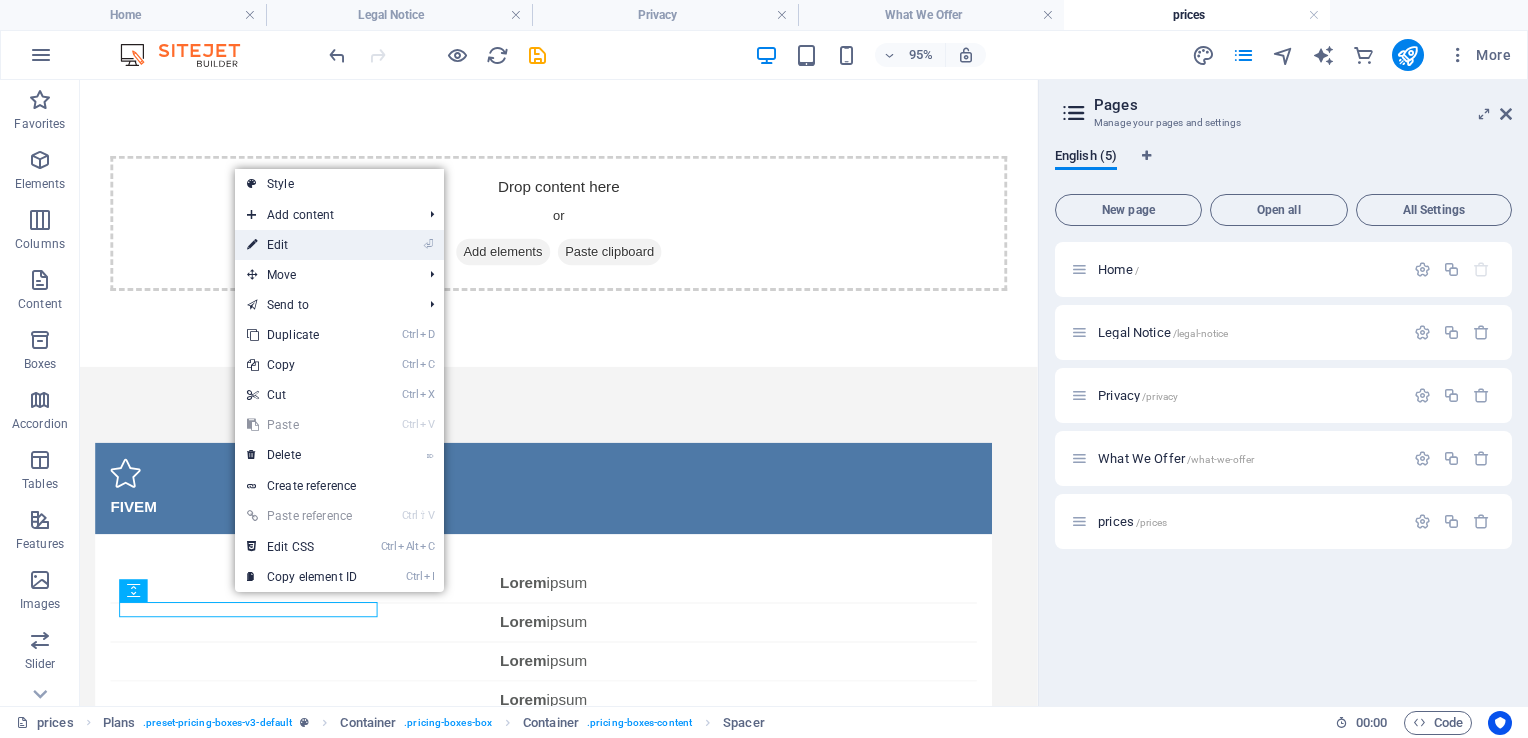 click on "⏎  Edit" at bounding box center (302, 245) 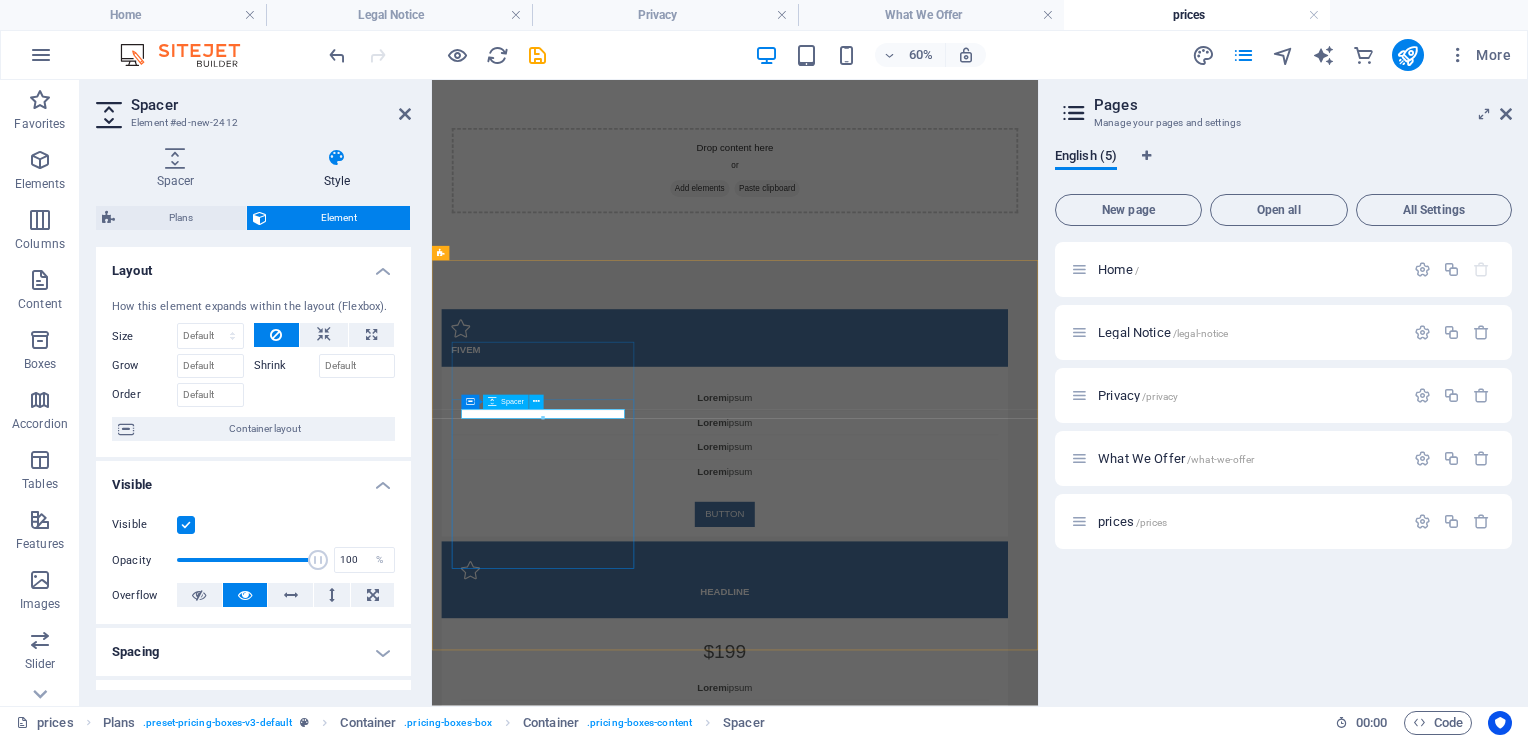 click at bounding box center [920, 582] 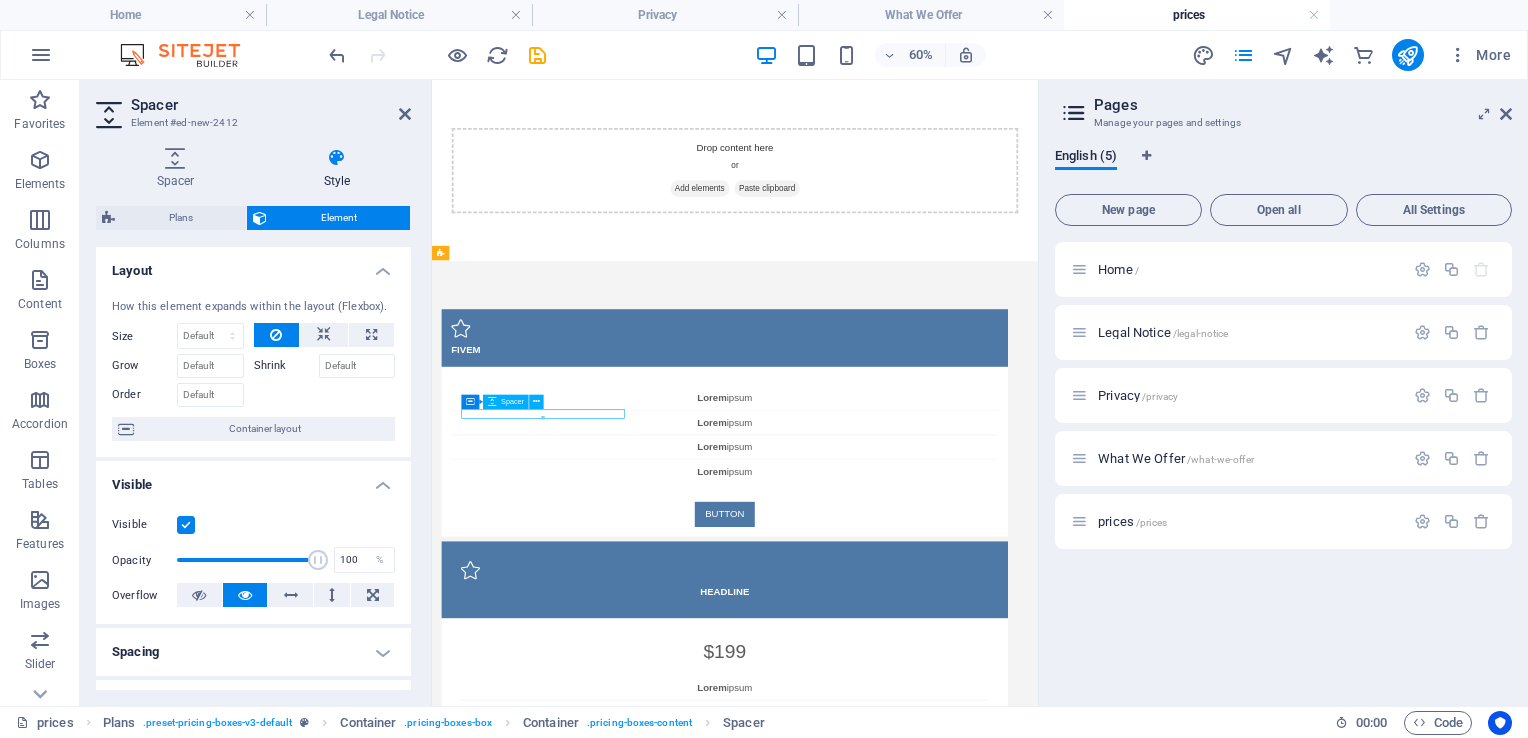 click at bounding box center [920, 582] 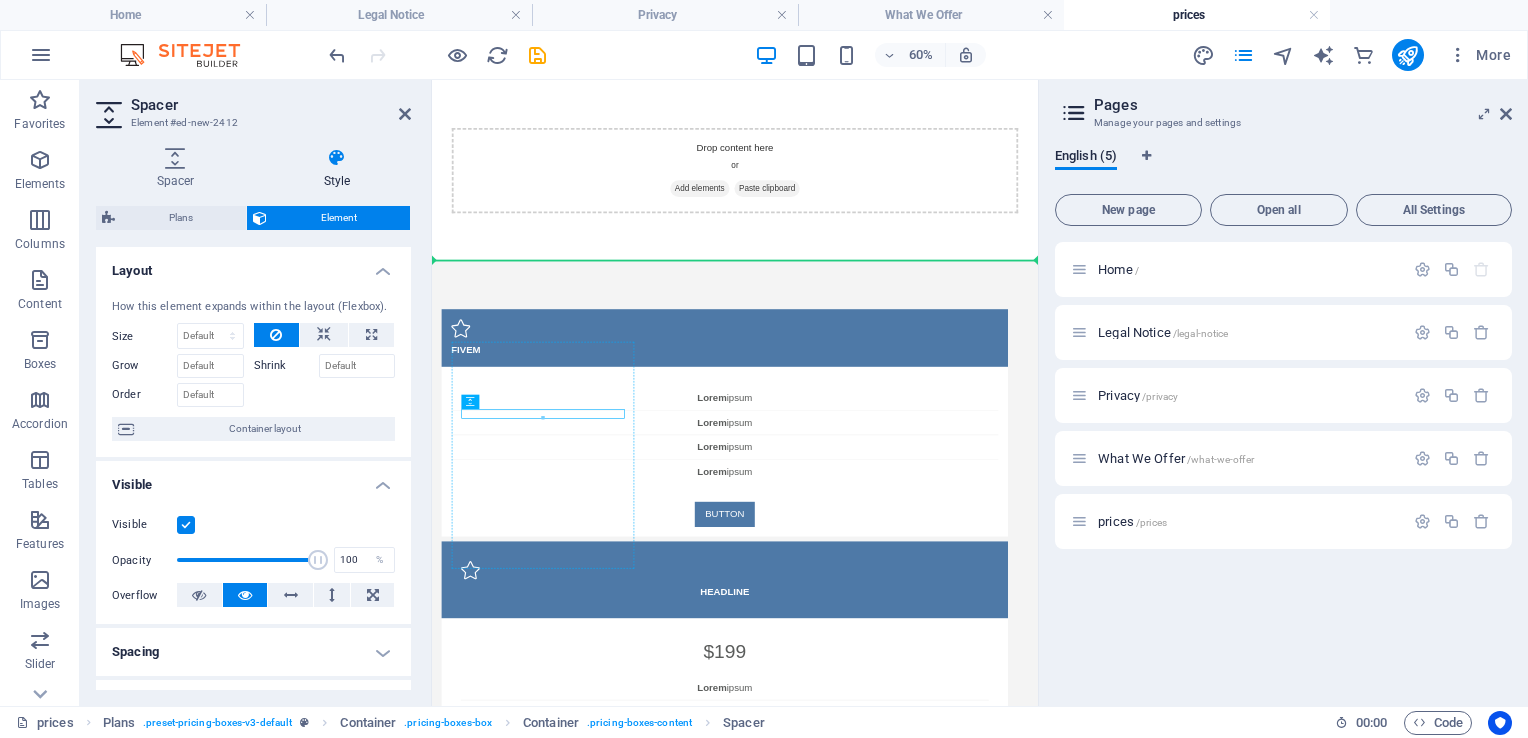 drag, startPoint x: 935, startPoint y: 478, endPoint x: 582, endPoint y: 614, distance: 378.2922 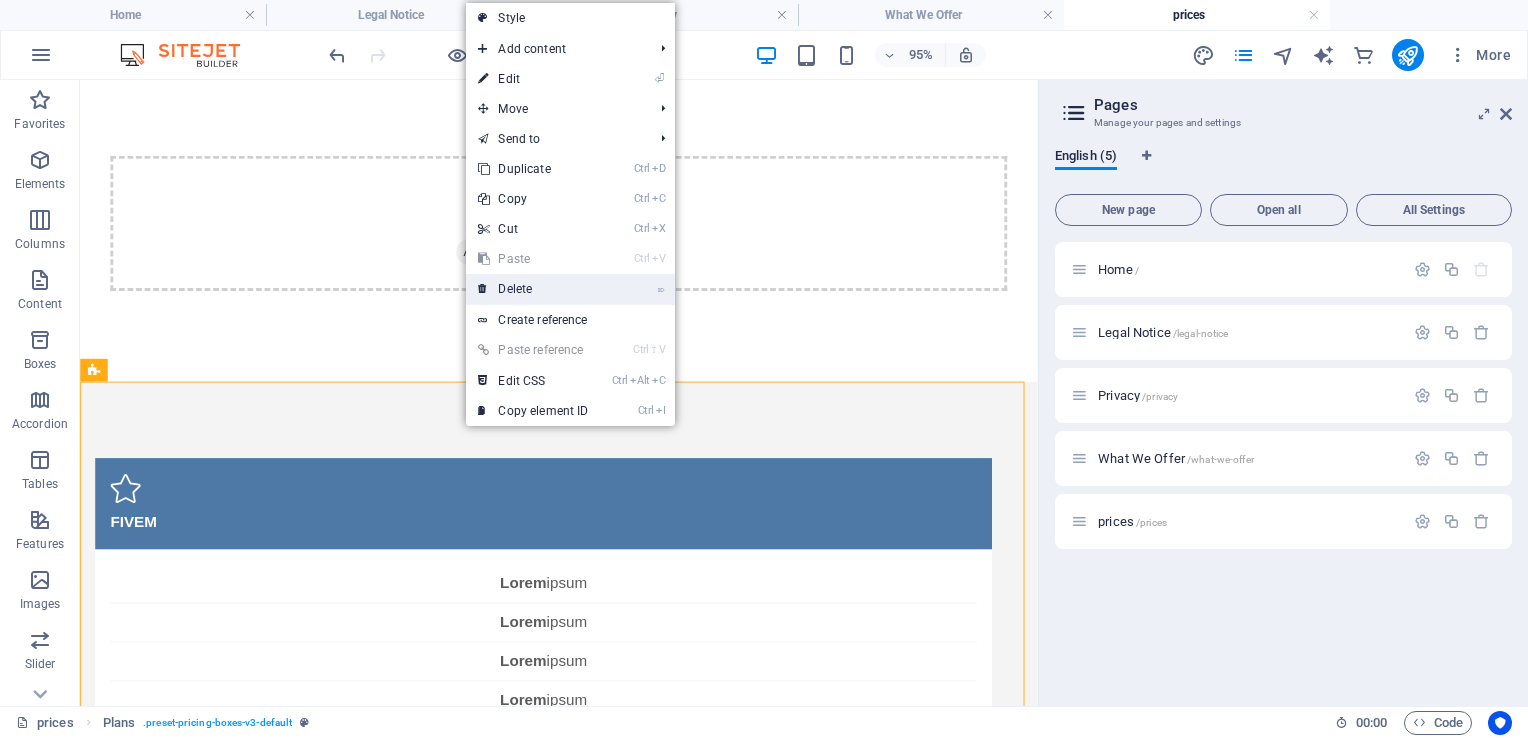 click on "⌦  Delete" at bounding box center [533, 289] 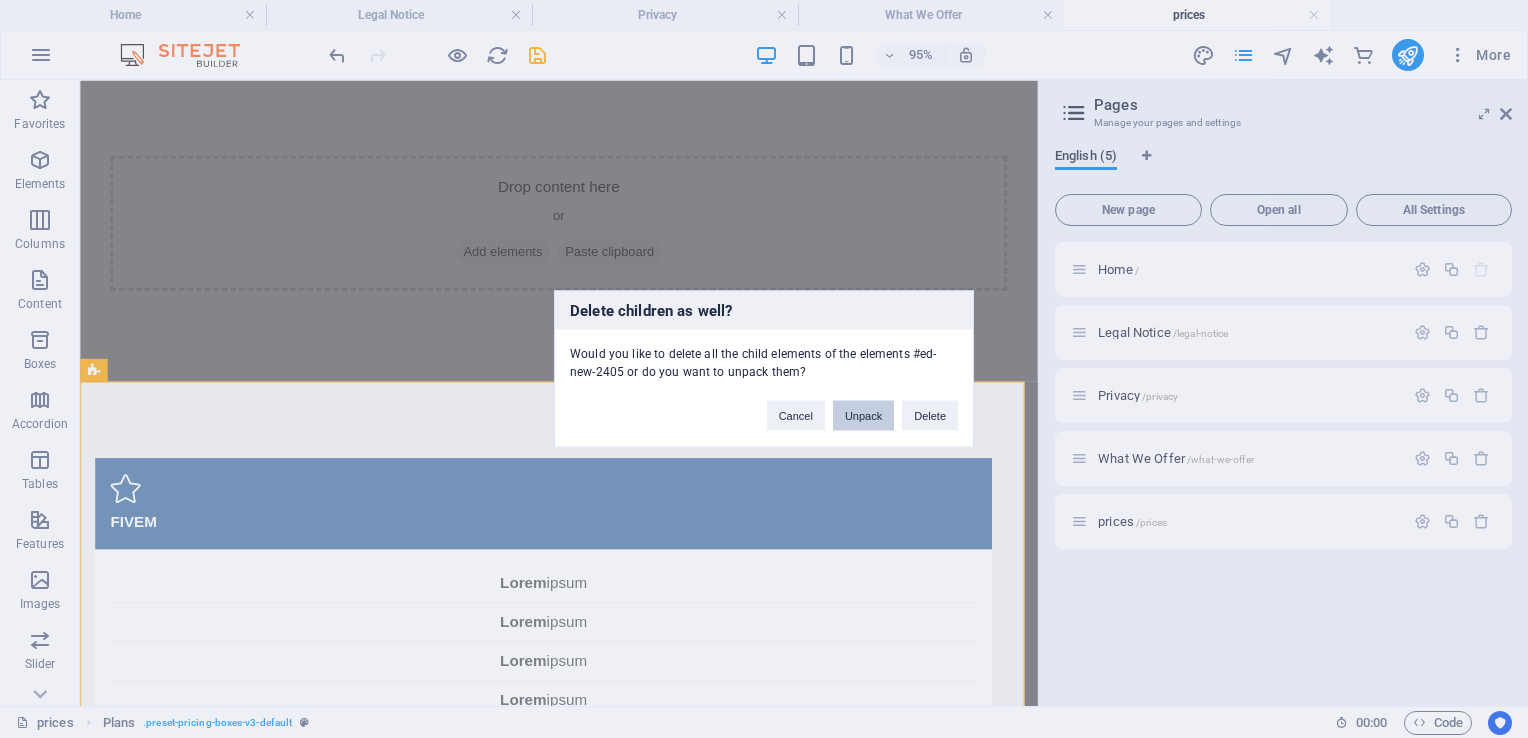 click on "Unpack" at bounding box center (863, 416) 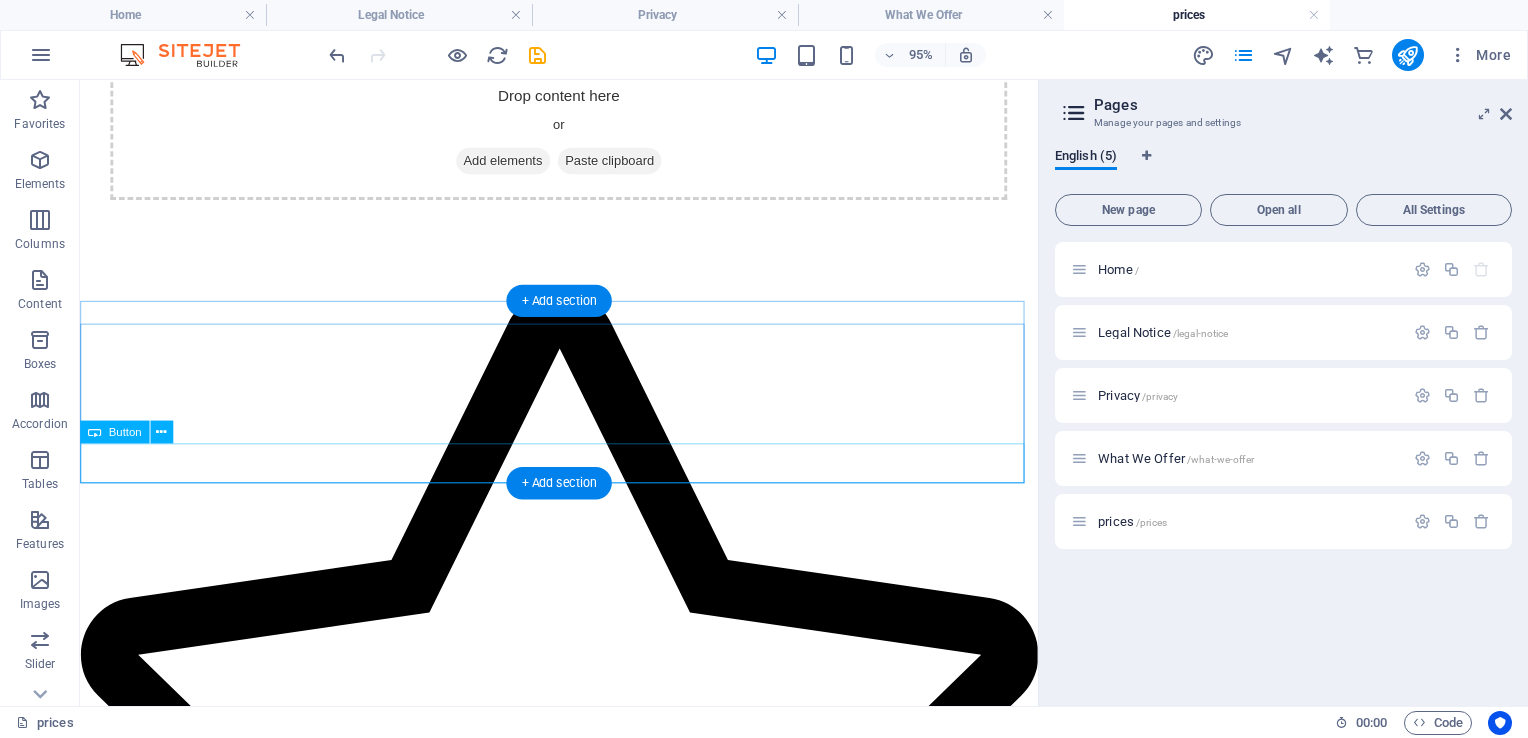 scroll, scrollTop: 100, scrollLeft: 0, axis: vertical 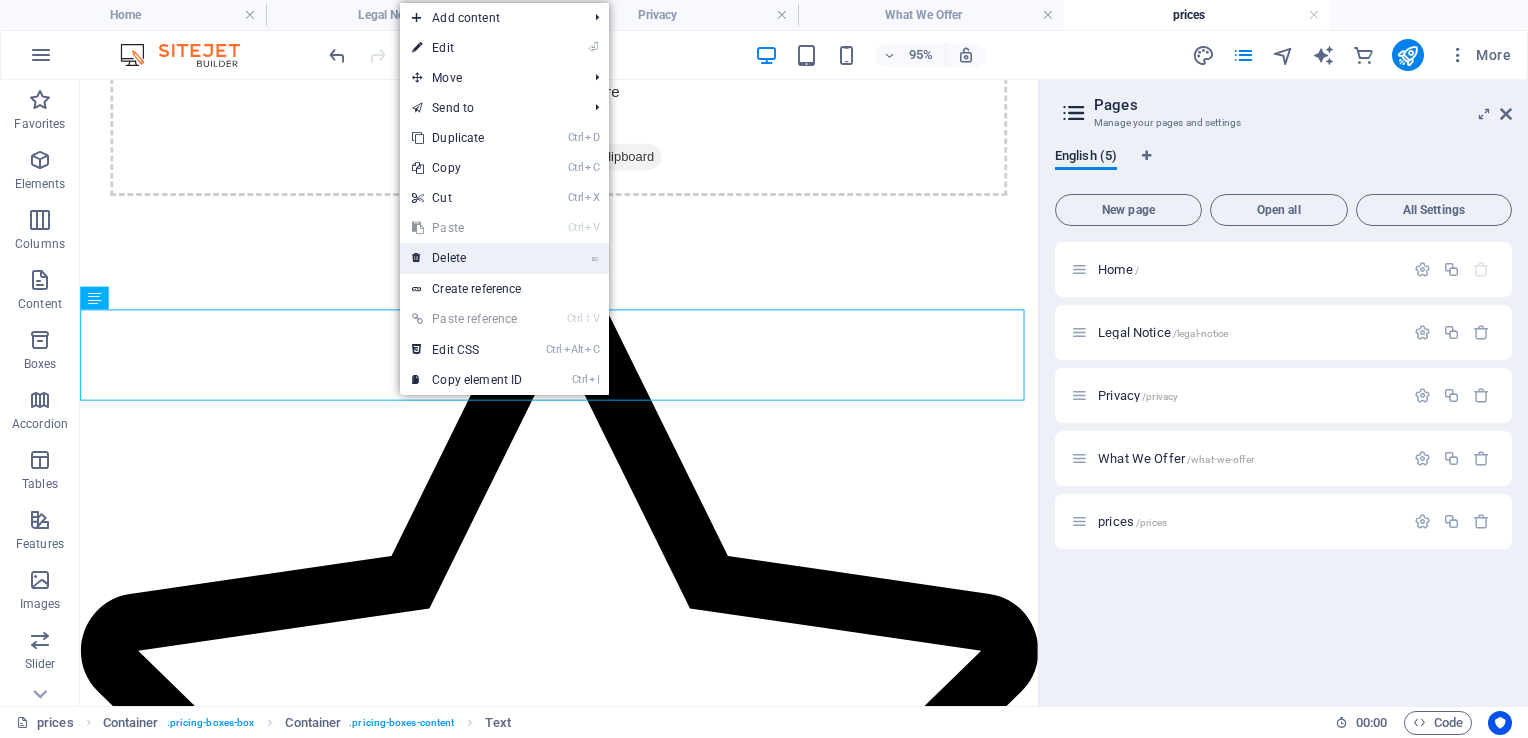 click on "⌦  Delete" at bounding box center (467, 258) 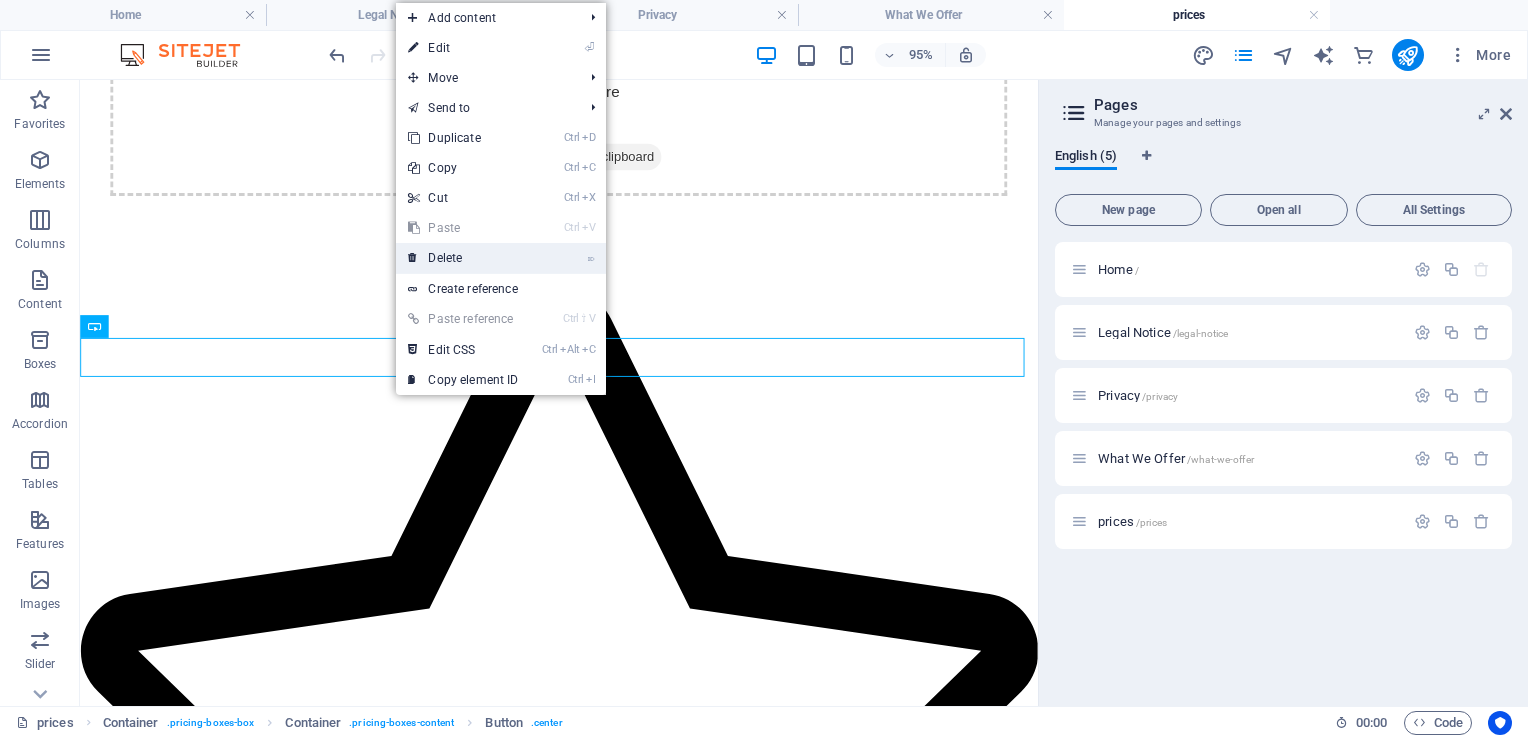 click on "⌦  Delete" at bounding box center [463, 258] 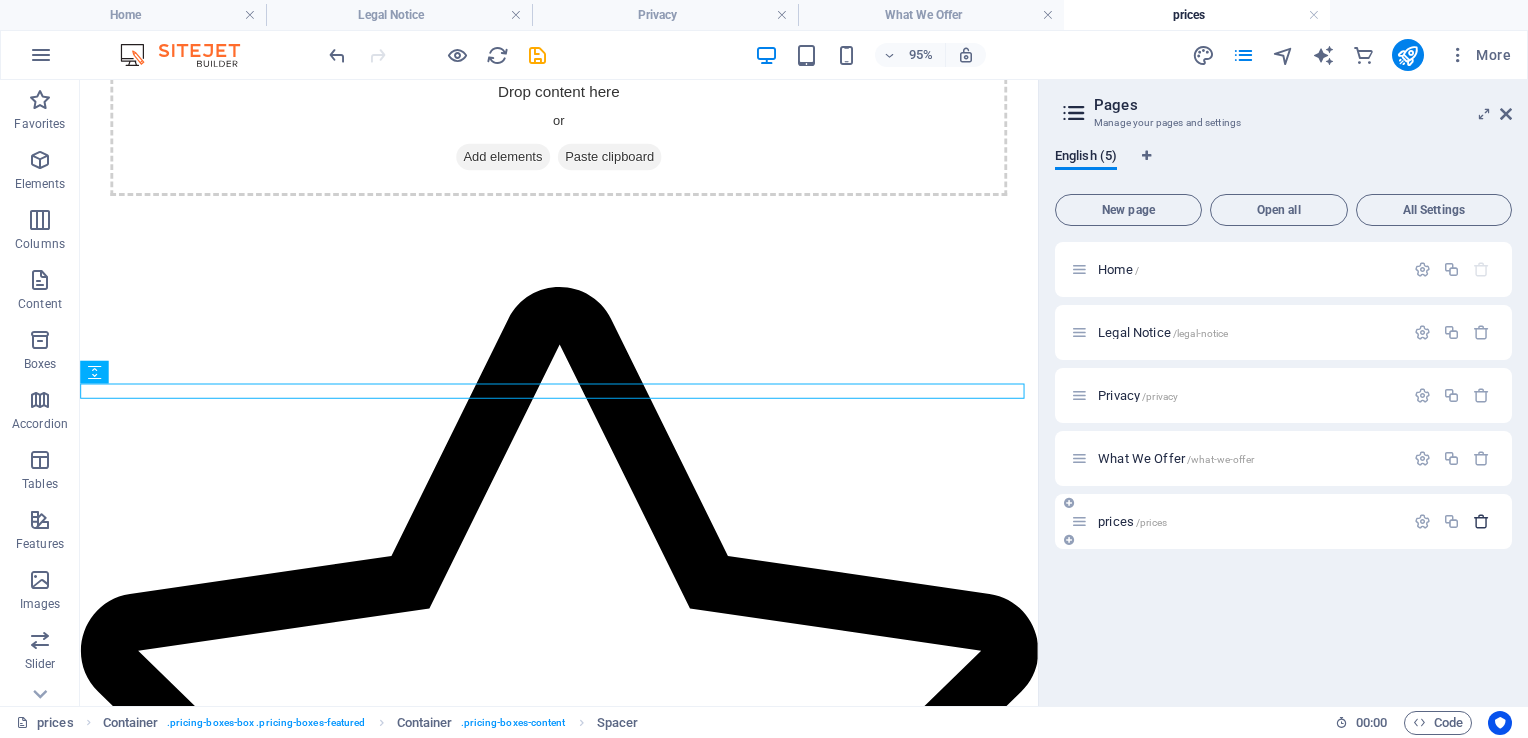 click at bounding box center (1481, 521) 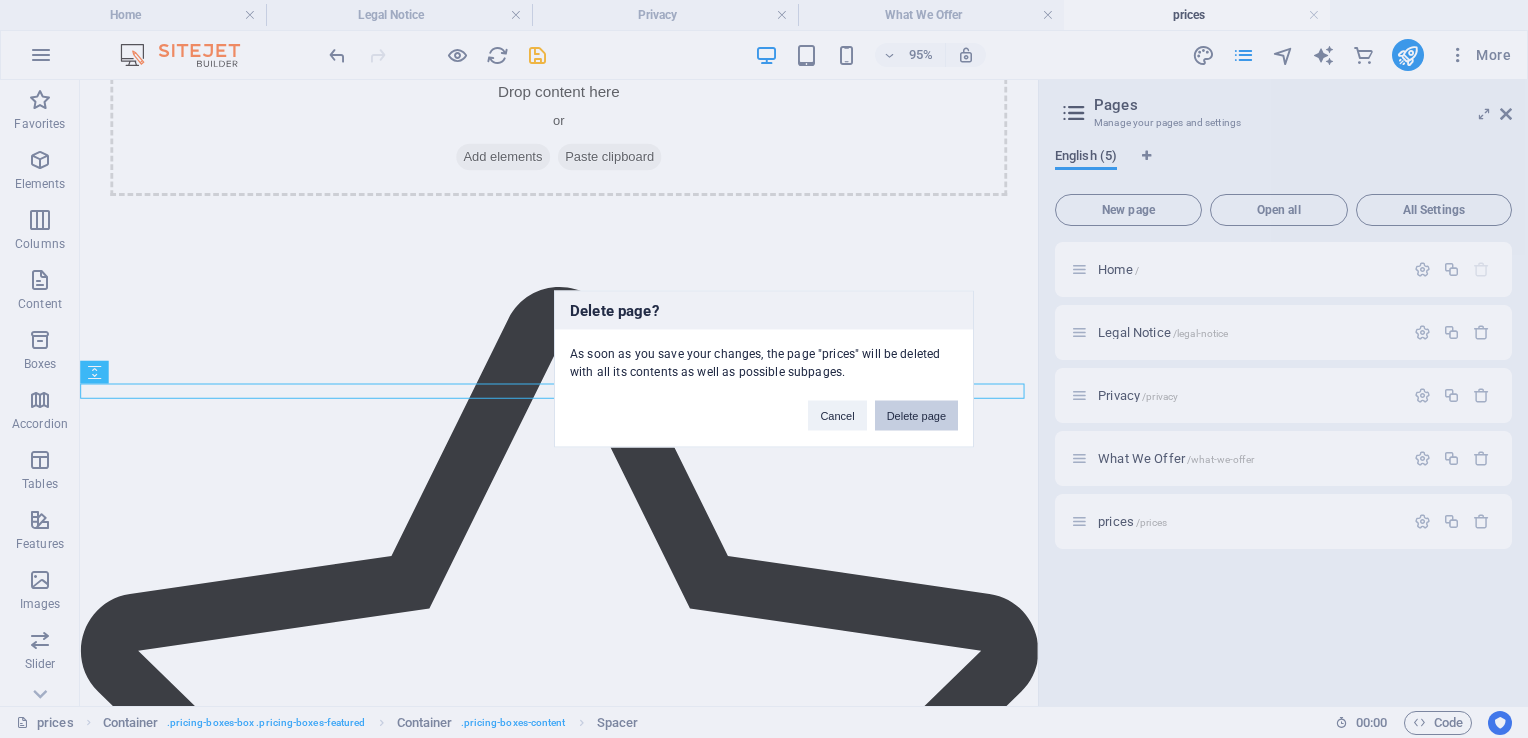 click on "Delete page" at bounding box center [916, 416] 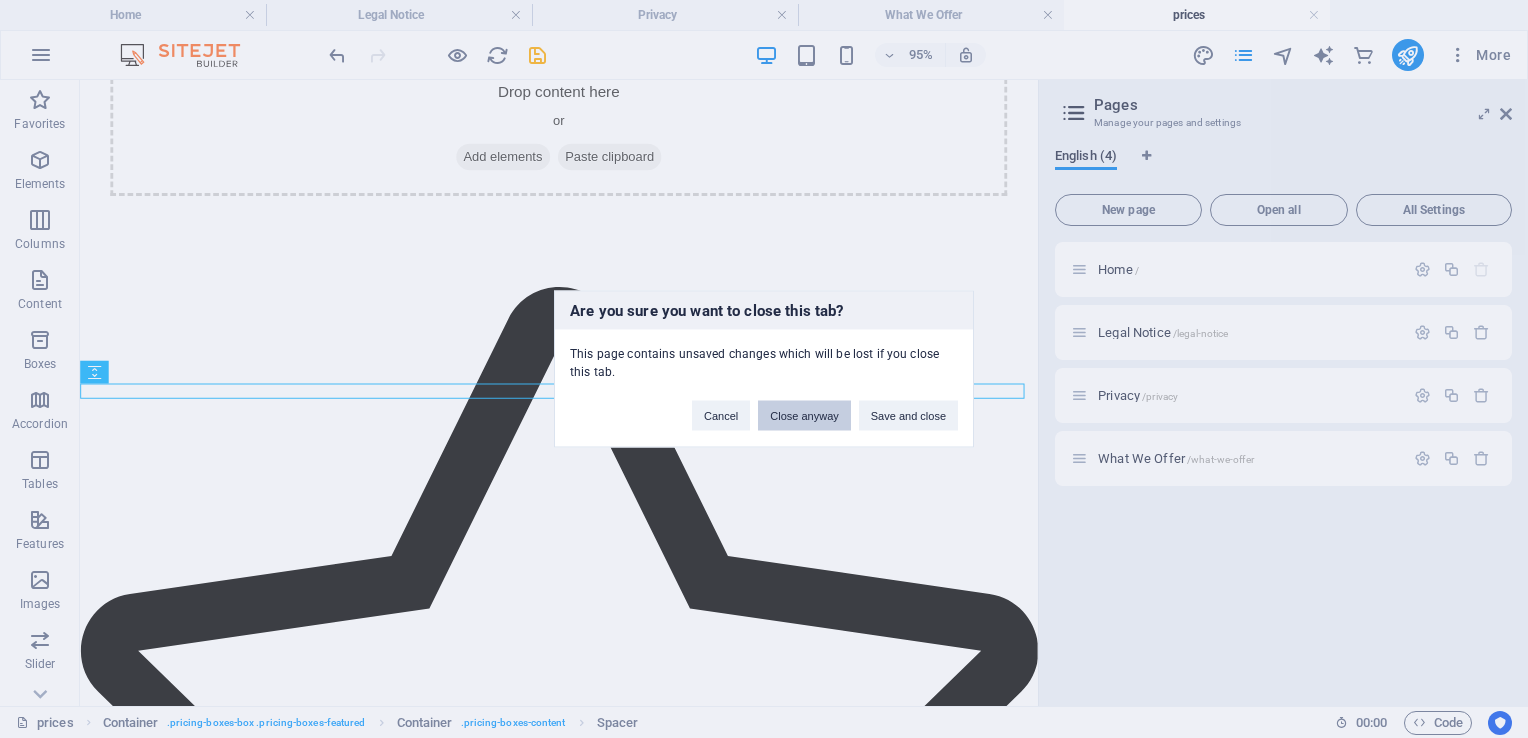drag, startPoint x: 809, startPoint y: 422, endPoint x: 1200, endPoint y: 486, distance: 396.20322 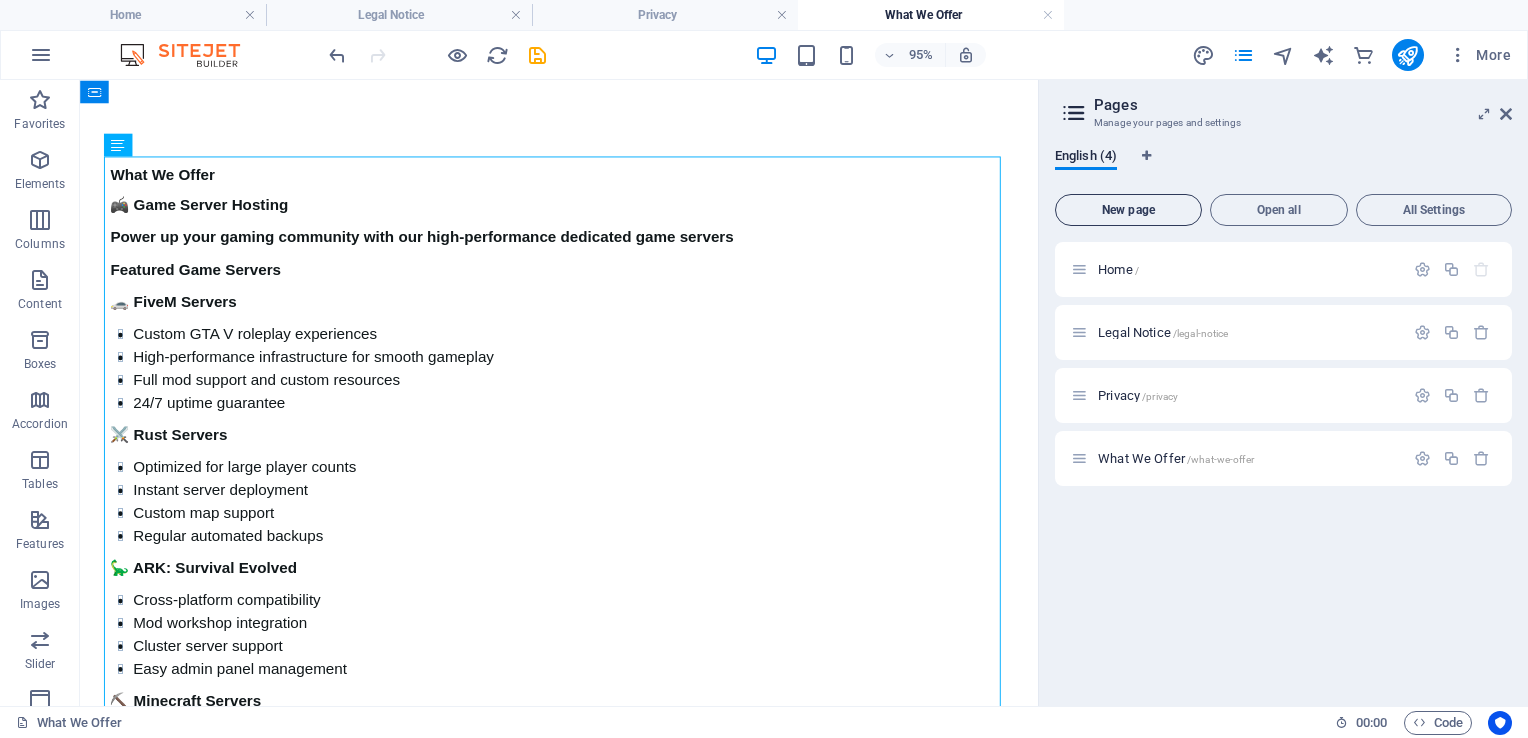 click on "New page" at bounding box center (1128, 210) 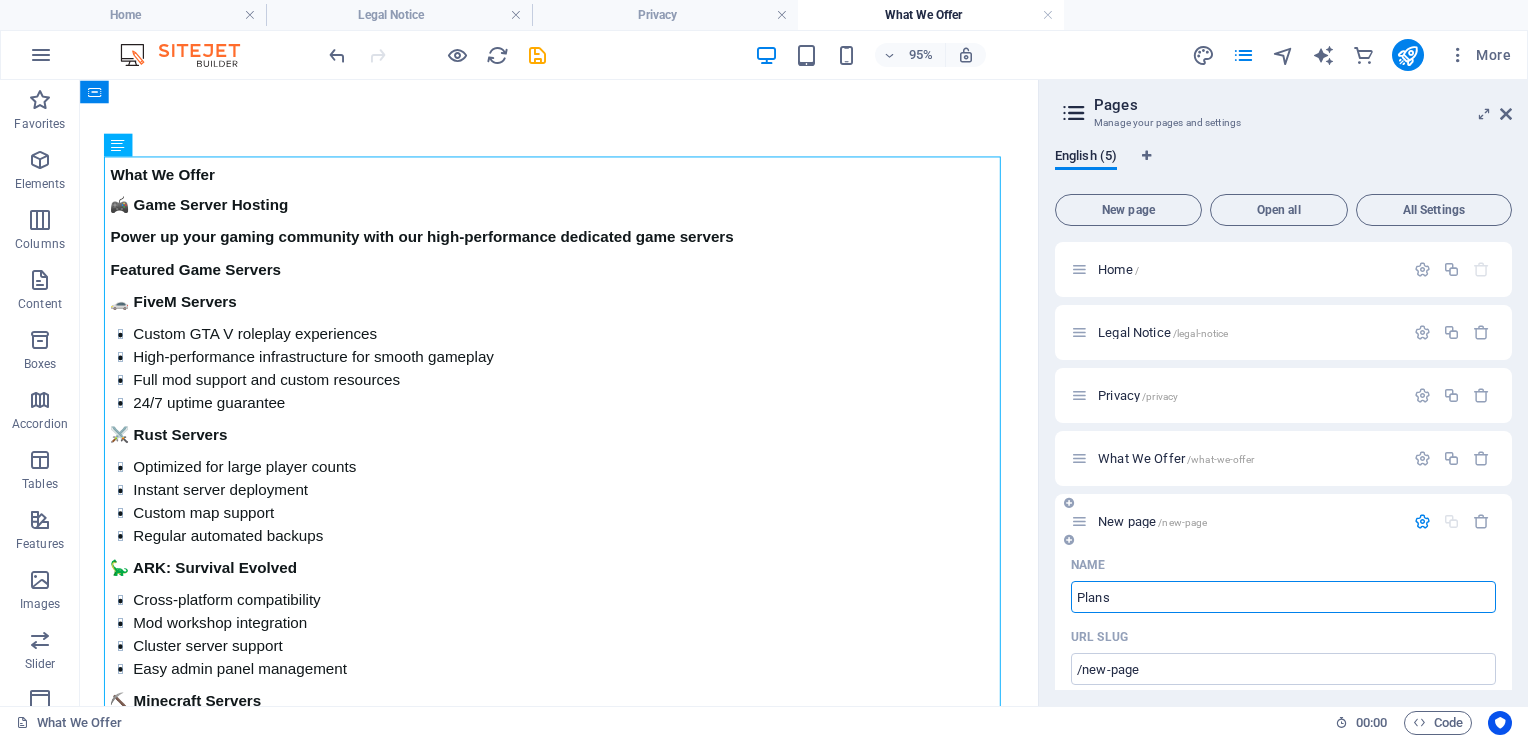 type on "Plans" 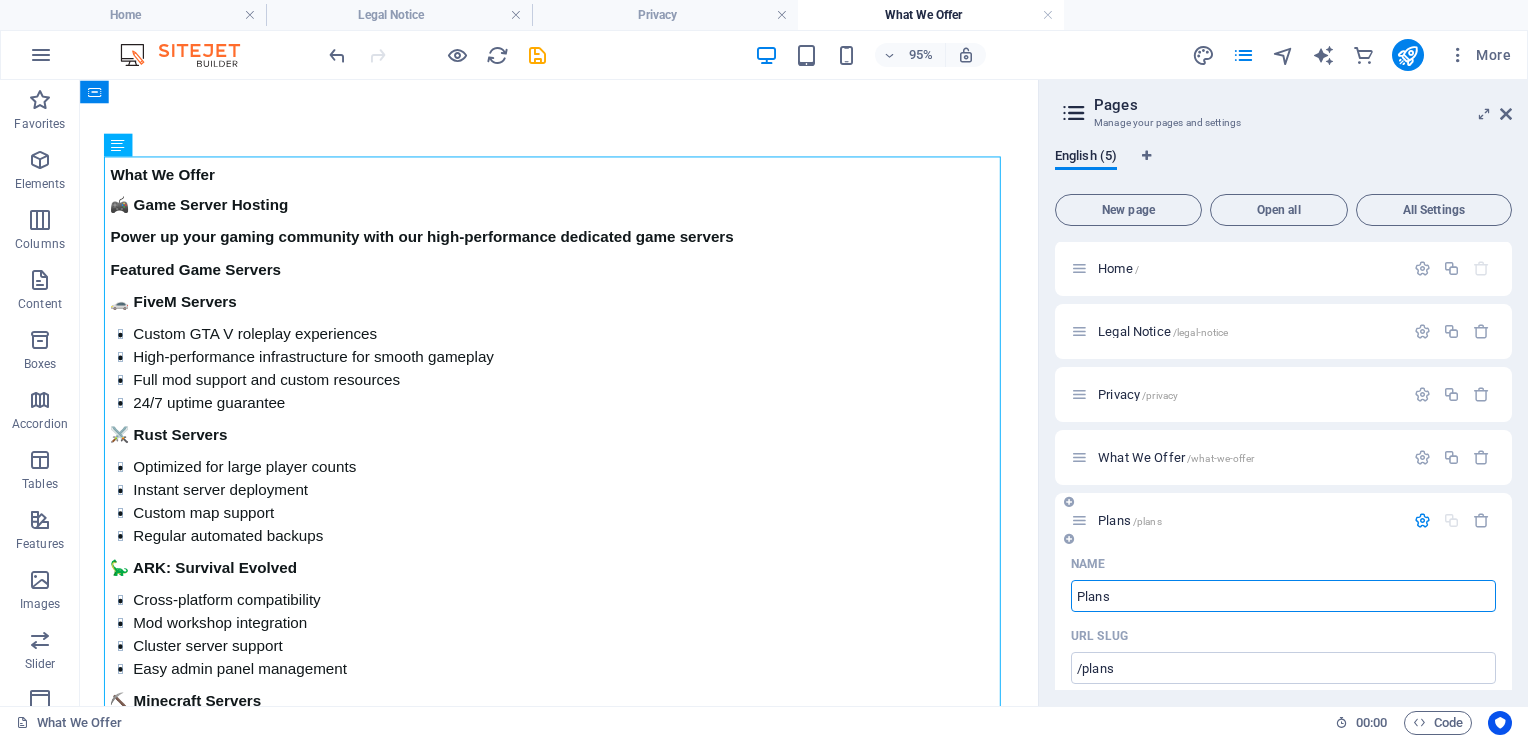 scroll, scrollTop: 0, scrollLeft: 0, axis: both 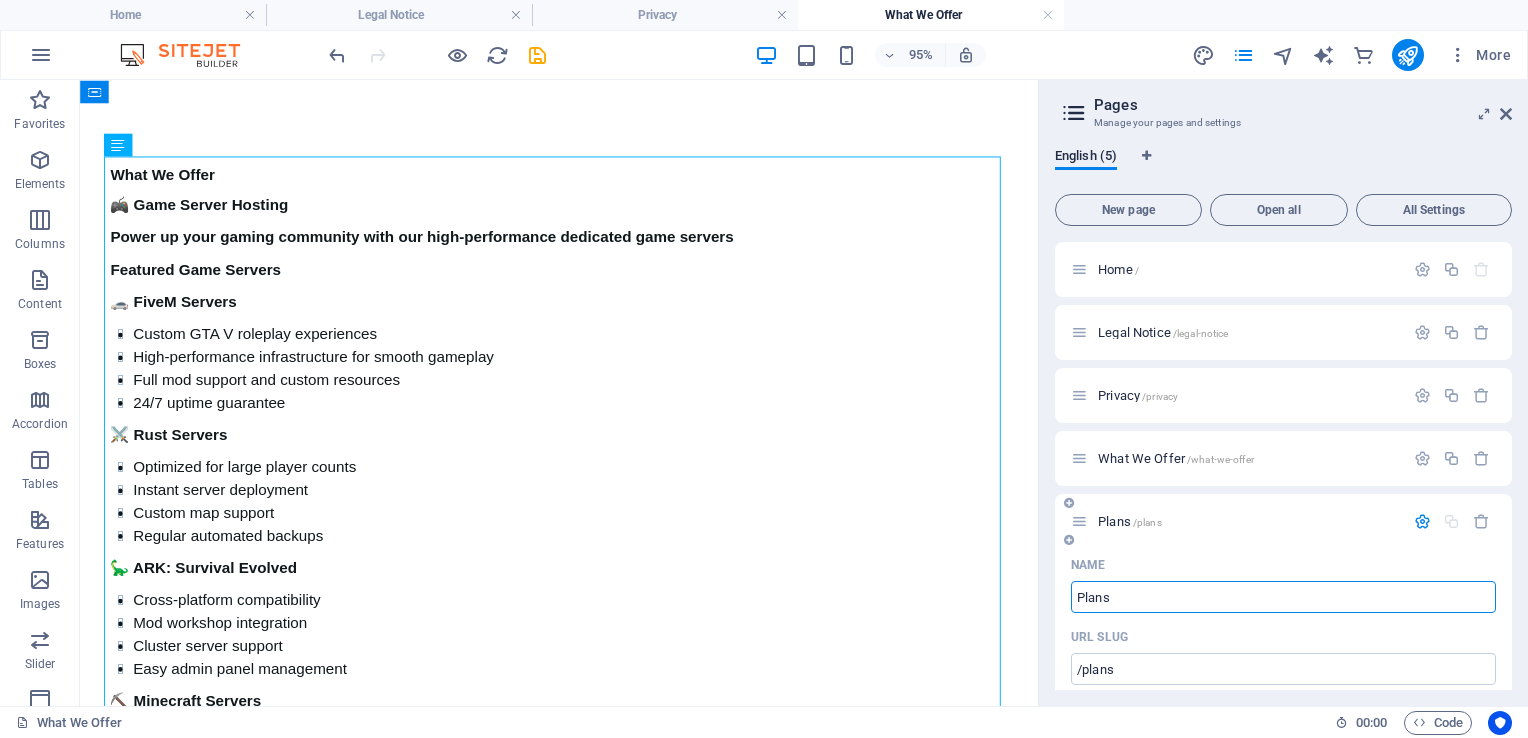 type on "Plans" 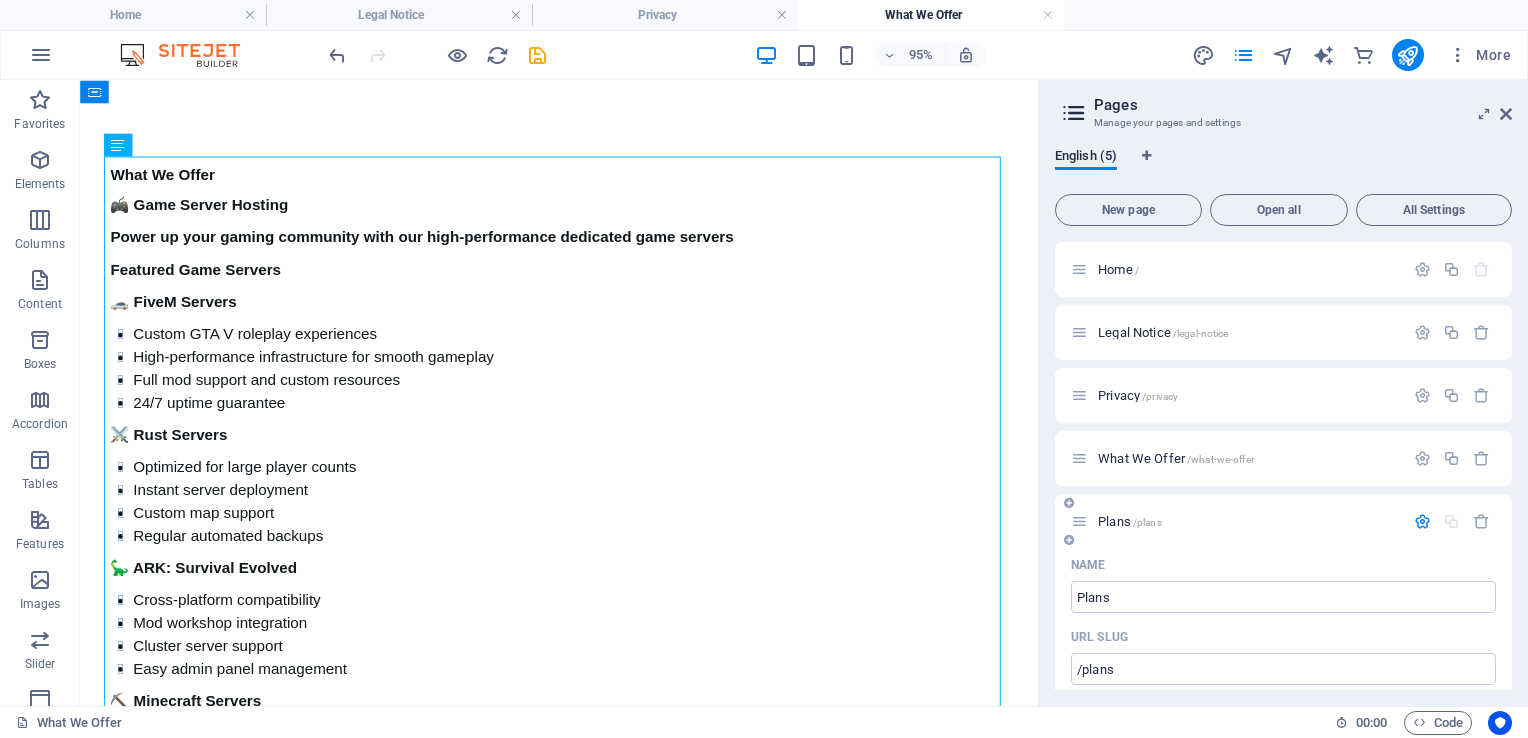 click on "Plans /plans" at bounding box center [1248, 521] 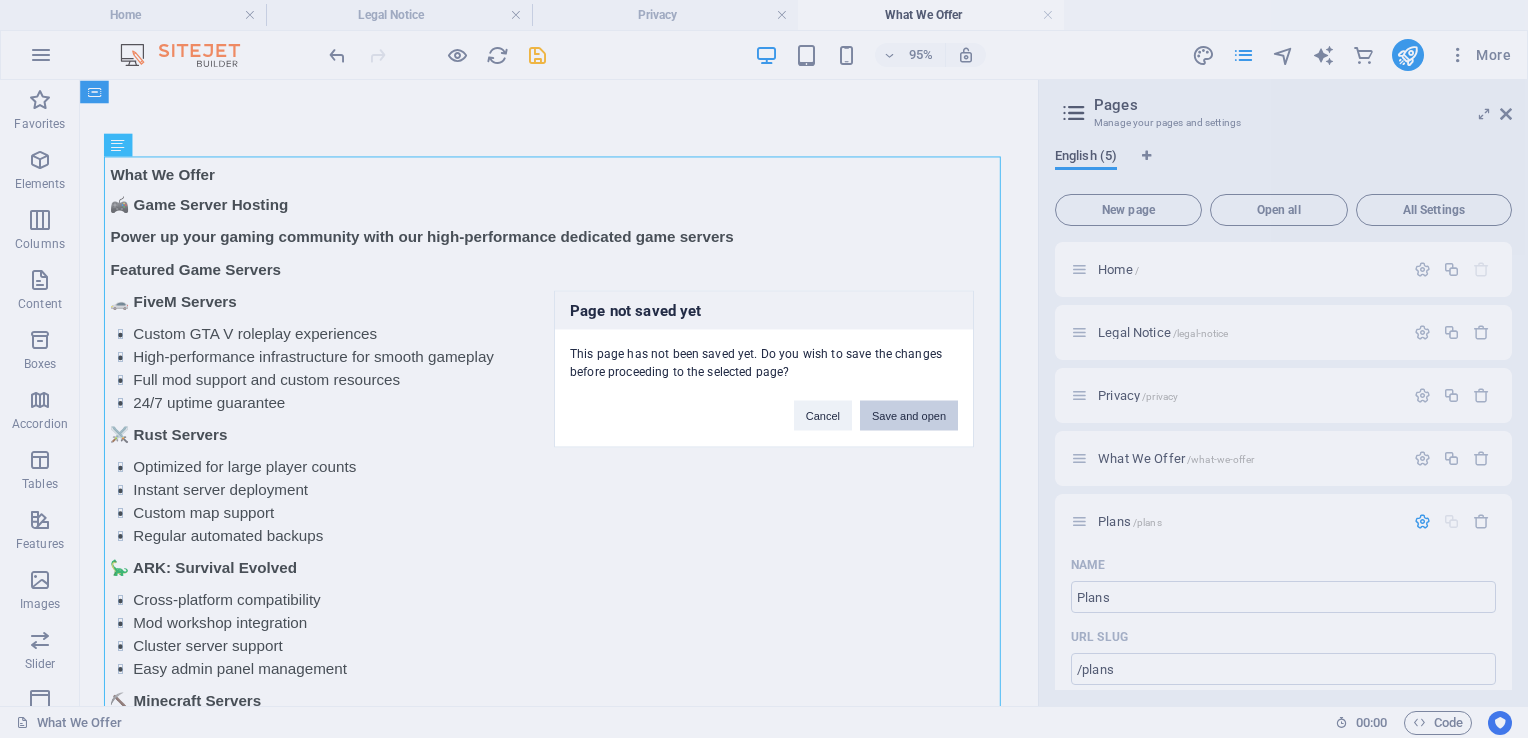 drag, startPoint x: 889, startPoint y: 339, endPoint x: 928, endPoint y: 403, distance: 74.94665 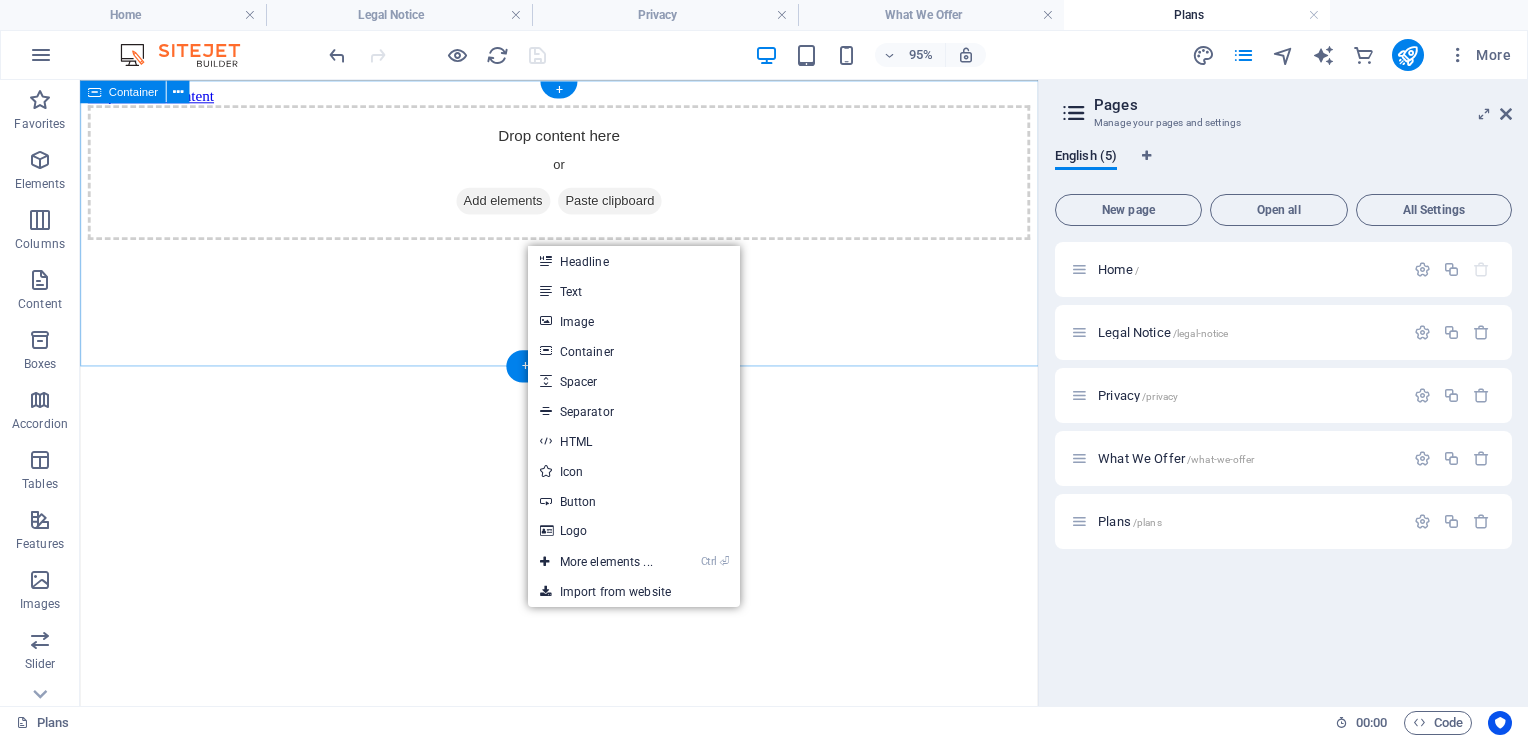 scroll, scrollTop: 0, scrollLeft: 0, axis: both 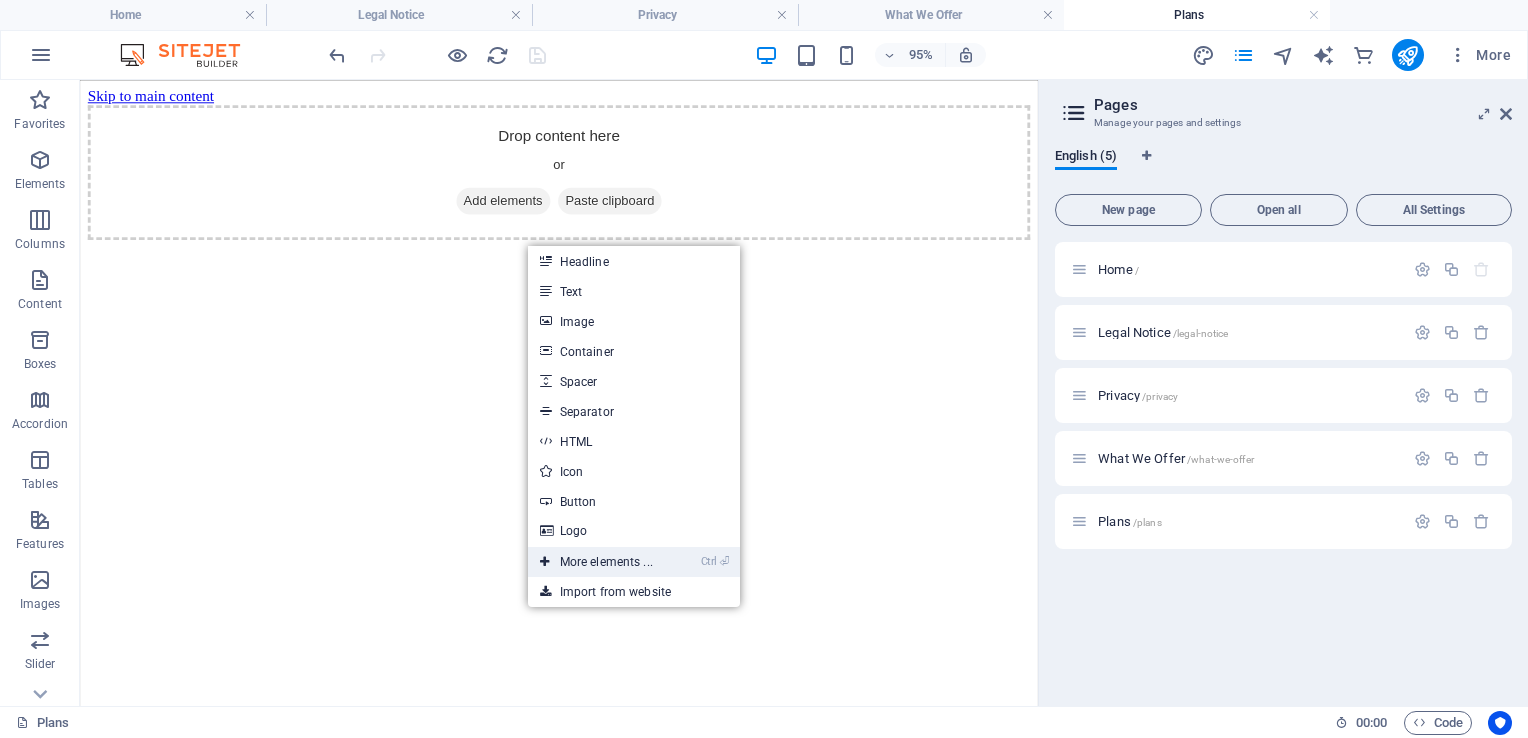 drag, startPoint x: 219, startPoint y: 808, endPoint x: 594, endPoint y: 566, distance: 446.30594 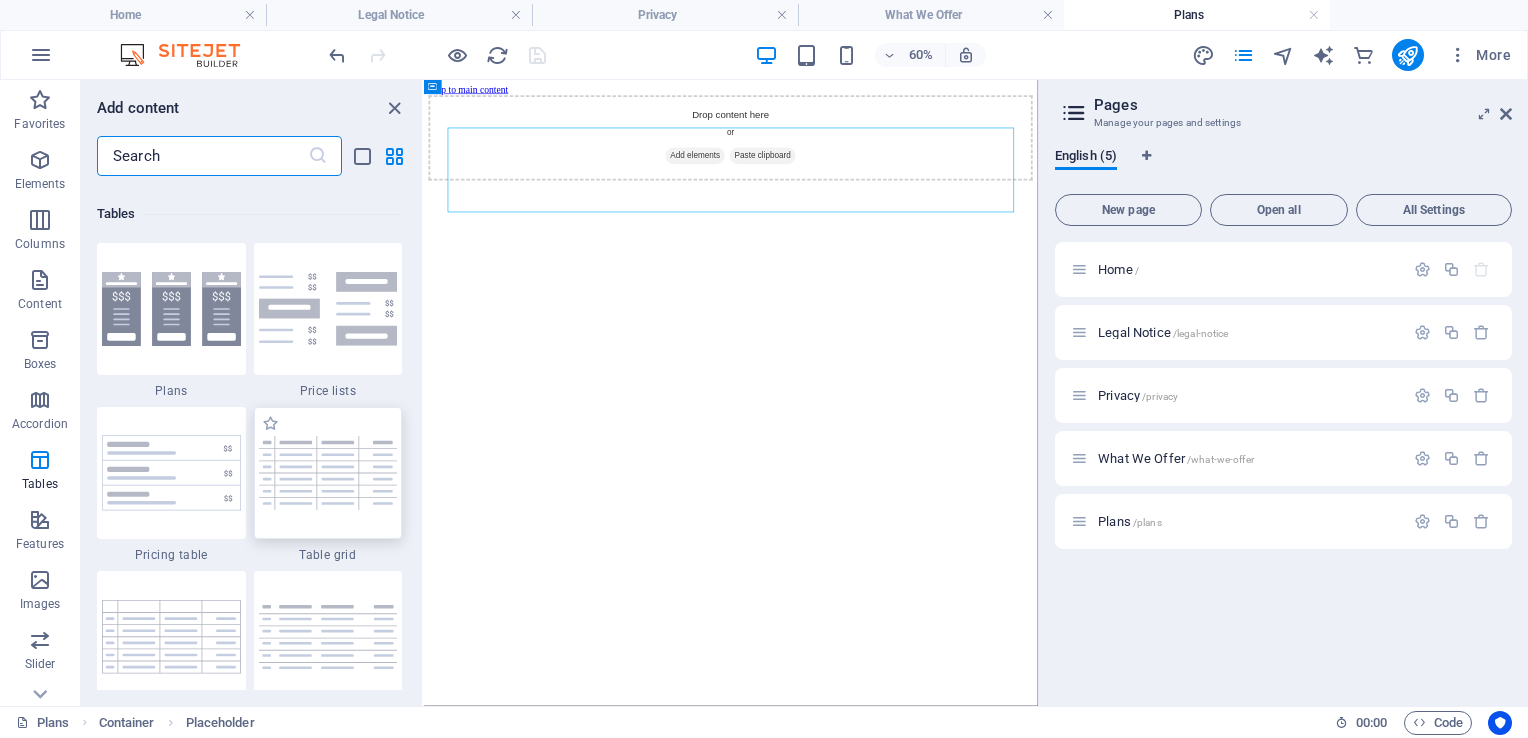 scroll, scrollTop: 6912, scrollLeft: 0, axis: vertical 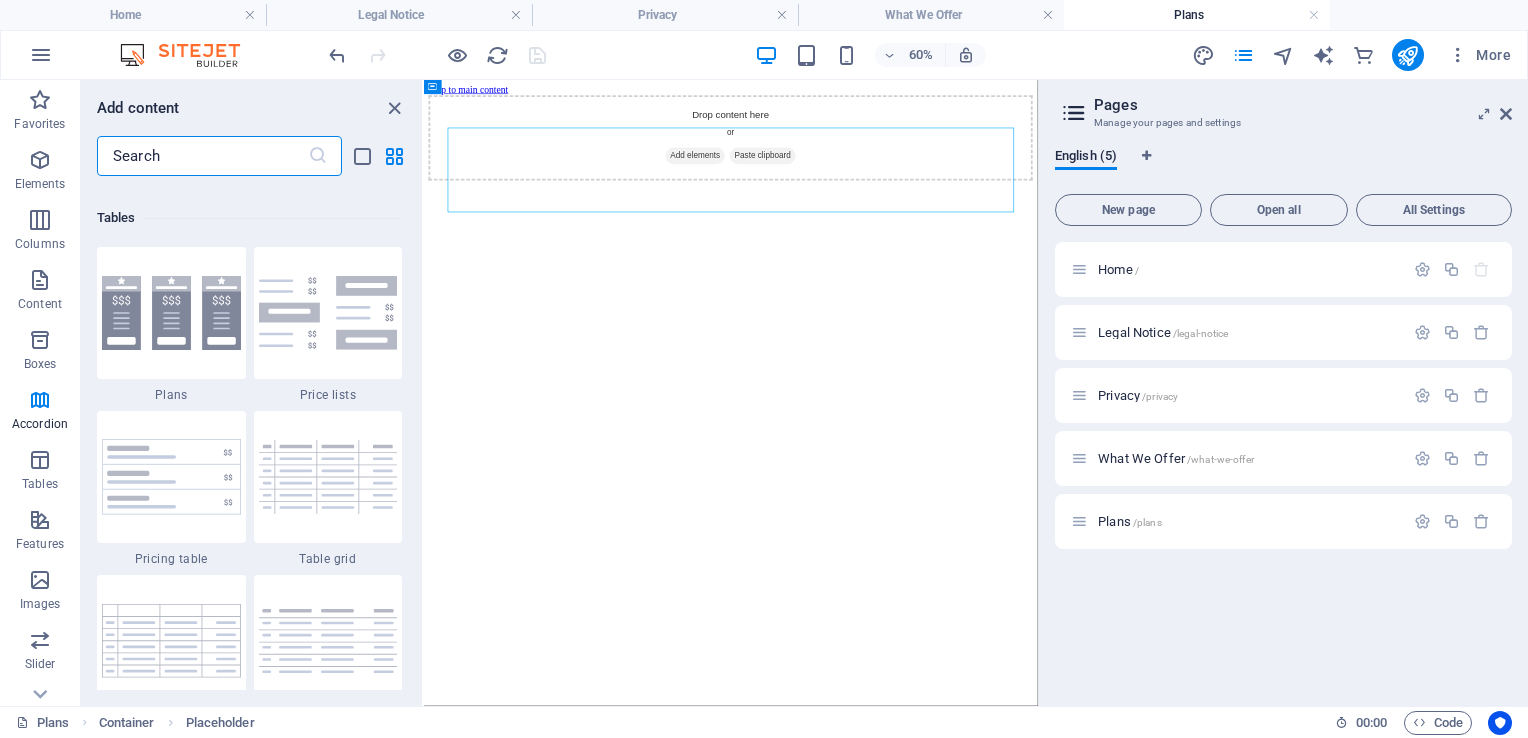 click at bounding box center (171, 313) 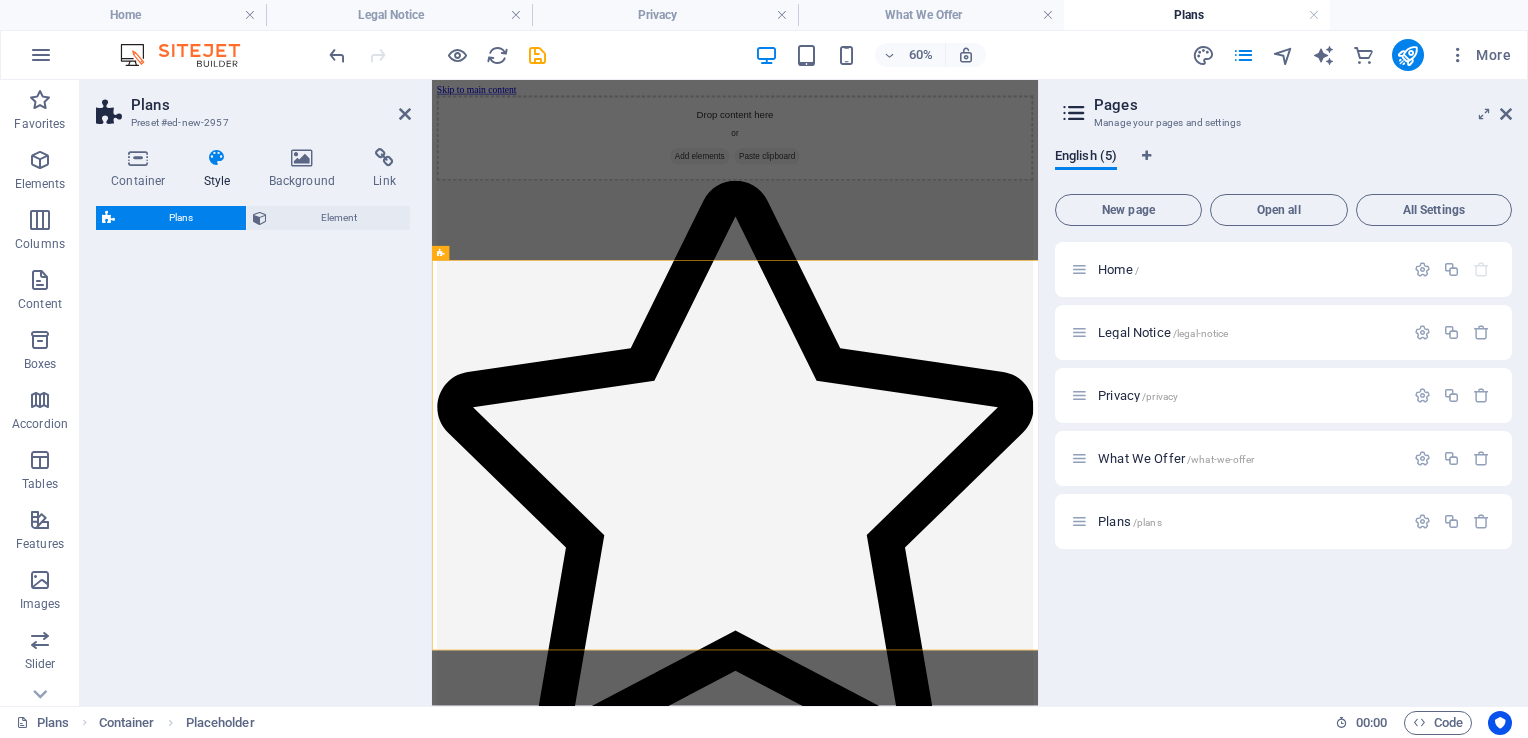 select on "rem" 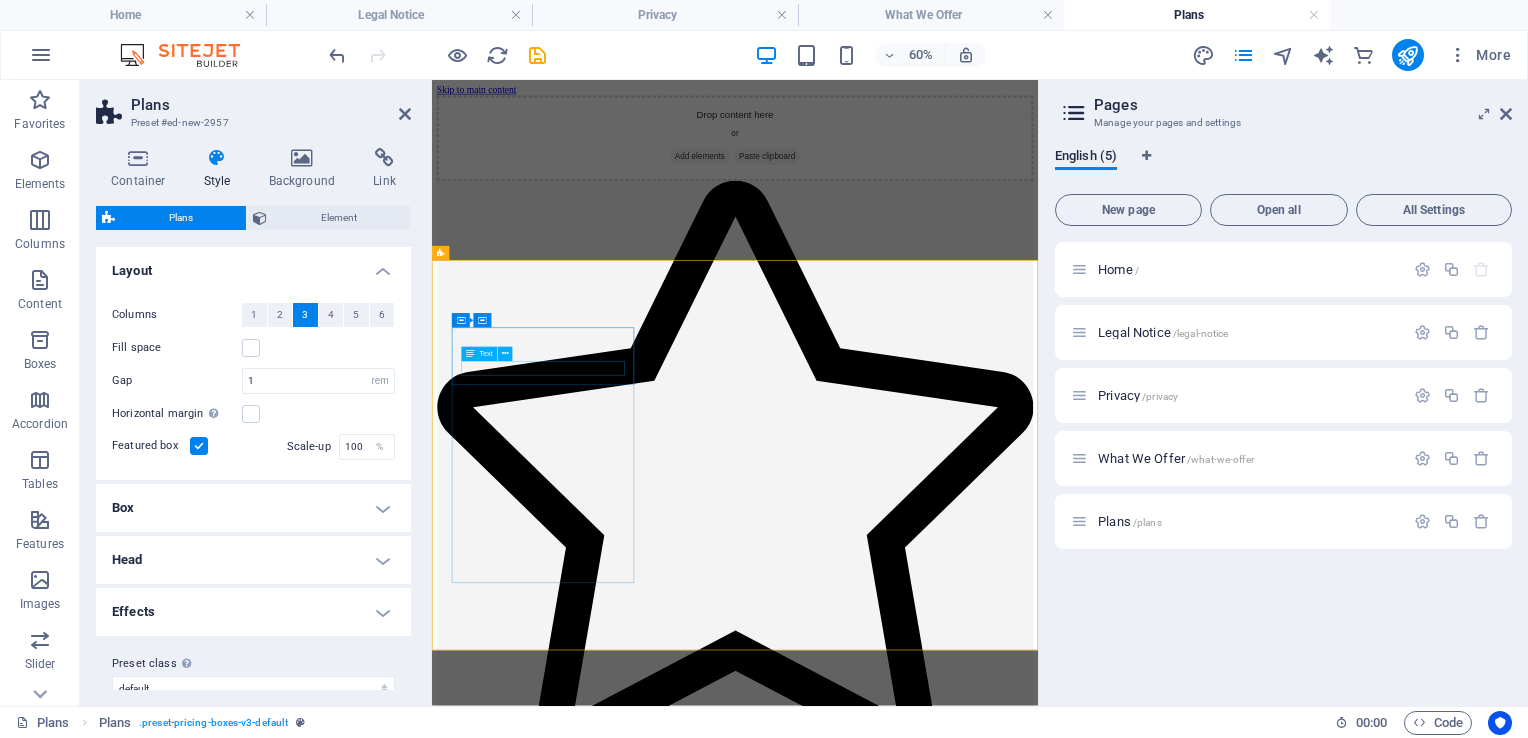 click on "Headline" at bounding box center (937, 1228) 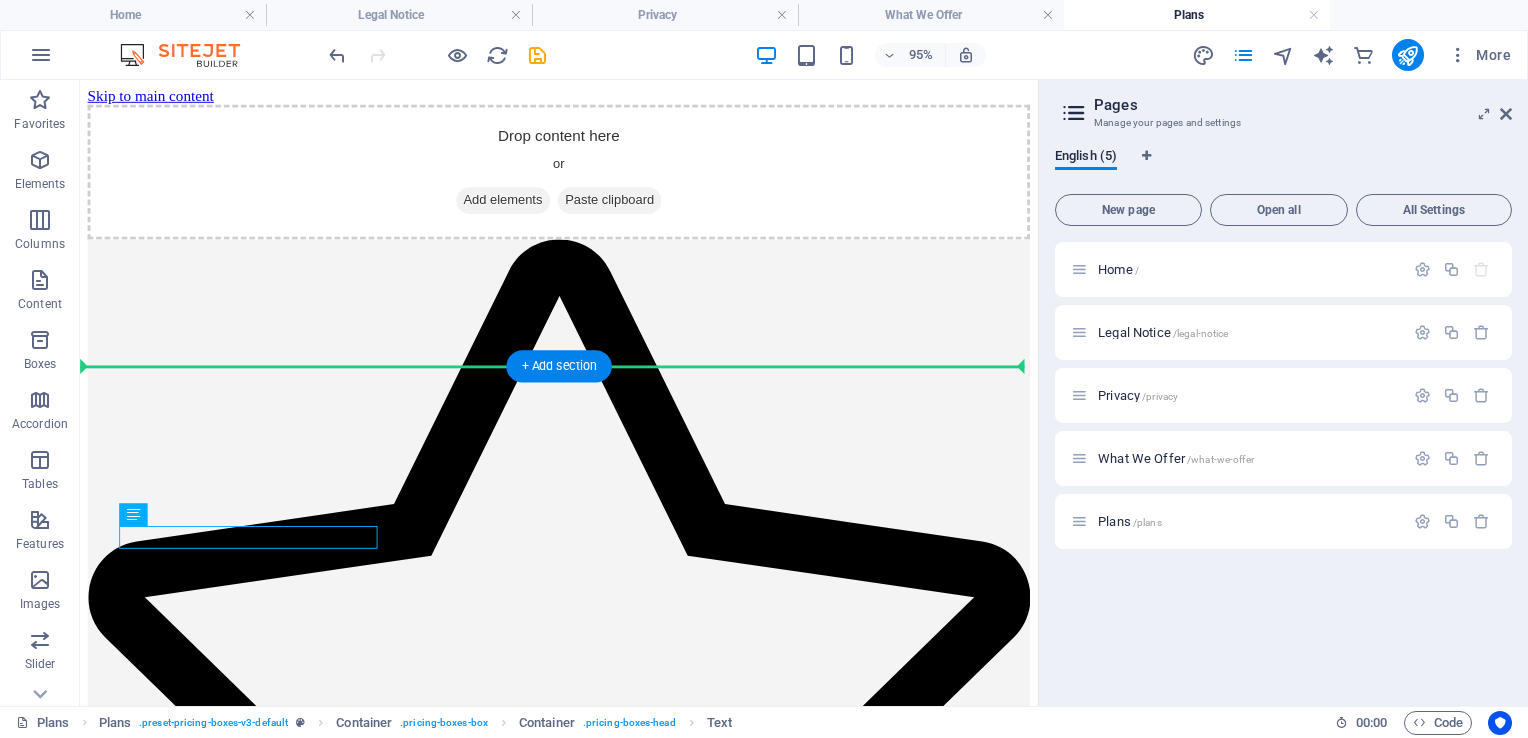 drag, startPoint x: 317, startPoint y: 558, endPoint x: 579, endPoint y: 385, distance: 313.96338 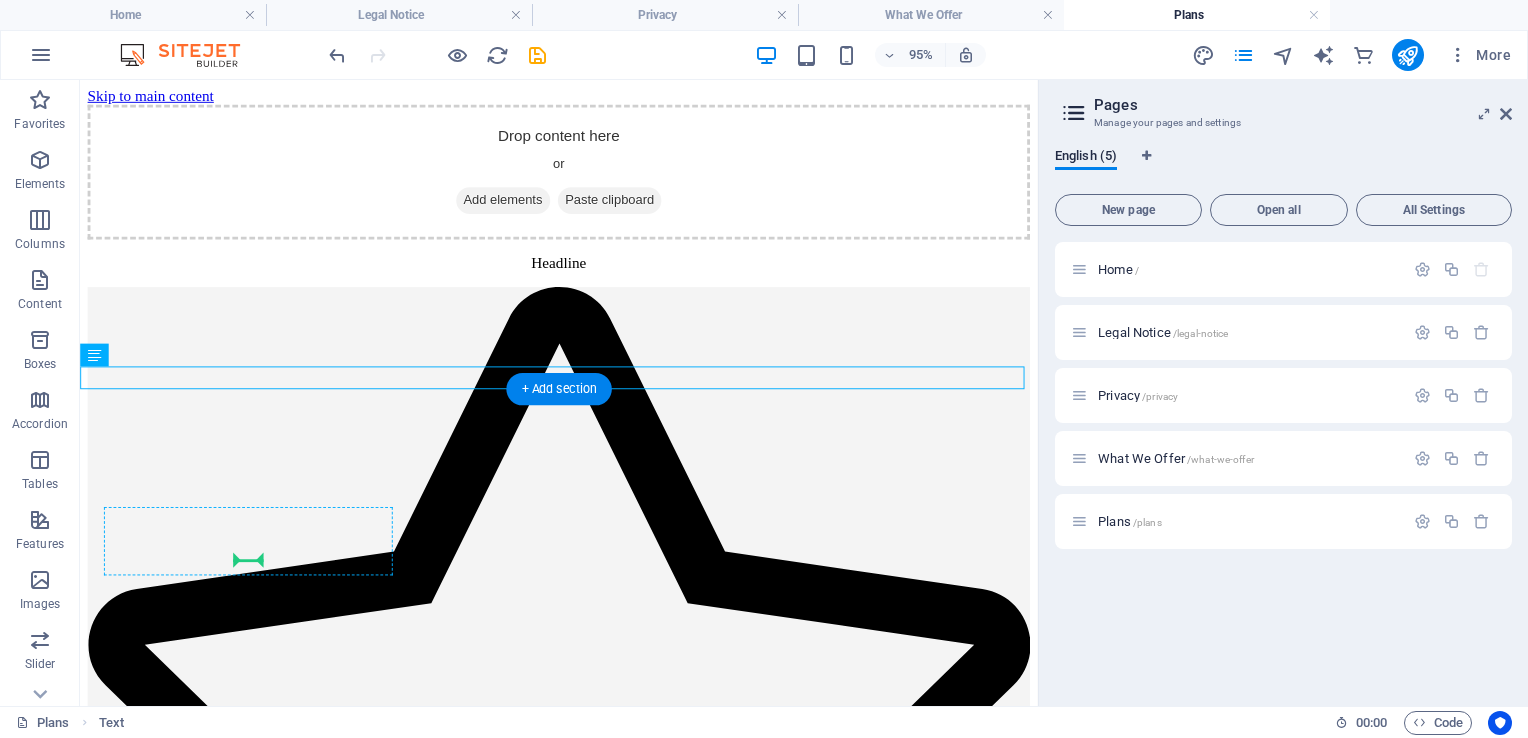 drag, startPoint x: 530, startPoint y: 390, endPoint x: 258, endPoint y: 573, distance: 327.83075 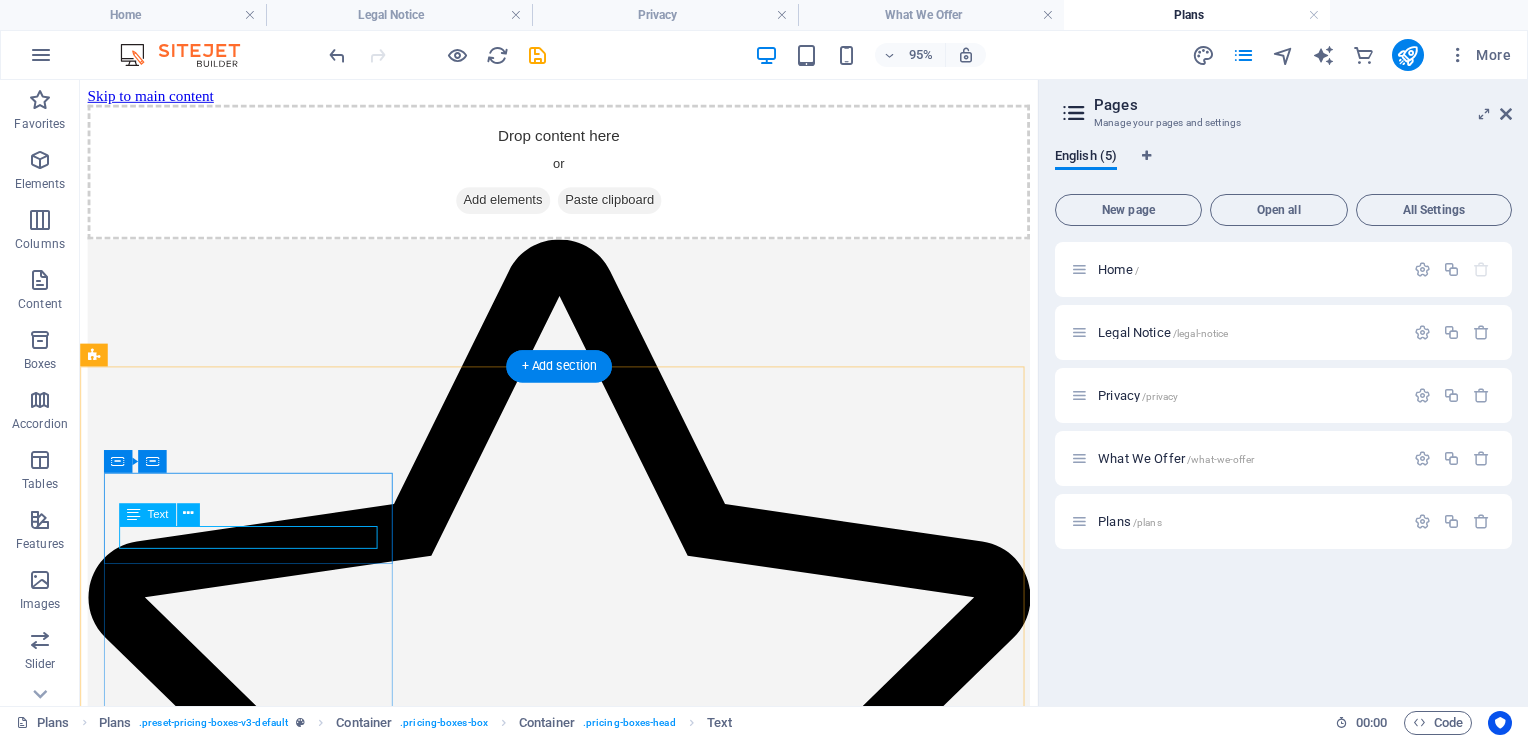 click on "Headline" at bounding box center [584, 1226] 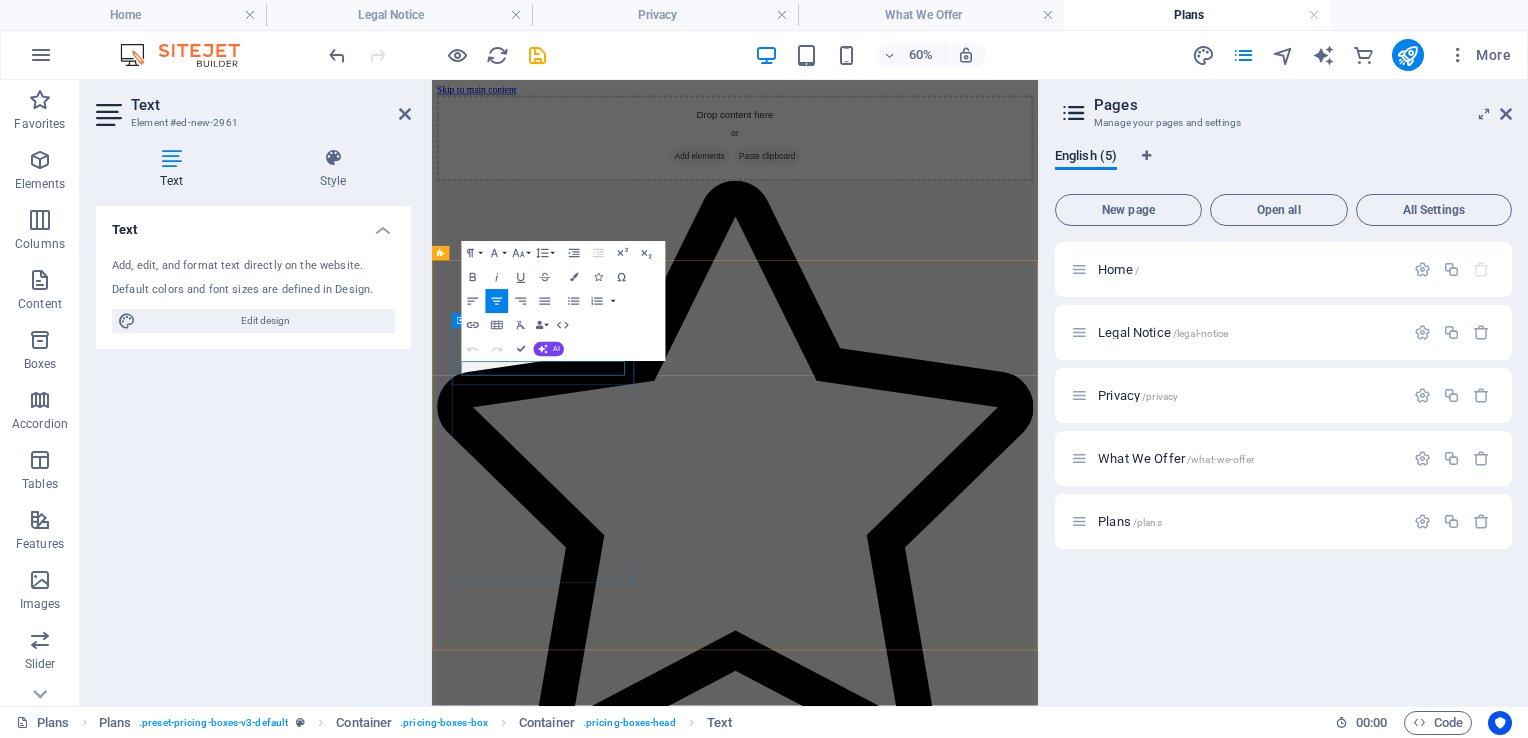 drag, startPoint x: 694, startPoint y: 563, endPoint x: 550, endPoint y: 566, distance: 144.03125 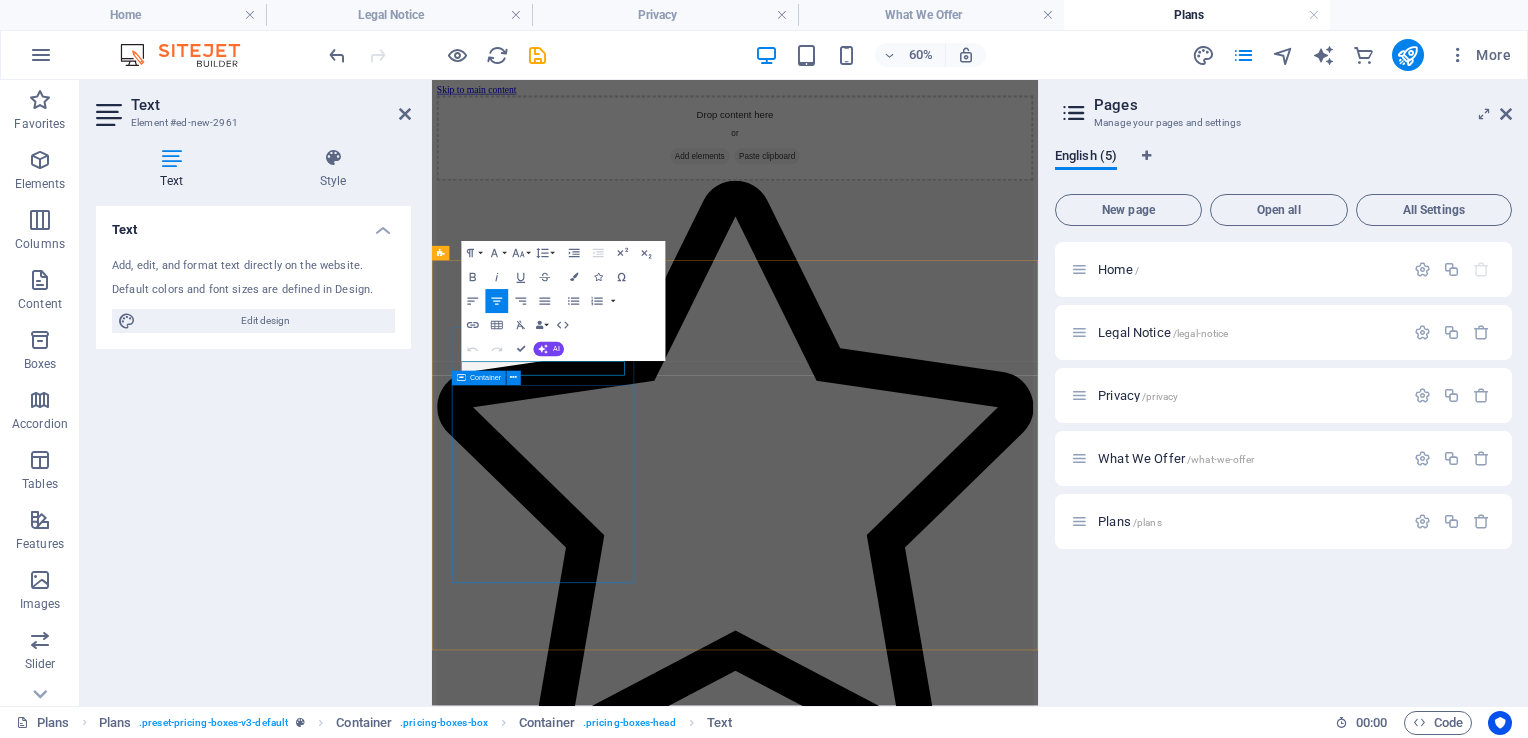 type 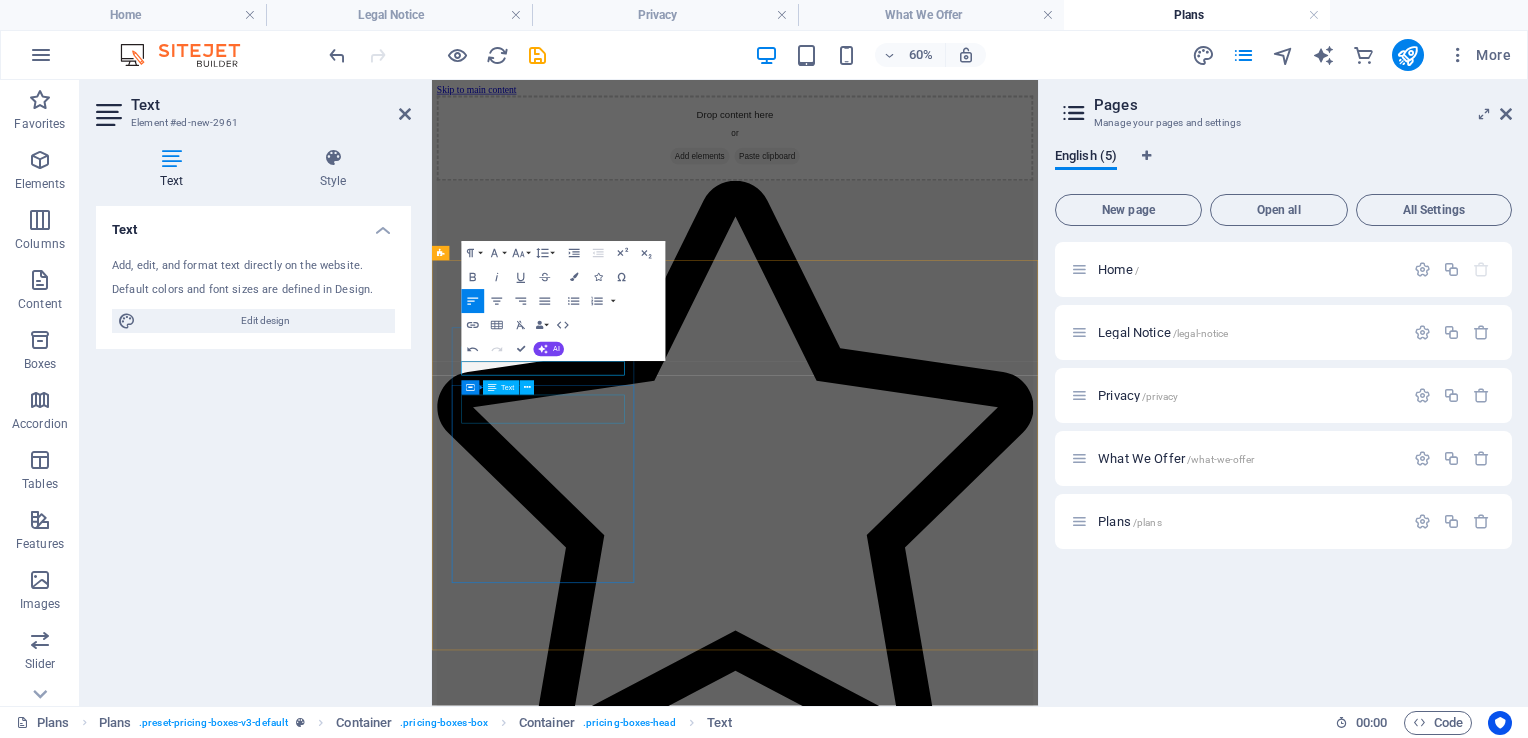click on "$99" at bounding box center [937, 1278] 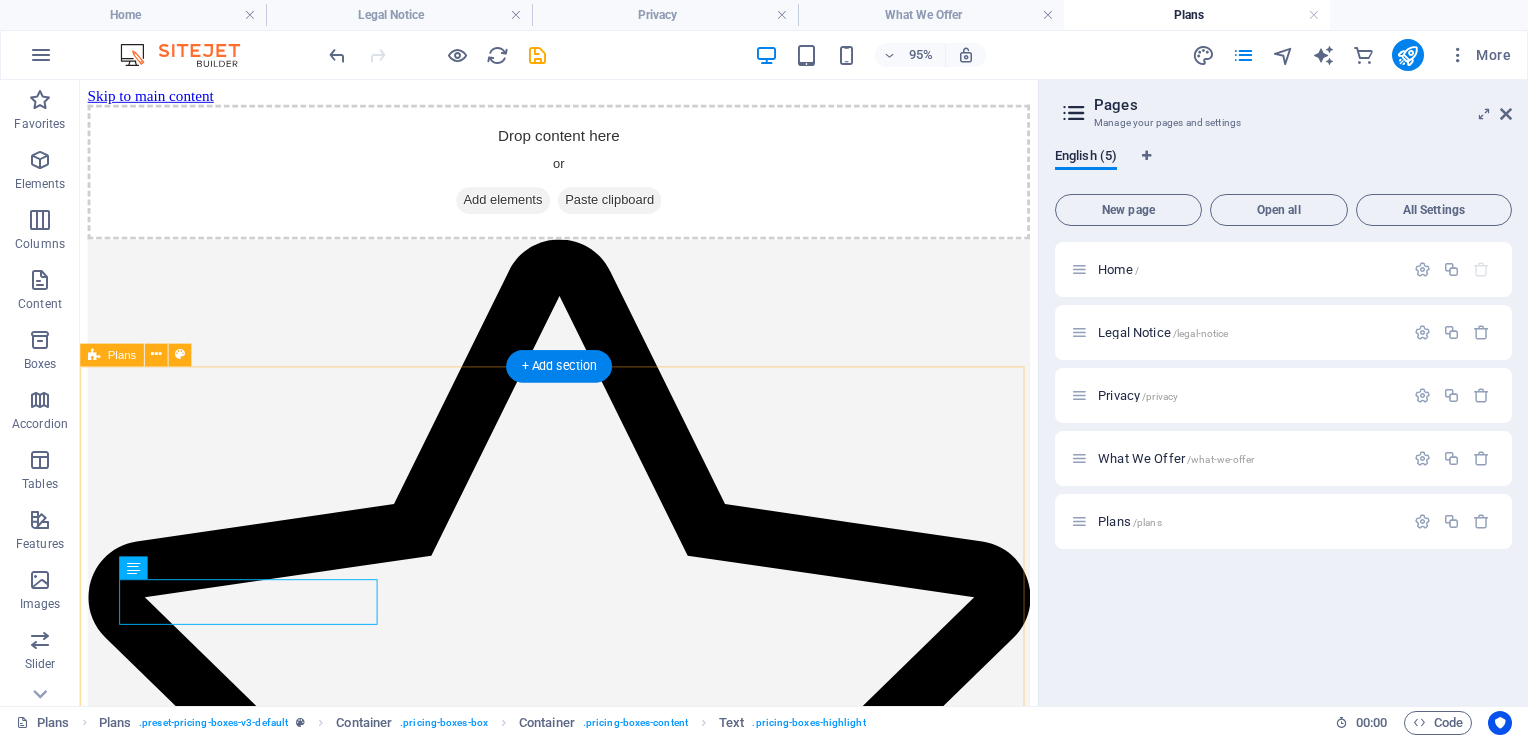 click on "FiveM $99 Lorem  ipsum Lorem  ipsum Lorem  ipsum Lorem  ipsum BUTTON Headline $199 Lorem  ipsum Lorem  ipsum Lorem  ipsum Lorem  ipsum BUTTON Headline $299 Lorem  ipsum Lorem  ipsum Lorem  ipsum Lorem  ipsum BUTTON" at bounding box center [584, 2080] 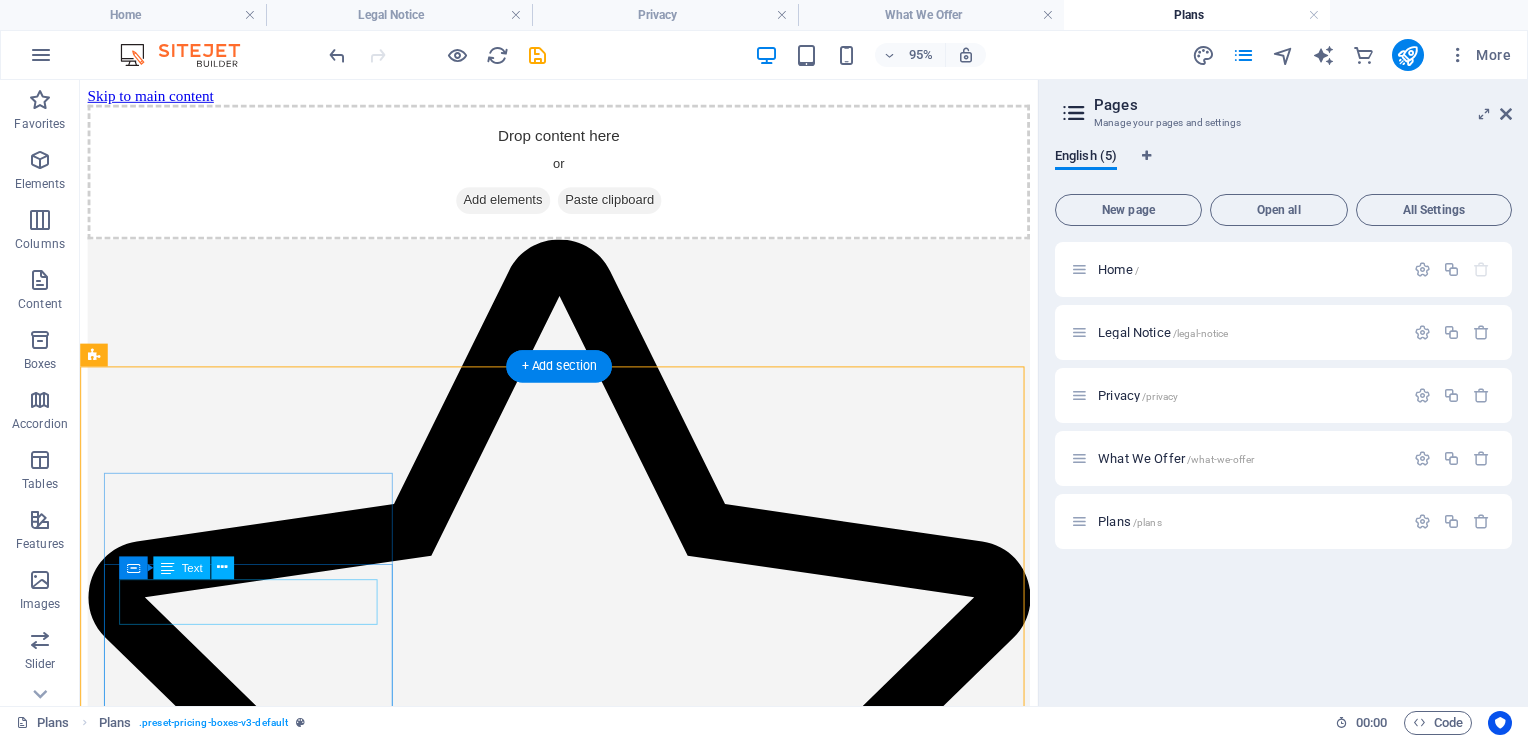 click on "$99" at bounding box center [584, 1276] 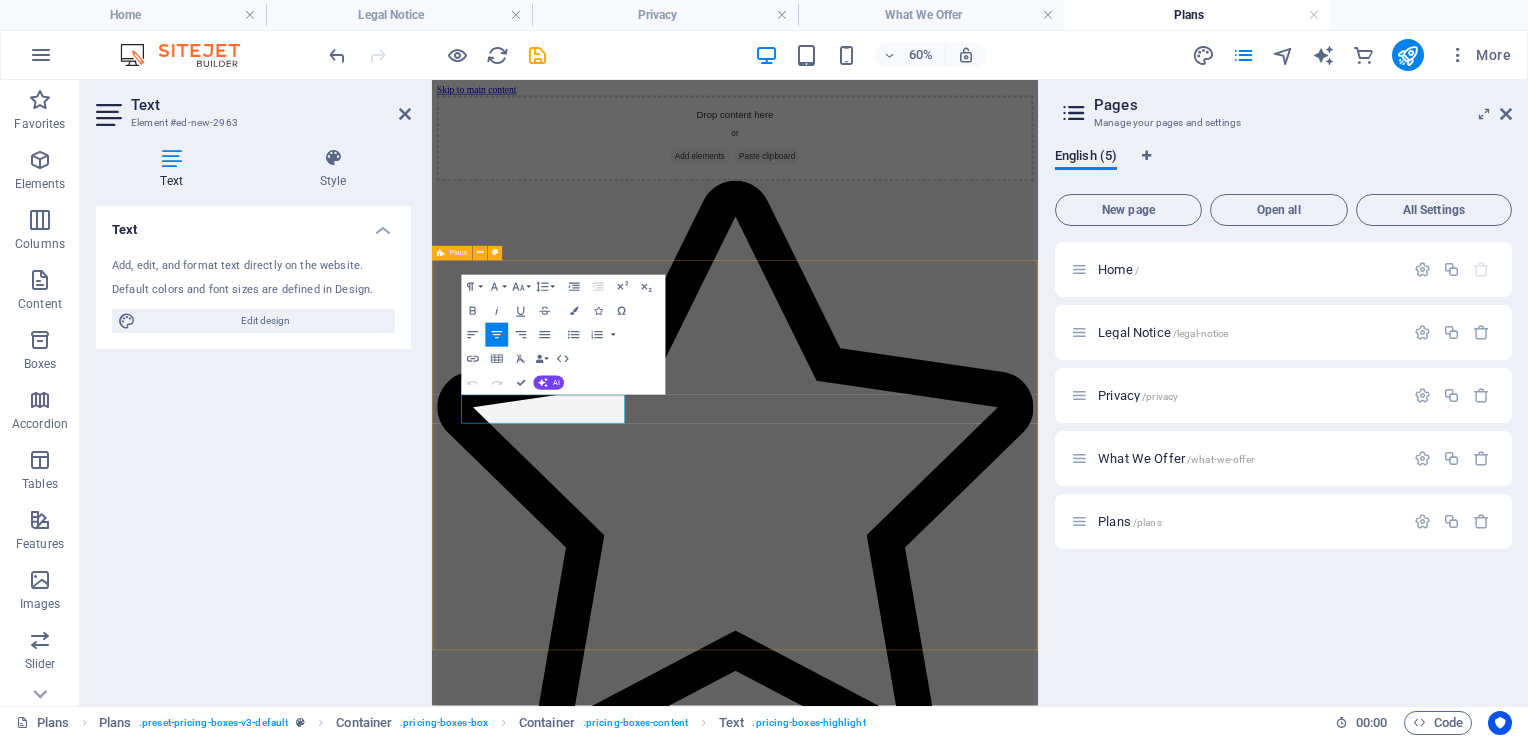 drag, startPoint x: 493, startPoint y: 635, endPoint x: 456, endPoint y: 634, distance: 37.01351 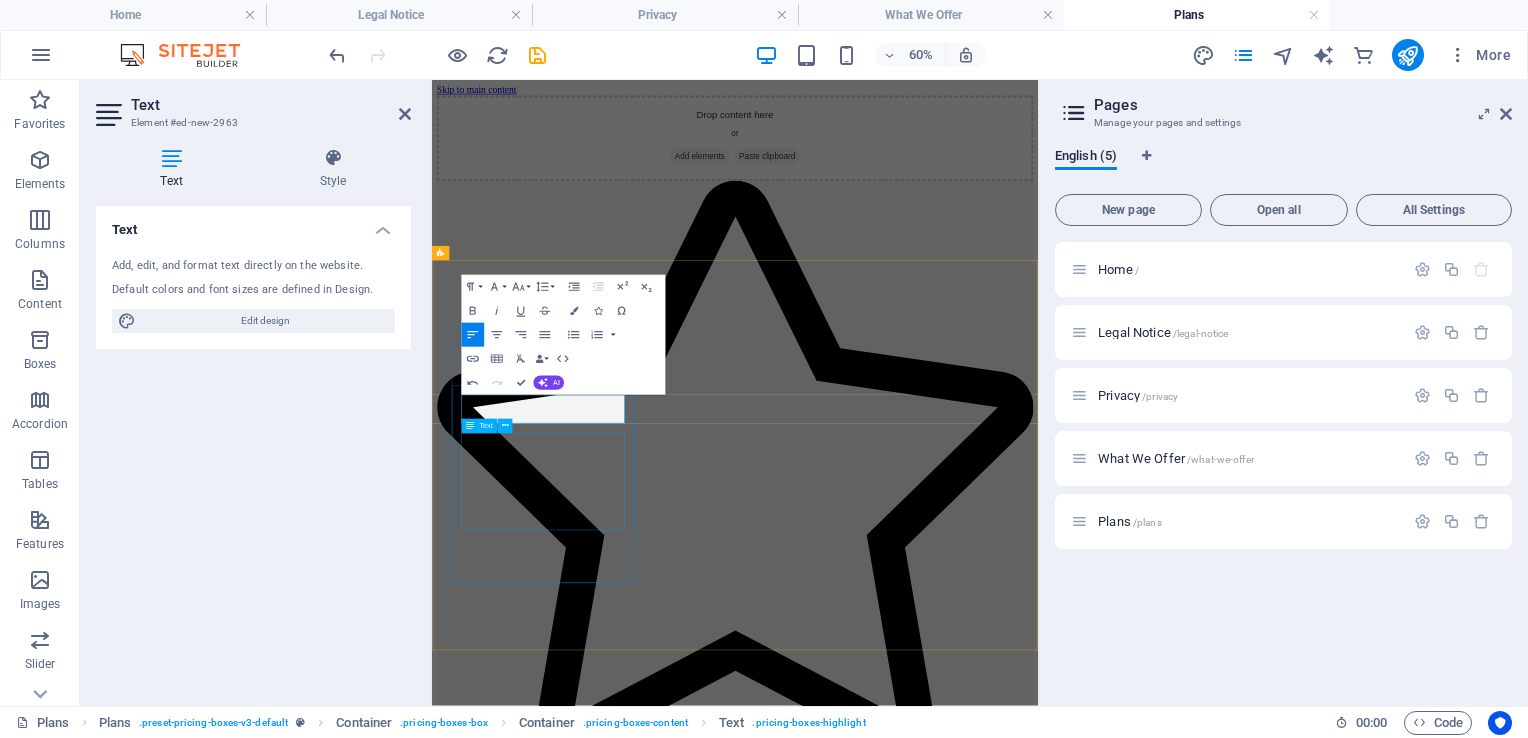 click on "Lorem  ipsum Lorem  ipsum Lorem  ipsum Lorem  ipsum" at bounding box center (937, 1371) 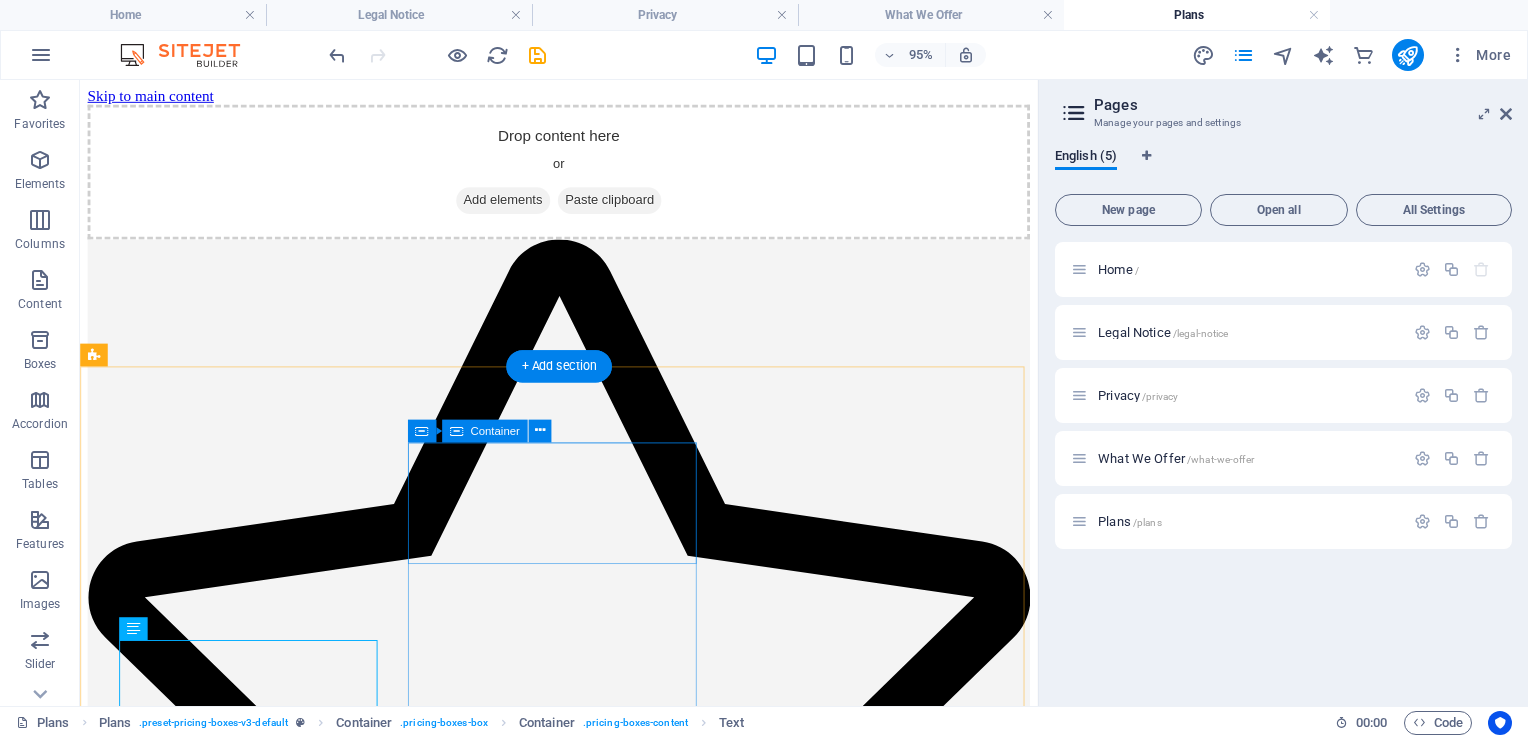 click on "Headline" at bounding box center [584, 1970] 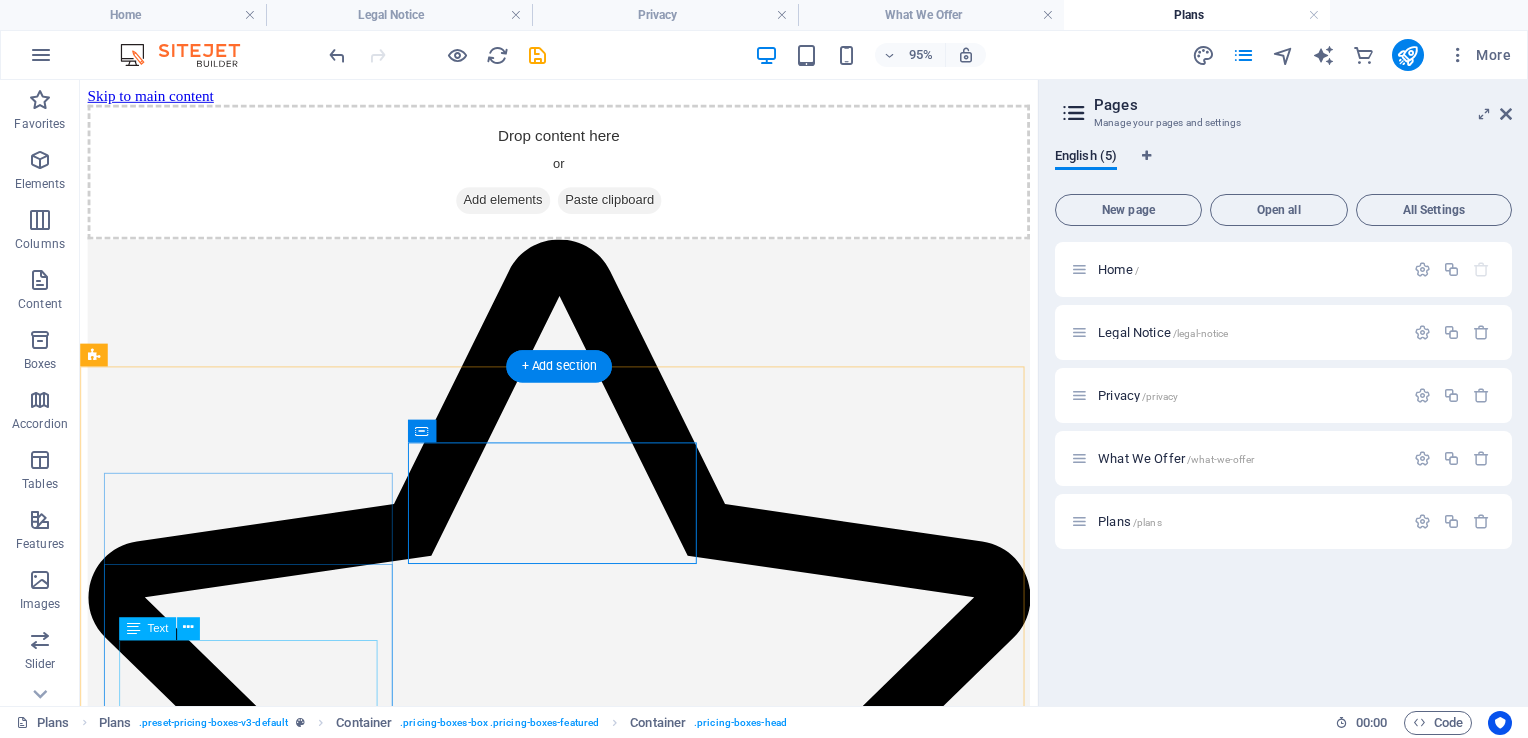 click on "Lorem  ipsum Lorem  ipsum Lorem  ipsum Lorem  ipsum" at bounding box center [584, 1369] 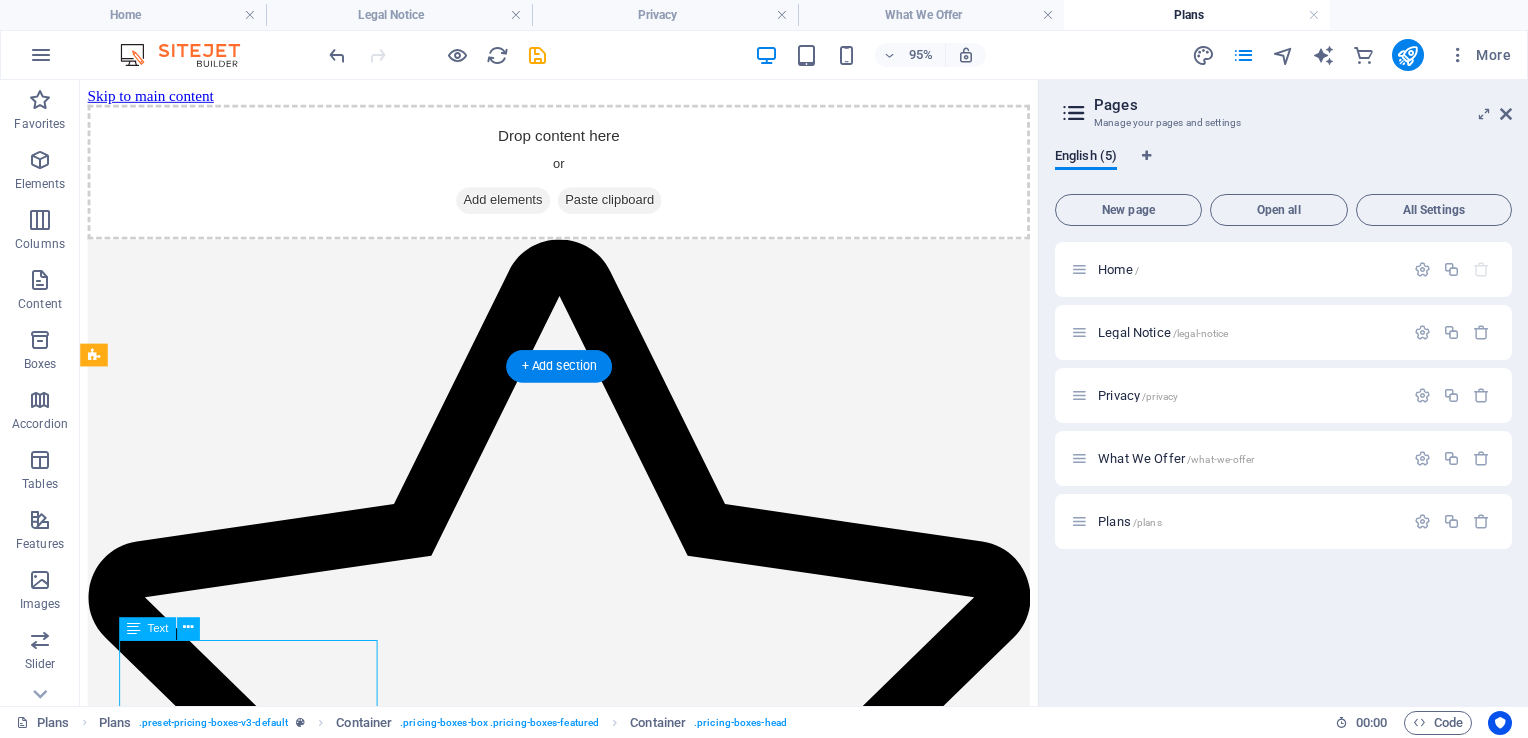 click on "Lorem  ipsum Lorem  ipsum Lorem  ipsum Lorem  ipsum" at bounding box center (584, 1369) 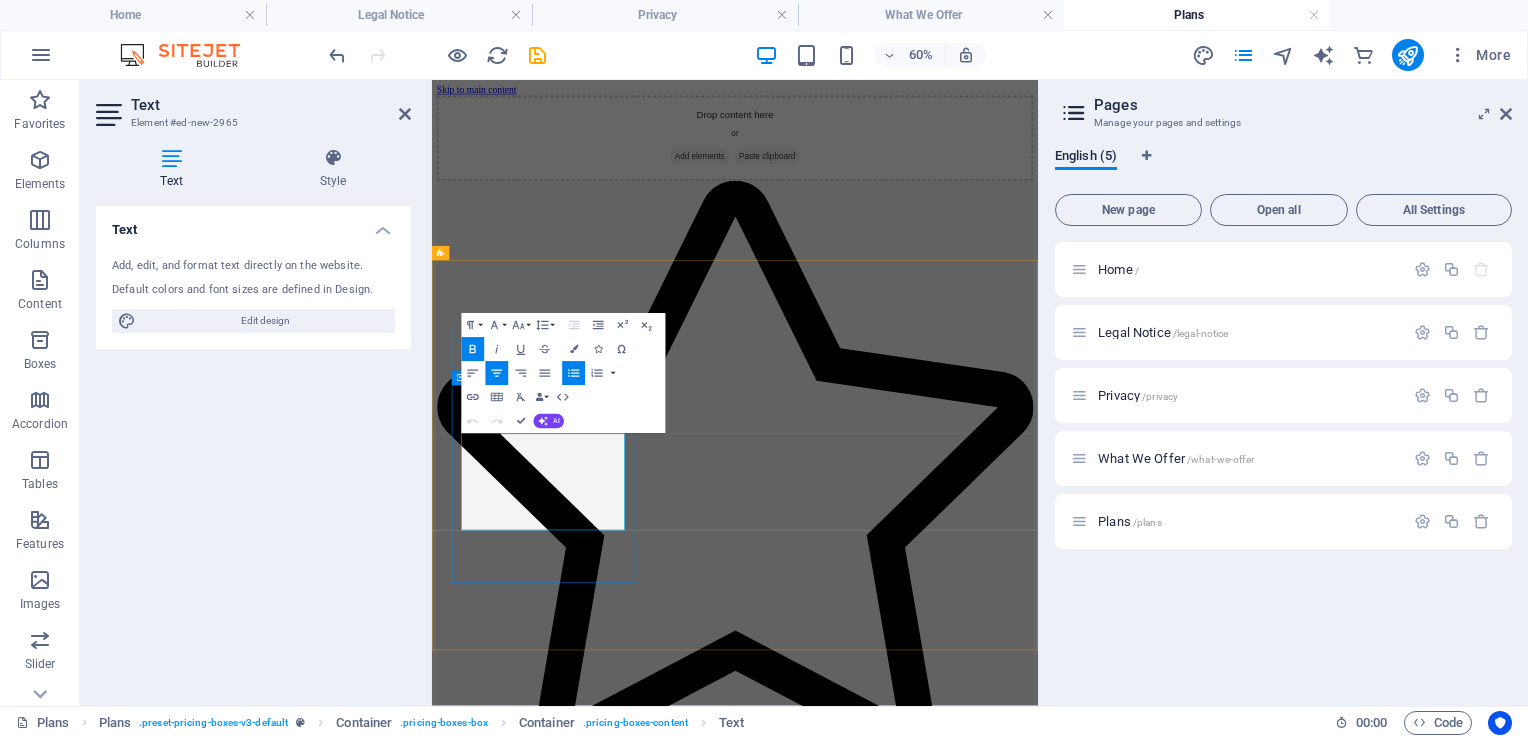 drag, startPoint x: 676, startPoint y: 687, endPoint x: 540, endPoint y: 684, distance: 136.03308 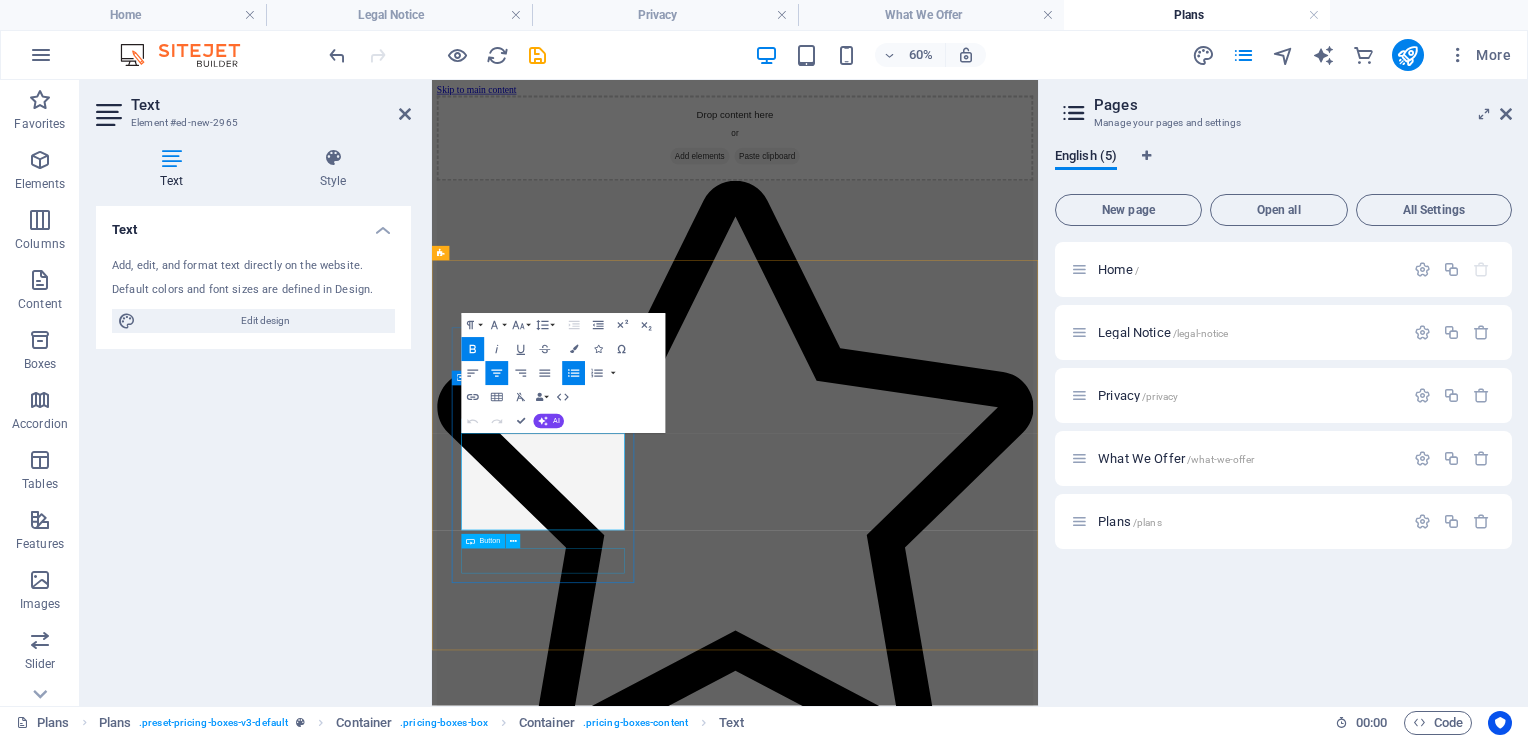 type 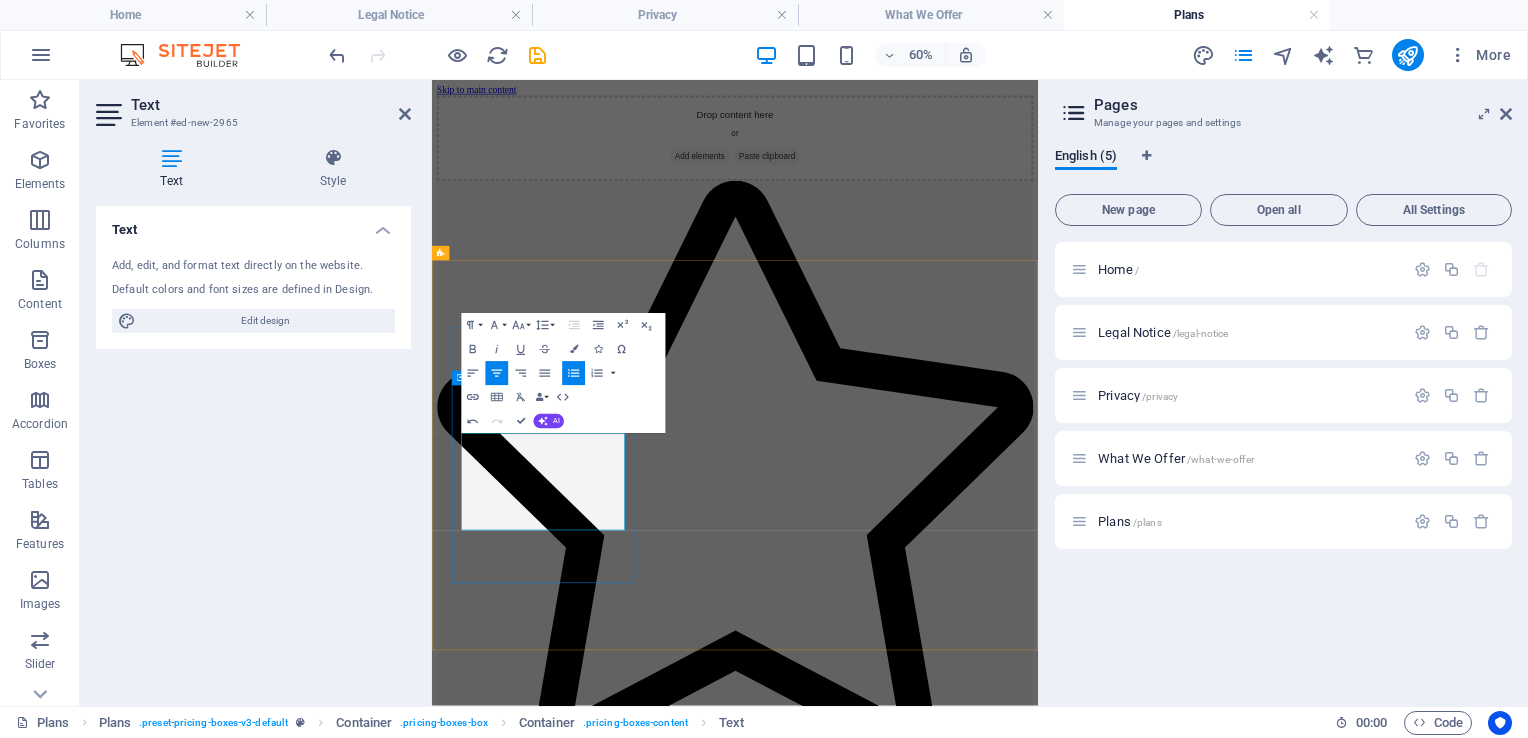 drag, startPoint x: 697, startPoint y: 732, endPoint x: 558, endPoint y: 724, distance: 139.23003 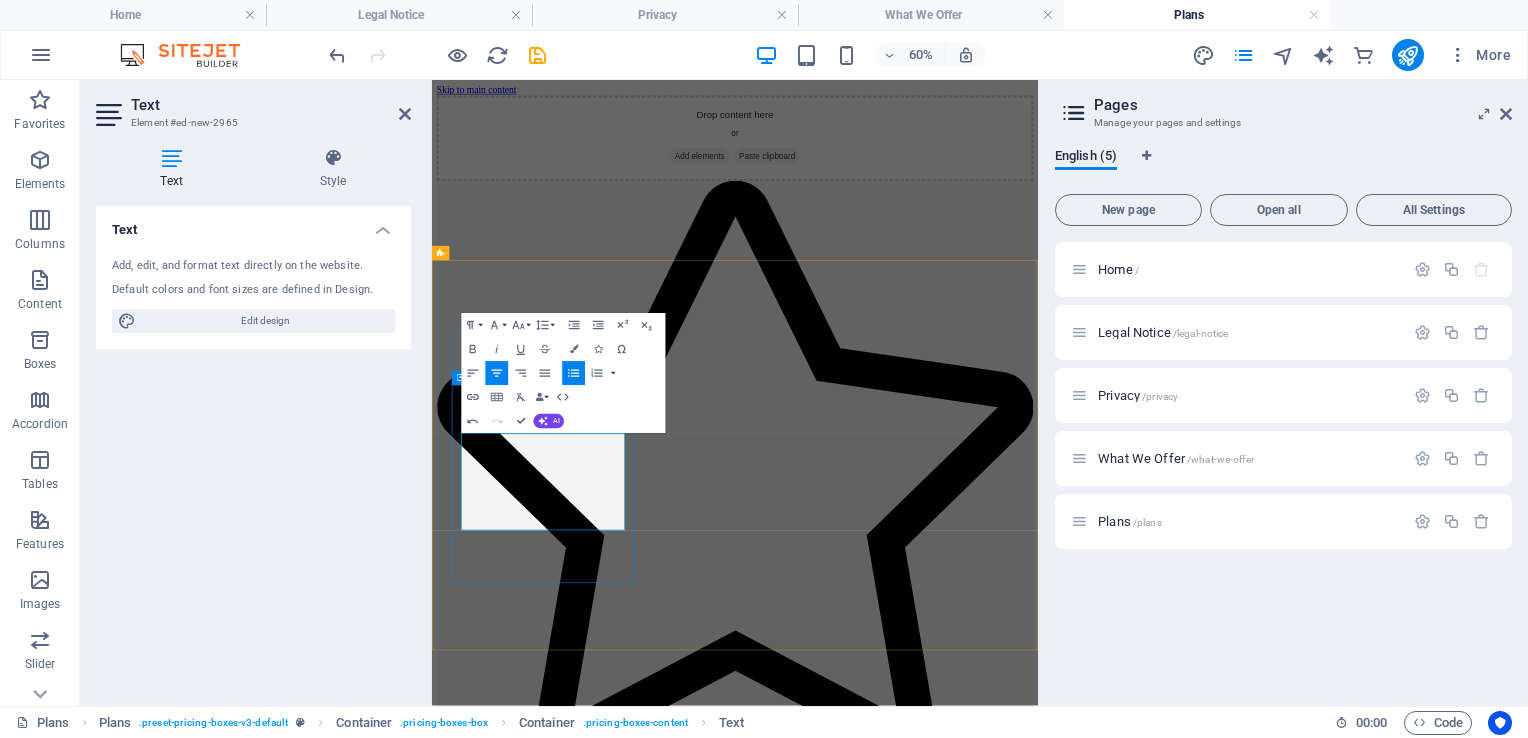 drag, startPoint x: 613, startPoint y: 730, endPoint x: 593, endPoint y: 727, distance: 20.22375 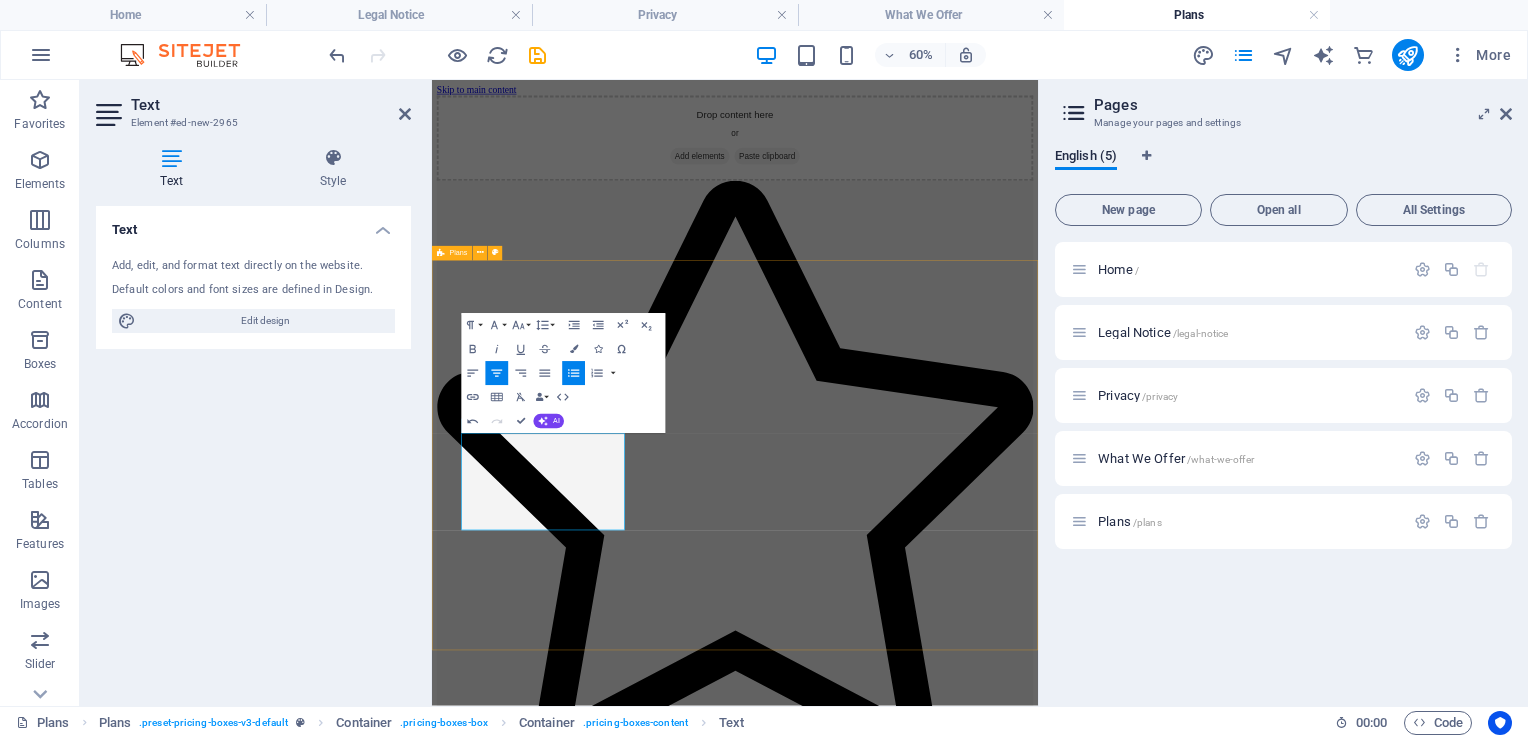 click on "FiveM $5.00 custom player selection 30 GB of ram 50 GB of ssd instant installation BUTTON Headline $199 Lorem  ipsum Lorem  ipsum Lorem  ipsum Lorem  ipsum BUTTON Headline $299 Lorem  ipsum Lorem  ipsum Lorem  ipsum Lorem  ipsum BUTTON" at bounding box center [937, 2083] 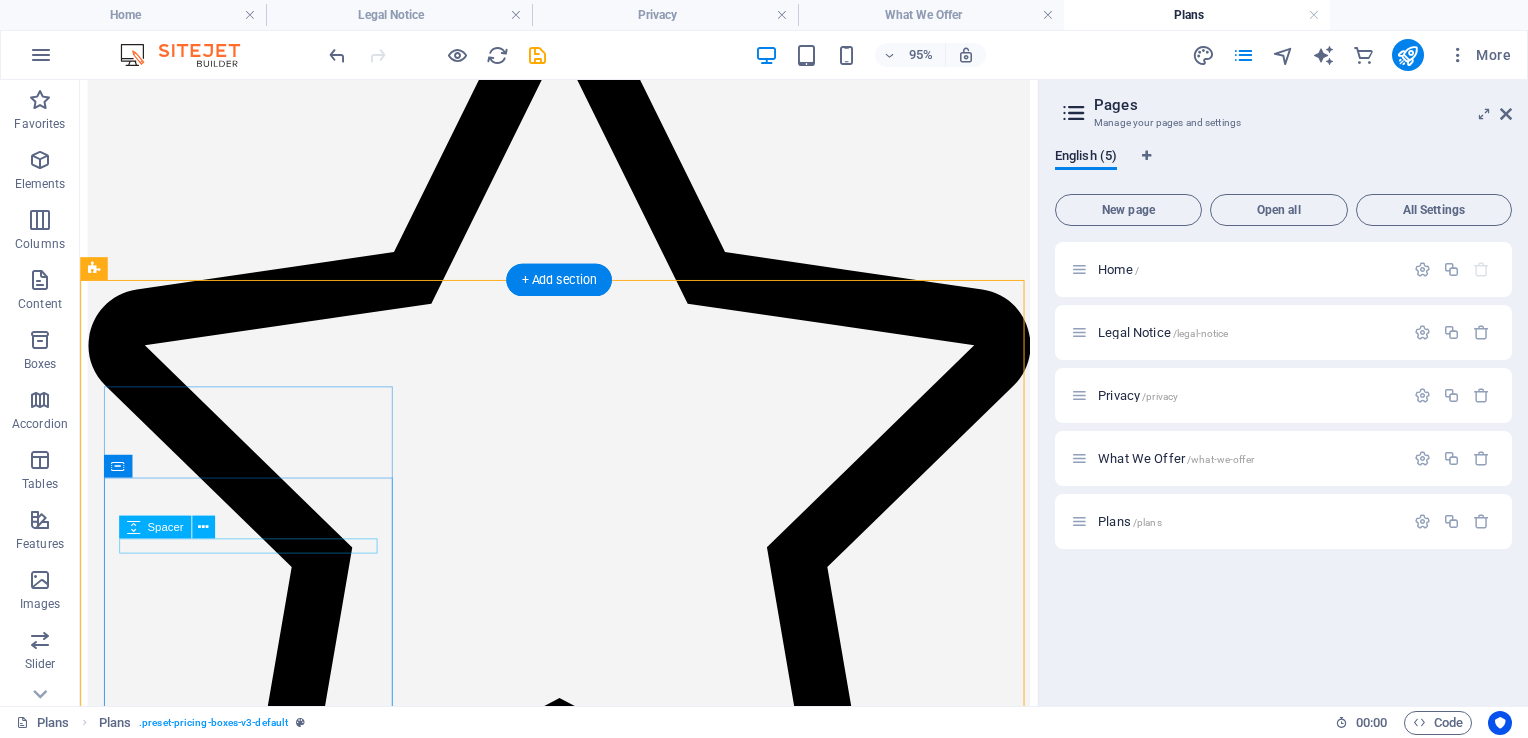 scroll, scrollTop: 292, scrollLeft: 0, axis: vertical 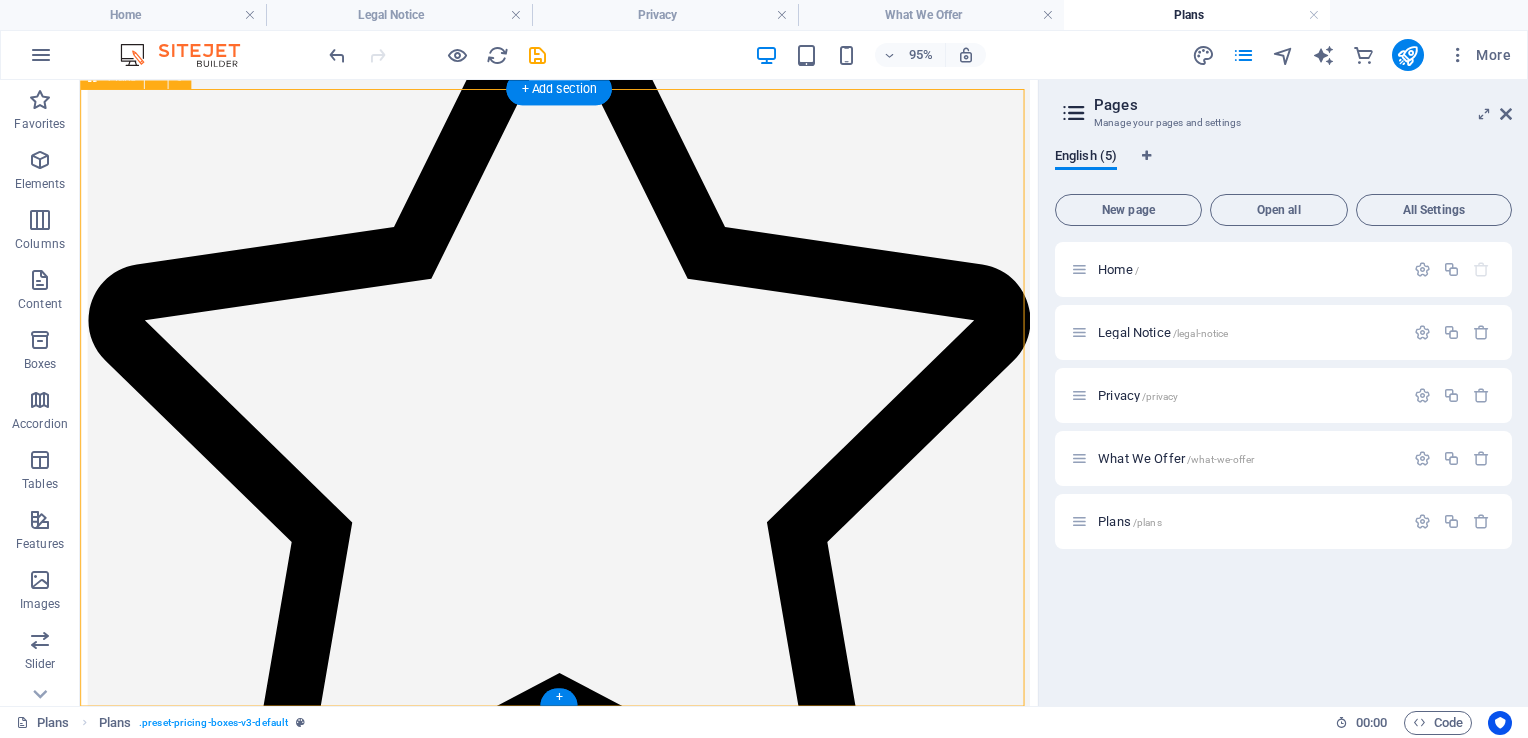 drag, startPoint x: 103, startPoint y: 679, endPoint x: 113, endPoint y: 678, distance: 10.049875 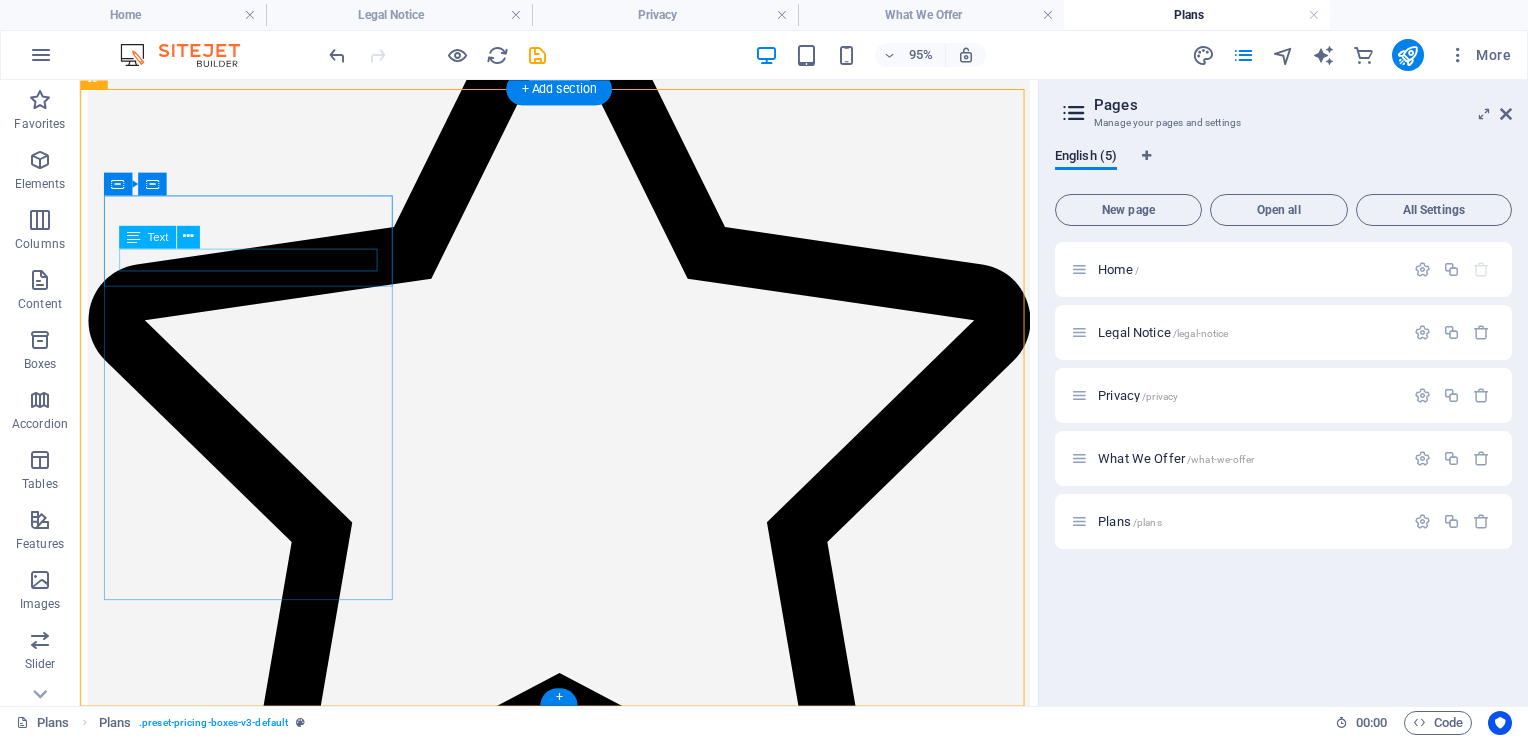 click on "FiveM" at bounding box center (584, 934) 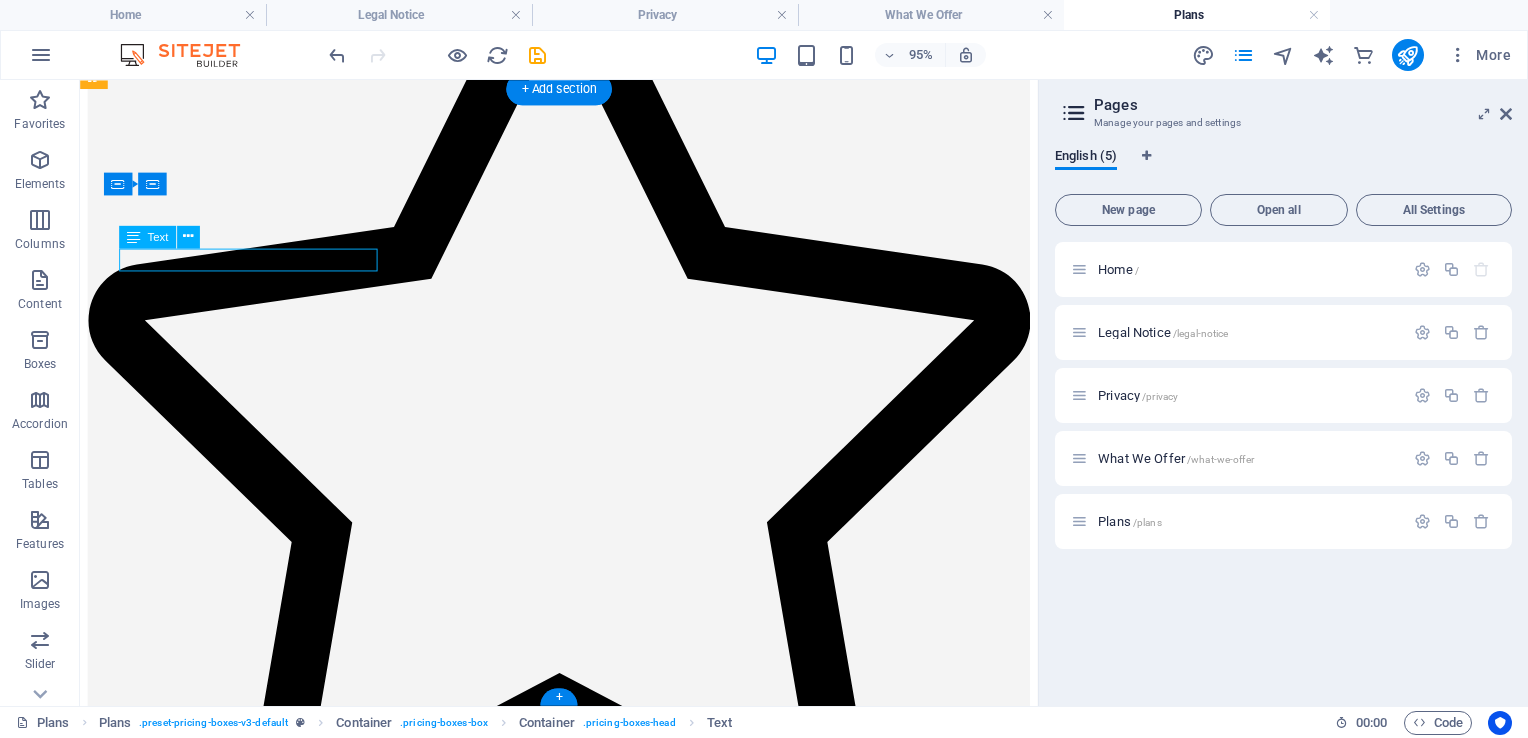 click on "FiveM" at bounding box center (584, 934) 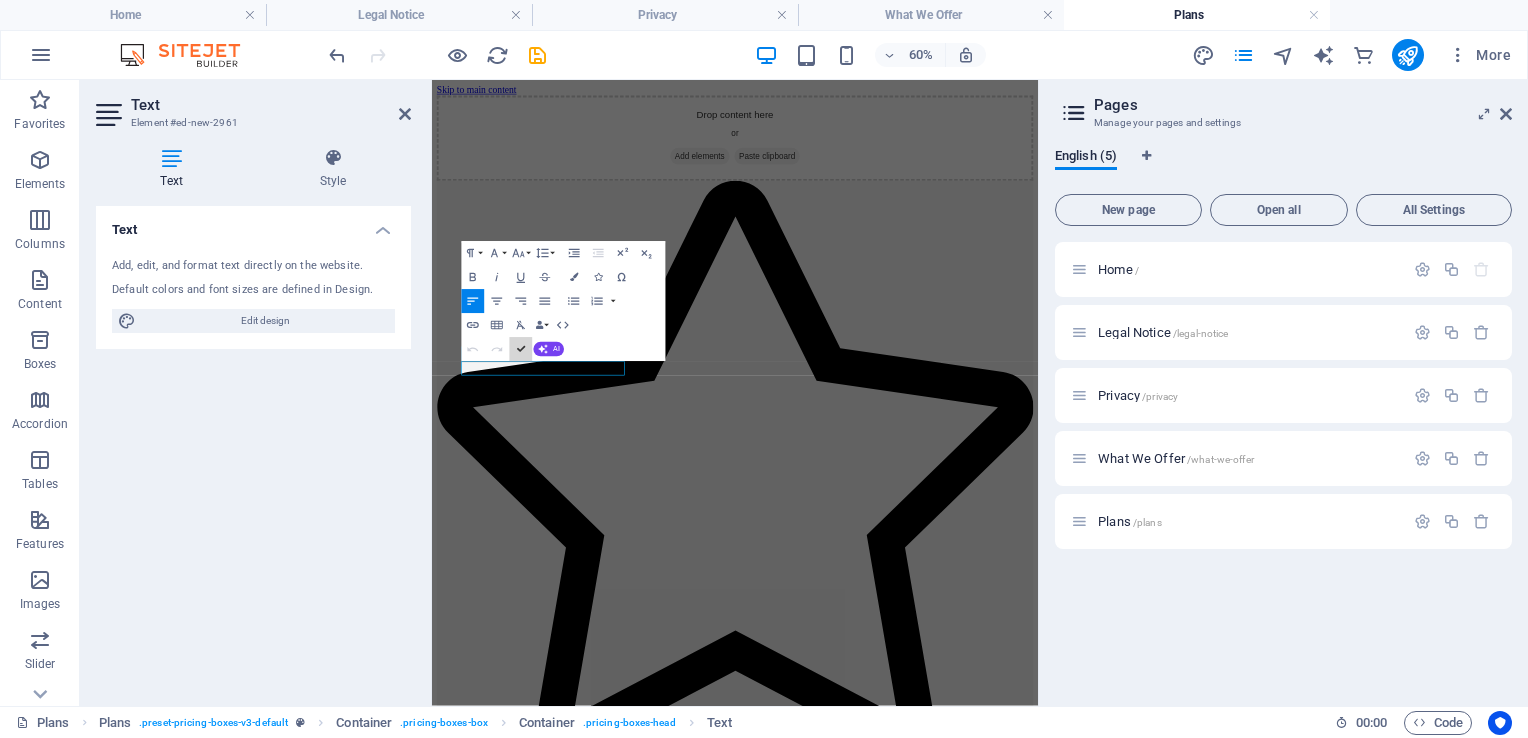 drag, startPoint x: 946, startPoint y: 440, endPoint x: 554, endPoint y: 550, distance: 407.14127 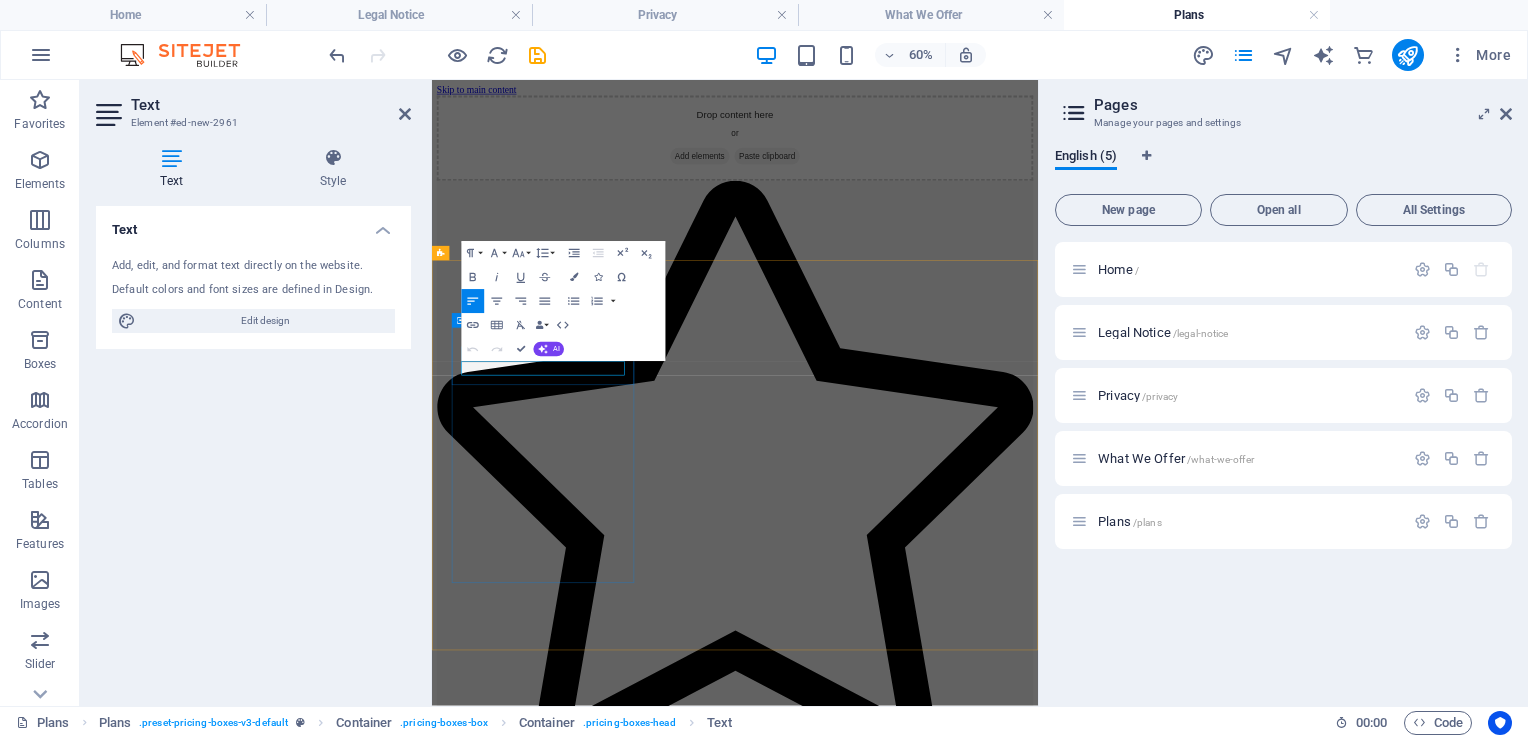 drag, startPoint x: 554, startPoint y: 559, endPoint x: 480, endPoint y: 560, distance: 74.00676 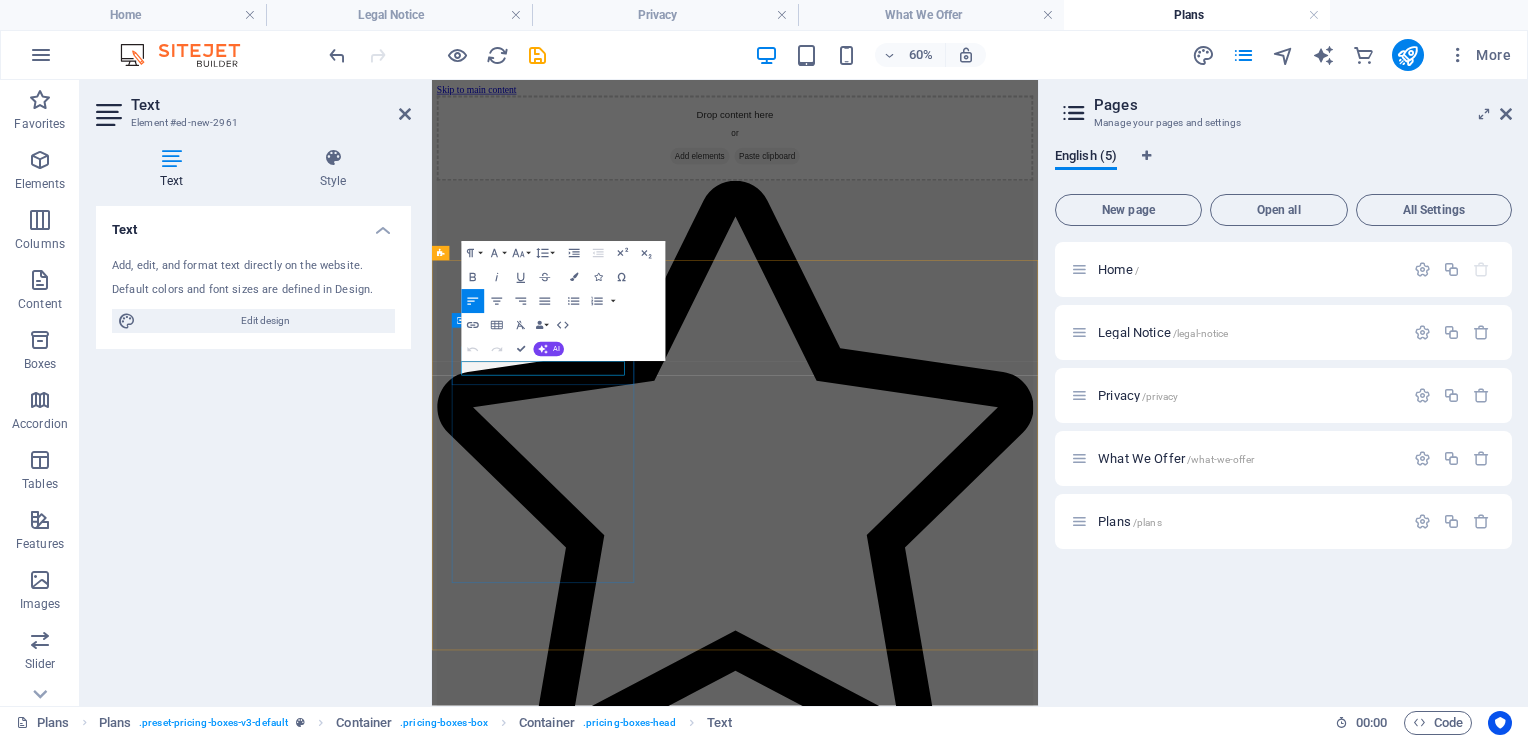 type 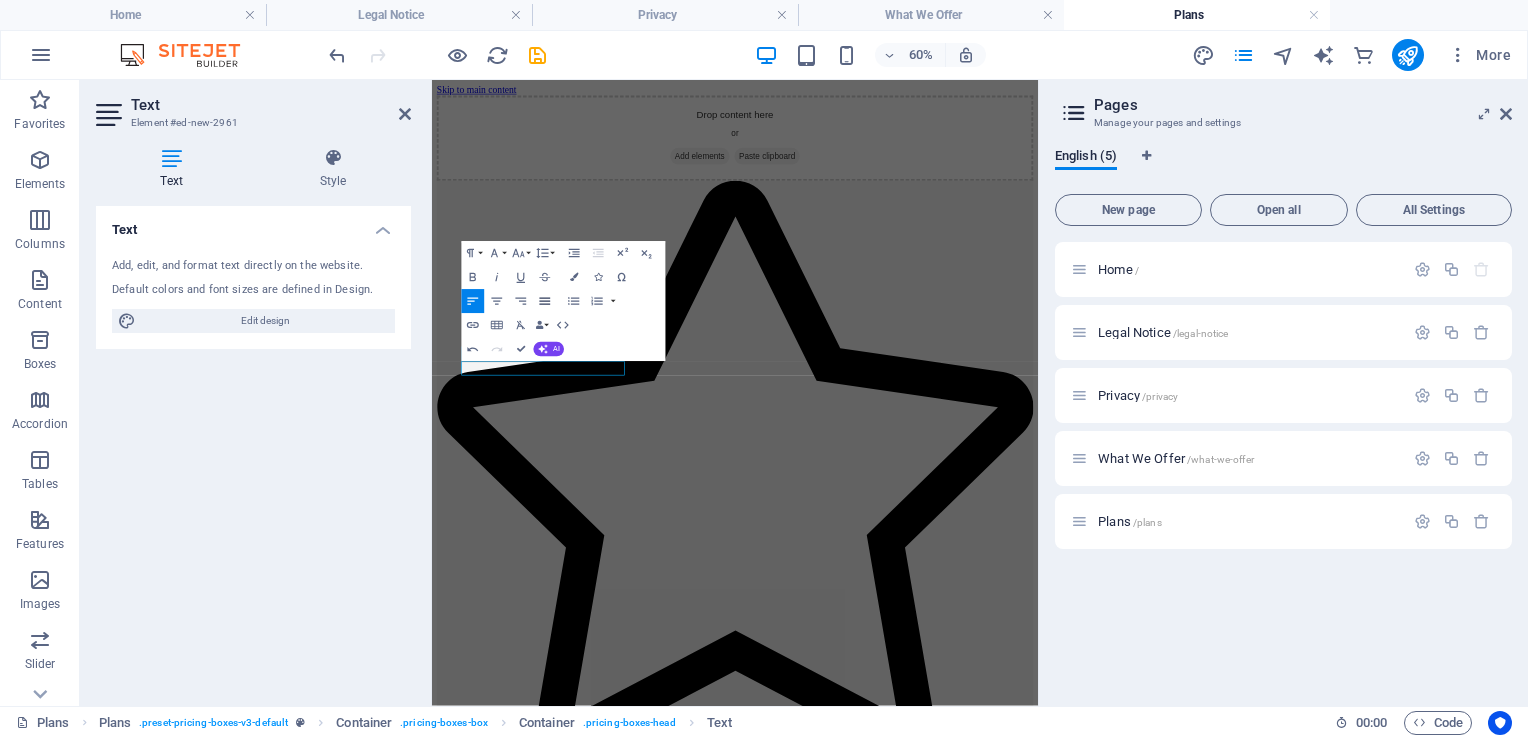 click on "Align Justify" at bounding box center [545, 301] 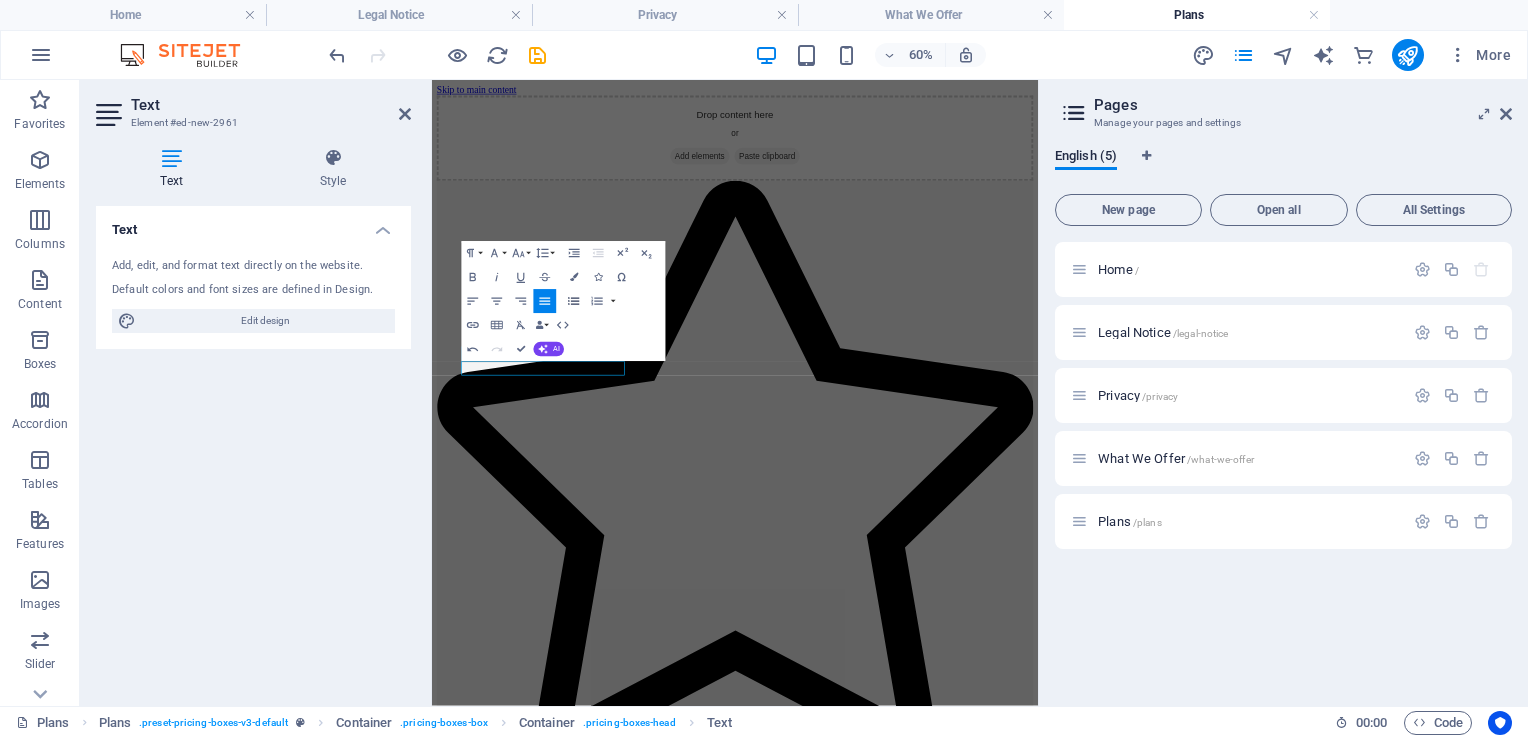 click 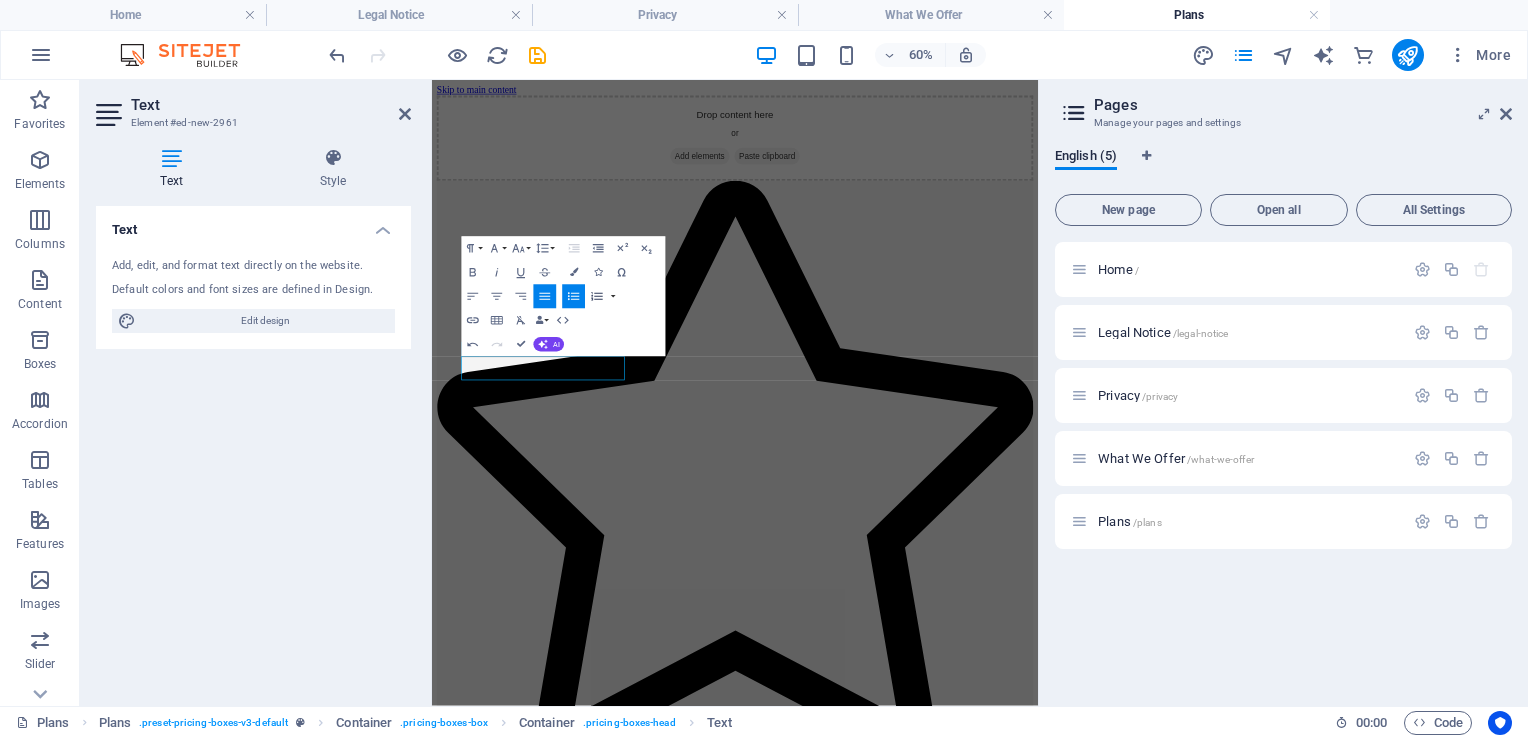 click 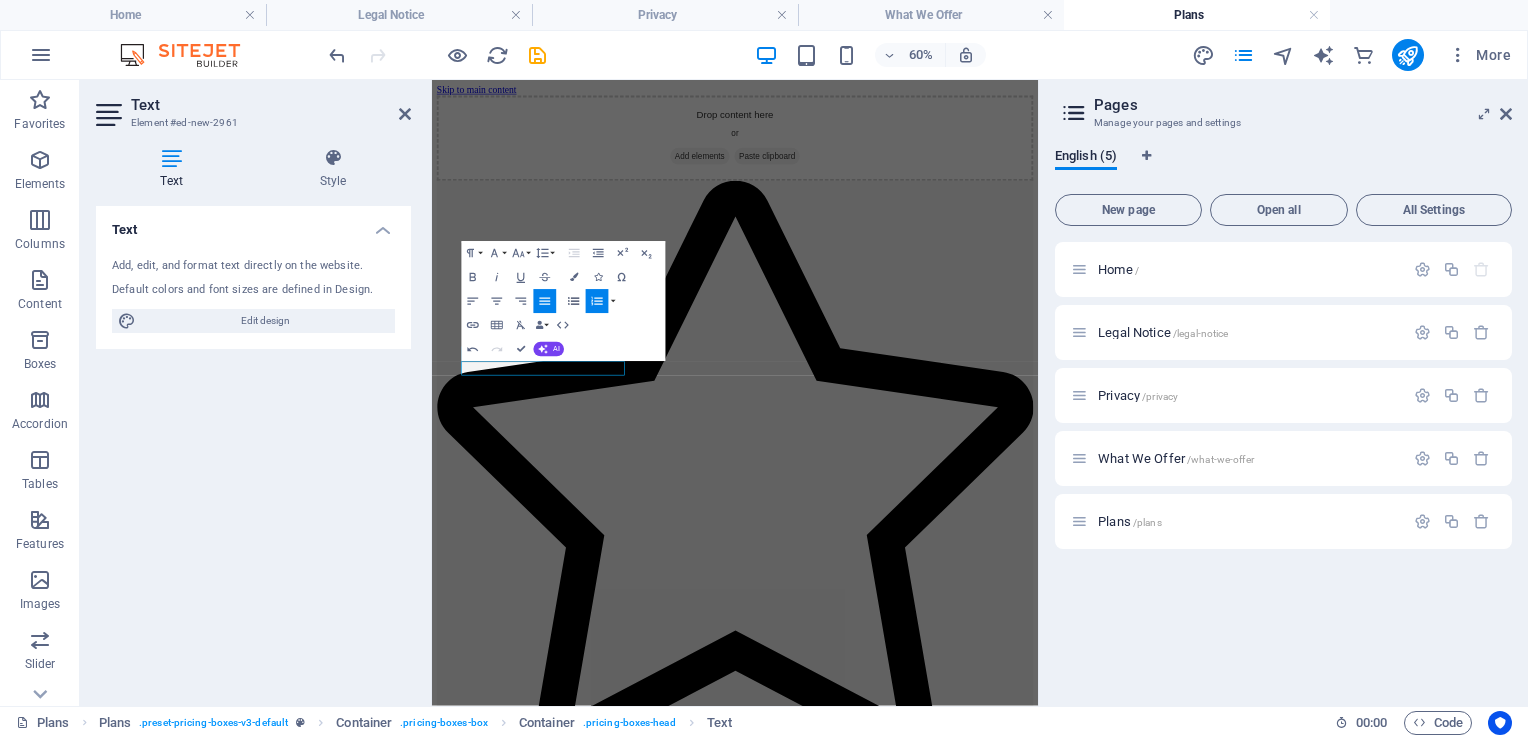 click 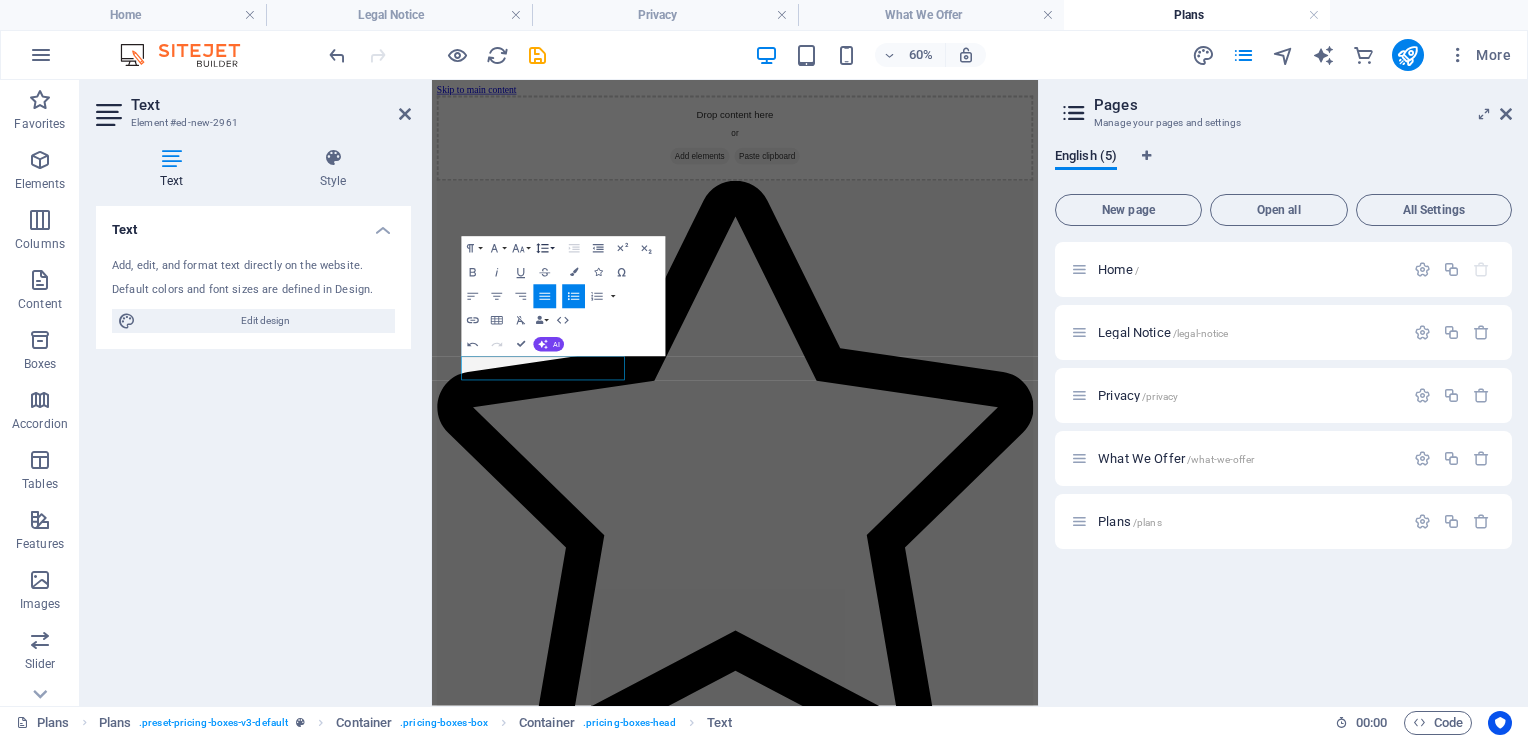 click 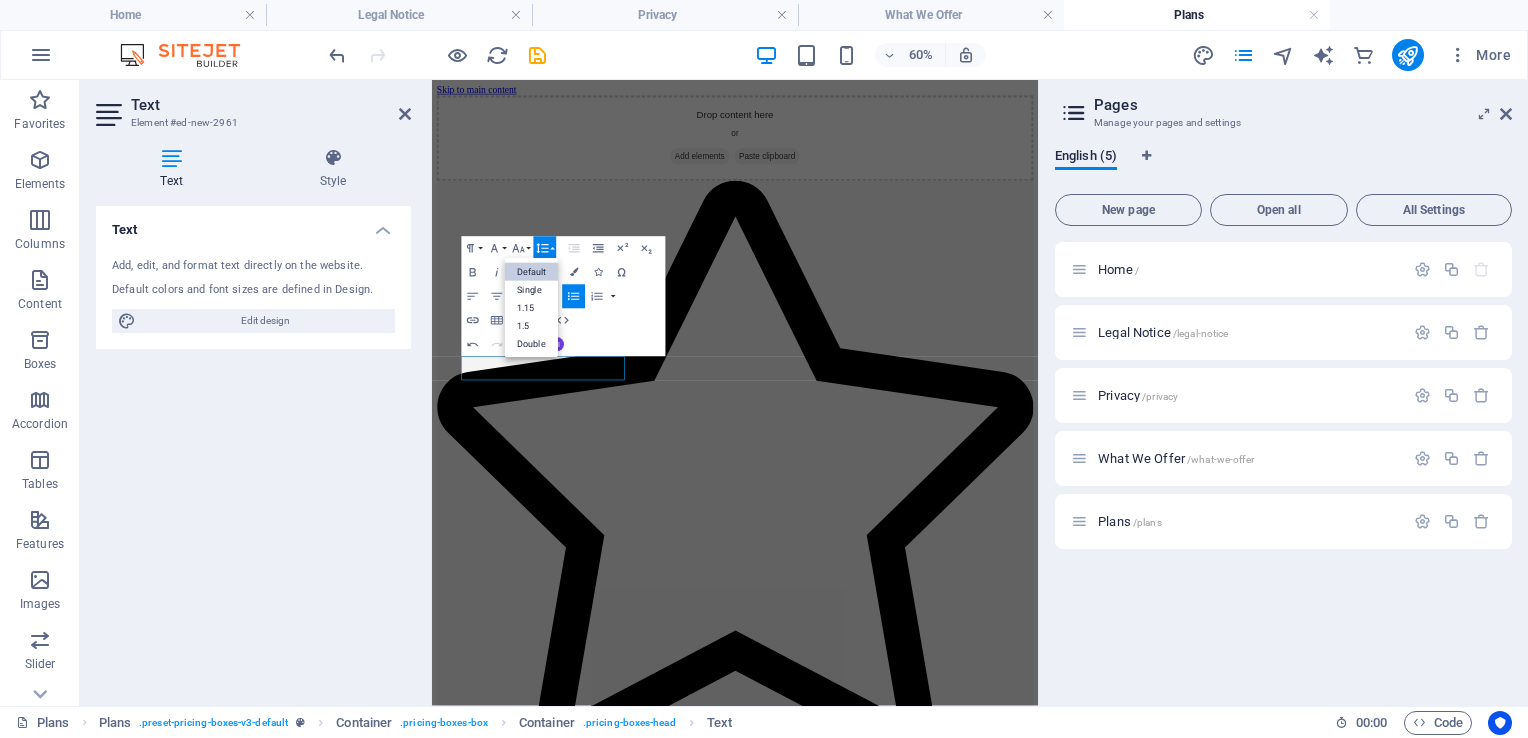 scroll, scrollTop: 0, scrollLeft: 0, axis: both 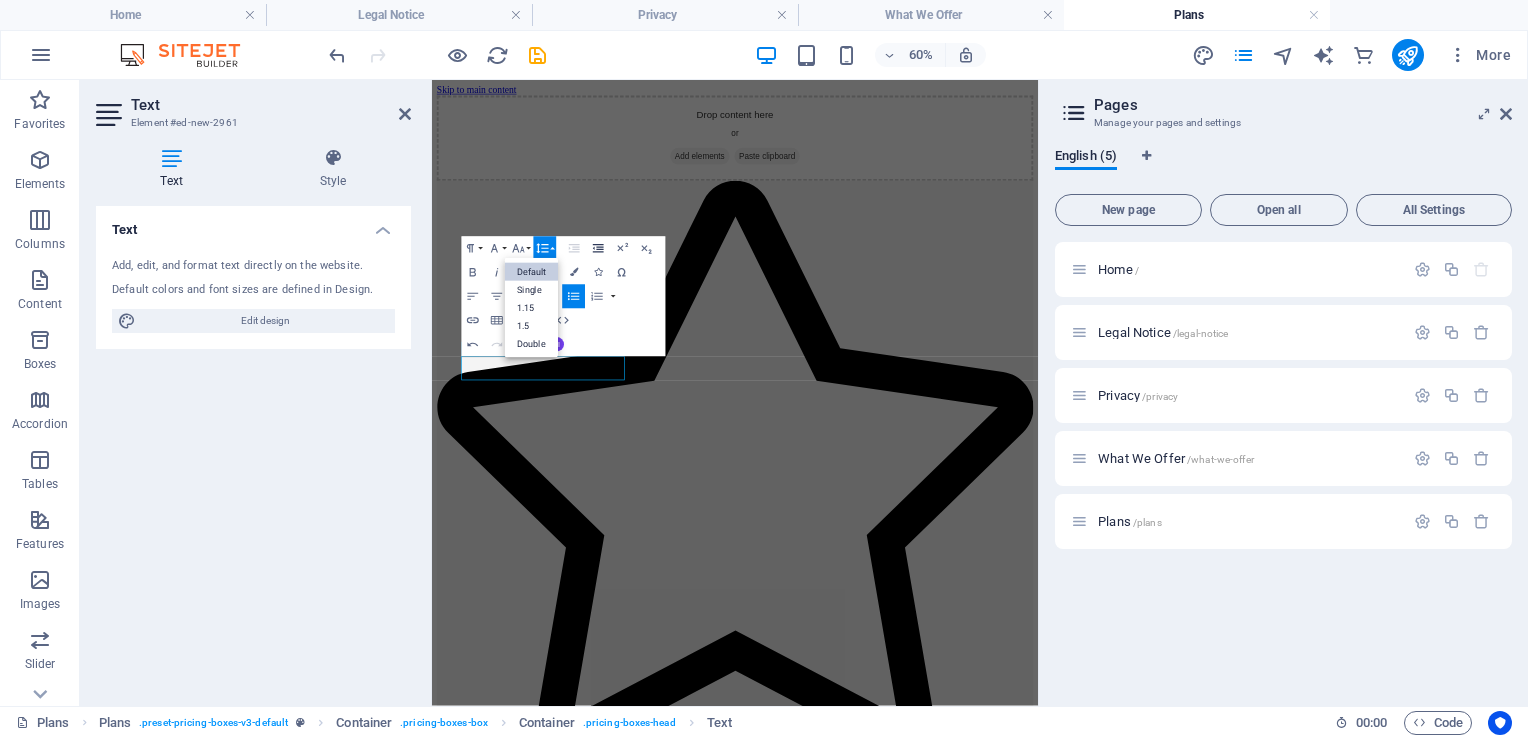 click 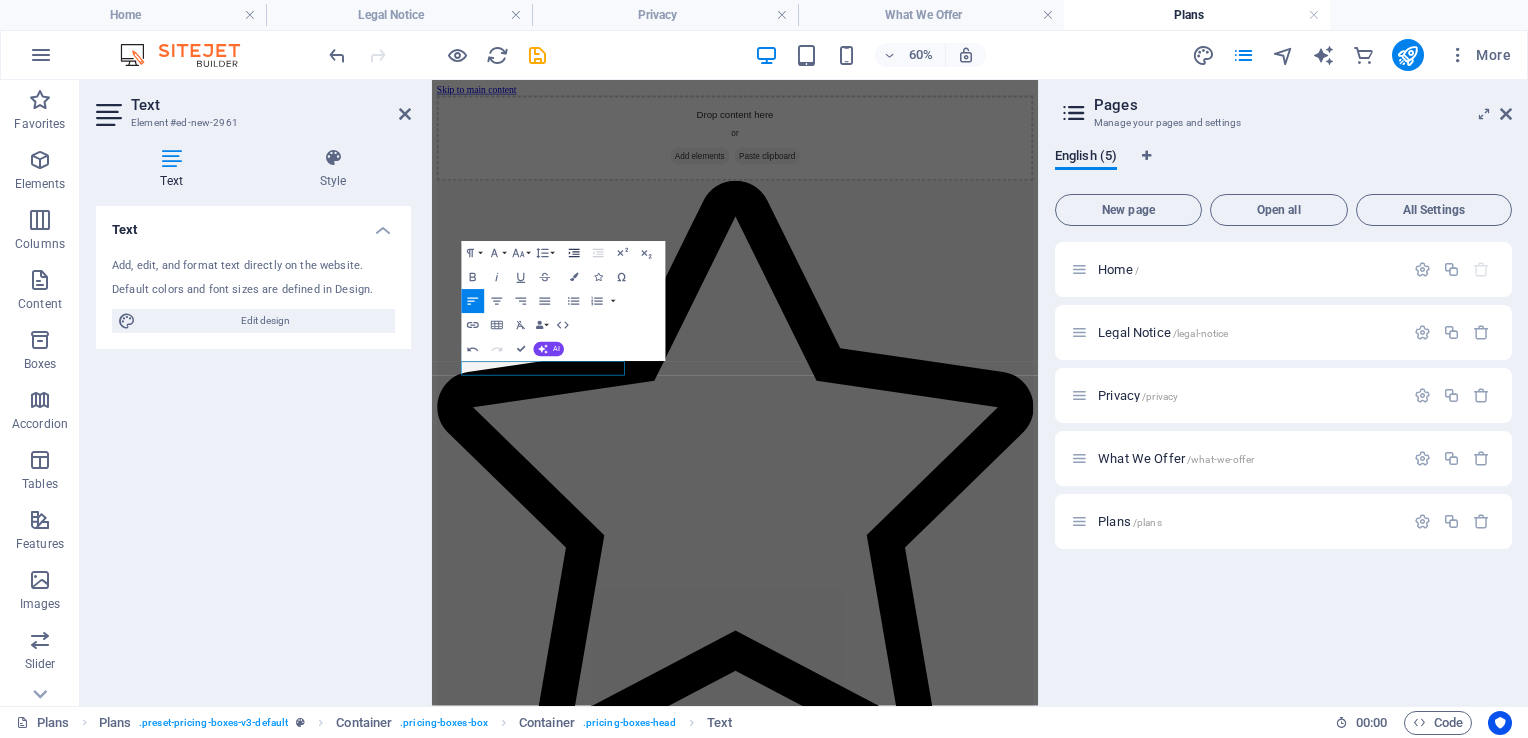 click 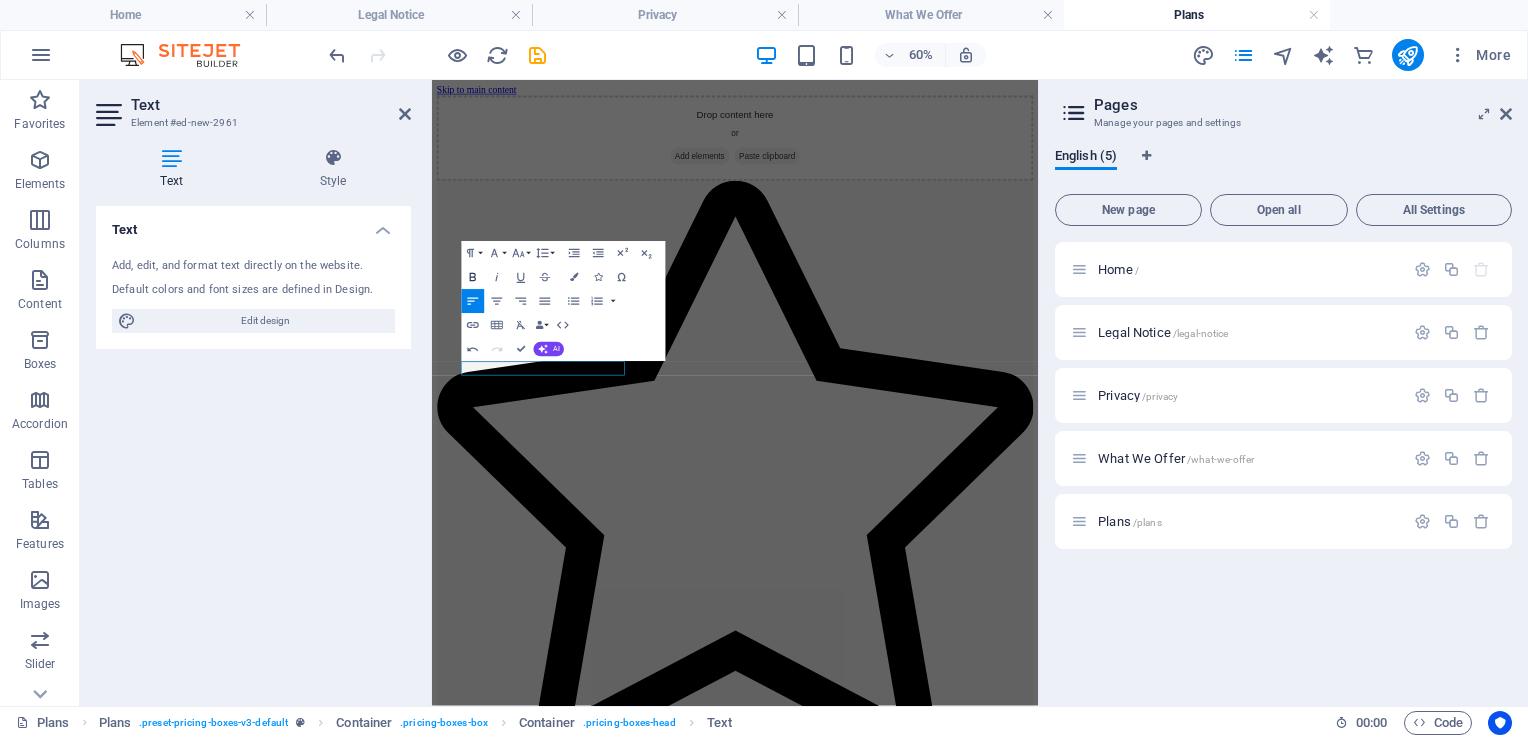 click 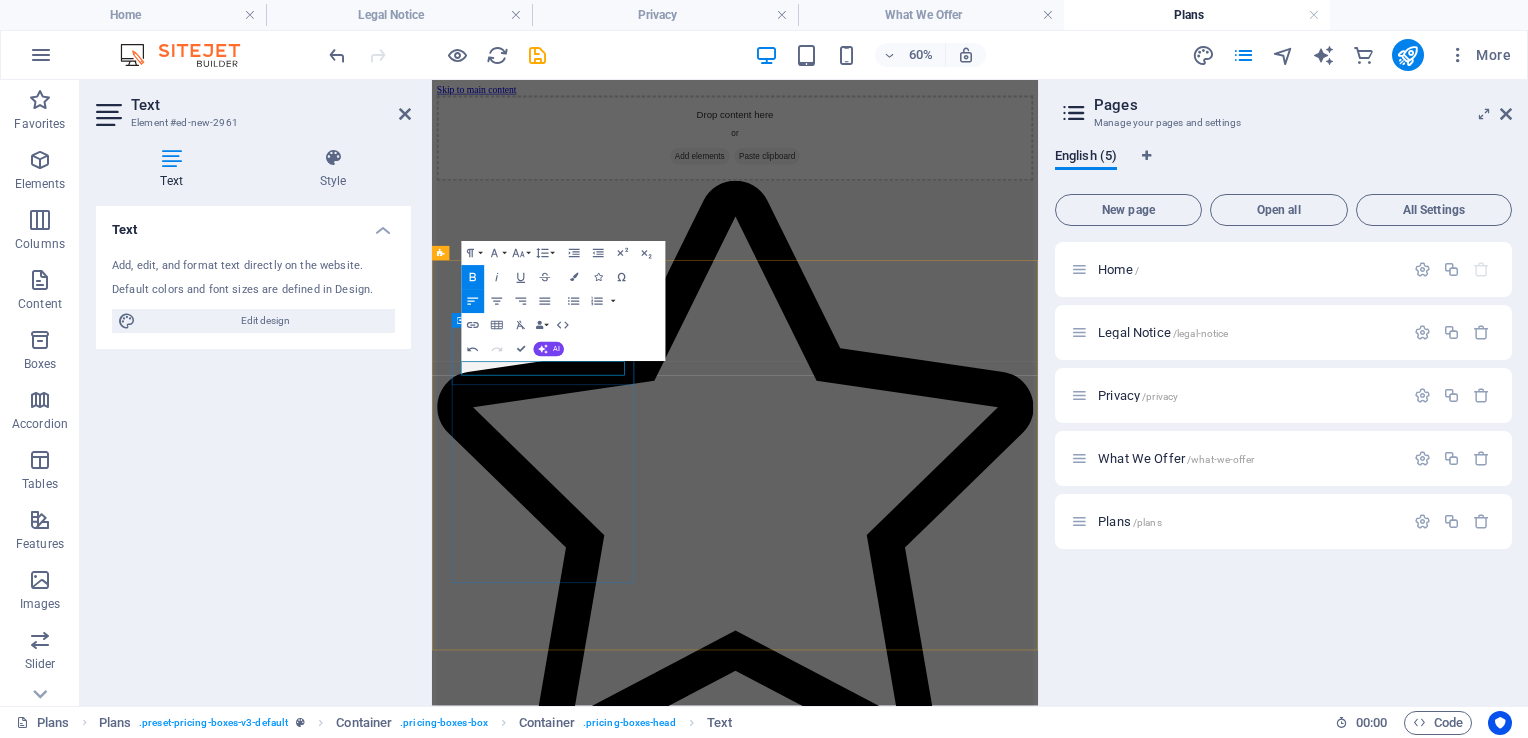 drag, startPoint x: 582, startPoint y: 556, endPoint x: 492, endPoint y: 546, distance: 90.55385 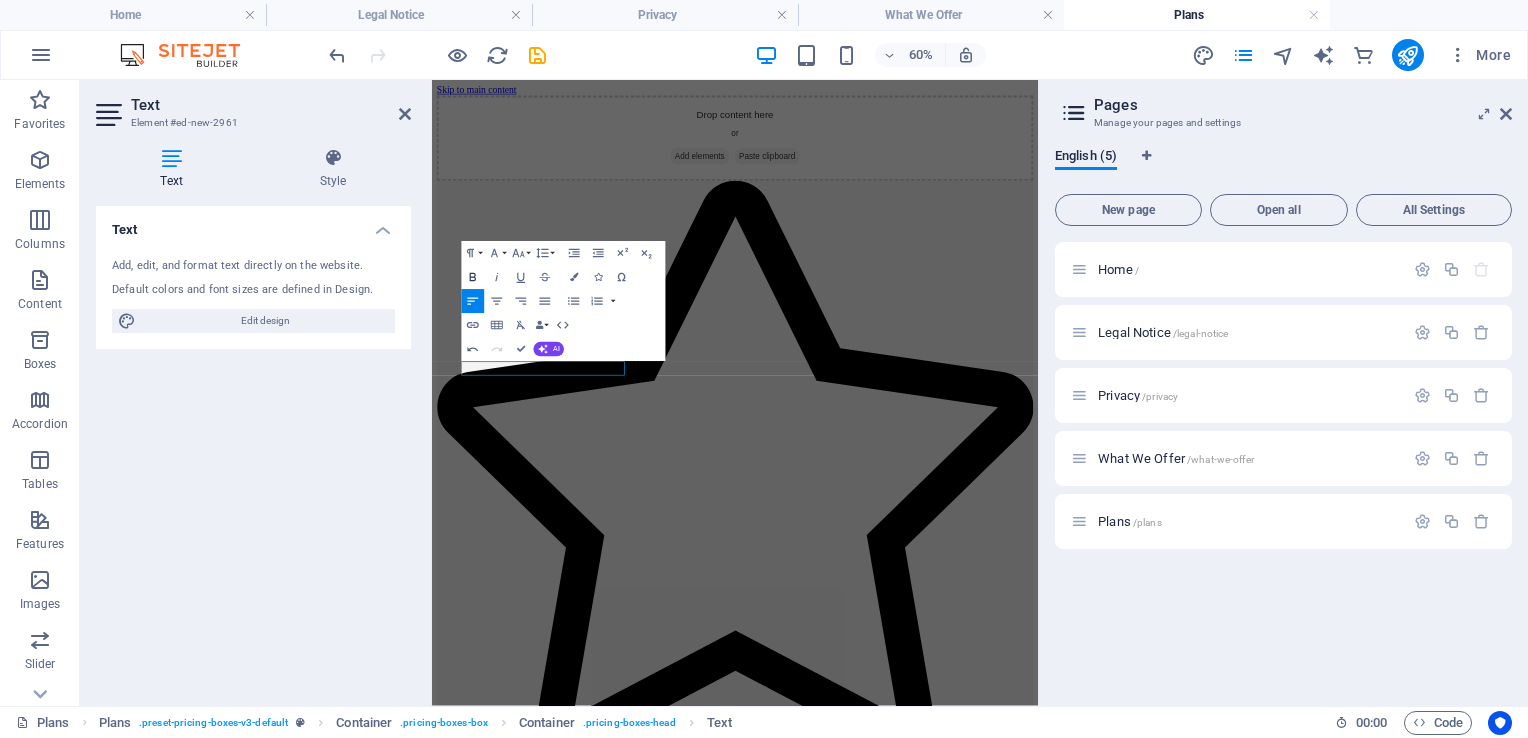 click 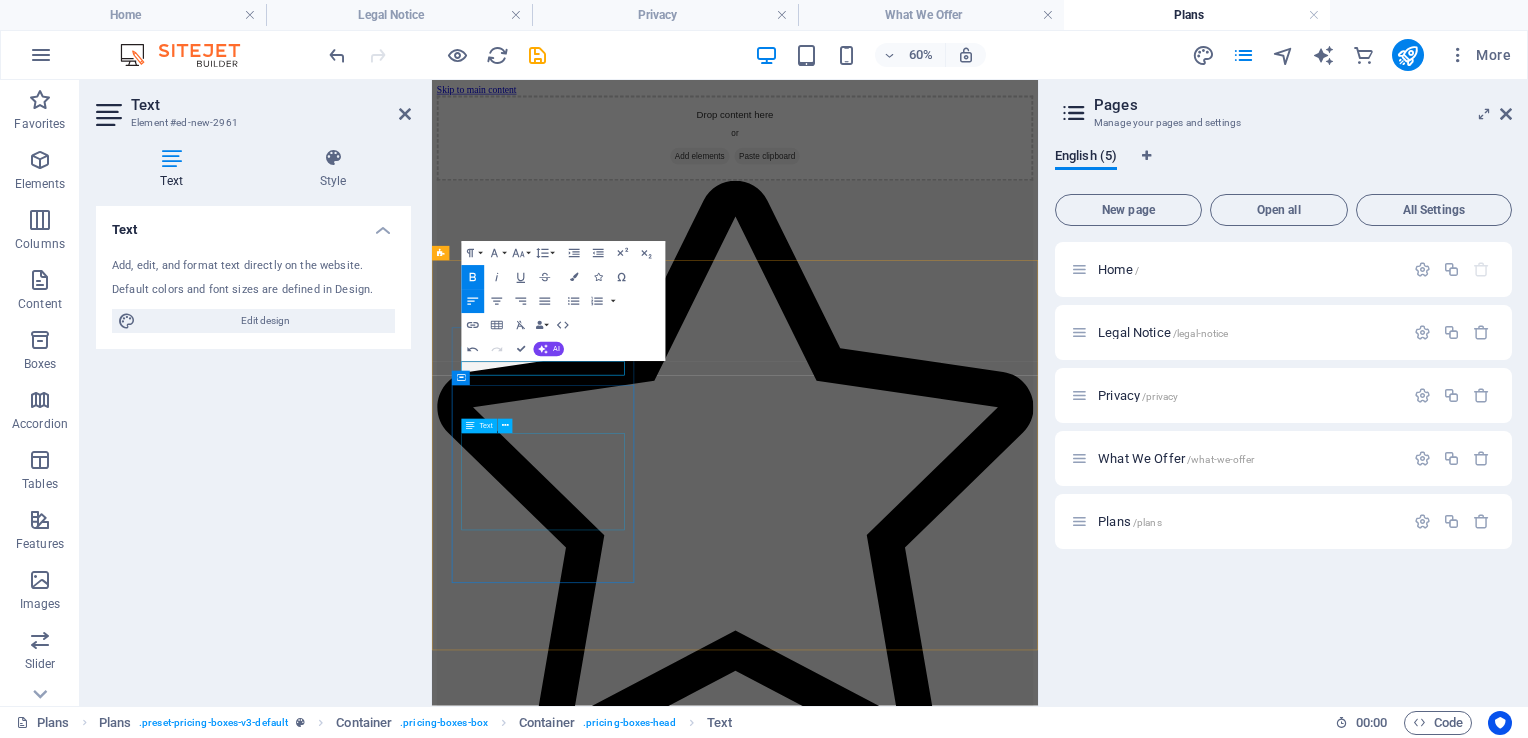 click on "custom player selection 30 GB of ram 50 GB of ssd instant installation" at bounding box center (937, 1371) 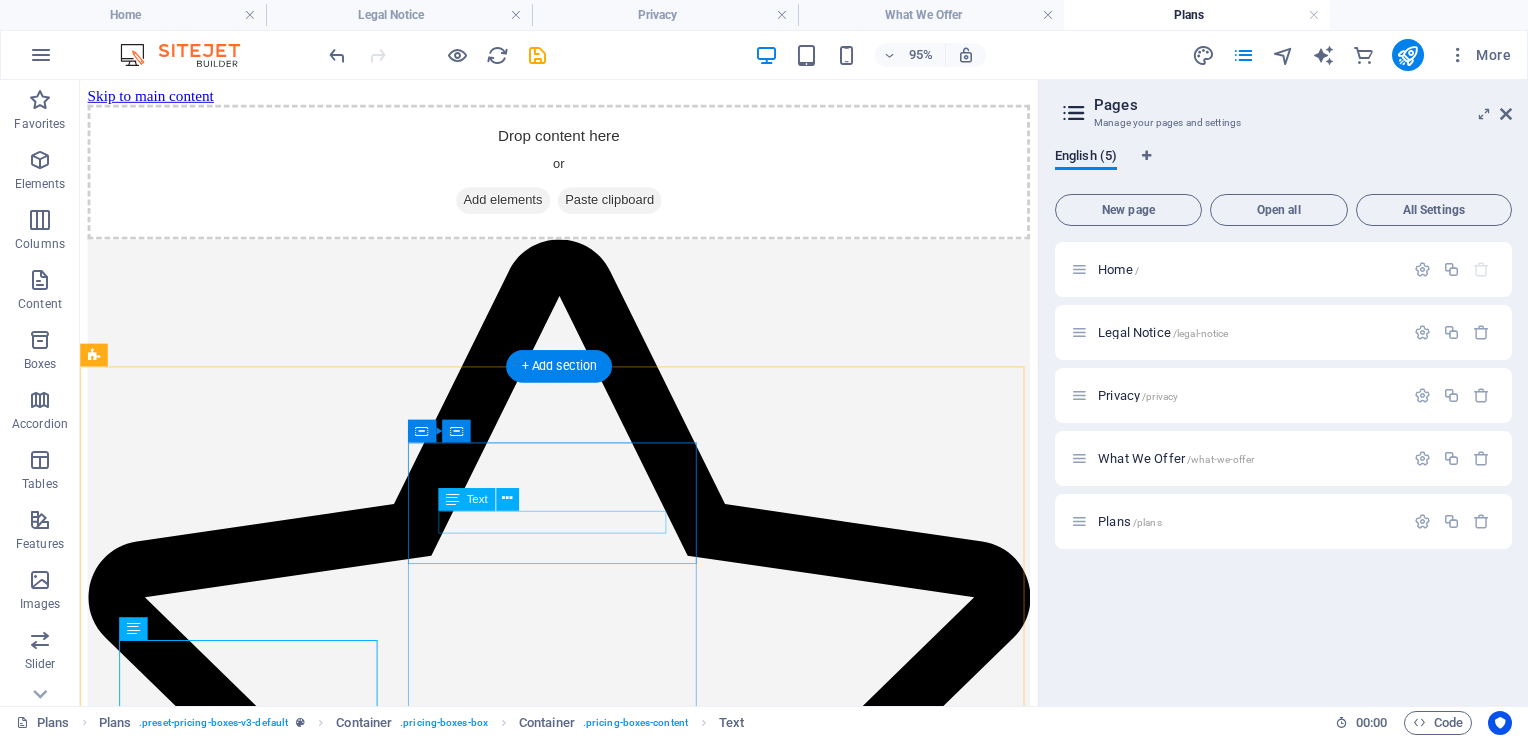 click on "Headline" at bounding box center (584, 2448) 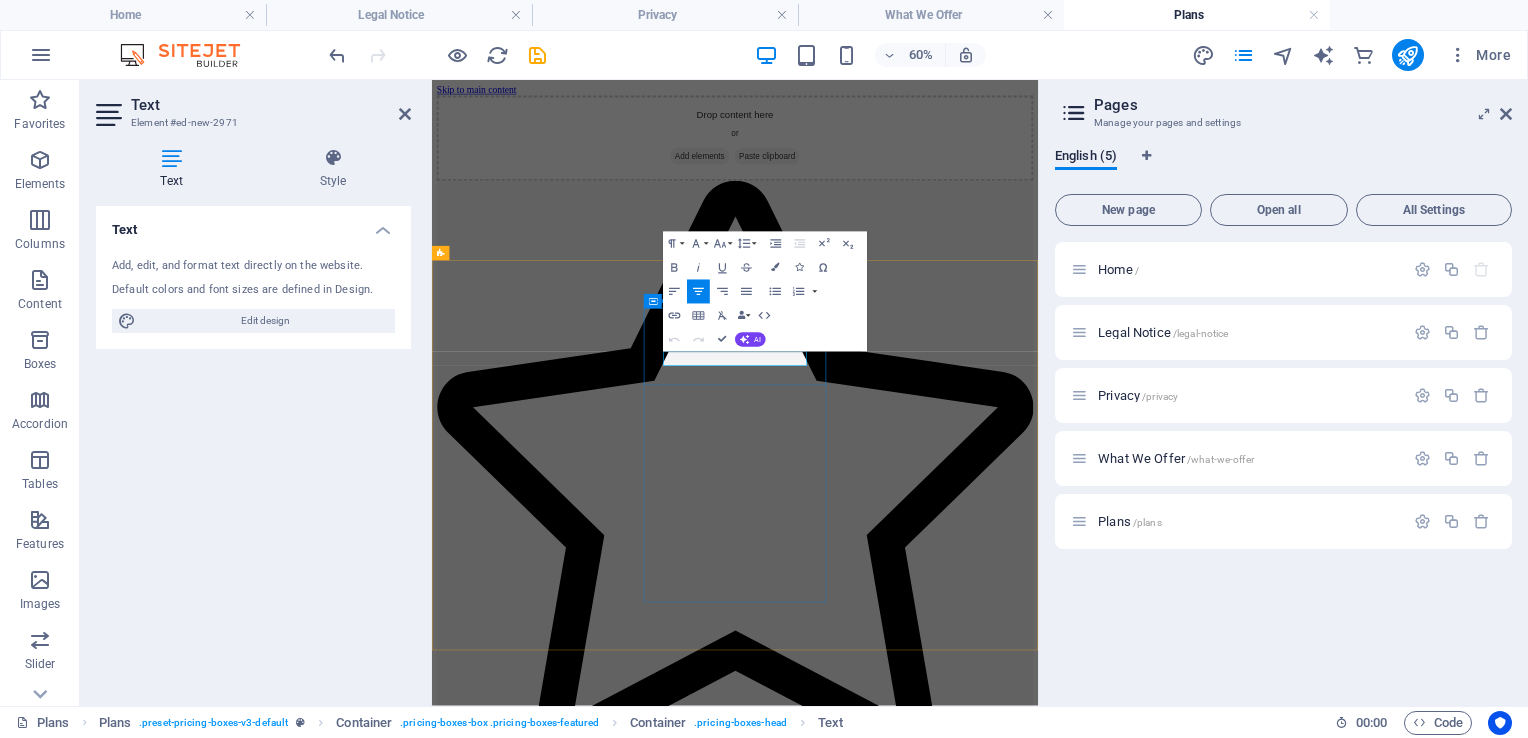 drag, startPoint x: 990, startPoint y: 543, endPoint x: 894, endPoint y: 539, distance: 96.0833 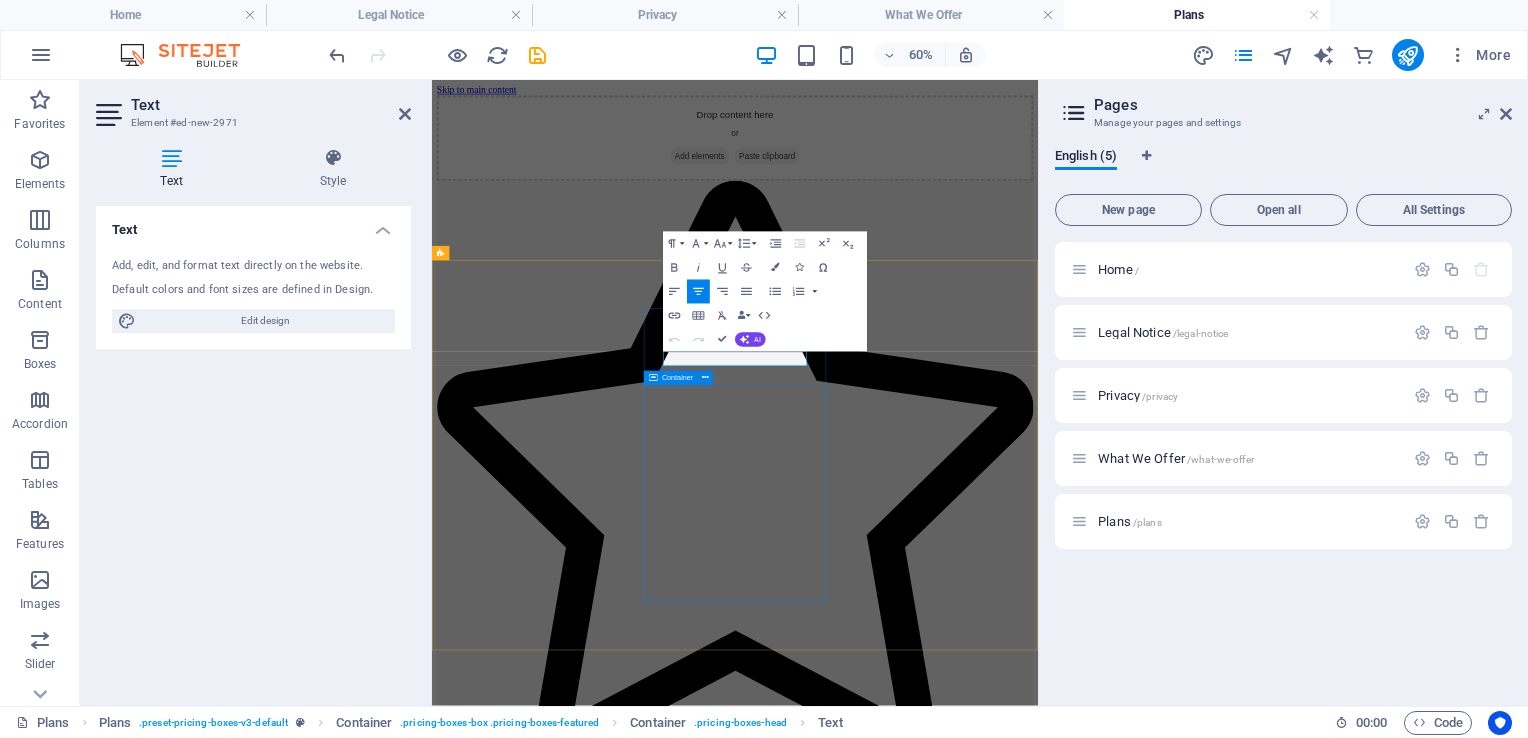 type 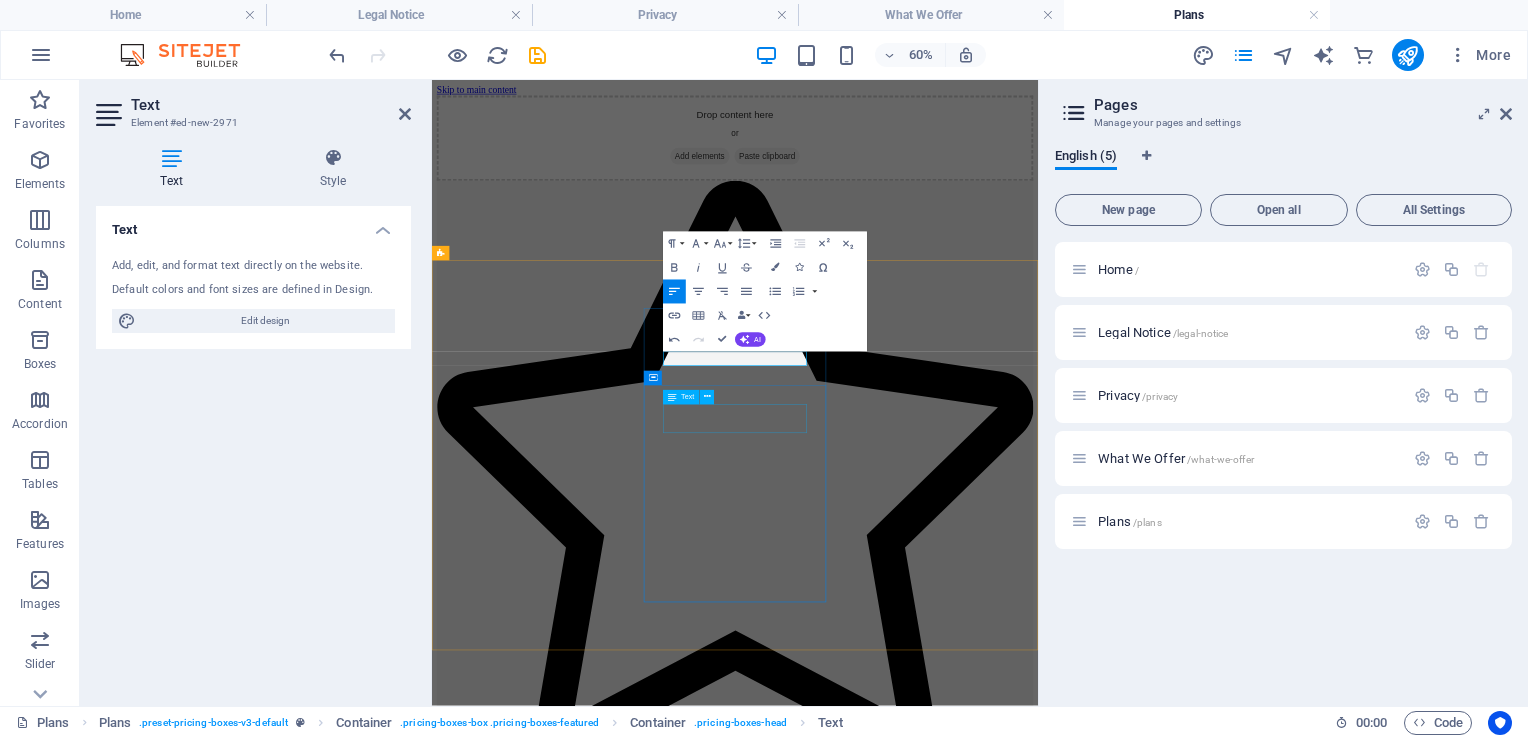 click on "$199" at bounding box center [937, 2502] 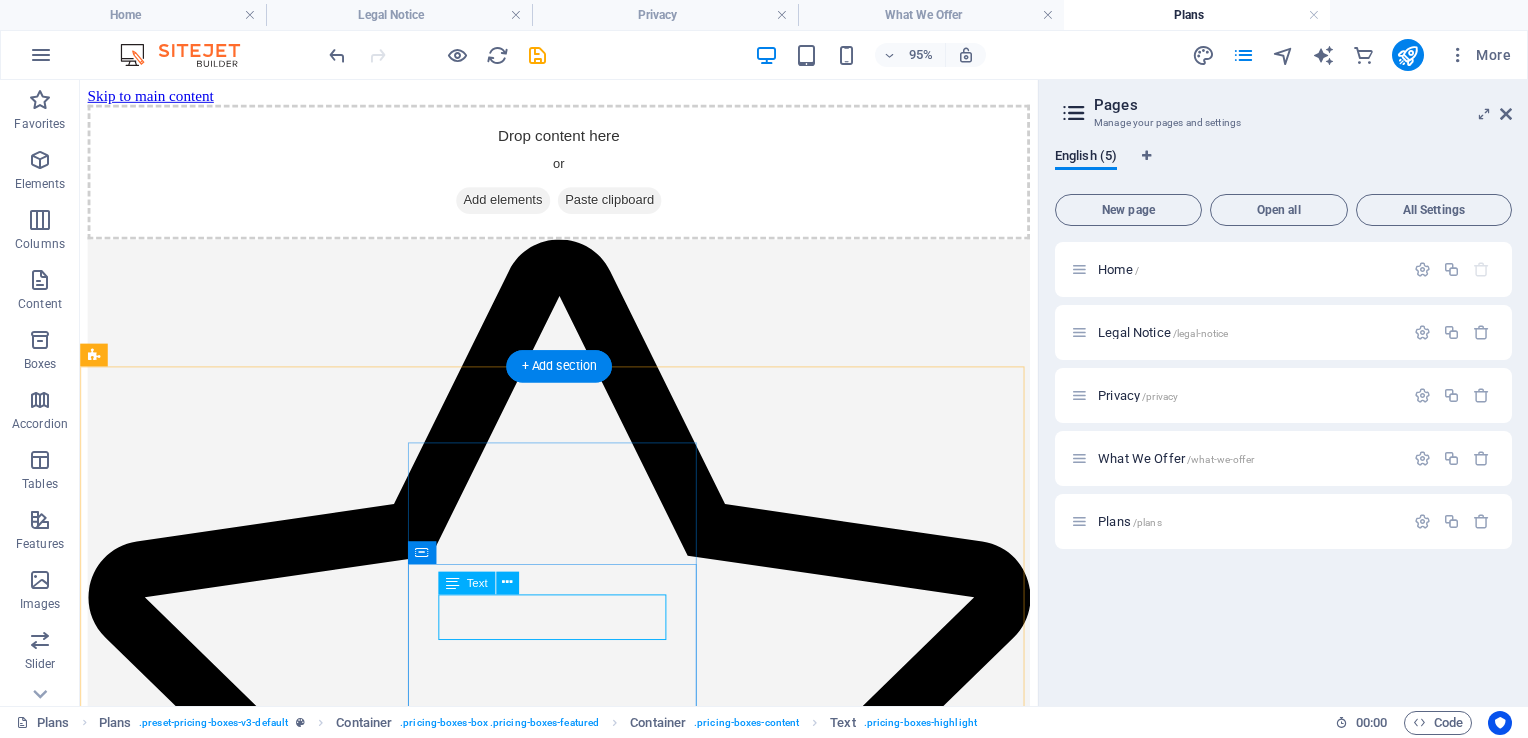 click on "$199" at bounding box center [584, 2498] 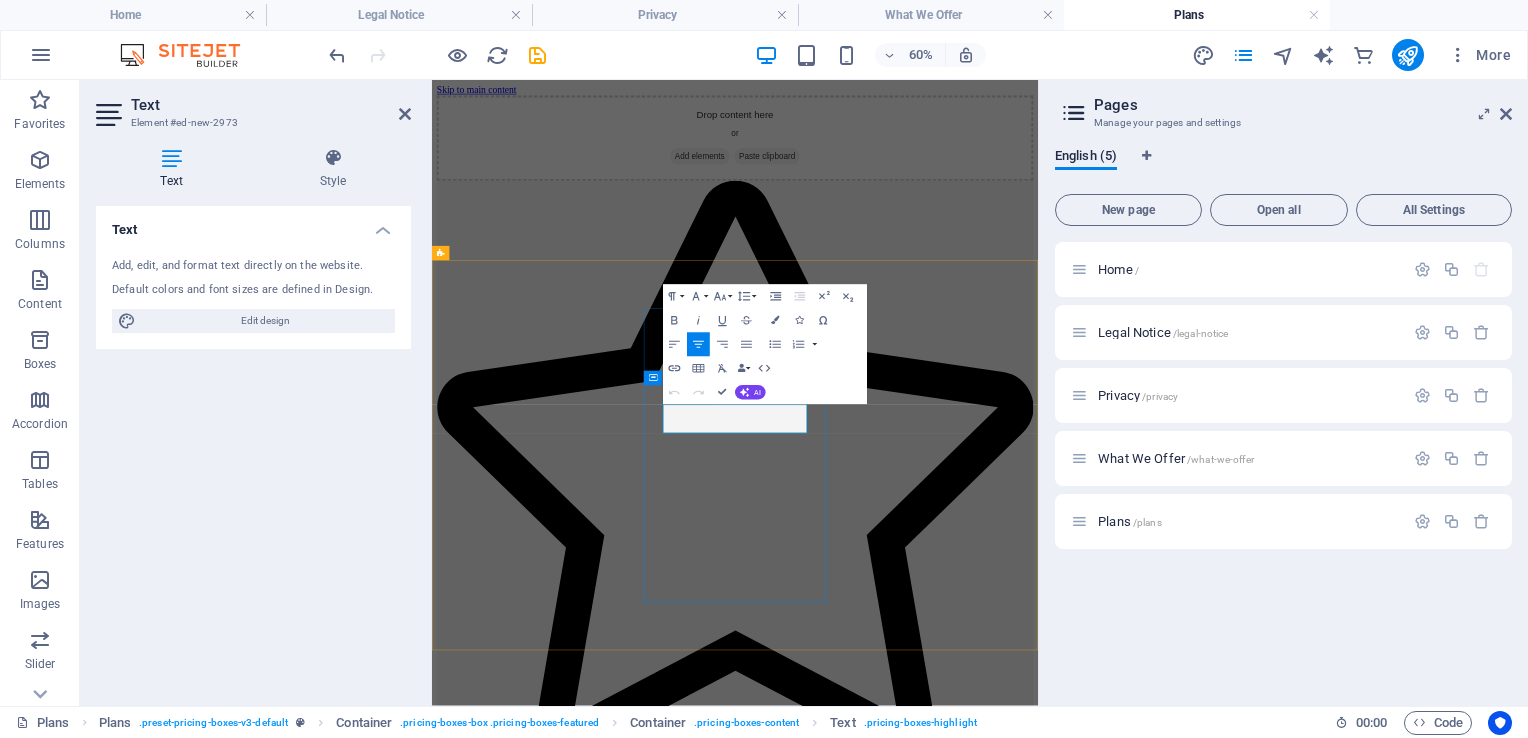 drag, startPoint x: 981, startPoint y: 640, endPoint x: 921, endPoint y: 639, distance: 60.00833 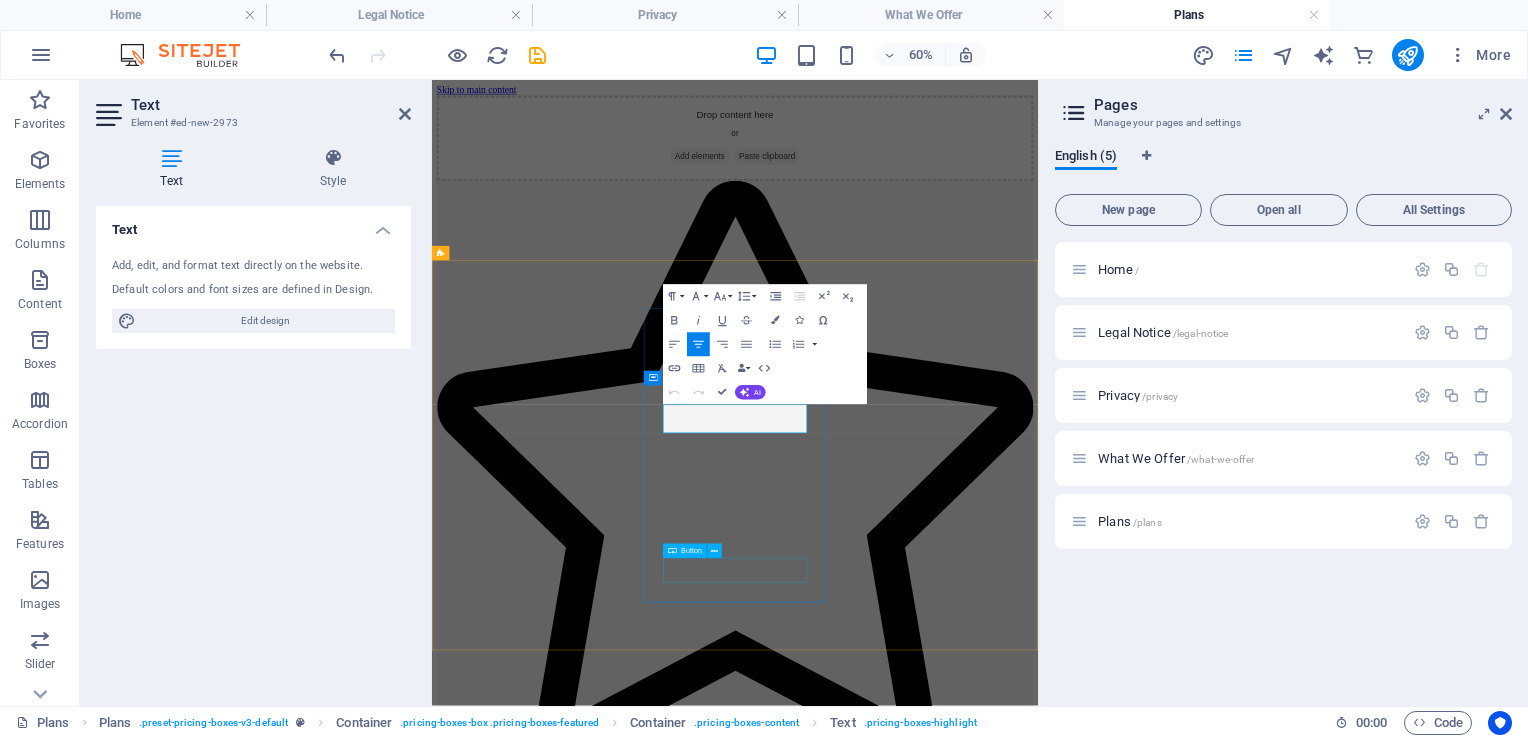 type 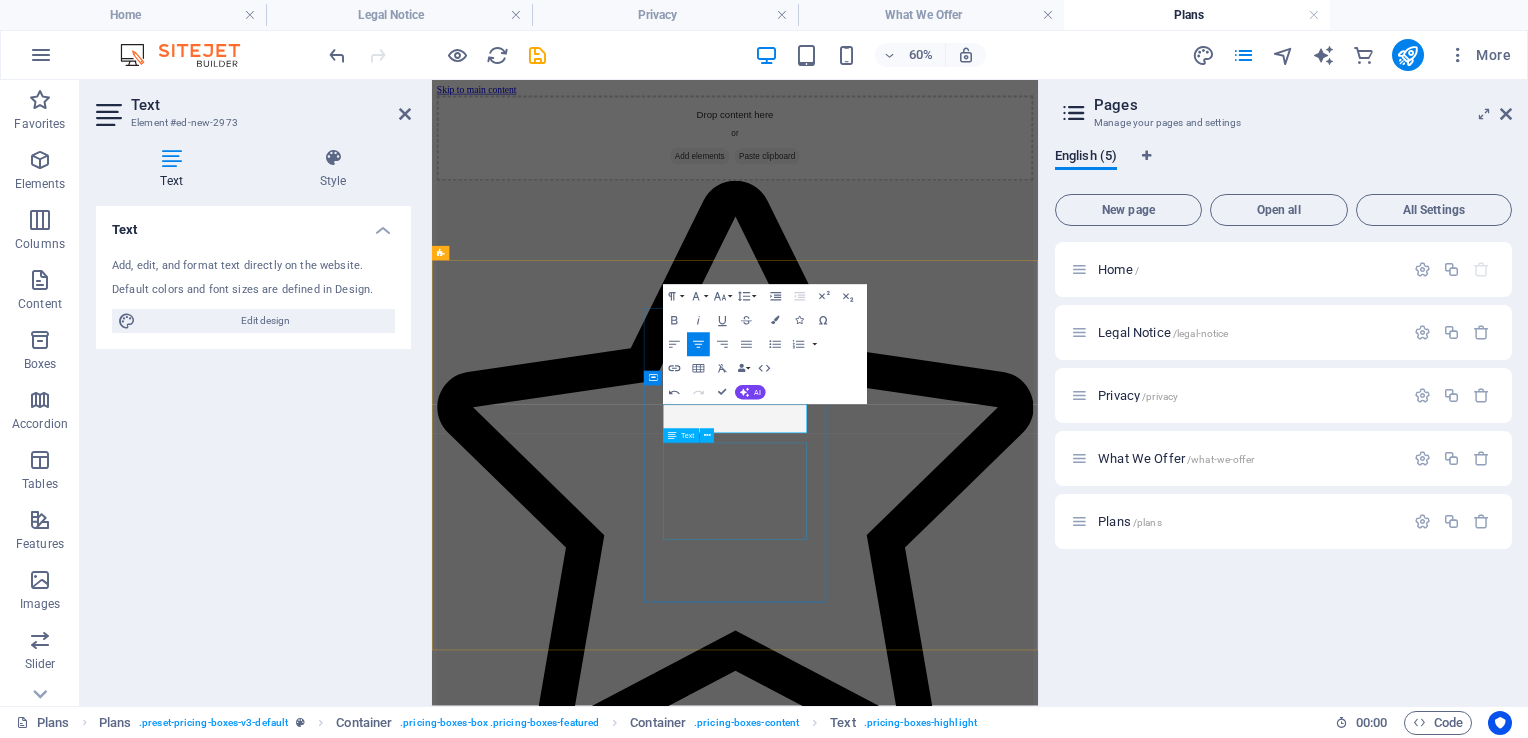 click on "Lorem  ipsum Lorem  ipsum Lorem  ipsum Lorem  ipsum" at bounding box center (937, 2595) 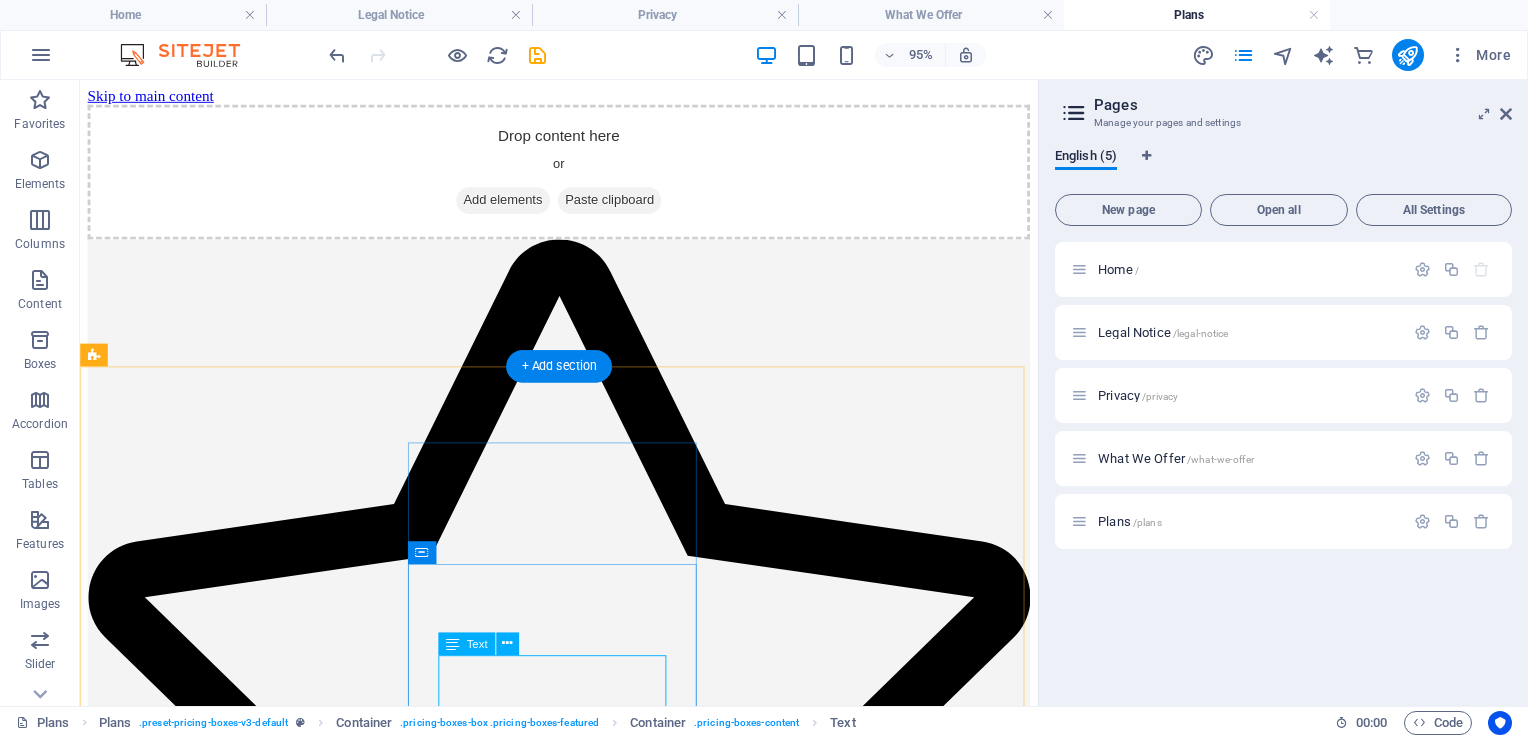 click on "Lorem  ipsum Lorem  ipsum Lorem  ipsum Lorem  ipsum" at bounding box center [584, 2591] 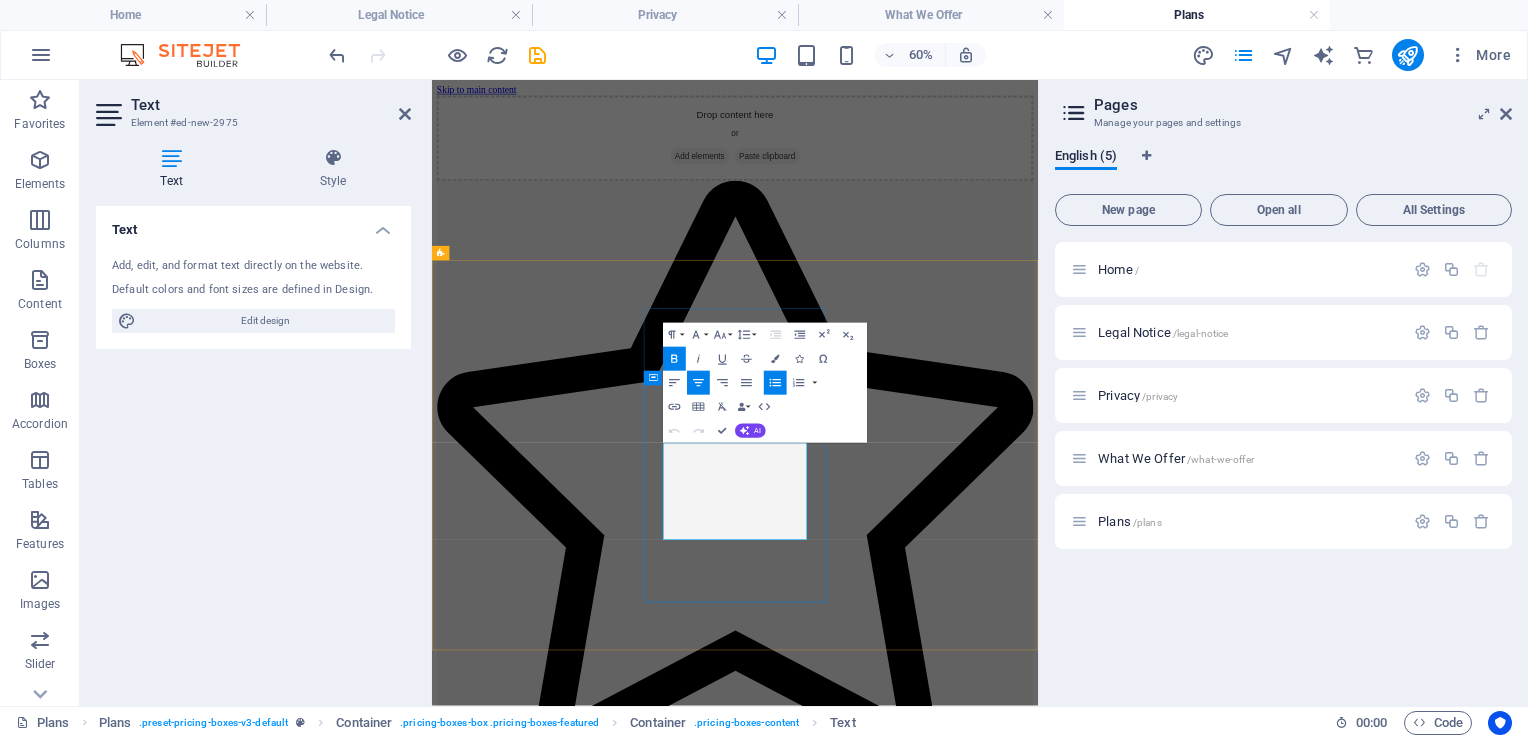 drag, startPoint x: 988, startPoint y: 707, endPoint x: 888, endPoint y: 707, distance: 100 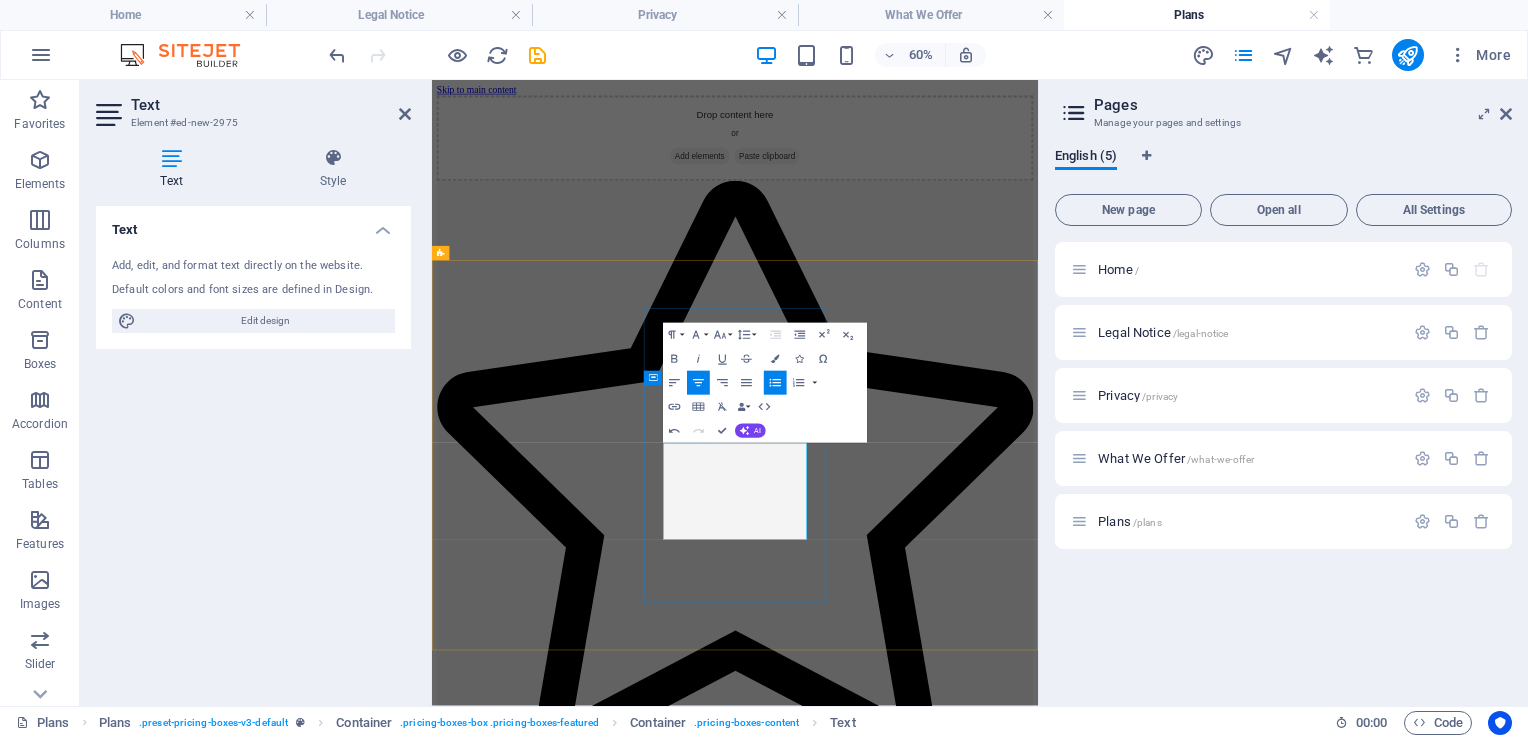drag, startPoint x: 998, startPoint y: 752, endPoint x: 889, endPoint y: 744, distance: 109.29318 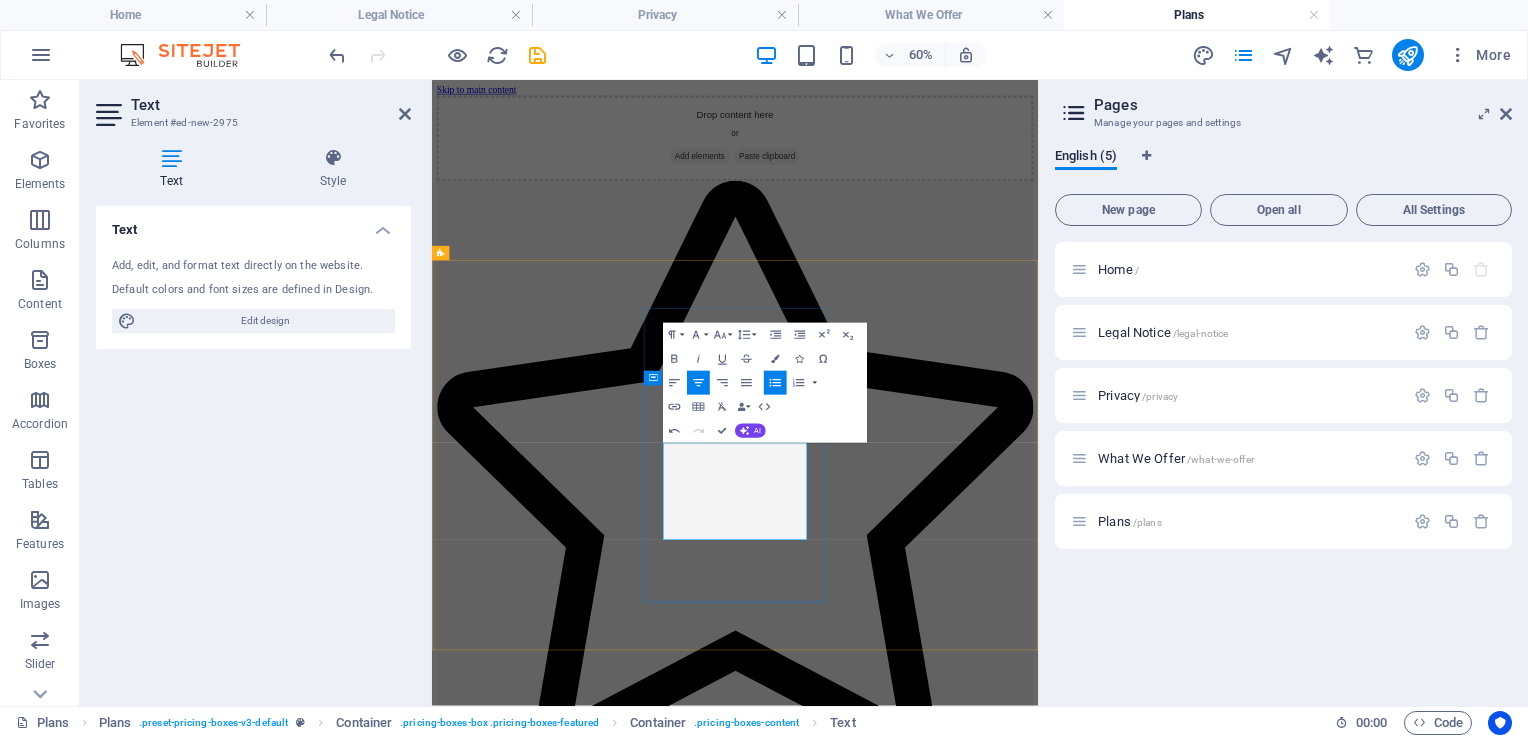 drag, startPoint x: 984, startPoint y: 780, endPoint x: 878, endPoint y: 766, distance: 106.92053 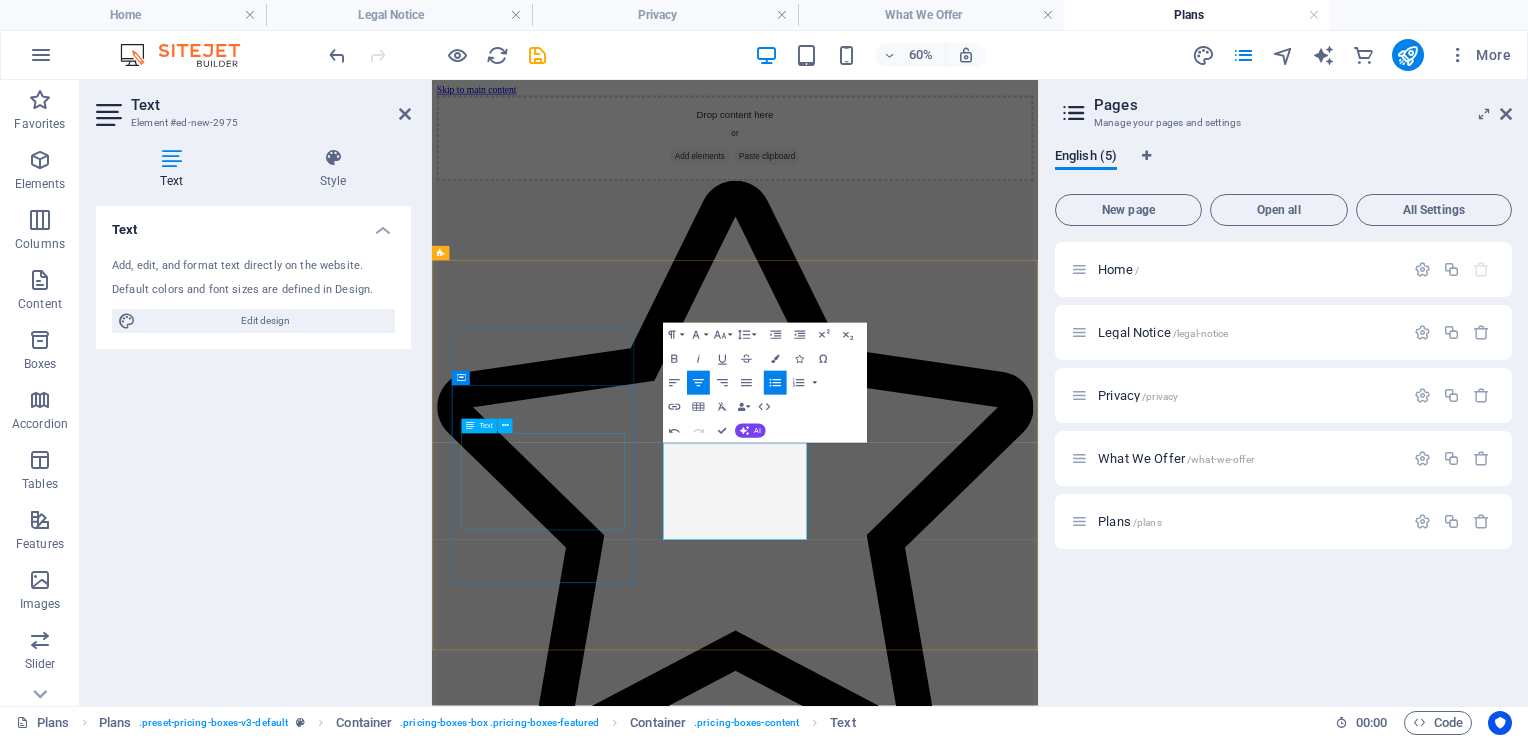 click on "custom player selection 30 GB of ram 50 GB of ssd instant installation" at bounding box center (937, 1371) 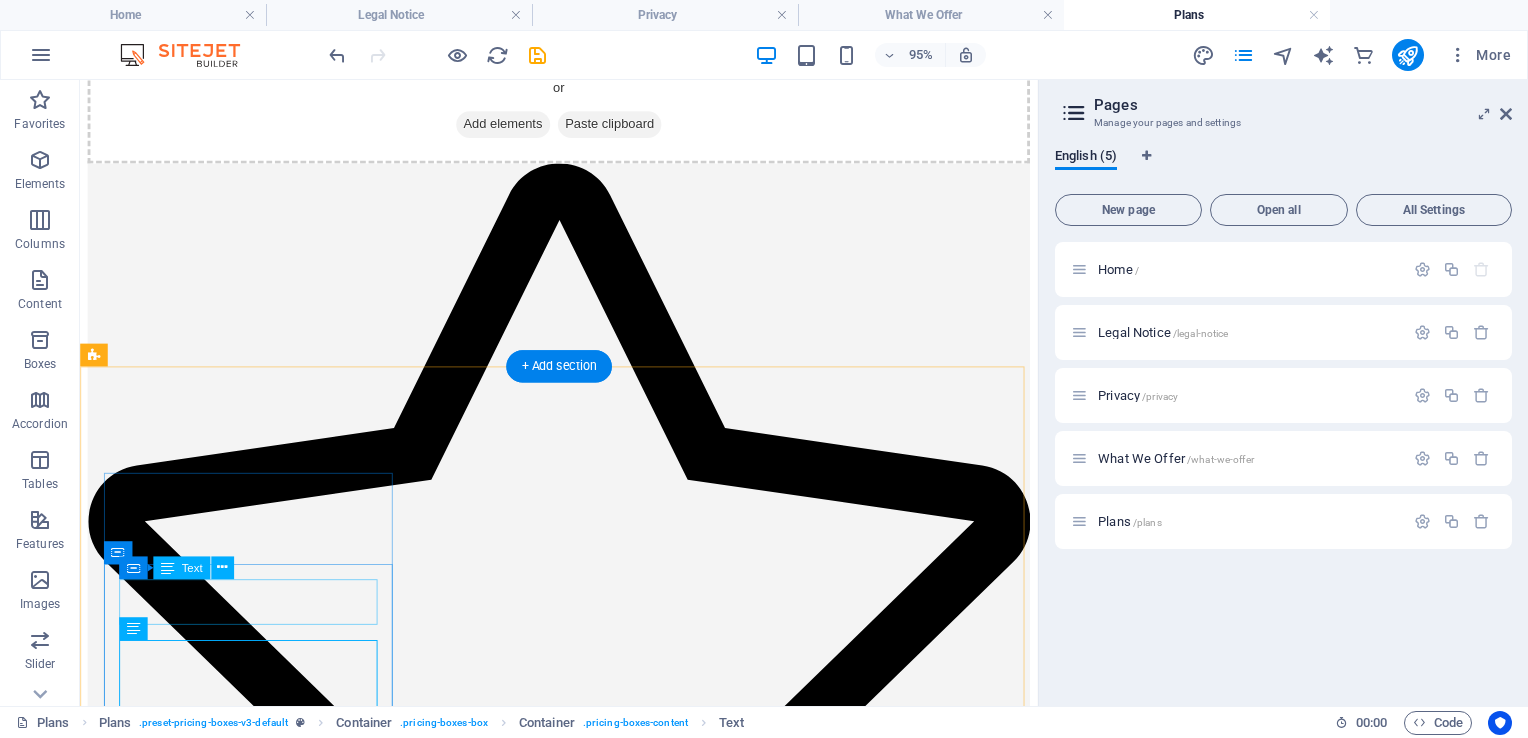 scroll, scrollTop: 200, scrollLeft: 0, axis: vertical 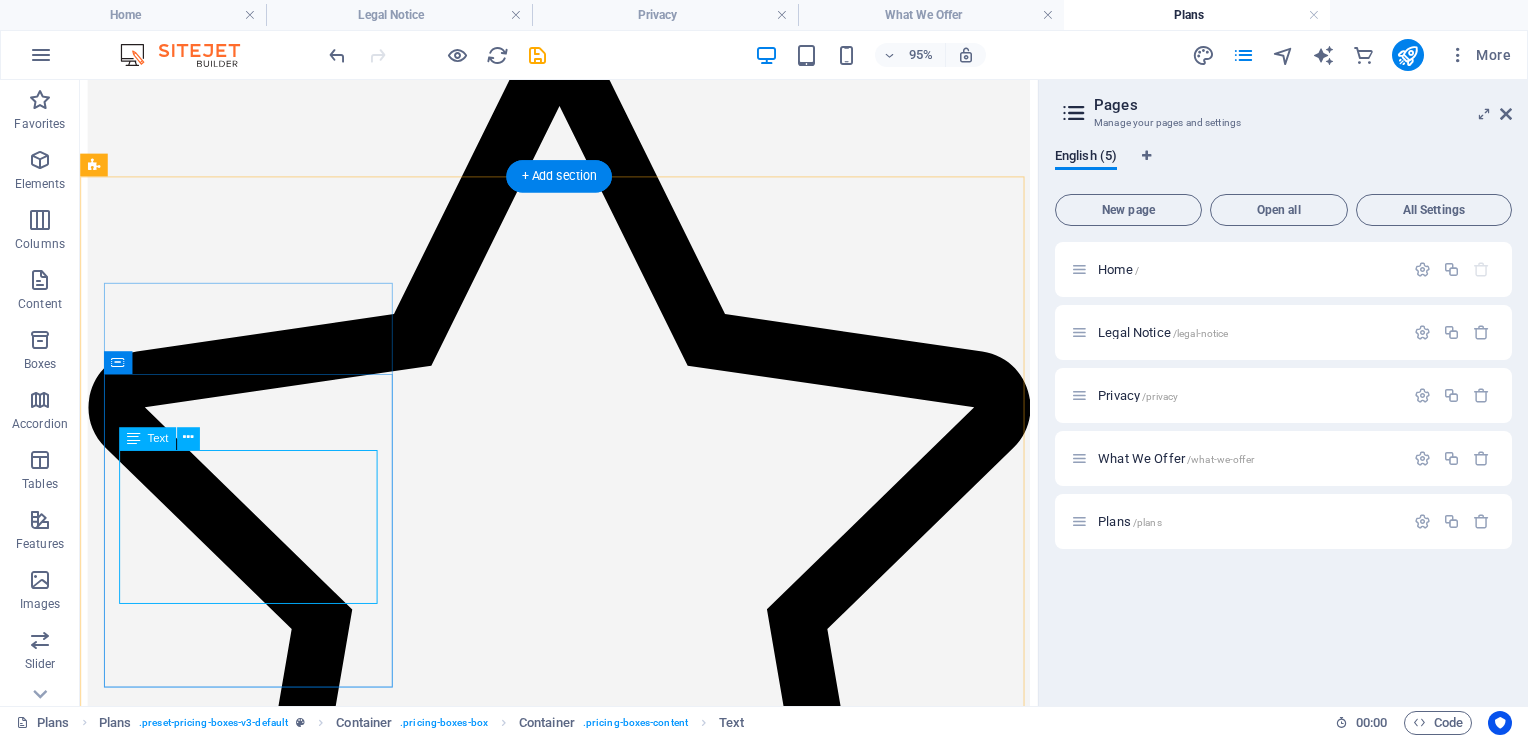 click on "custom player selection 30 GB of ram 50 GB of ssd instant installation" at bounding box center (584, 1169) 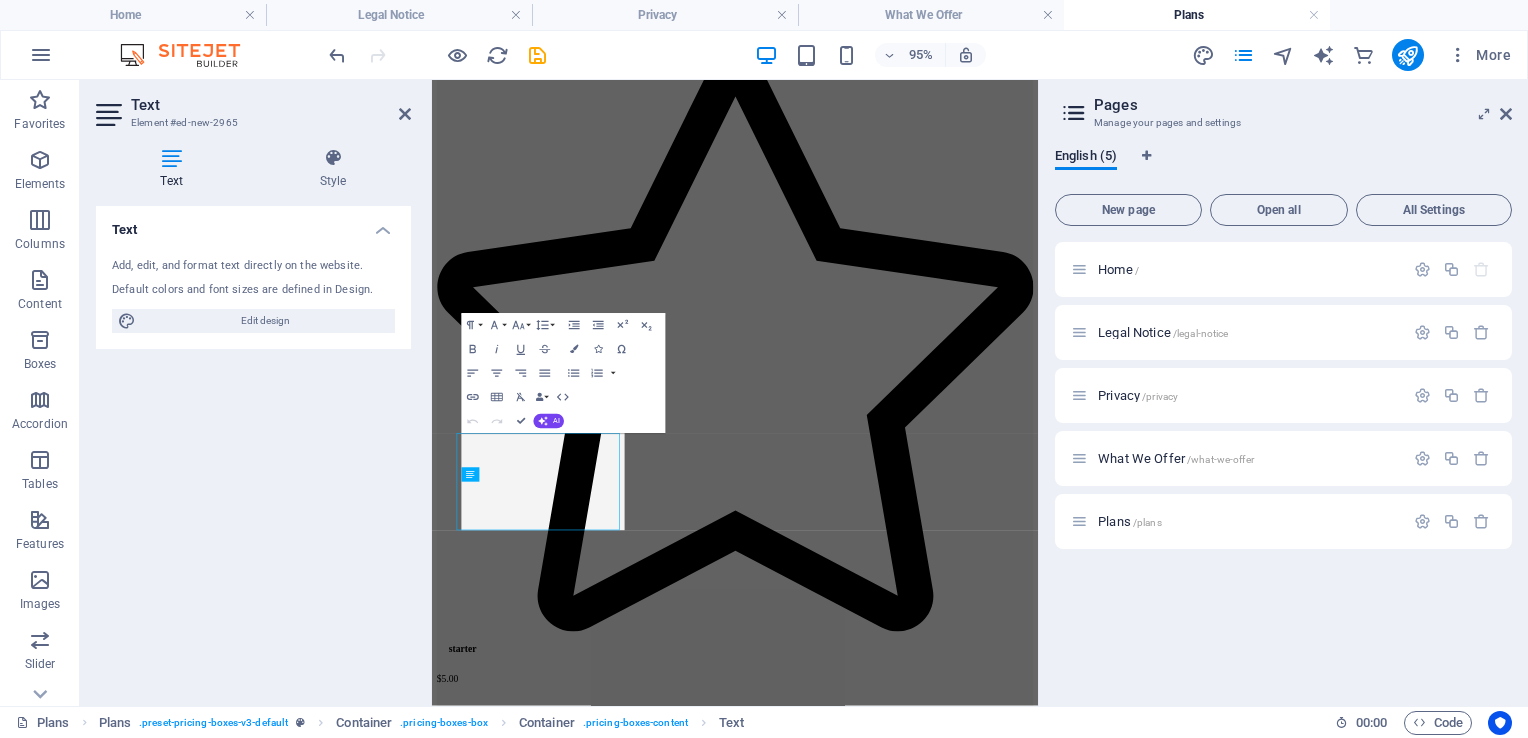scroll, scrollTop: 0, scrollLeft: 0, axis: both 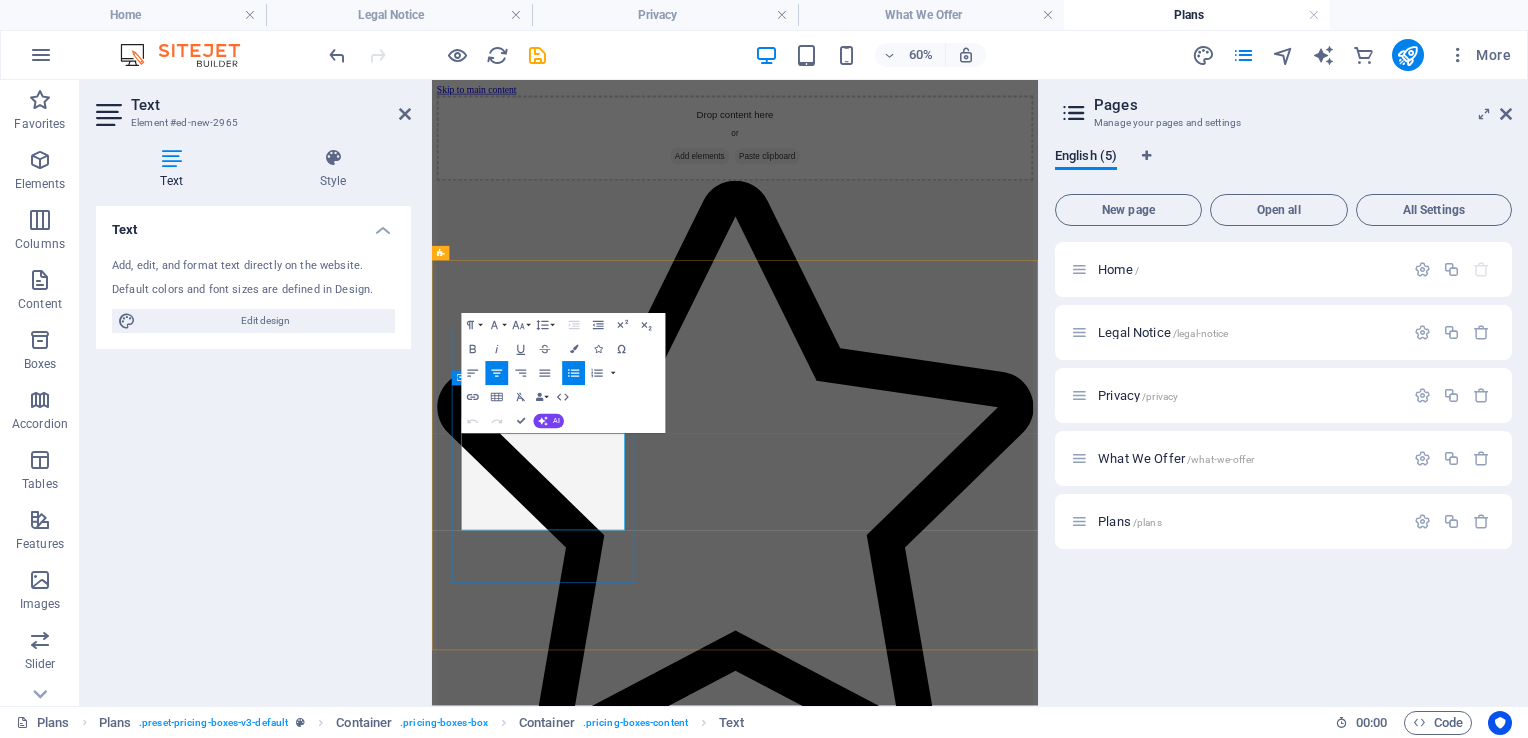 drag, startPoint x: 614, startPoint y: 810, endPoint x: 549, endPoint y: 810, distance: 65 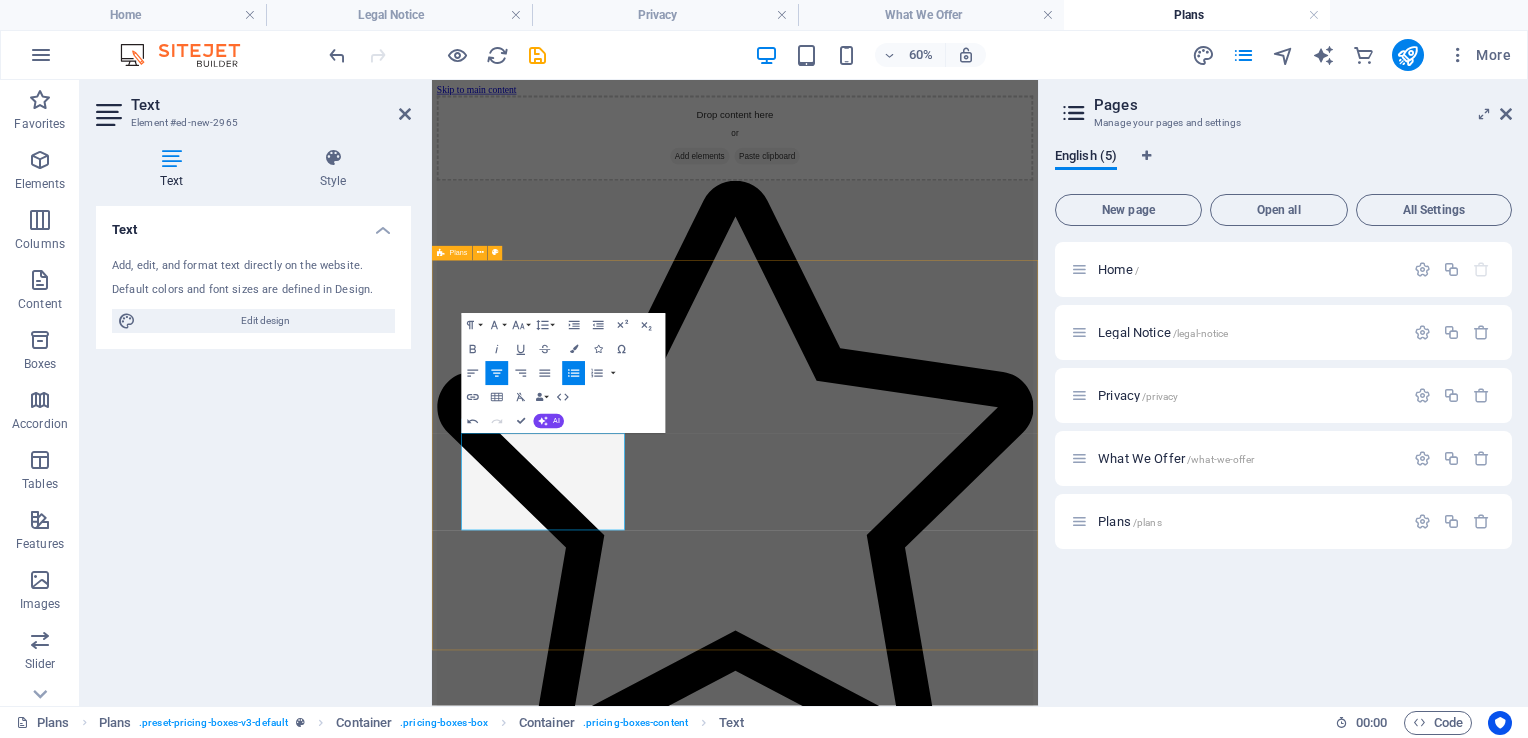 click on "starter $5.00 custom player selection 30 GB of ram 50 GB of ssd 24/7 support BUTTON basic $15 custom player selection 60 GB of ram 100 GB of ssd 24/7 support BUTTON Headline $299 Lorem  ipsum Lorem  ipsum Lorem  ipsum Lorem  ipsum BUTTON" at bounding box center [937, 2083] 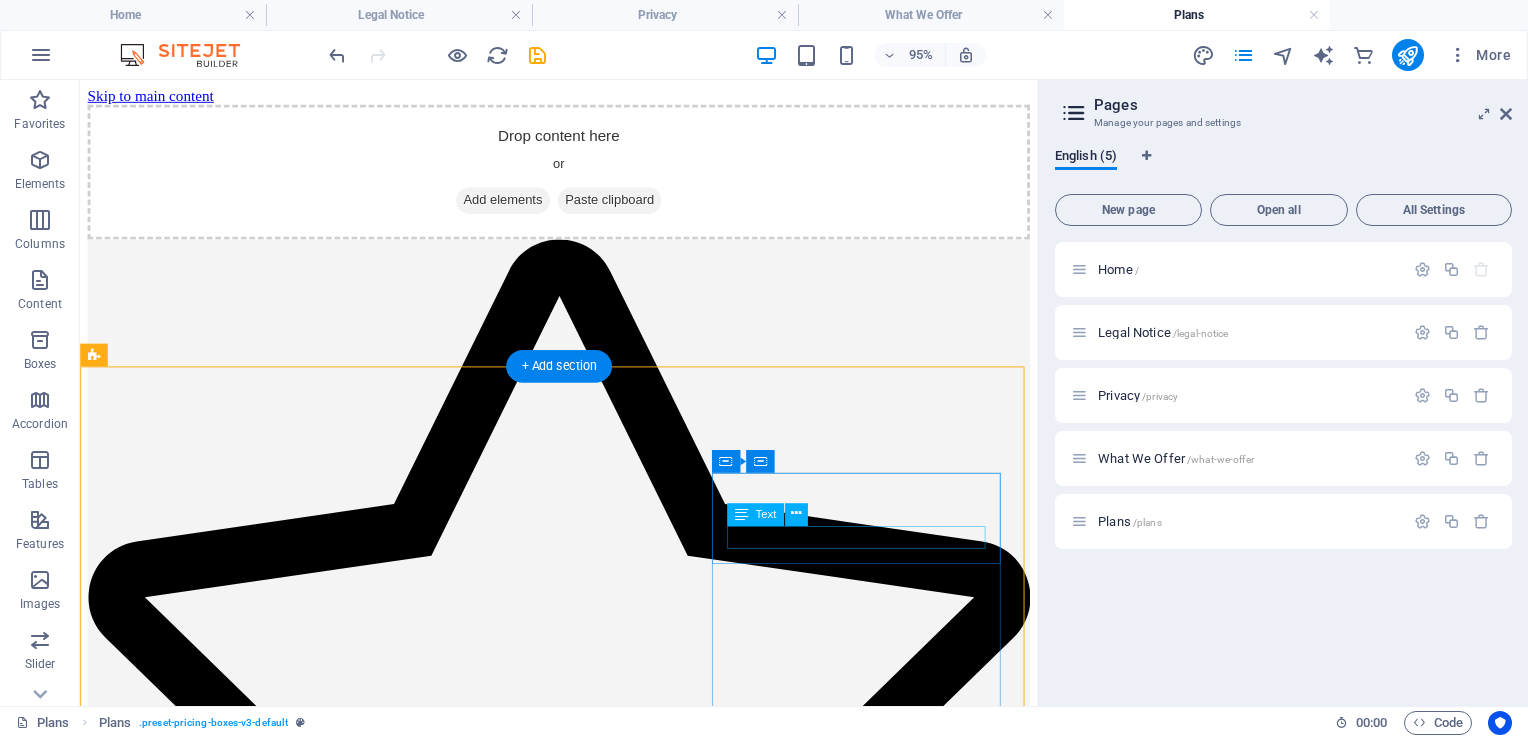 click on "Headline" at bounding box center (584, 3669) 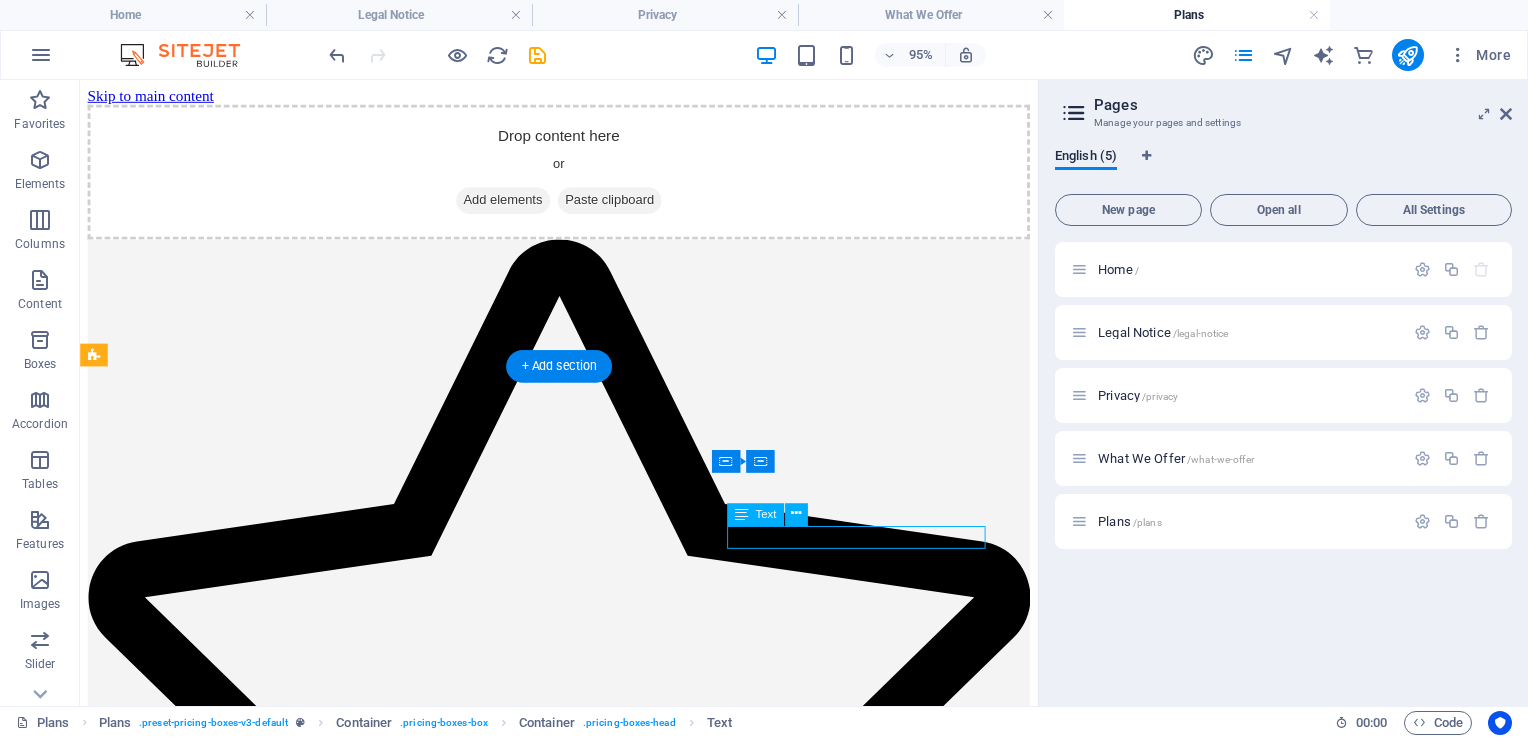 click on "Headline" at bounding box center [584, 3669] 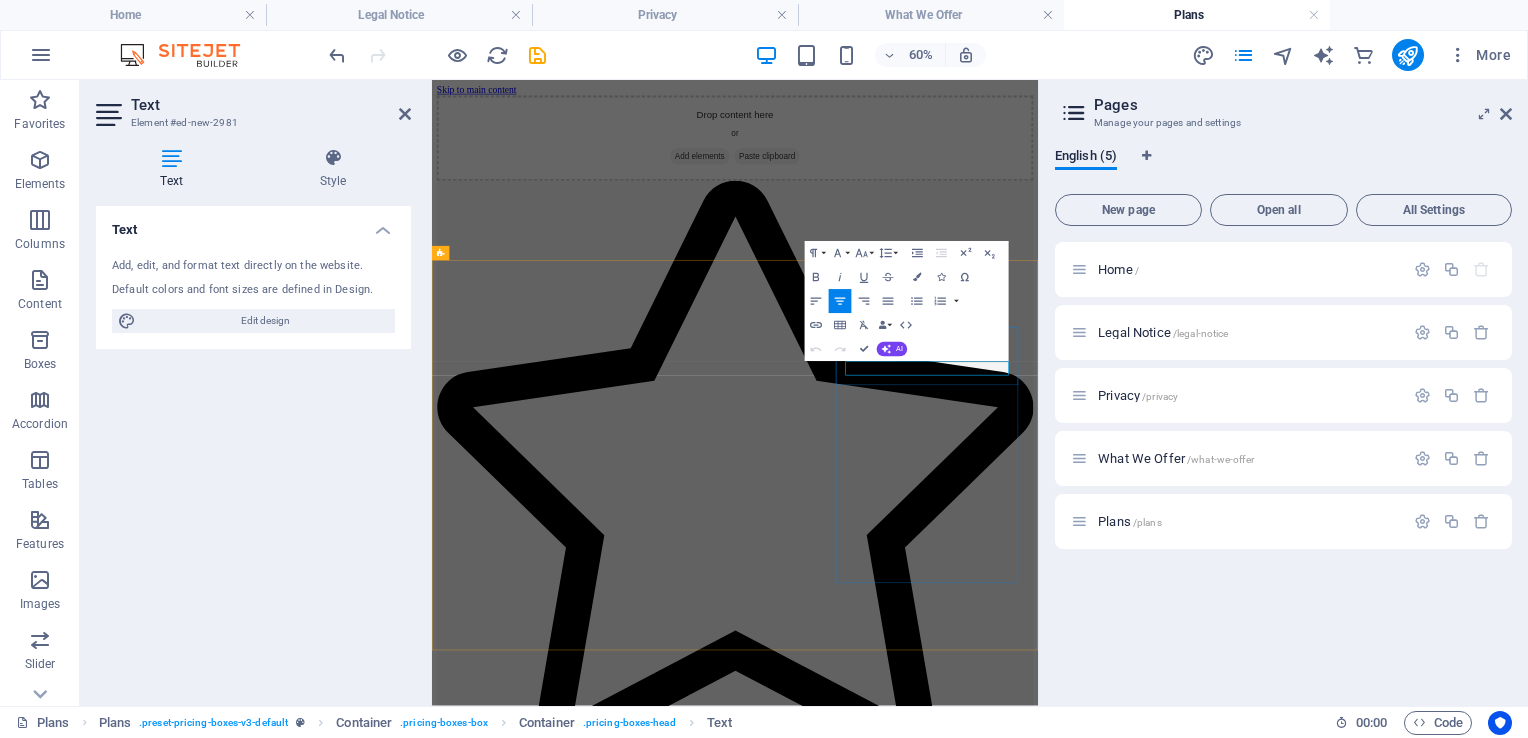 drag, startPoint x: 1302, startPoint y: 558, endPoint x: 1205, endPoint y: 563, distance: 97.128784 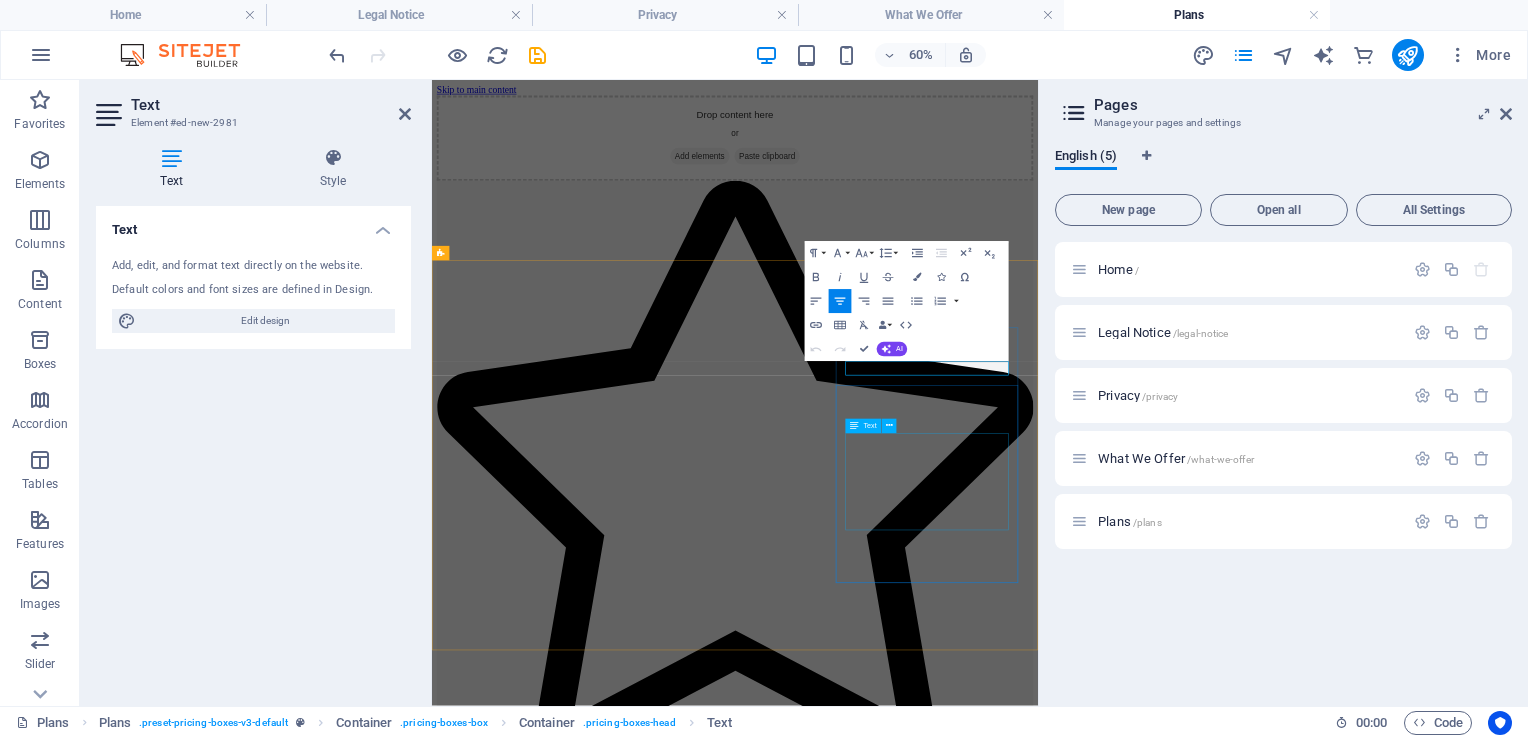 type 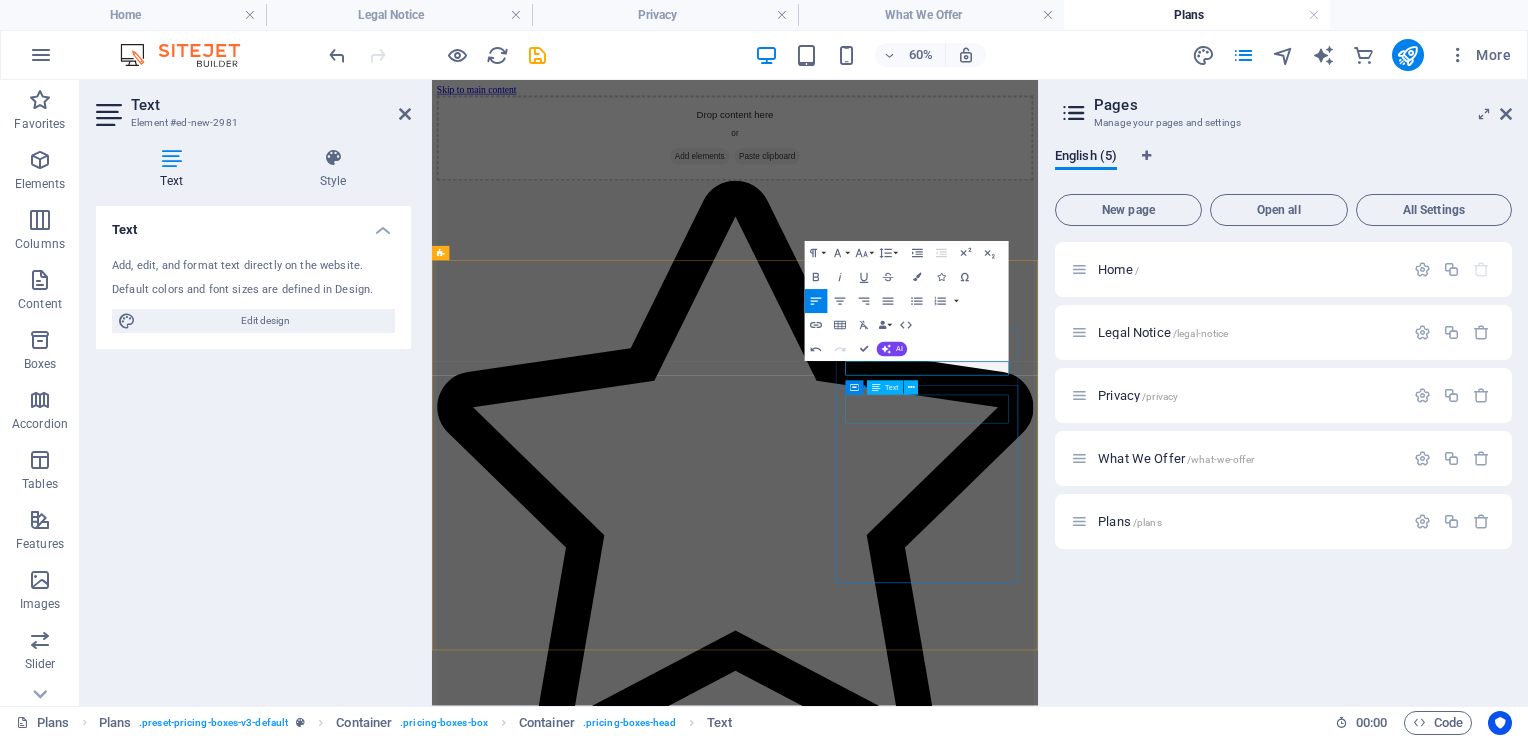click on "$299" at bounding box center (937, 3725) 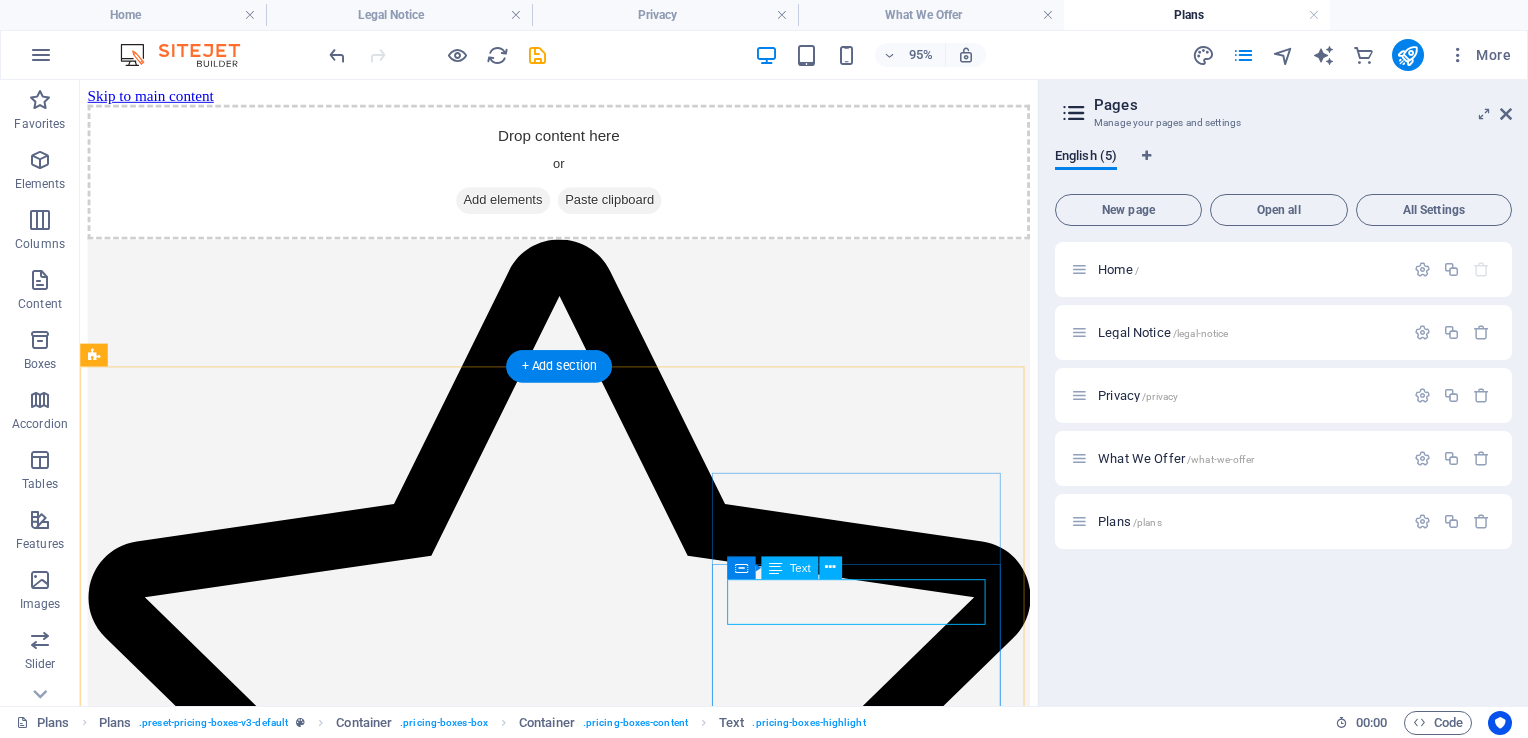 click on "$299" at bounding box center [584, 3719] 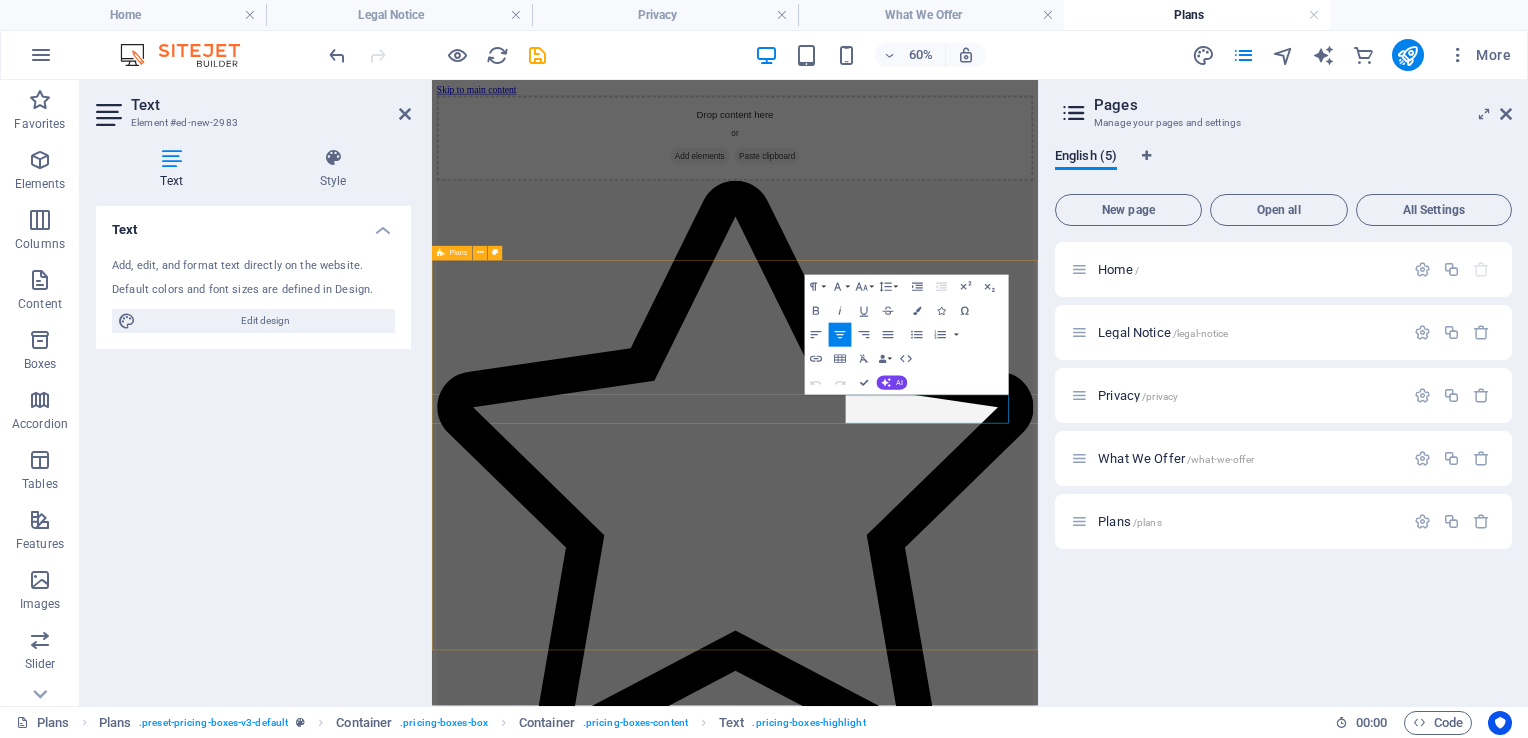 click on "starter $5.00 custom player selection 30 GB of ram 50 GB of ssd 24/7 support BUTTON basic $15 custom player selection 60 GB of ram 100 GB of ssd 24/7 support BUTTON elite $299 Lorem  ipsum Lorem  ipsum Lorem  ipsum Lorem  ipsum BUTTON" at bounding box center [937, 2083] 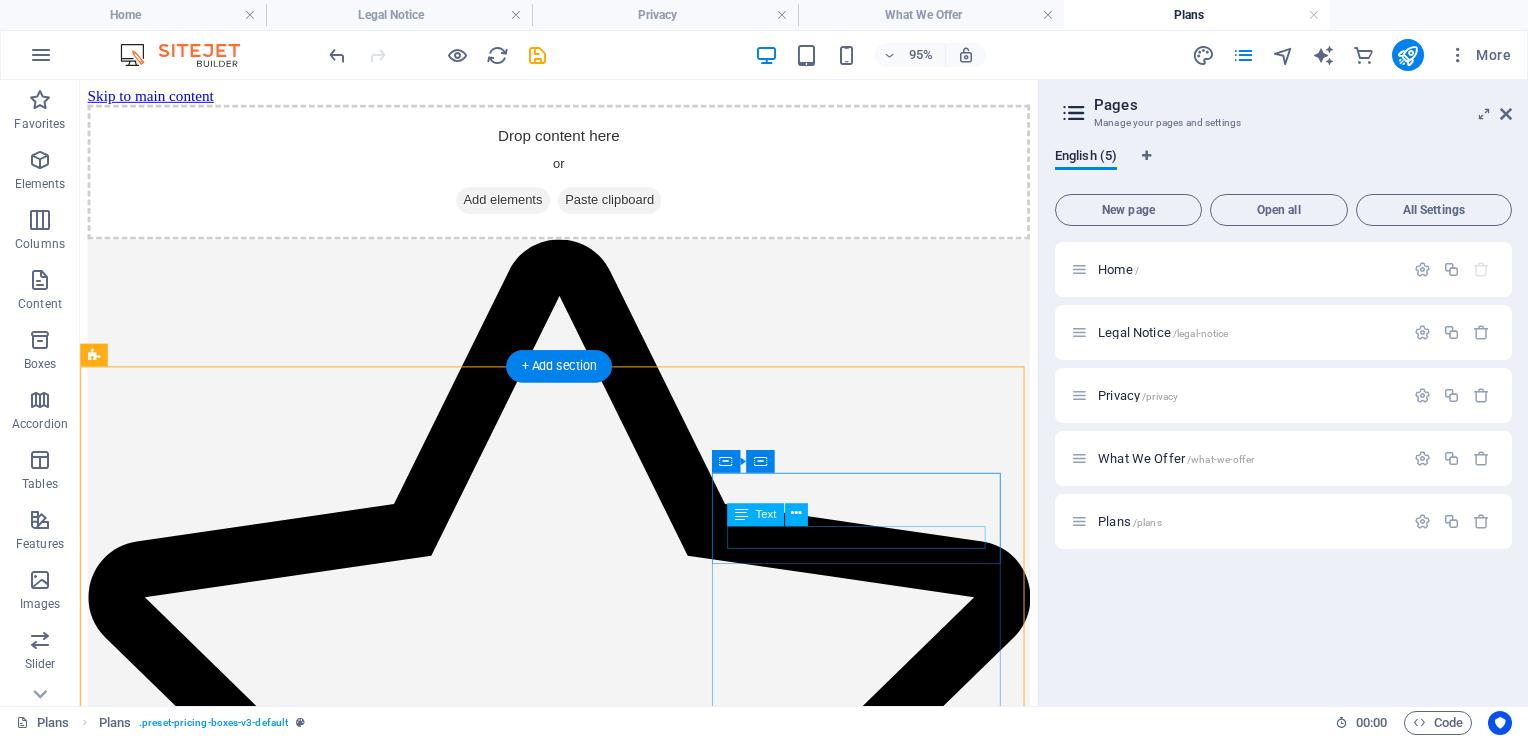 click on "elite" at bounding box center [584, 3669] 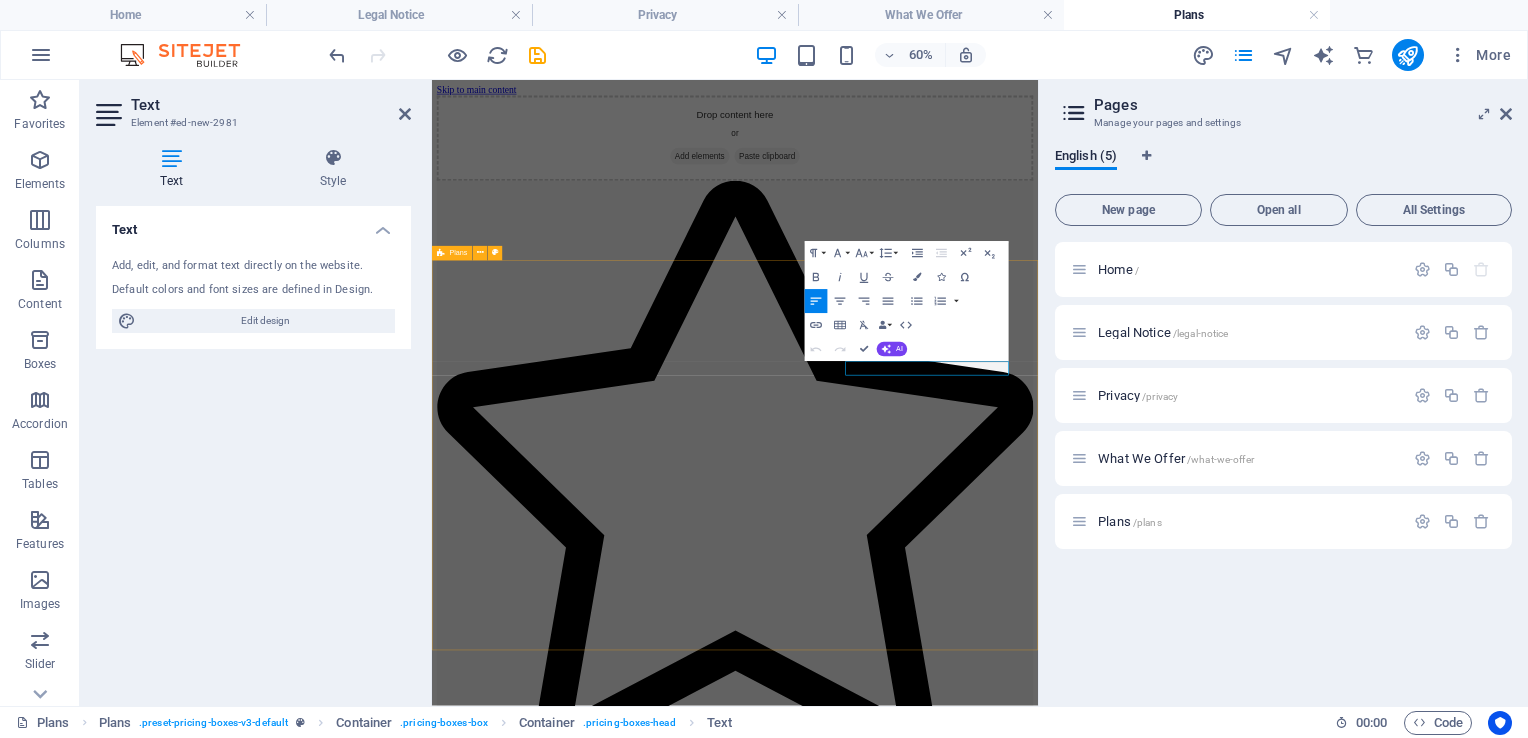 drag, startPoint x: 1190, startPoint y: 560, endPoint x: 1090, endPoint y: 547, distance: 100.84146 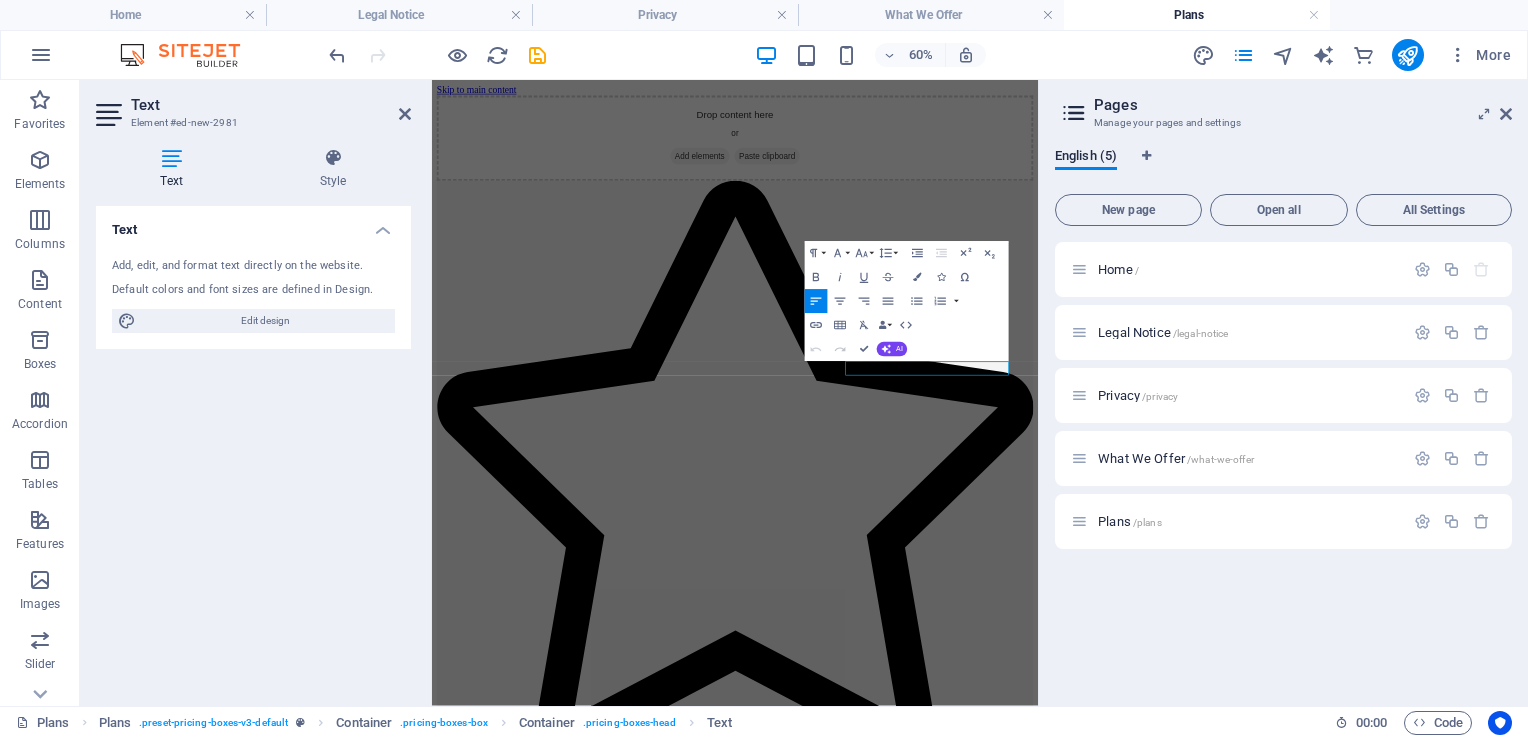 type 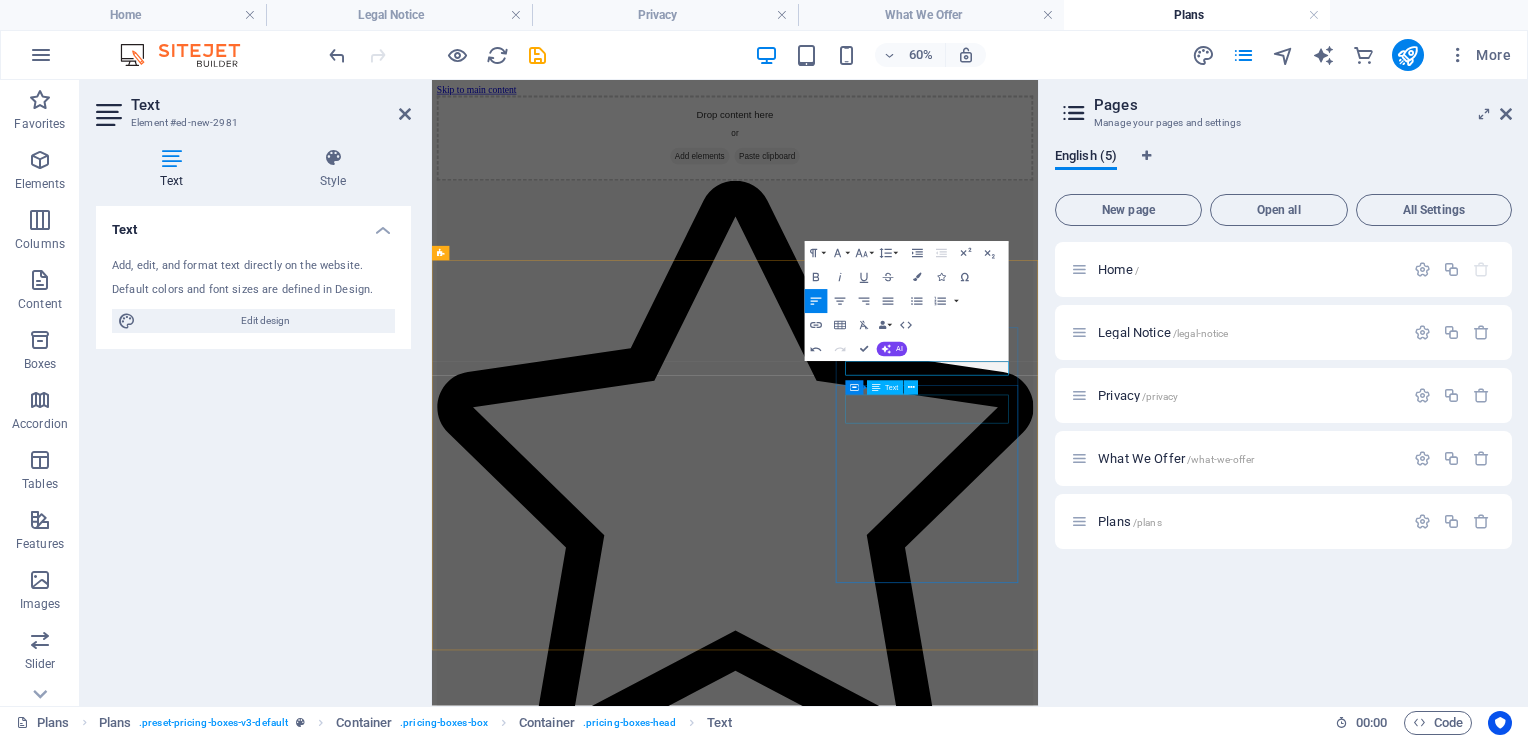 drag, startPoint x: 1302, startPoint y: 623, endPoint x: 1343, endPoint y: 418, distance: 209.0598 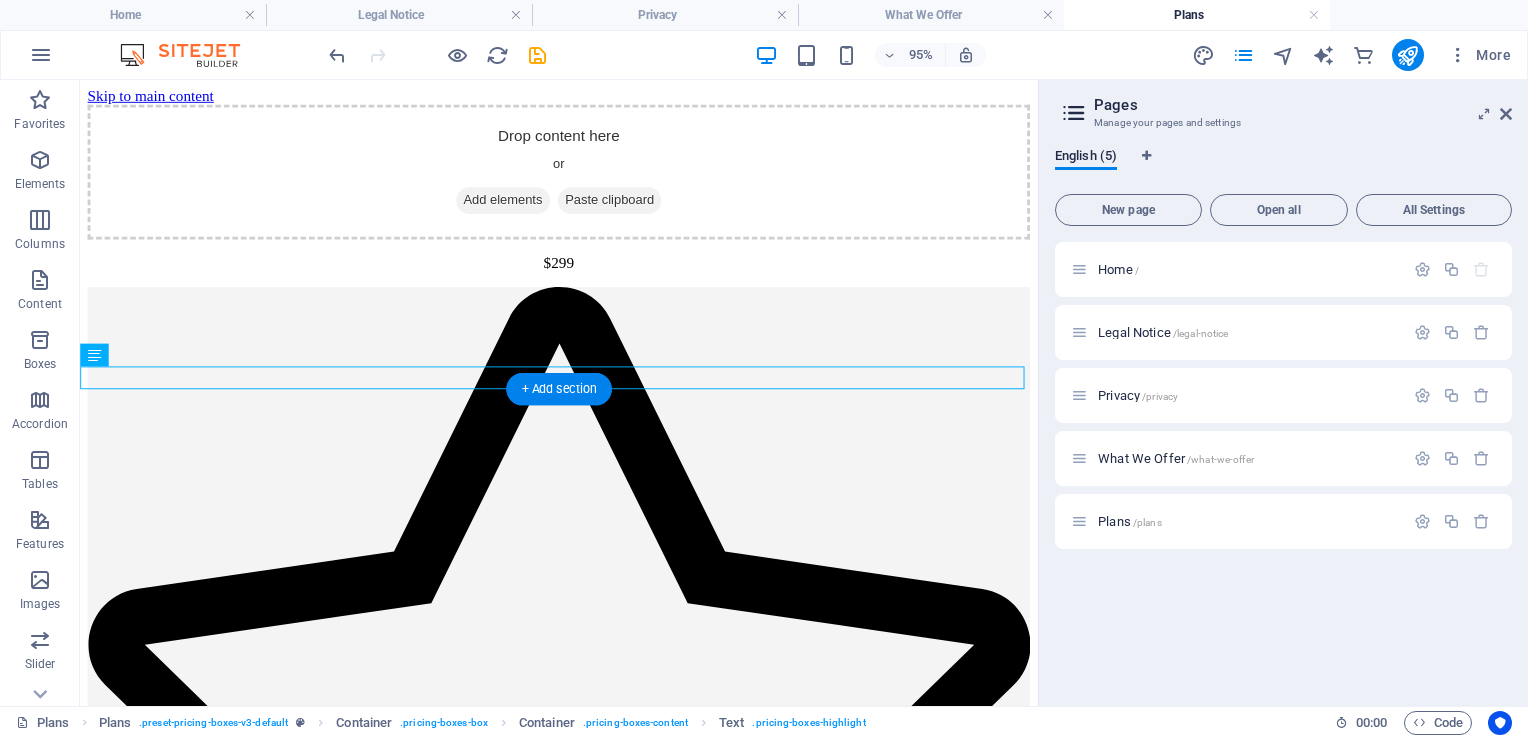 click on "starter $5.00 custom player selection 30 GB of ram 50 GB of ssd 24/7 support BUTTON basic $15 custom player selection 60 GB of ram 100 GB of ssd 24/7 support BUTTON interprize Lorem  ipsum Lorem  ipsum Lorem  ipsum Lorem  ipsum BUTTON" at bounding box center [584, 2105] 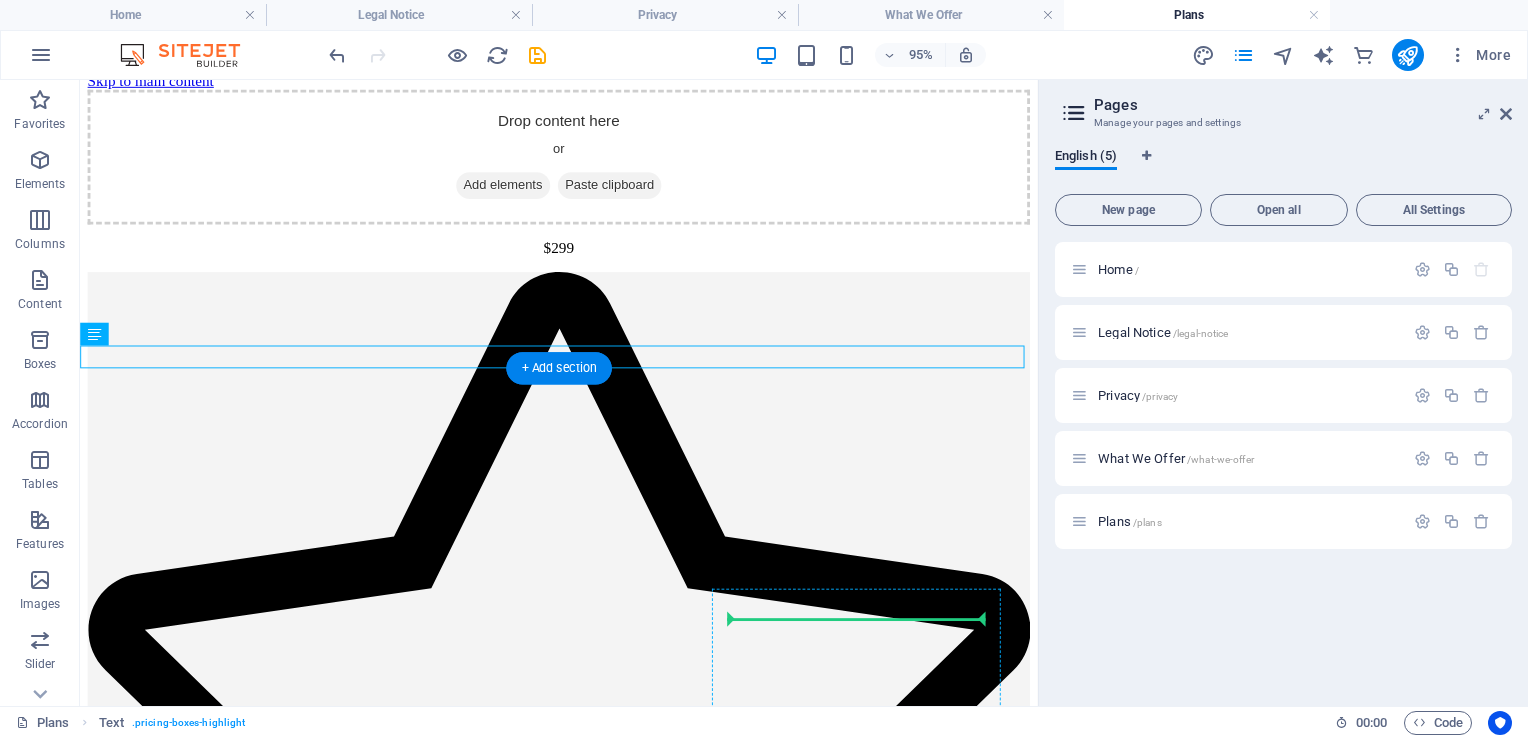 scroll, scrollTop: 98, scrollLeft: 0, axis: vertical 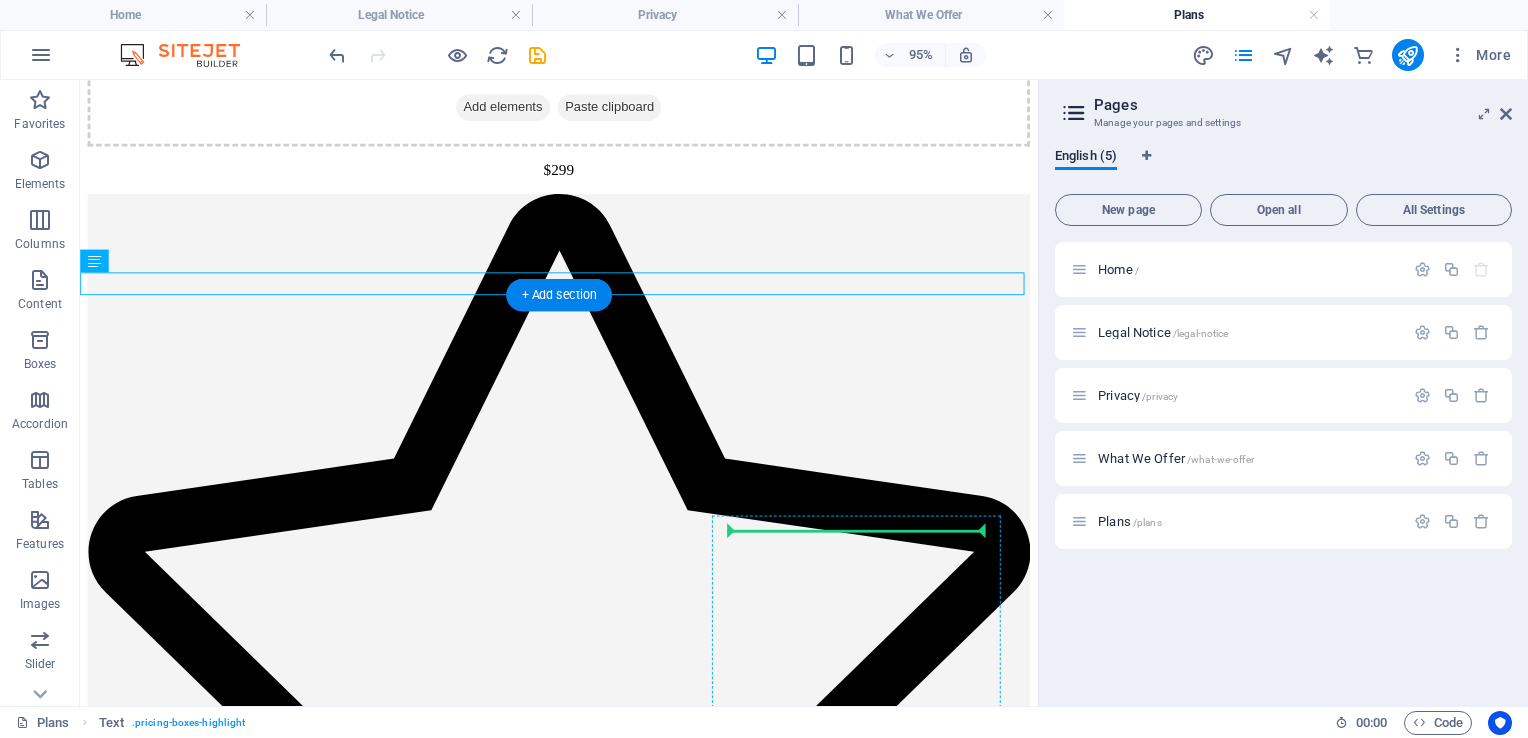 drag, startPoint x: 692, startPoint y: 387, endPoint x: 885, endPoint y: 562, distance: 260.5264 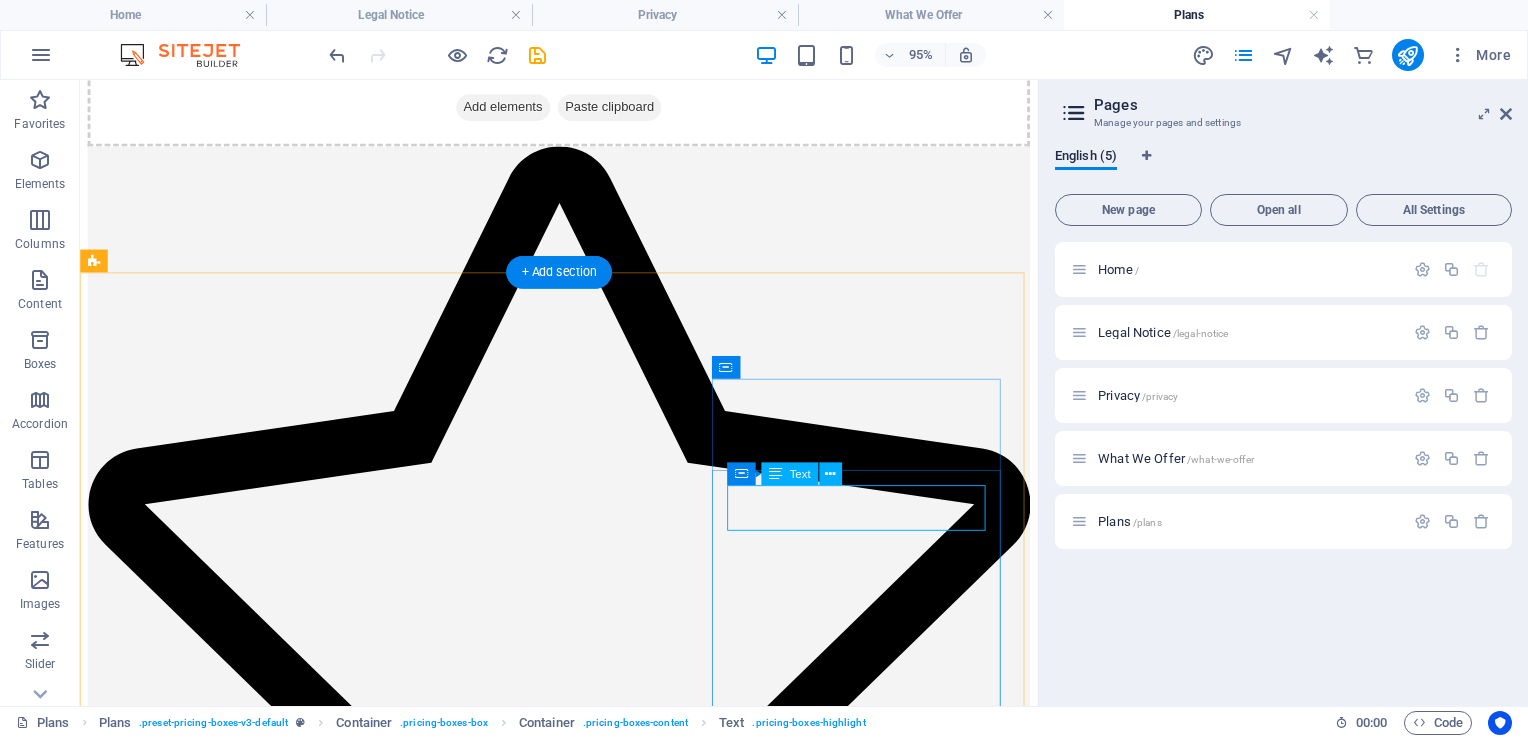click on "$299" at bounding box center (584, 3621) 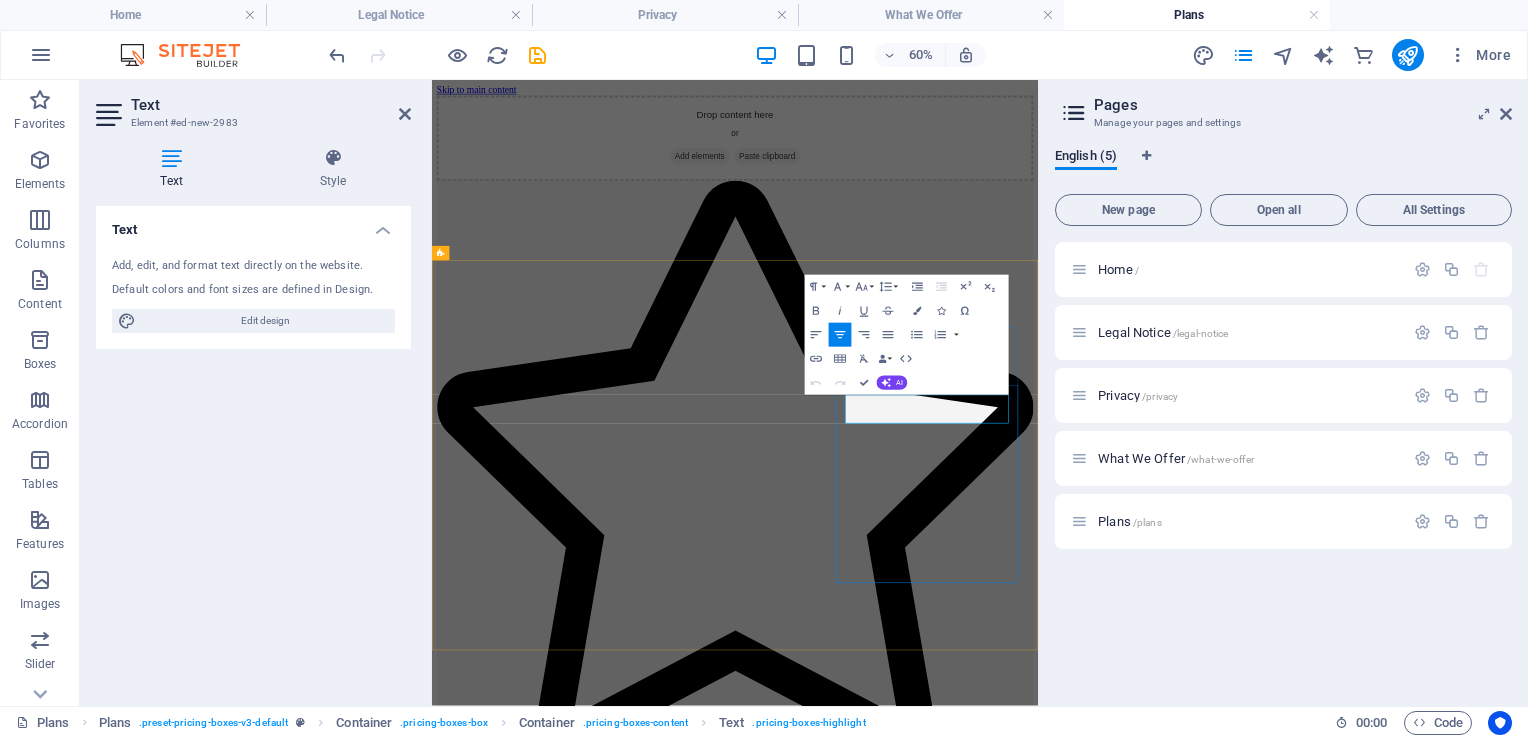 drag, startPoint x: 1302, startPoint y: 620, endPoint x: 1236, endPoint y: 620, distance: 66 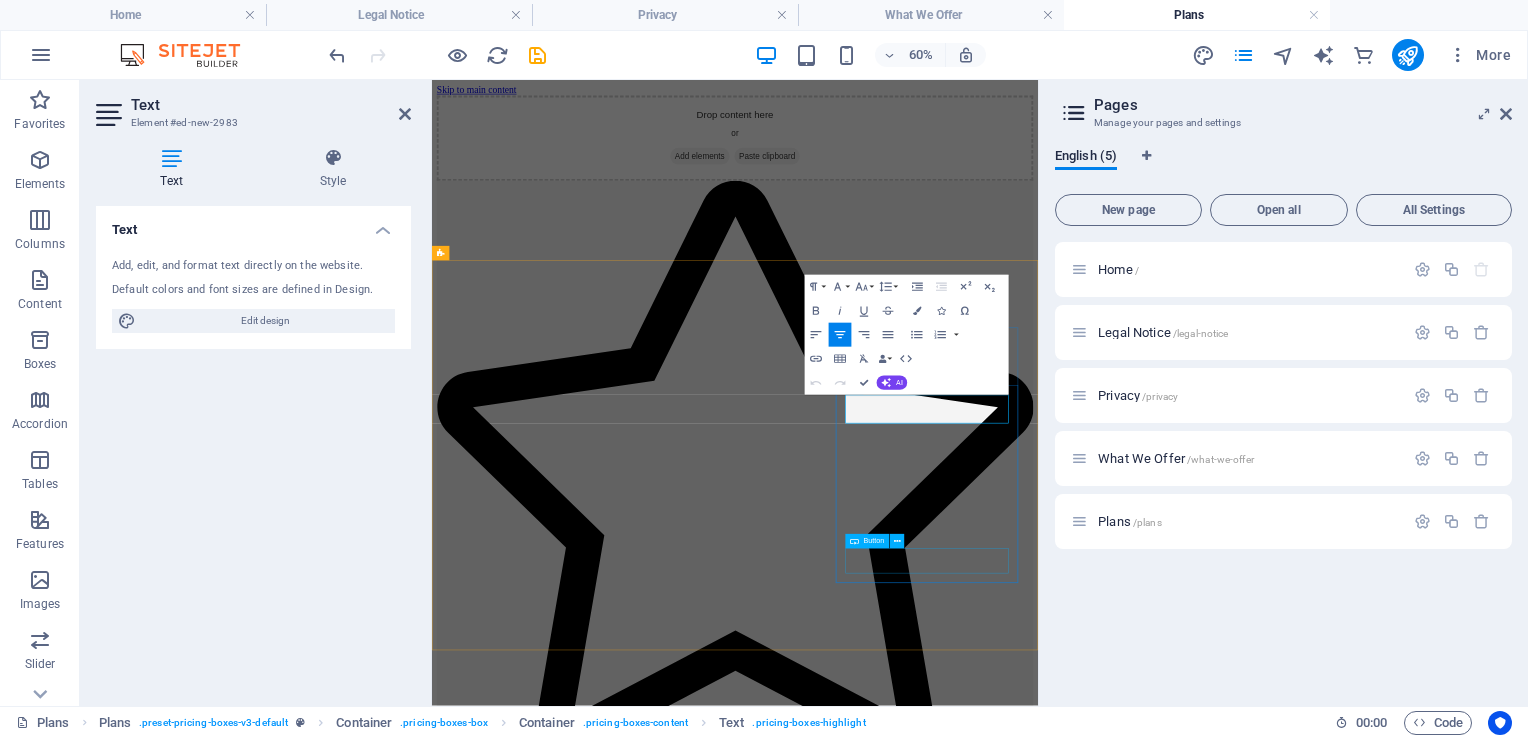 type 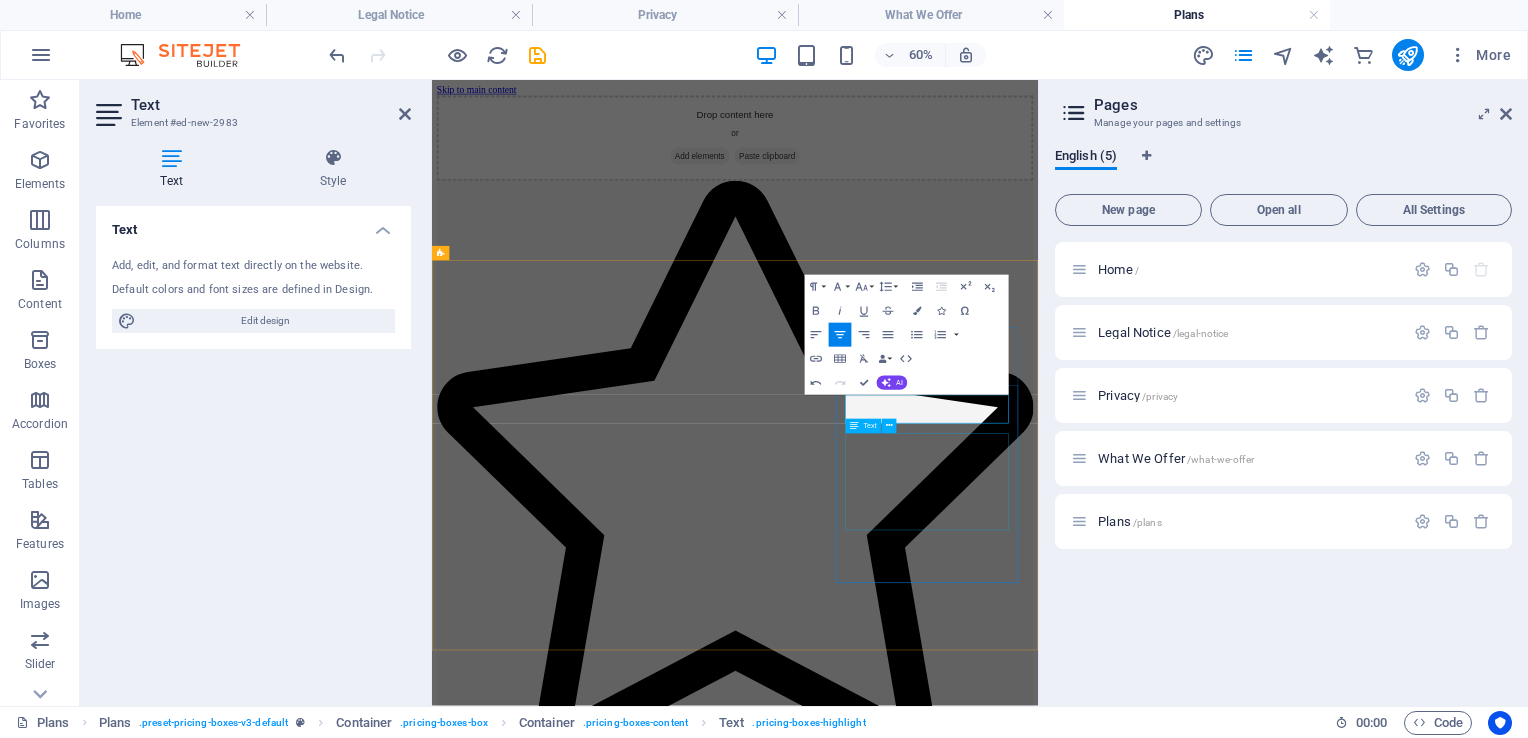 click on "Lorem  ipsum Lorem  ipsum Lorem  ipsum Lorem  ipsum" at bounding box center [937, 3818] 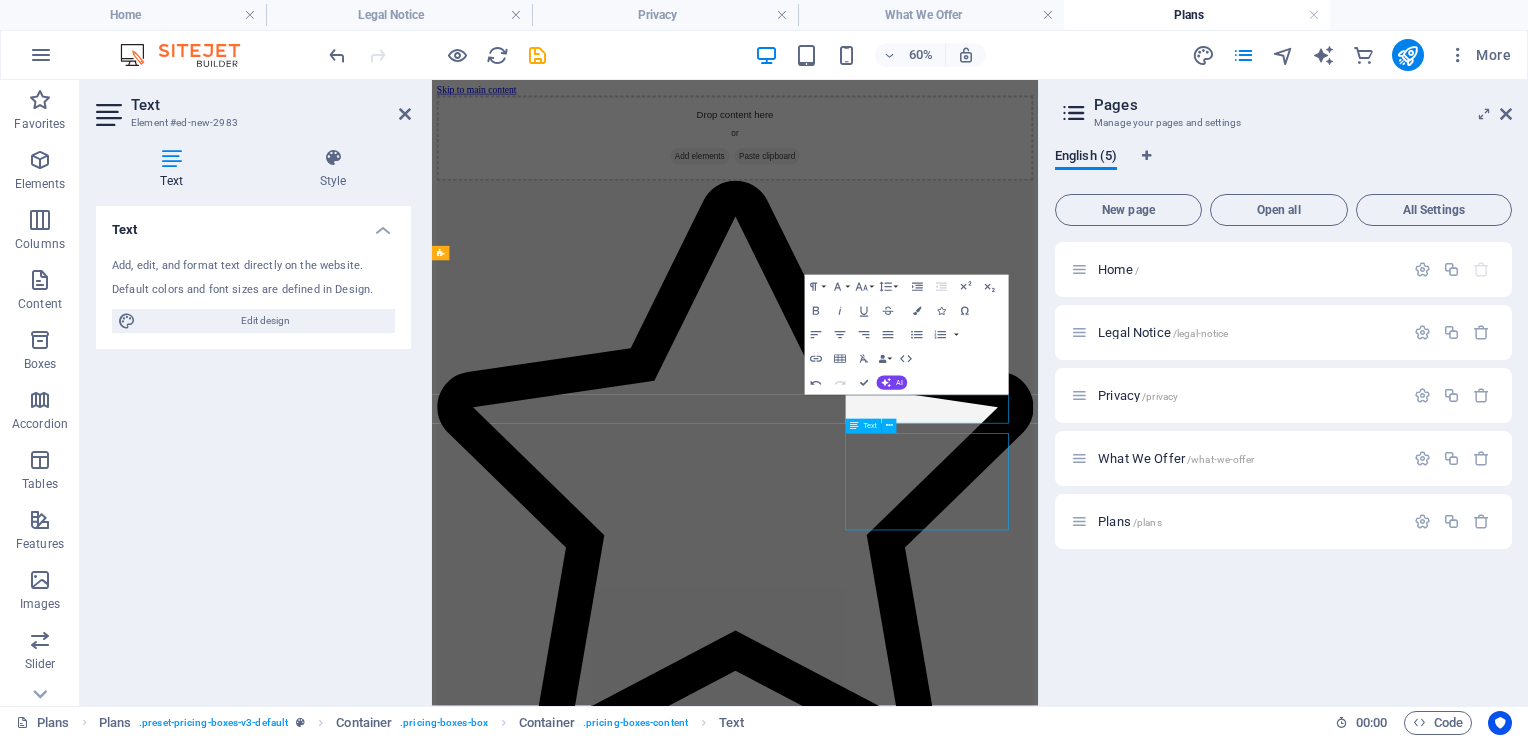 click on "Lorem  ipsum Lorem  ipsum Lorem  ipsum Lorem  ipsum" at bounding box center [937, 3818] 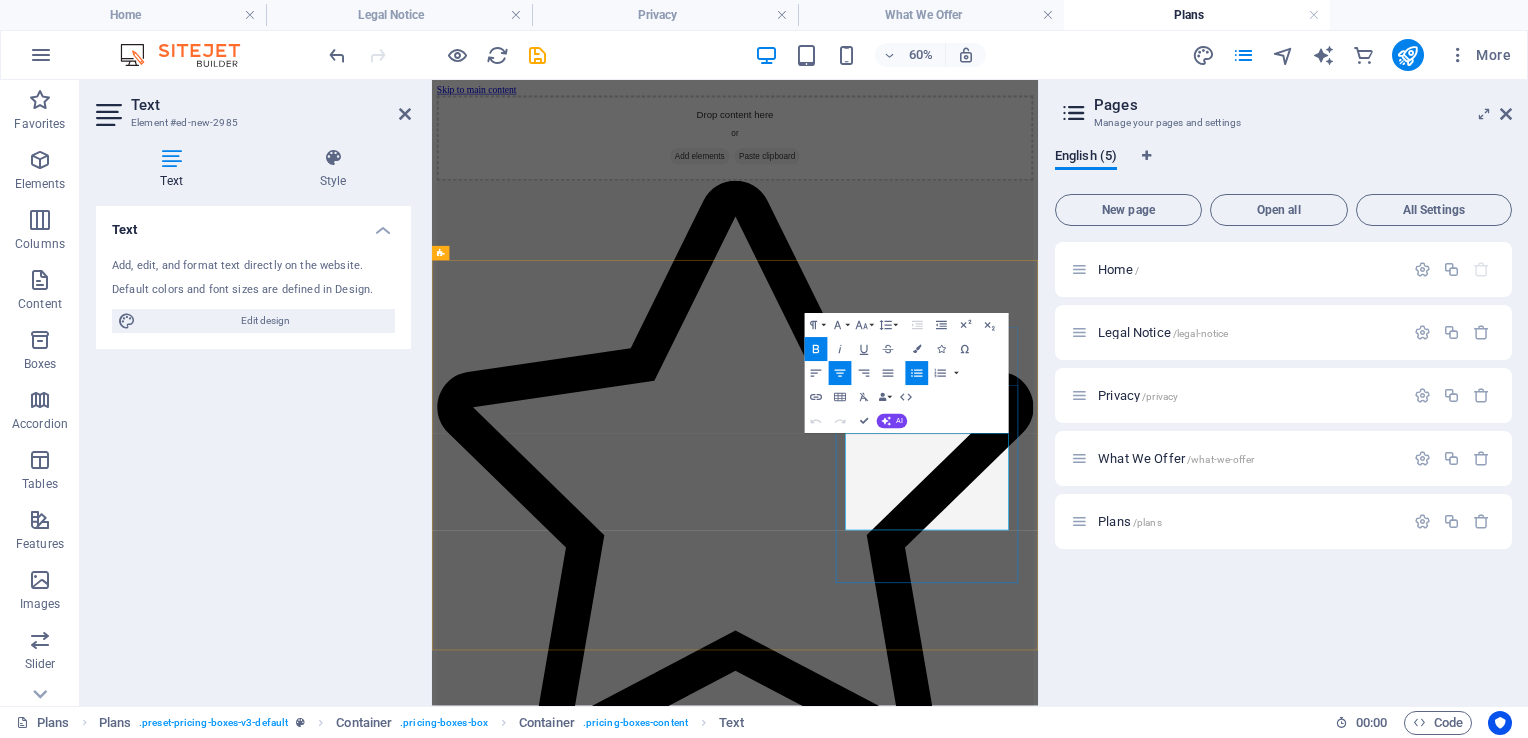 drag, startPoint x: 1320, startPoint y: 692, endPoint x: 1200, endPoint y: 672, distance: 121.65525 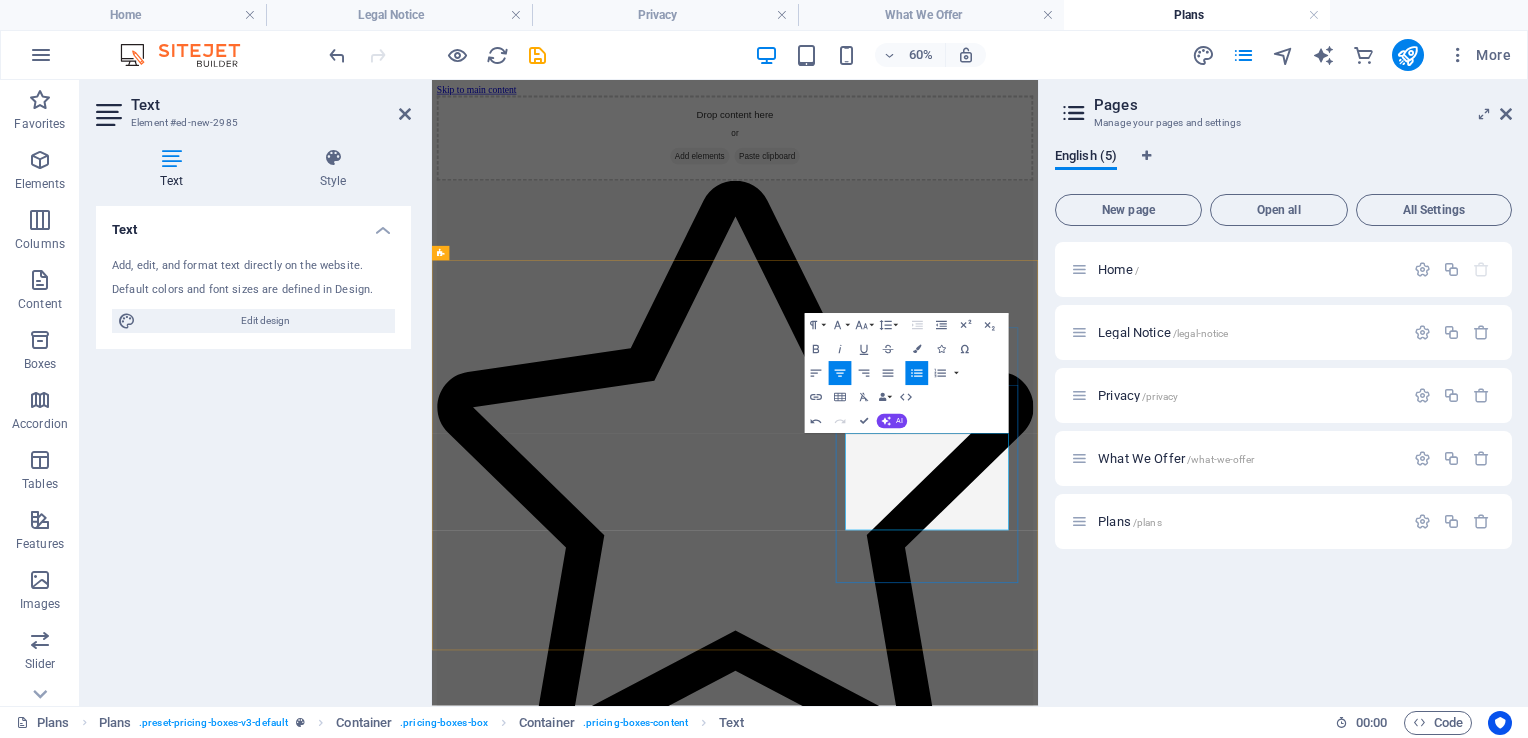 drag, startPoint x: 1325, startPoint y: 731, endPoint x: 1194, endPoint y: 724, distance: 131.18689 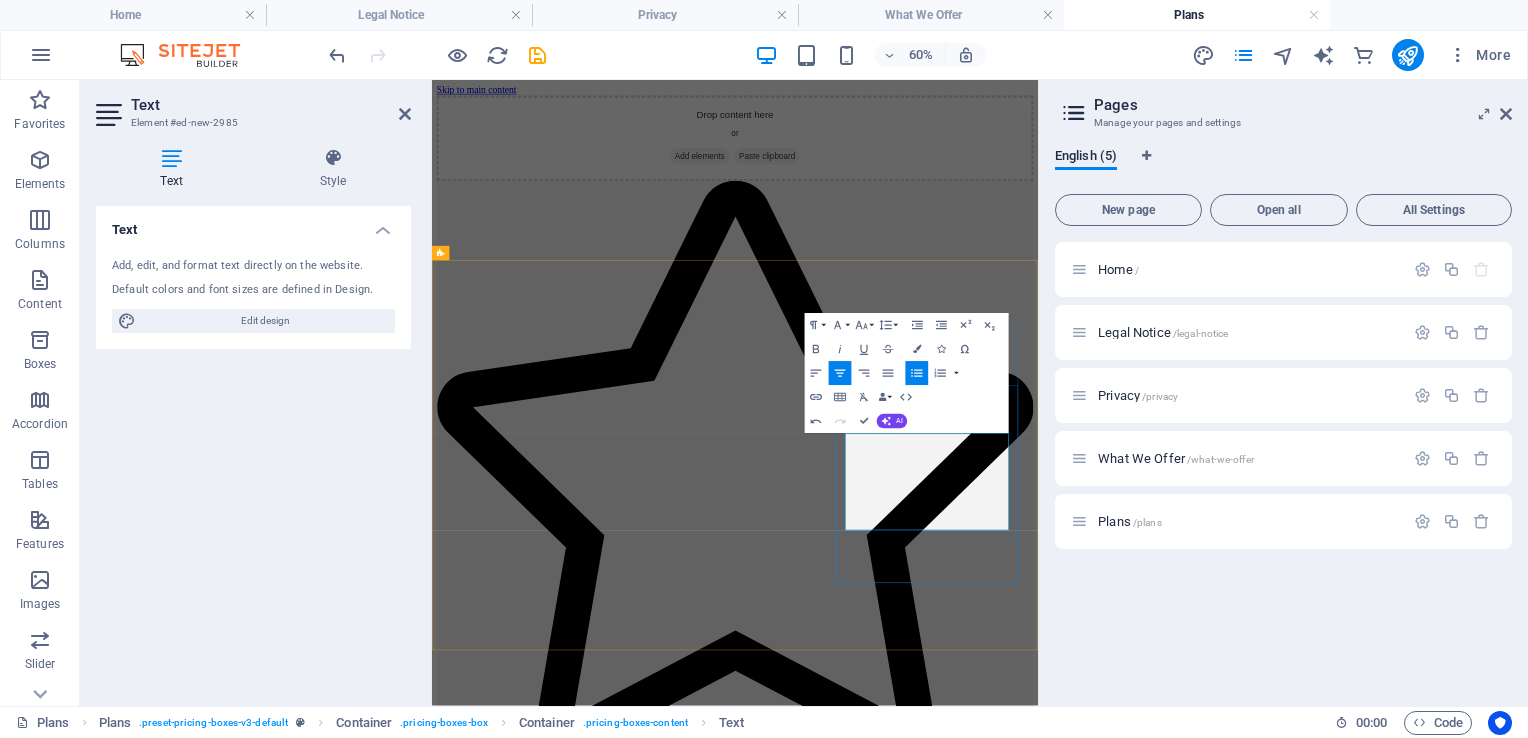 drag, startPoint x: 1312, startPoint y: 774, endPoint x: 1209, endPoint y: 771, distance: 103.04368 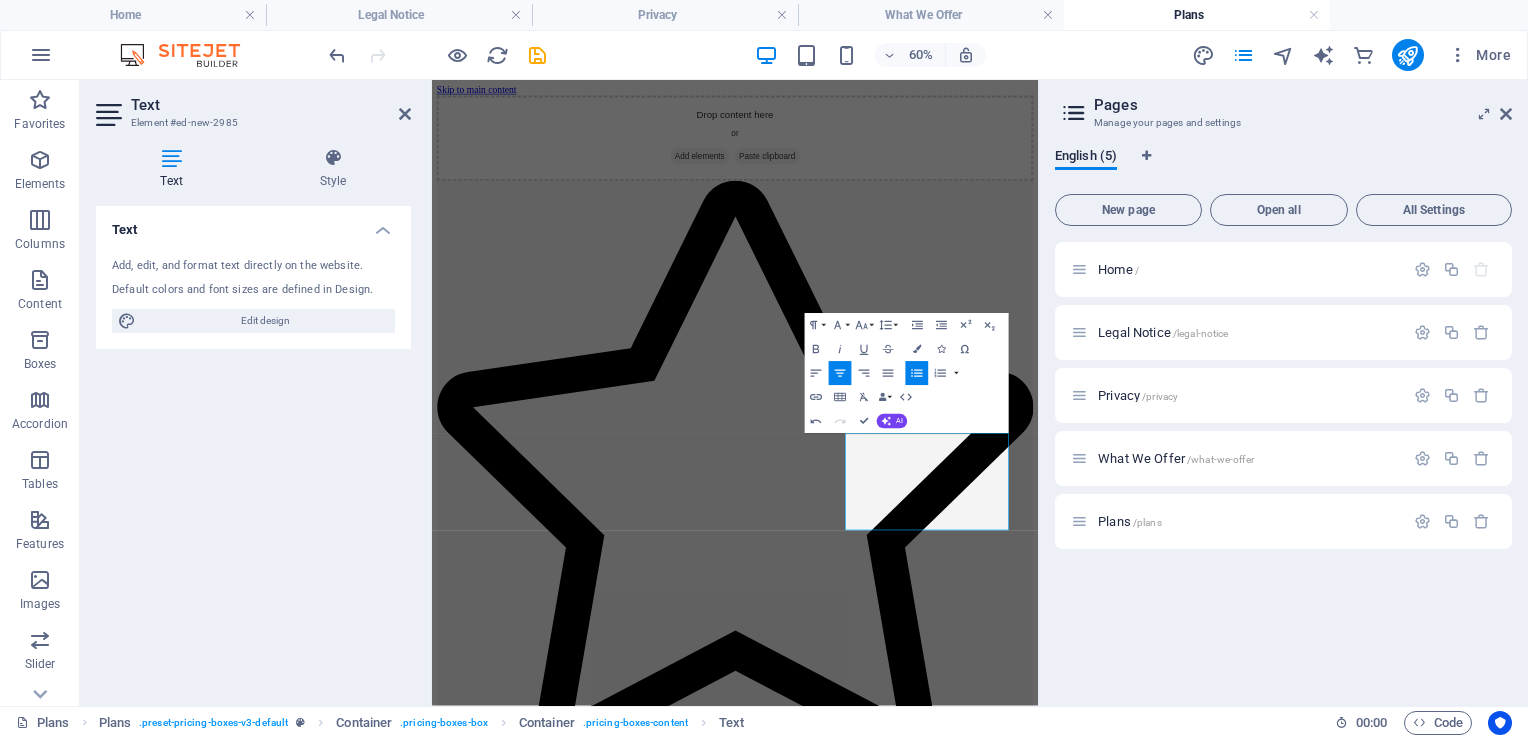 click on "Skip to main content
Drop content here or  Add elements  Paste clipboard starter $5.00 custom player selection 30 GB of ram 50 GB of ssd 24/7 support BUTTON basic $15 custom player selection 60 GB of ram 100 GB of ssd 24/7 support BUTTON interprize $30 custom player selection unlimited ram unlimited ssd 24/7 support BUTTON" at bounding box center [937, 2003] 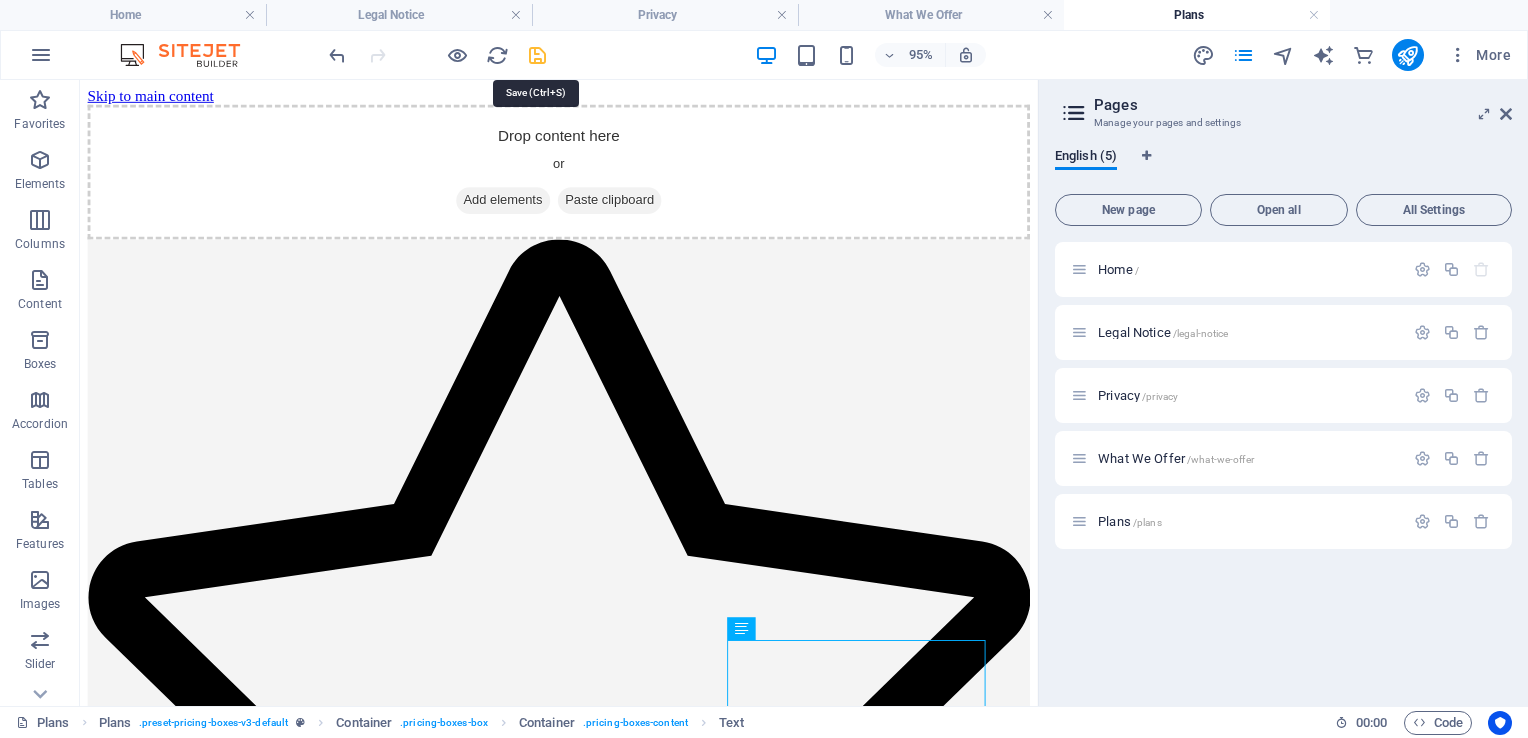 click at bounding box center [537, 55] 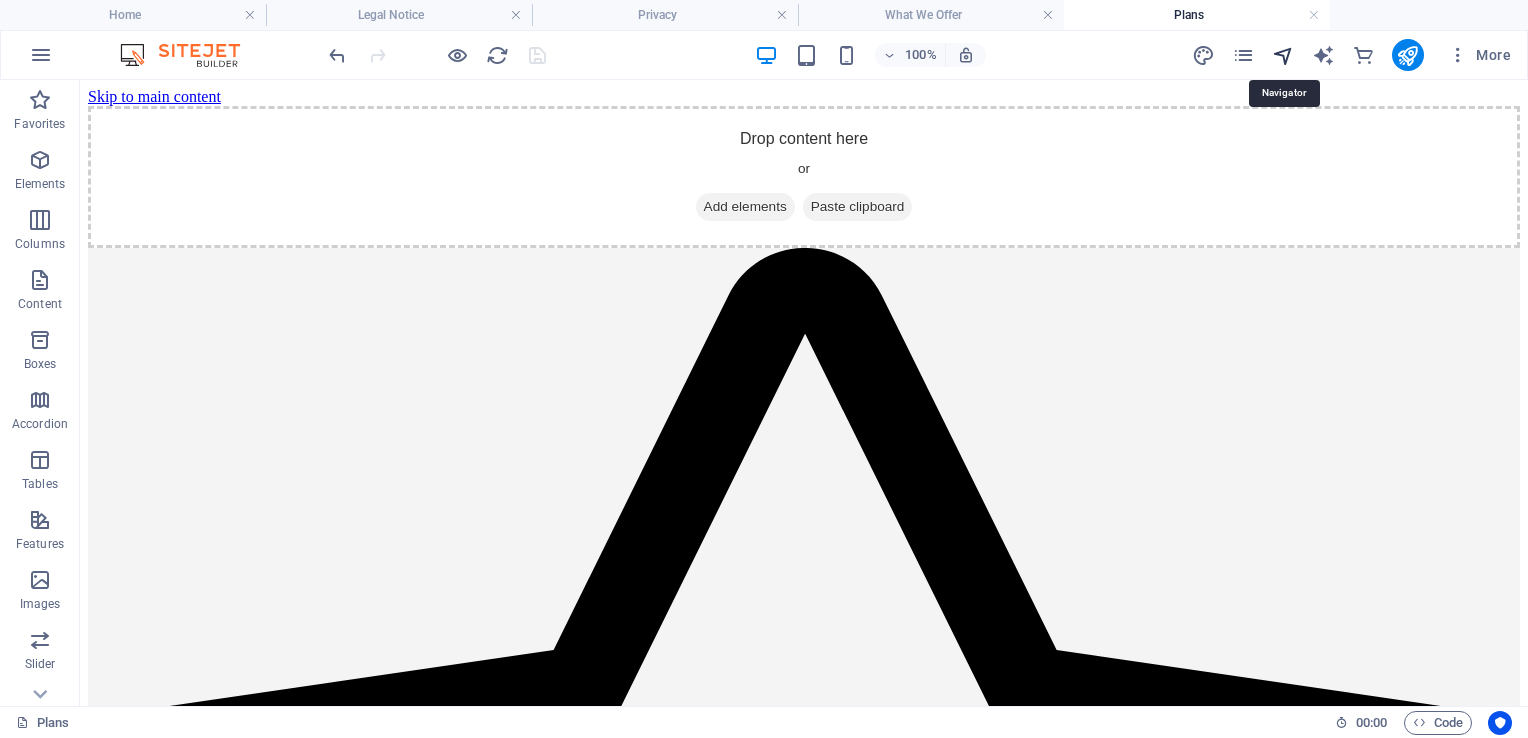 click at bounding box center (1283, 55) 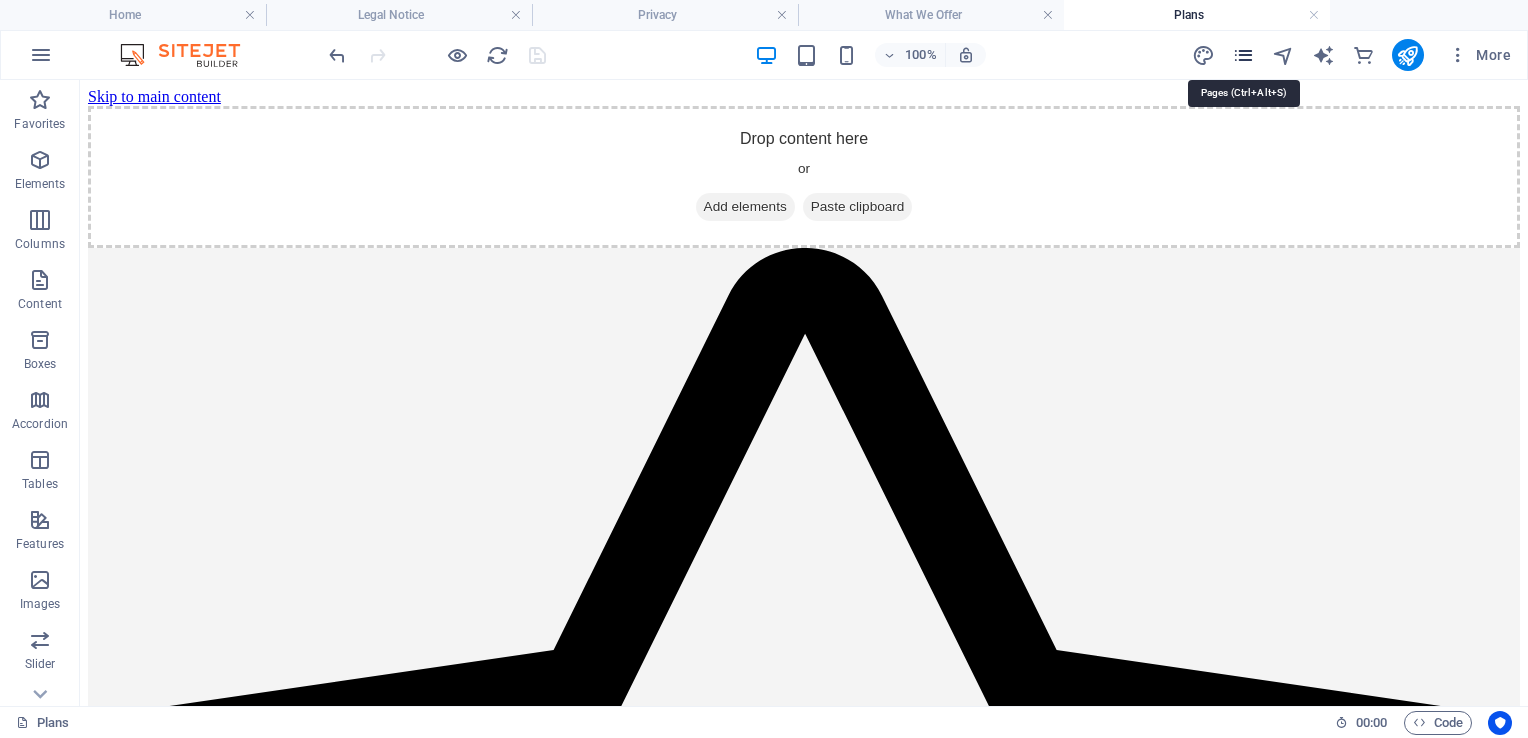 select on "15877434-en" 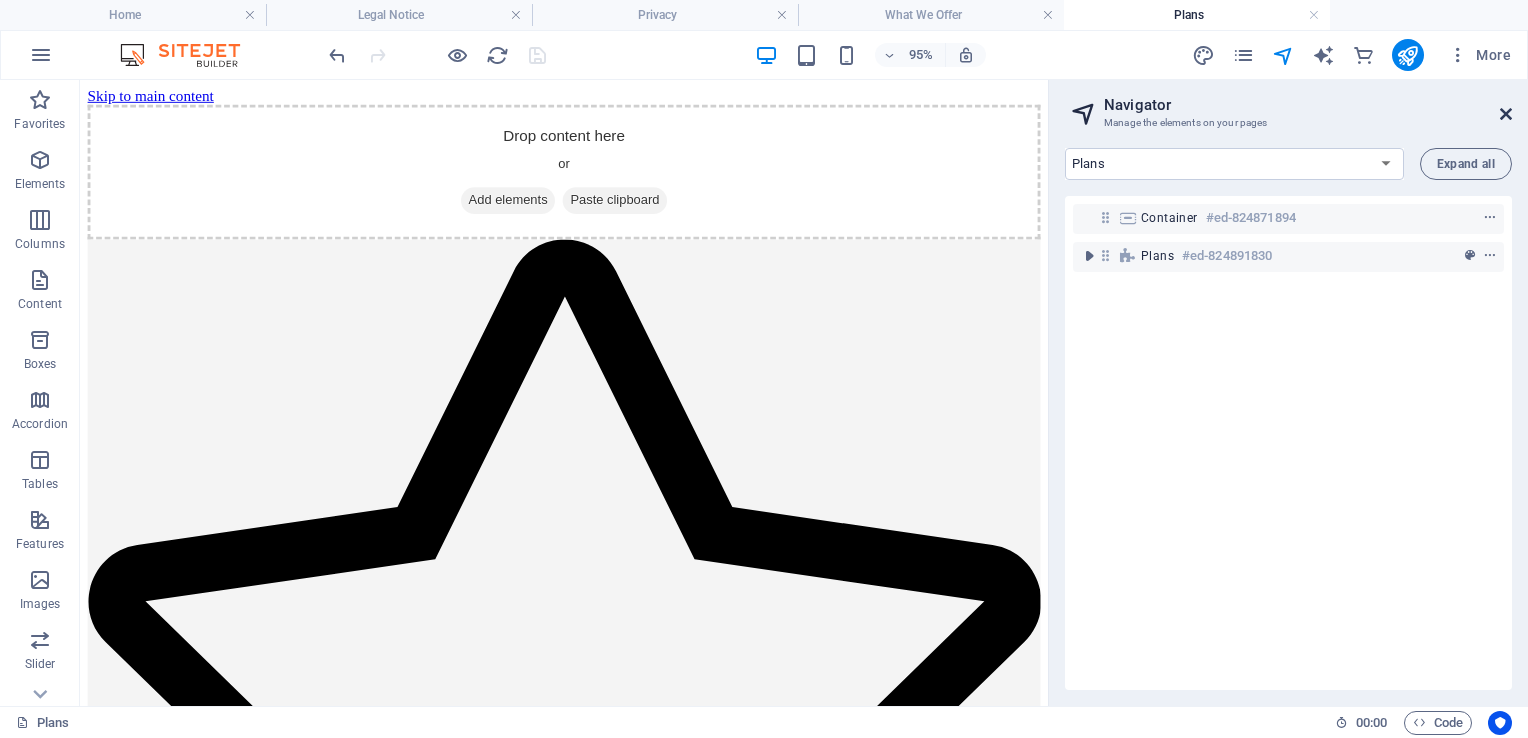 click at bounding box center (1506, 114) 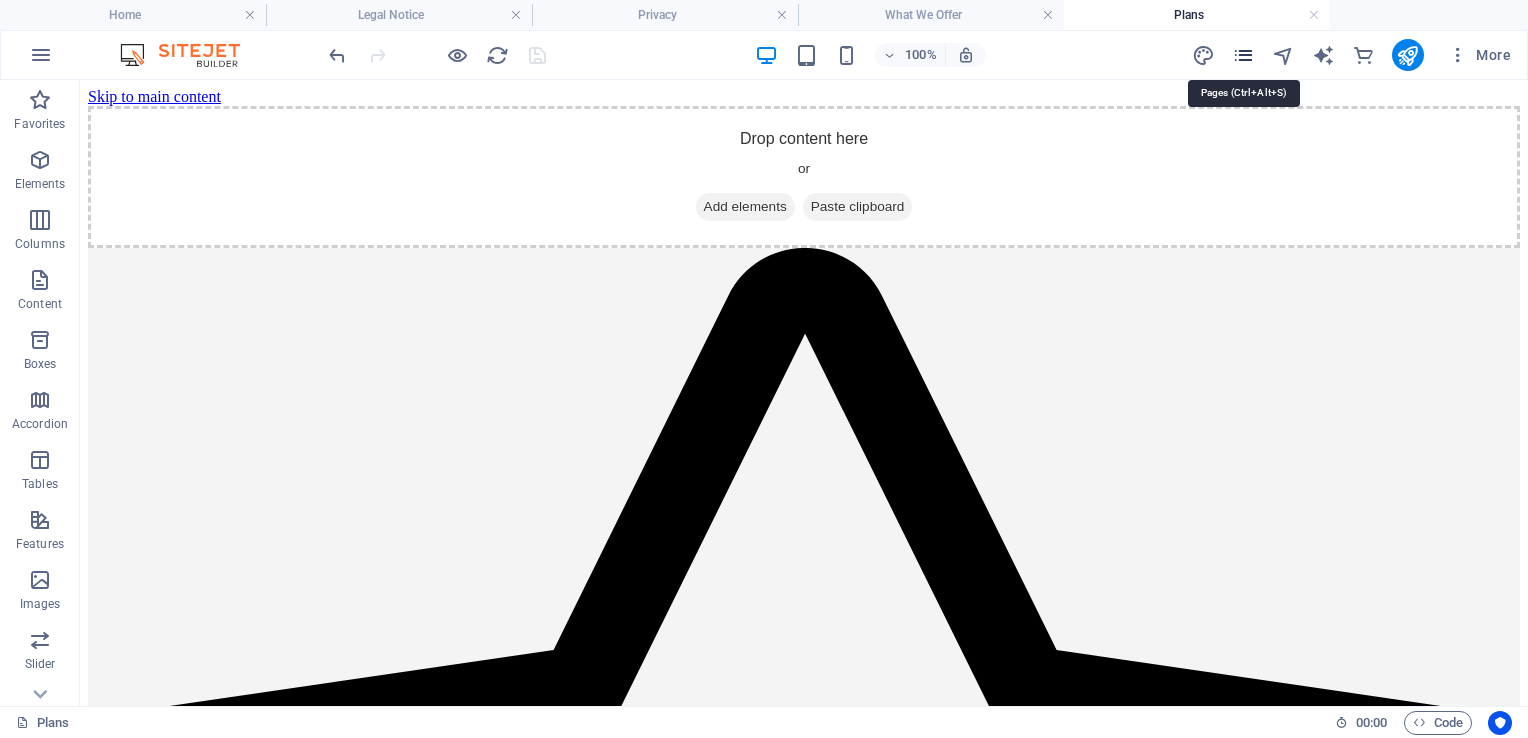 click at bounding box center (1243, 55) 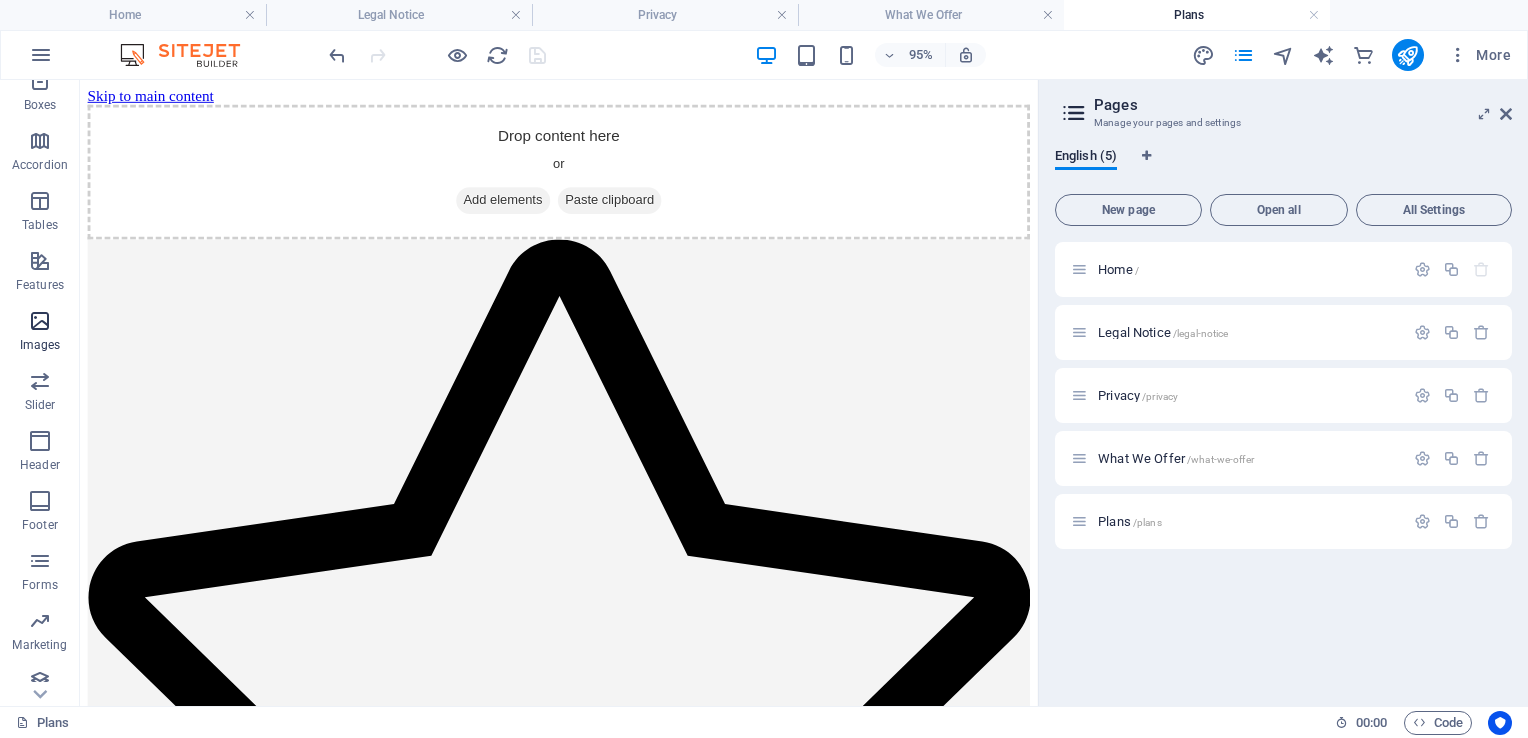scroll, scrollTop: 333, scrollLeft: 0, axis: vertical 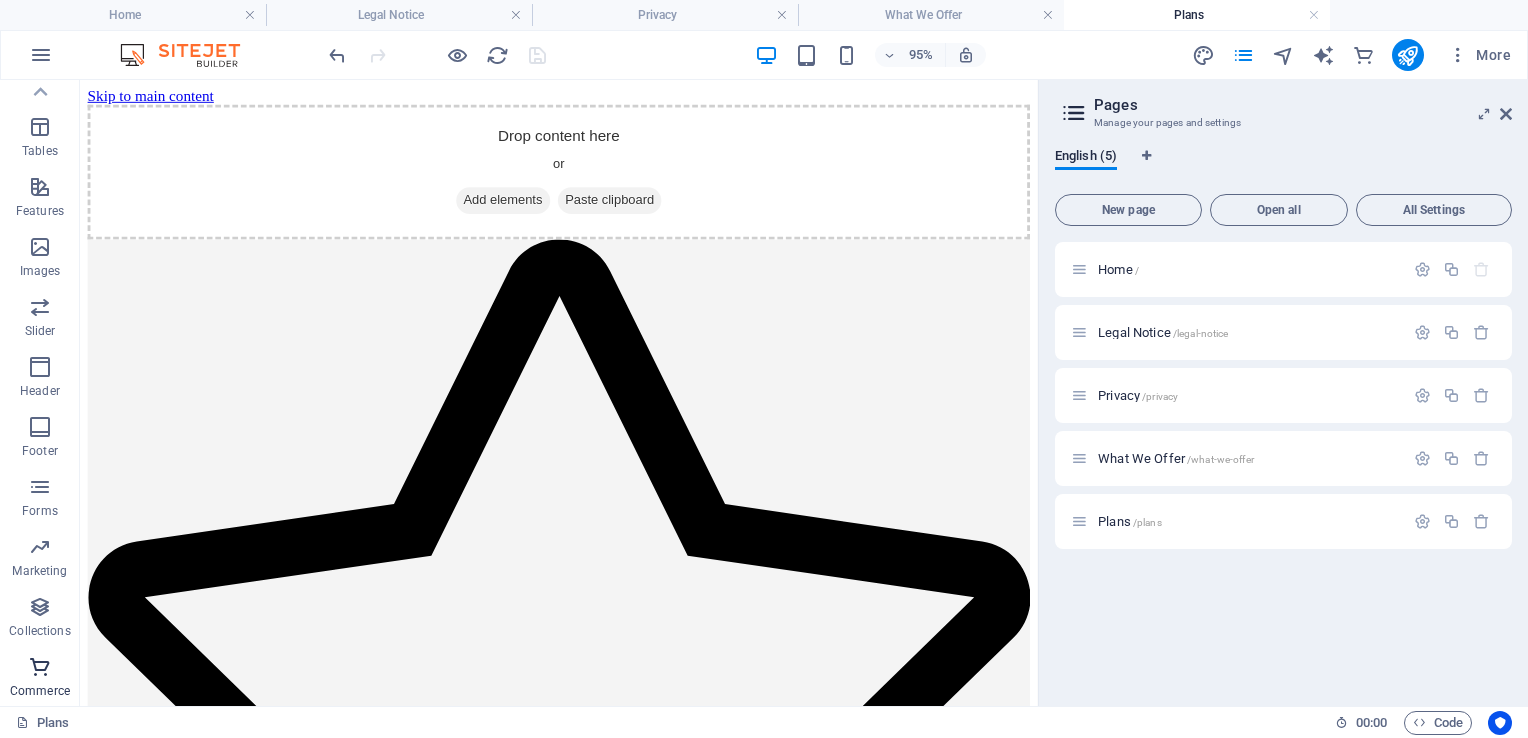 click at bounding box center (40, 667) 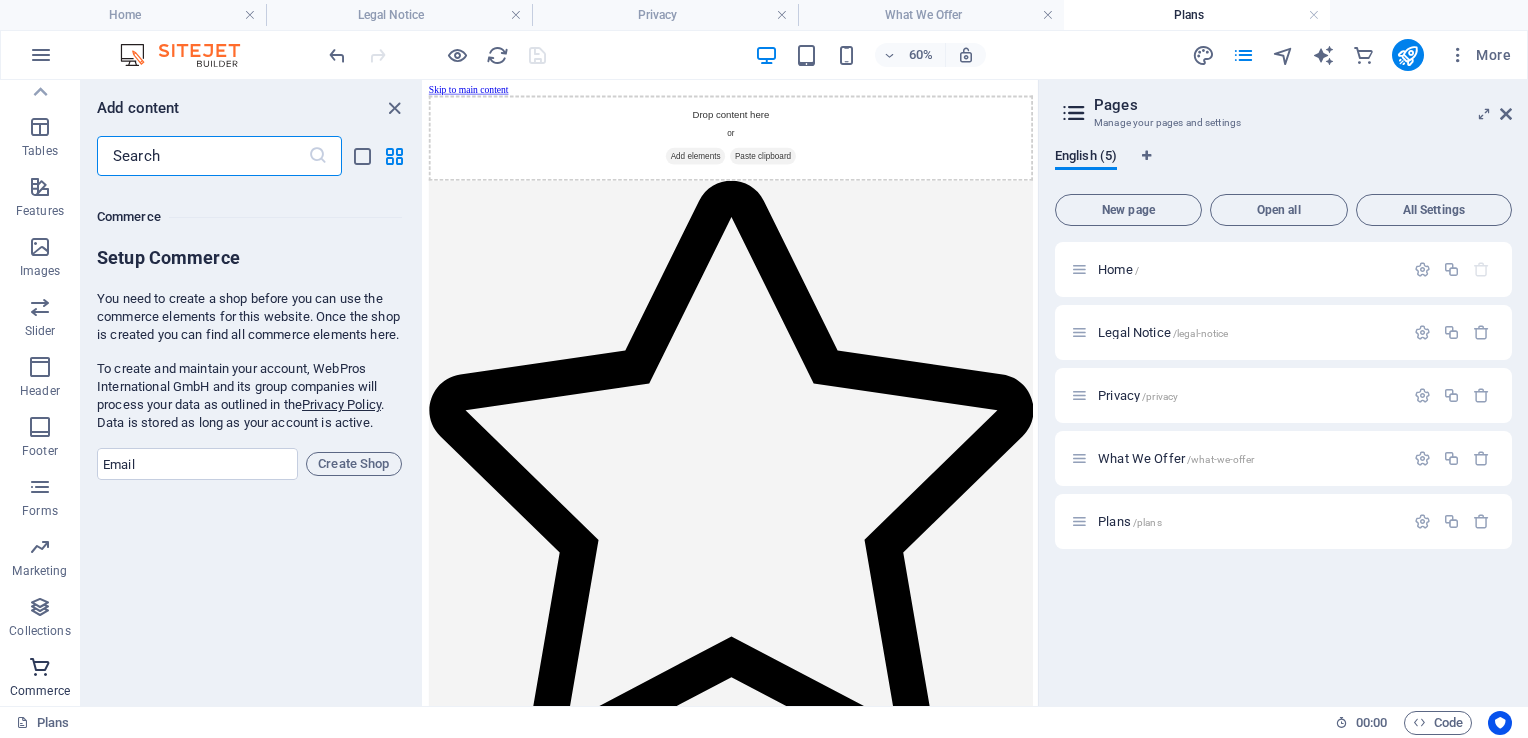 scroll, scrollTop: 19271, scrollLeft: 0, axis: vertical 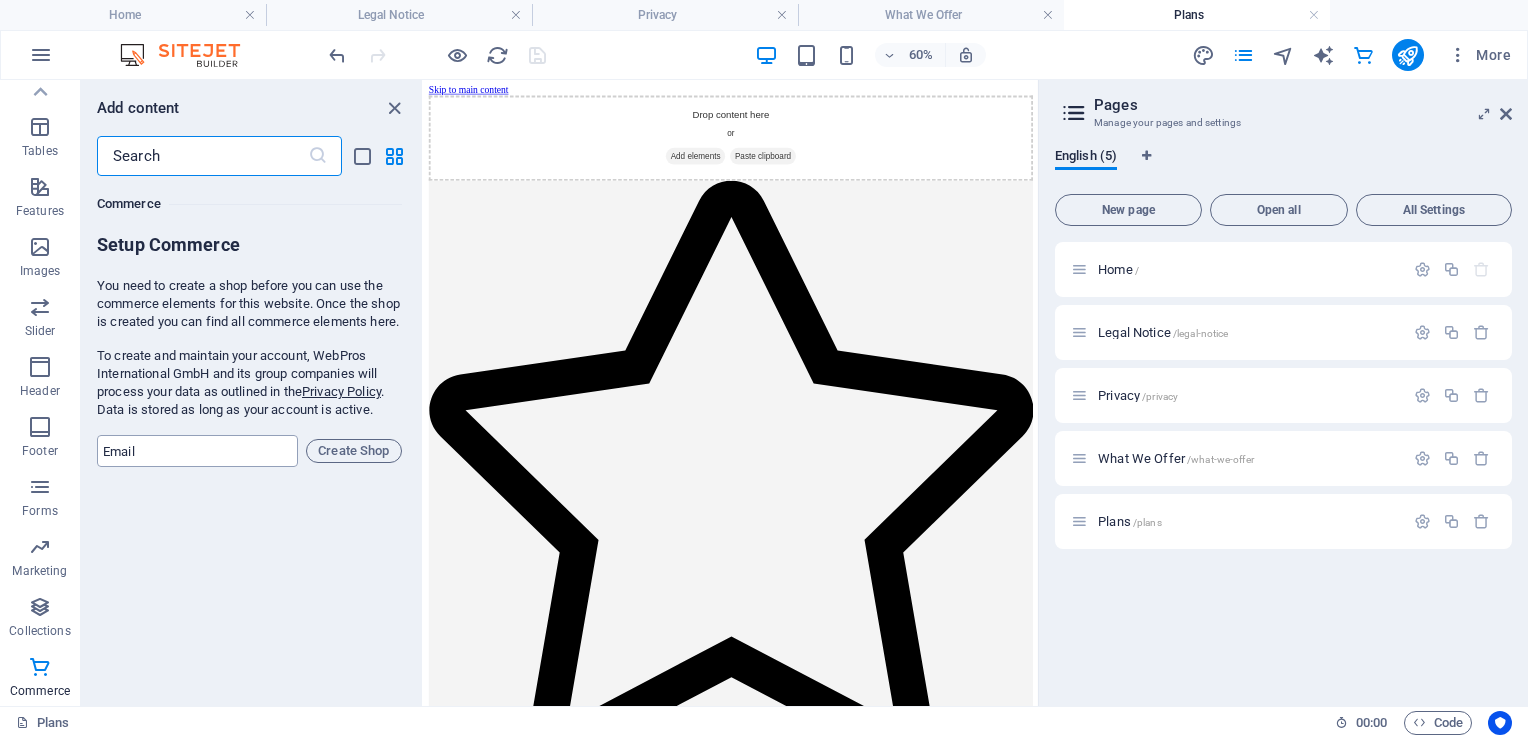 click at bounding box center [197, 451] 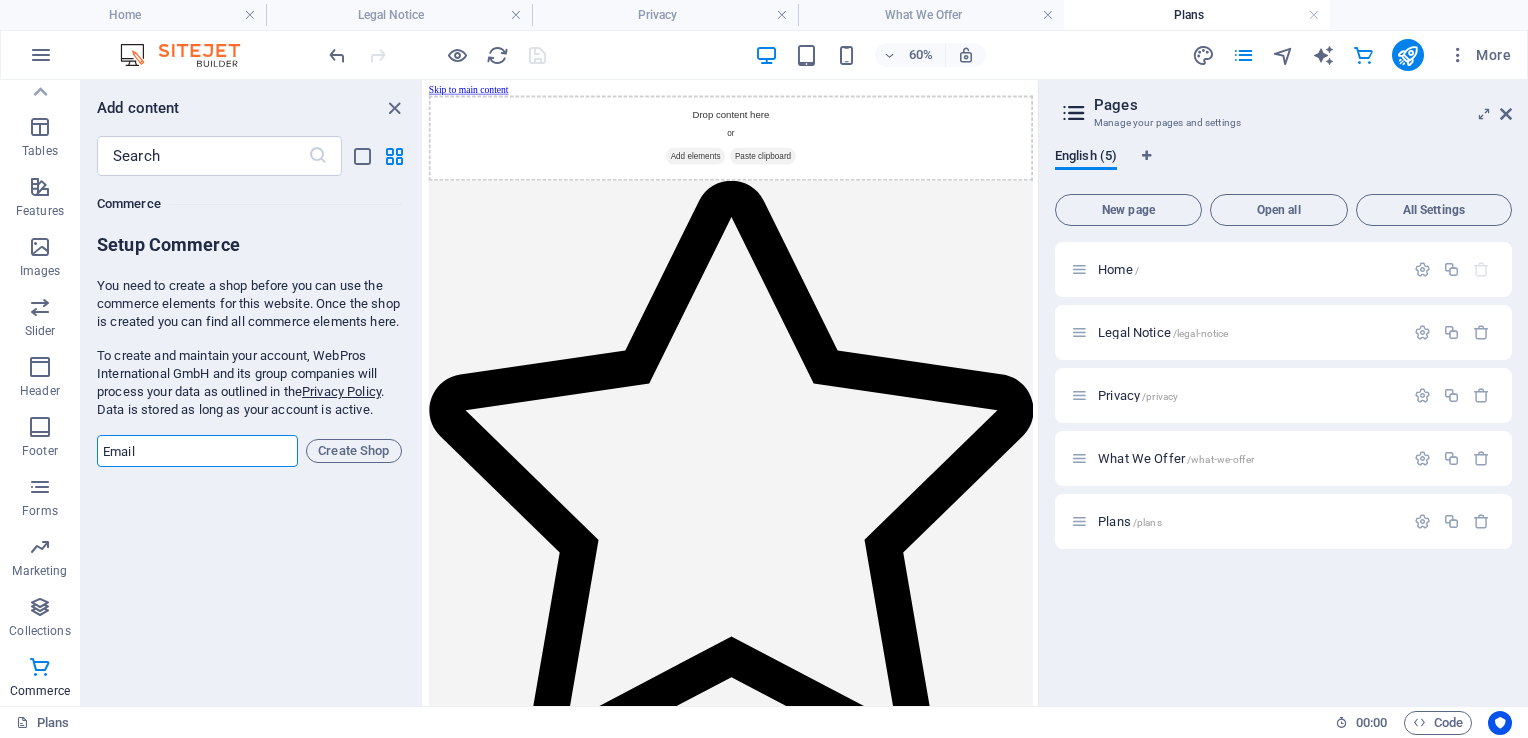 paste on "sales@frostproofrp.com" 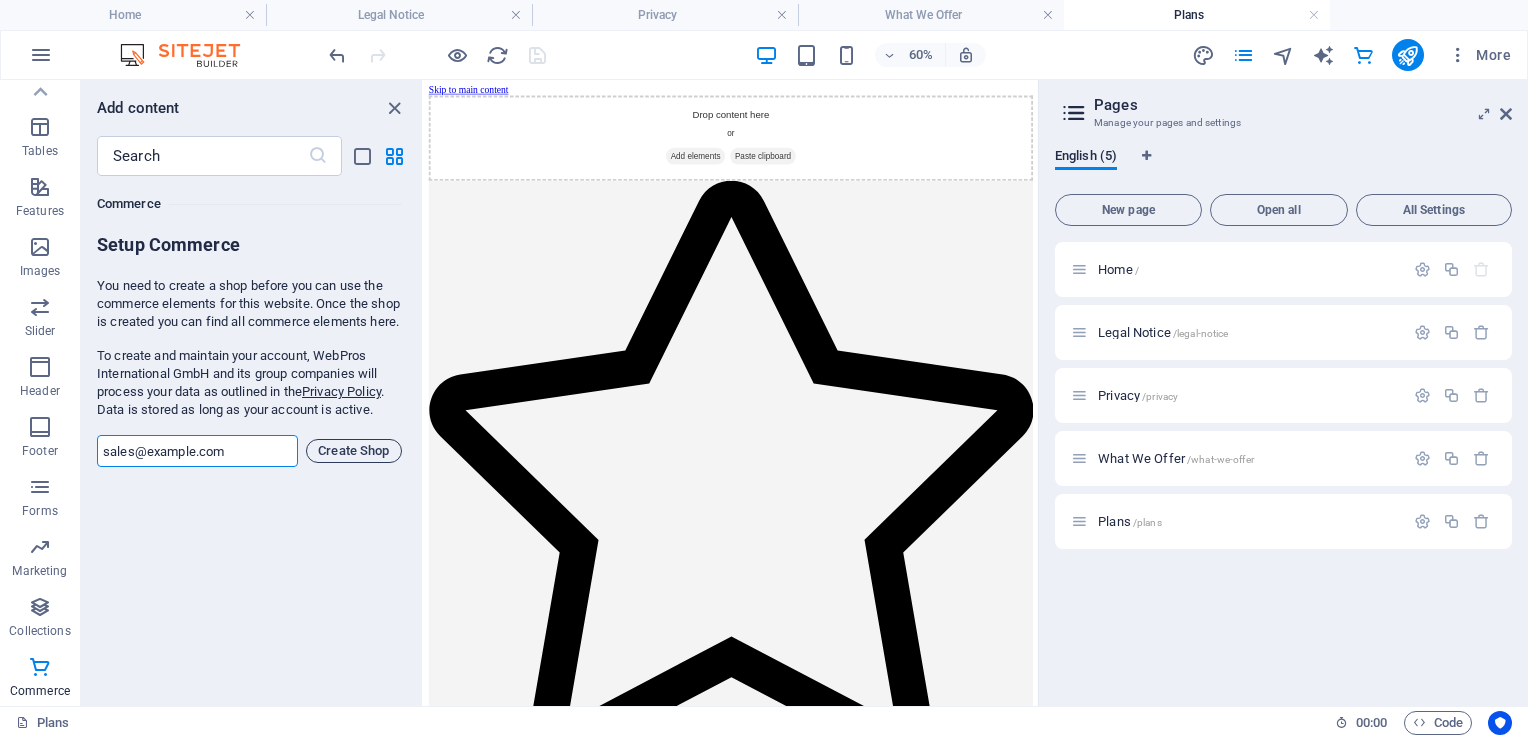 type on "sales@frostproofrp.com" 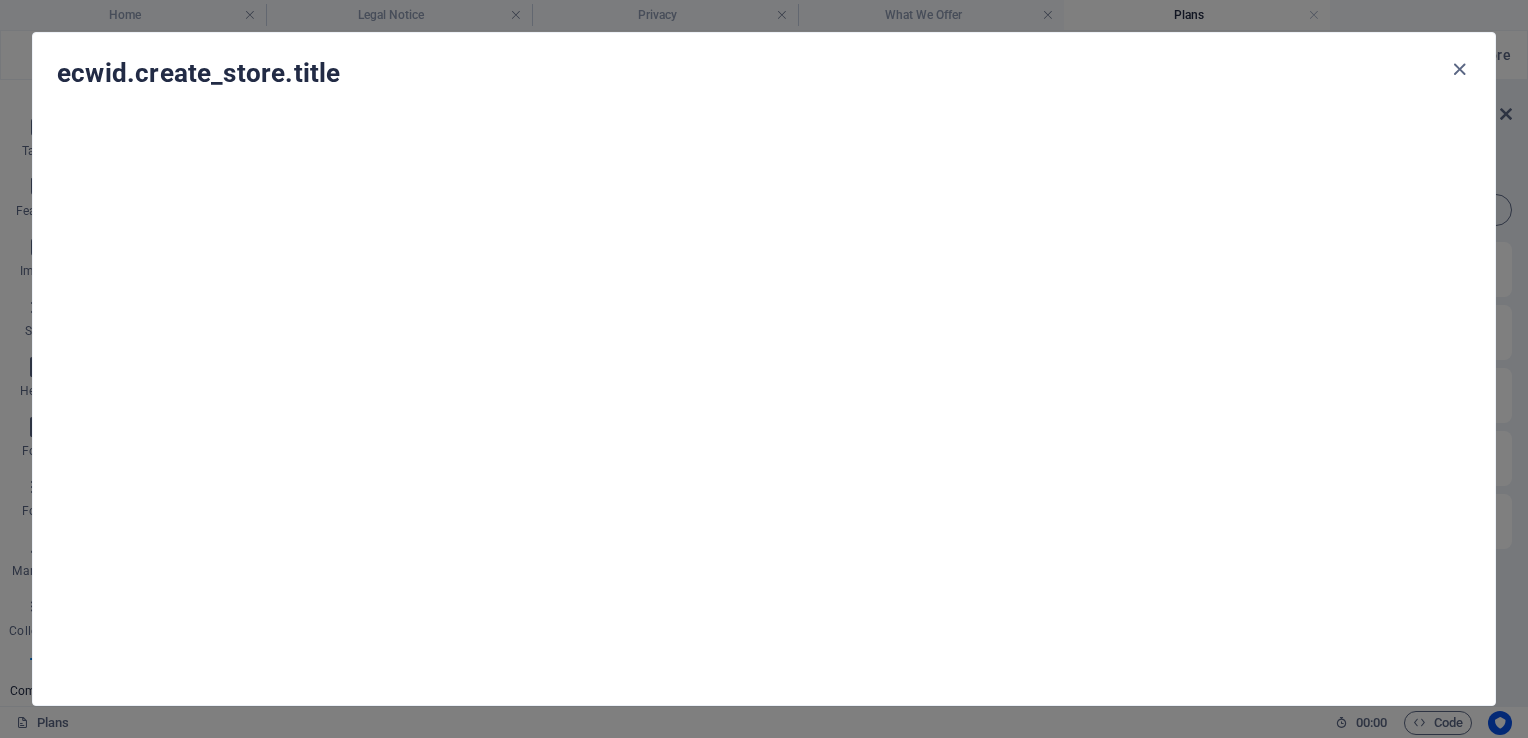 click on "ecwid.create_store.title" at bounding box center (752, 73) 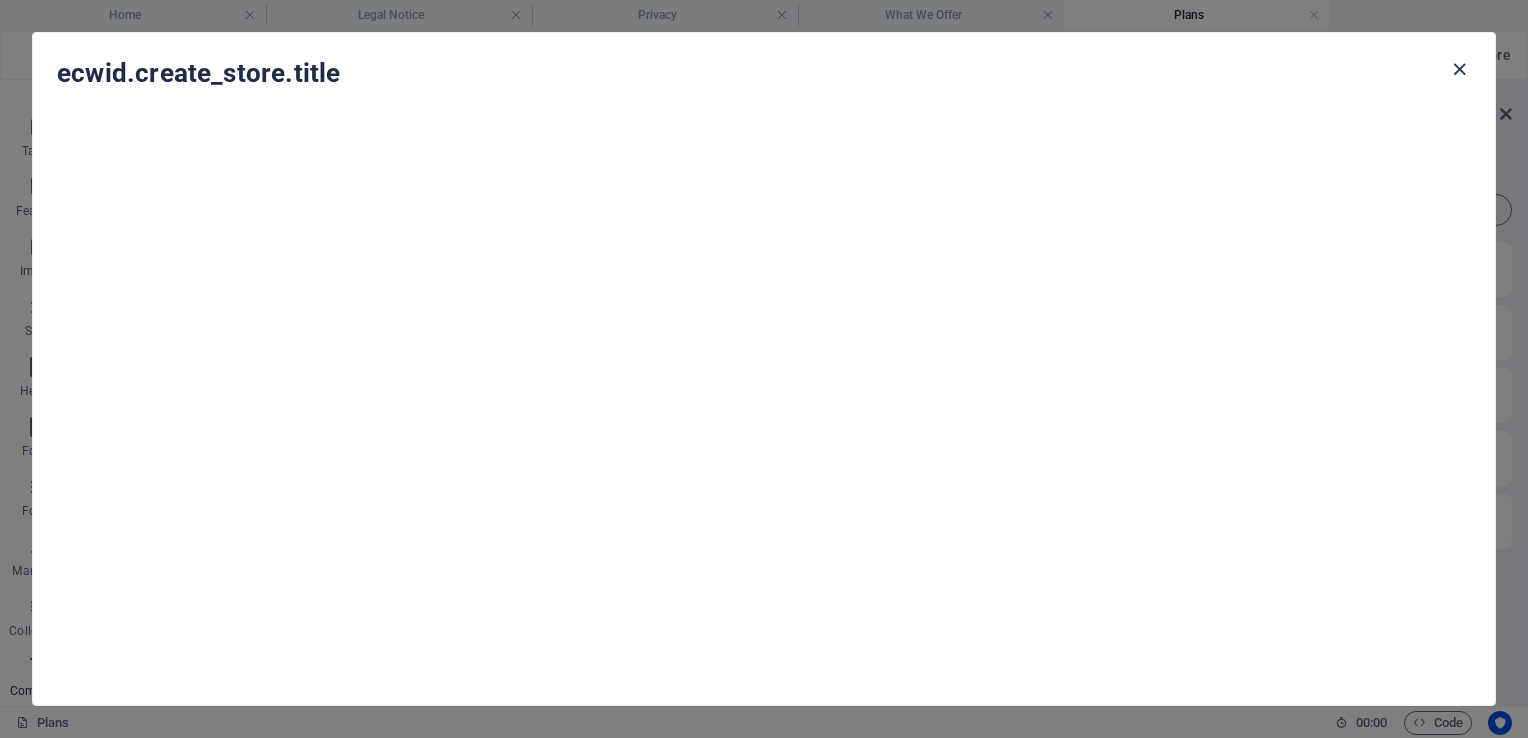 click at bounding box center (1459, 69) 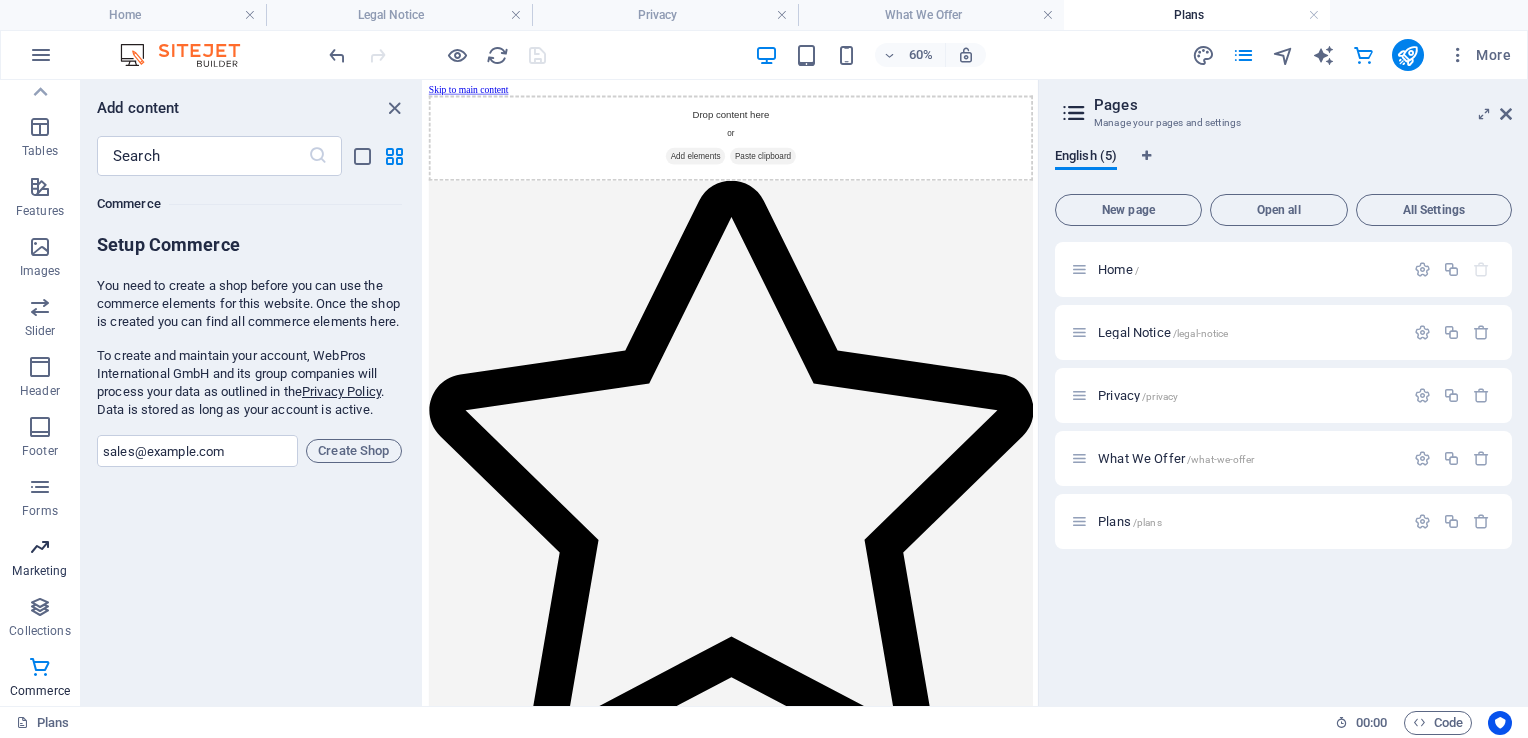 click at bounding box center [40, 547] 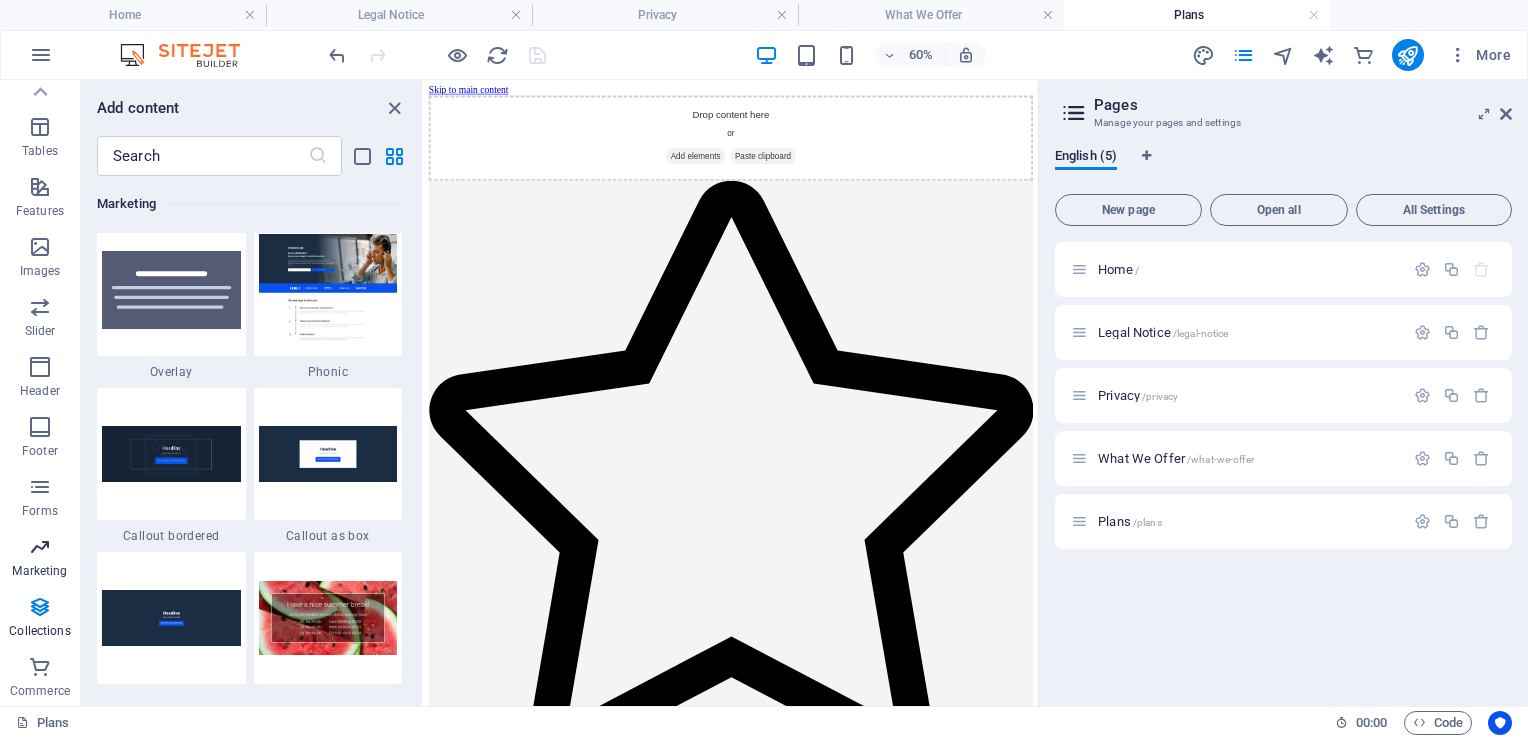 scroll, scrollTop: 16289, scrollLeft: 0, axis: vertical 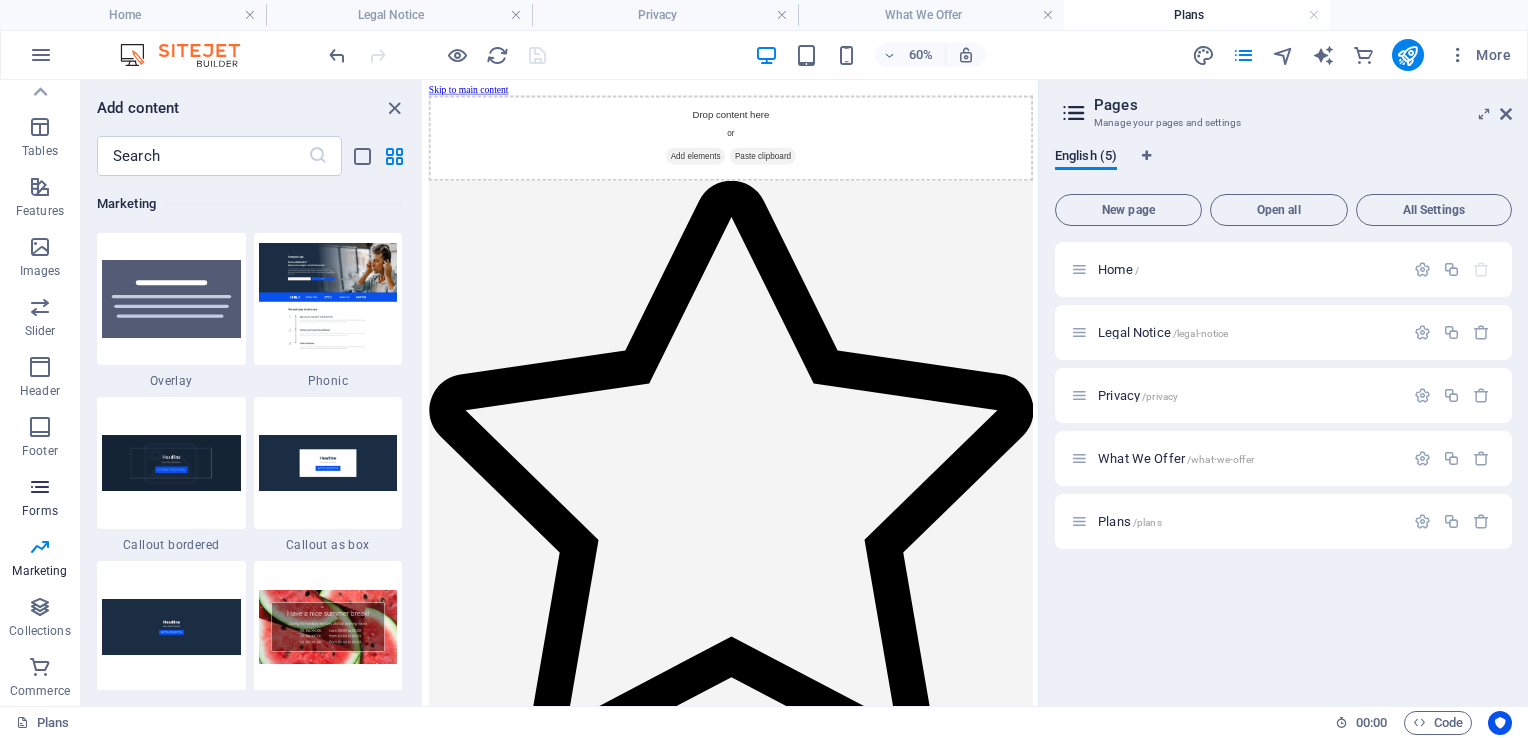 click on "Forms" at bounding box center [40, 499] 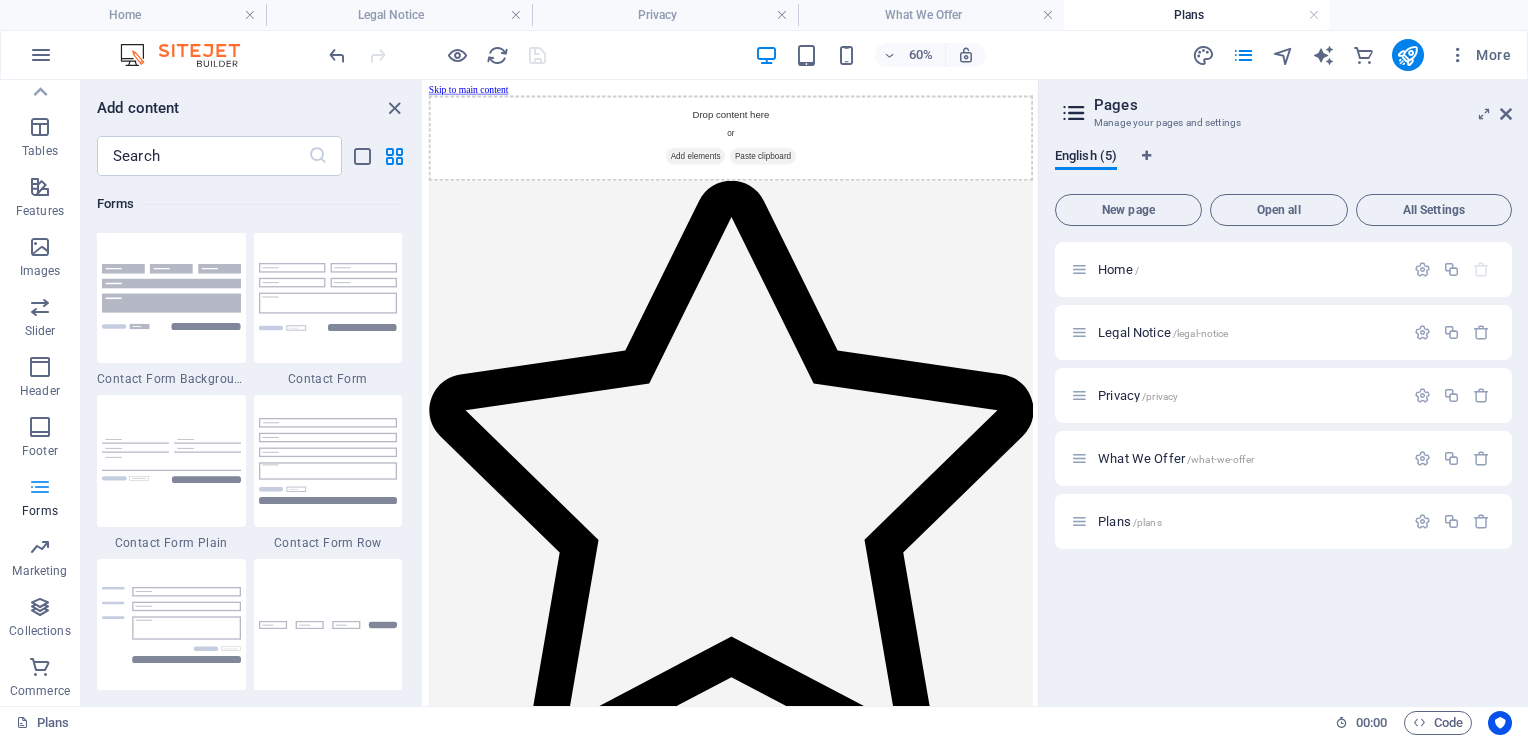 scroll, scrollTop: 14600, scrollLeft: 0, axis: vertical 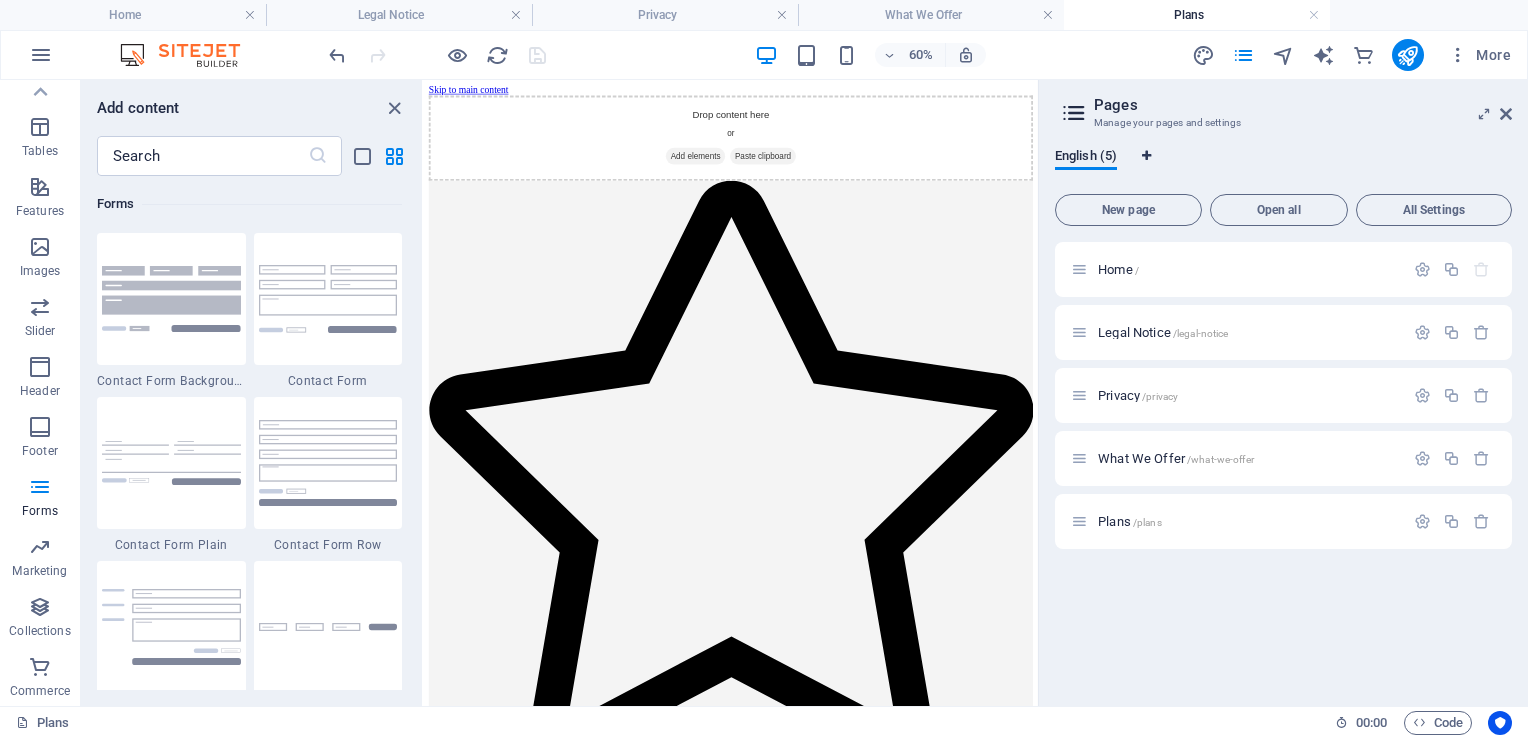 click at bounding box center [1147, 156] 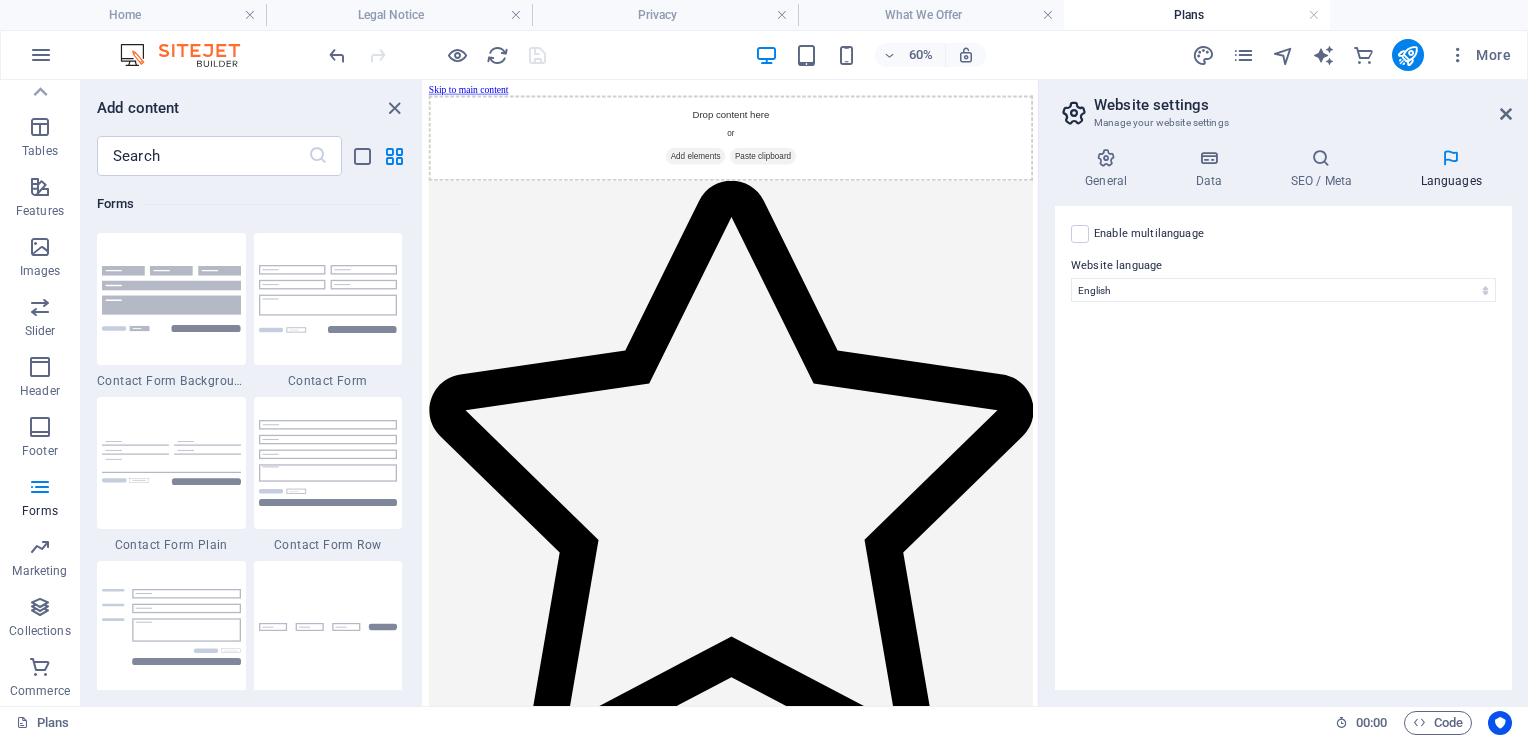click on "Website settings Manage your website settings  General  Data  SEO / Meta  Languages Website name frostproofrp.com Logo Drag files here, click to choose files or select files from Files or our free stock photos & videos Select files from the file manager, stock photos, or upload file(s) Upload Favicon Set the favicon of your website here. A favicon is a small icon shown in the browser tab next to your website title. It helps visitors identify your website. Drag files here, click to choose files or select files from Files or our free stock photos & videos Select files from the file manager, stock photos, or upload file(s) Upload Preview Image (Open Graph) This image will be shown when the website is shared on social networks Drag files here, click to choose files or select files from Files or our free stock photos & videos Select files from the file manager, stock photos, or upload file(s) Upload Contact data for this website. This can be used everywhere on the website and will update automatically. Company Fax" at bounding box center (1283, 393) 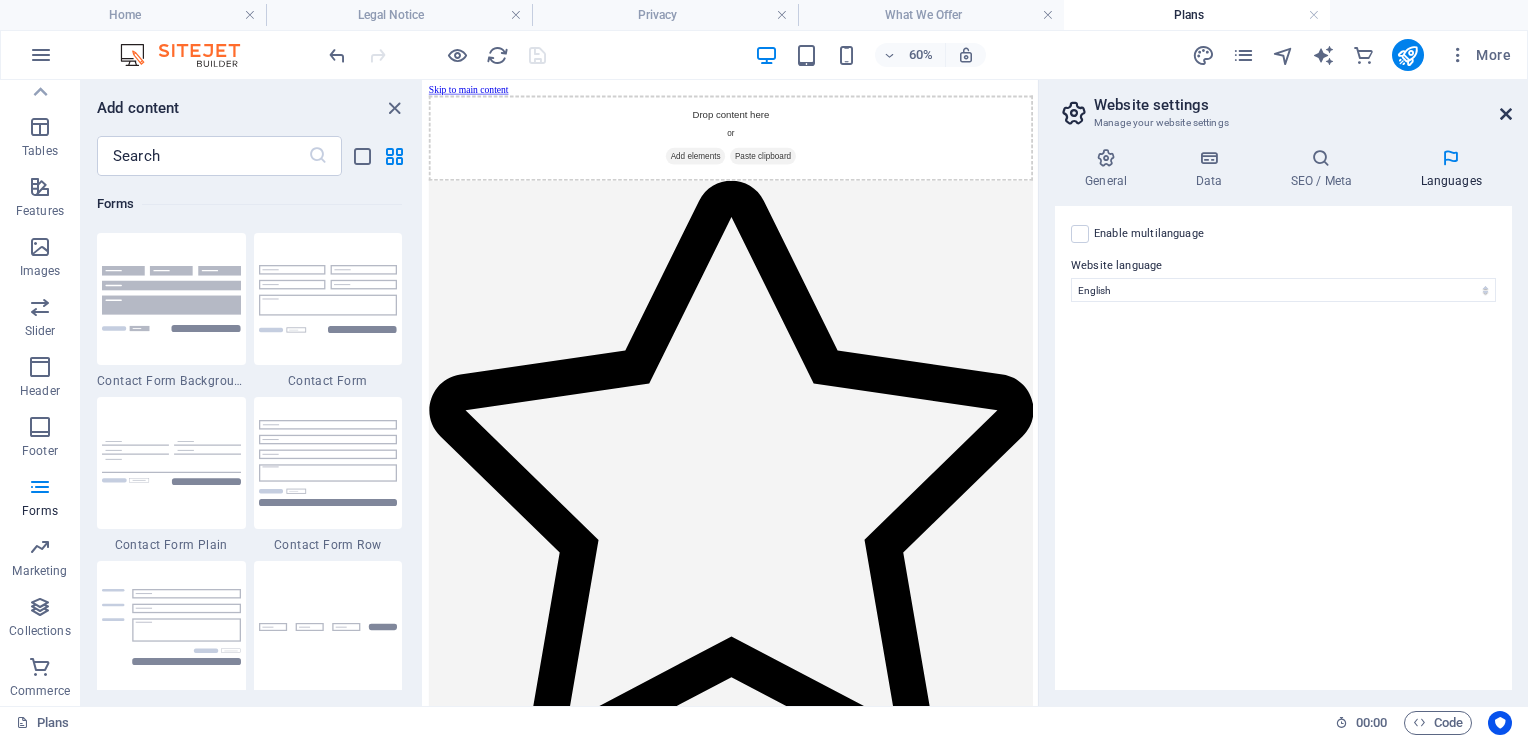 click at bounding box center [1506, 114] 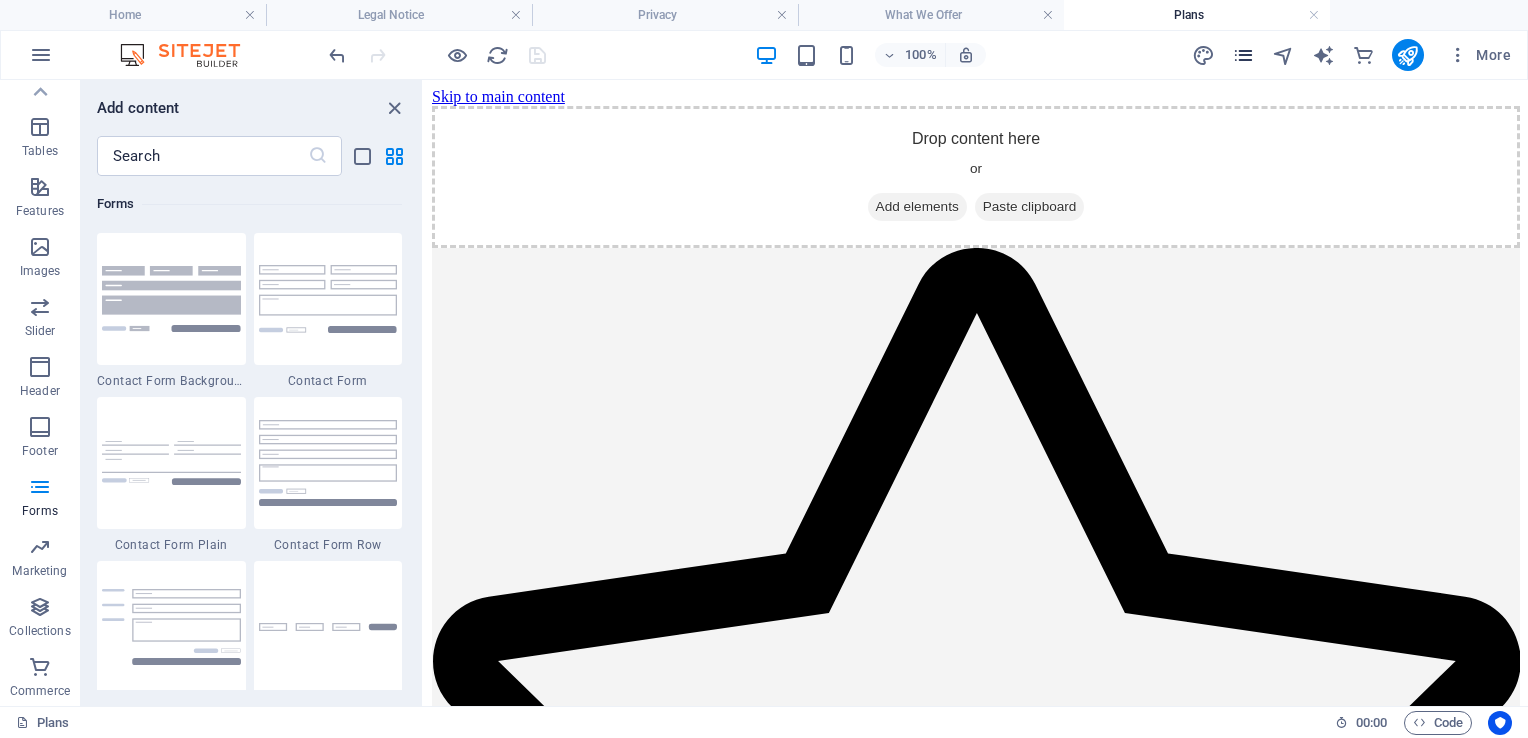click at bounding box center [1243, 55] 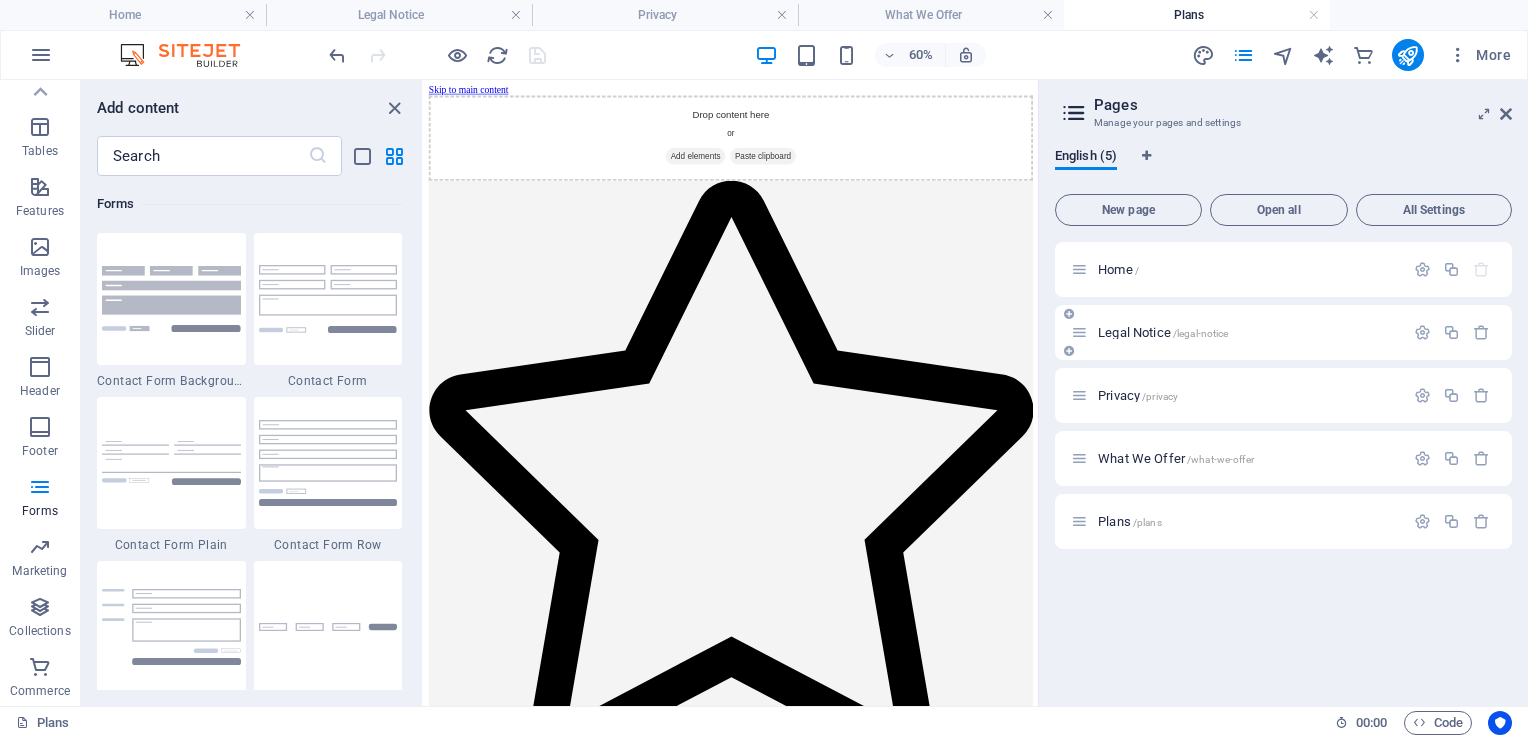 click on "New page" at bounding box center (1128, 210) 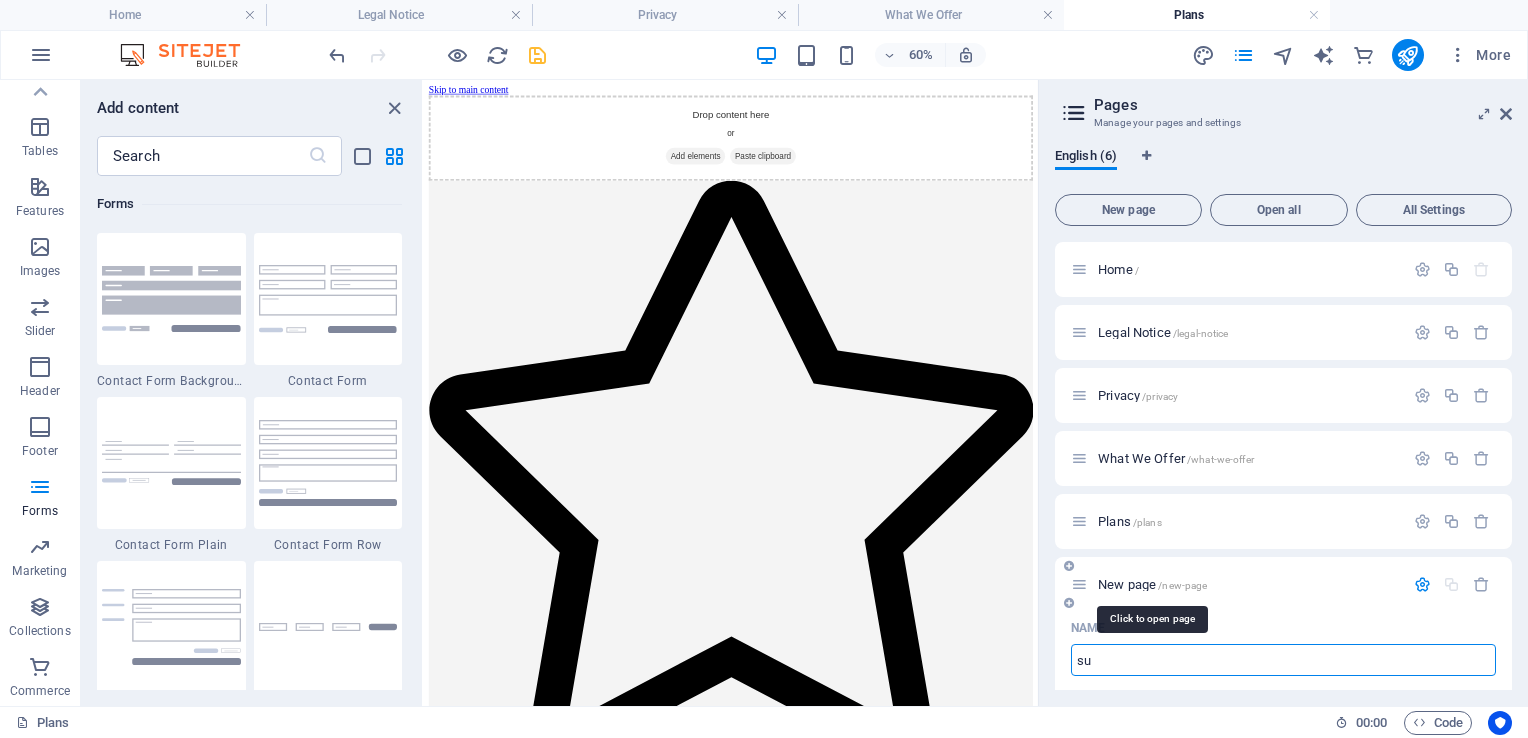type on "s" 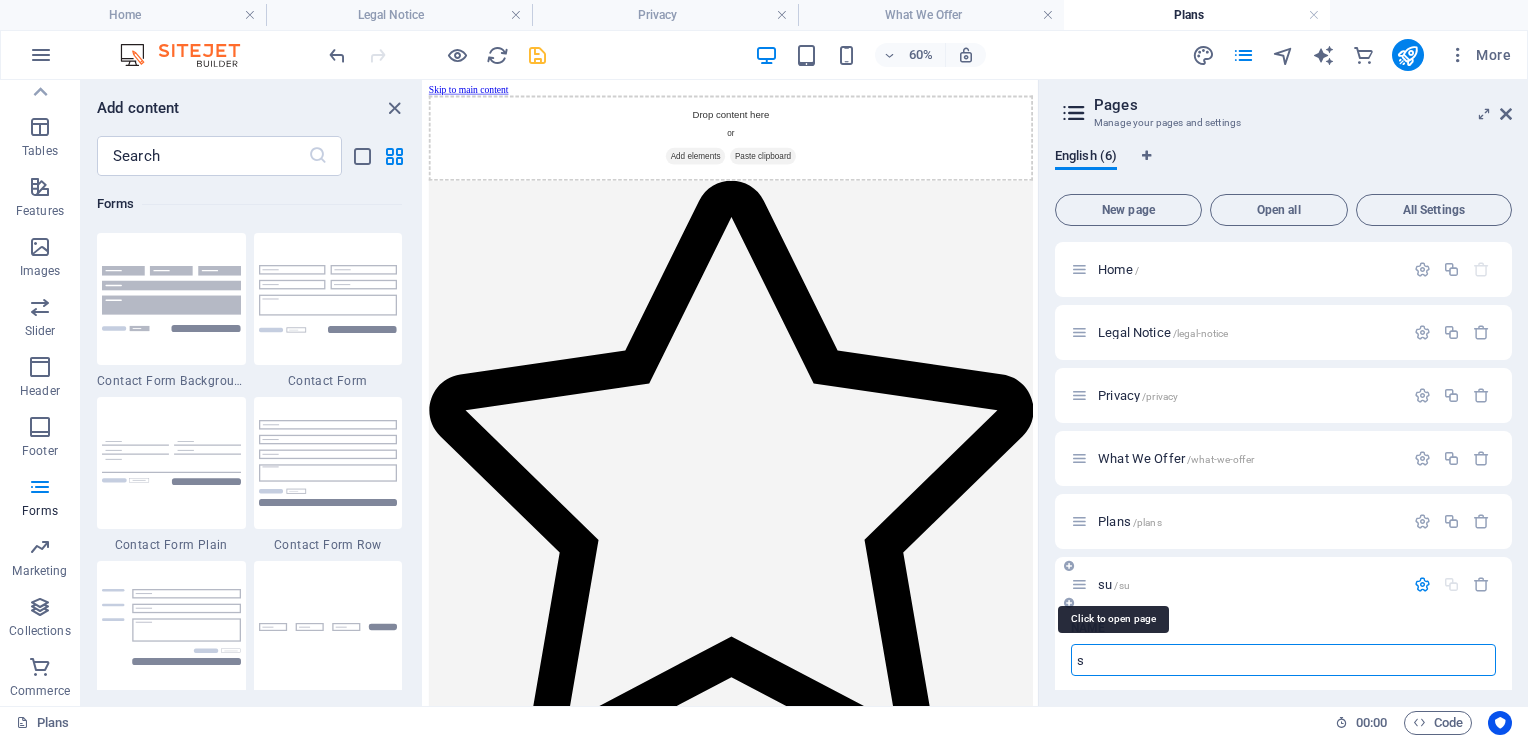 type on "/su" 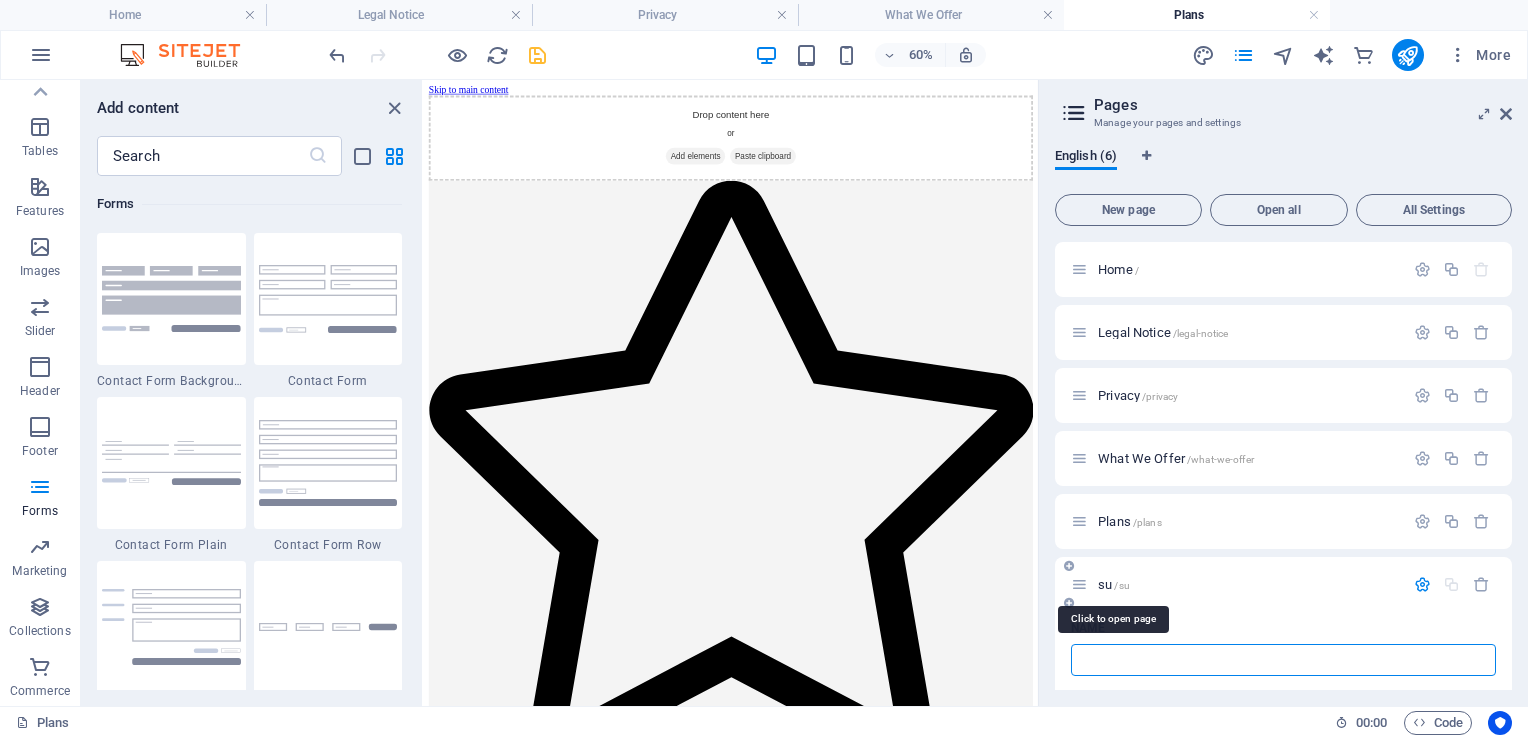 type 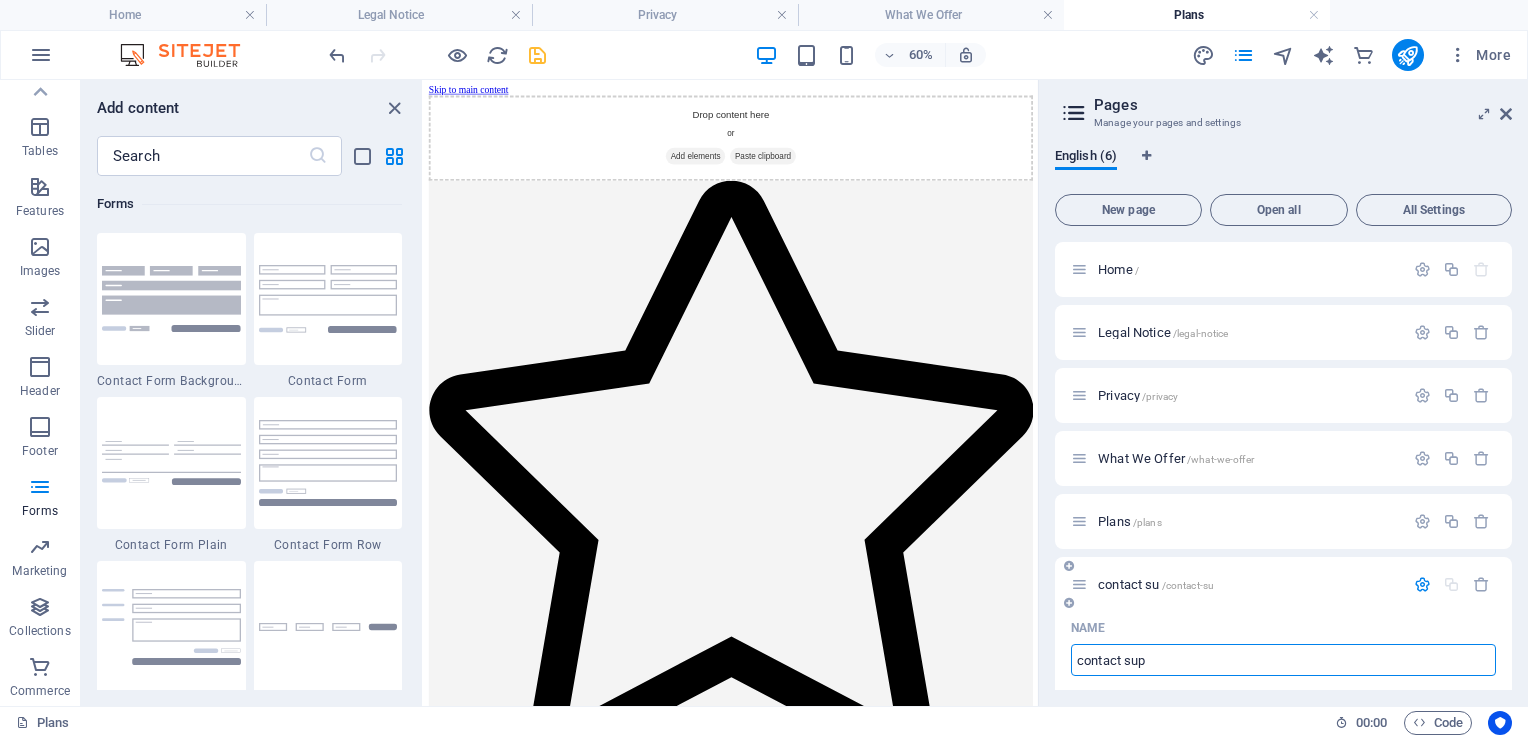 type on "contact supo" 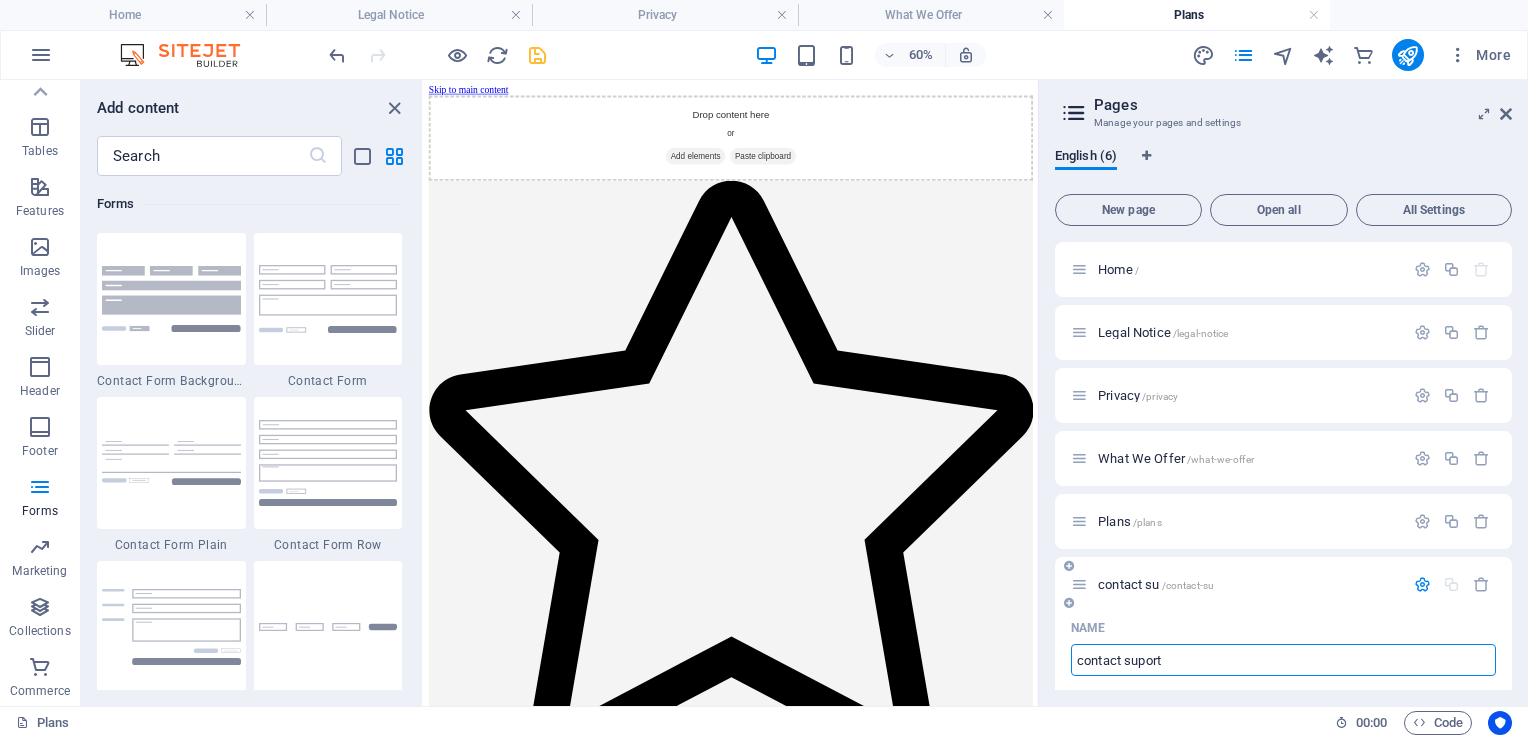 type on "contact suport" 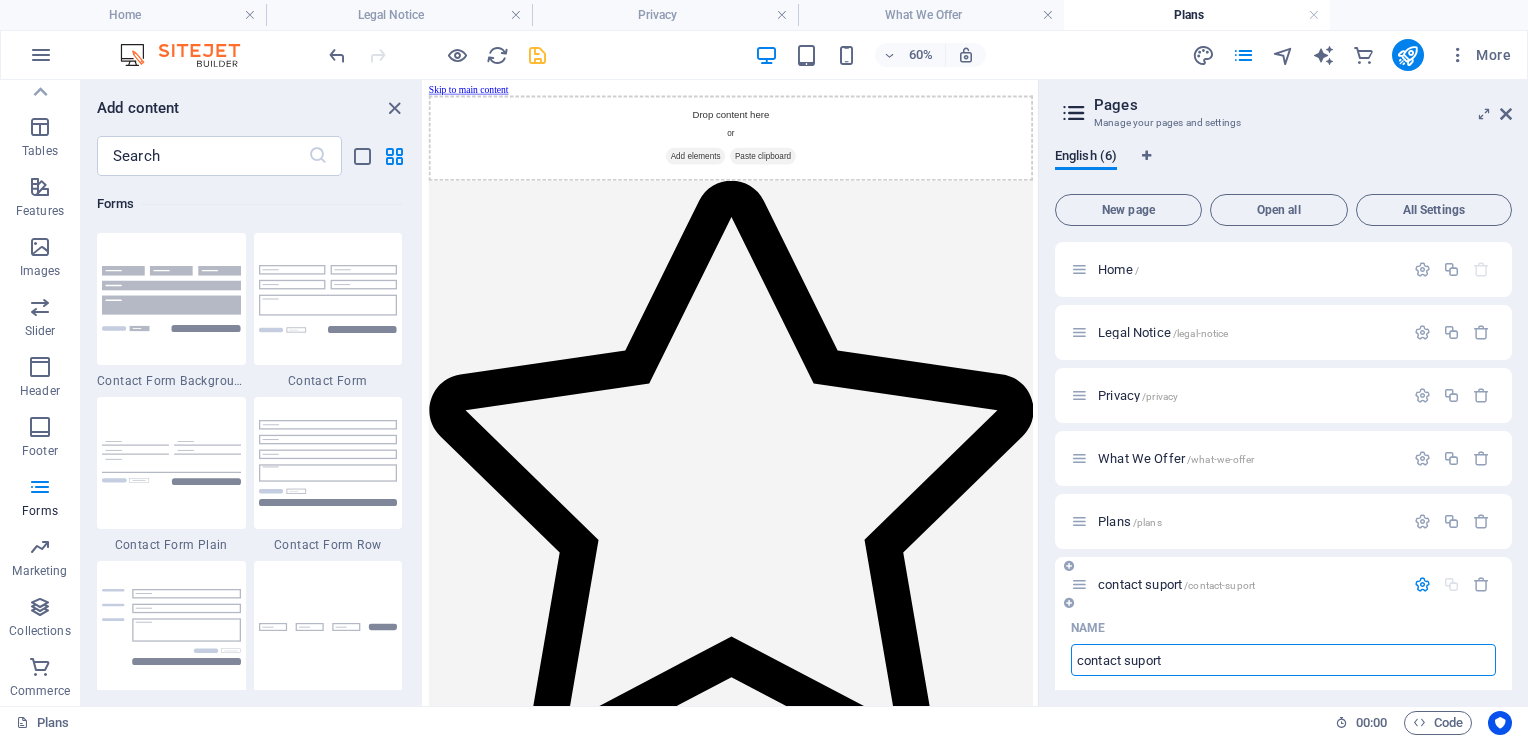 type on "contact suport" 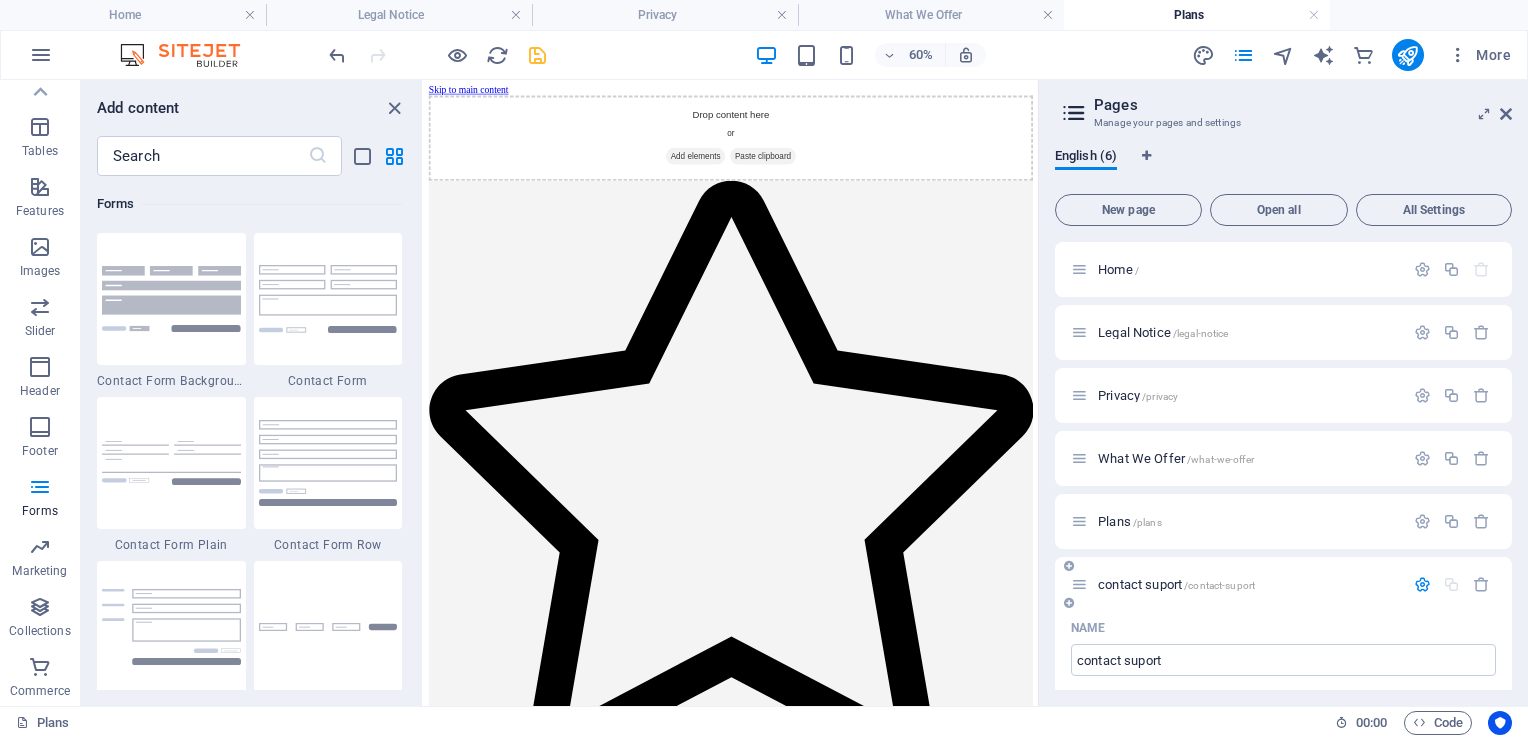 click on "/contact-suport" at bounding box center [1219, 585] 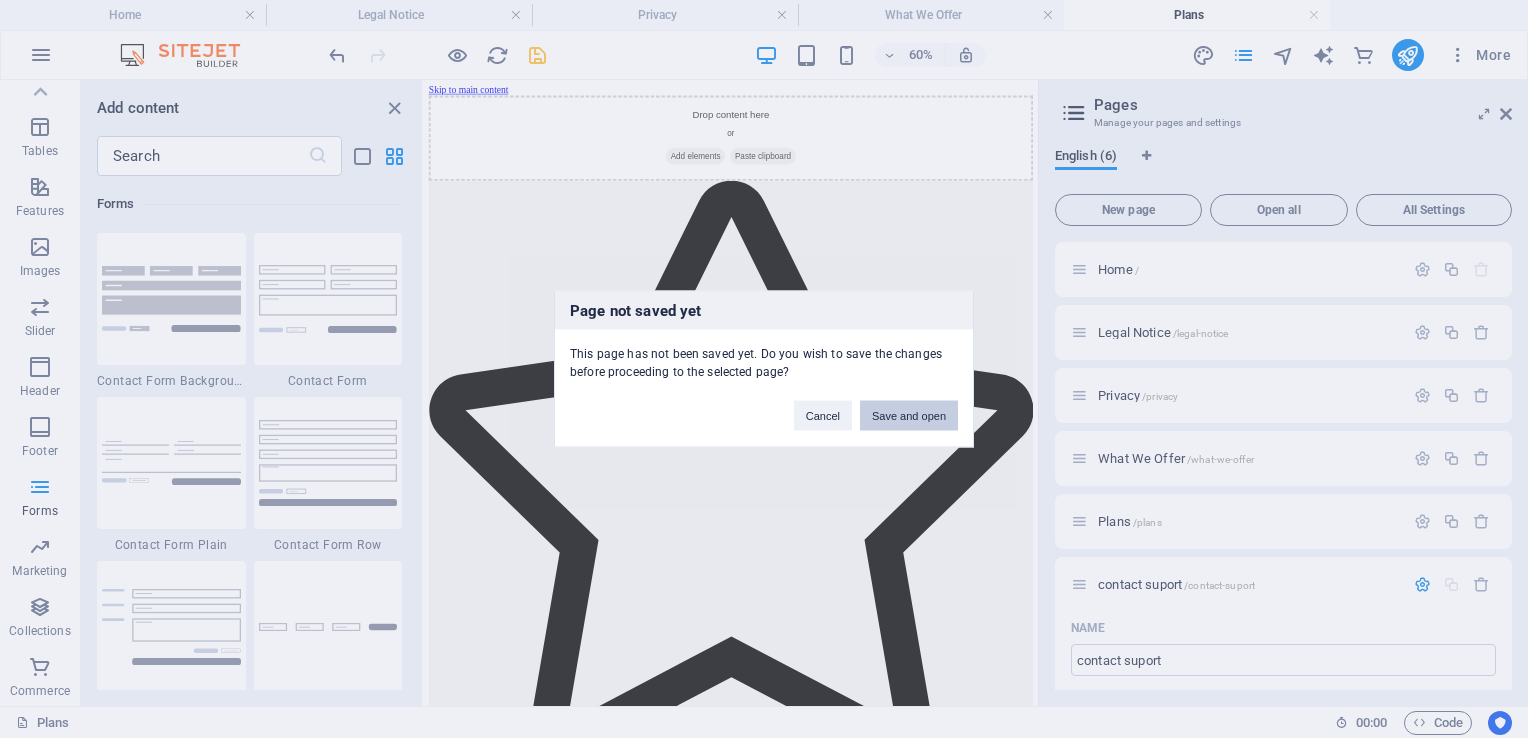 click on "Save and open" at bounding box center (909, 416) 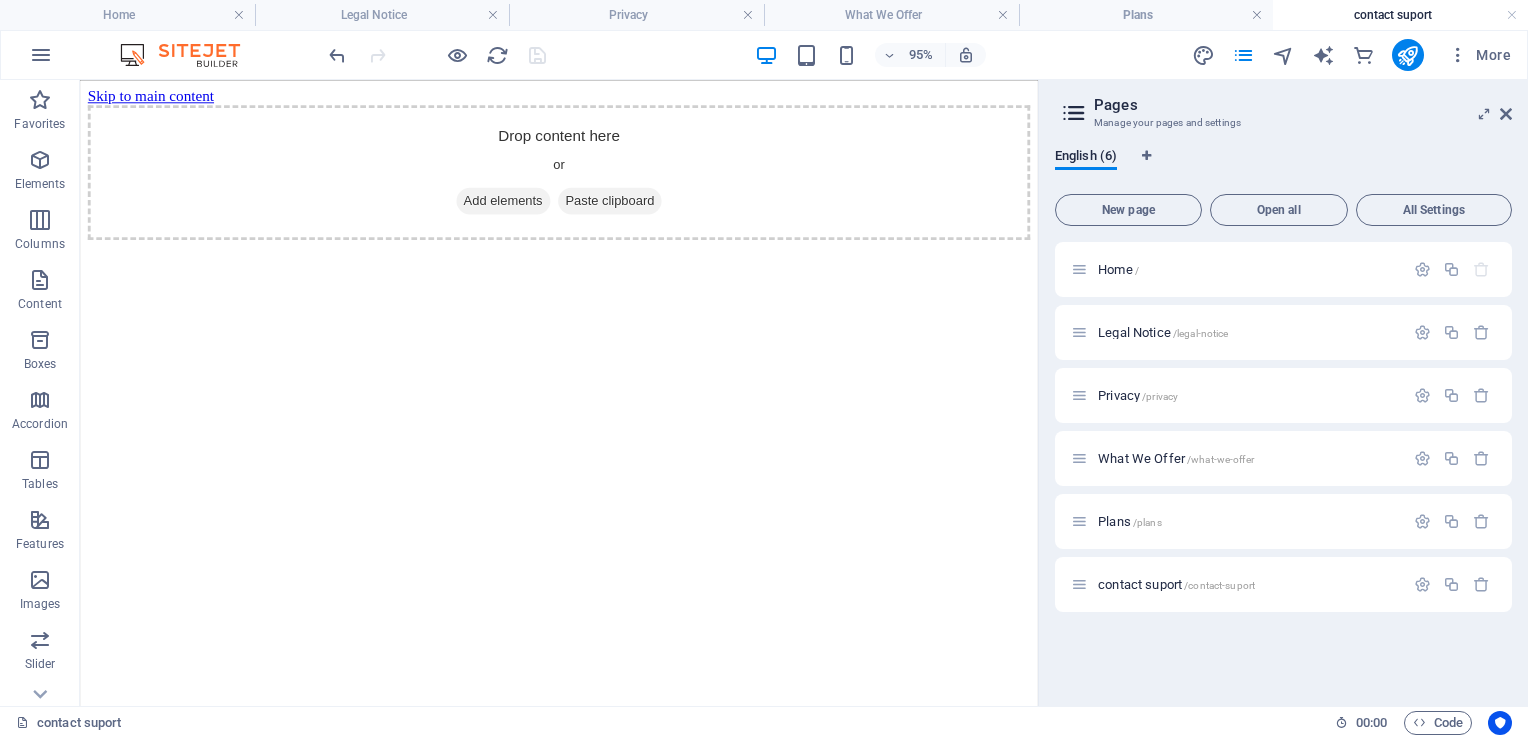 scroll, scrollTop: 0, scrollLeft: 0, axis: both 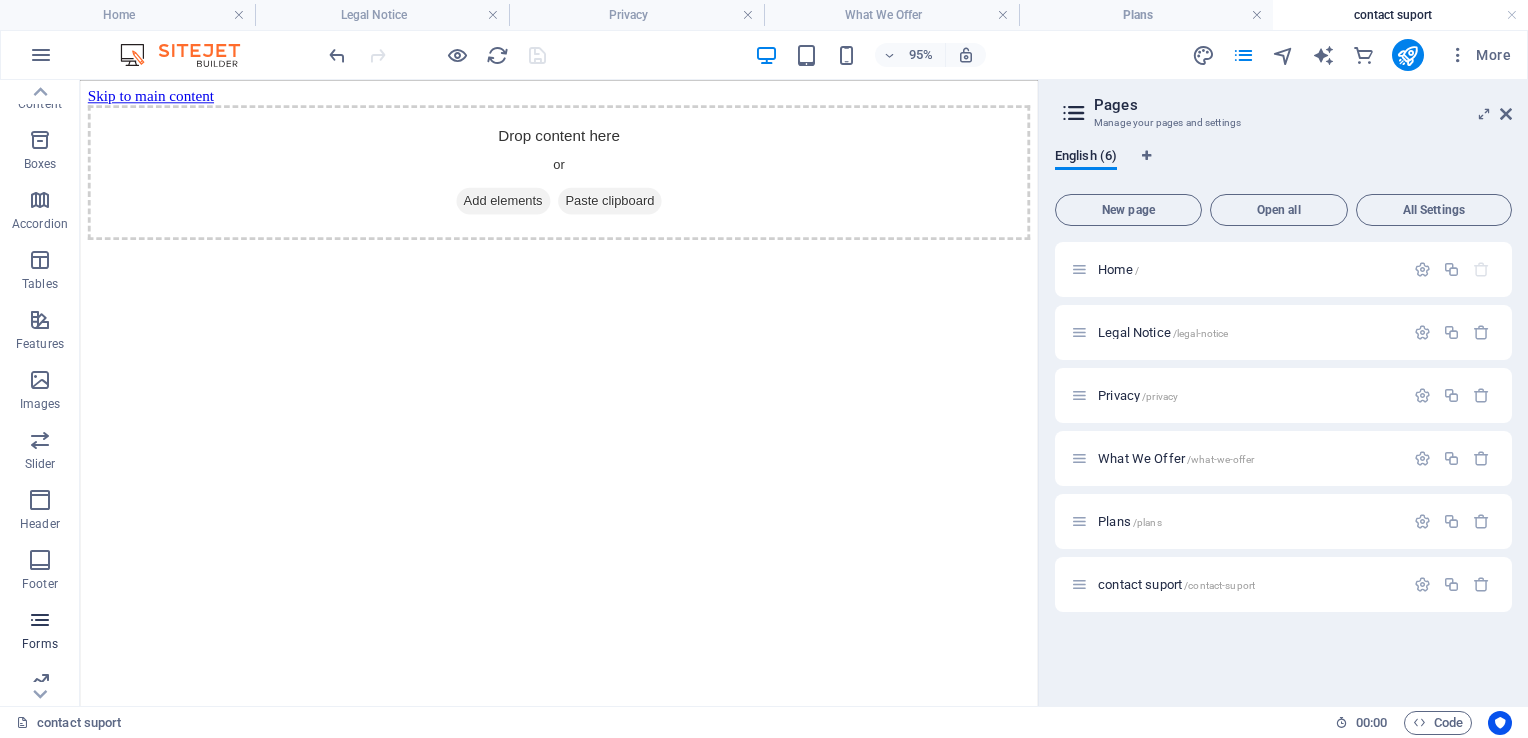 click on "Forms" at bounding box center (40, 632) 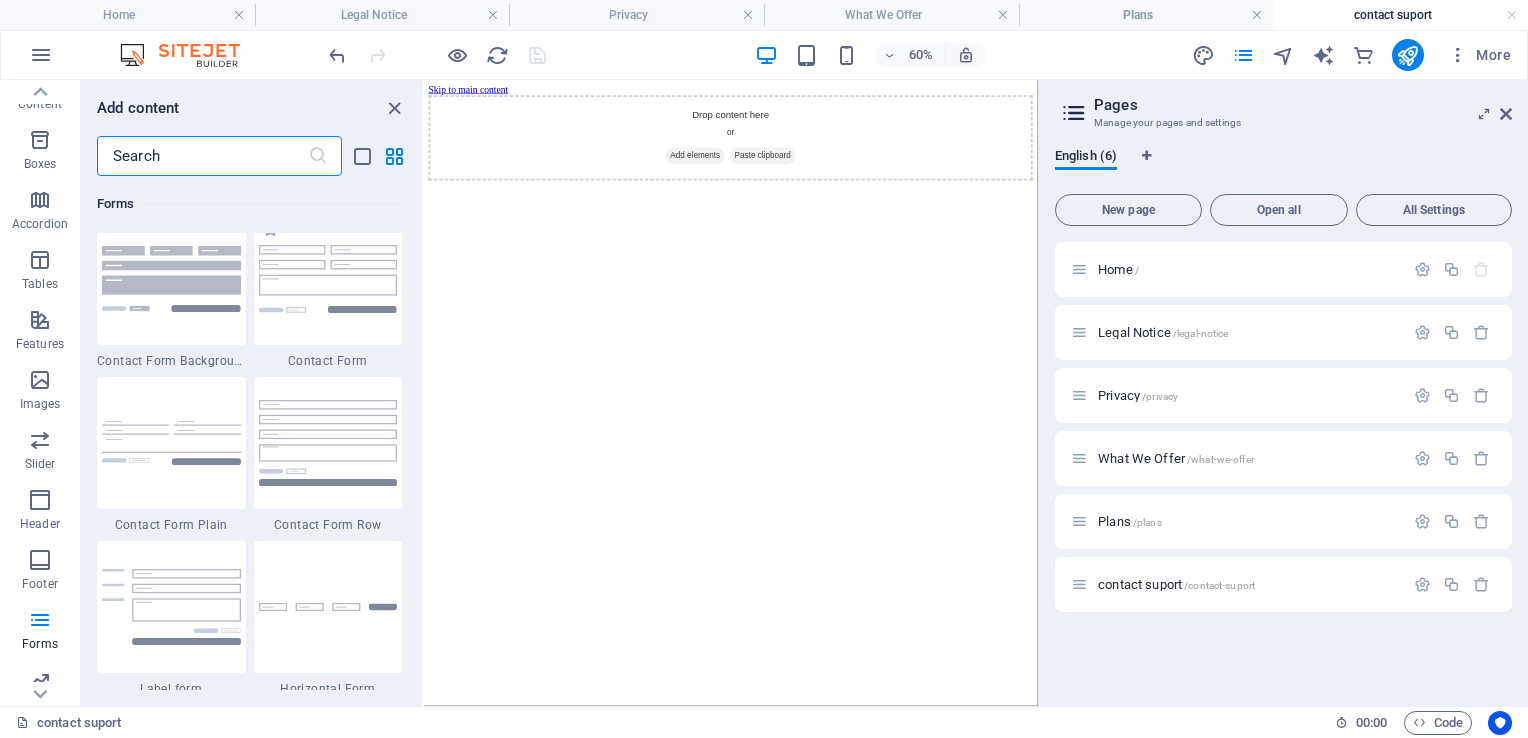 scroll, scrollTop: 14500, scrollLeft: 0, axis: vertical 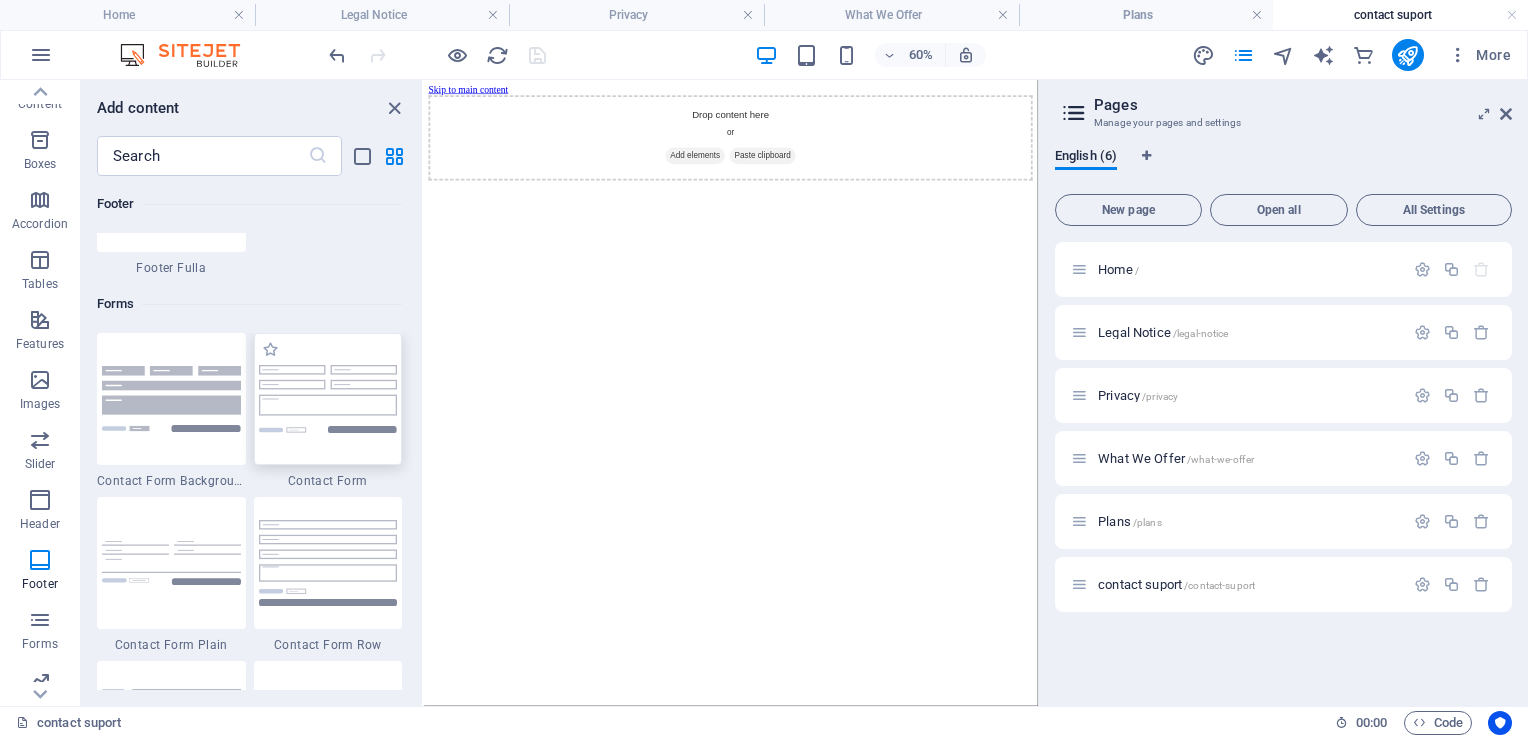 click at bounding box center (328, 398) 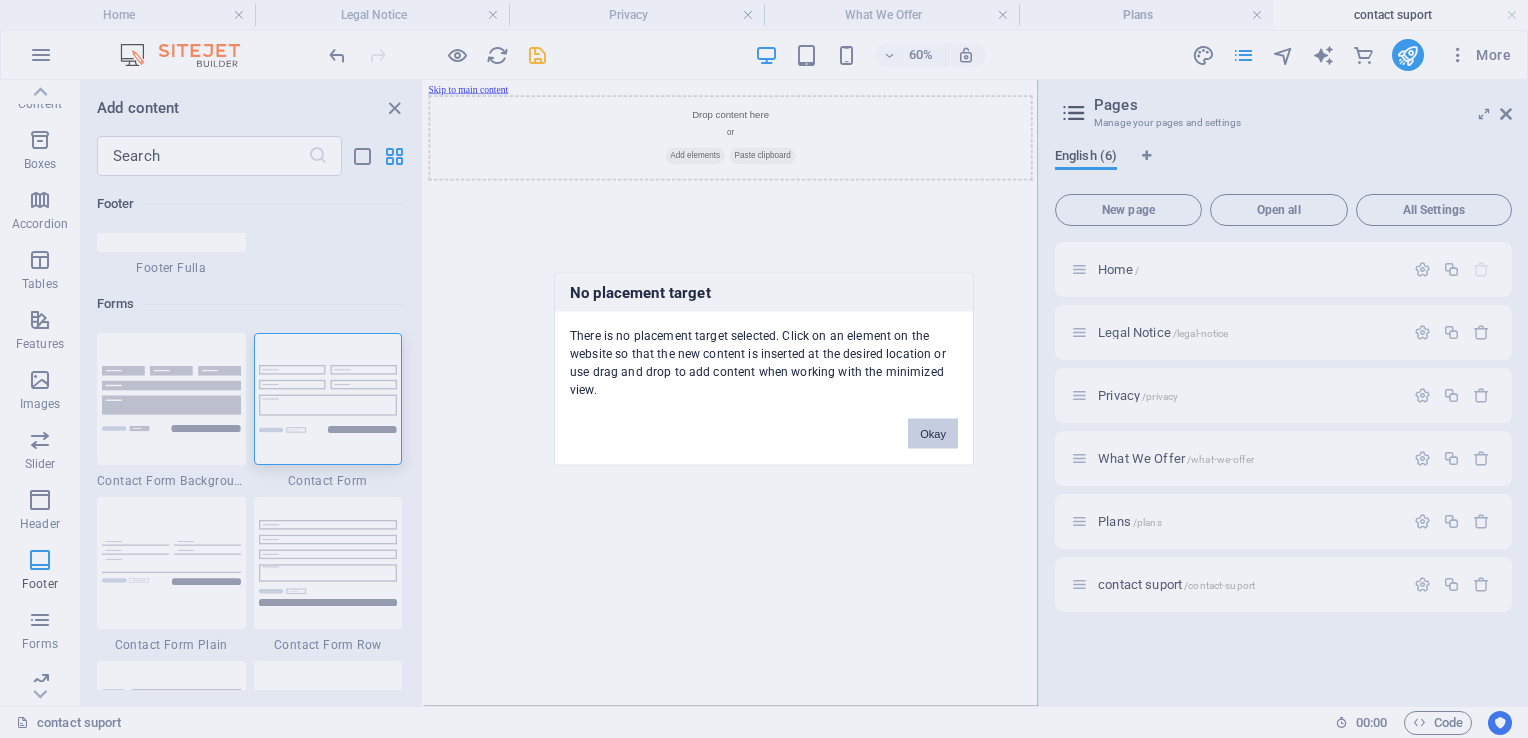 click on "Okay" at bounding box center [933, 434] 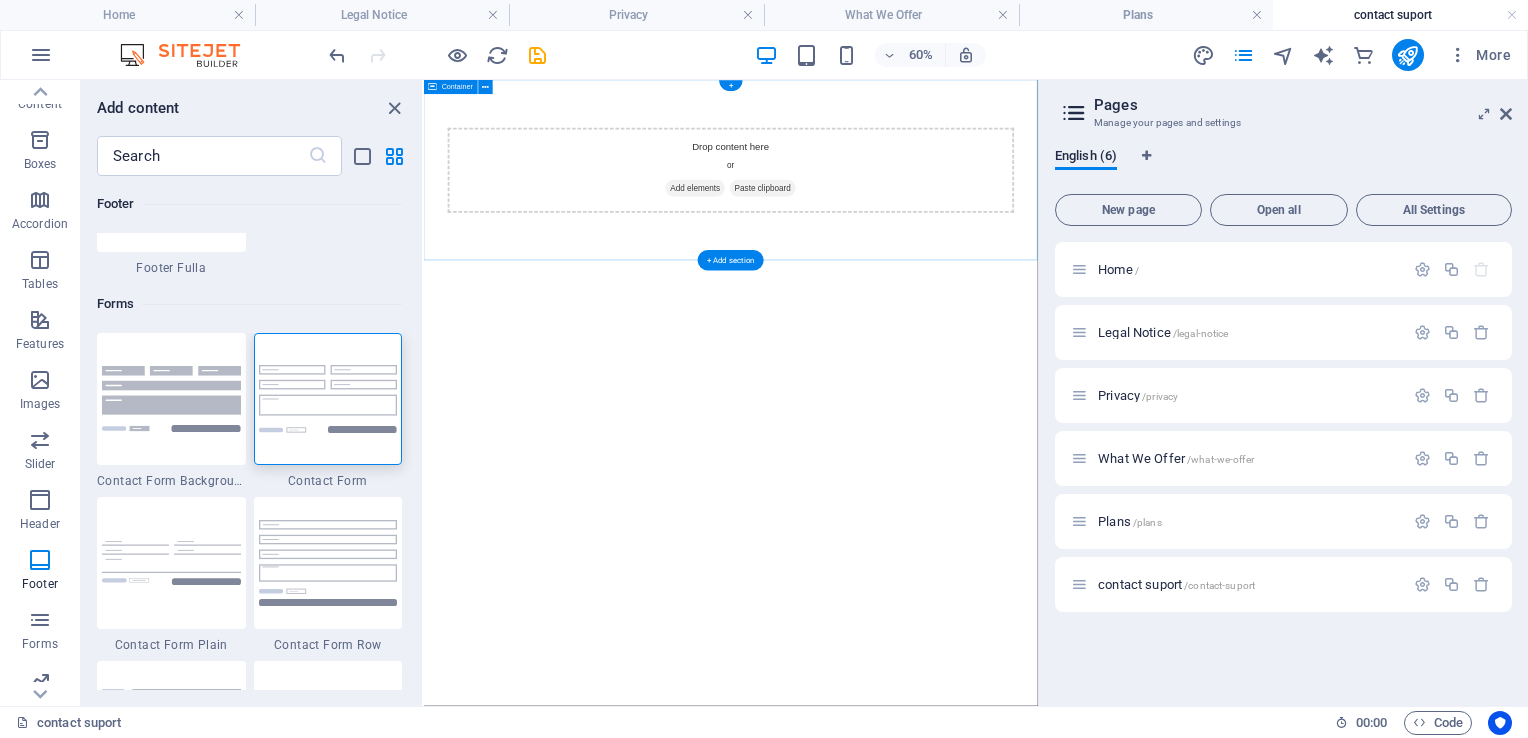 click on "Add elements" at bounding box center [876, 261] 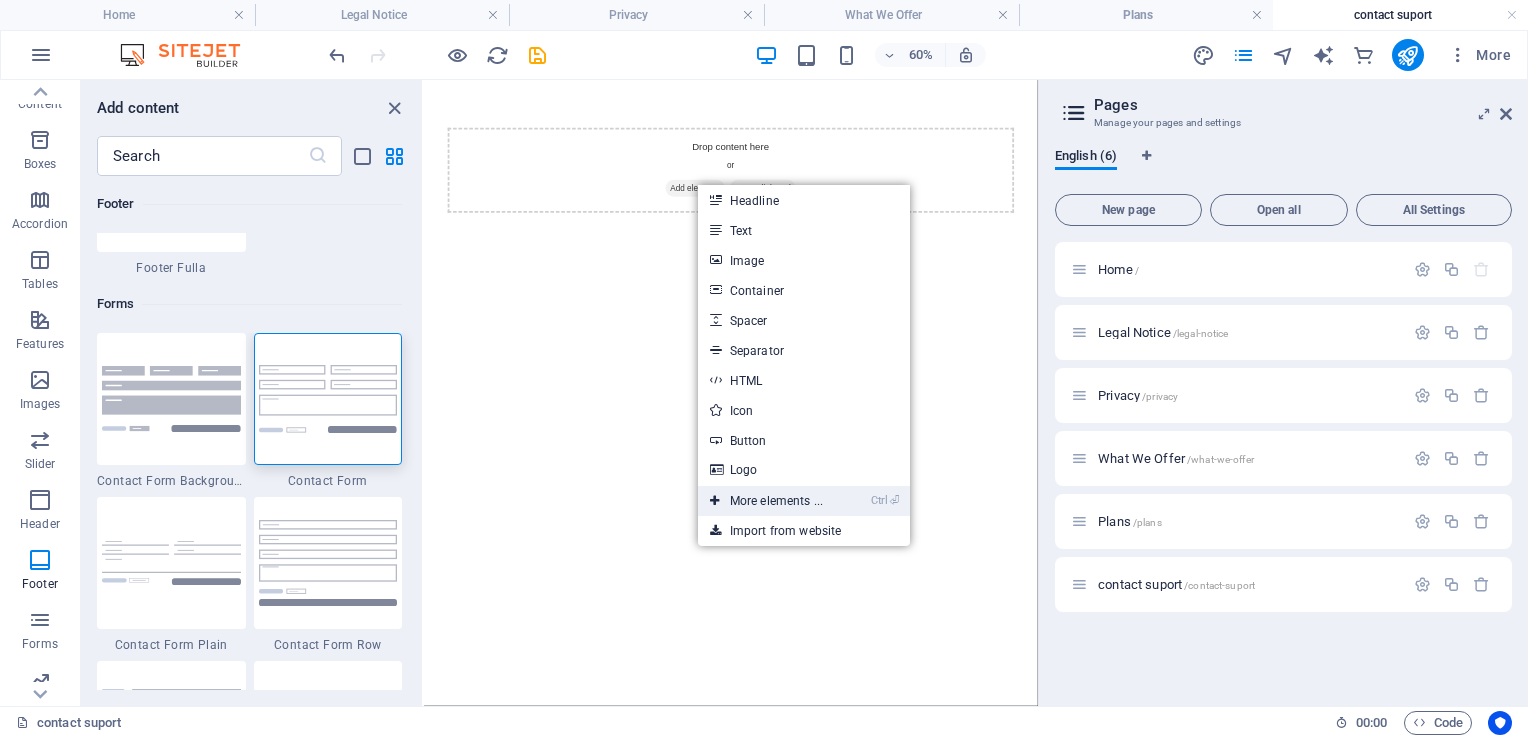 click on "Ctrl ⏎  More elements ..." at bounding box center (766, 501) 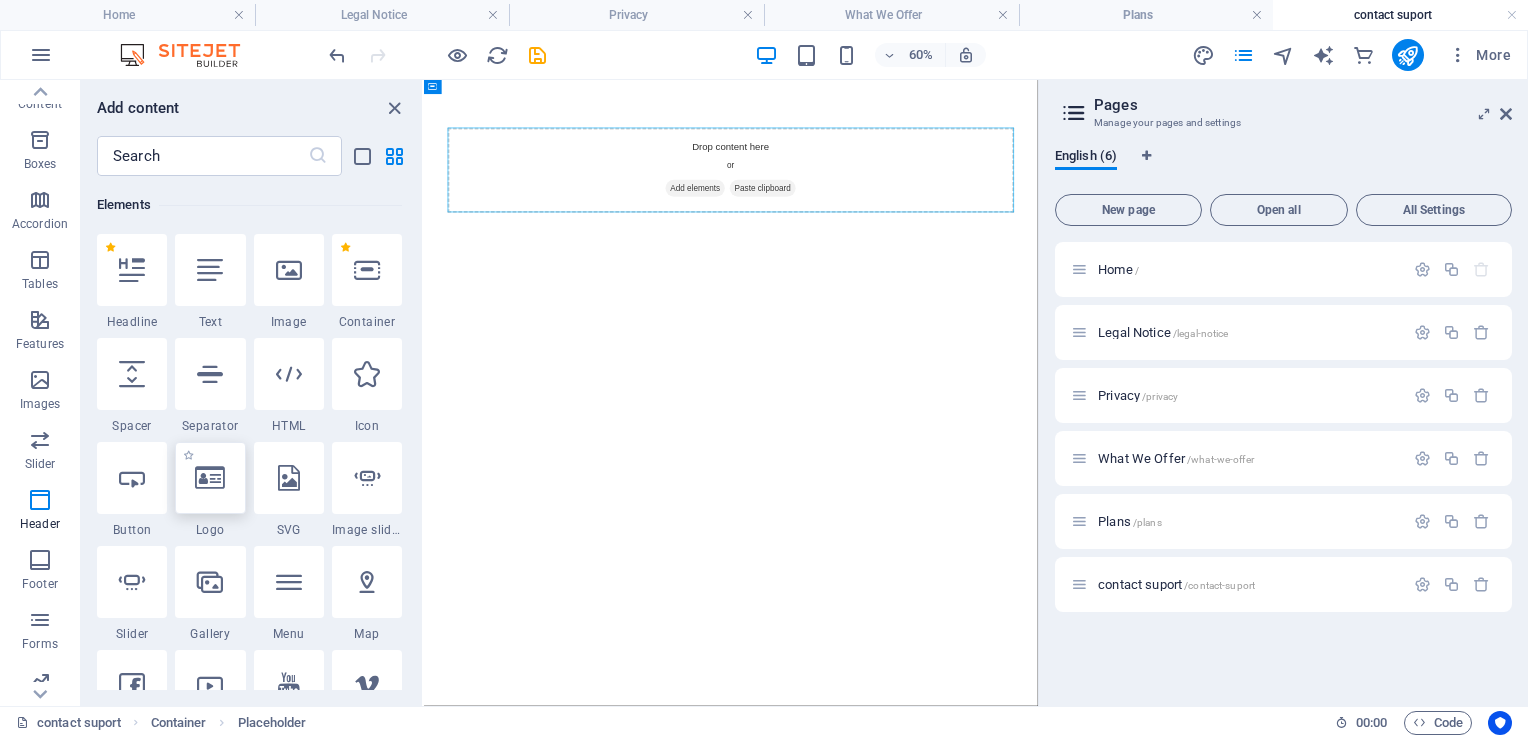 scroll, scrollTop: 212, scrollLeft: 0, axis: vertical 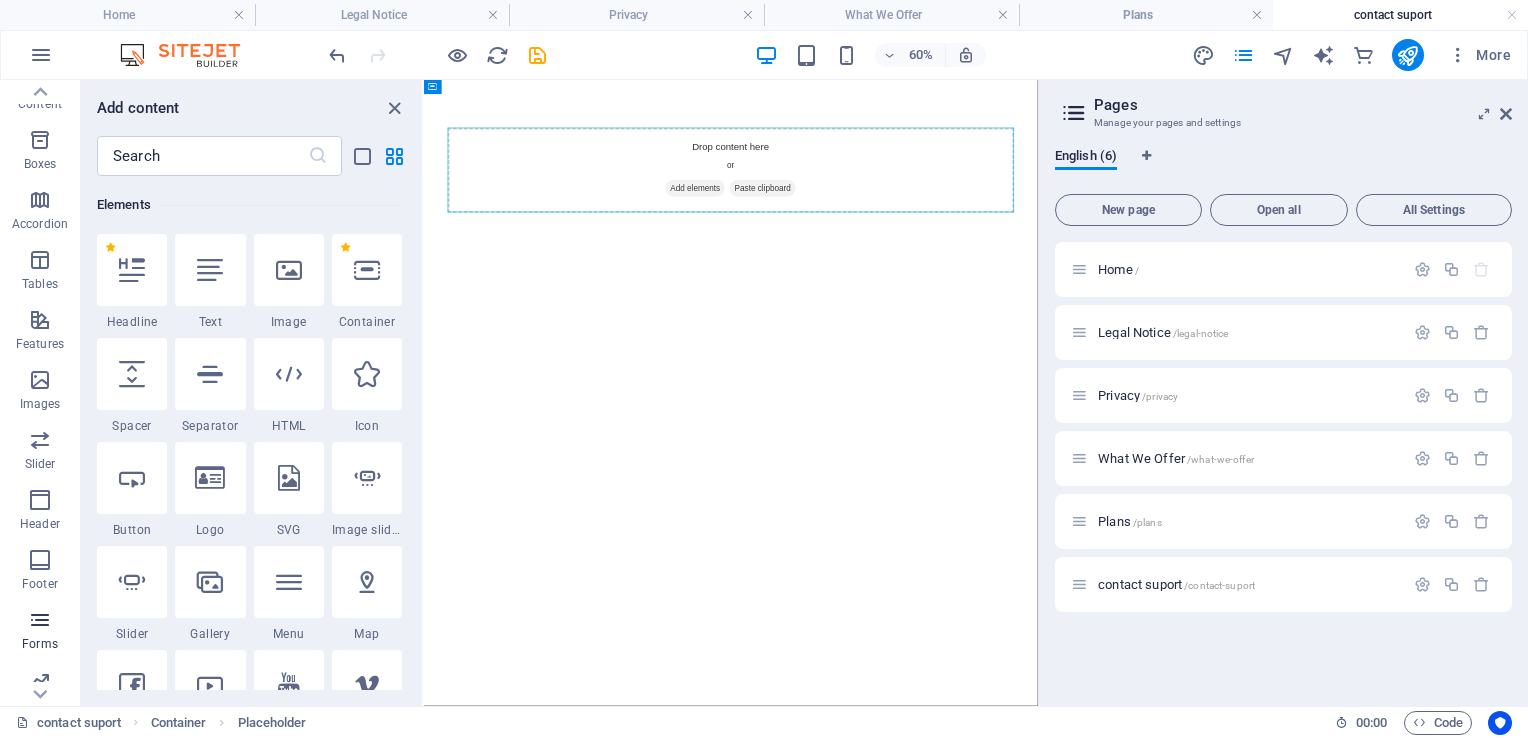 click at bounding box center [40, 620] 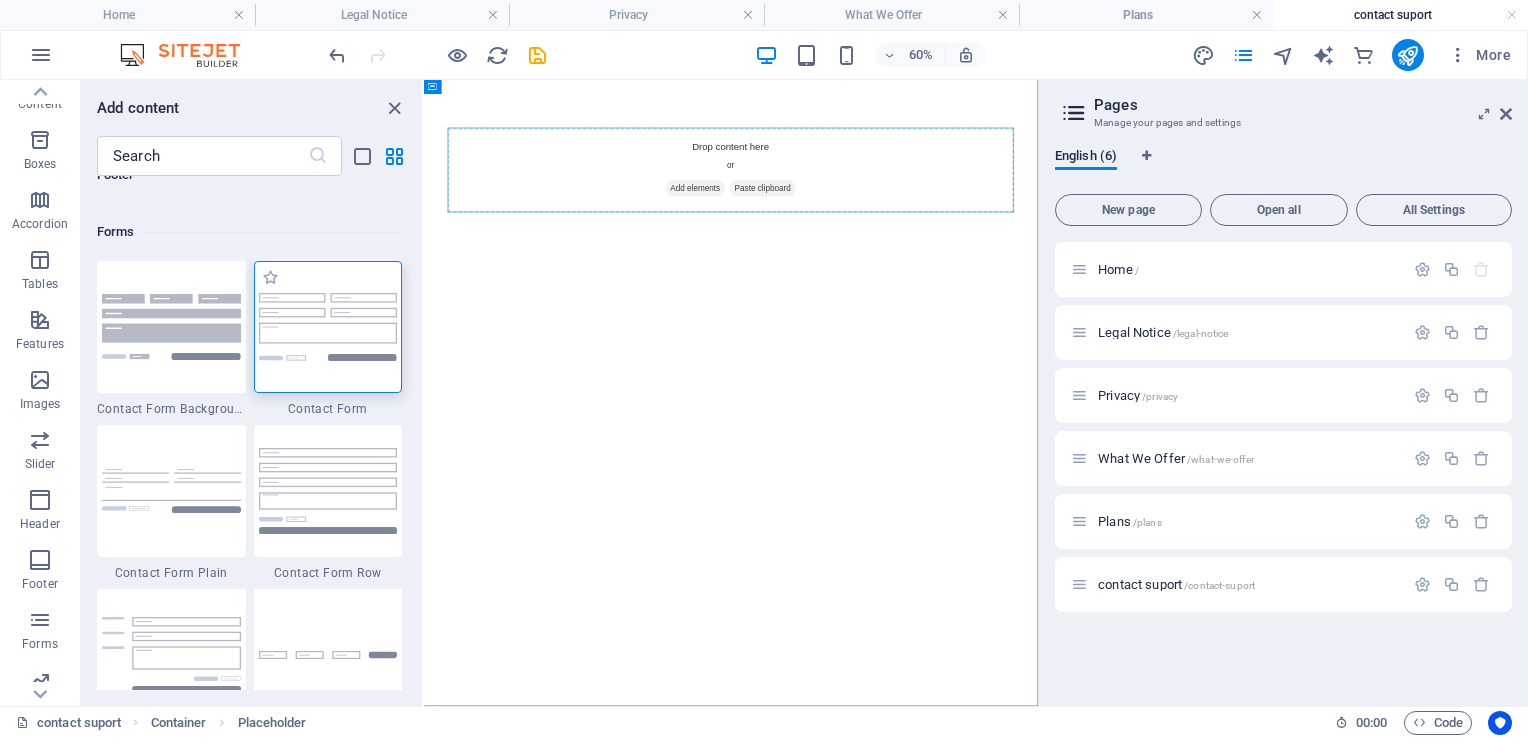scroll, scrollTop: 14600, scrollLeft: 0, axis: vertical 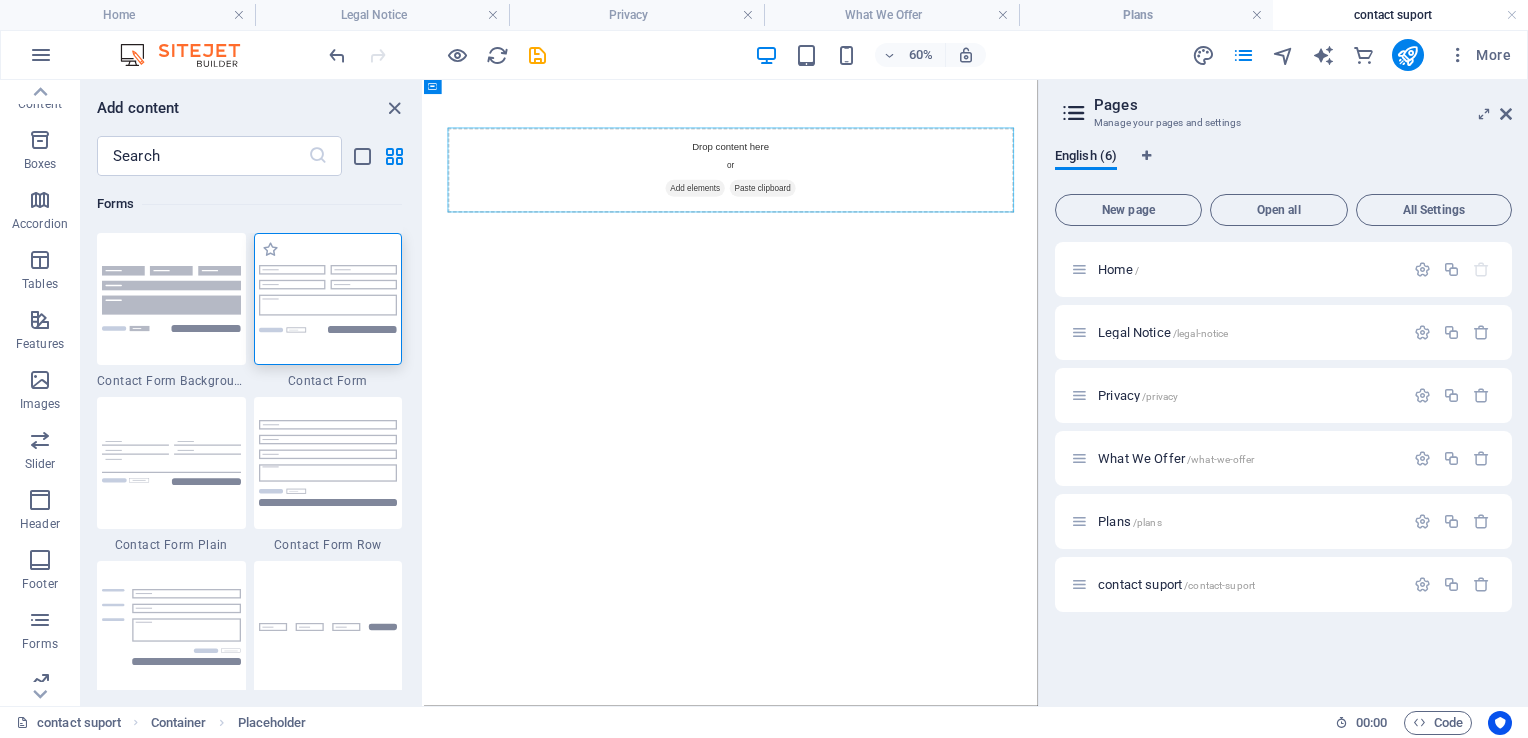 drag, startPoint x: 344, startPoint y: 329, endPoint x: 1113, endPoint y: 1041, distance: 1048.0005 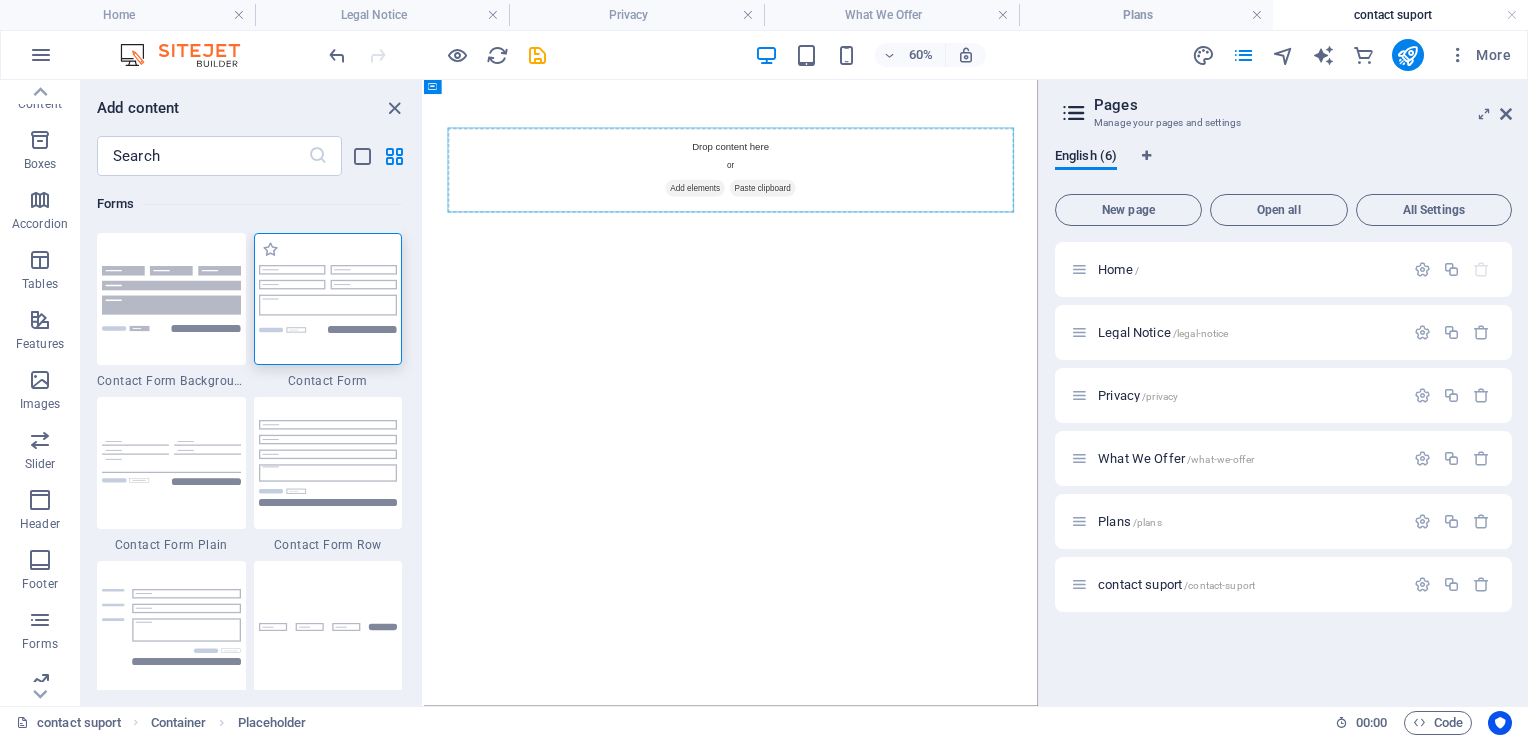 click at bounding box center (328, 298) 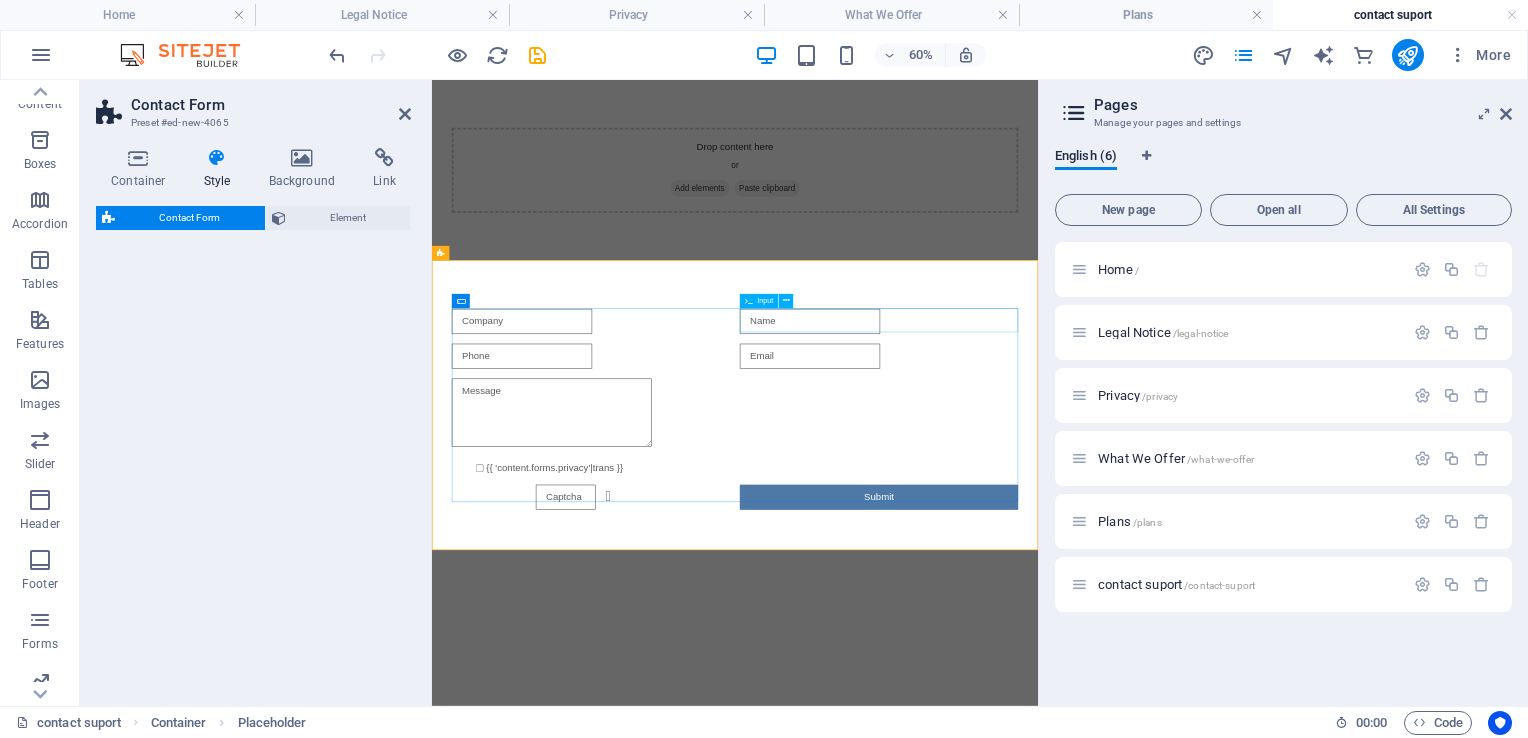 select on "rem" 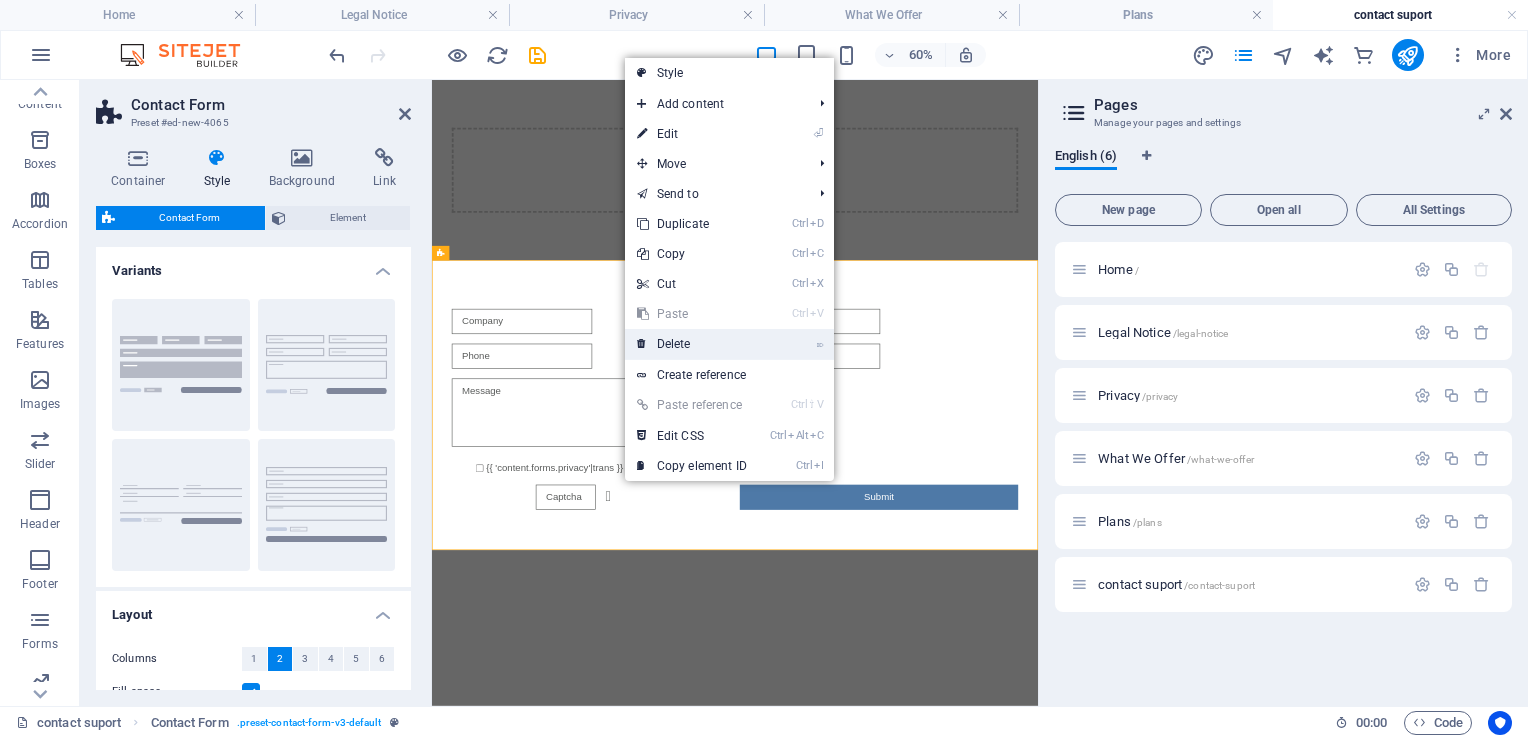 click on "⌦  Delete" at bounding box center (692, 344) 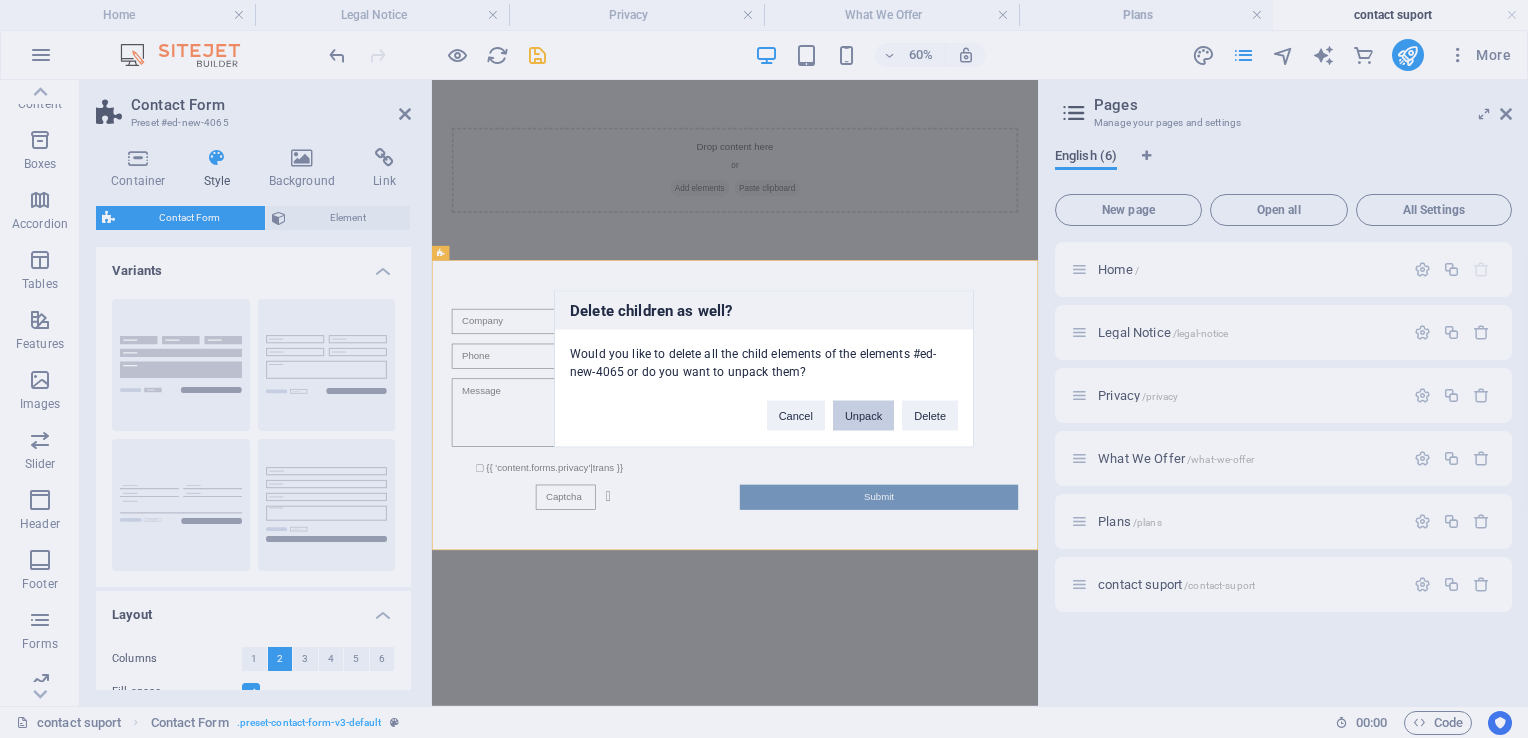 click on "Unpack" at bounding box center (863, 416) 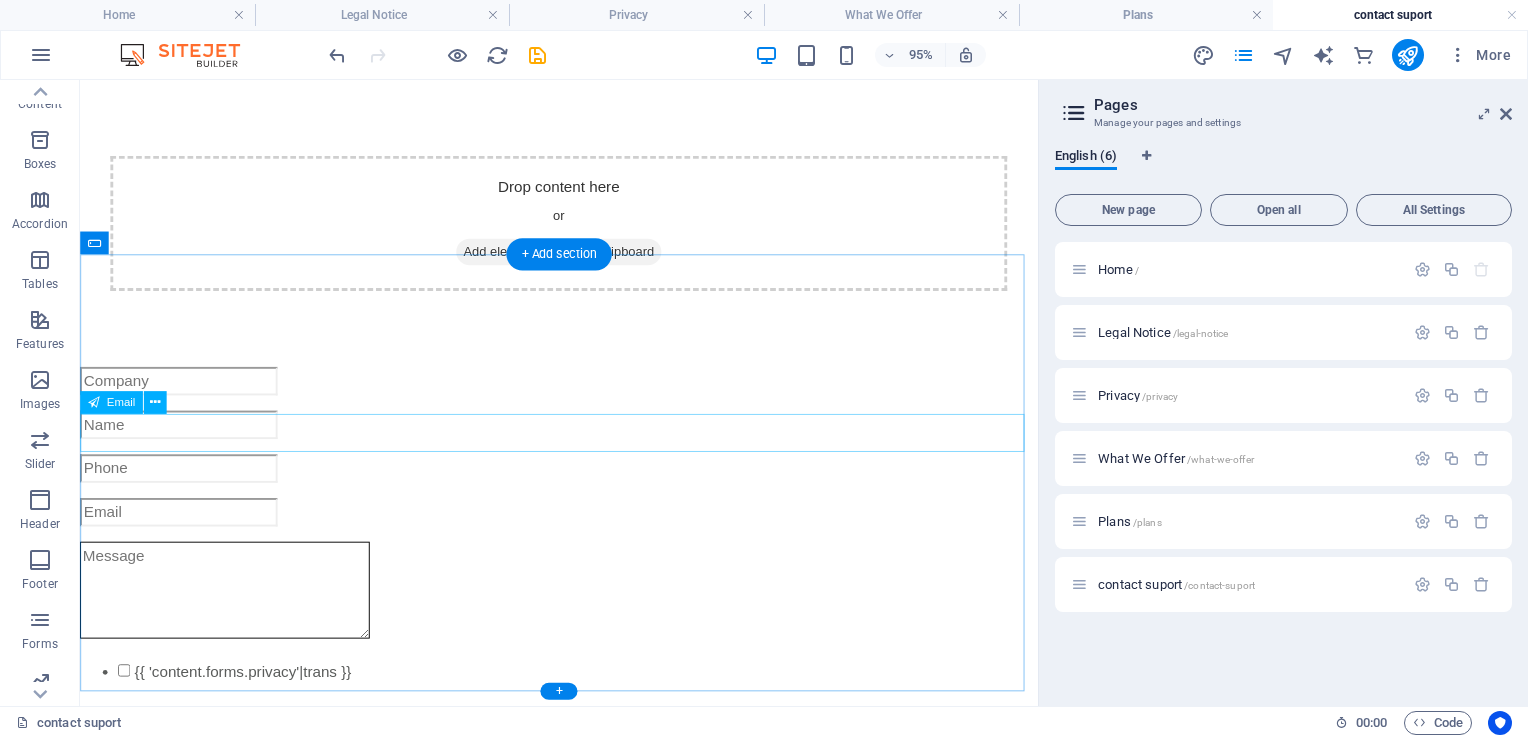 scroll, scrollTop: 117, scrollLeft: 0, axis: vertical 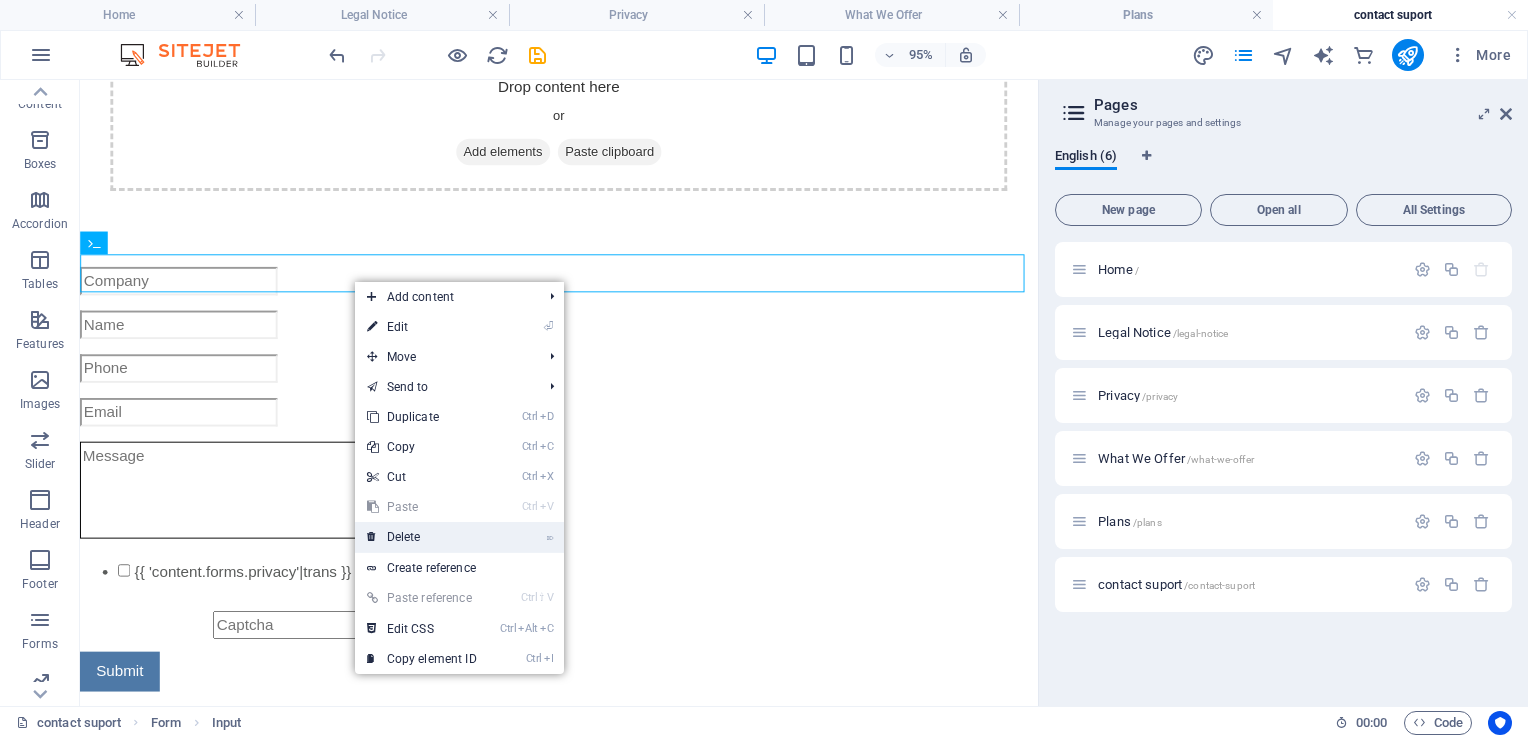 drag, startPoint x: 416, startPoint y: 527, endPoint x: 352, endPoint y: 471, distance: 85.04117 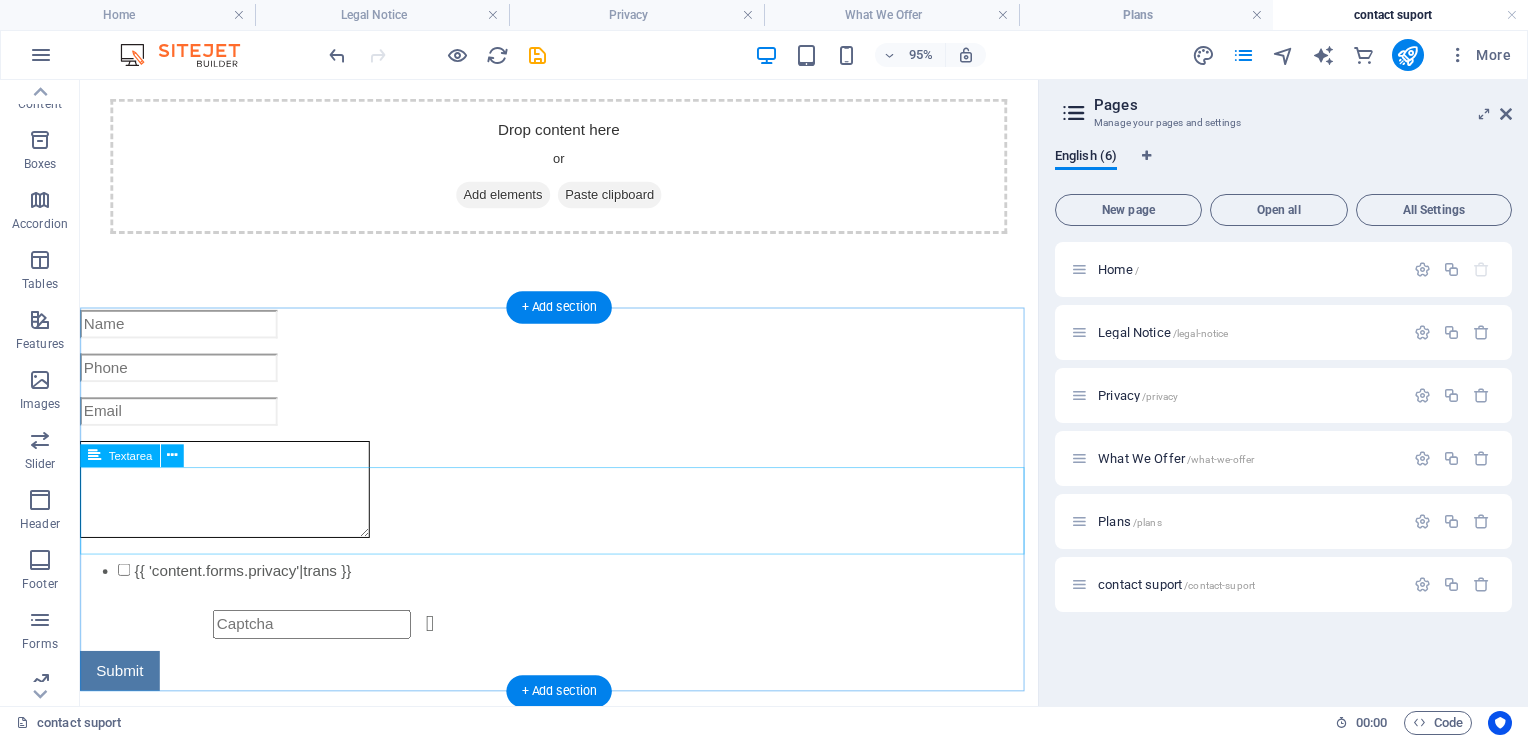 scroll, scrollTop: 61, scrollLeft: 0, axis: vertical 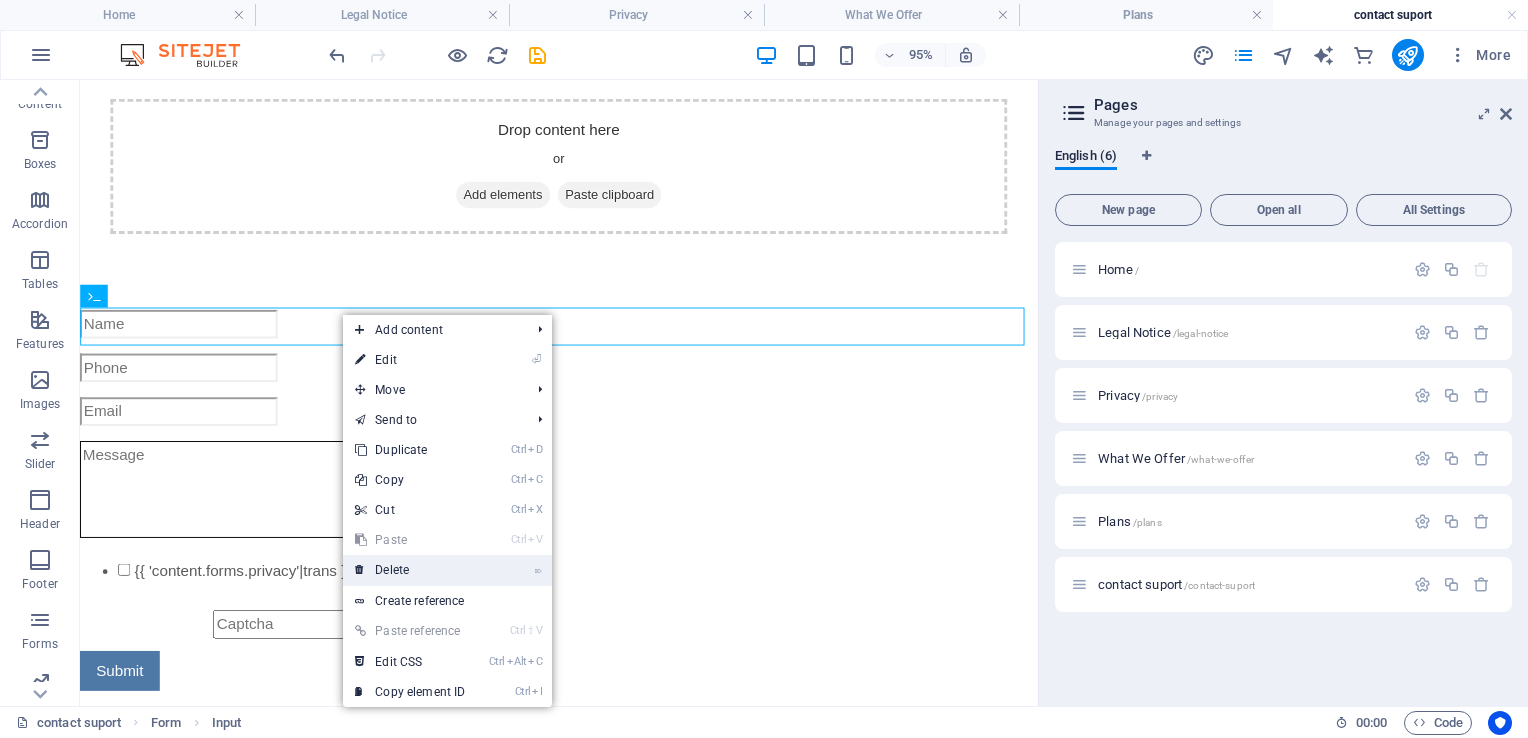 click on "⌦  Delete" at bounding box center (410, 570) 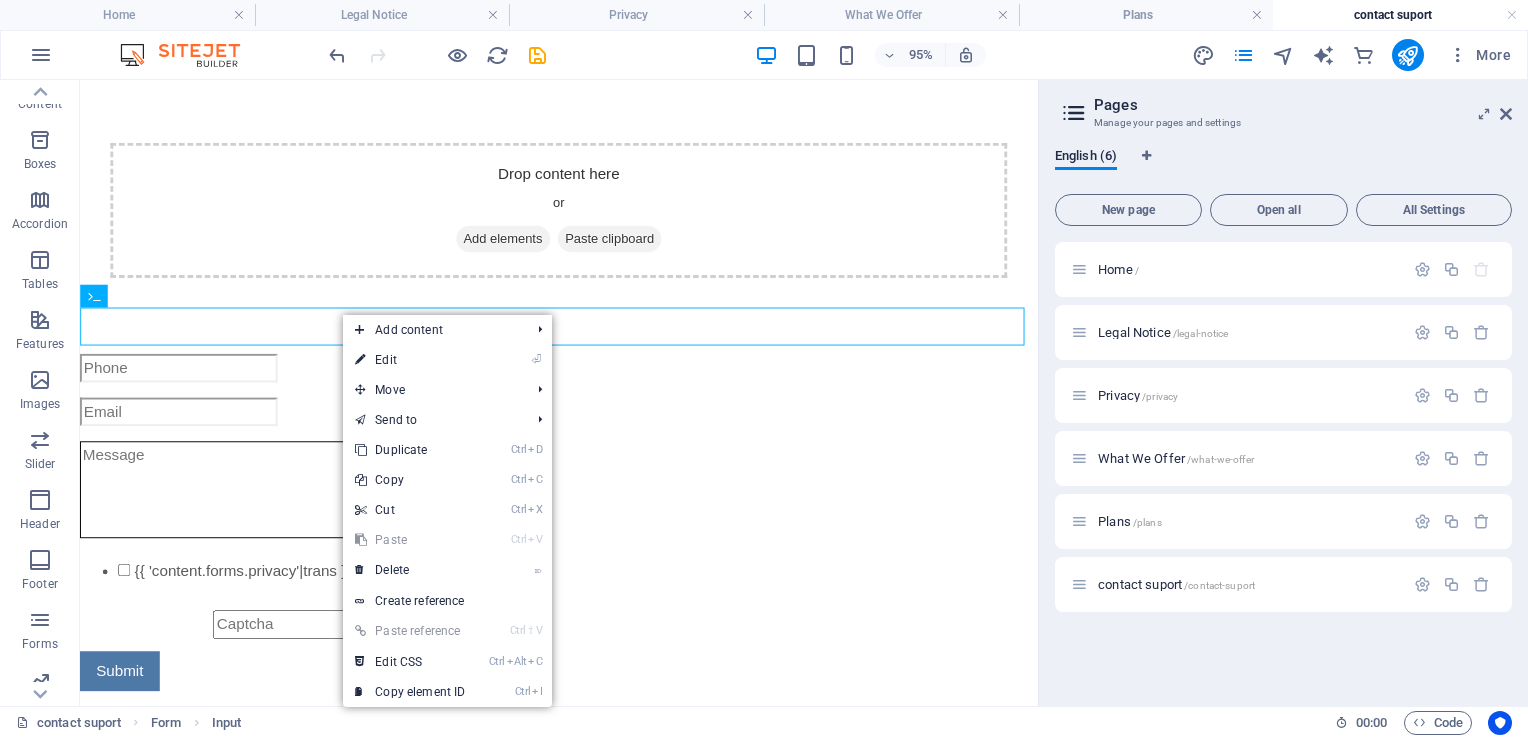 scroll, scrollTop: 5, scrollLeft: 0, axis: vertical 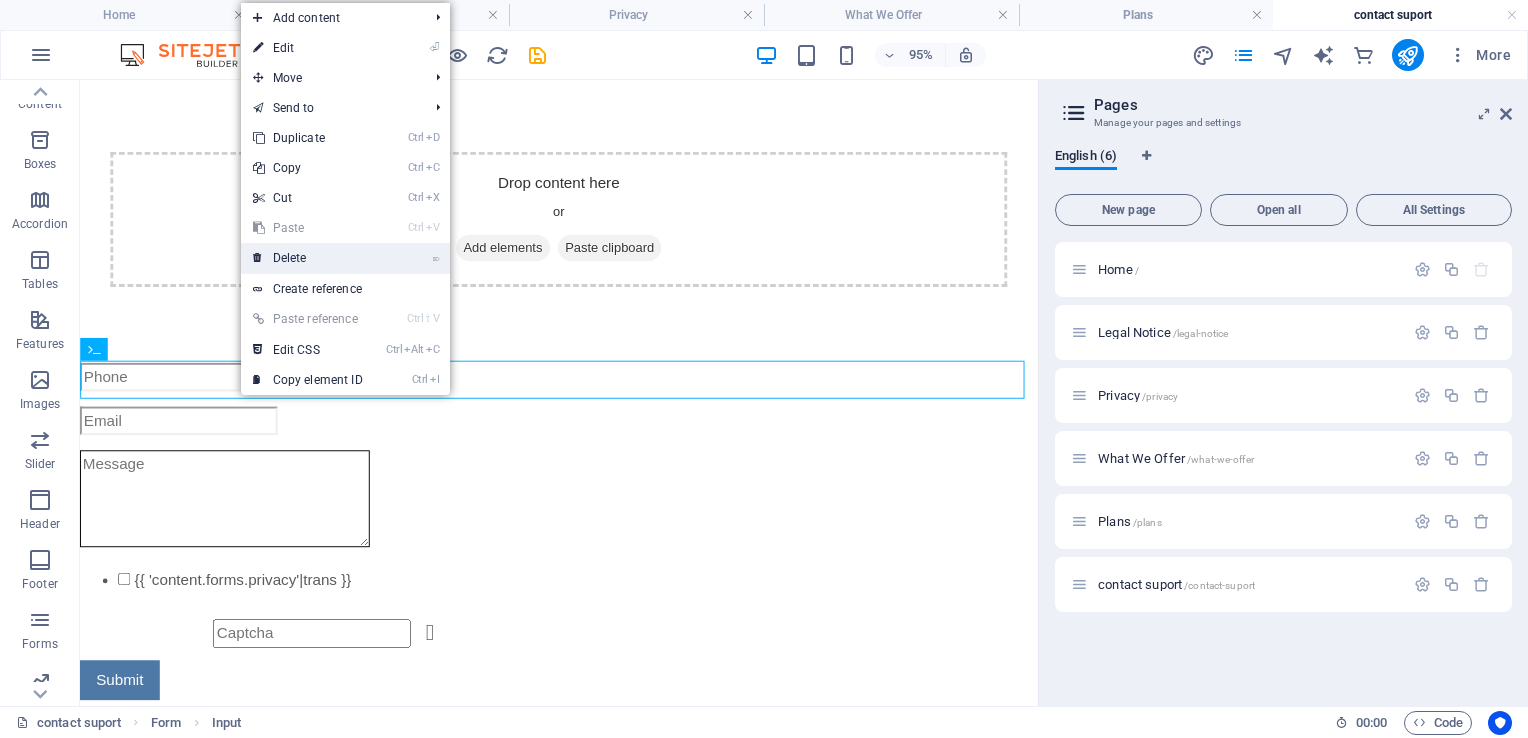 click on "⌦  Delete" at bounding box center (308, 258) 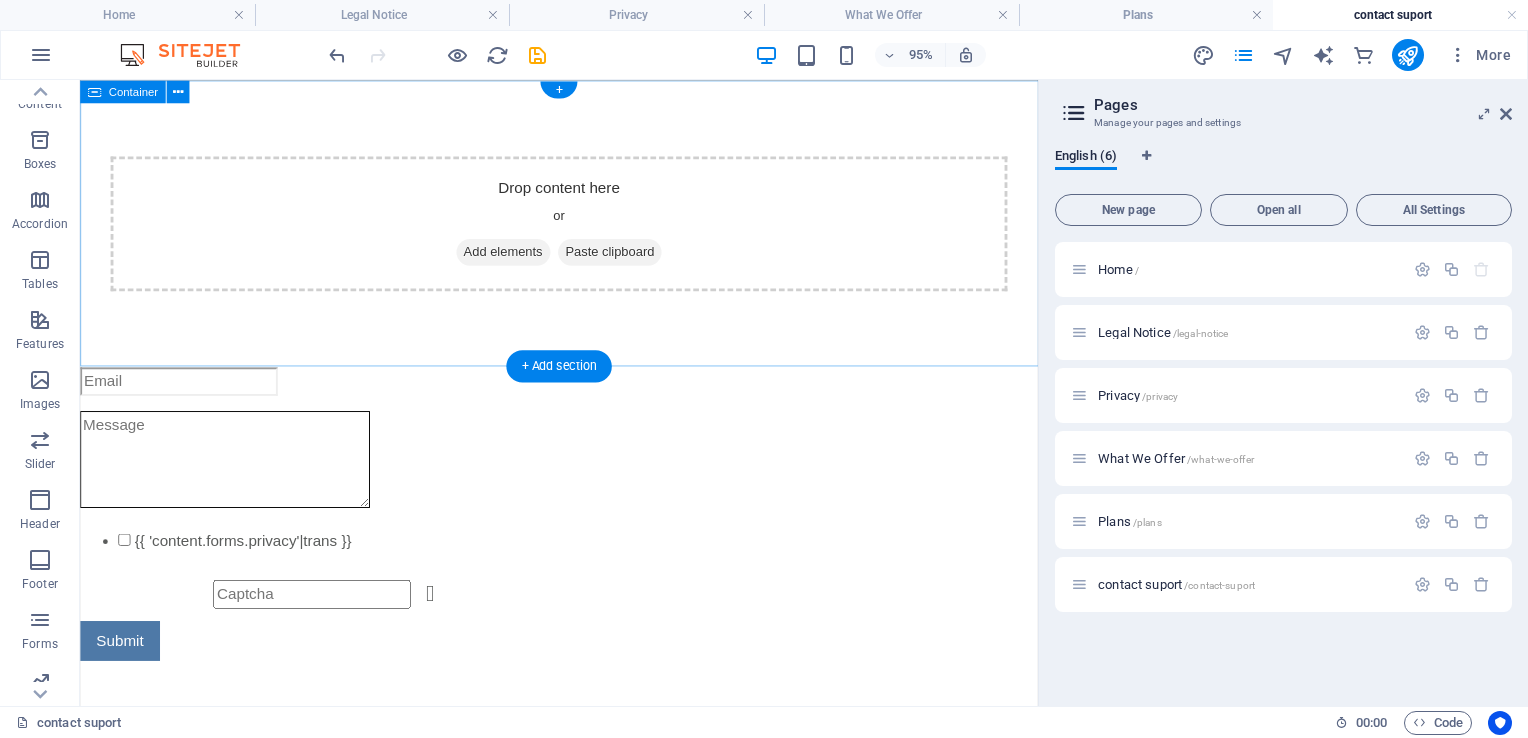 scroll, scrollTop: 0, scrollLeft: 0, axis: both 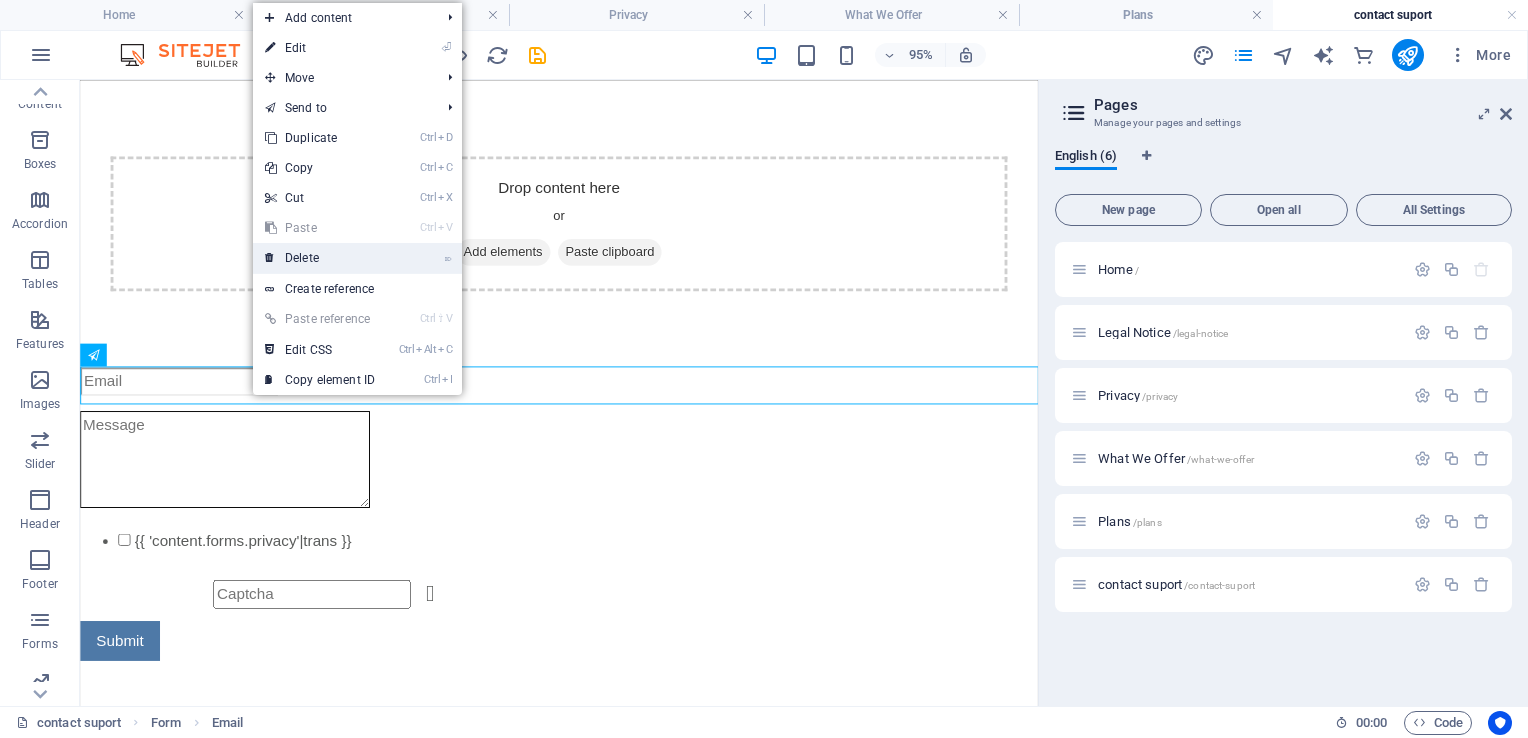 click on "⌦  Delete" at bounding box center [320, 258] 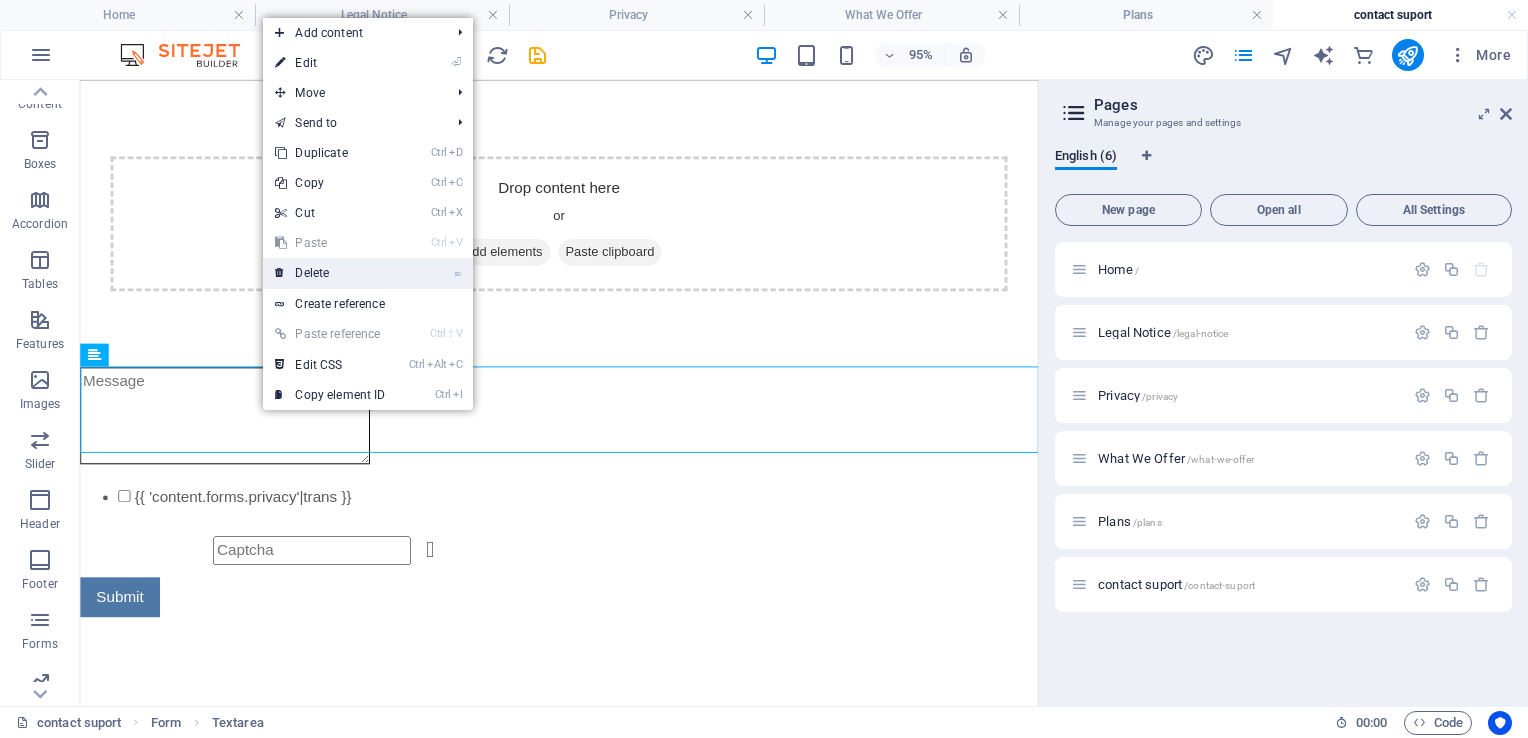 click on "⌦  Delete" at bounding box center (330, 273) 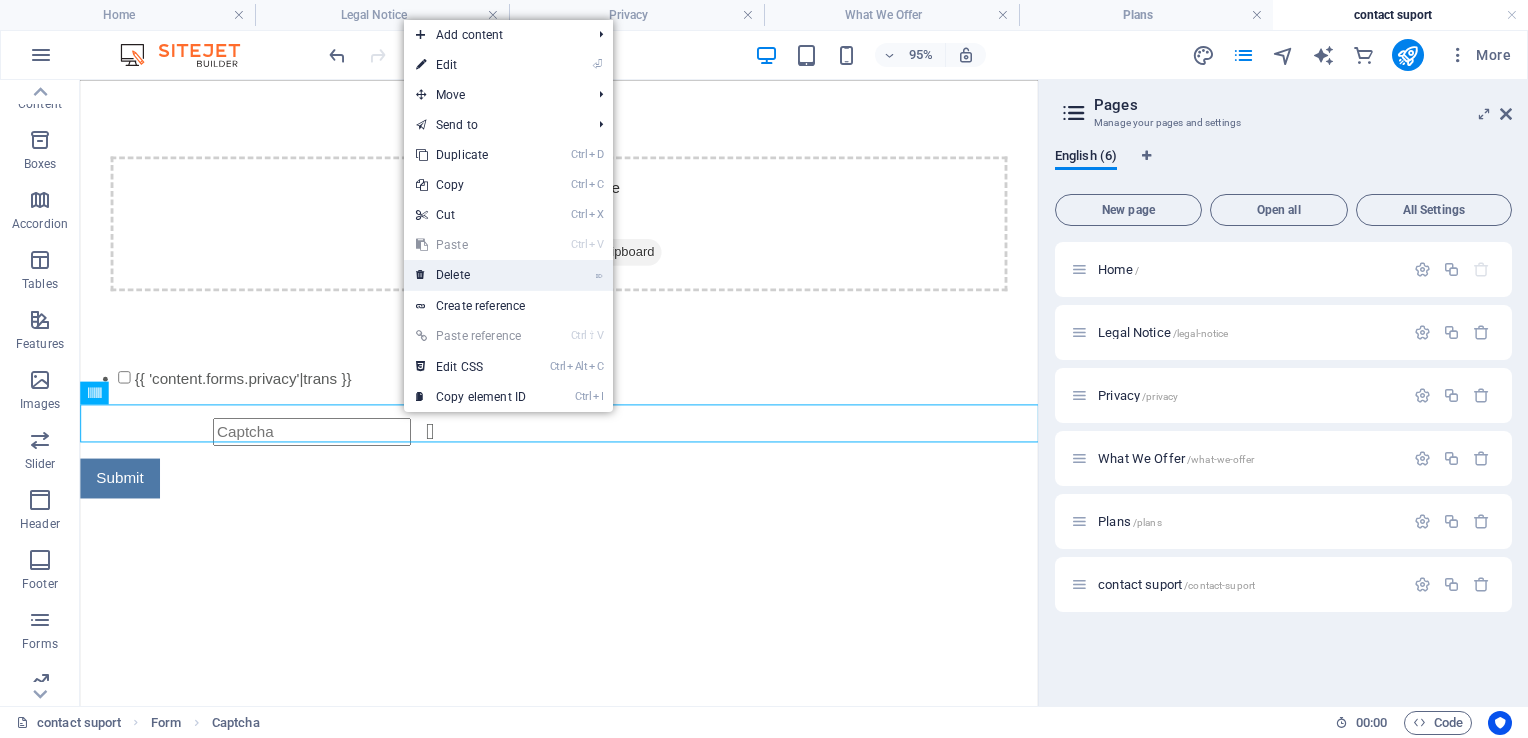 click on "⌦  Delete" at bounding box center [471, 275] 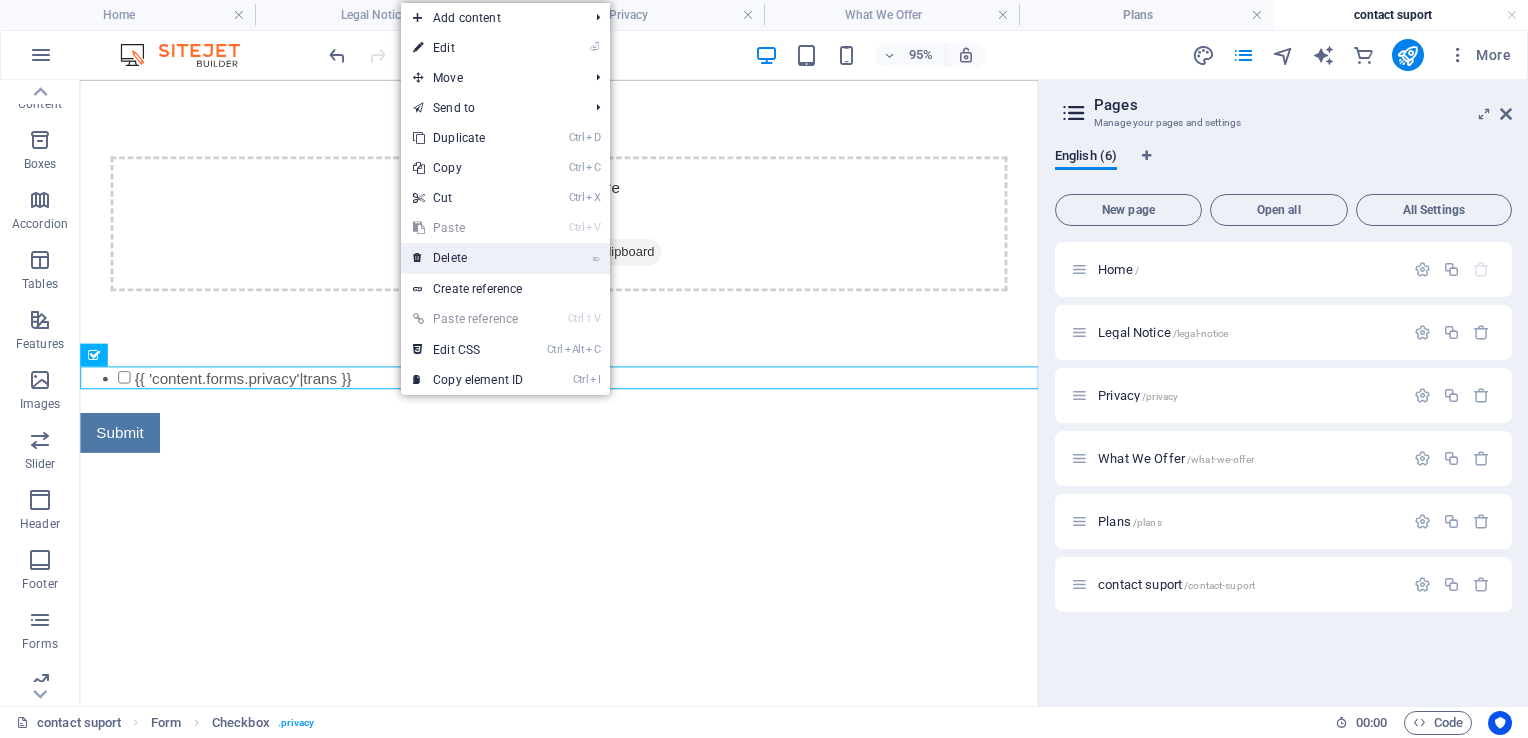 click on "⌦  Delete" at bounding box center (468, 258) 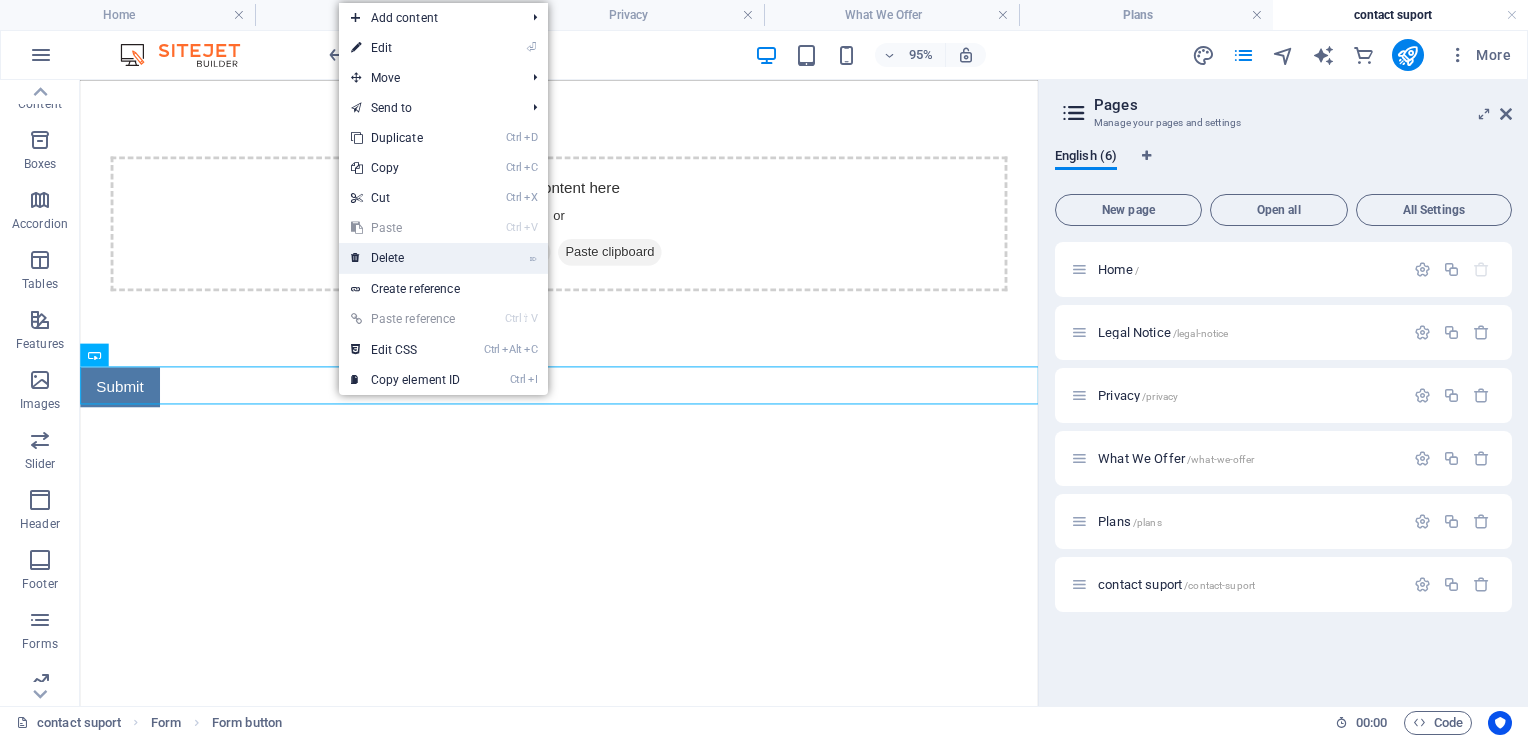 click on "⌦  Delete" at bounding box center (406, 258) 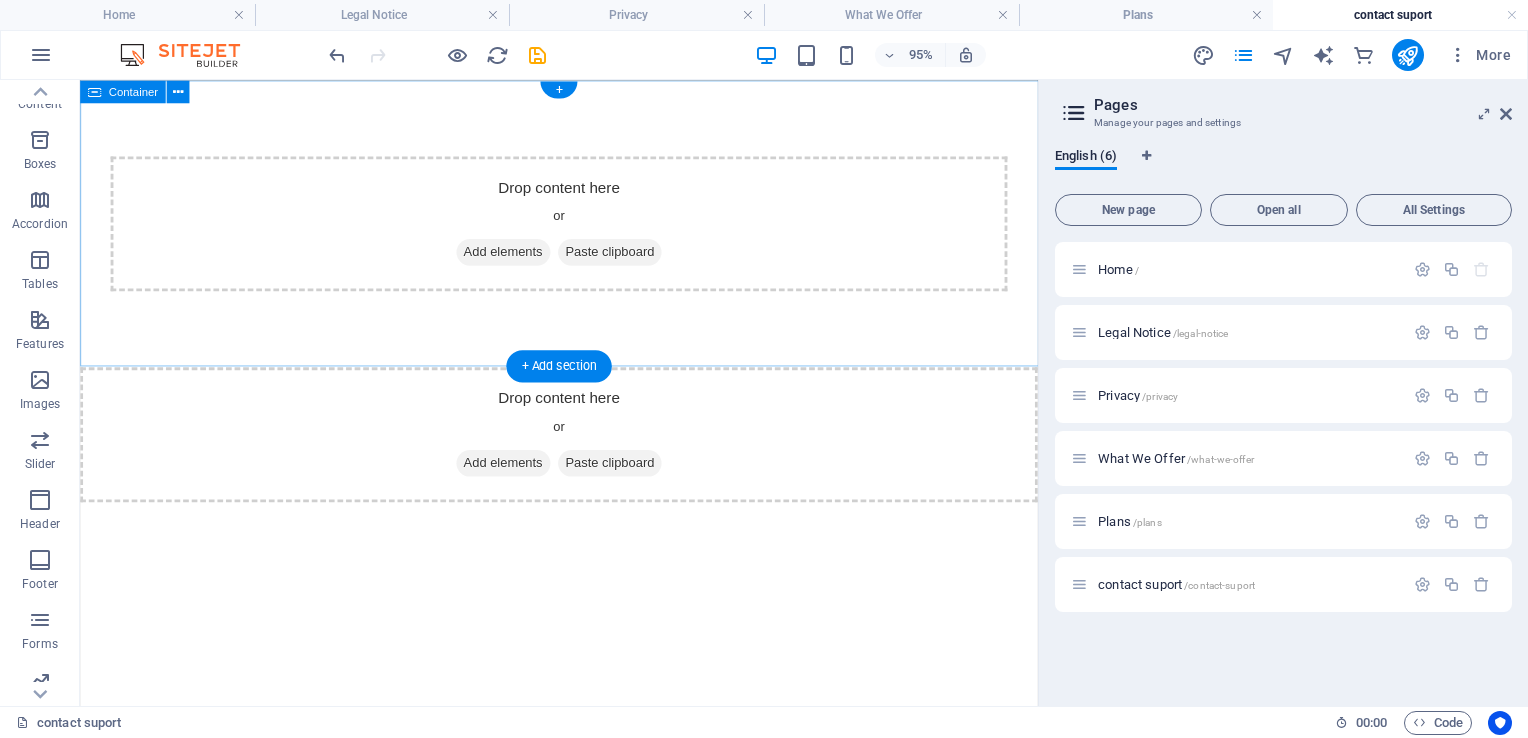 click on "Add elements" at bounding box center [525, 261] 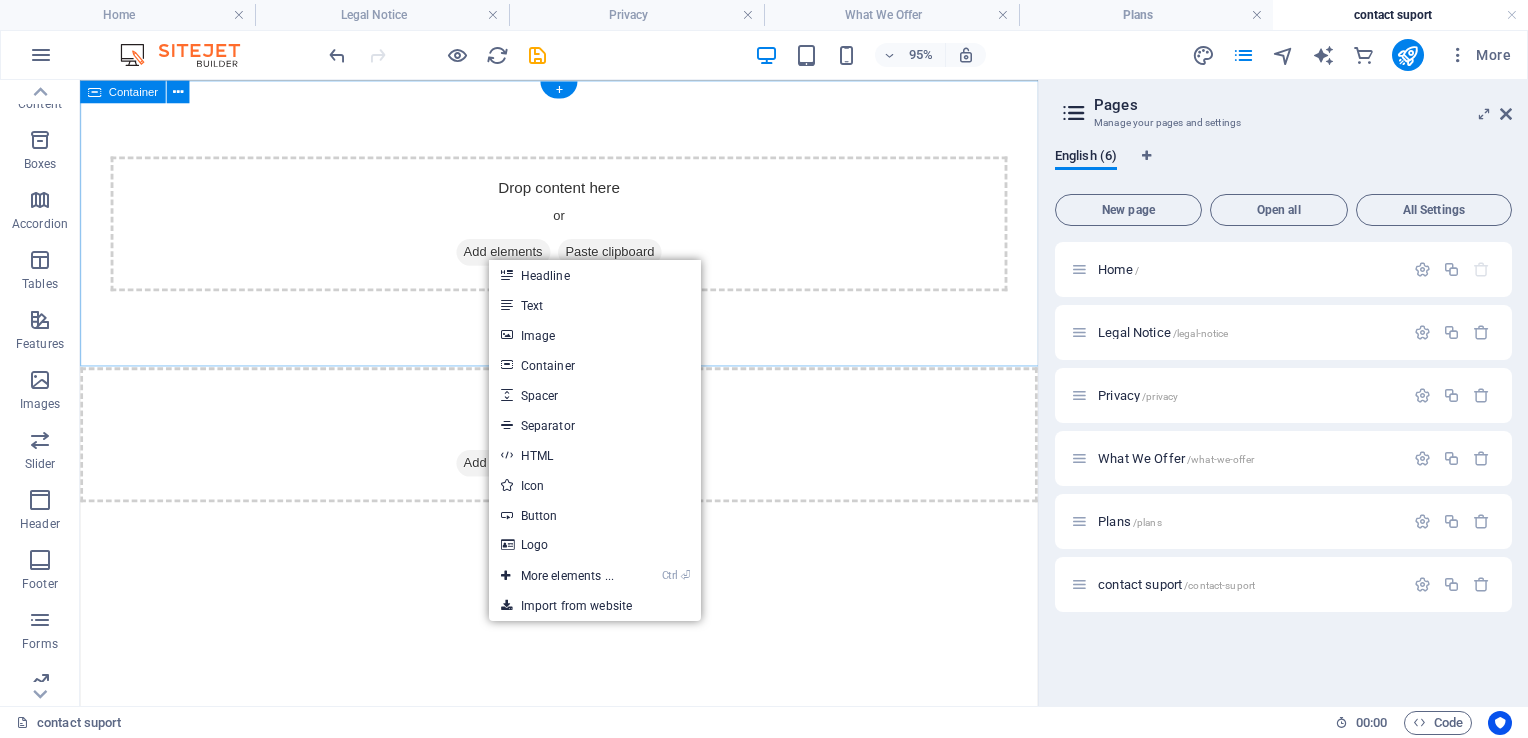 click on "Add elements" at bounding box center (525, 261) 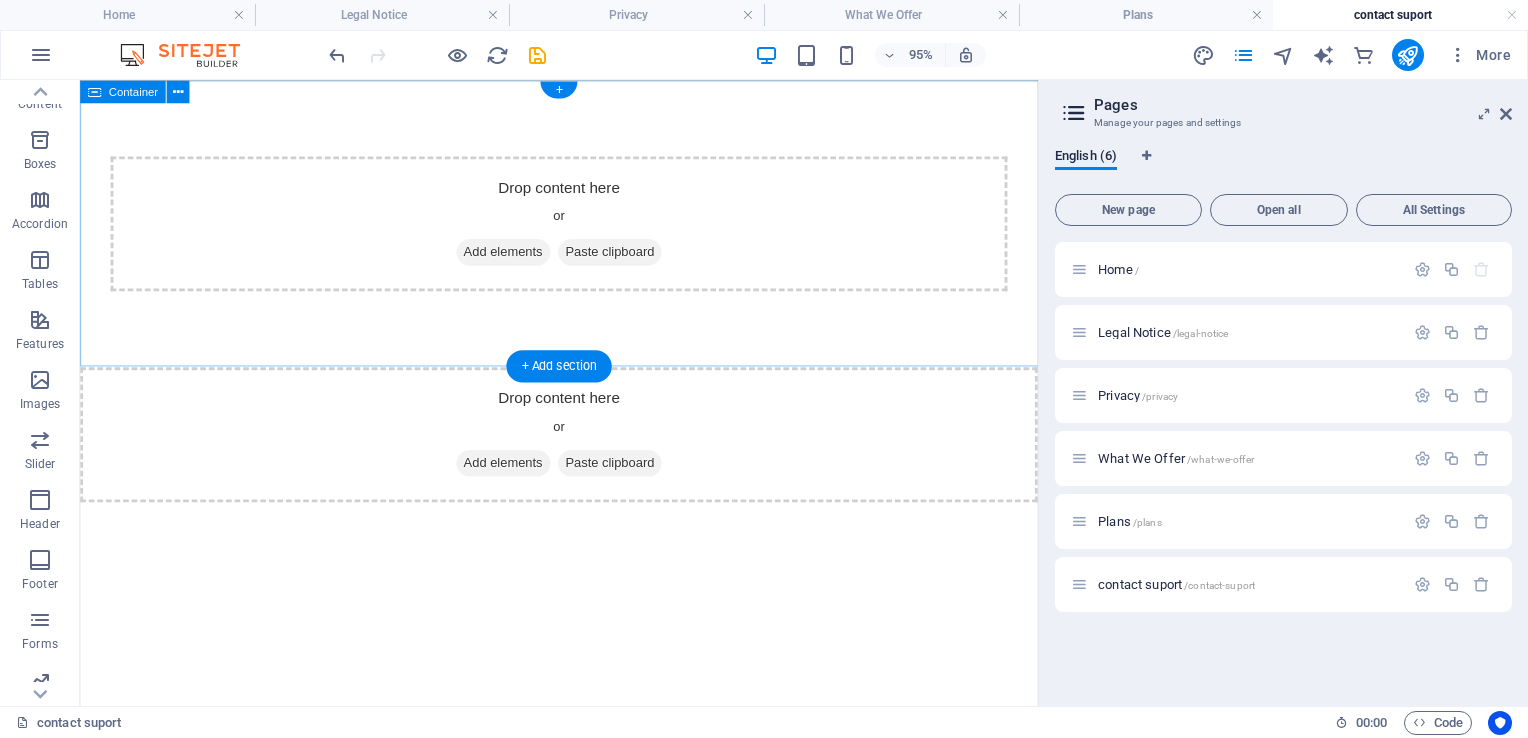 click on "Add elements" at bounding box center [525, 261] 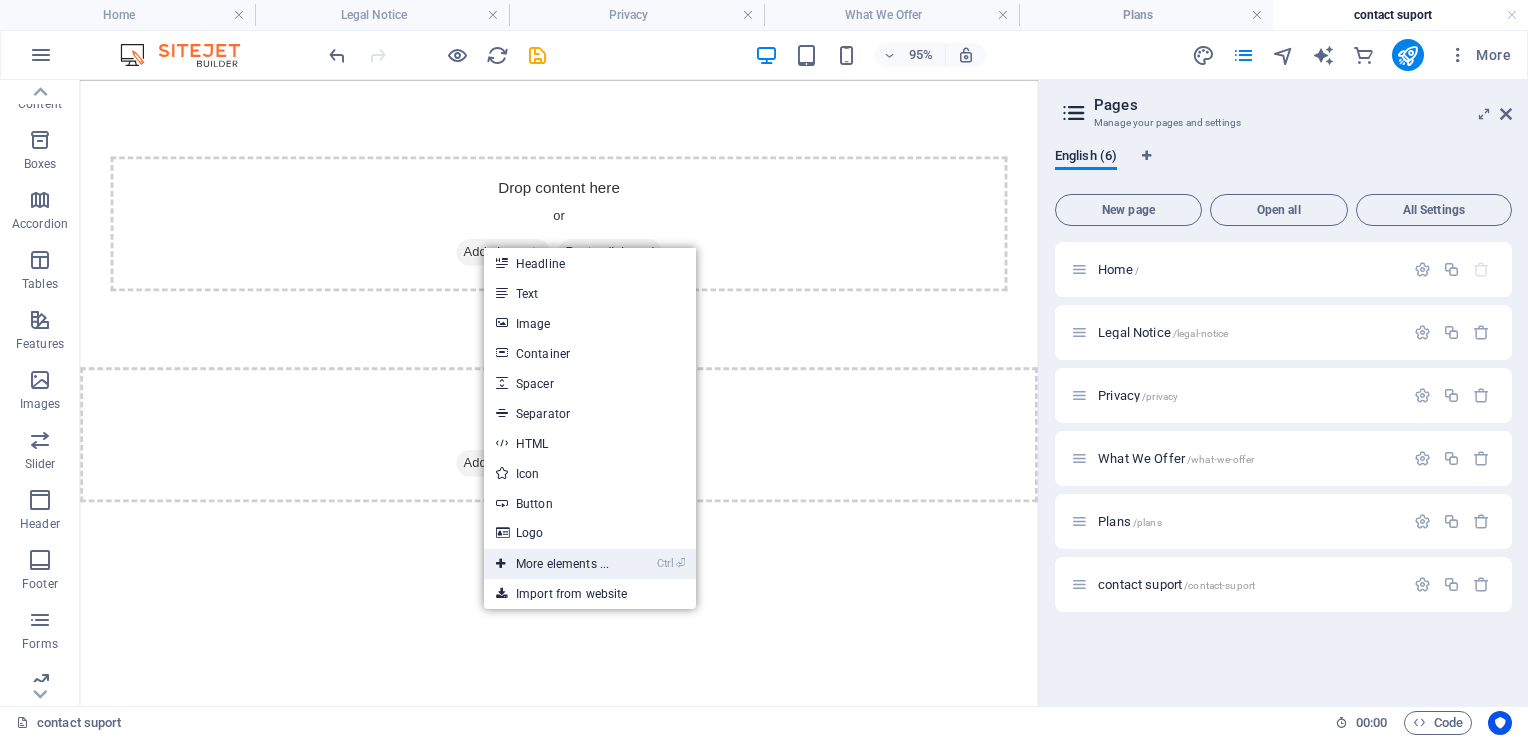 click on "Ctrl ⏎  More elements ..." at bounding box center [552, 564] 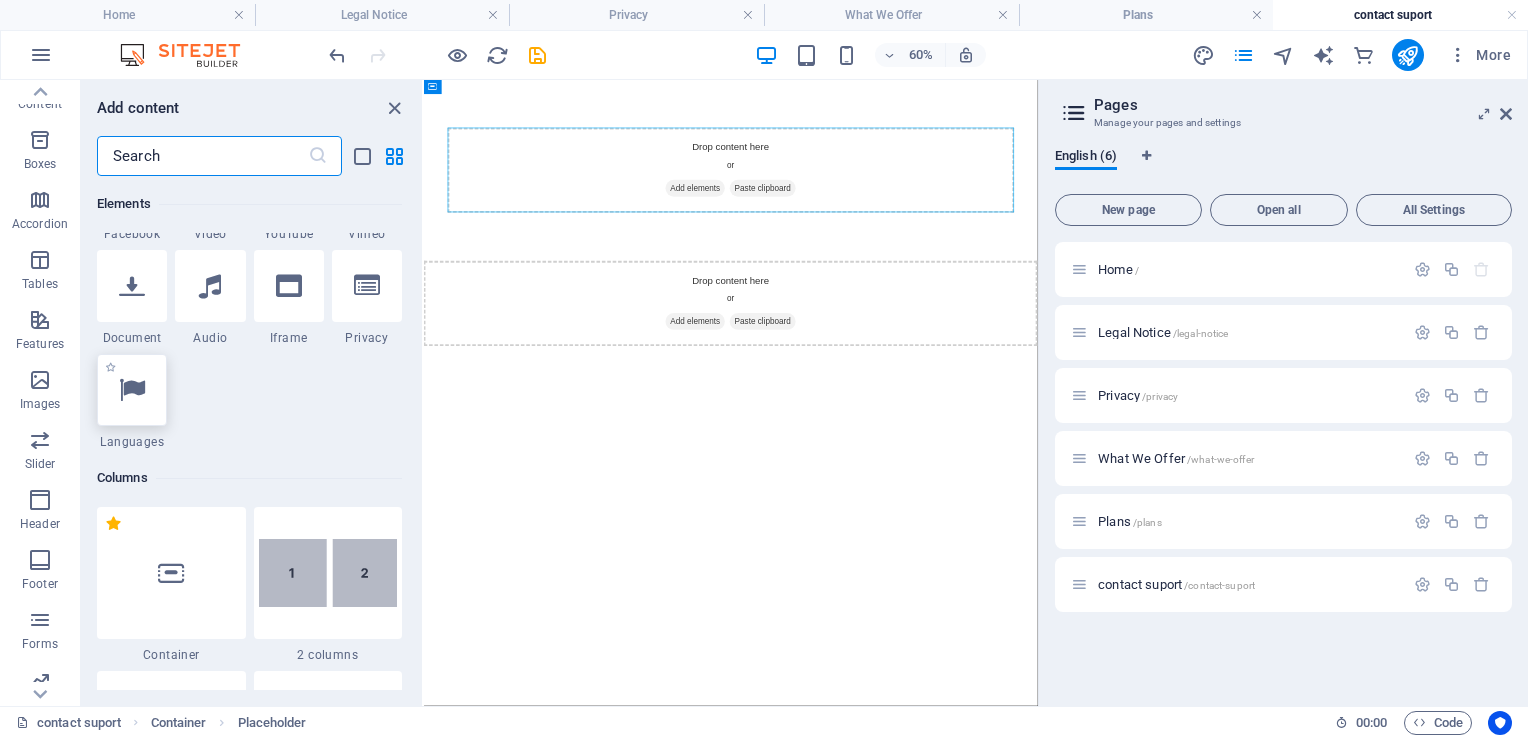scroll, scrollTop: 1112, scrollLeft: 0, axis: vertical 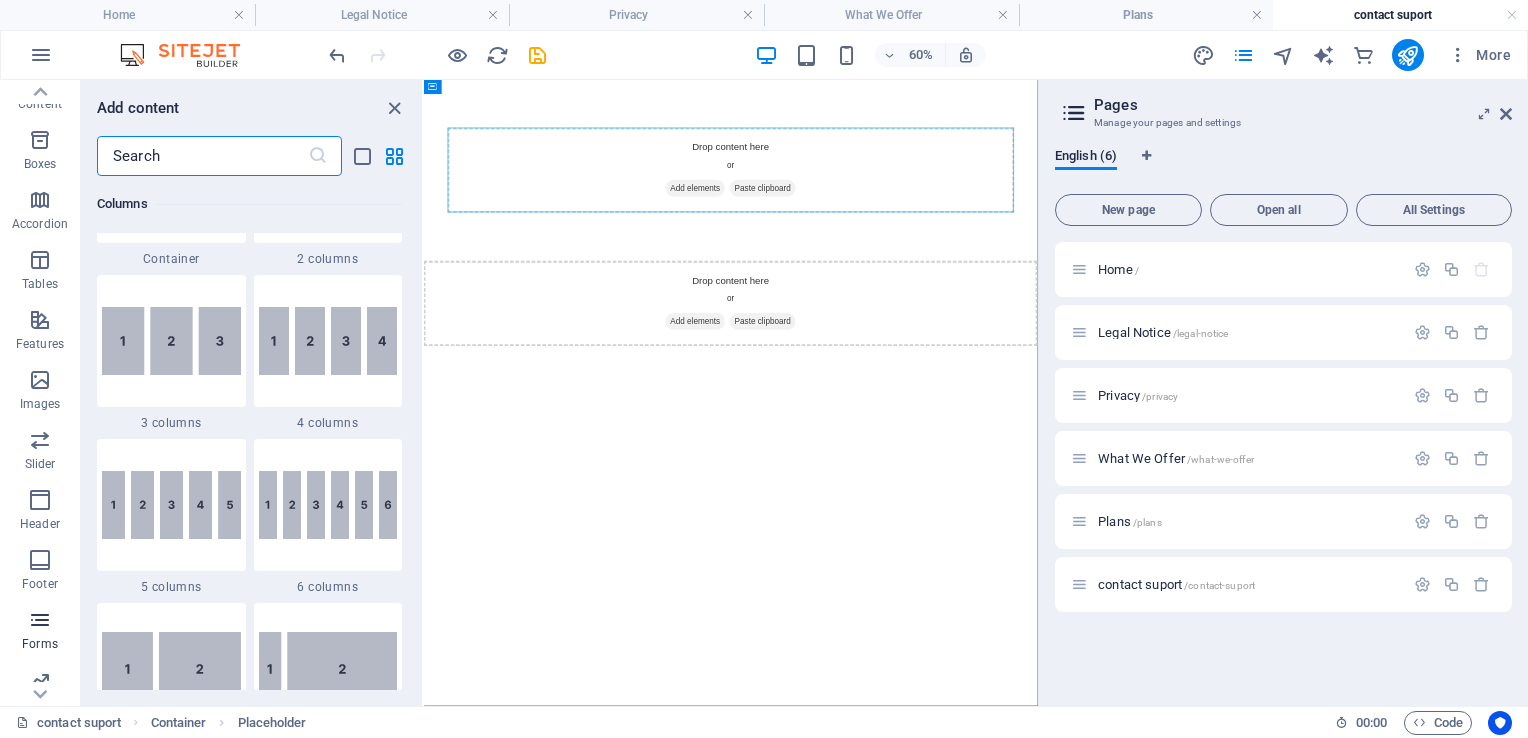 click at bounding box center [40, 620] 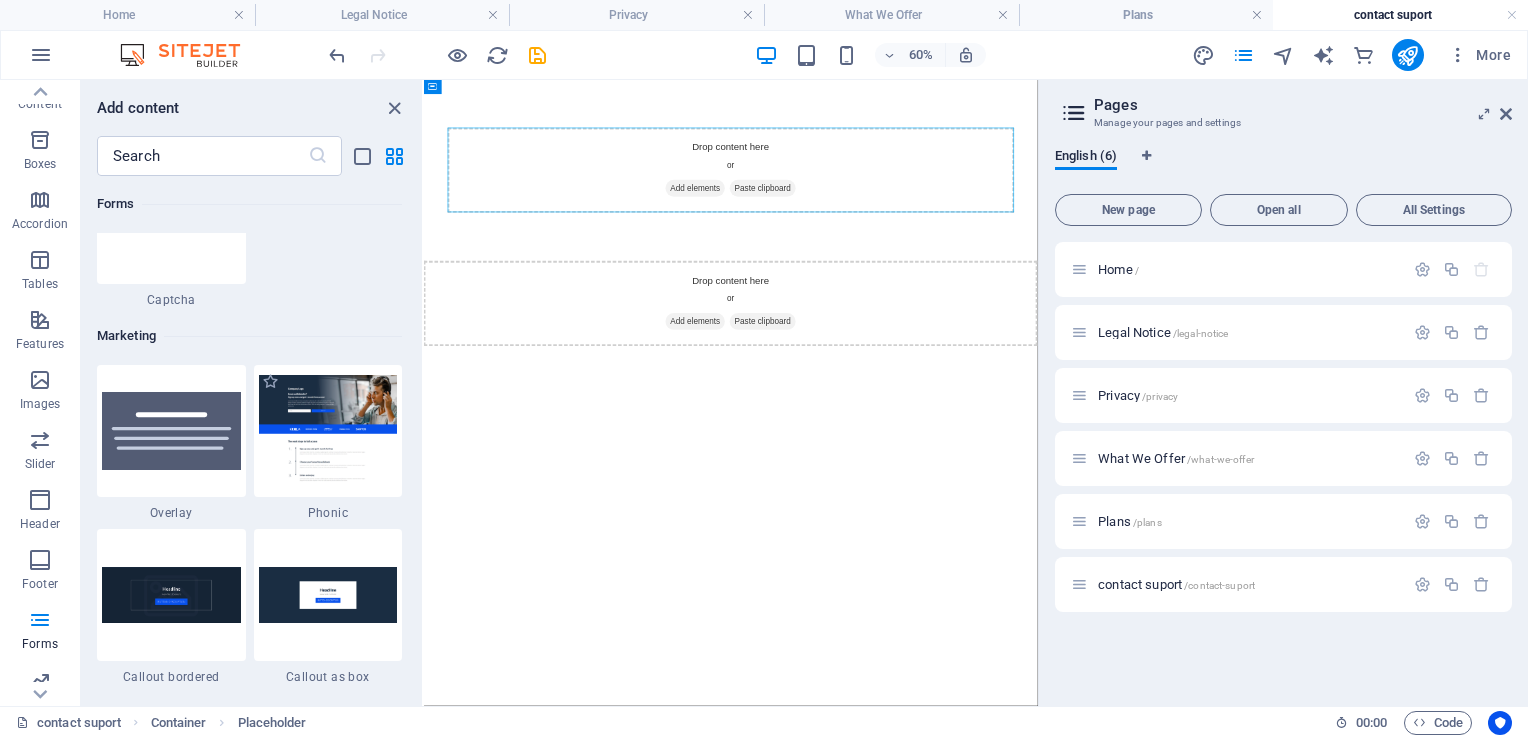 scroll, scrollTop: 16200, scrollLeft: 0, axis: vertical 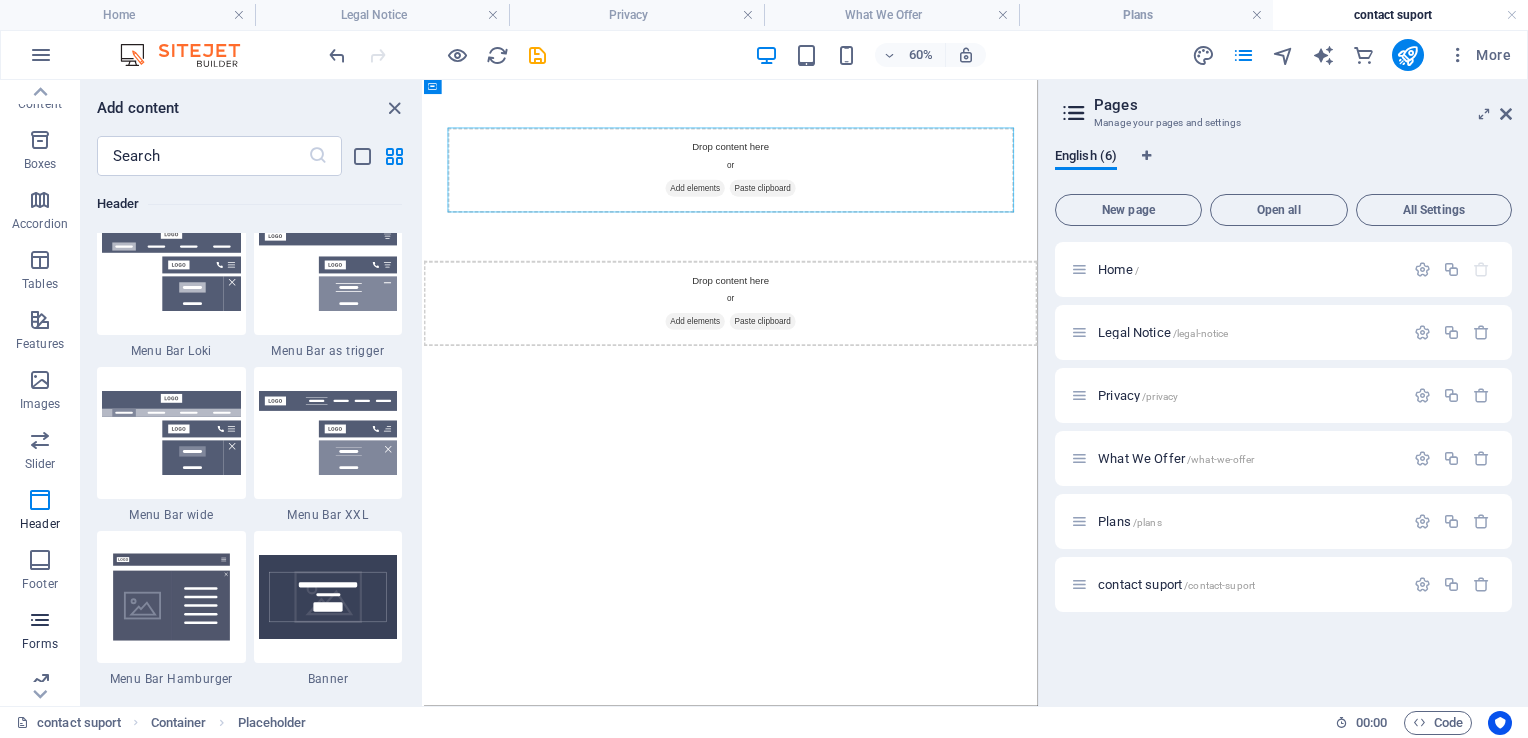 click at bounding box center (40, 620) 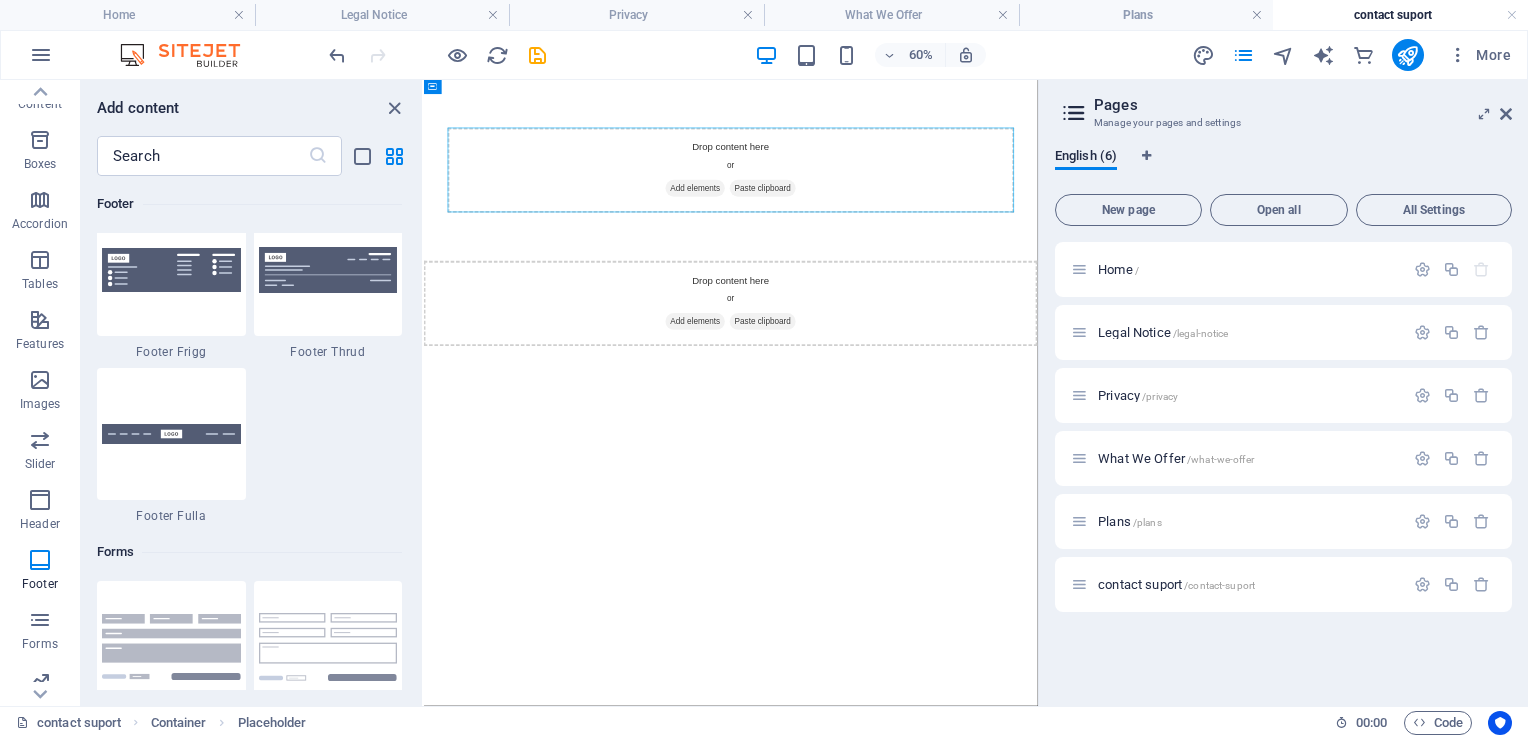scroll, scrollTop: 14600, scrollLeft: 0, axis: vertical 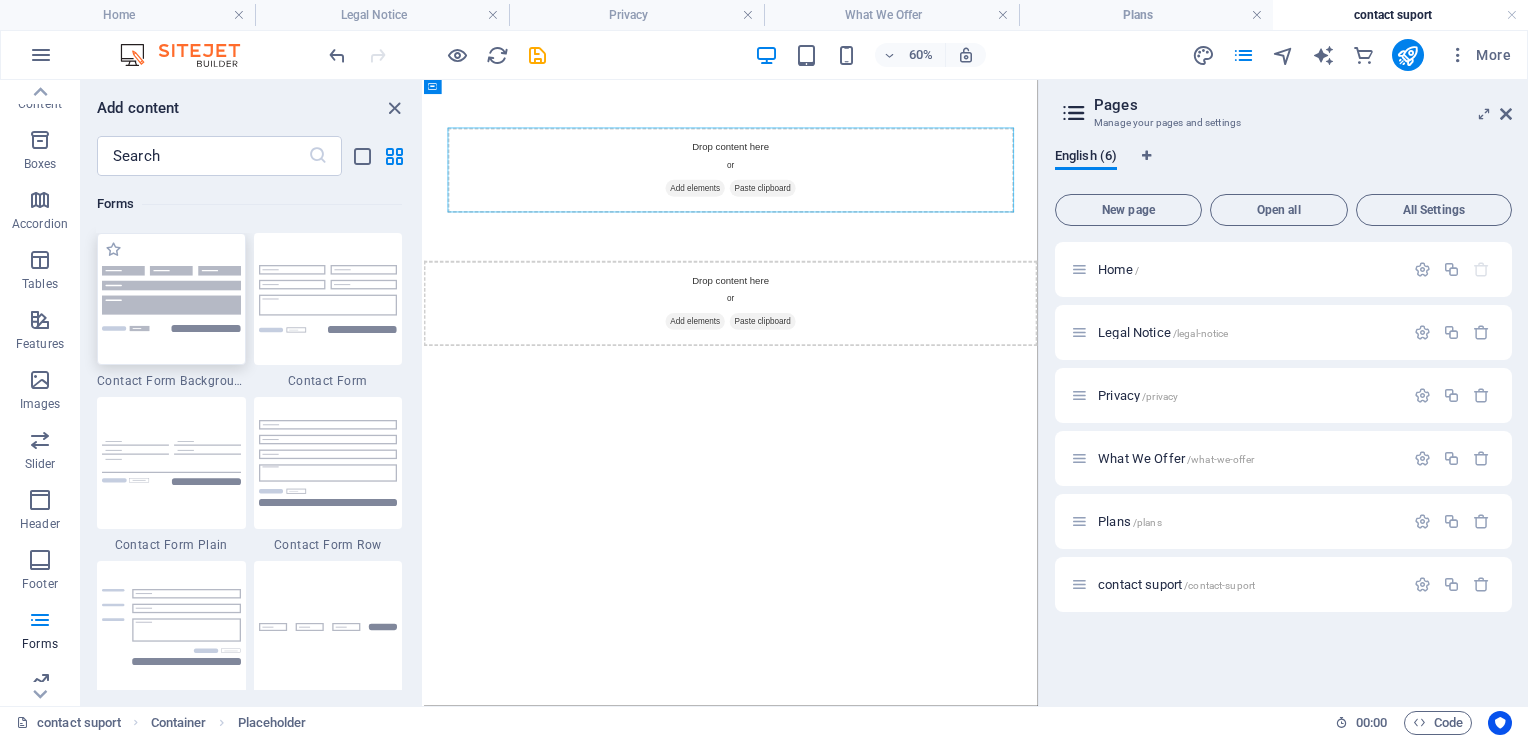 click at bounding box center (171, 298) 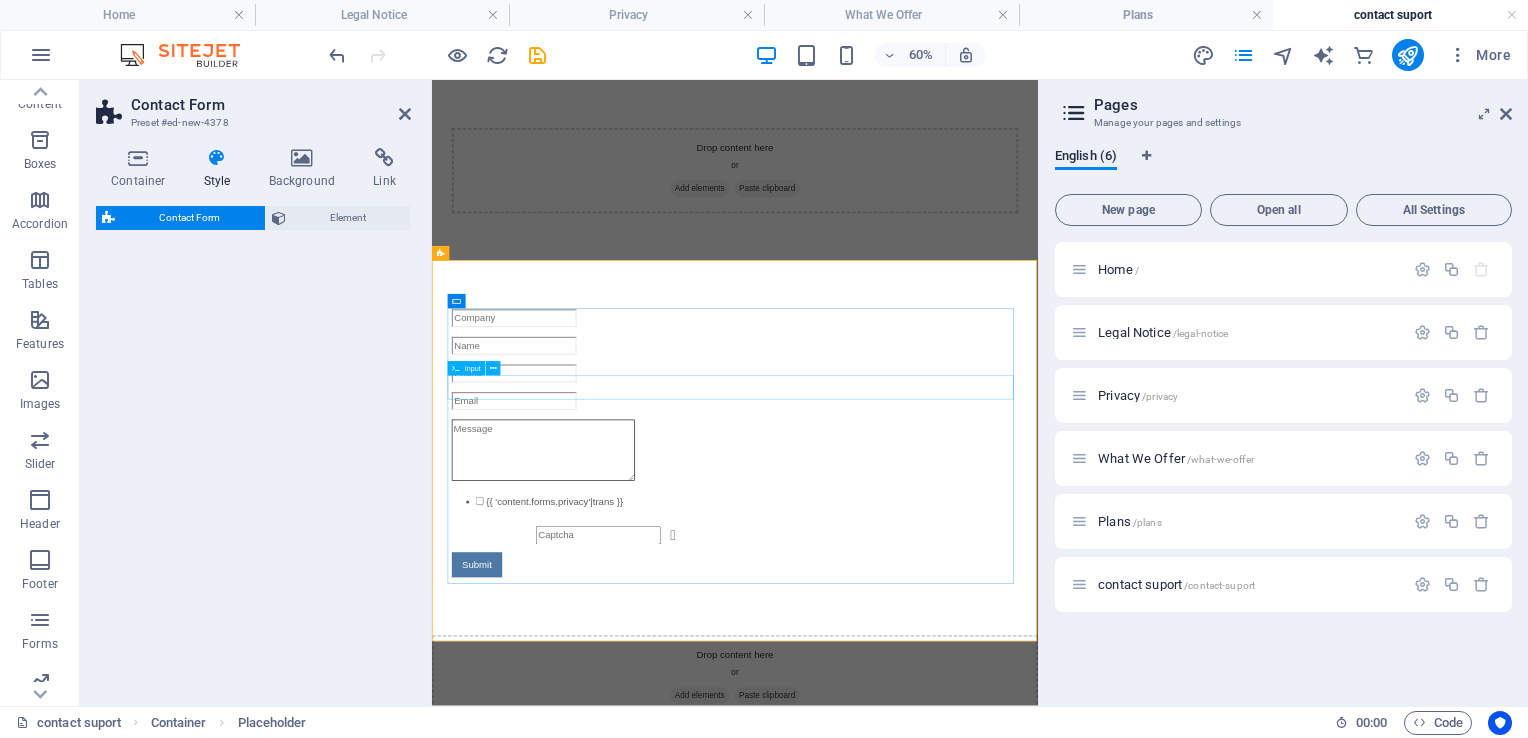 select on "rem" 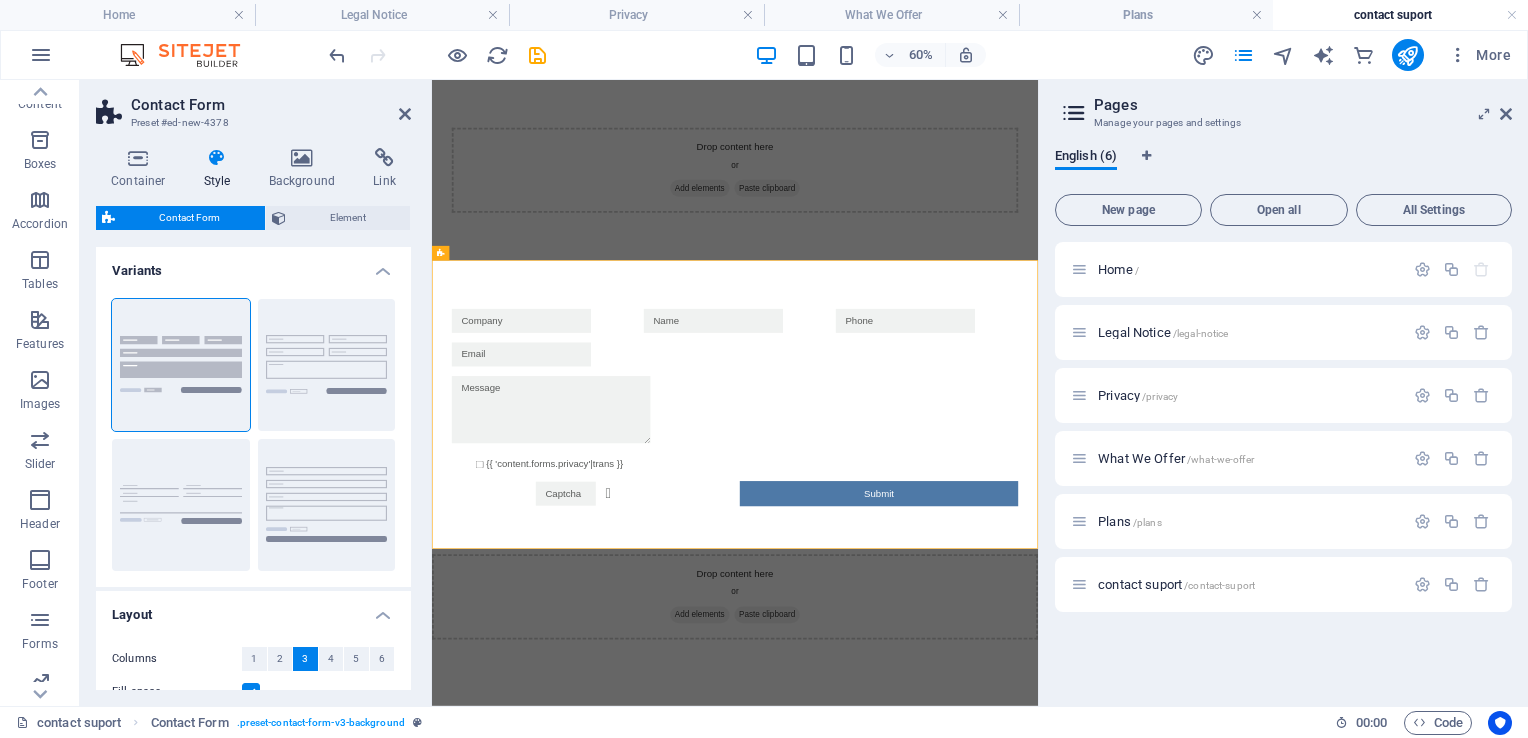 click on "Skip to main content
Drop content here or  Add elements  Paste clipboard   {{ 'content.forms.privacy'|trans }} Unreadable? Load new Submit Drop content here or  Add elements  Paste clipboard" at bounding box center [937, 554] 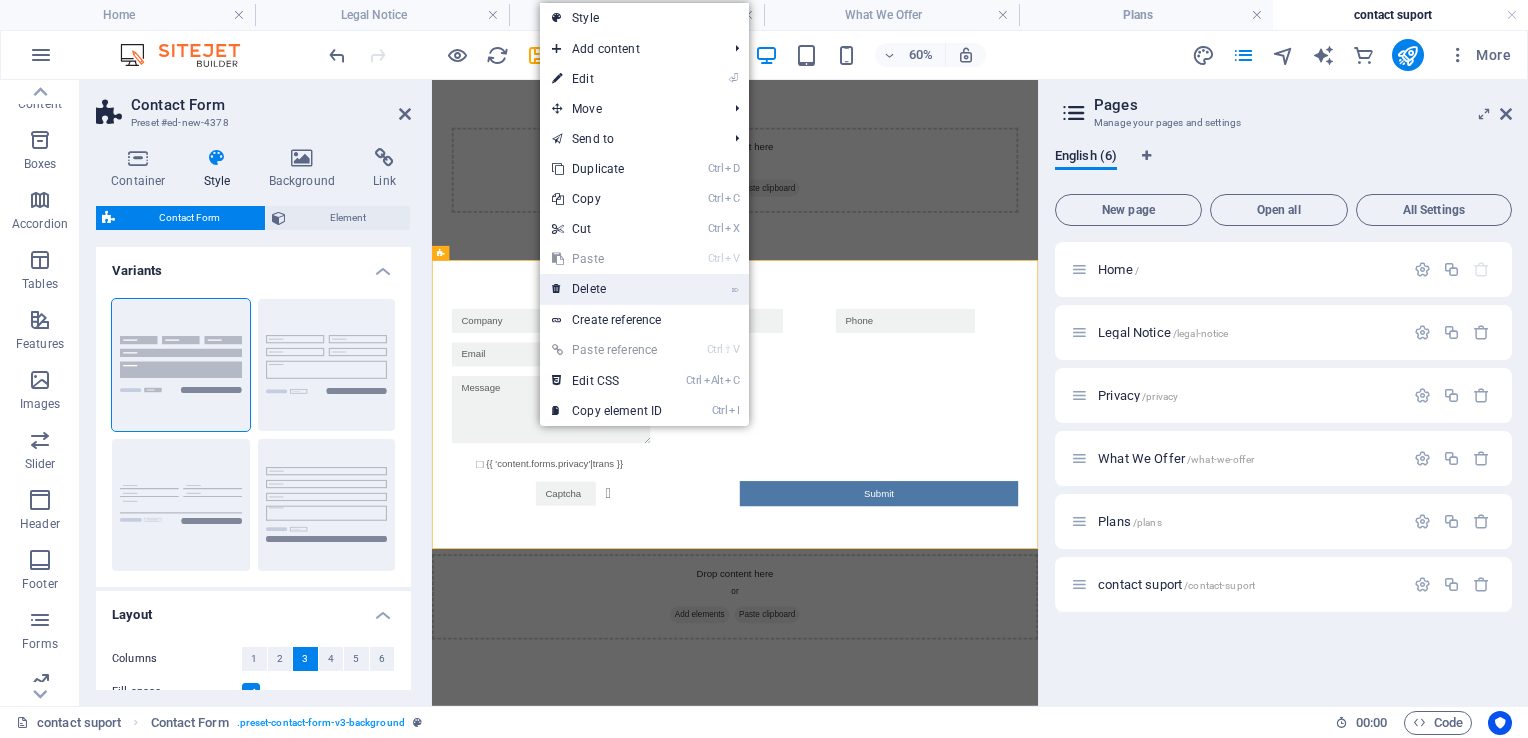 click on "⌦  Delete" at bounding box center [607, 289] 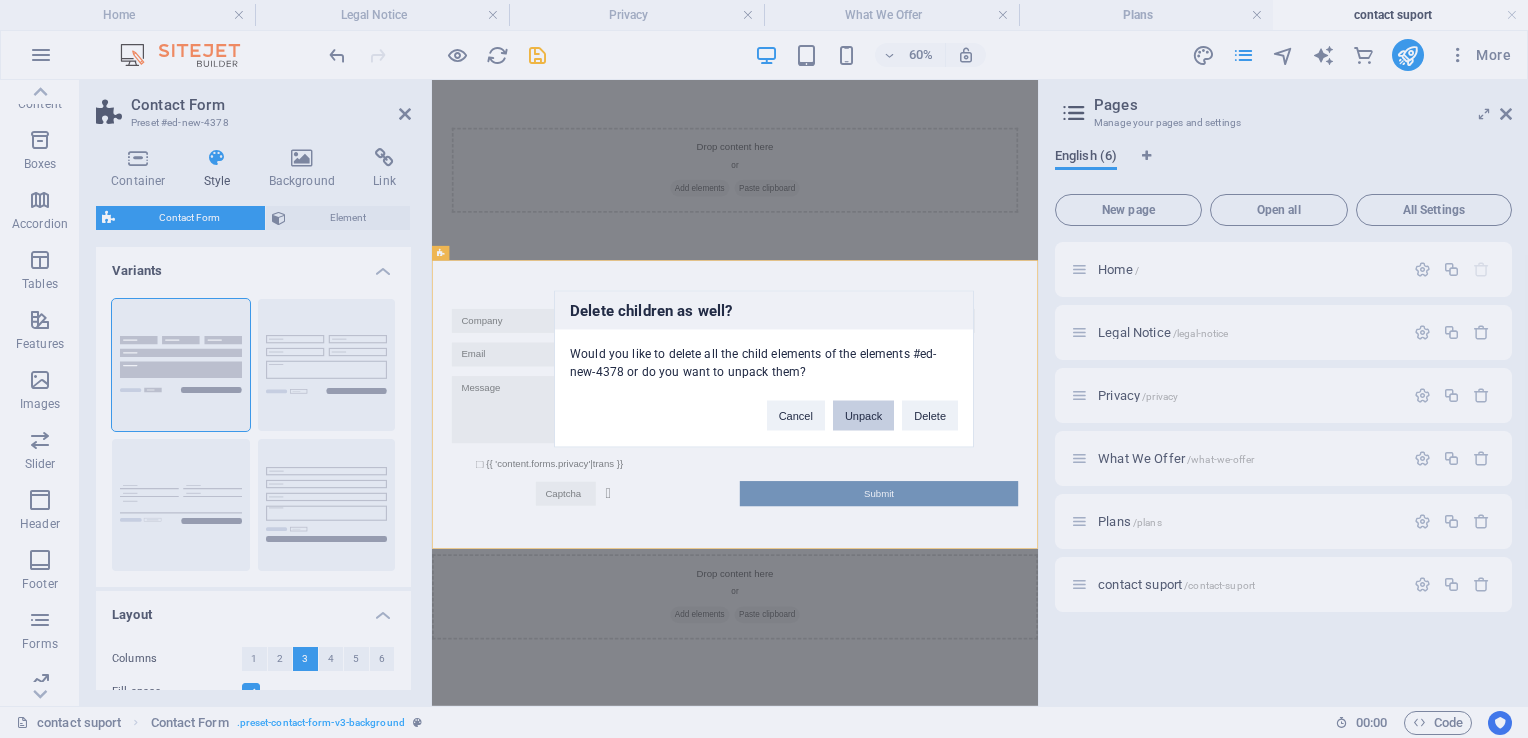 click on "Unpack" at bounding box center [863, 416] 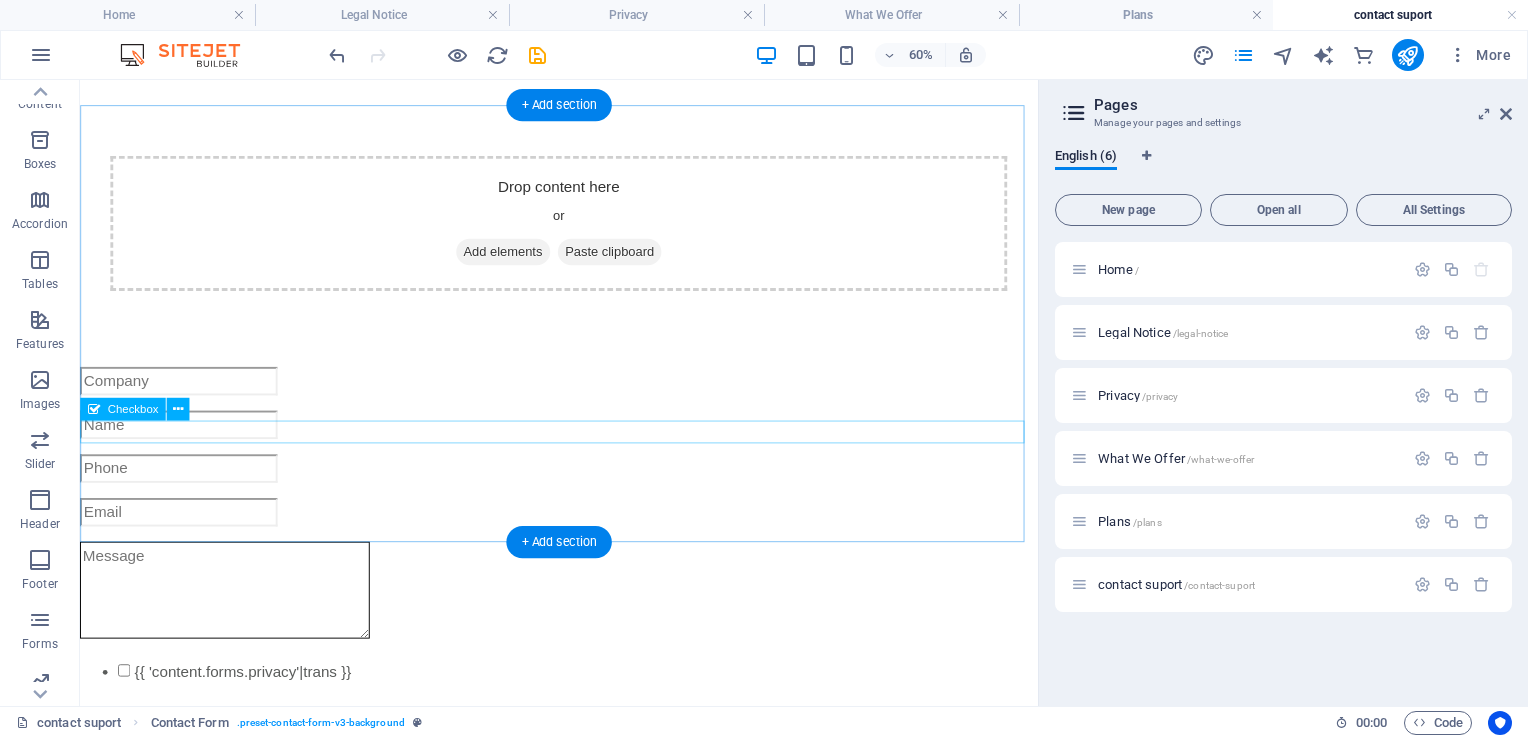 scroll, scrollTop: 274, scrollLeft: 0, axis: vertical 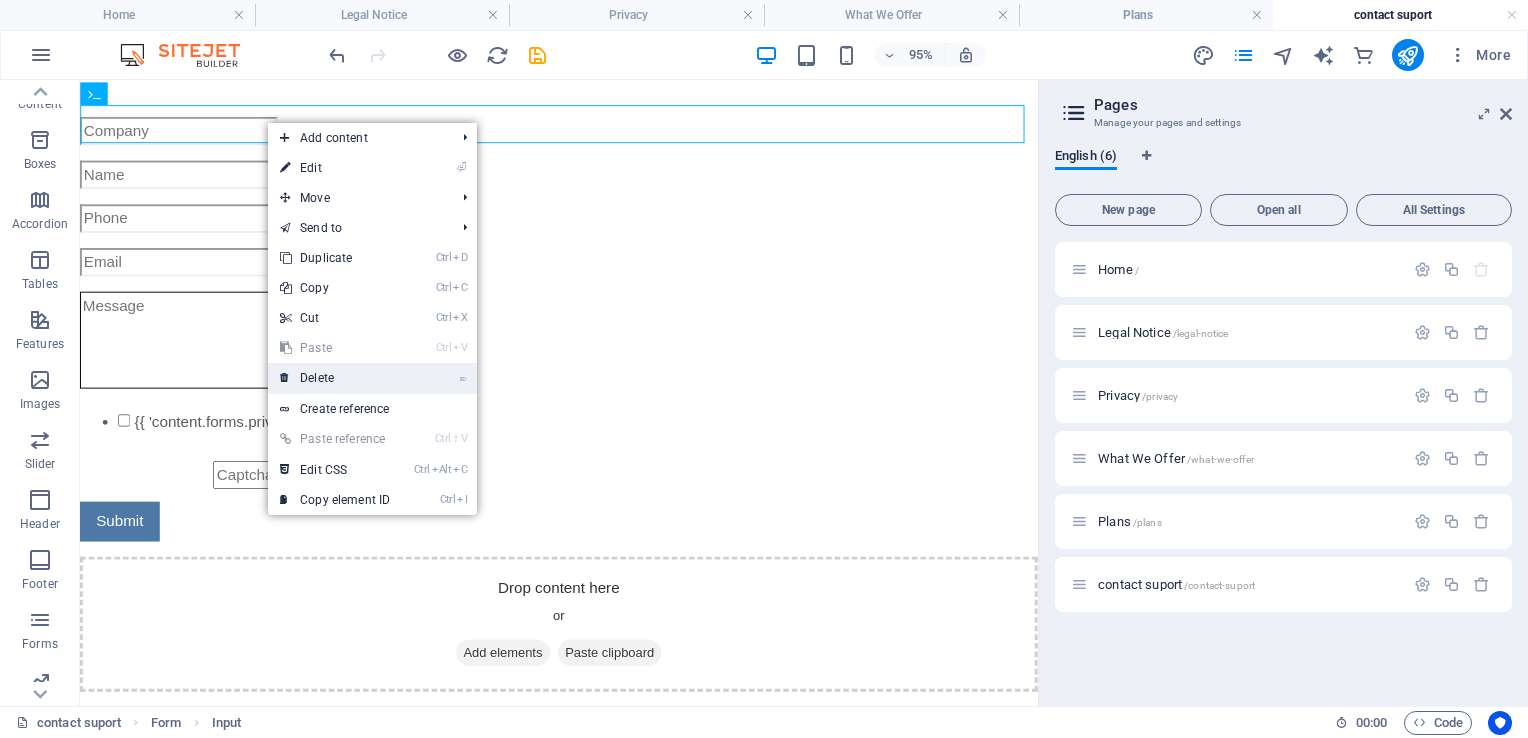 click on "⌦  Delete" at bounding box center [335, 378] 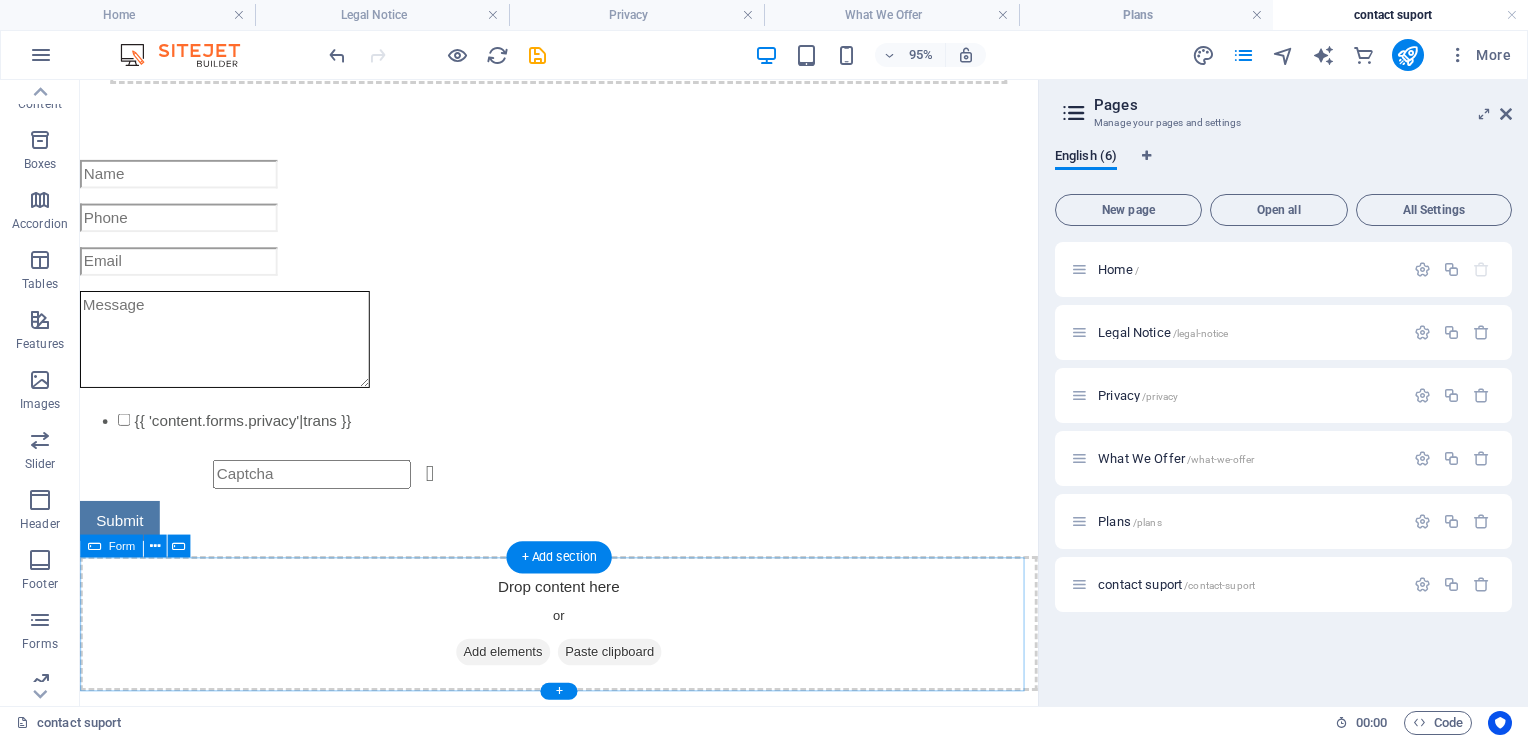 click on "Drop content here or  Add elements  Paste clipboard" at bounding box center [584, 652] 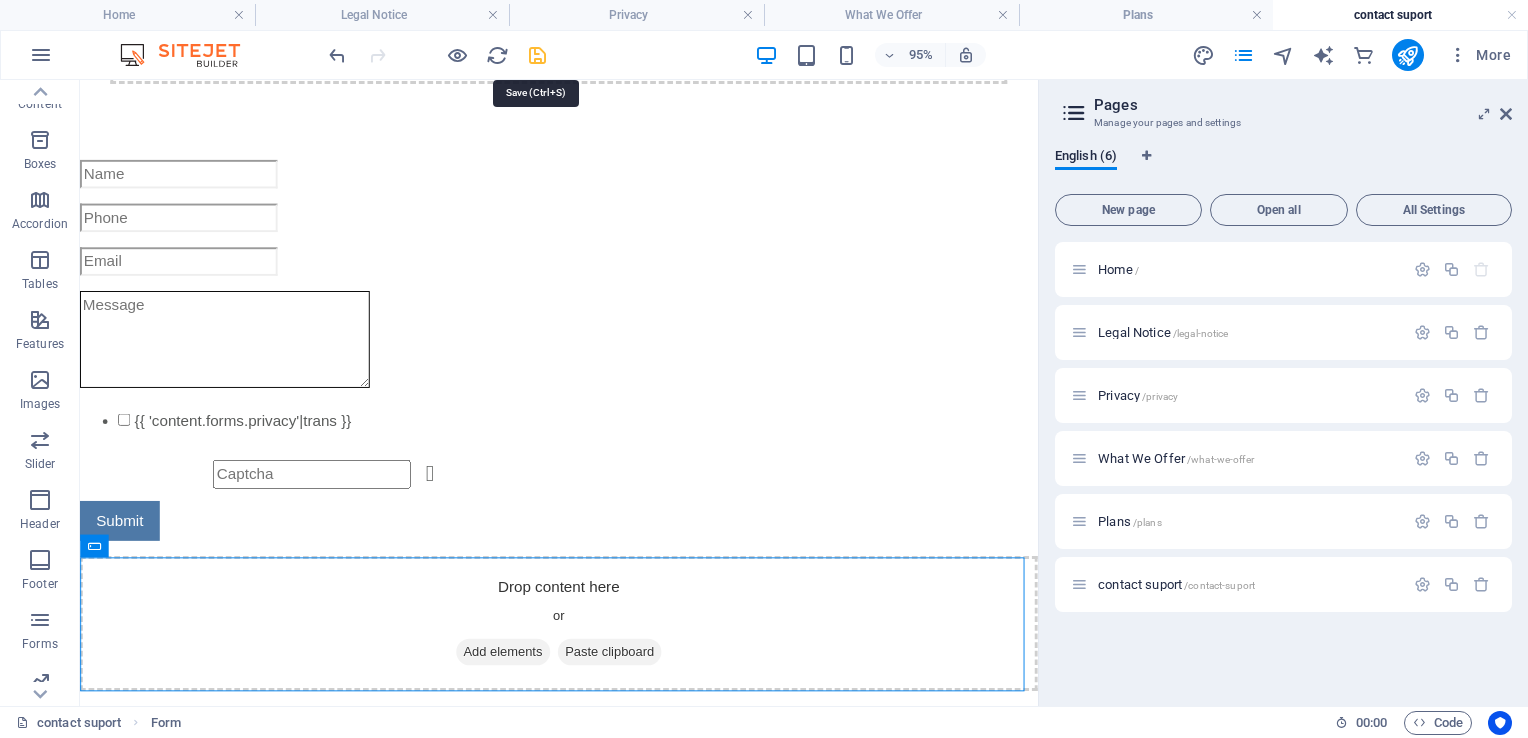click at bounding box center (537, 55) 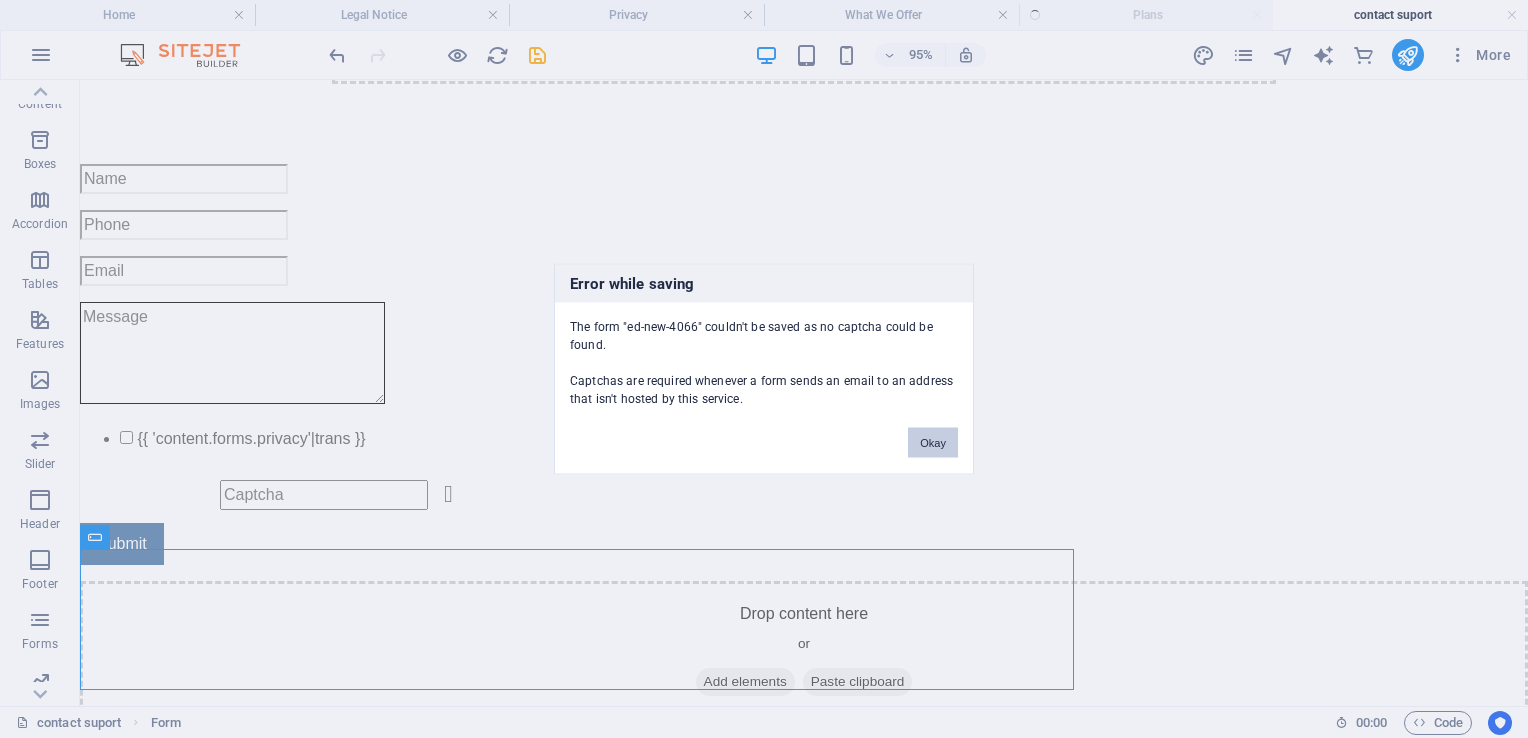 scroll, scrollTop: 251, scrollLeft: 0, axis: vertical 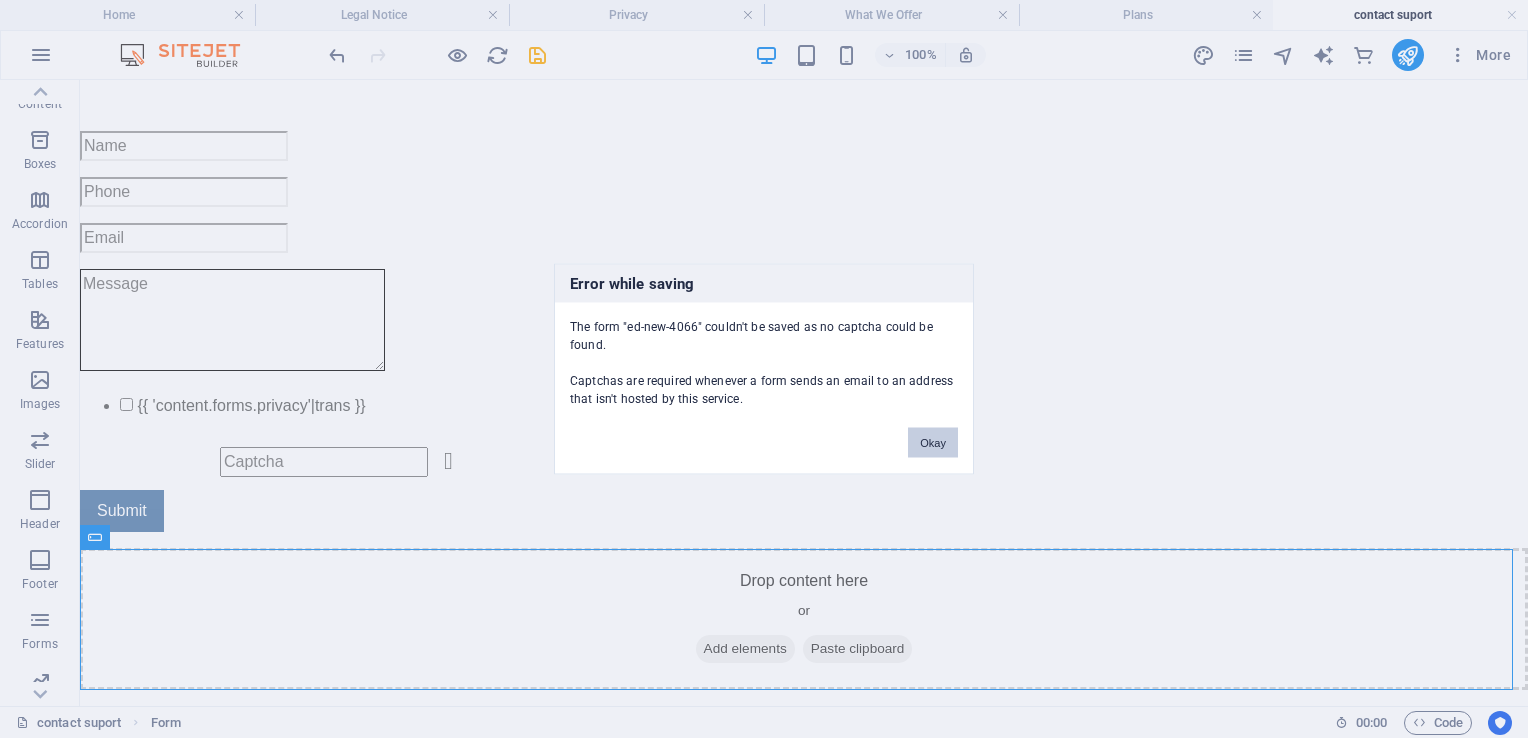 drag, startPoint x: 944, startPoint y: 440, endPoint x: 862, endPoint y: 358, distance: 115.965515 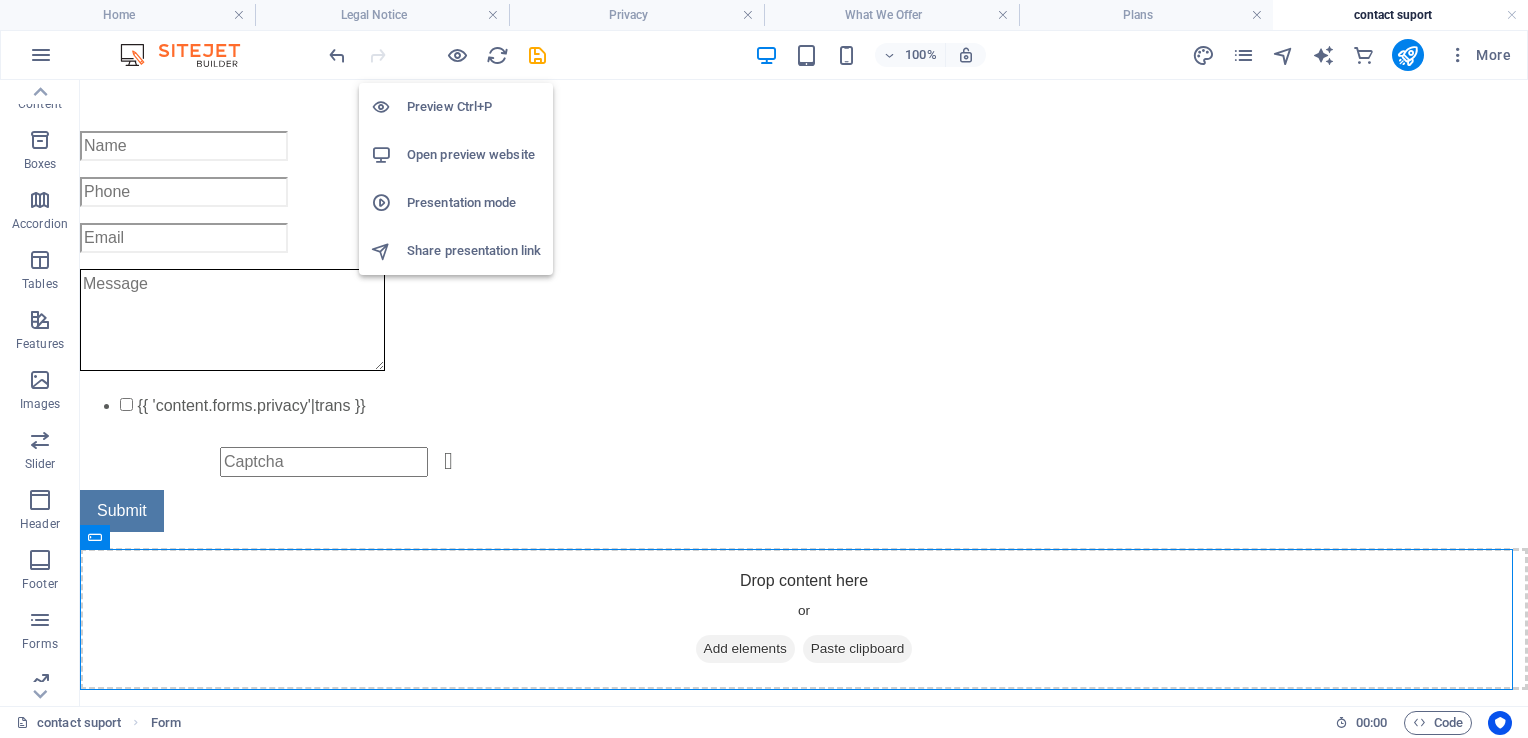 click on "Preview Ctrl+P" at bounding box center (474, 107) 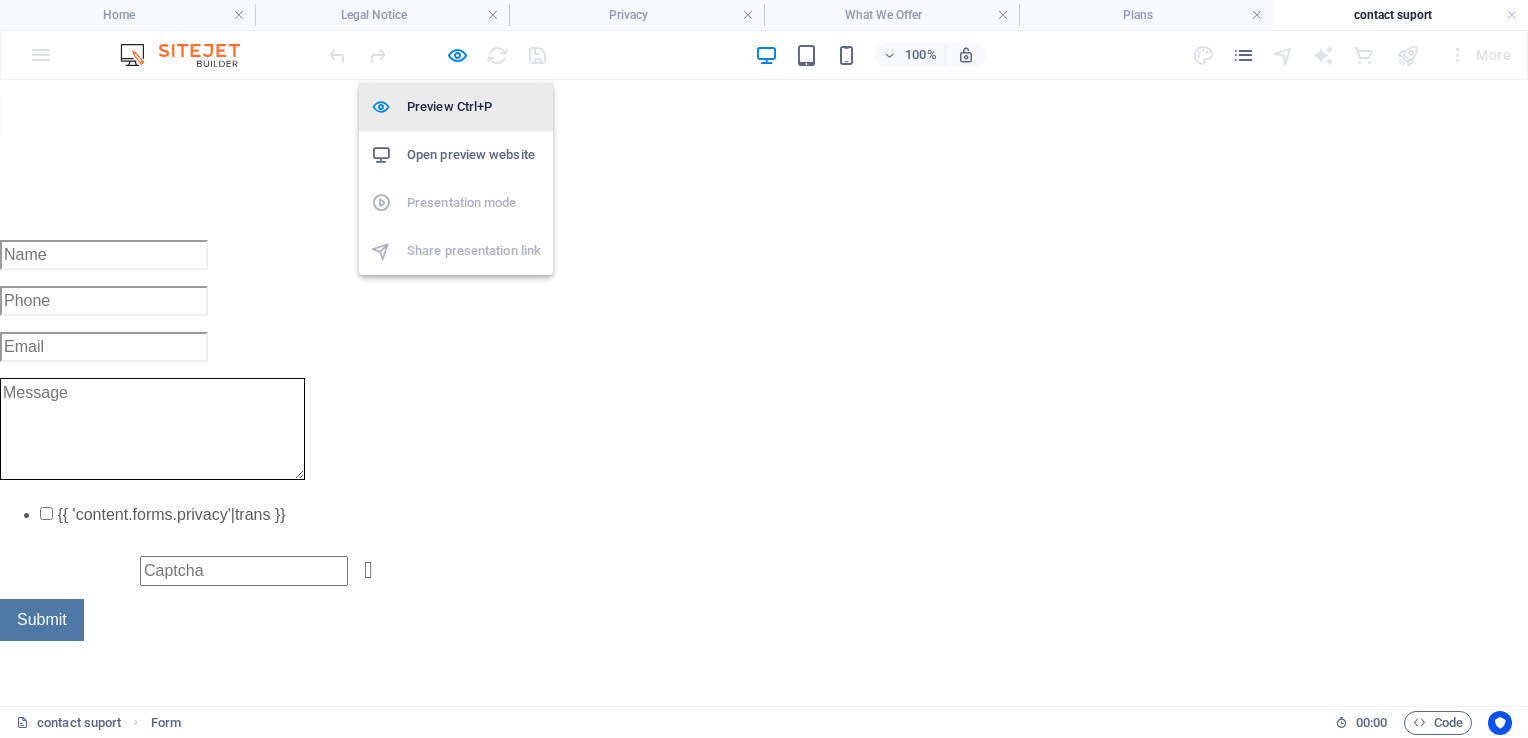 scroll, scrollTop: 0, scrollLeft: 0, axis: both 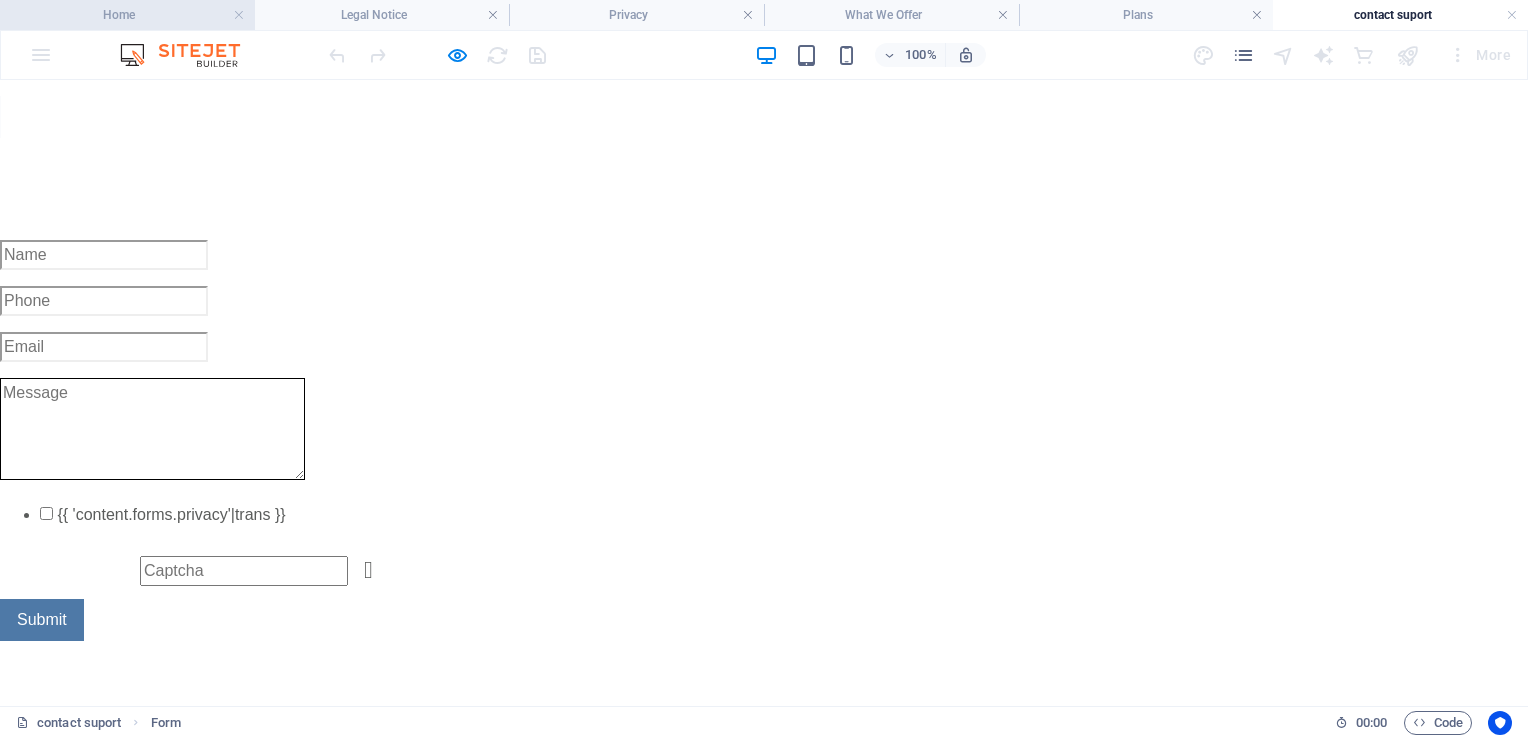 click on "Home" at bounding box center (127, 15) 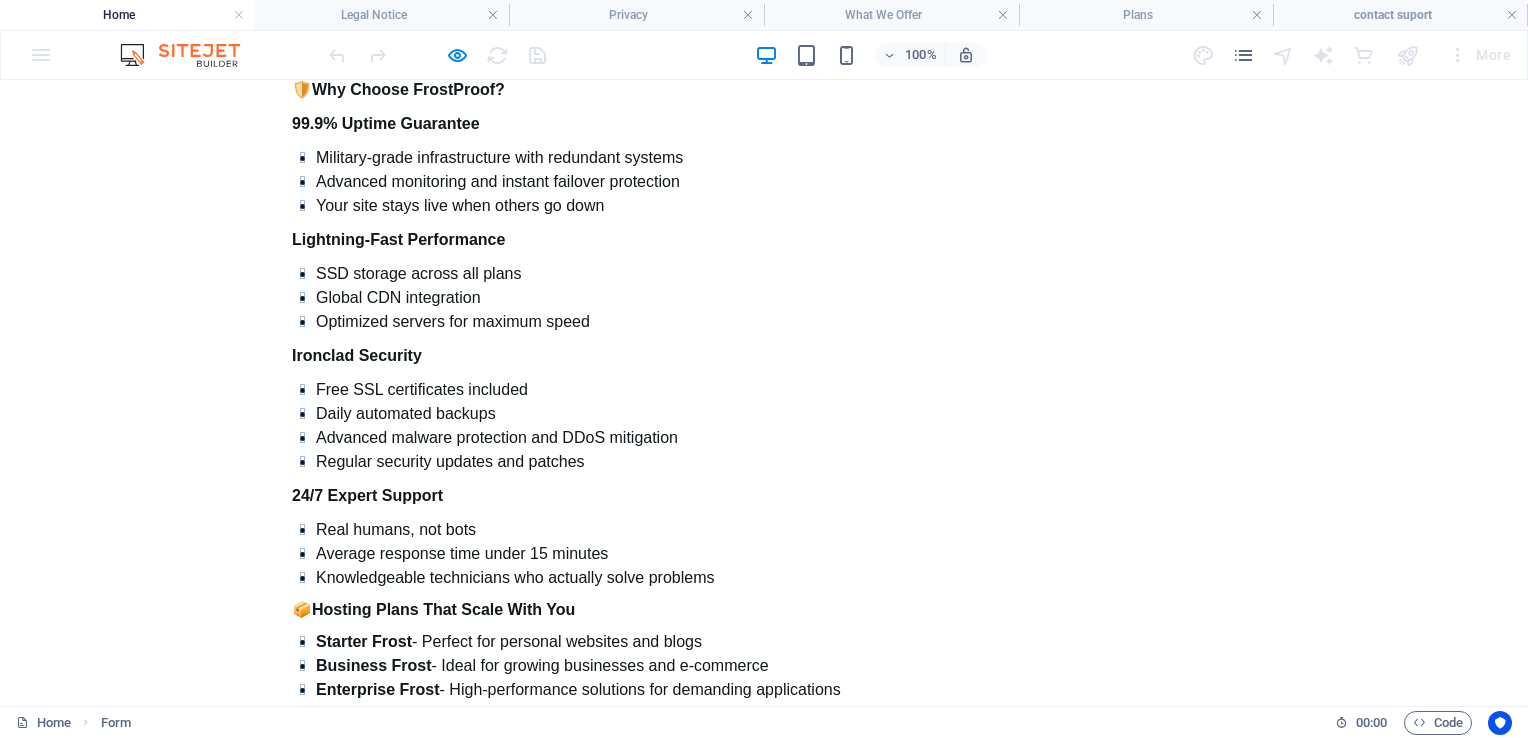 scroll, scrollTop: 900, scrollLeft: 0, axis: vertical 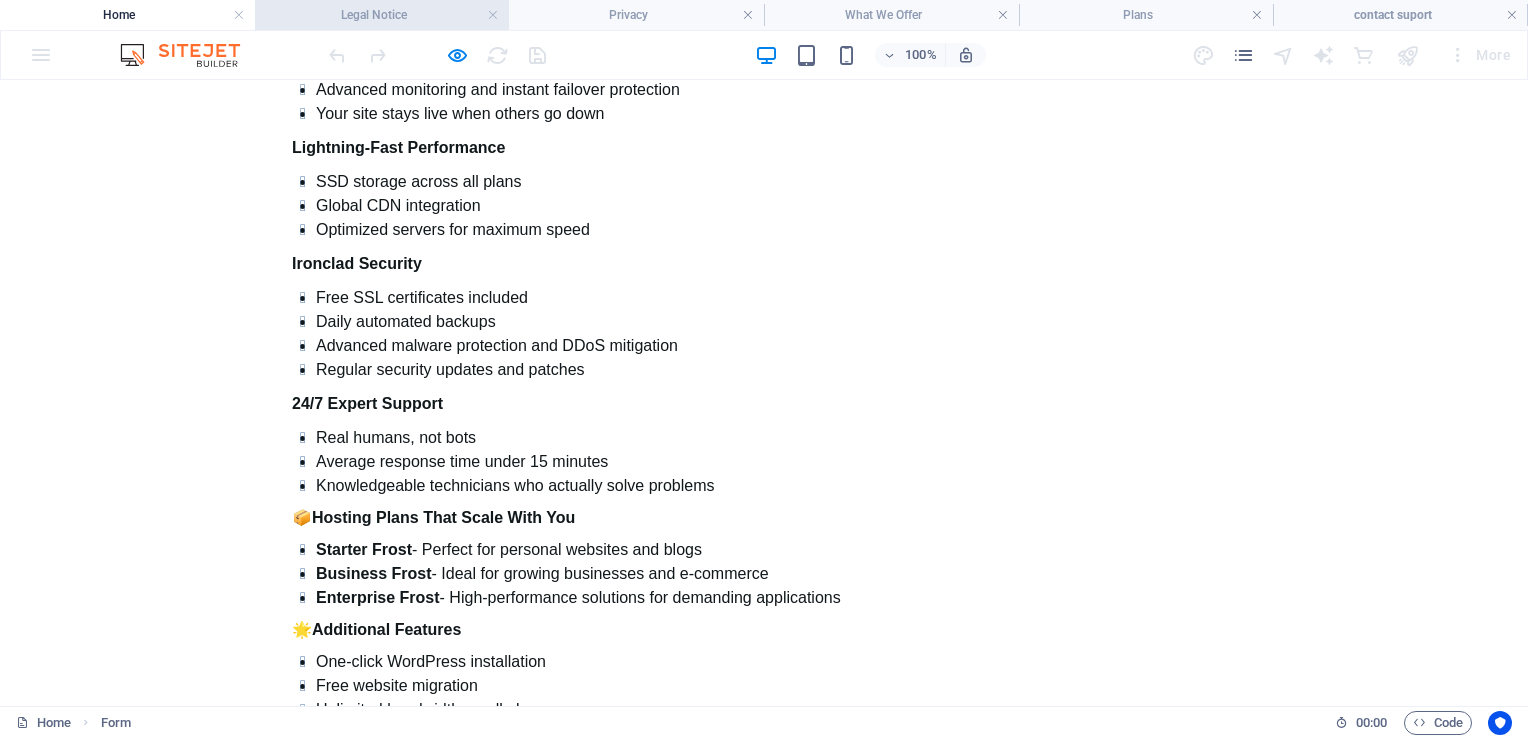 click on "Legal Notice" at bounding box center [382, 15] 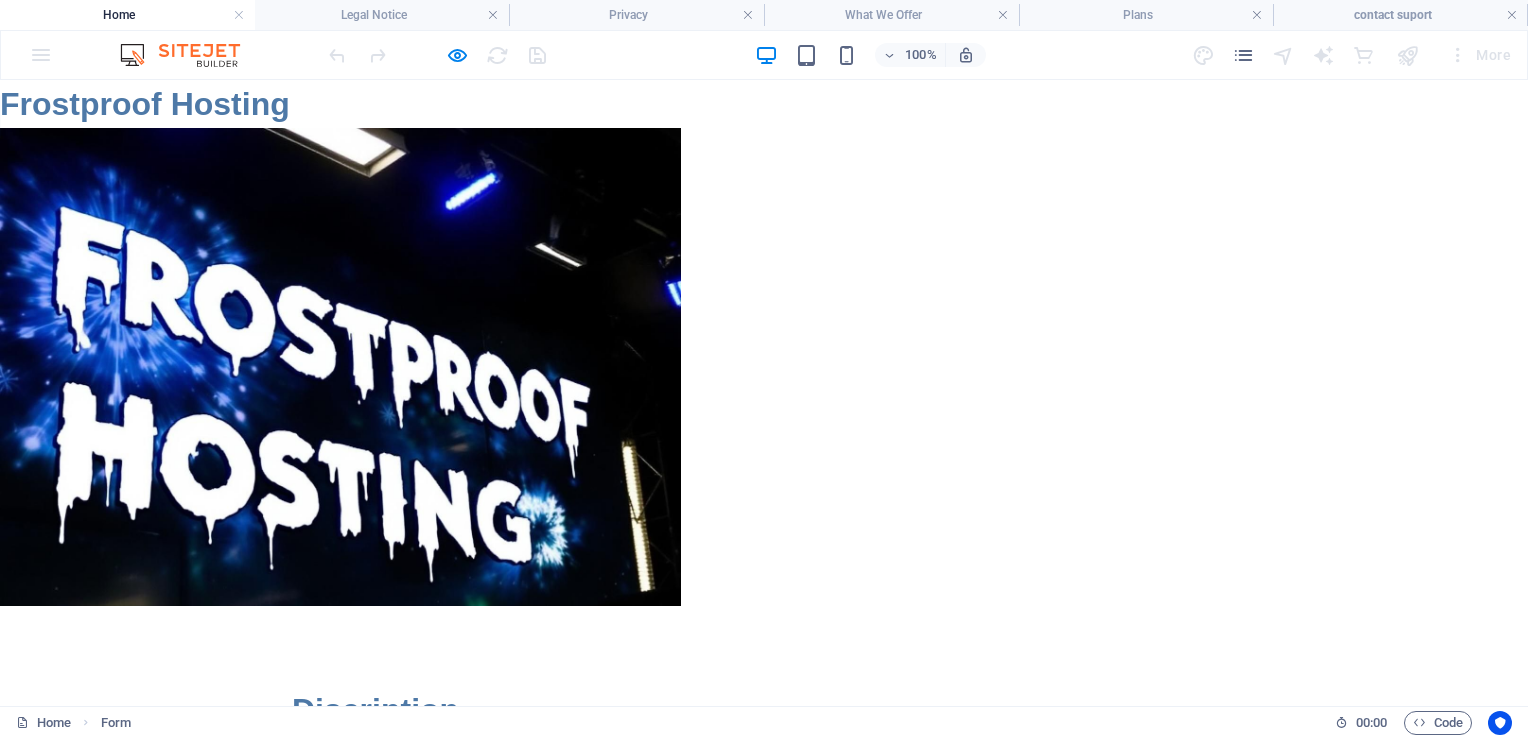 scroll, scrollTop: 300, scrollLeft: 0, axis: vertical 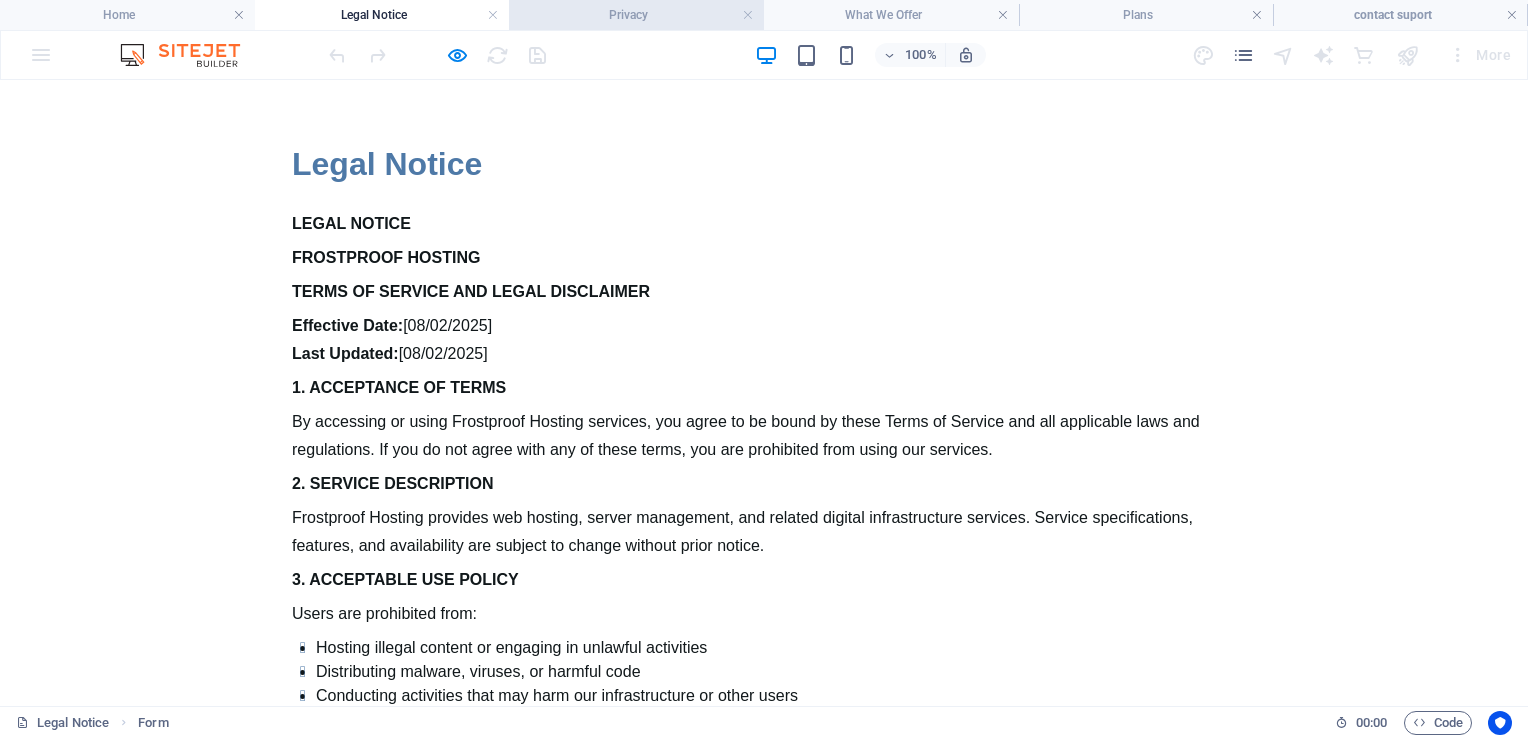 click on "Privacy" at bounding box center [636, 15] 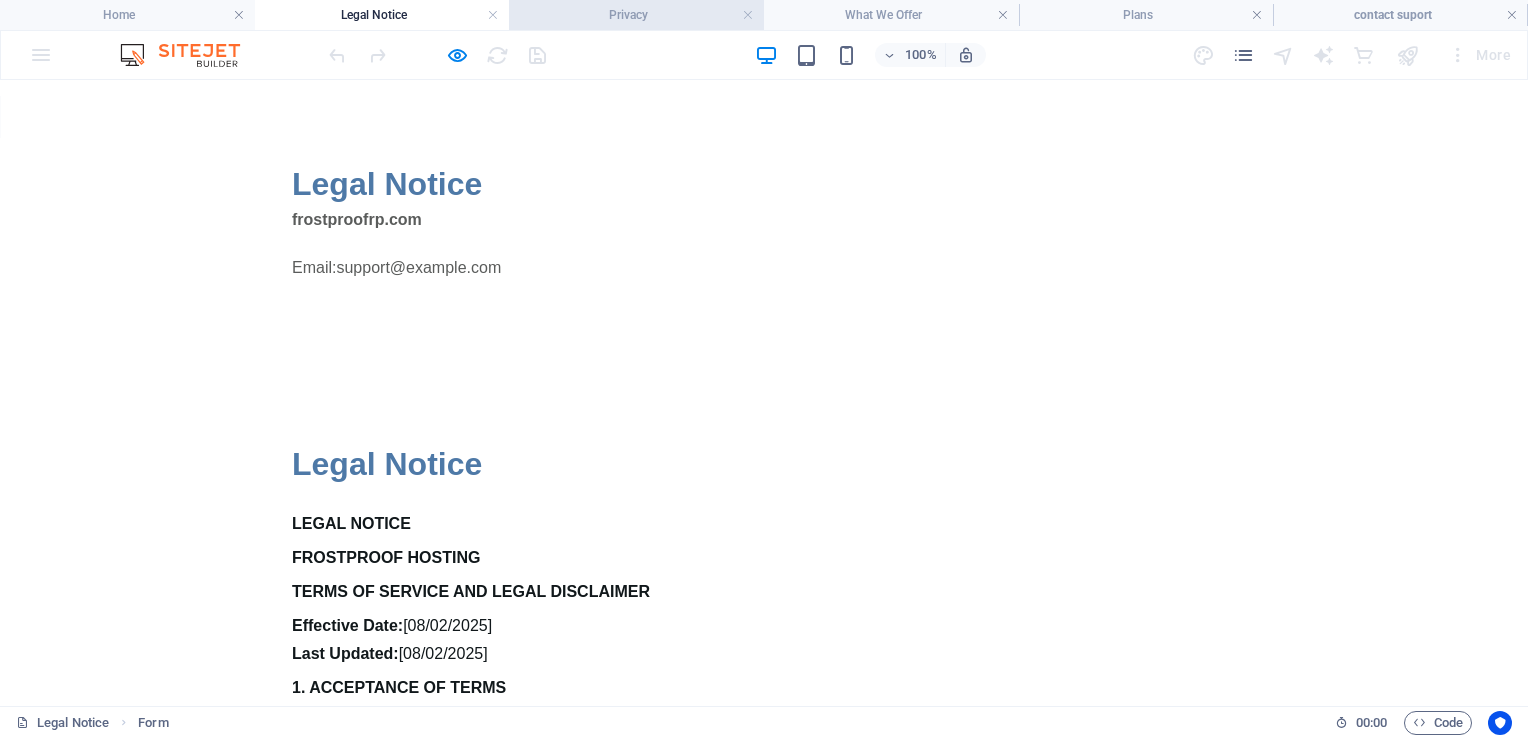 scroll, scrollTop: 800, scrollLeft: 0, axis: vertical 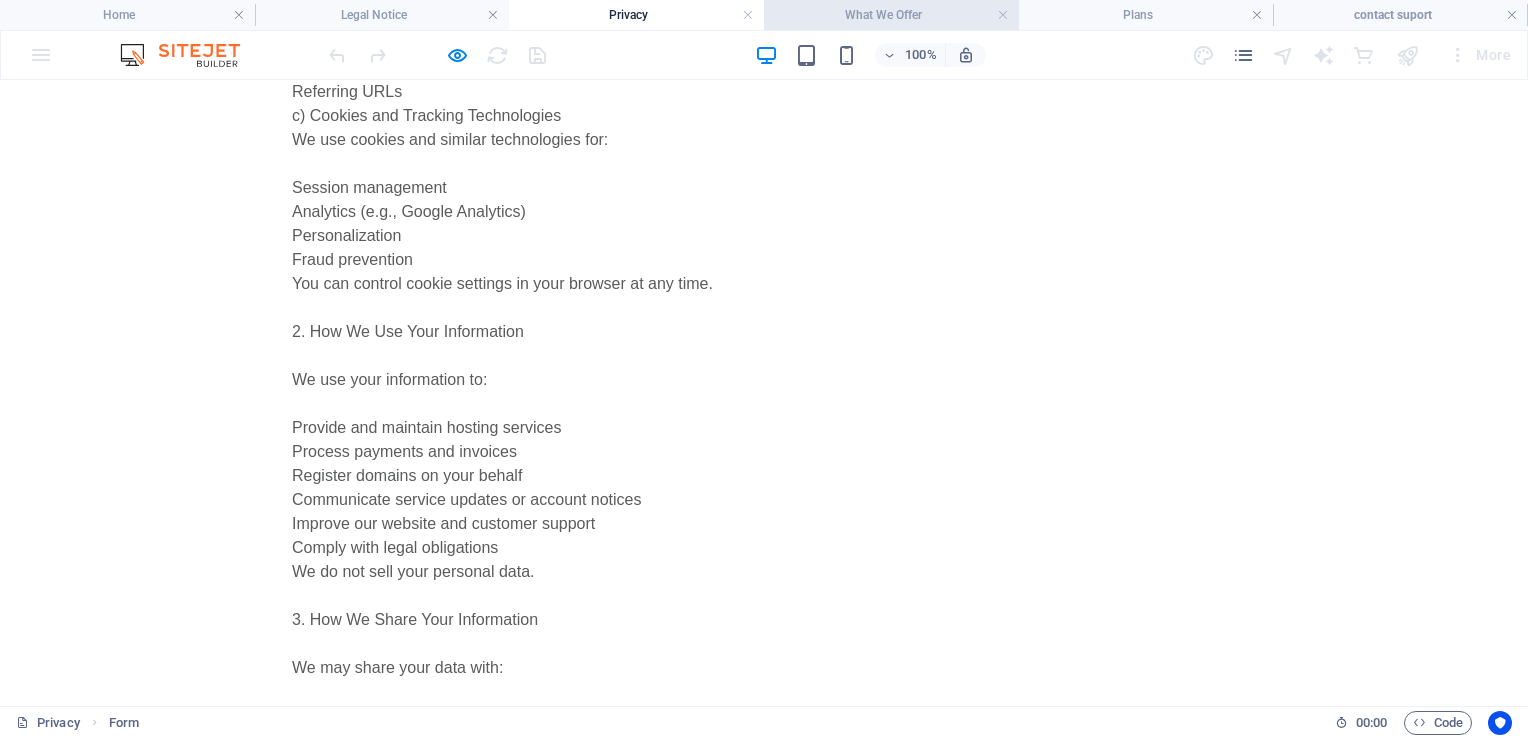 click on "What We Offer" at bounding box center [891, 15] 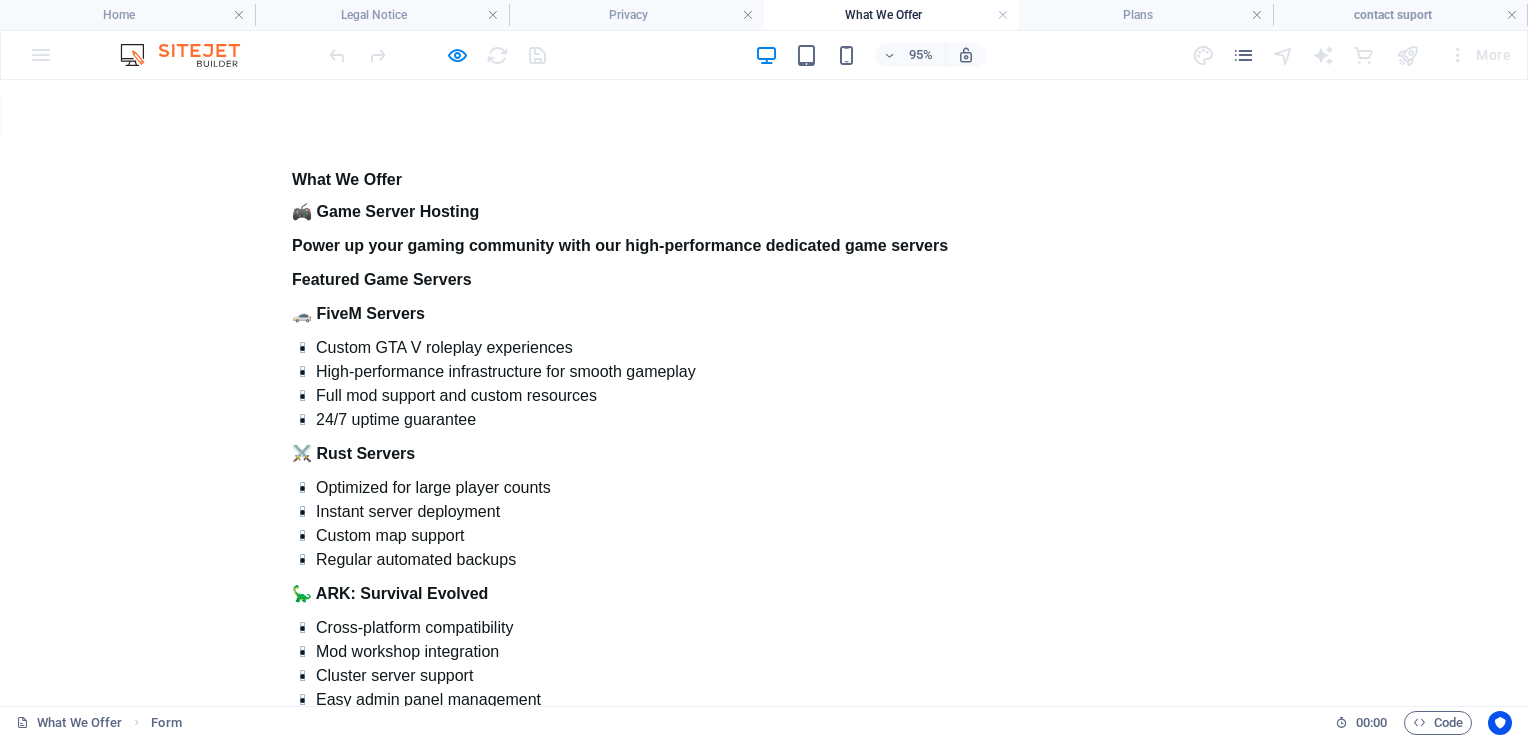 scroll, scrollTop: 0, scrollLeft: 0, axis: both 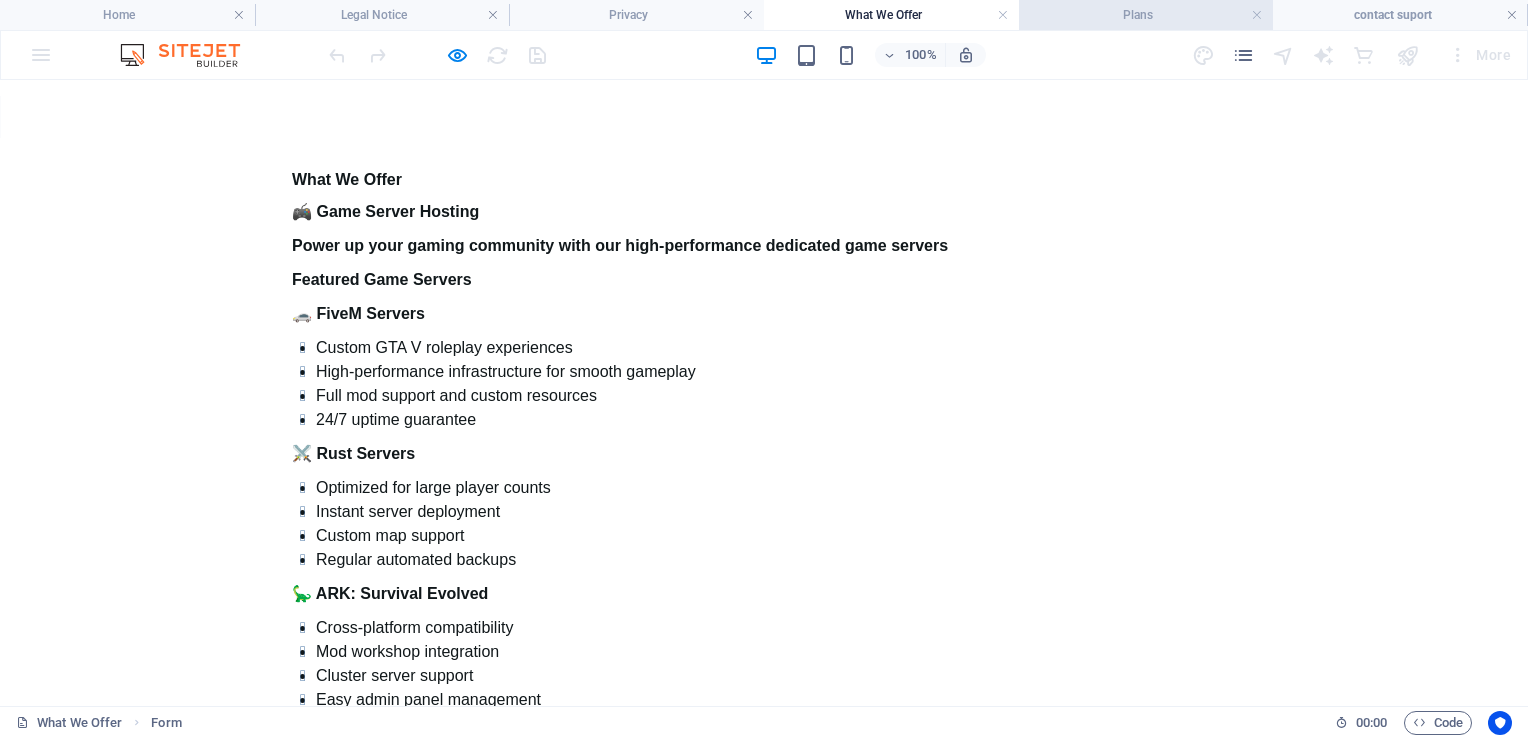 click on "Plans" at bounding box center (1146, 15) 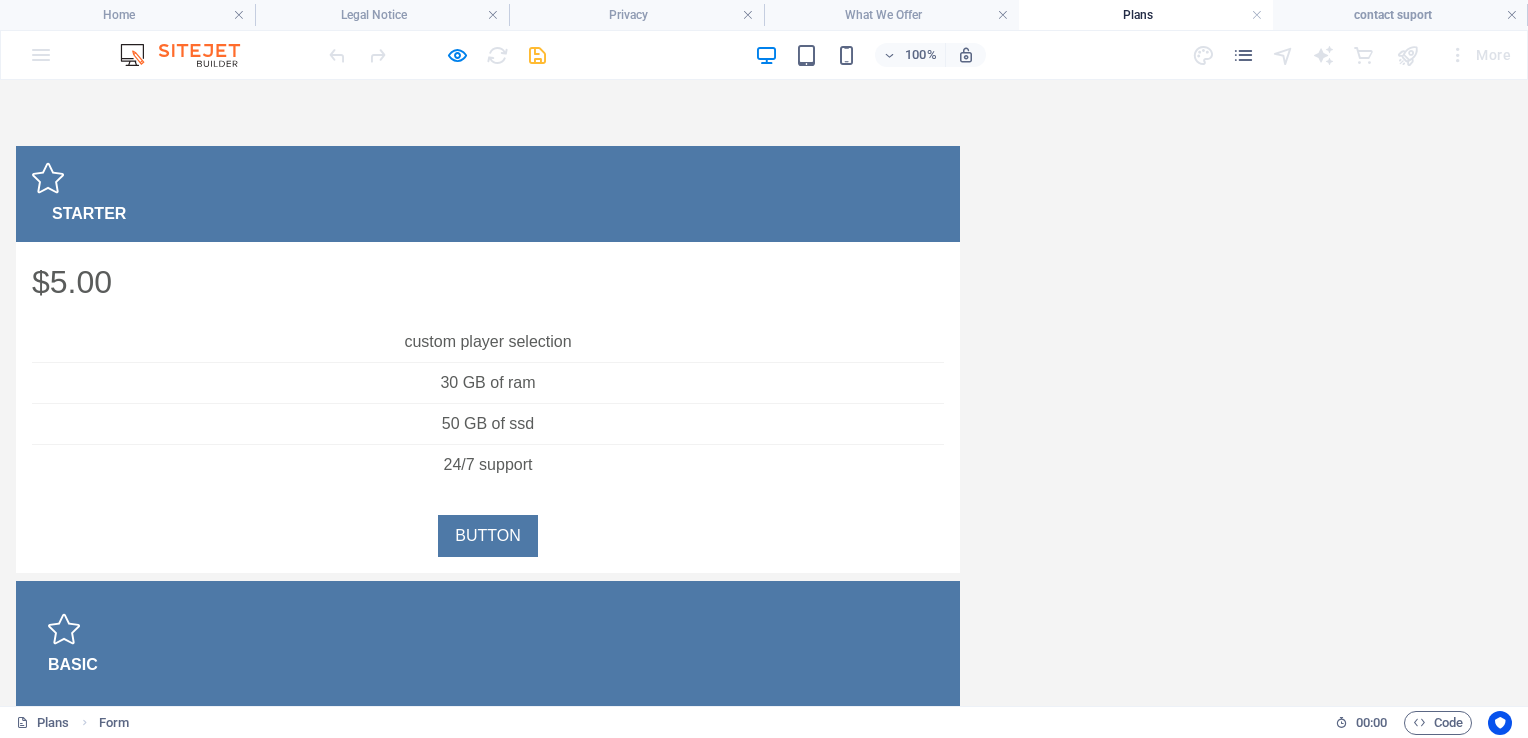 scroll, scrollTop: 184, scrollLeft: 0, axis: vertical 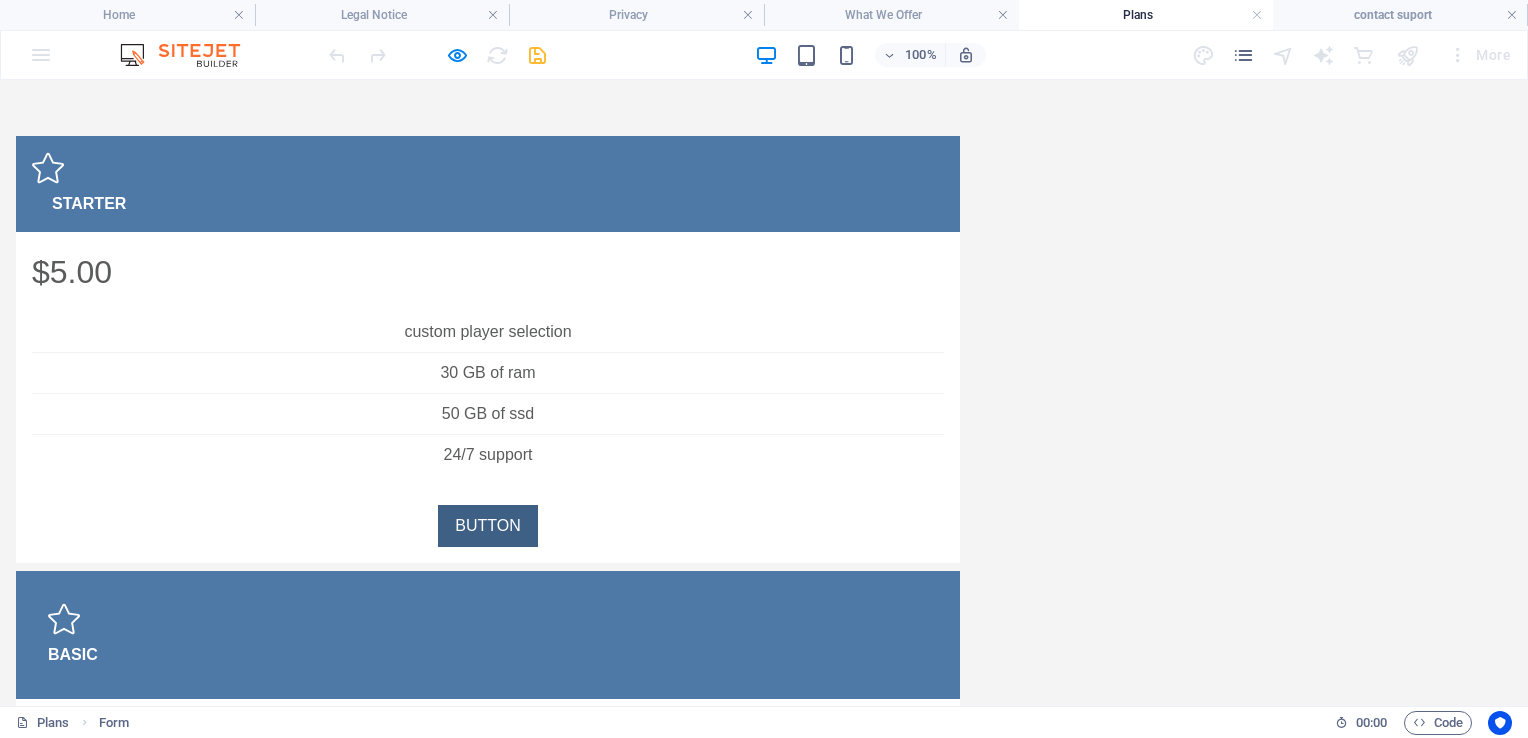 click on "BUTTON" at bounding box center (487, 526) 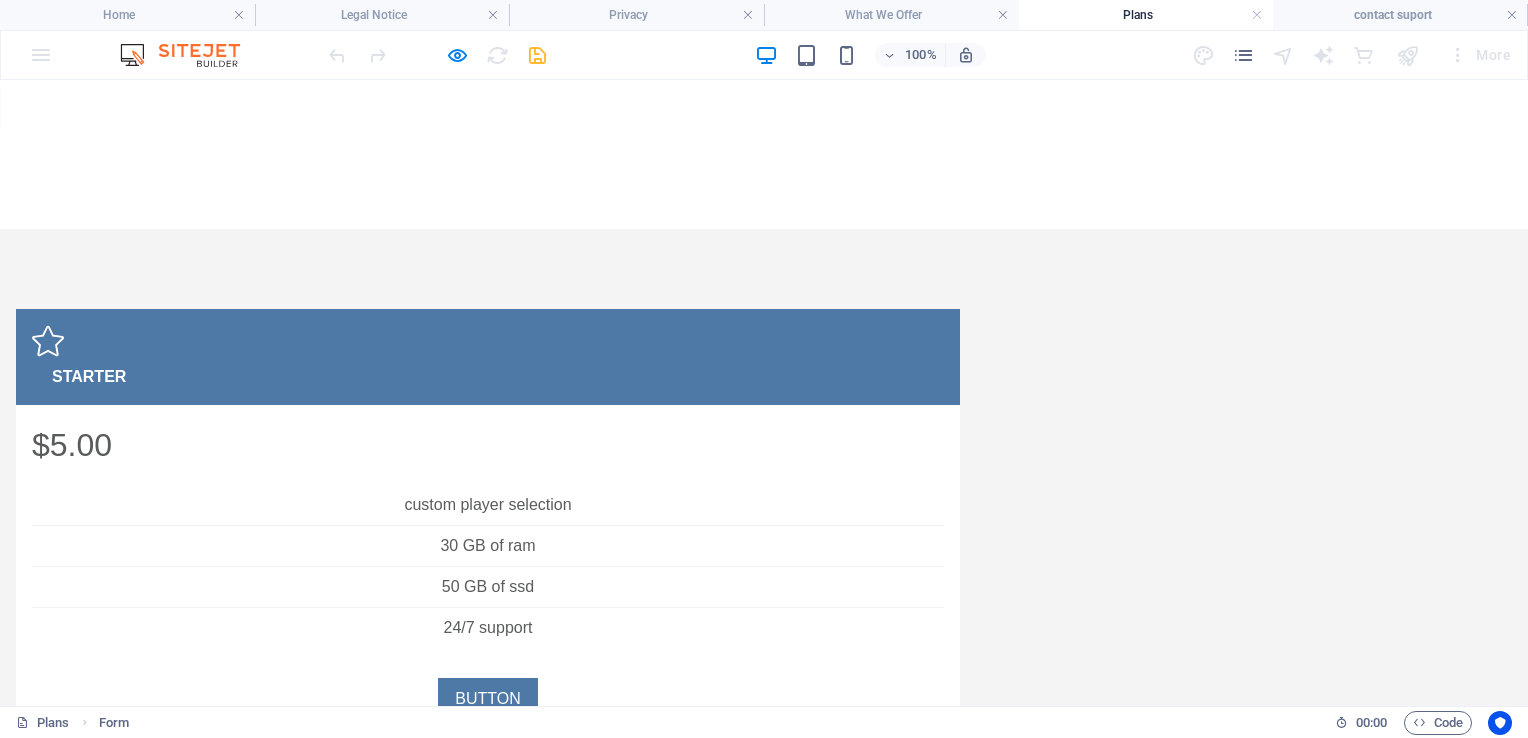 scroll, scrollTop: 0, scrollLeft: 0, axis: both 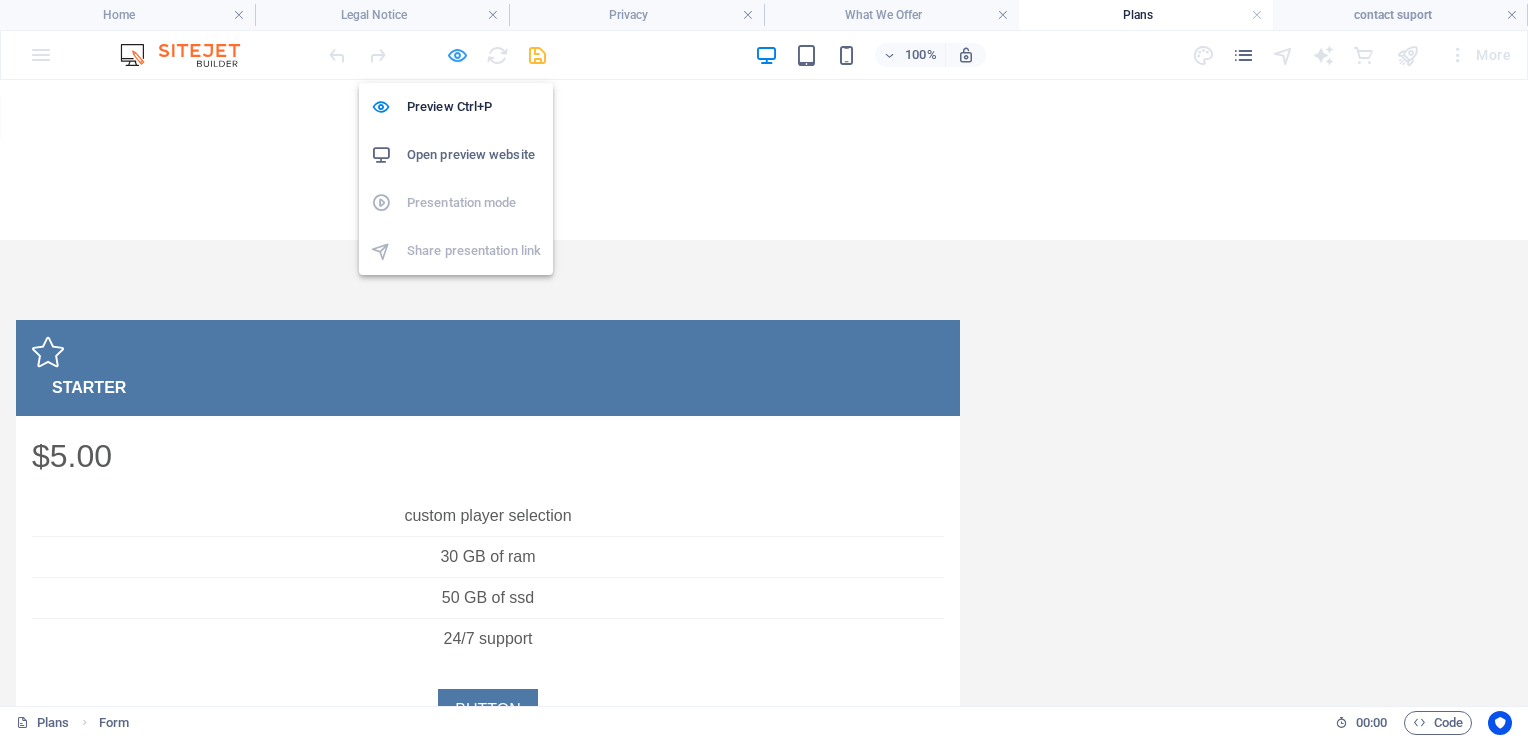 click at bounding box center (457, 55) 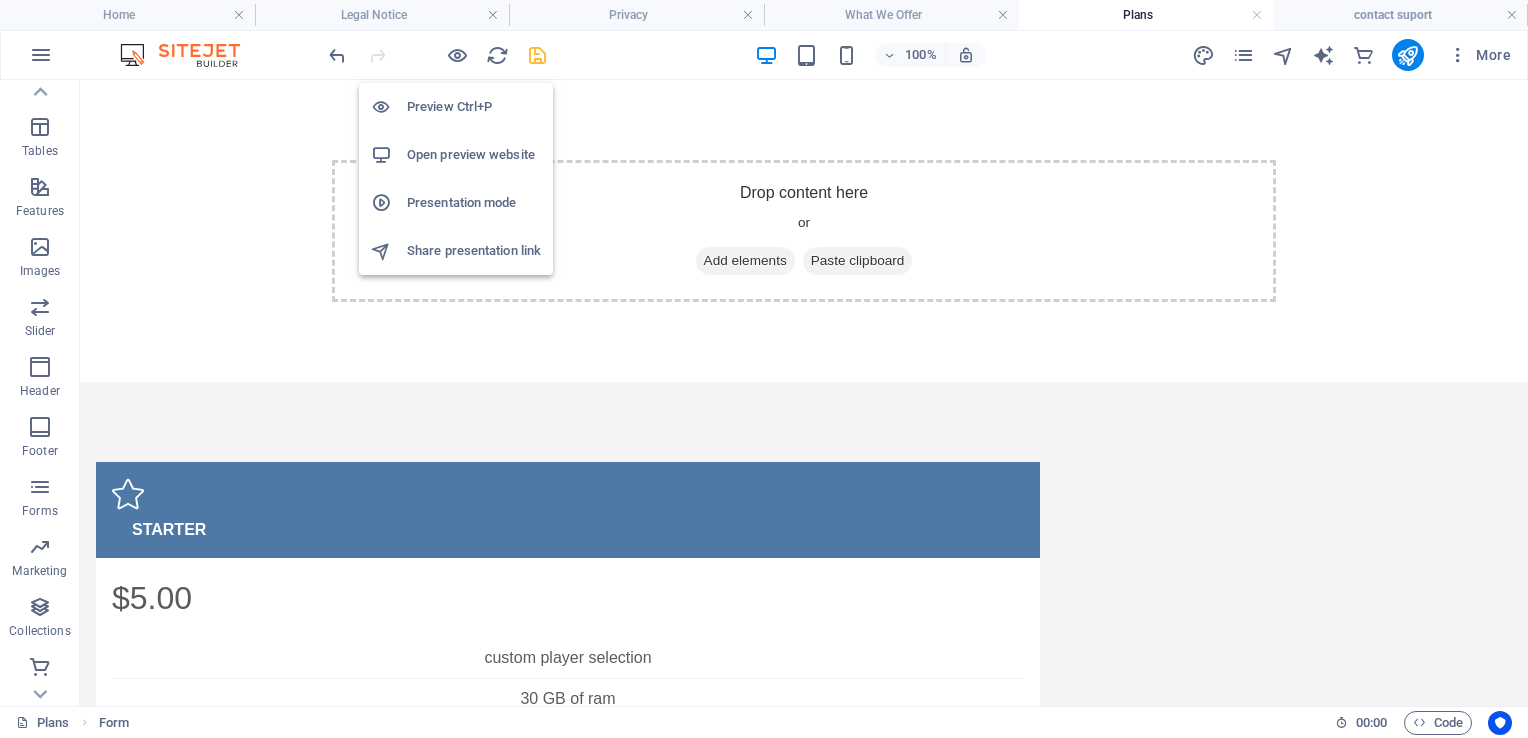 click on "Open preview website" at bounding box center [474, 155] 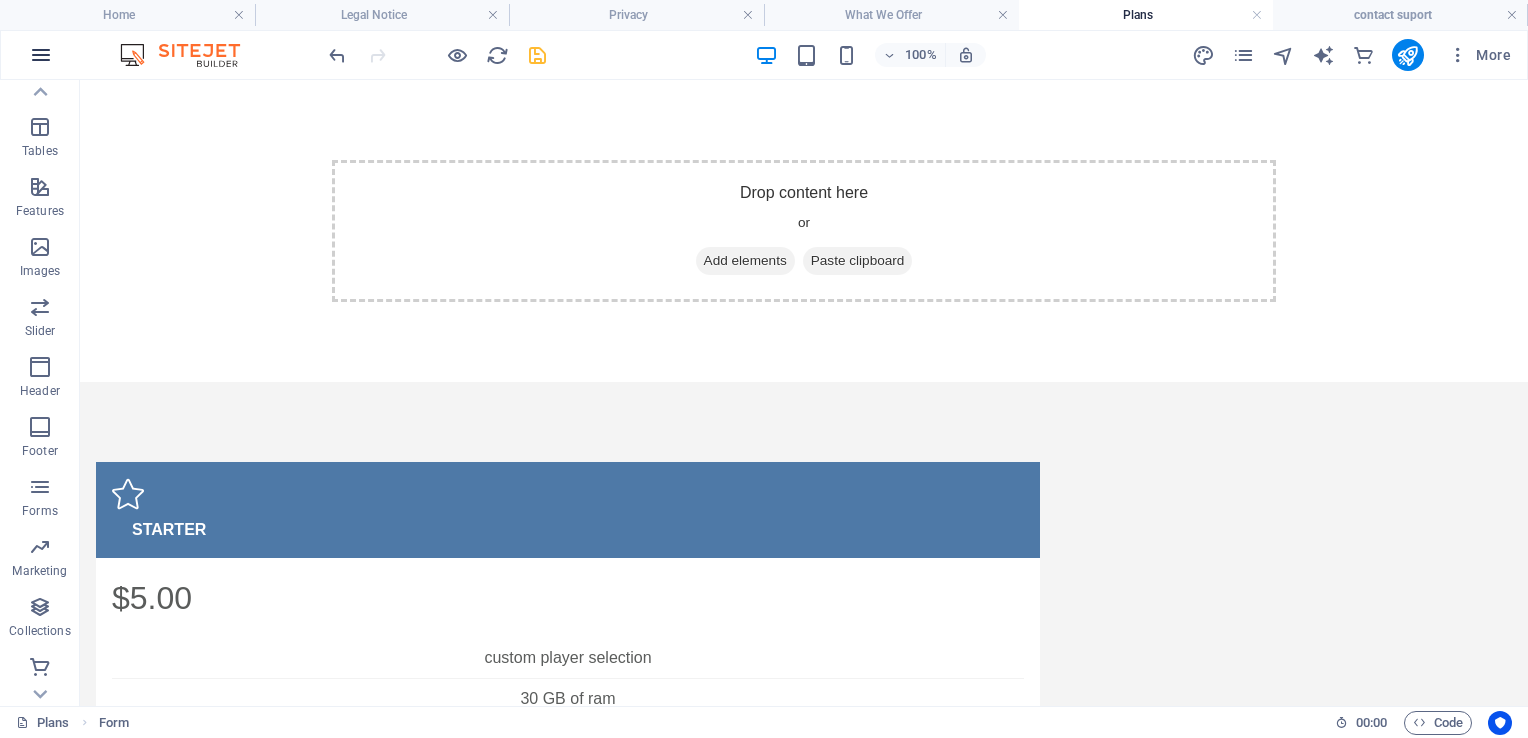 click at bounding box center (41, 55) 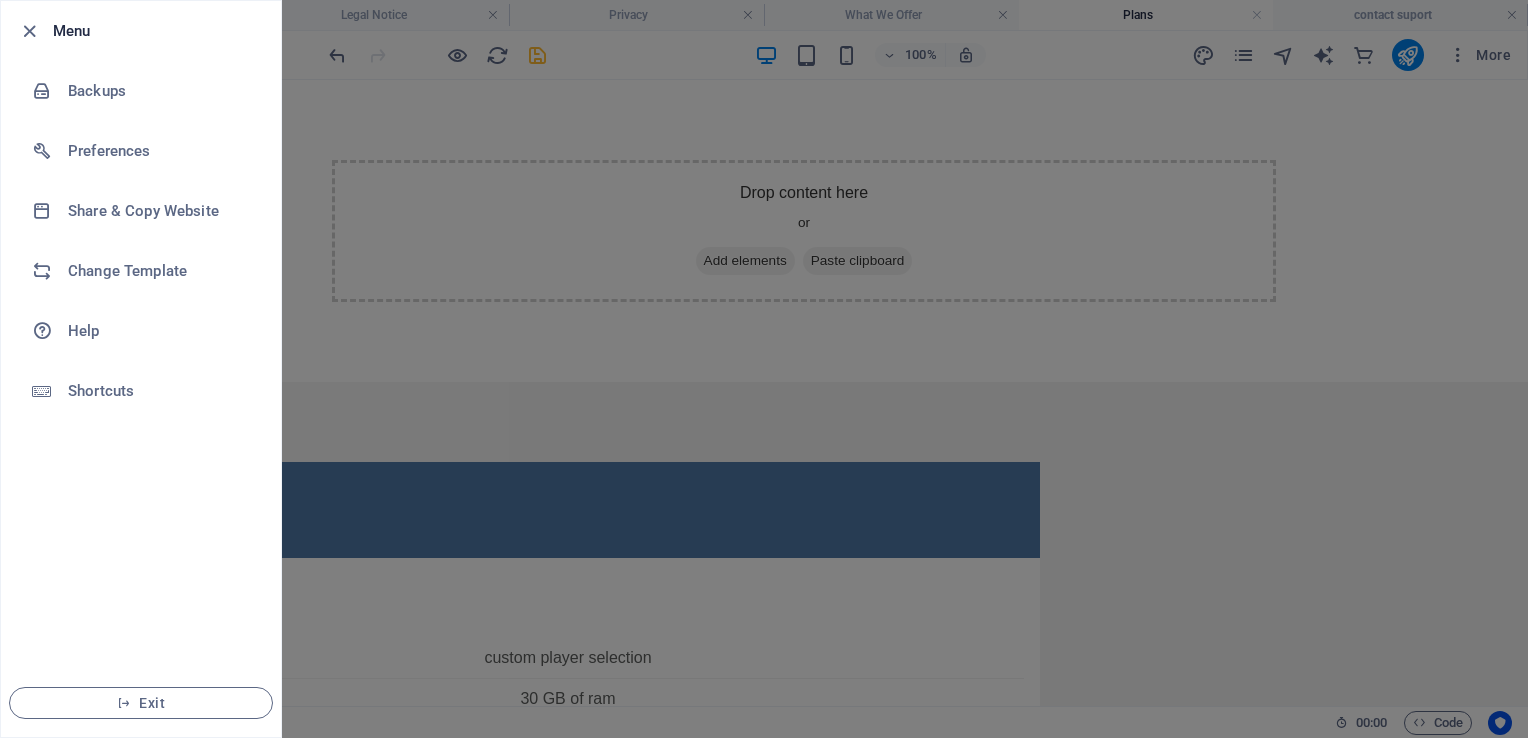 click at bounding box center [764, 369] 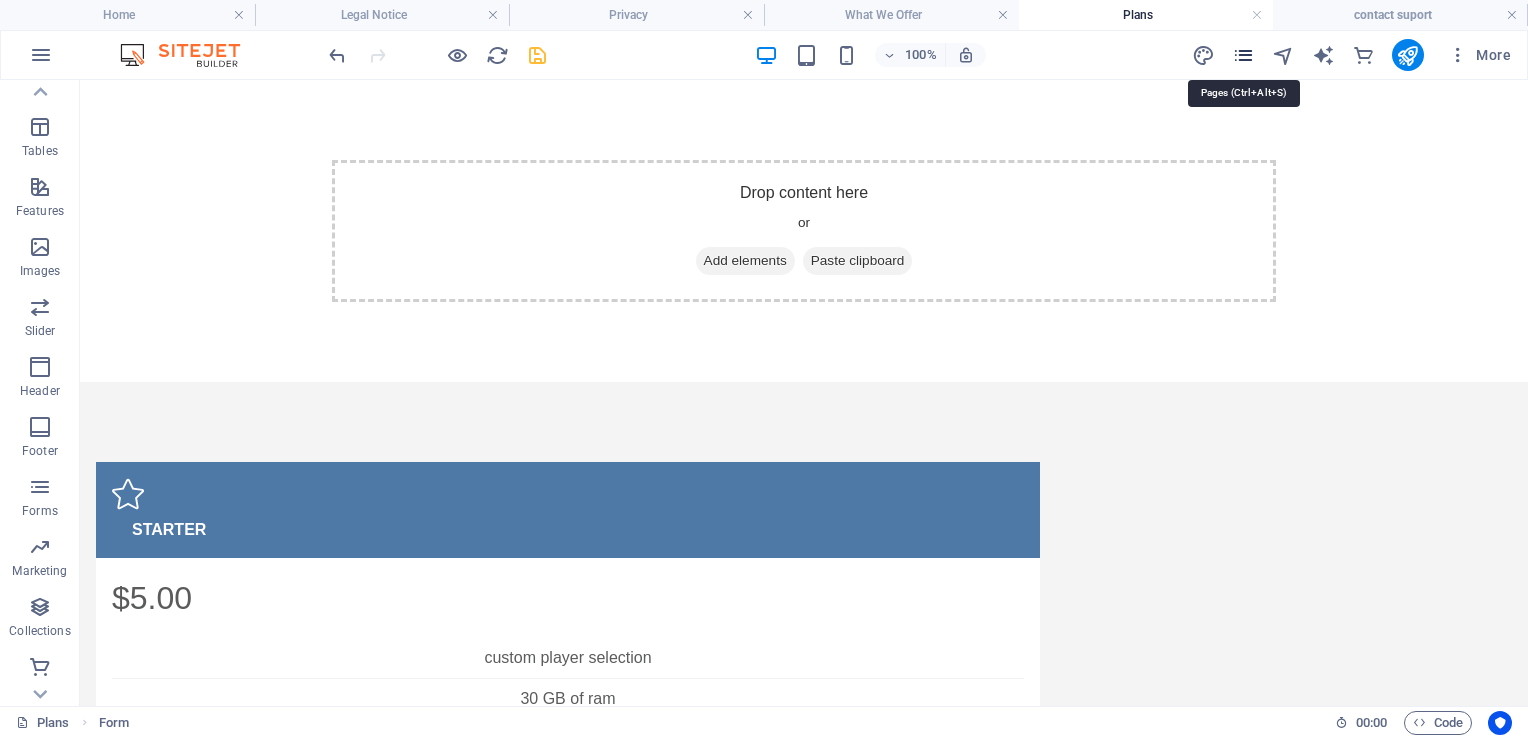 click at bounding box center (1243, 55) 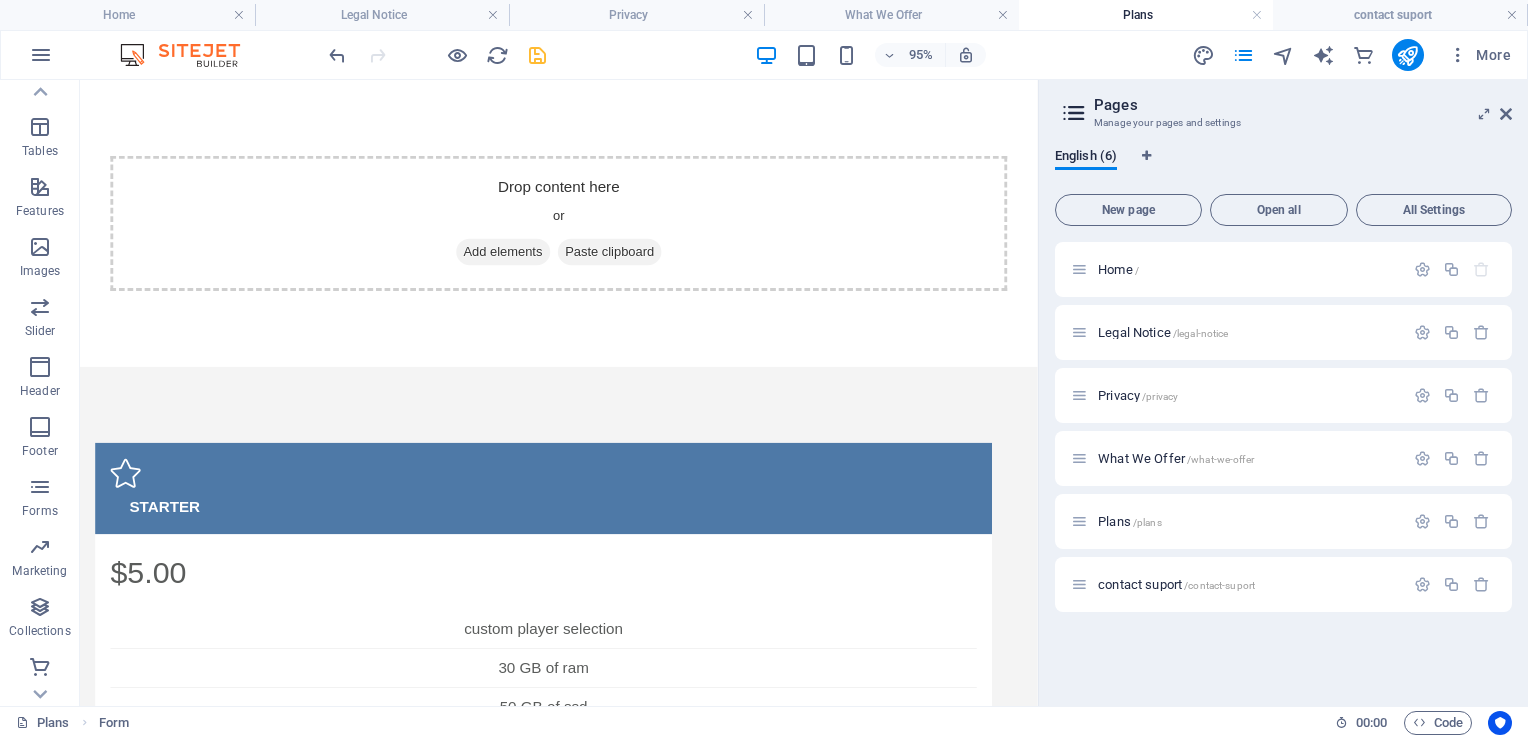 click at bounding box center [1074, 113] 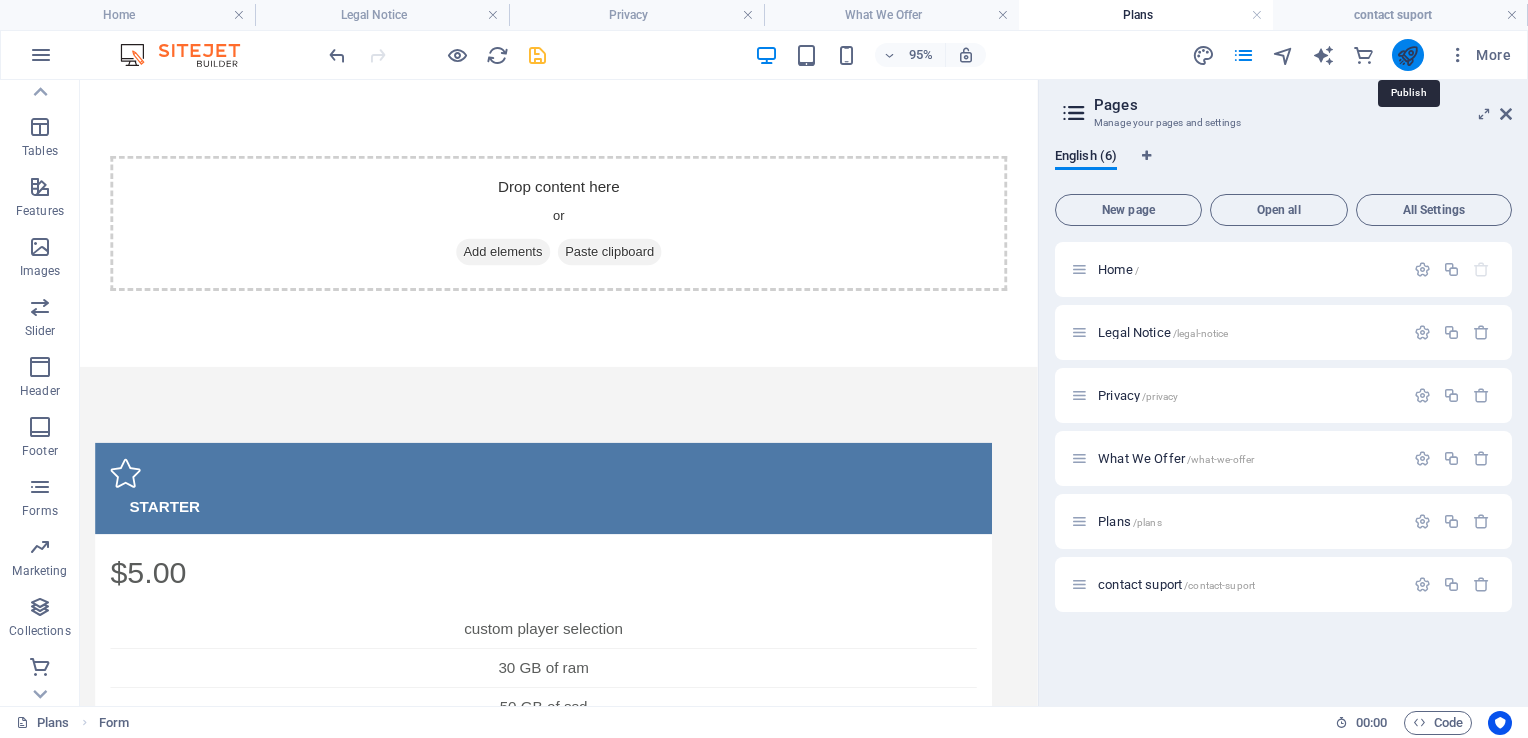 click at bounding box center (1407, 55) 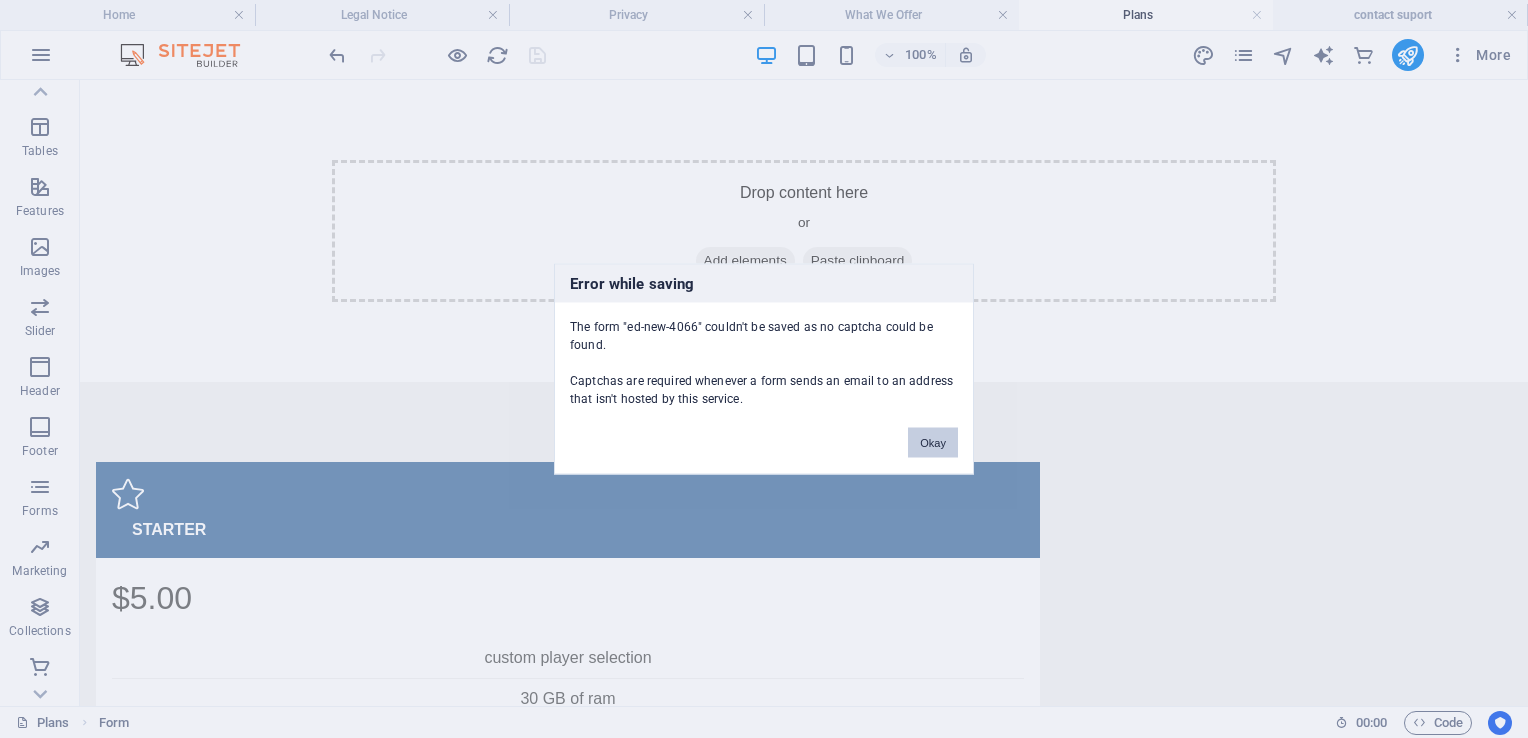 click on "Okay" at bounding box center (933, 443) 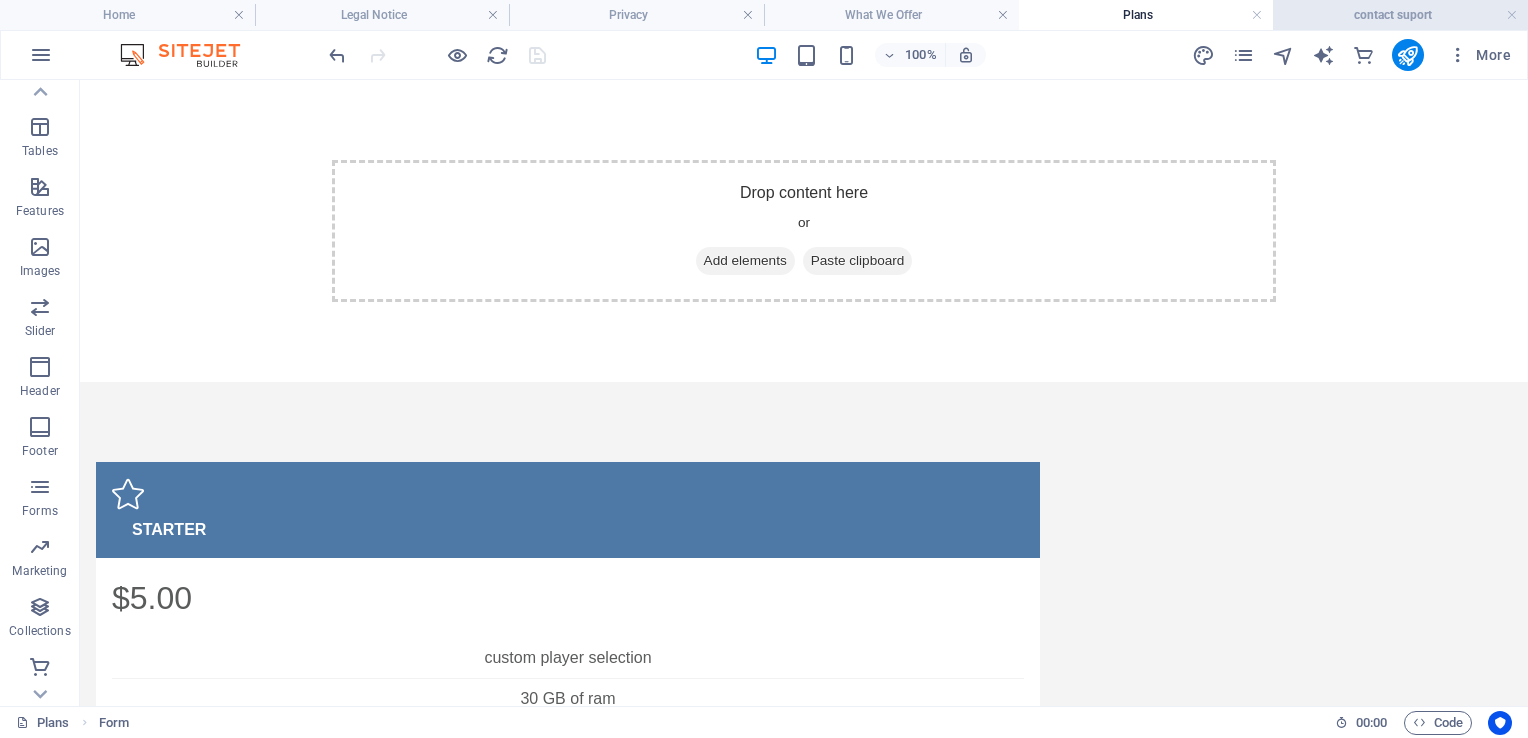 click on "contact suport" at bounding box center (1400, 15) 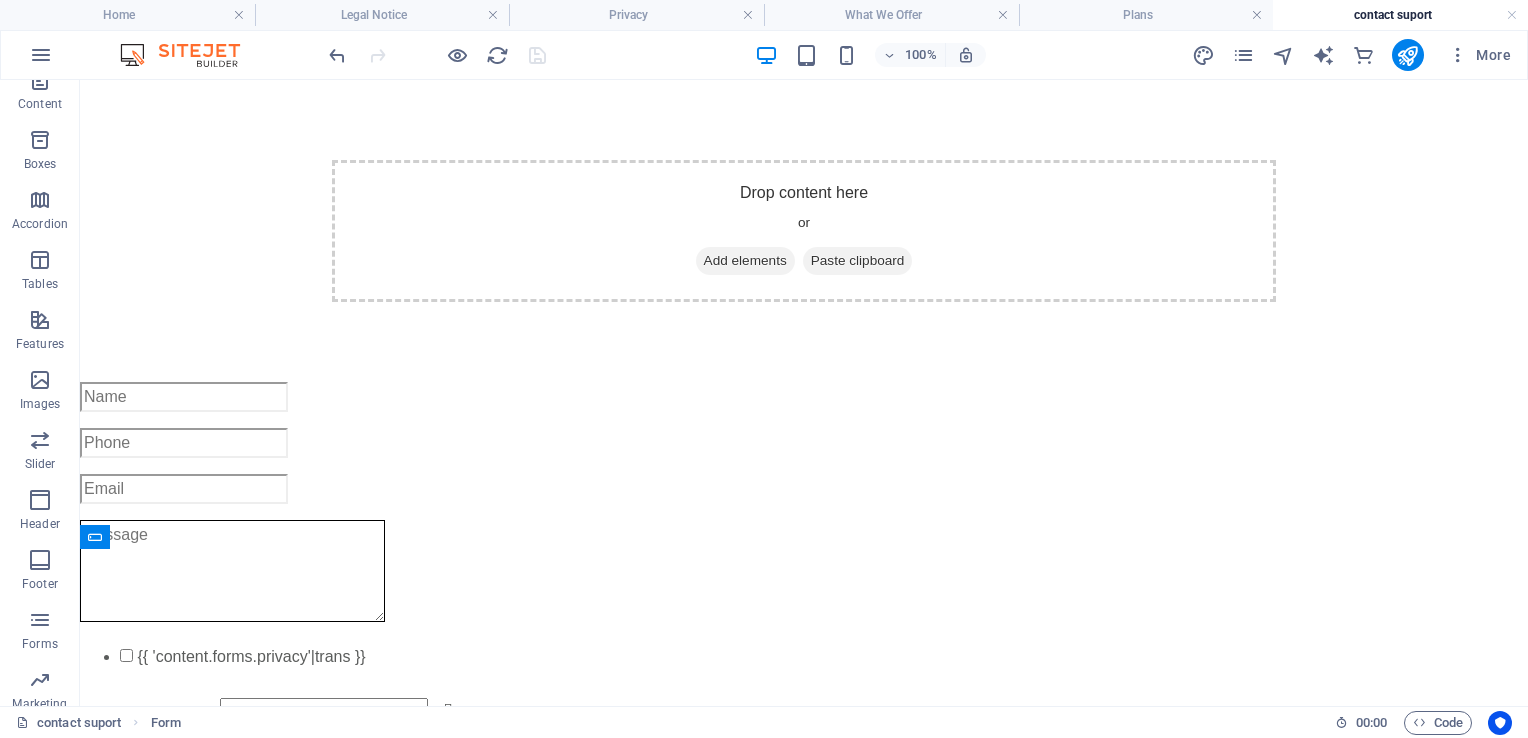 scroll, scrollTop: 251, scrollLeft: 0, axis: vertical 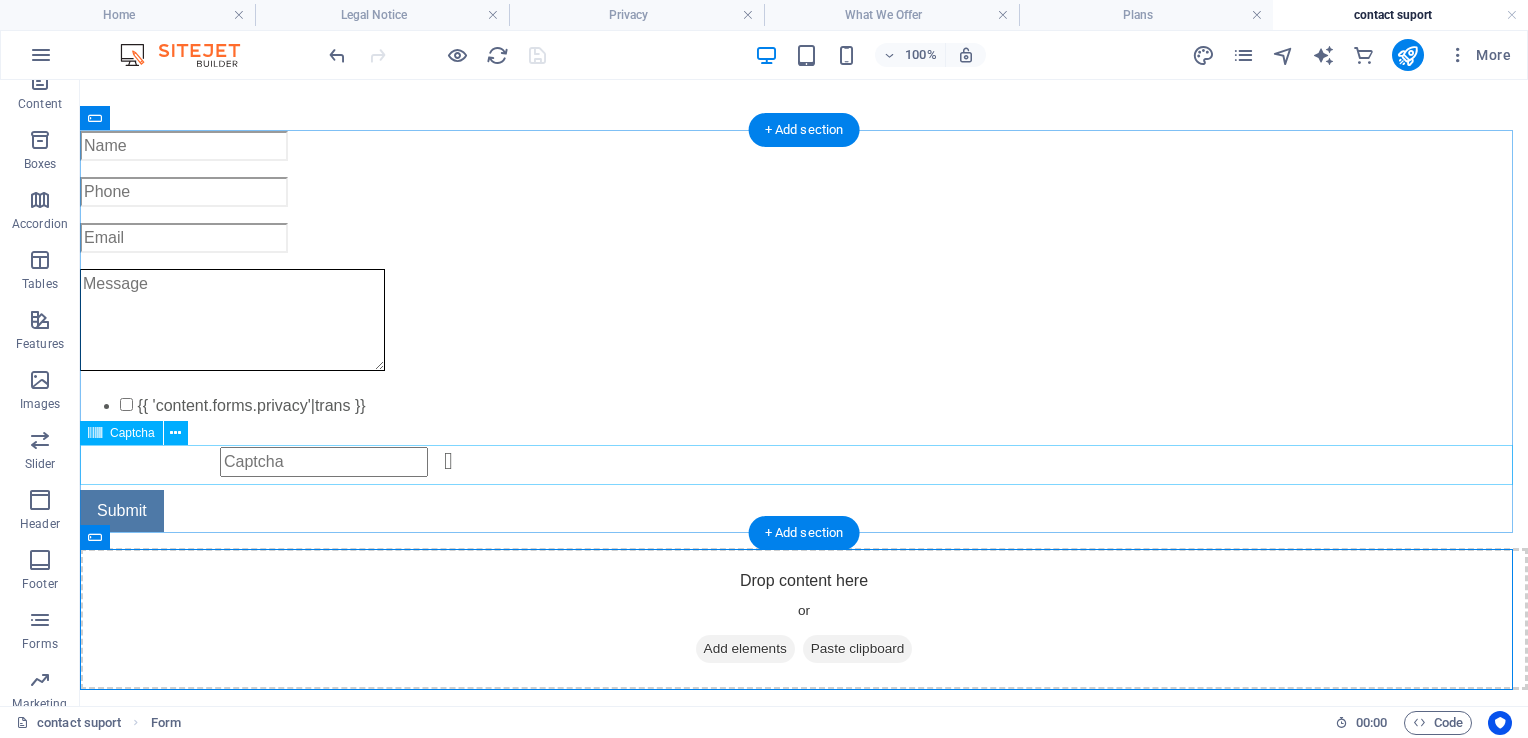 click on "Unreadable? Load new" at bounding box center [804, 462] 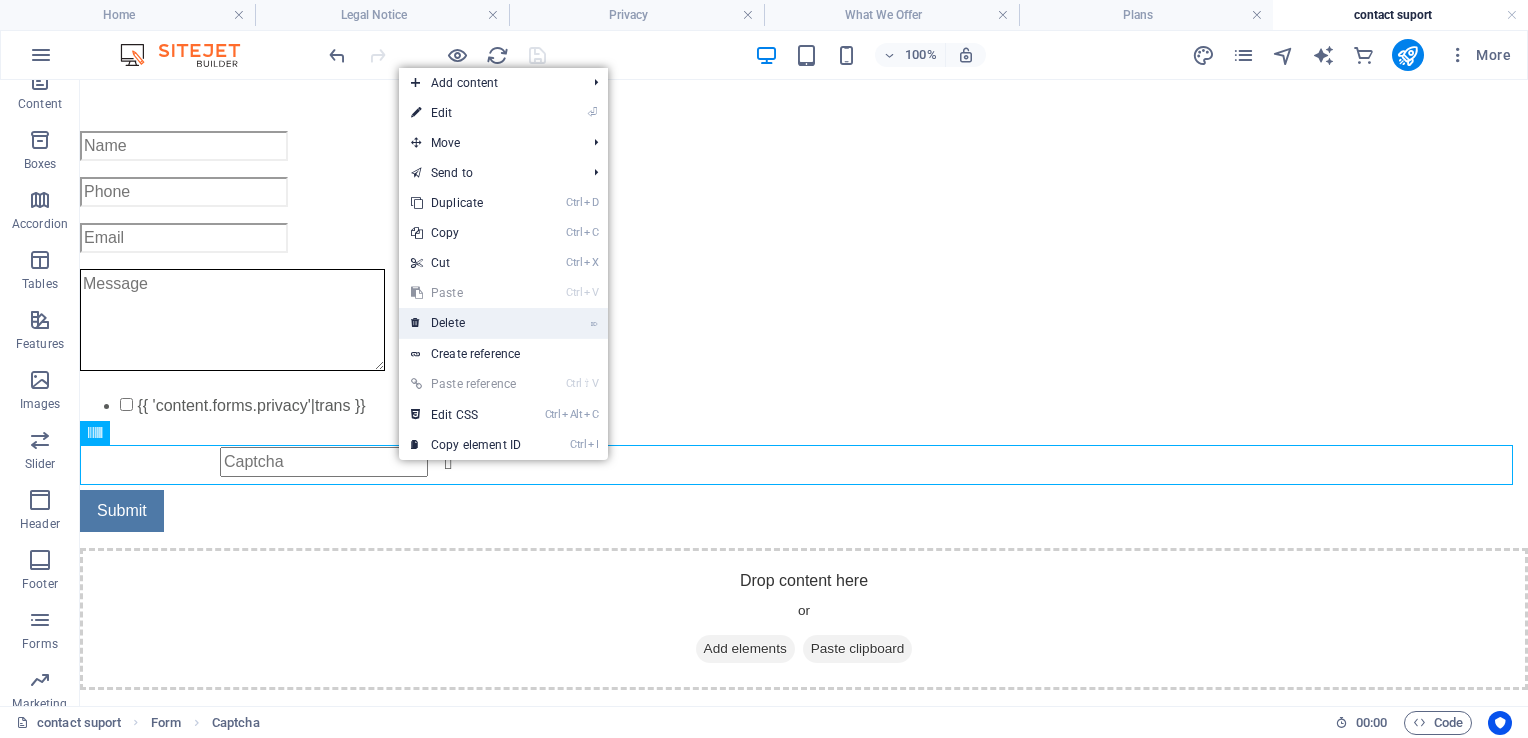 drag, startPoint x: 472, startPoint y: 333, endPoint x: 436, endPoint y: 260, distance: 81.394104 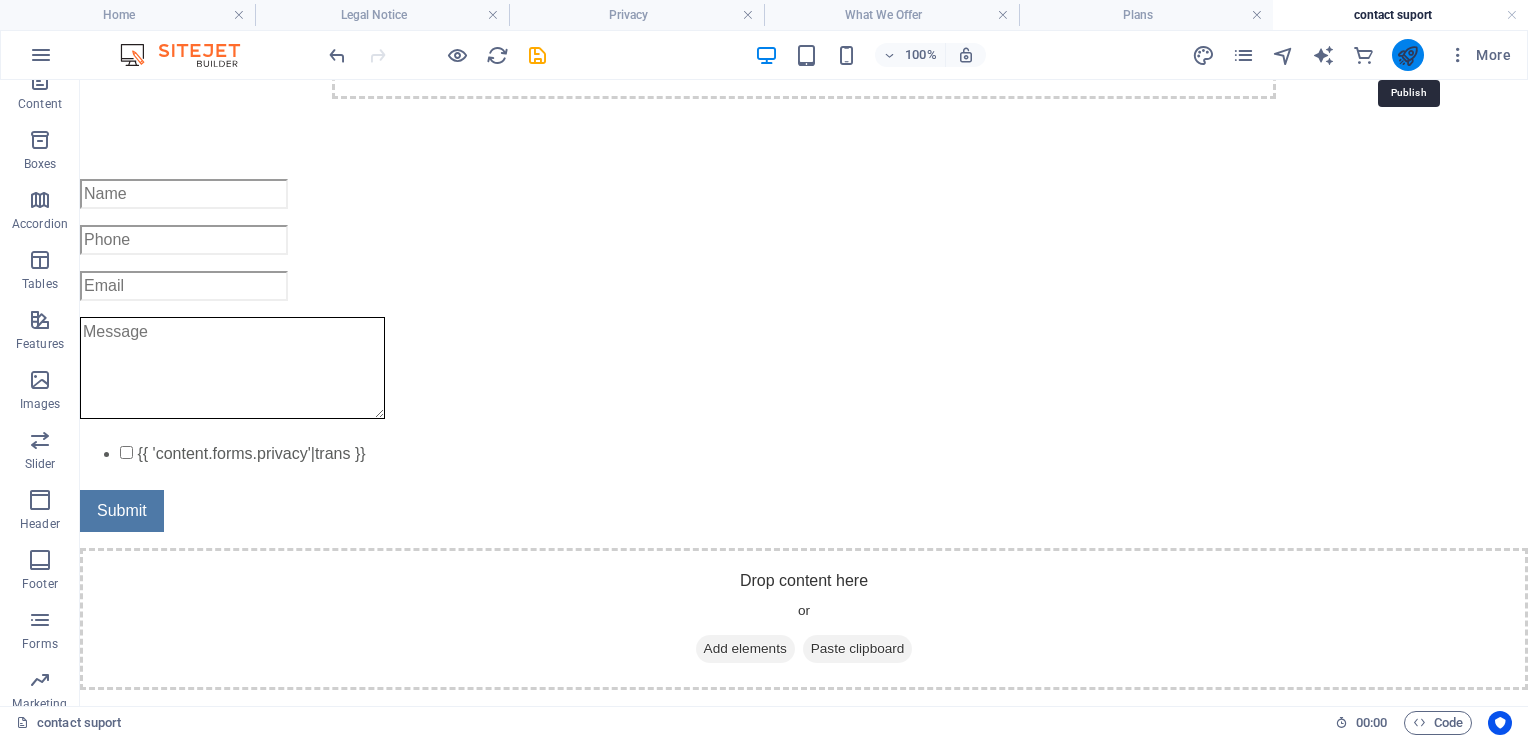 click at bounding box center (1407, 55) 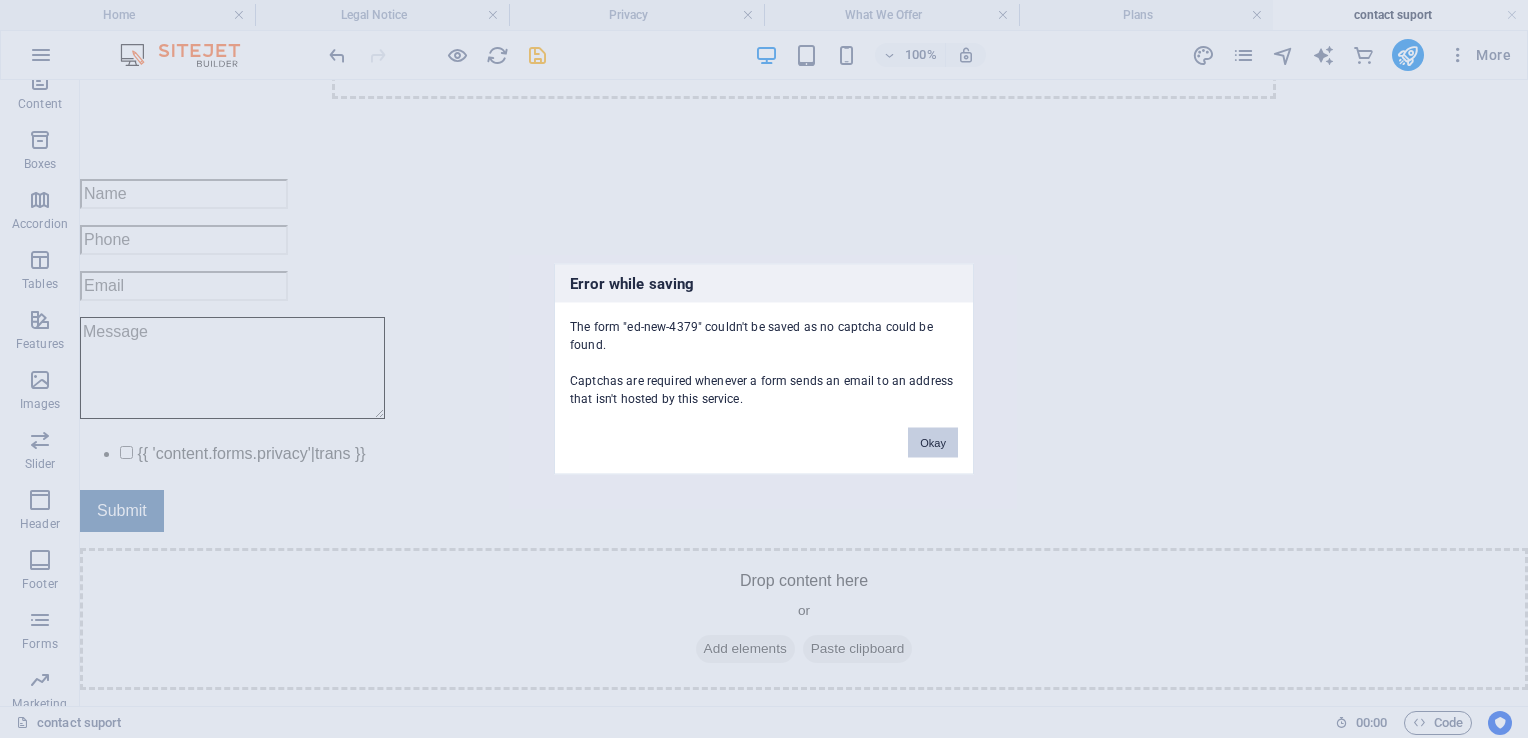 click on "Okay" at bounding box center [933, 443] 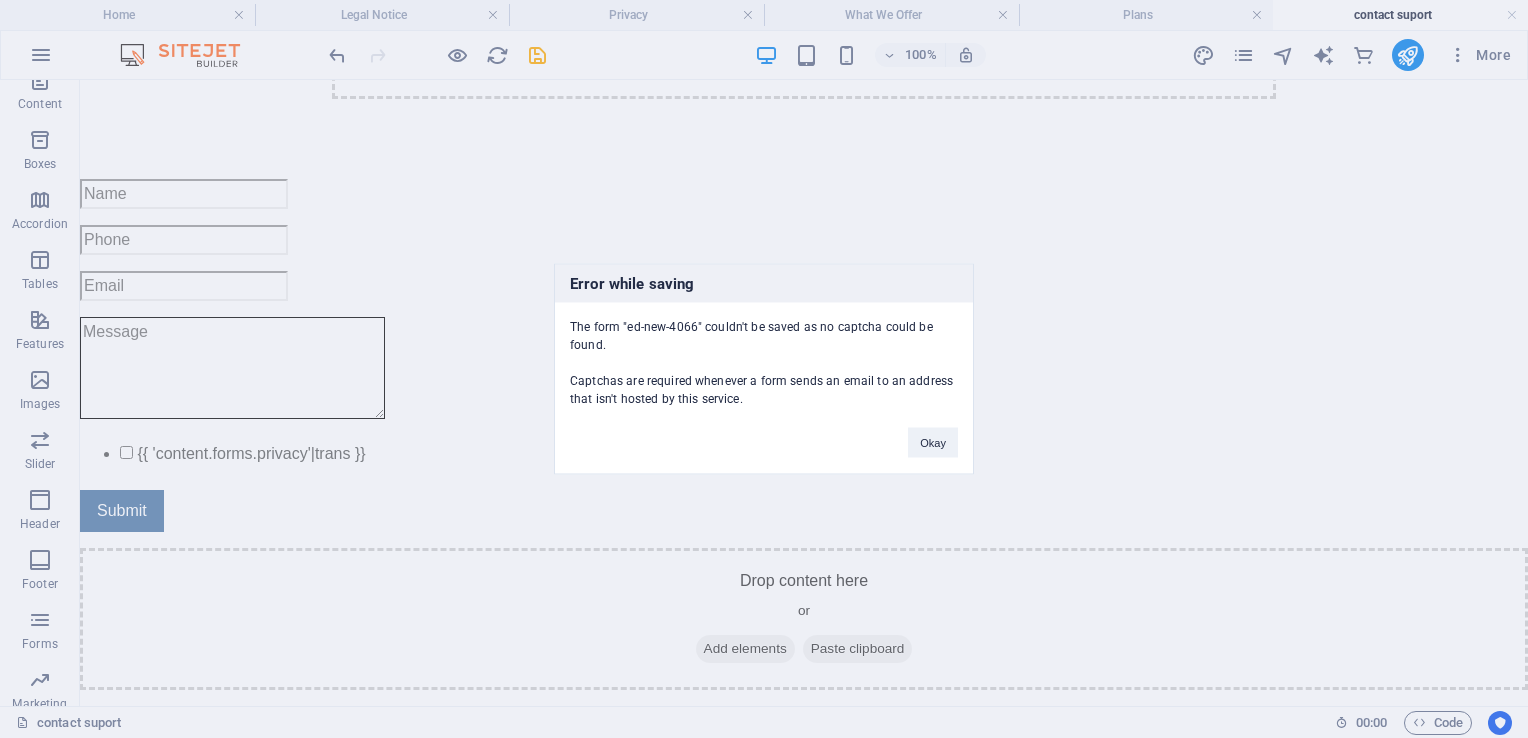 click on "Error while saving The form "ed-new-4066" couldn't be saved as no captcha could be found. Captchas are required whenever a form sends an email to an address that isn't hosted by this service. Okay" at bounding box center (764, 369) 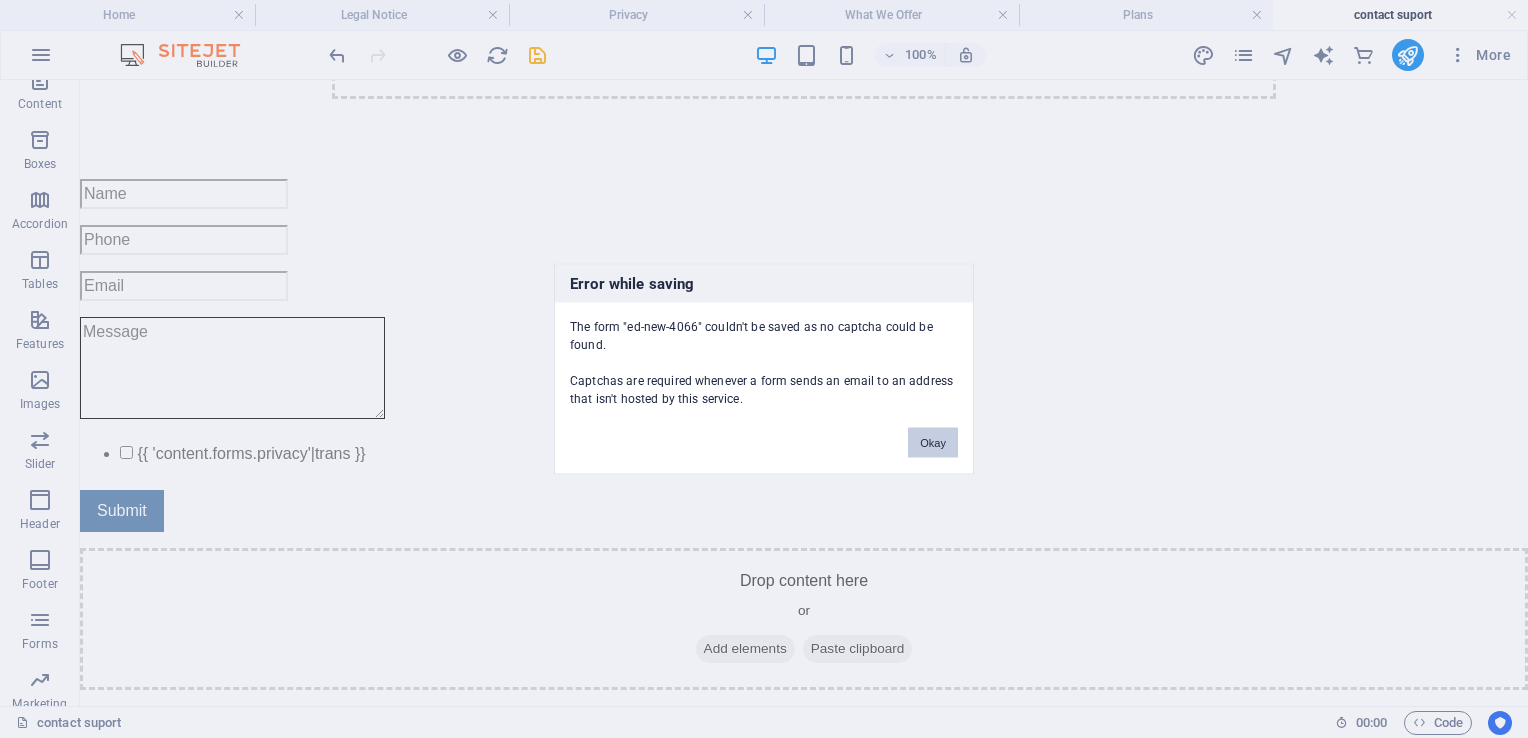 drag, startPoint x: 936, startPoint y: 454, endPoint x: 852, endPoint y: 387, distance: 107.44766 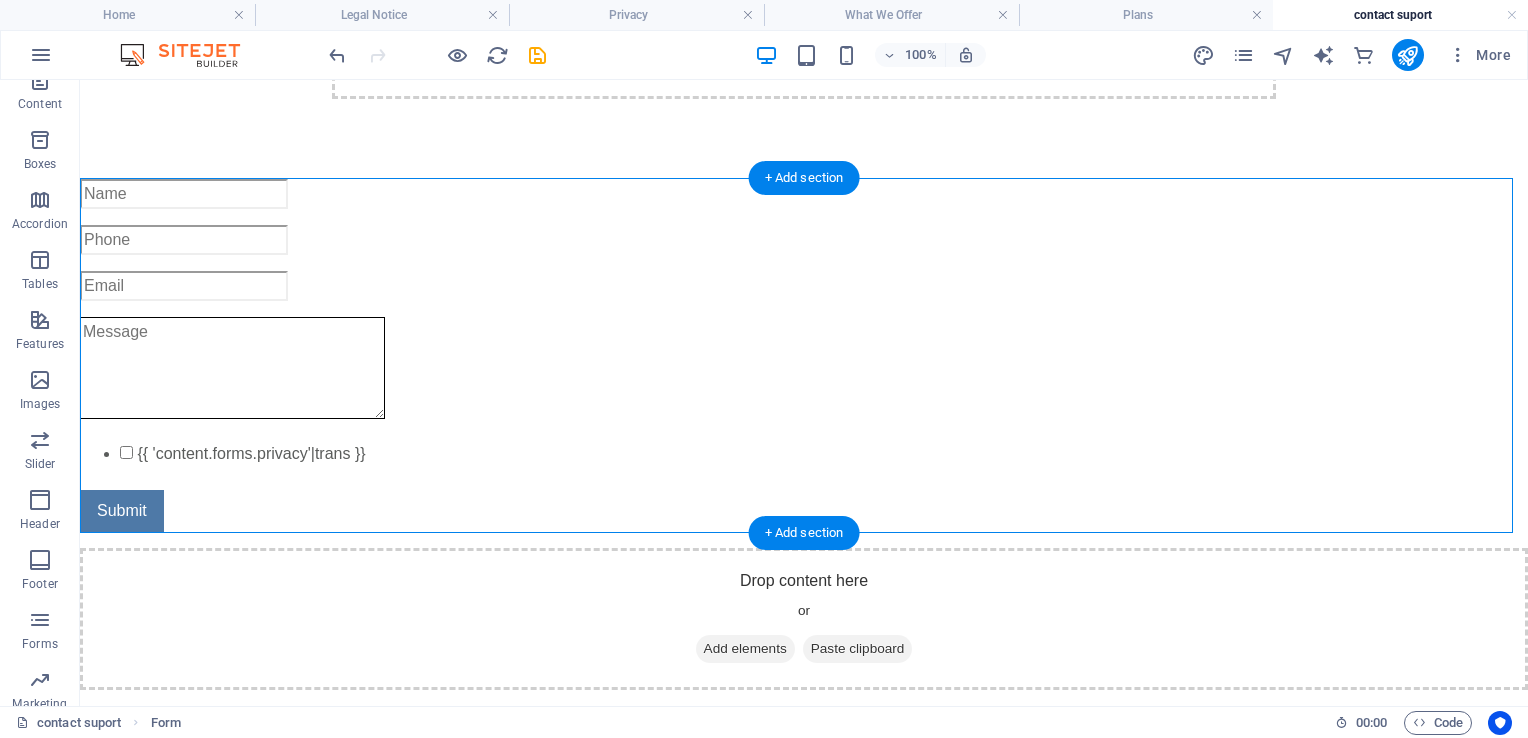 drag, startPoint x: 152, startPoint y: 190, endPoint x: 250, endPoint y: 255, distance: 117.59677 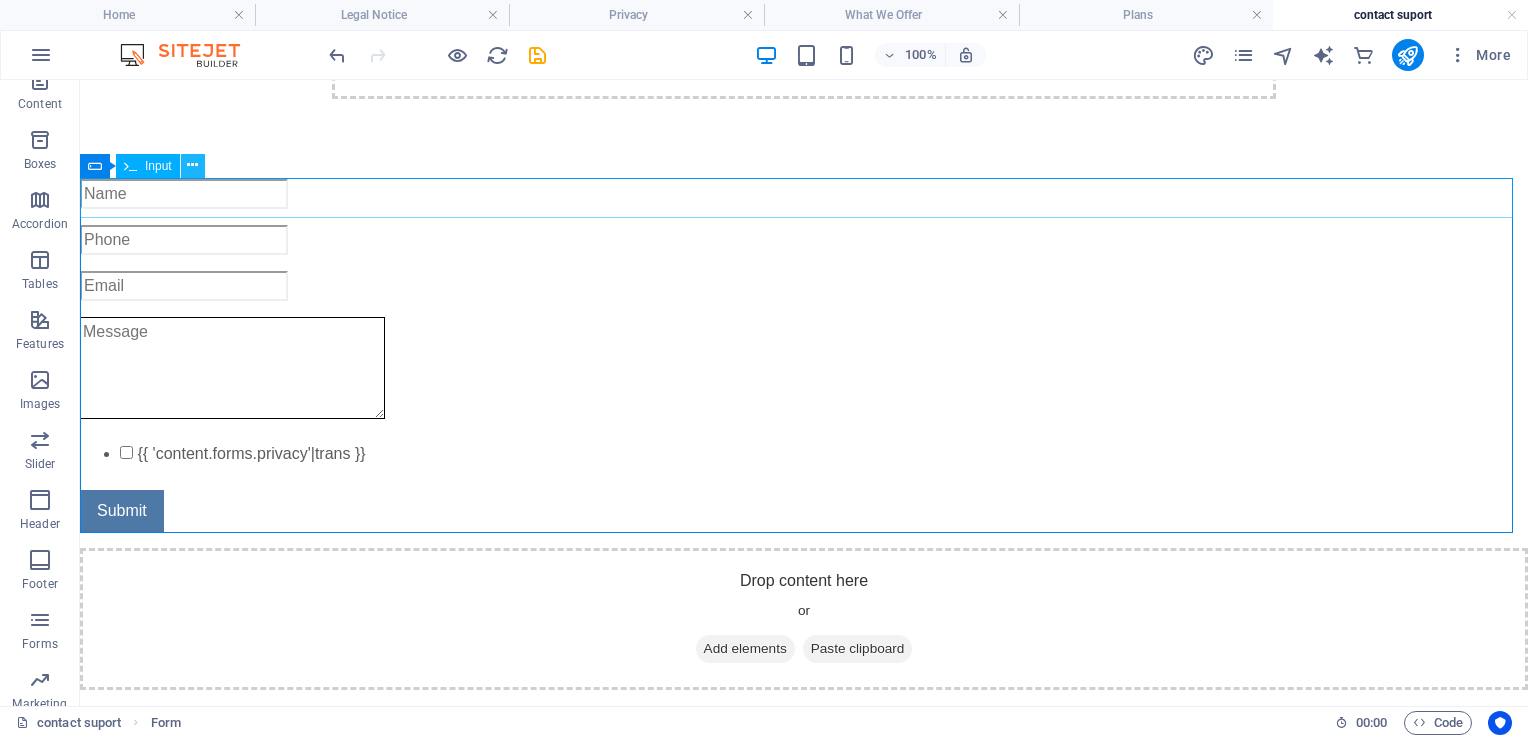 click at bounding box center (193, 166) 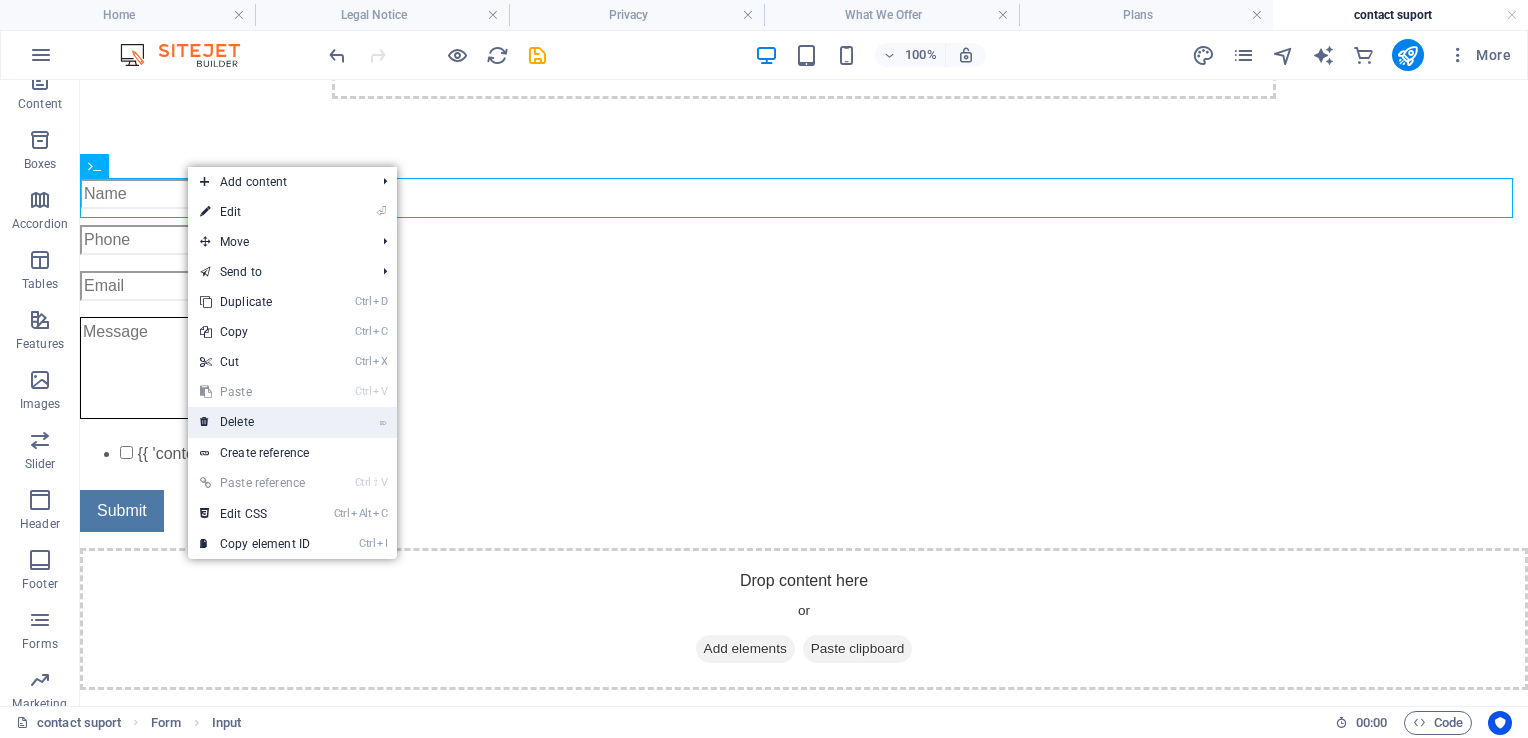 drag, startPoint x: 149, startPoint y: 343, endPoint x: 230, endPoint y: 425, distance: 115.260574 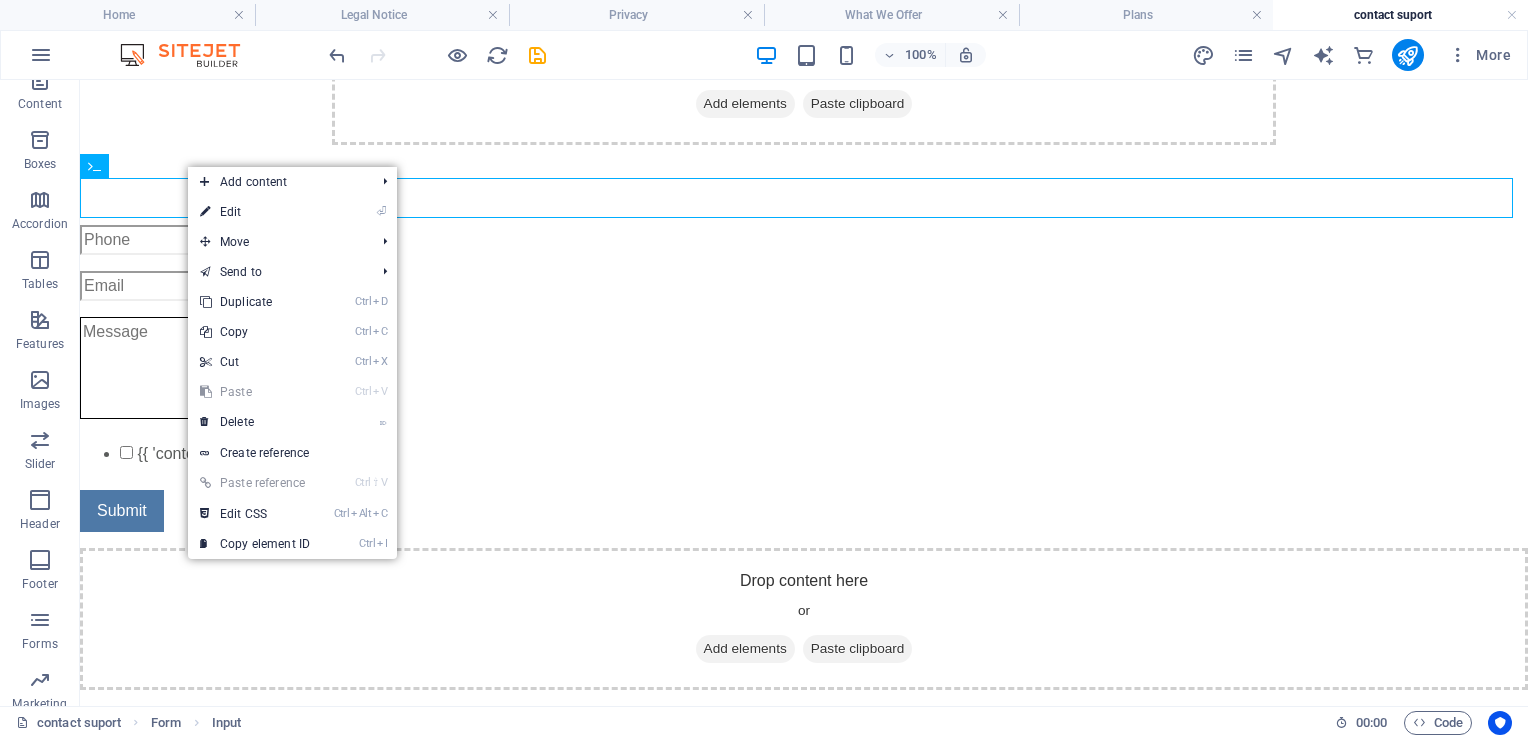 scroll, scrollTop: 147, scrollLeft: 0, axis: vertical 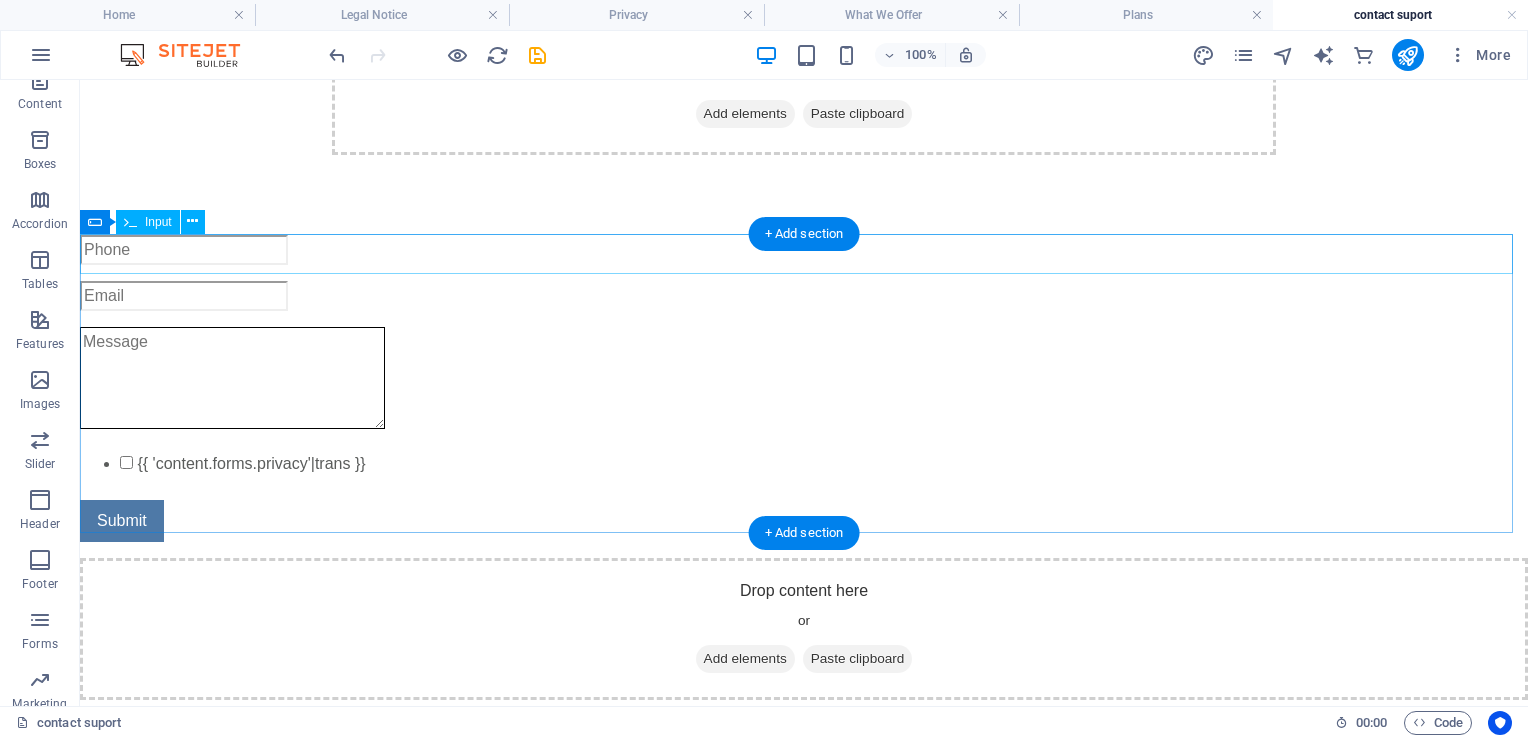 click at bounding box center [804, 250] 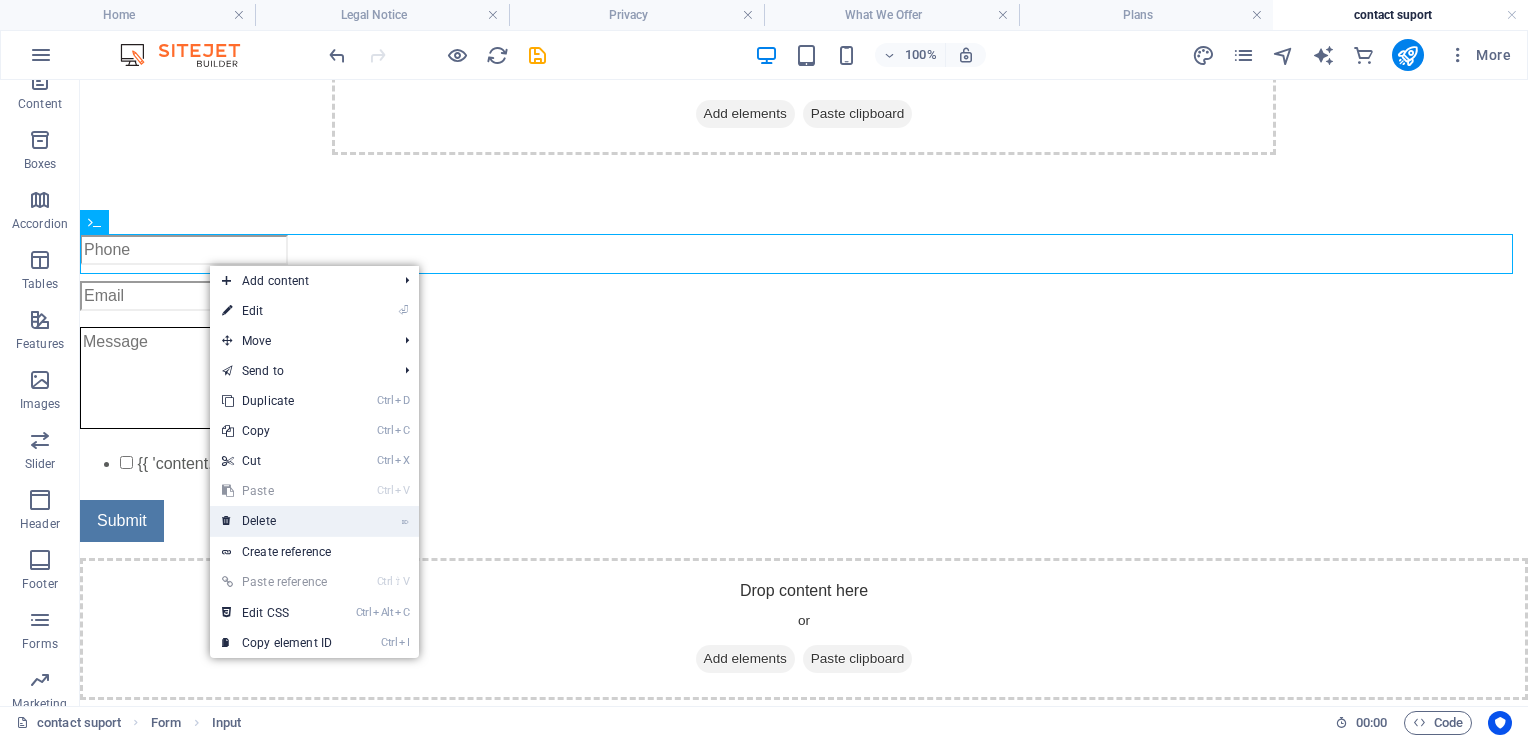 click on "⌦  Delete" at bounding box center [277, 521] 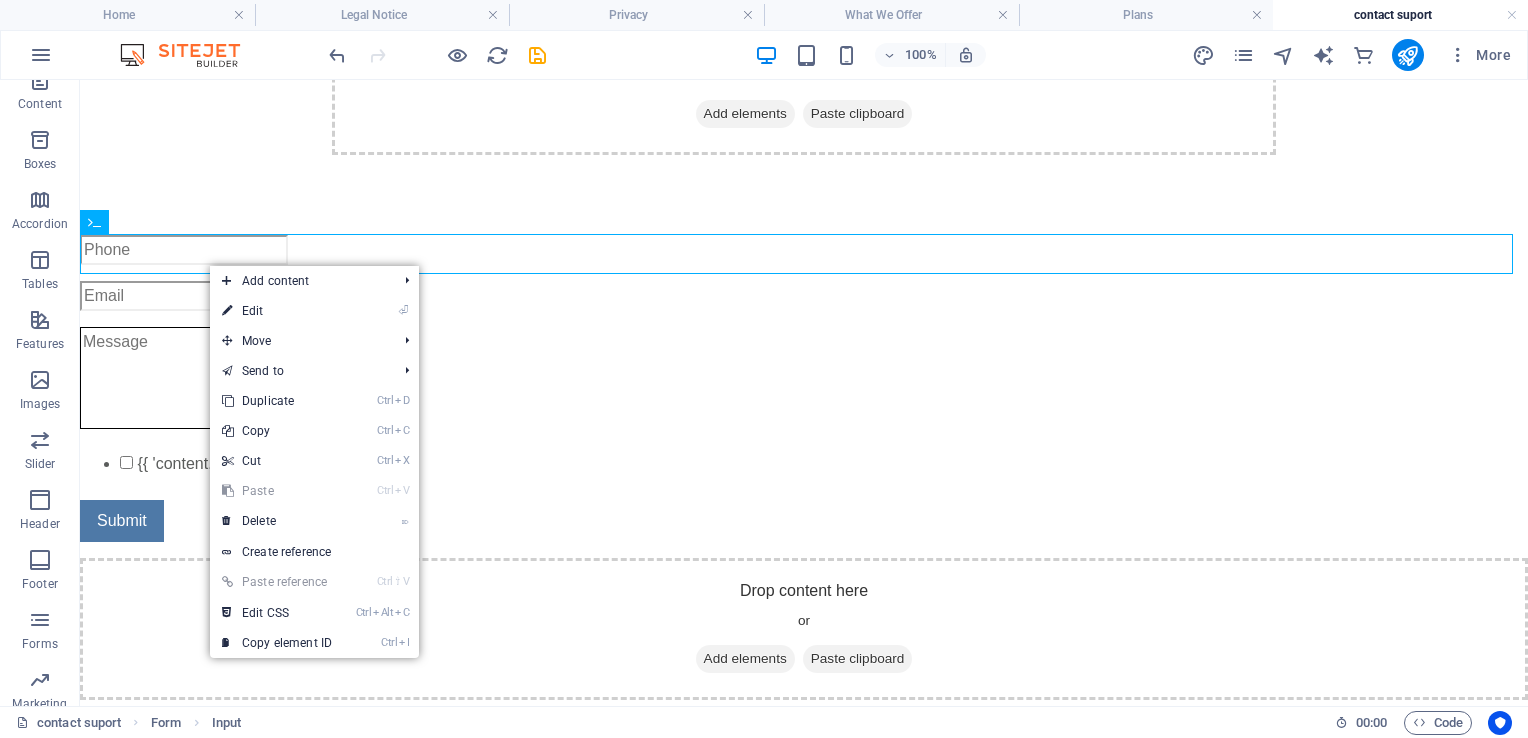 scroll, scrollTop: 91, scrollLeft: 0, axis: vertical 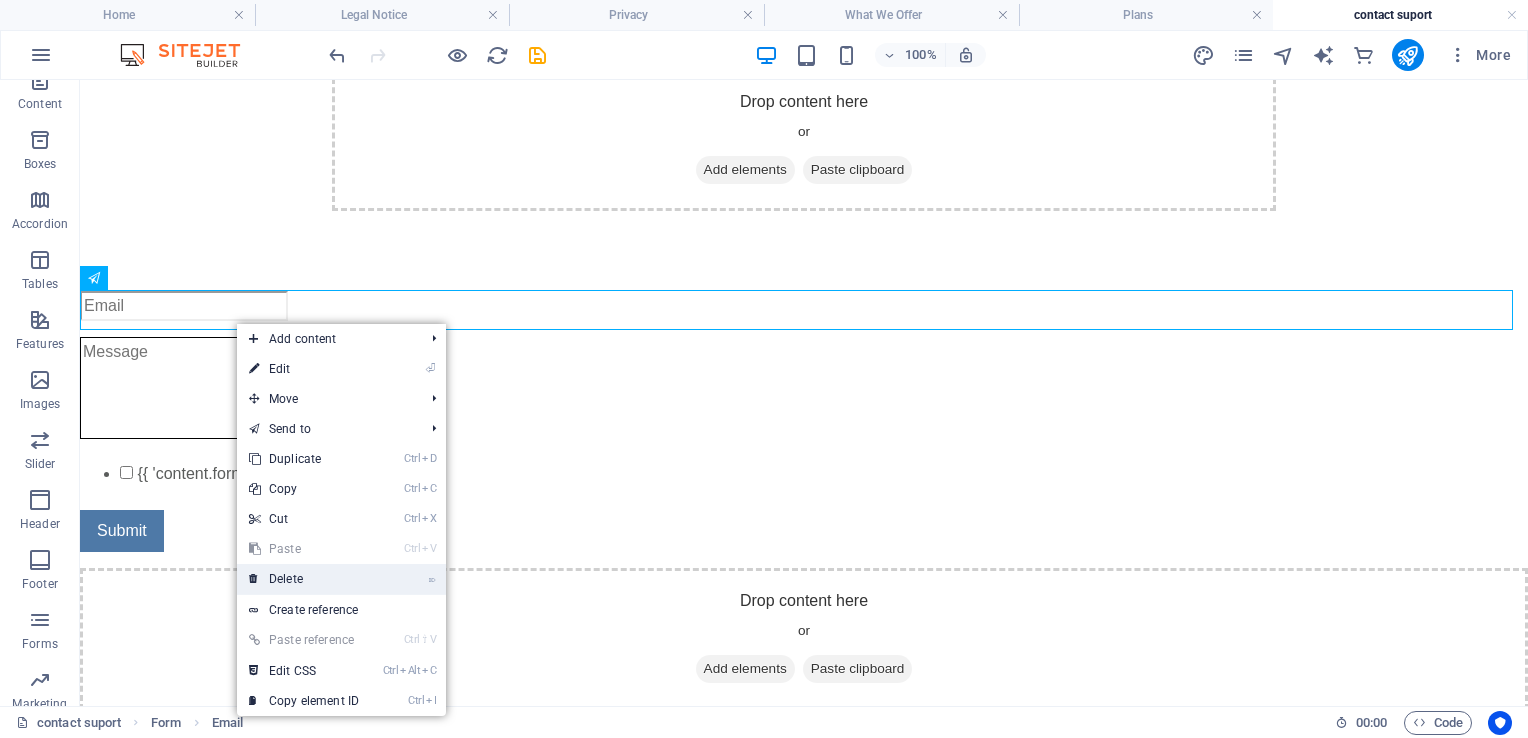 drag, startPoint x: 273, startPoint y: 570, endPoint x: 189, endPoint y: 474, distance: 127.56175 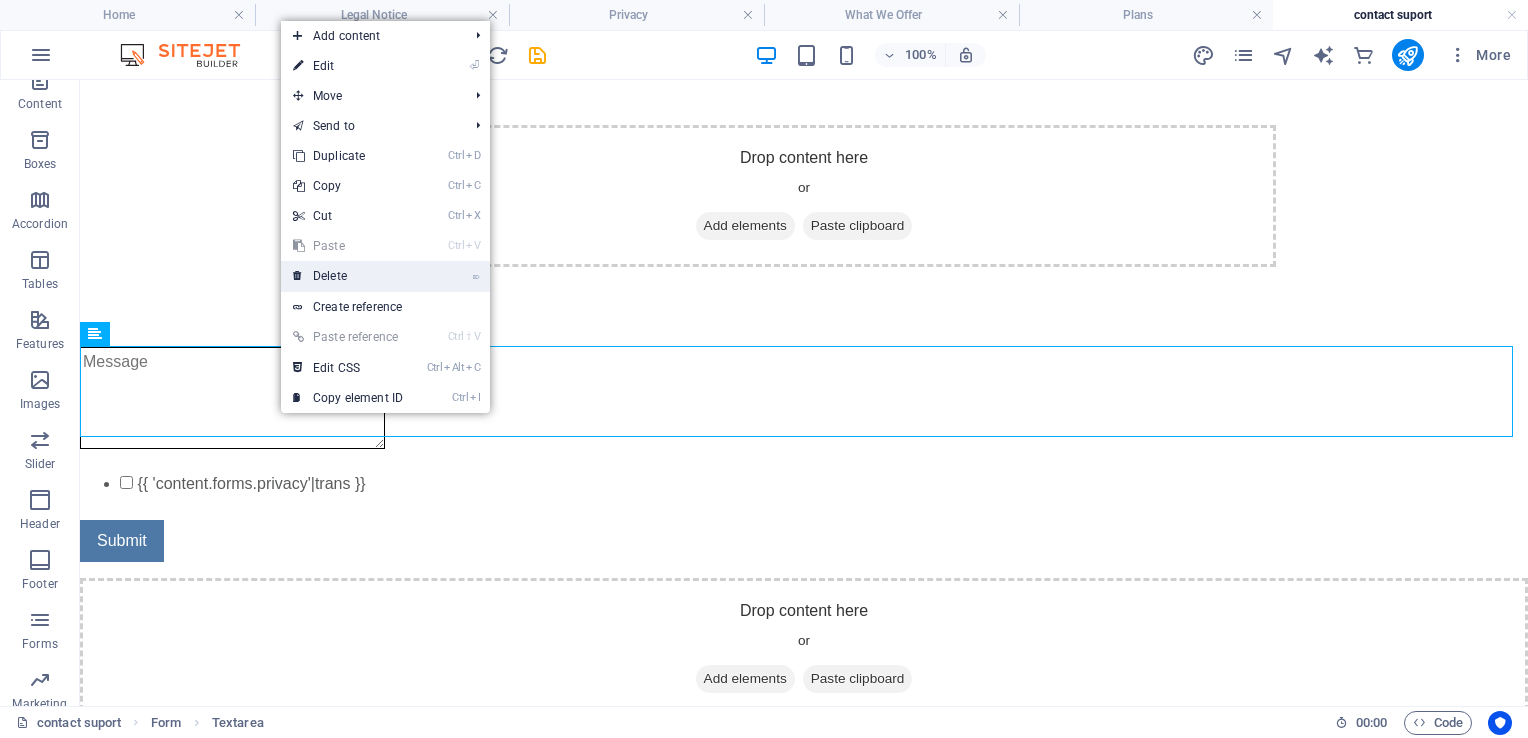 click on "⌦  Delete" at bounding box center [348, 276] 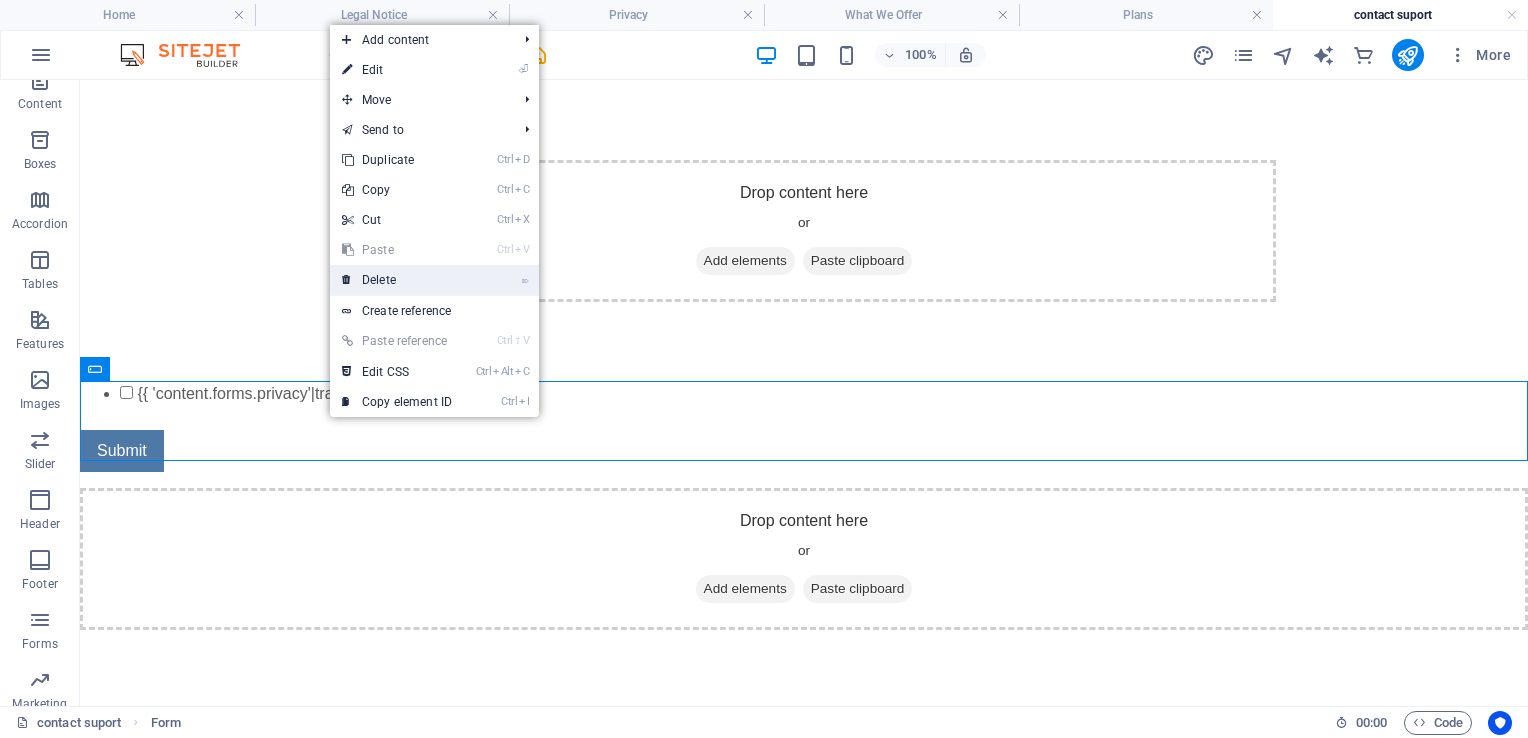 click on "⌦  Delete" at bounding box center (397, 280) 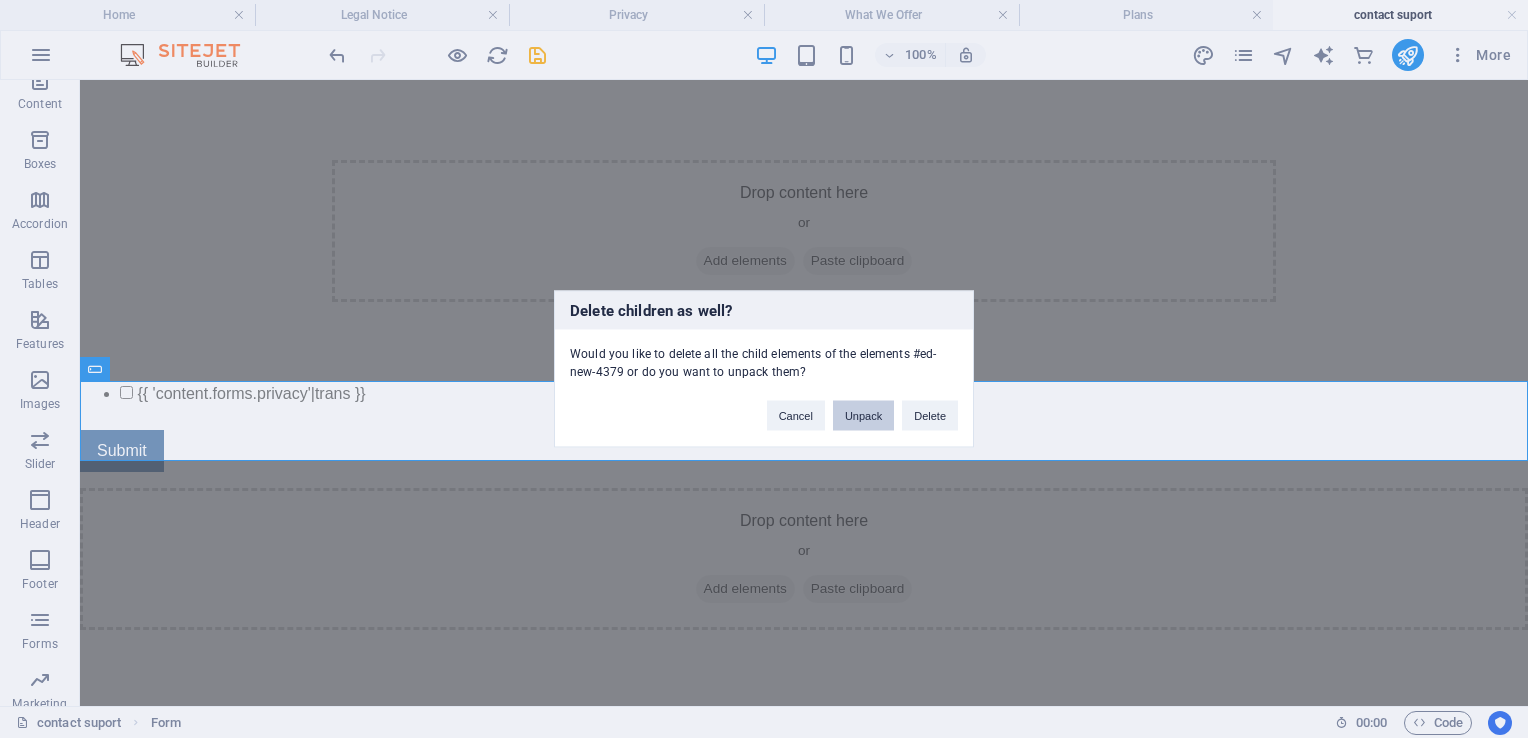 drag, startPoint x: 784, startPoint y: 335, endPoint x: 864, endPoint y: 416, distance: 113.84639 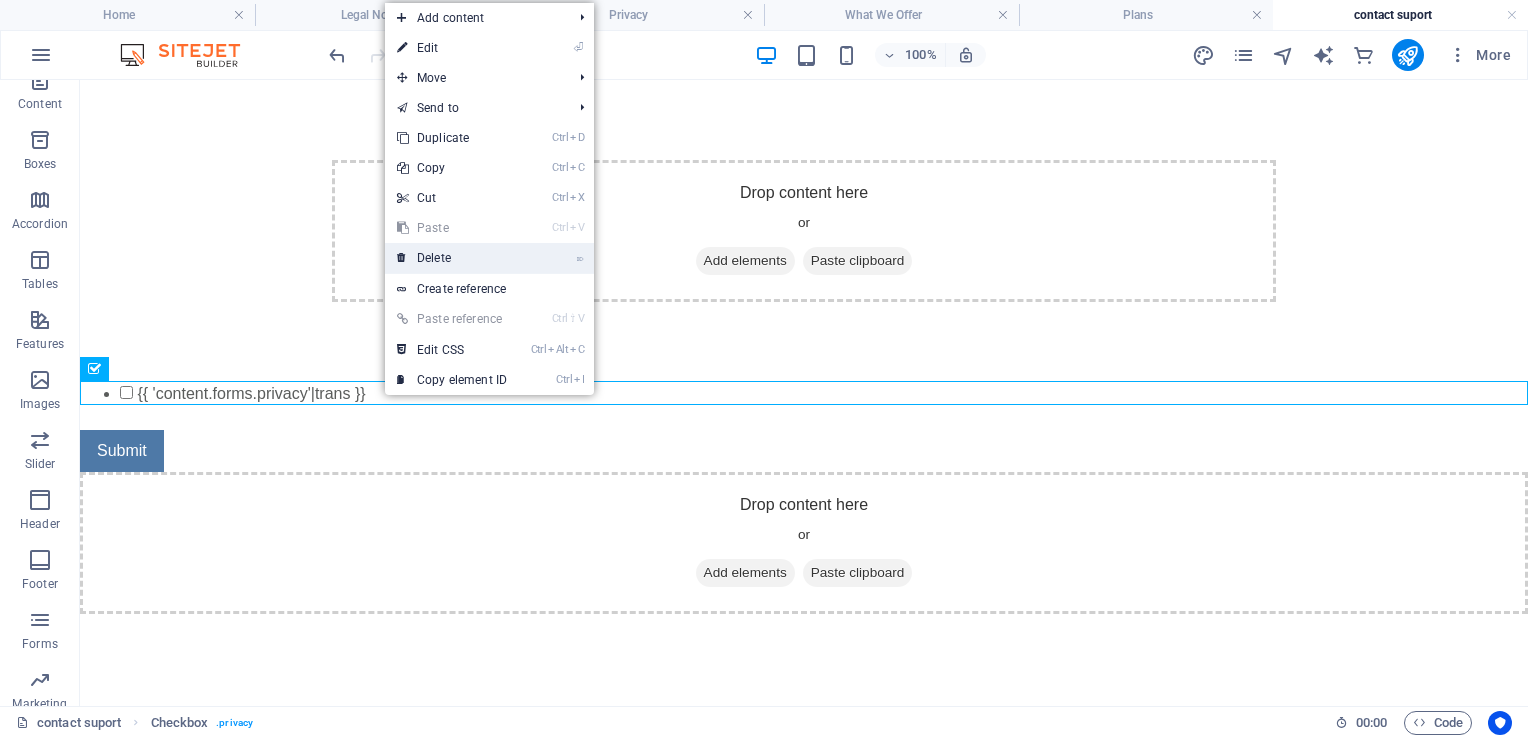 drag, startPoint x: 492, startPoint y: 257, endPoint x: 388, endPoint y: 210, distance: 114.12712 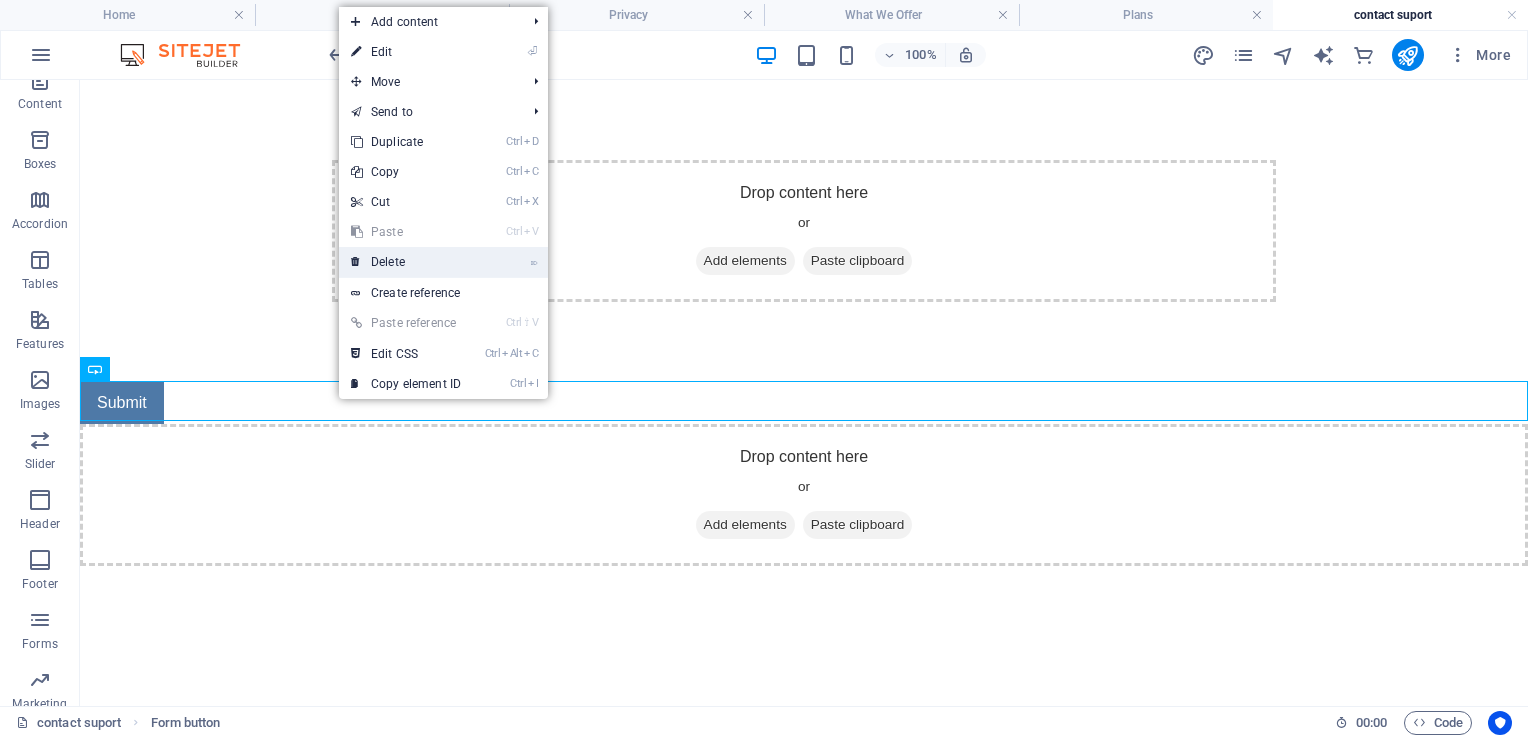 click on "⌦  Delete" at bounding box center (406, 262) 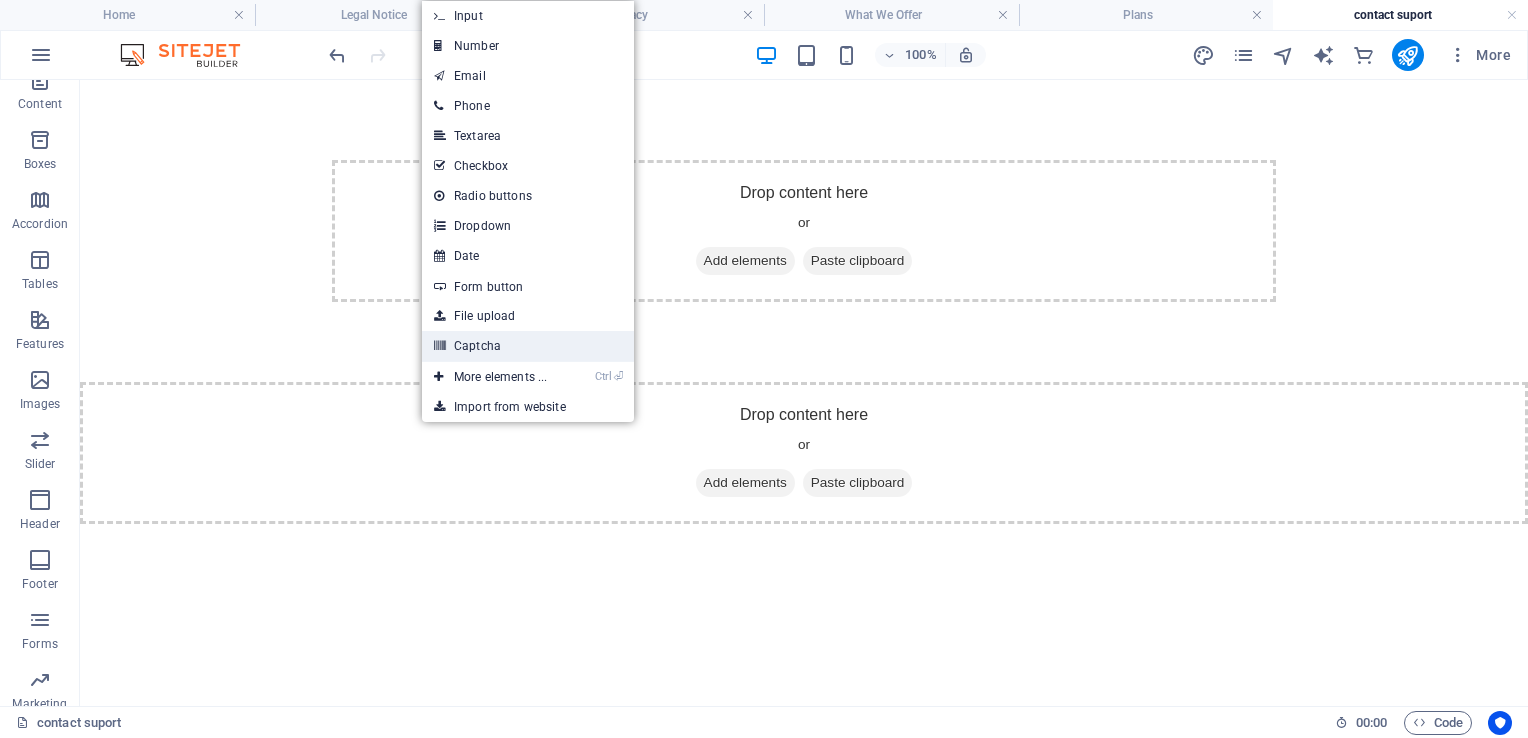 click on "Captcha" at bounding box center (528, 346) 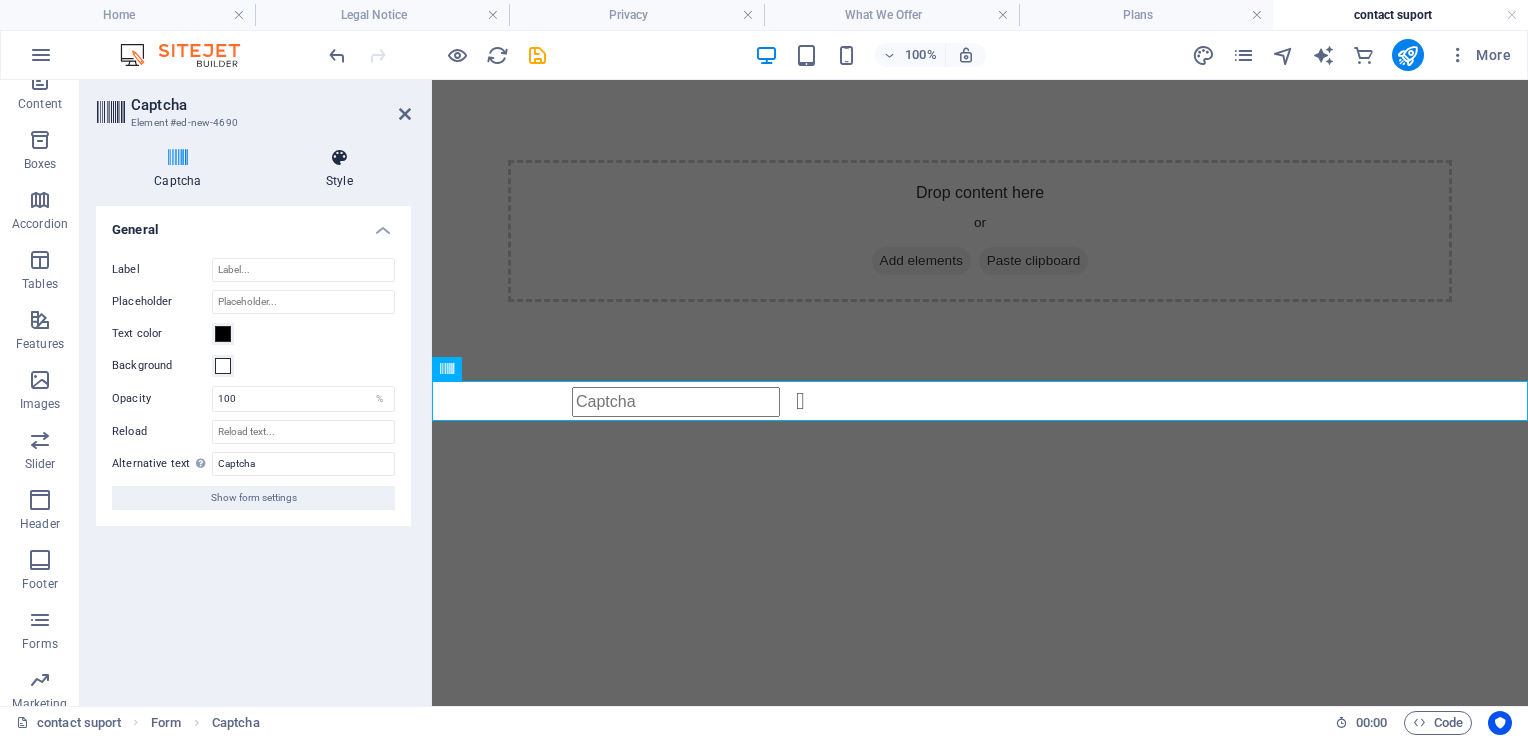 click at bounding box center [339, 158] 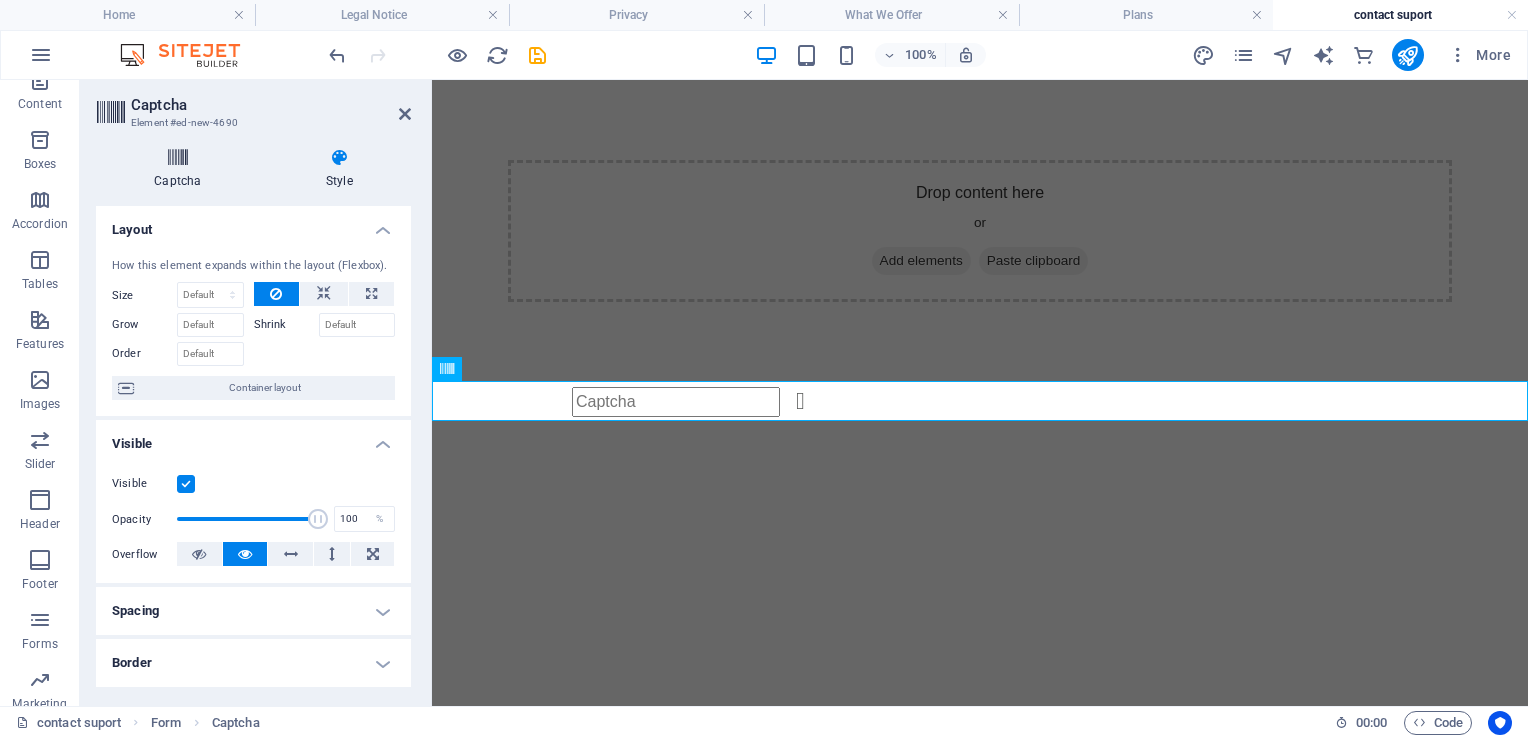 click on "Captcha" at bounding box center [182, 169] 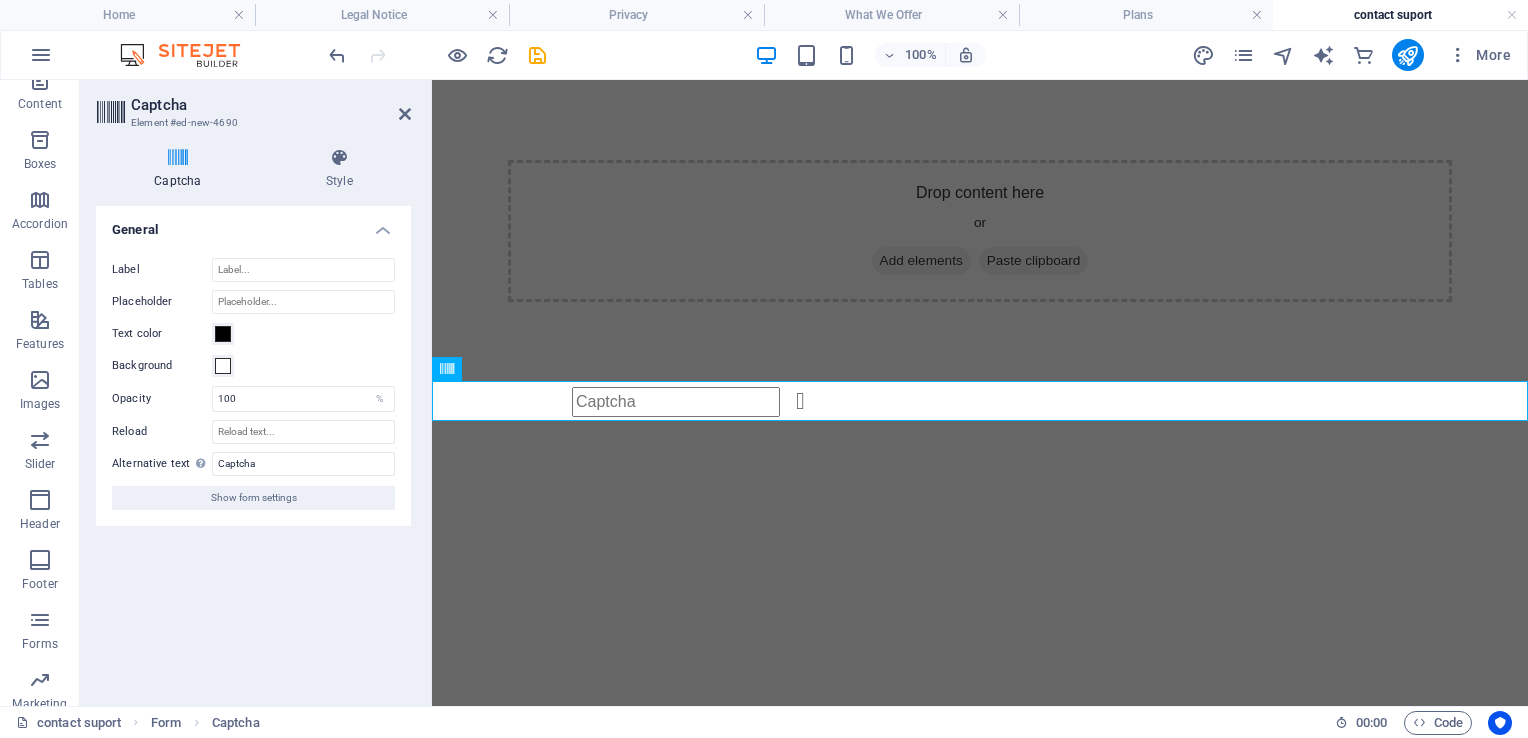 click on "Captcha" at bounding box center (271, 105) 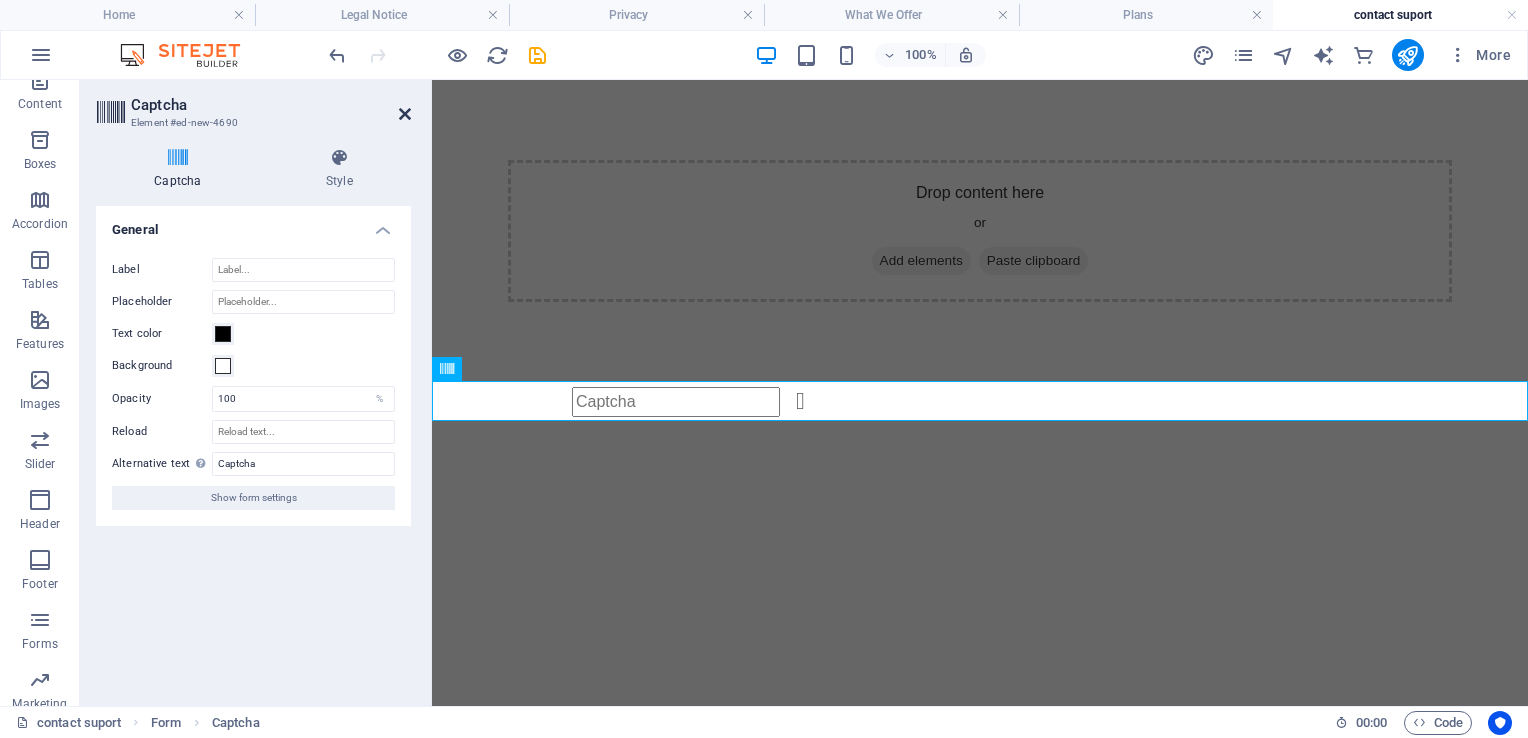 click at bounding box center (405, 114) 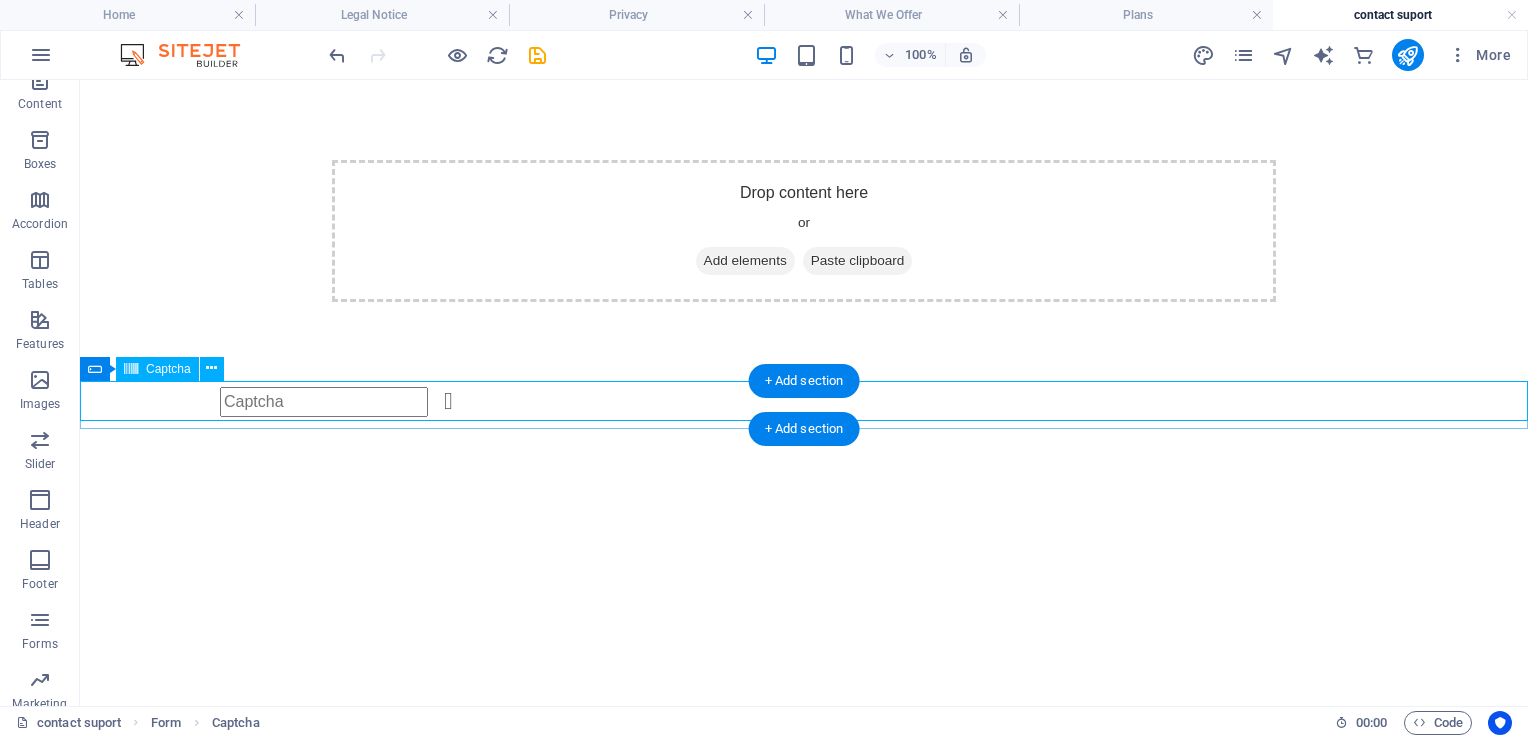click on "Unreadable? Load new" at bounding box center [804, 402] 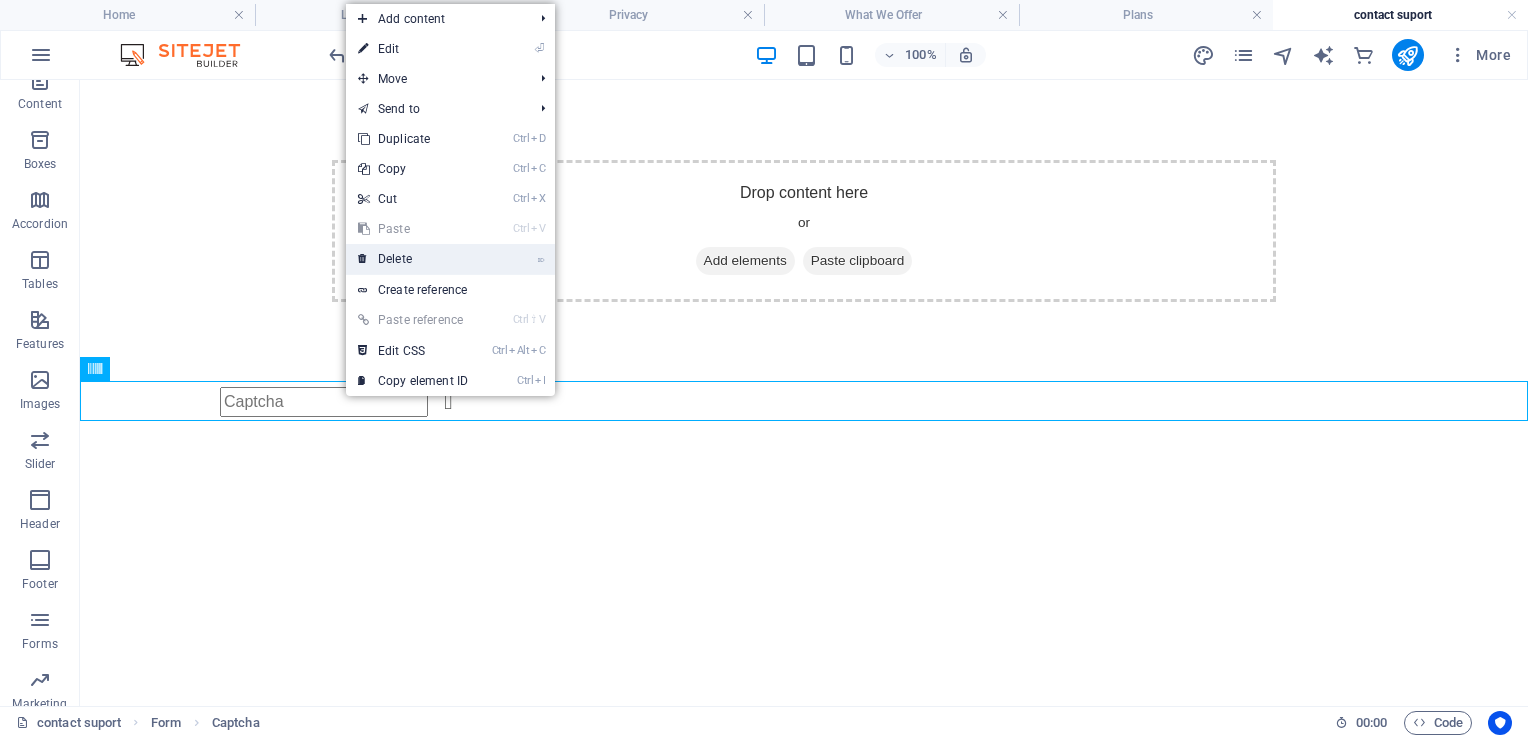 click on "⌦  Delete" at bounding box center (413, 259) 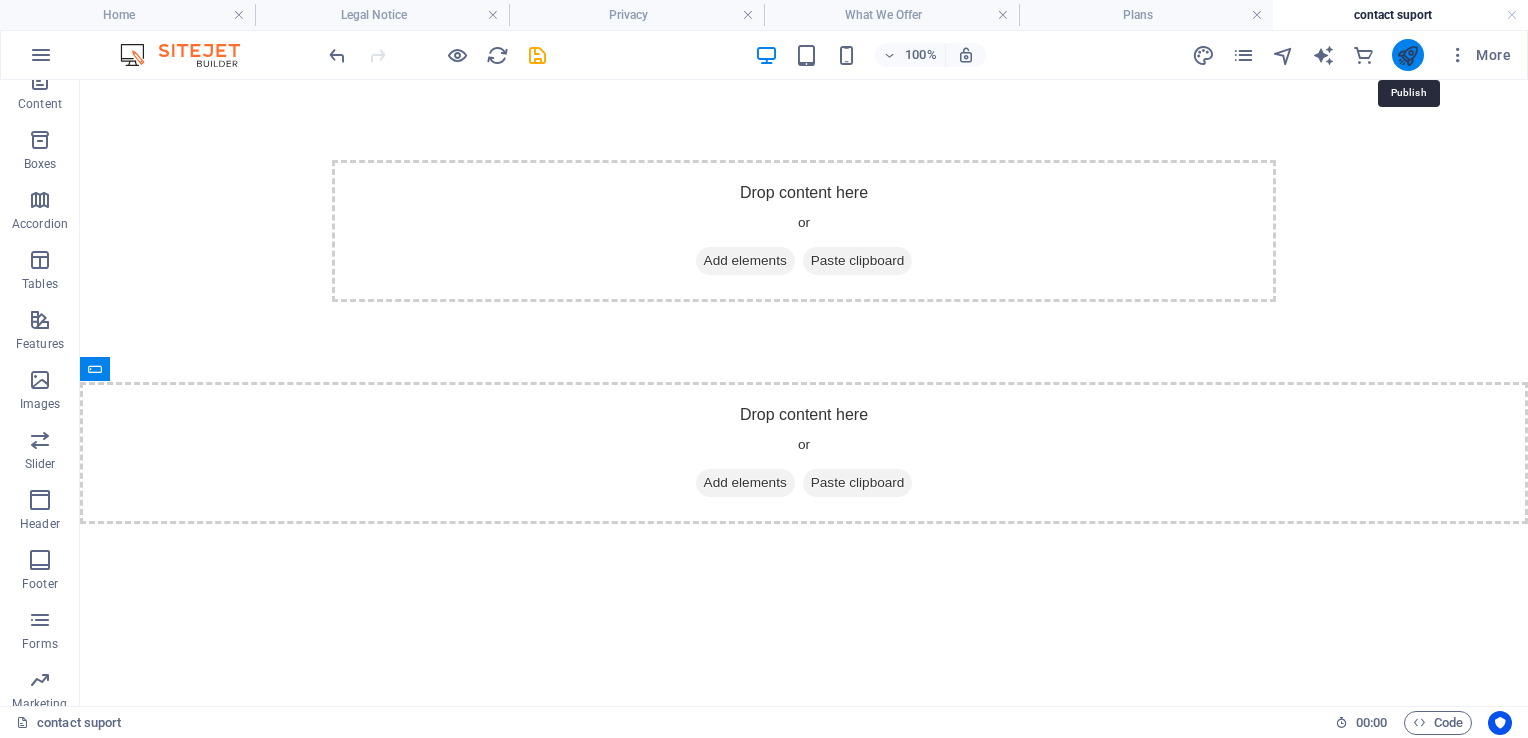 click at bounding box center (1407, 55) 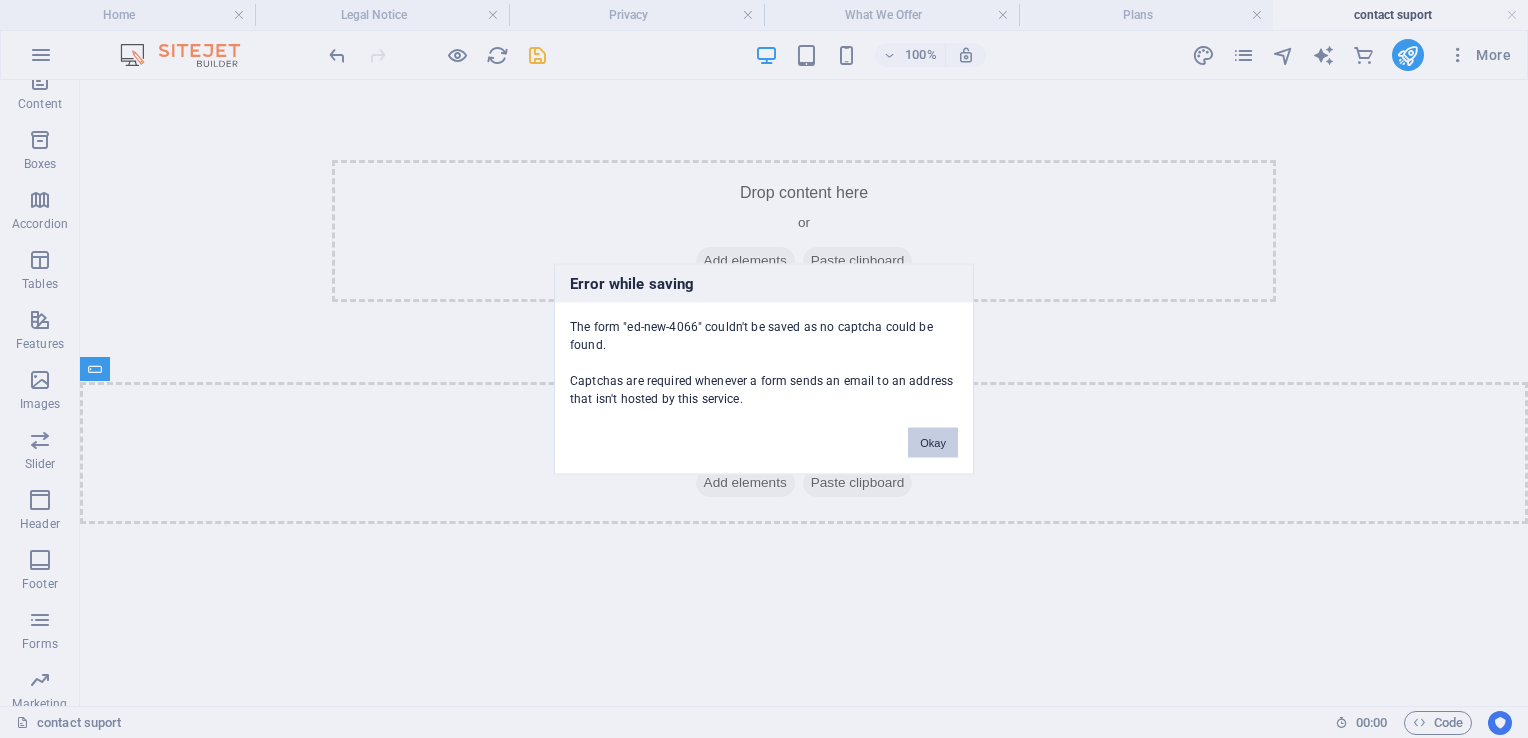 drag, startPoint x: 930, startPoint y: 436, endPoint x: 851, endPoint y: 356, distance: 112.432205 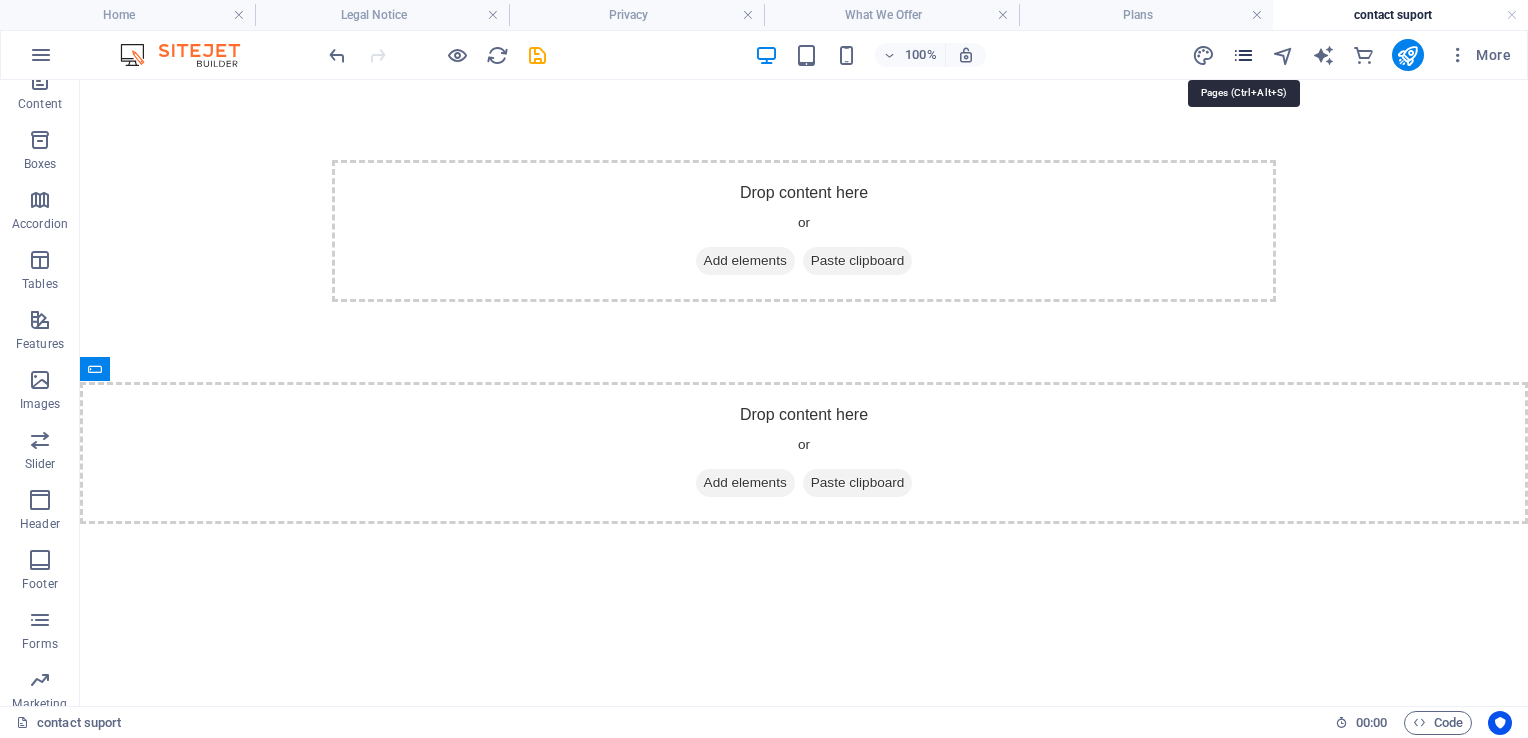 click at bounding box center [1243, 55] 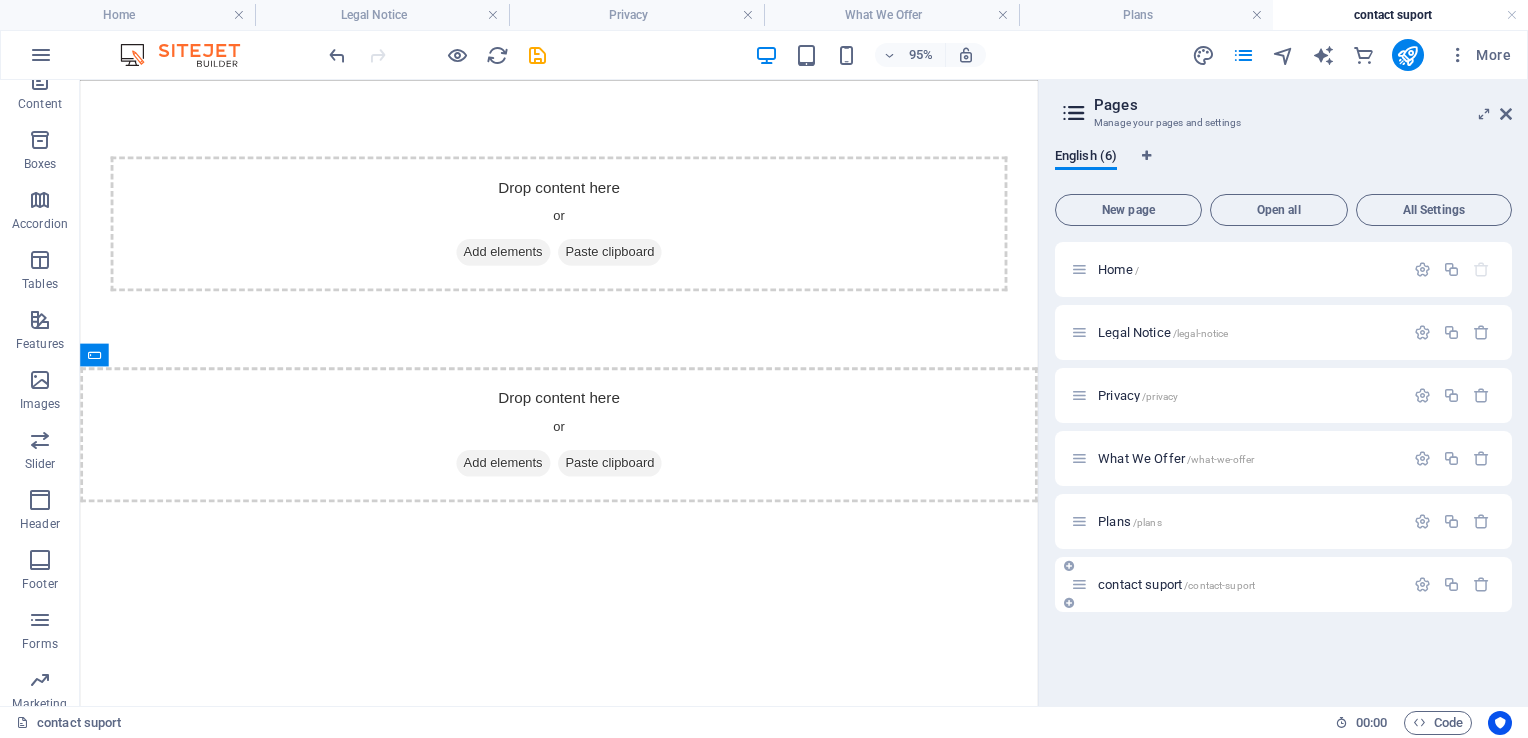 drag, startPoint x: 1233, startPoint y: 581, endPoint x: 1386, endPoint y: 585, distance: 153.05228 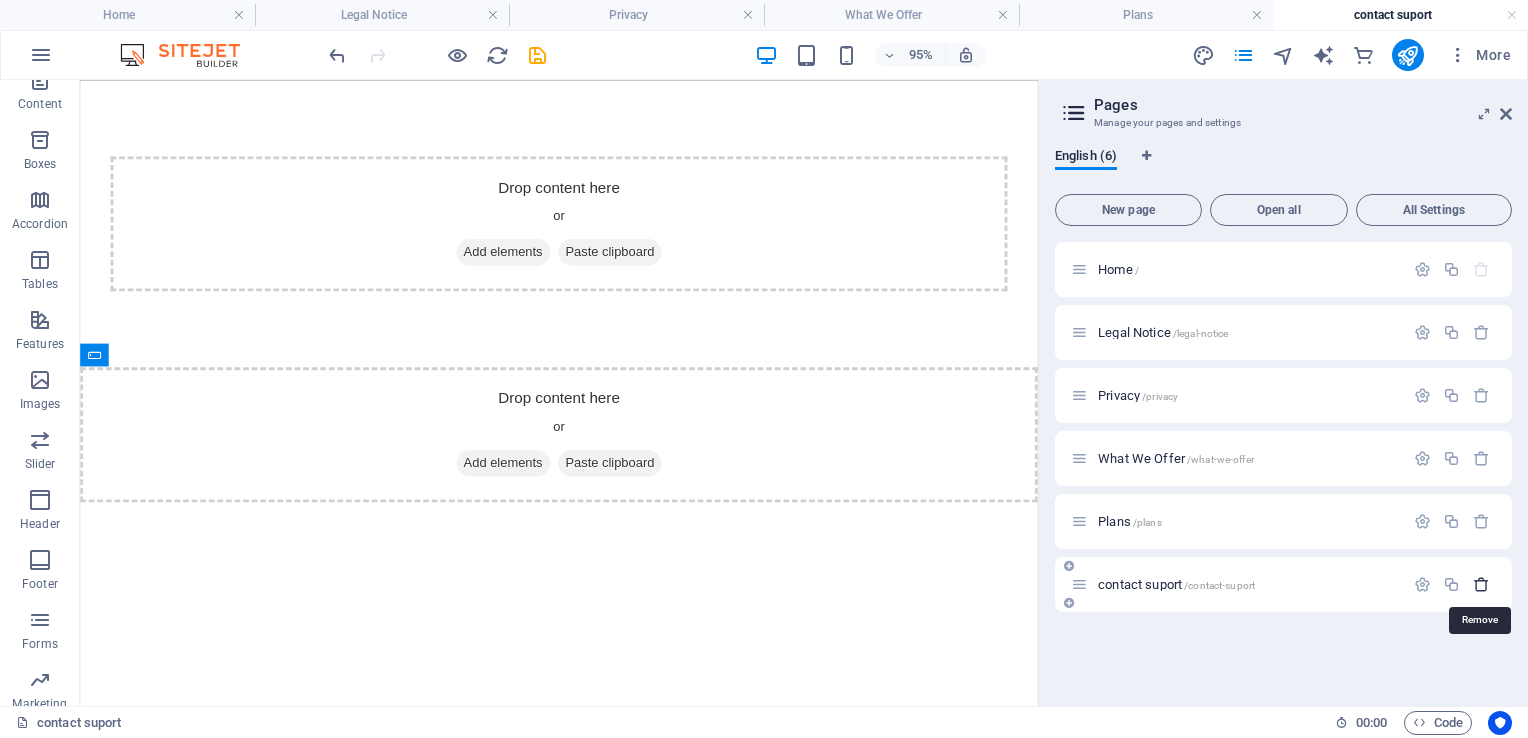 click at bounding box center (1481, 584) 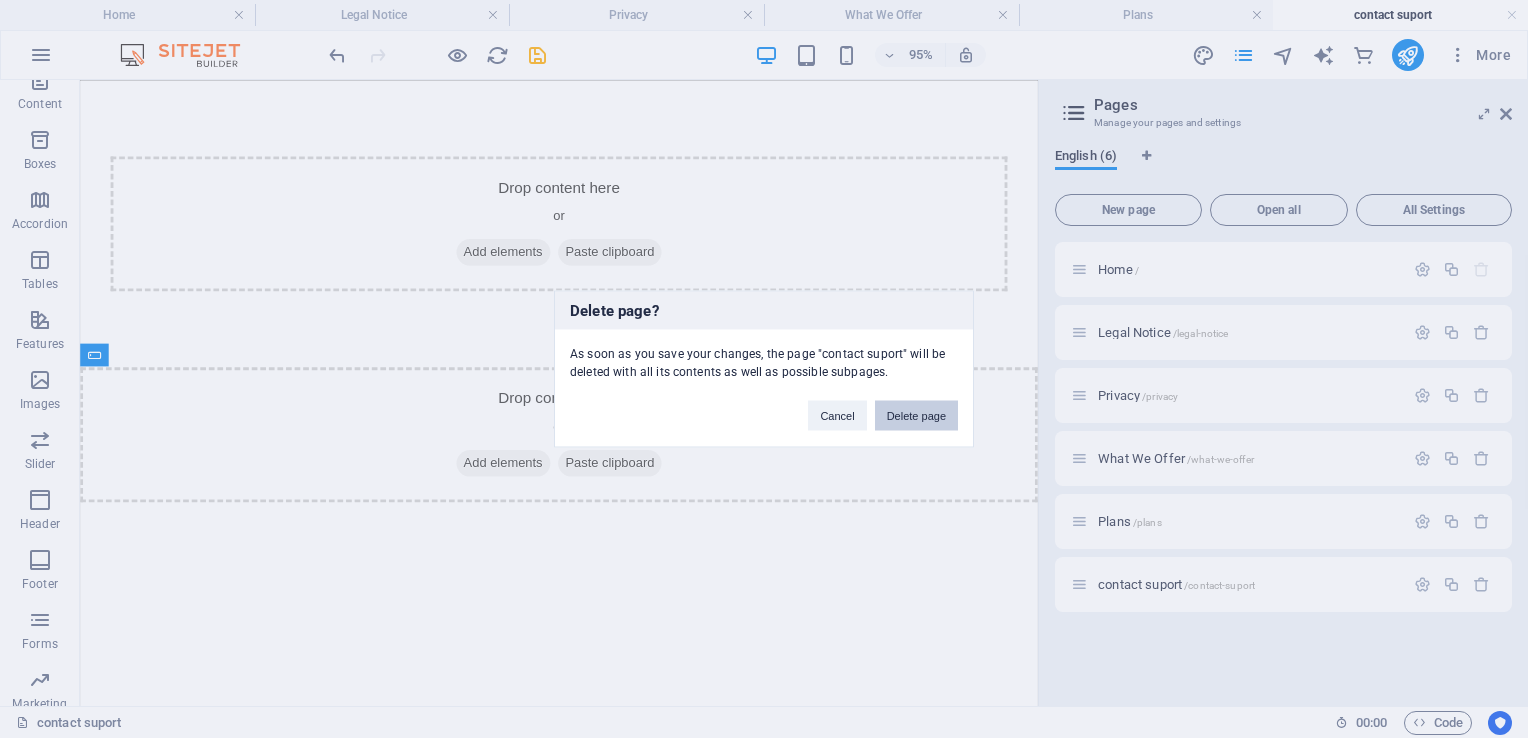 click on "Delete page" at bounding box center [916, 416] 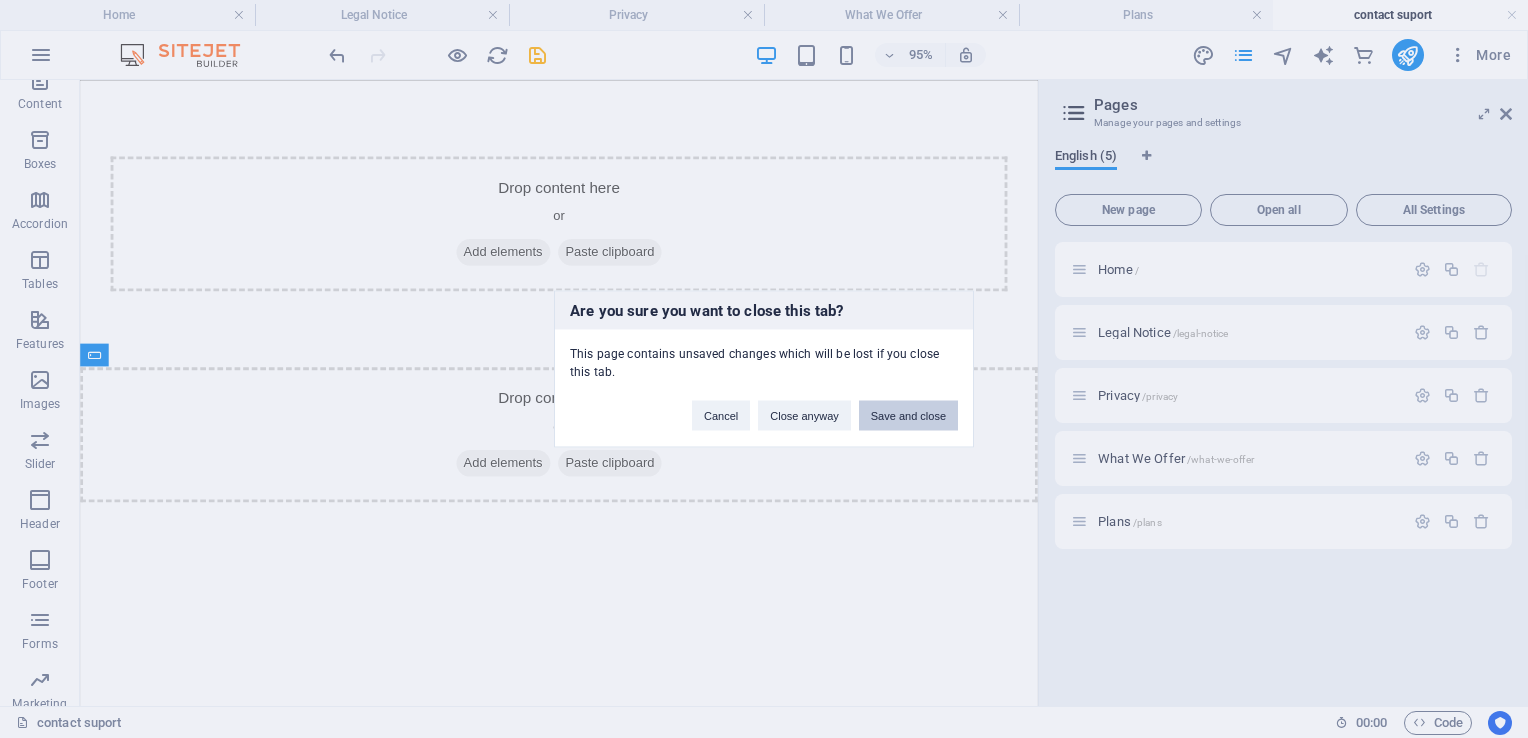 click on "Save and close" at bounding box center (908, 416) 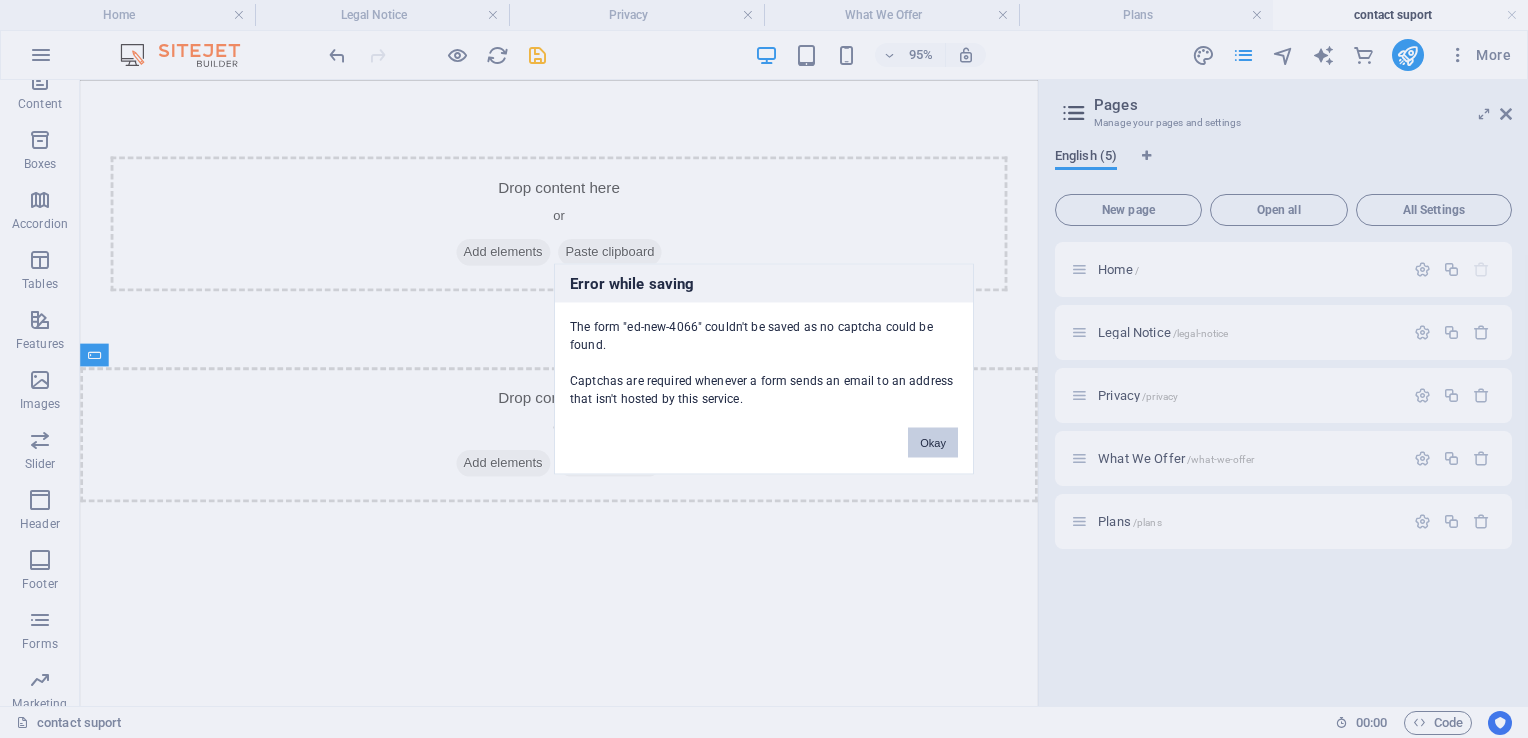 click on "Okay" at bounding box center (933, 443) 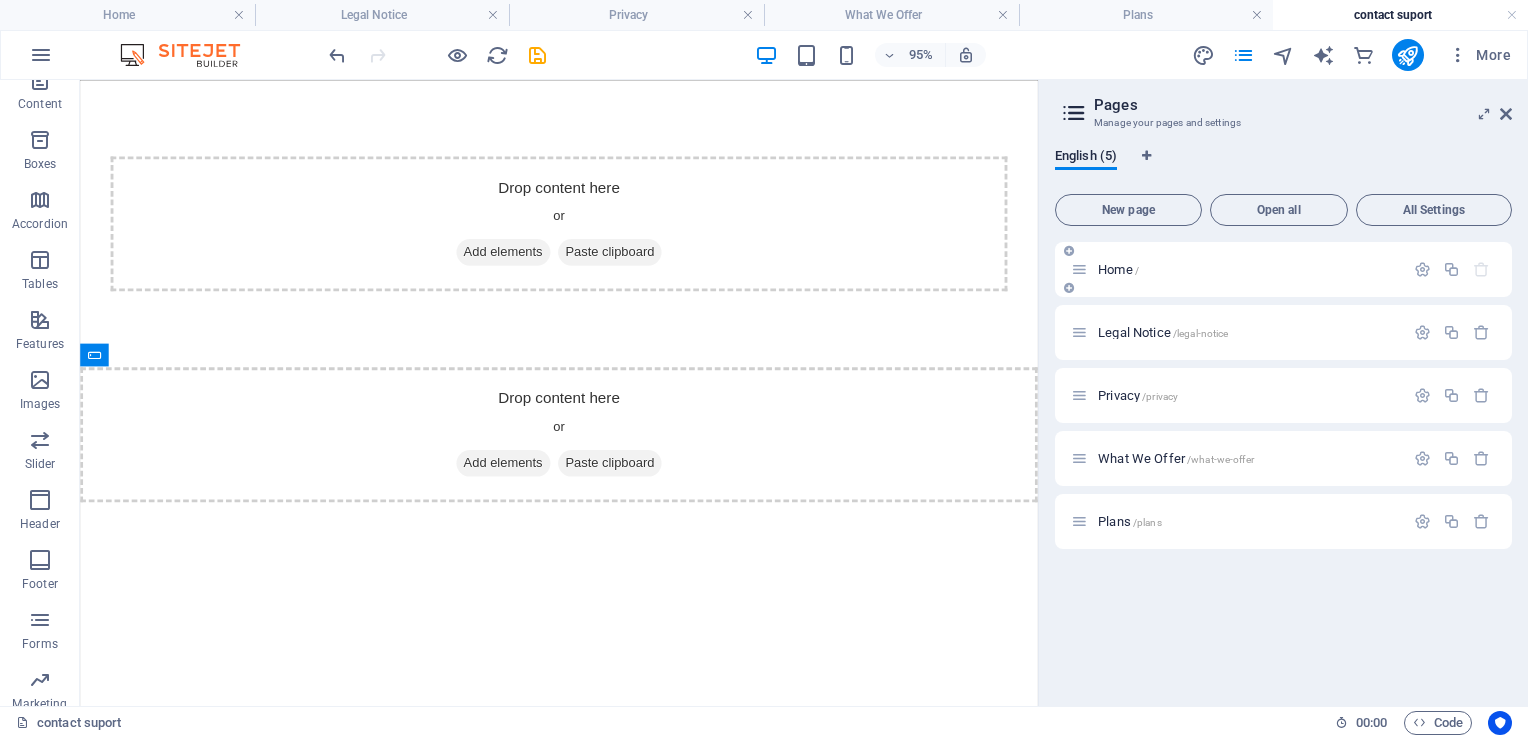 click on "Home /" at bounding box center (1248, 269) 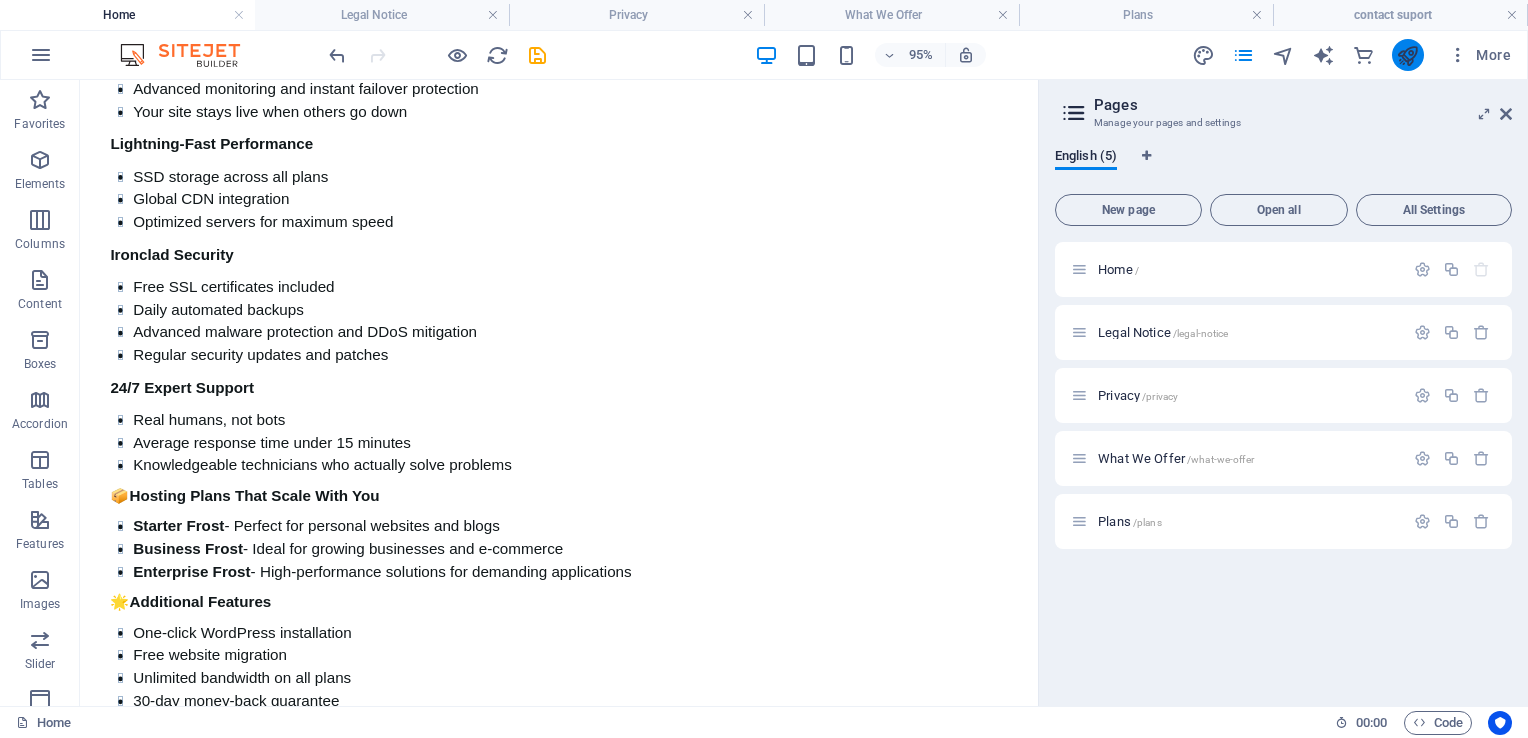 click at bounding box center (1408, 55) 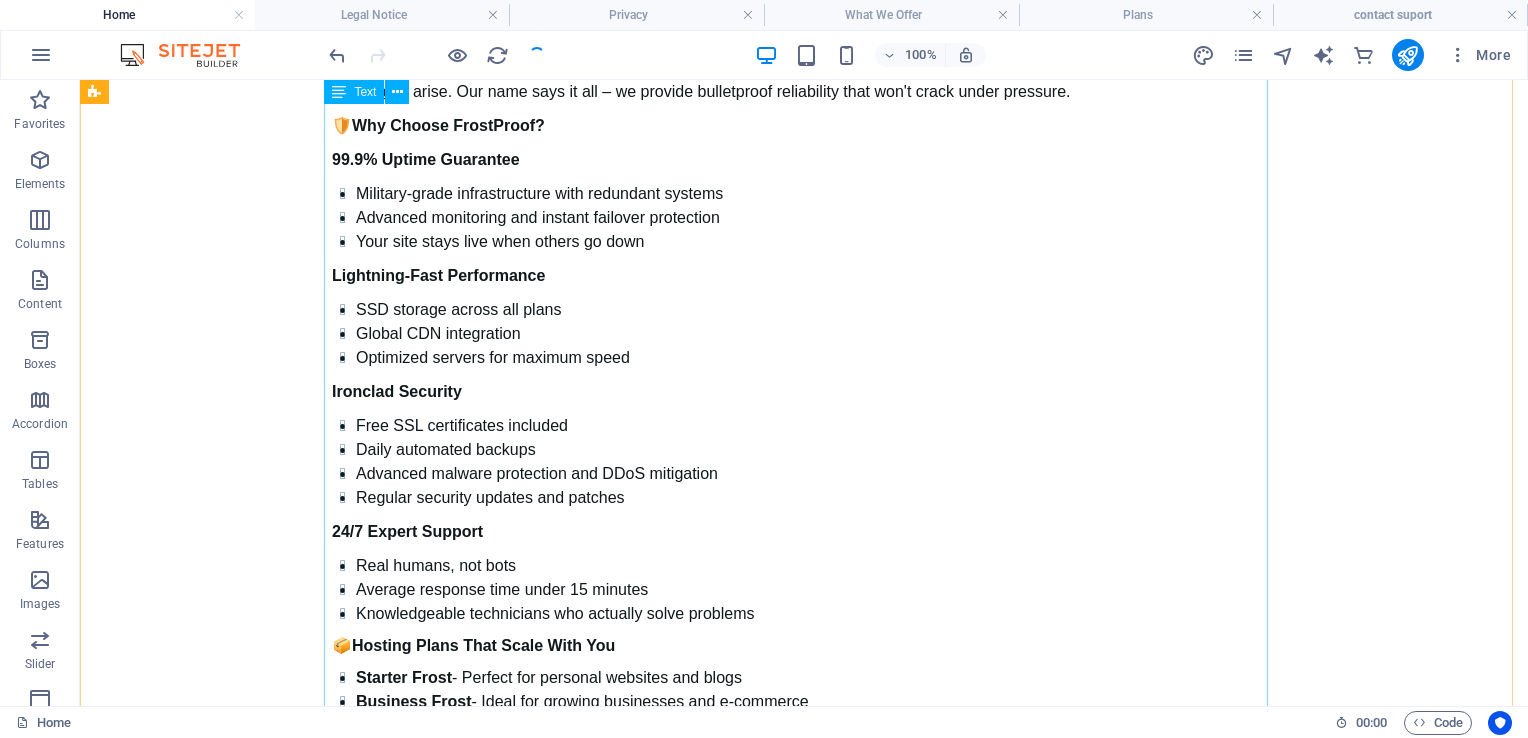 scroll, scrollTop: 700, scrollLeft: 0, axis: vertical 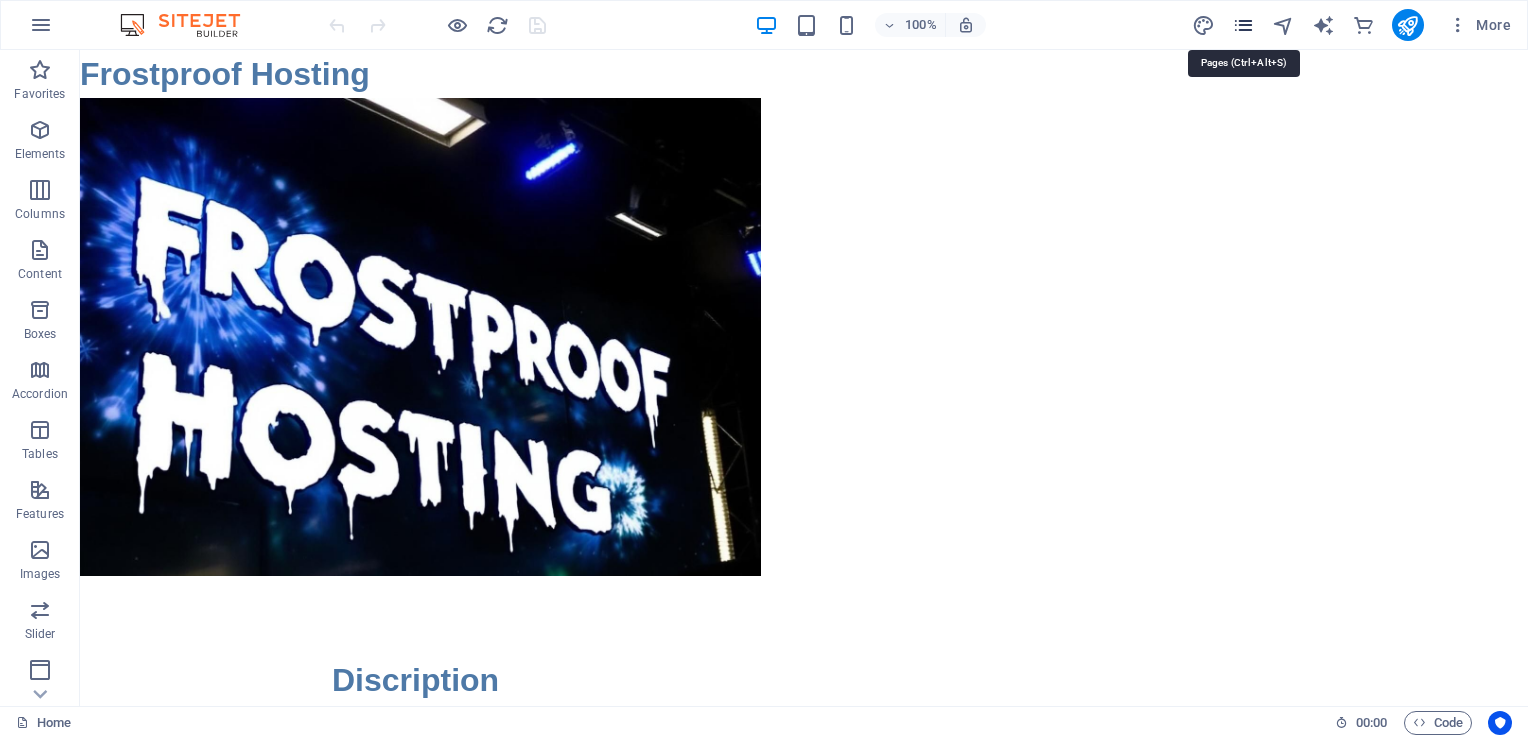 click at bounding box center [1243, 25] 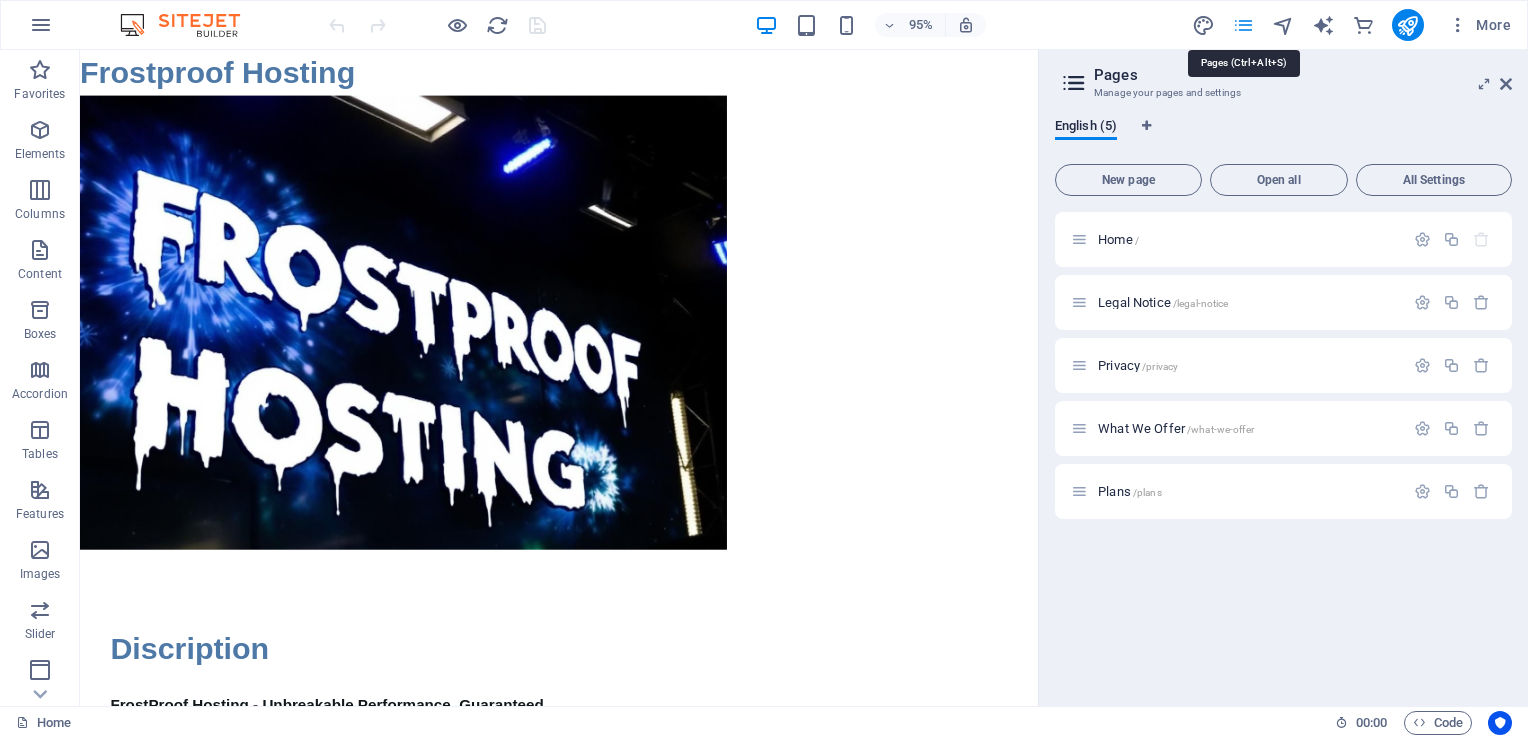 click at bounding box center (1243, 25) 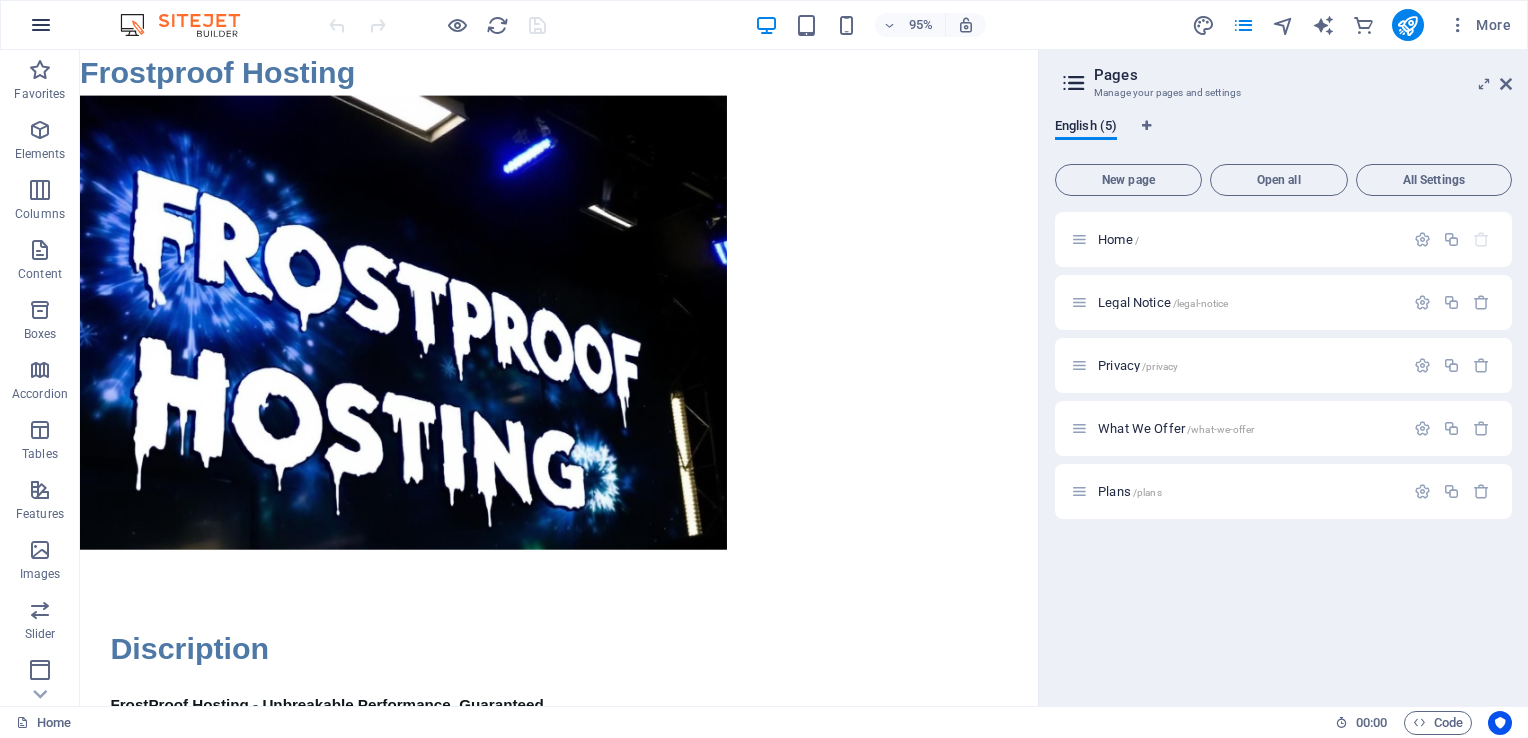 click at bounding box center (41, 25) 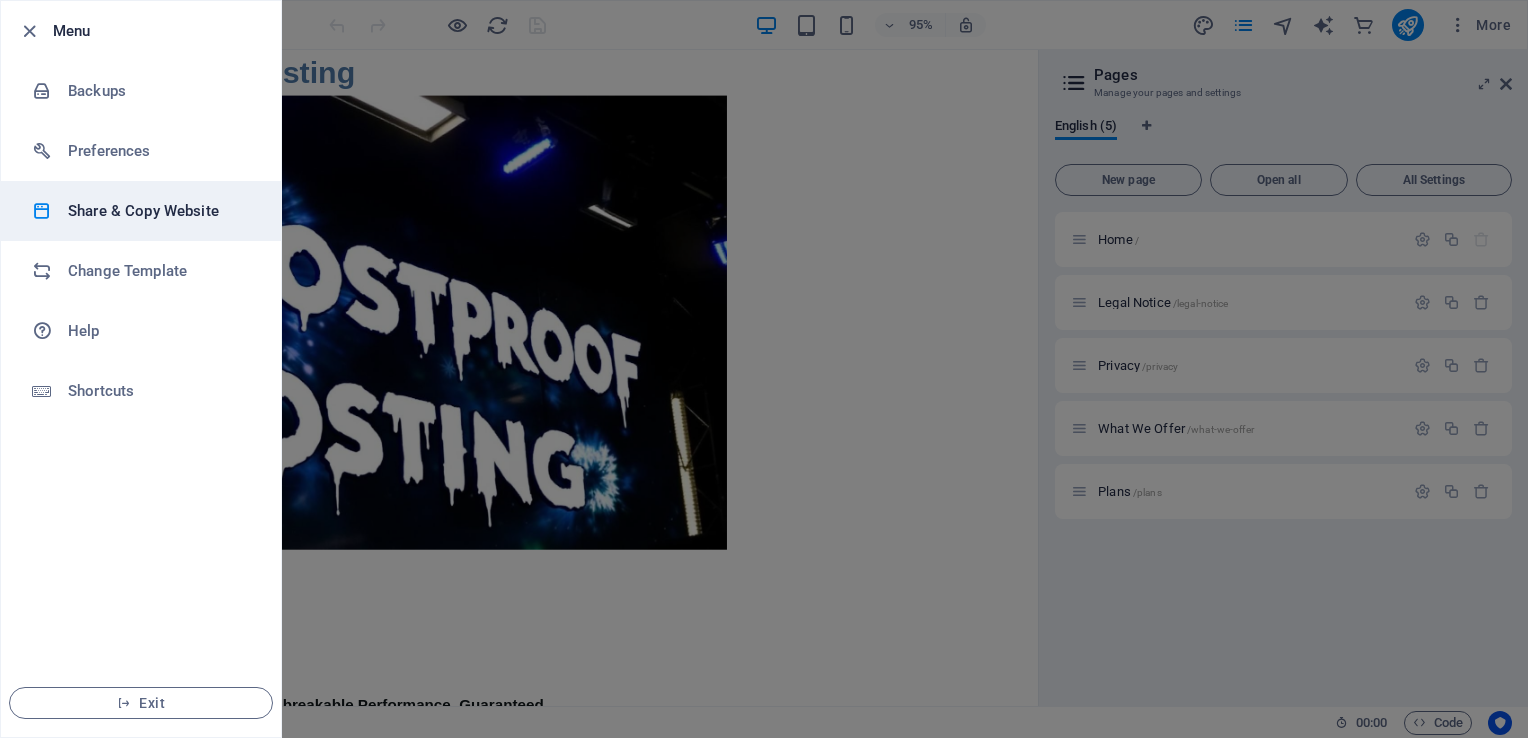 click on "Share & Copy Website" at bounding box center (160, 211) 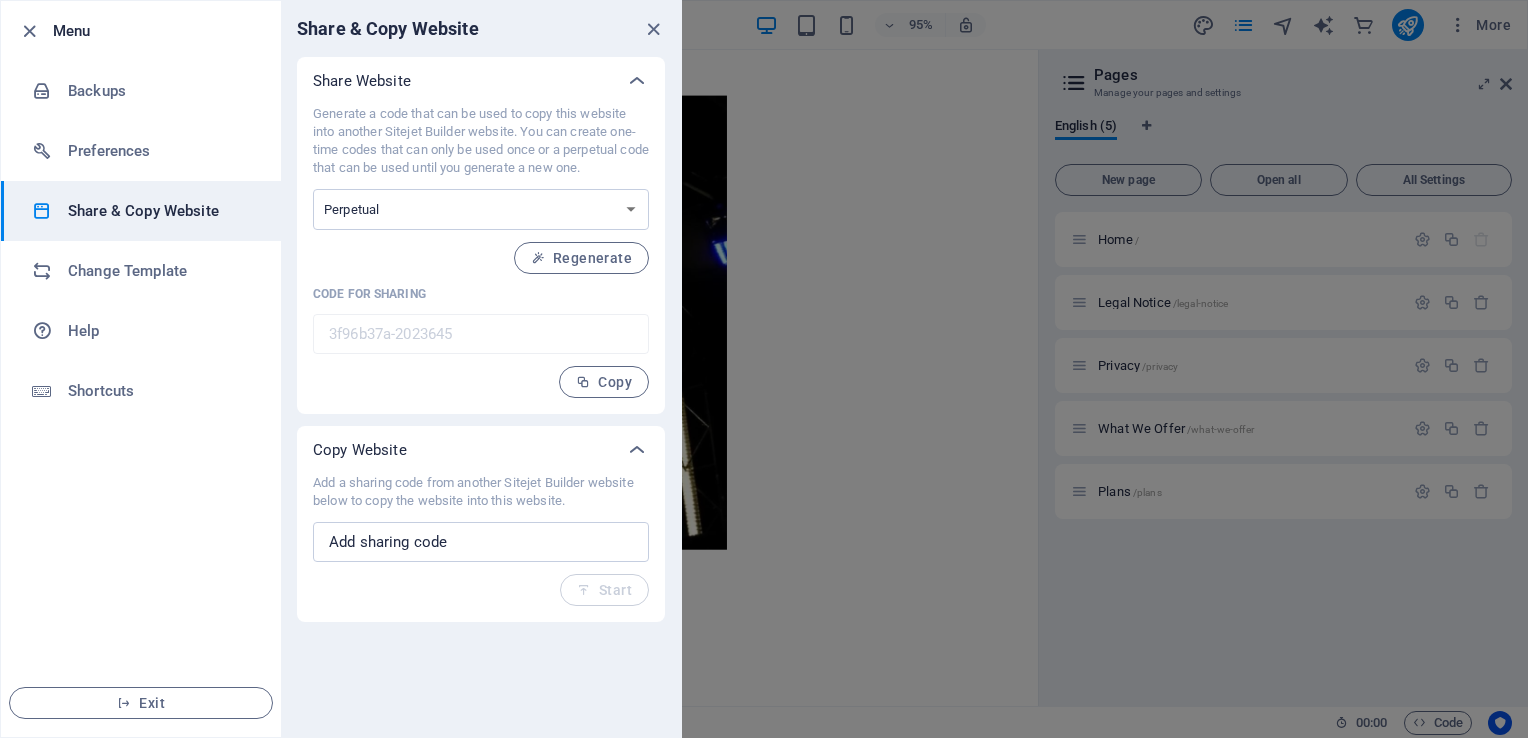 click at bounding box center [764, 369] 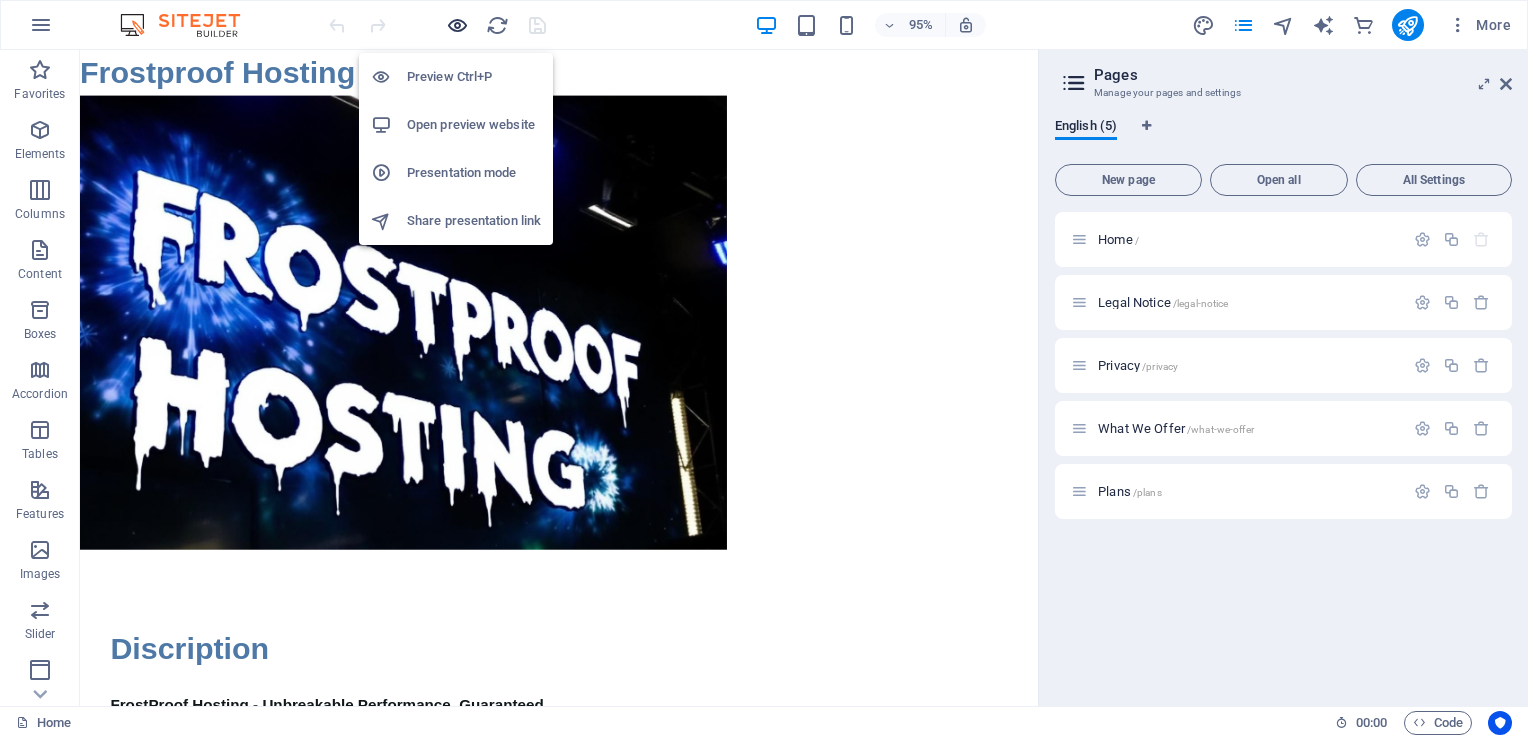 click at bounding box center (457, 25) 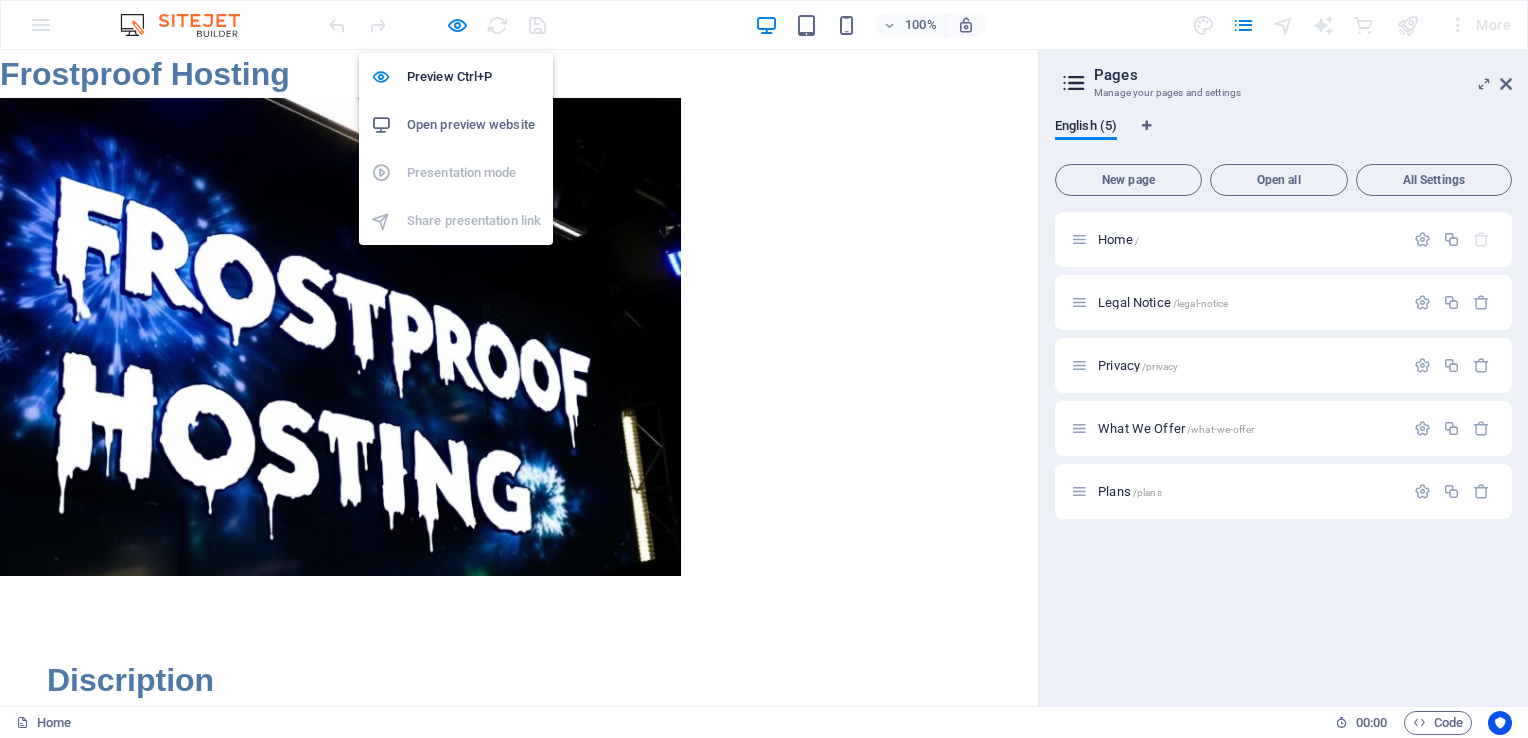 click on "Open preview website" at bounding box center [474, 125] 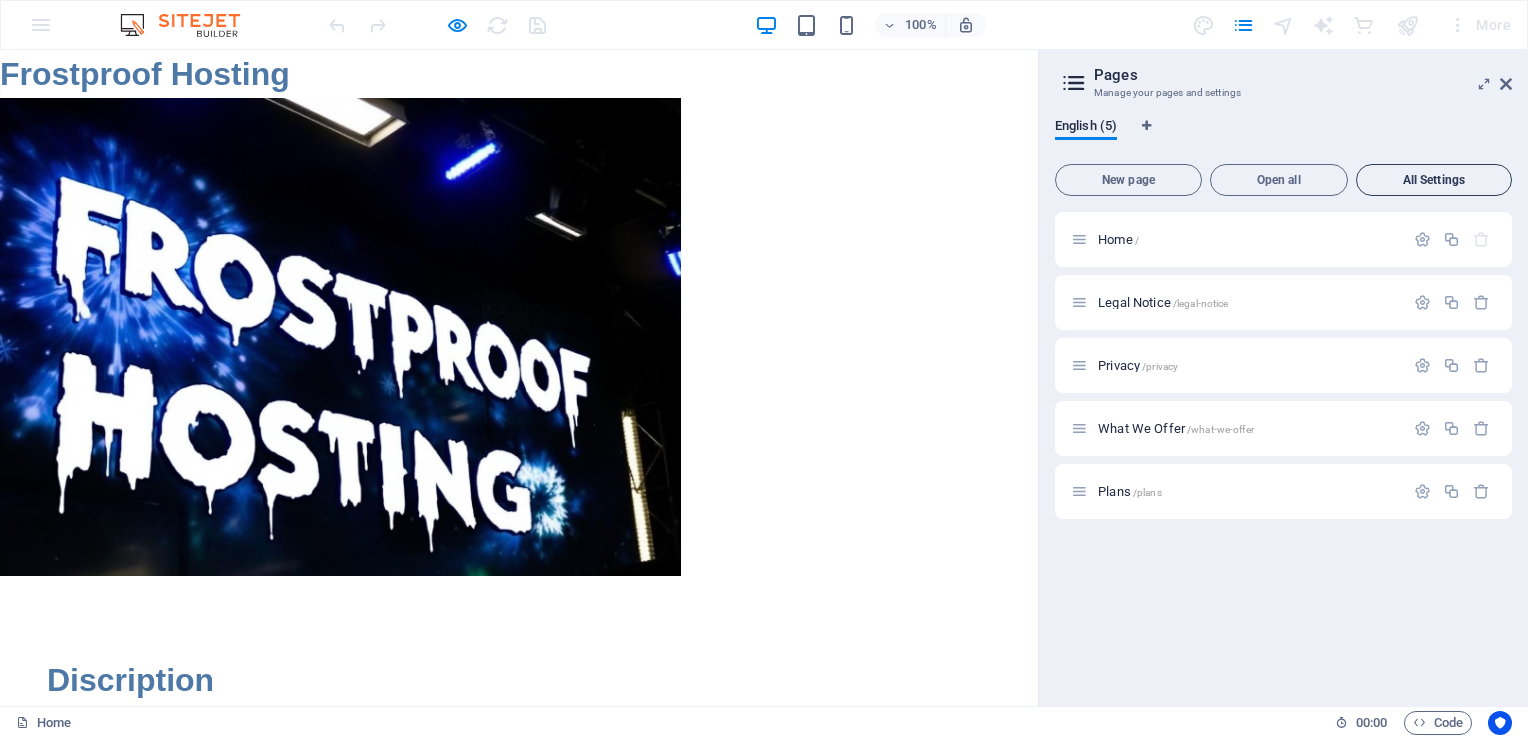 click on "All Settings" at bounding box center [1434, 180] 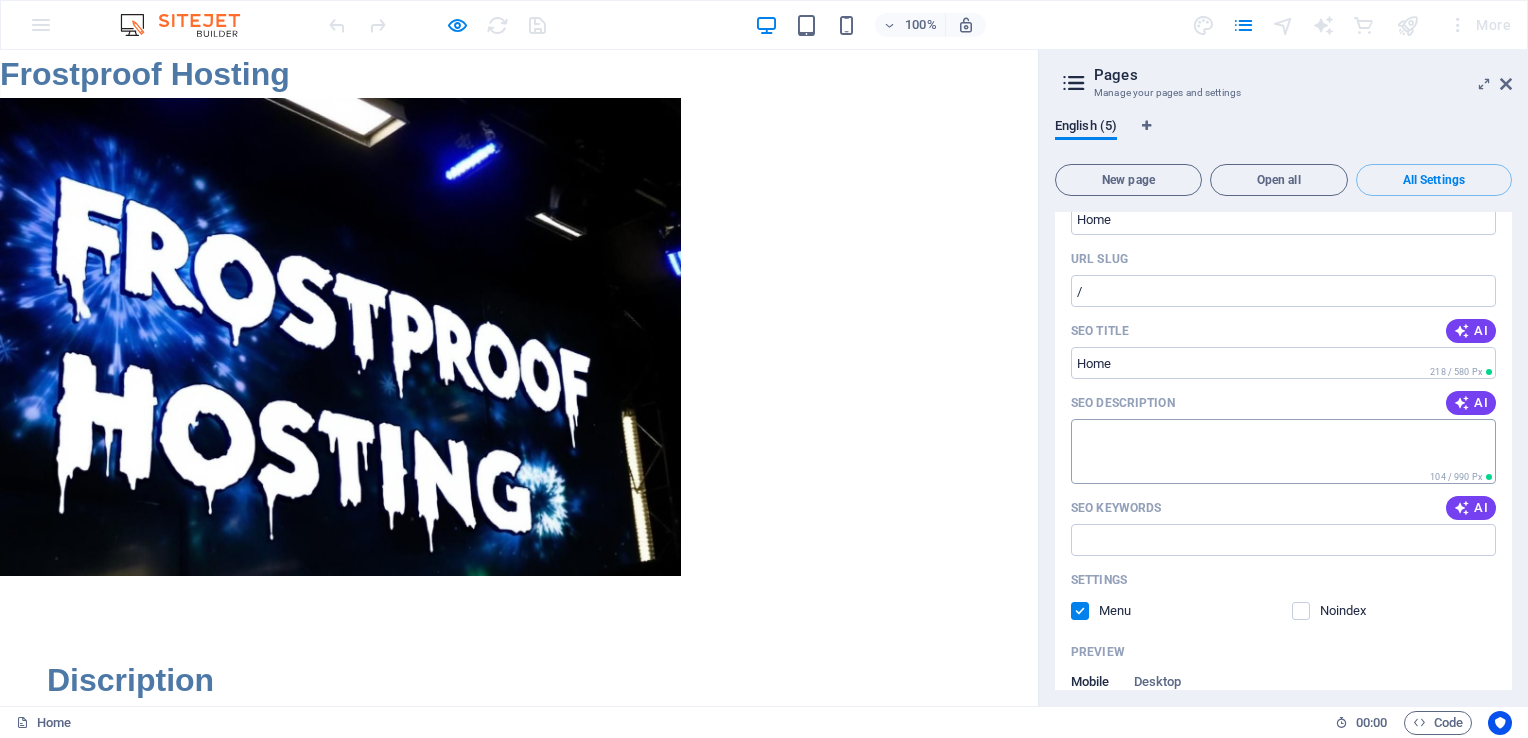 scroll, scrollTop: 0, scrollLeft: 0, axis: both 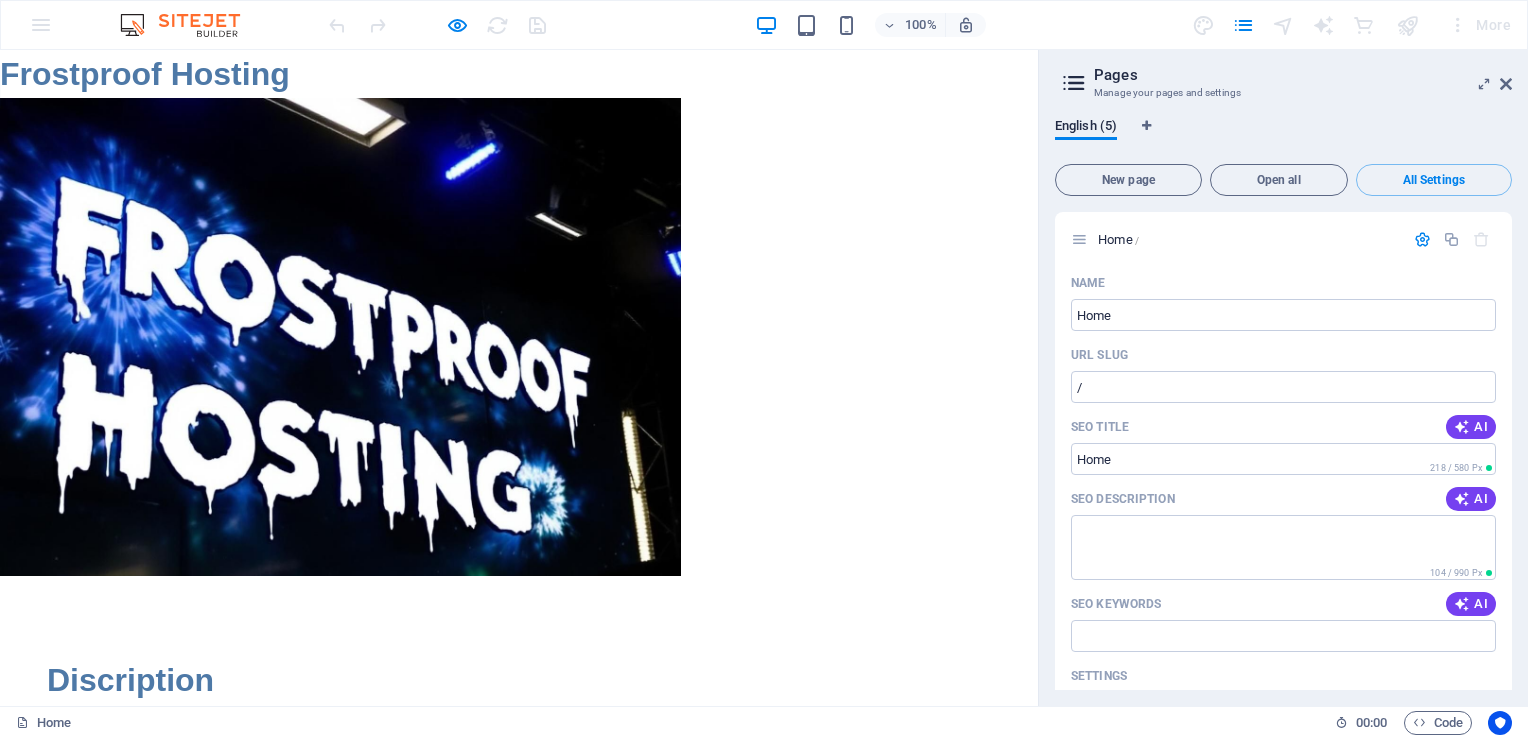 click at bounding box center [1074, 83] 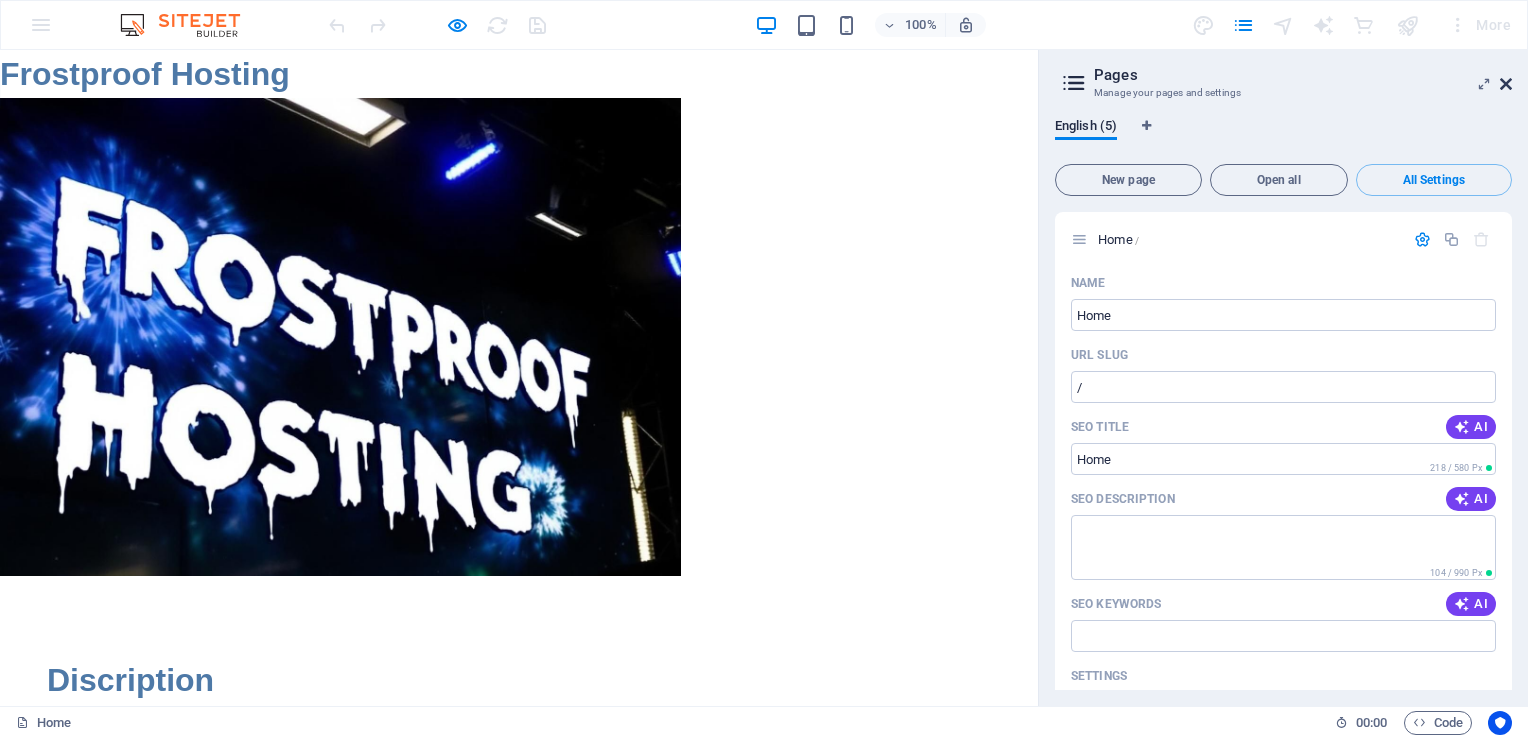 drag, startPoint x: 1507, startPoint y: 76, endPoint x: 1507, endPoint y: 27, distance: 49 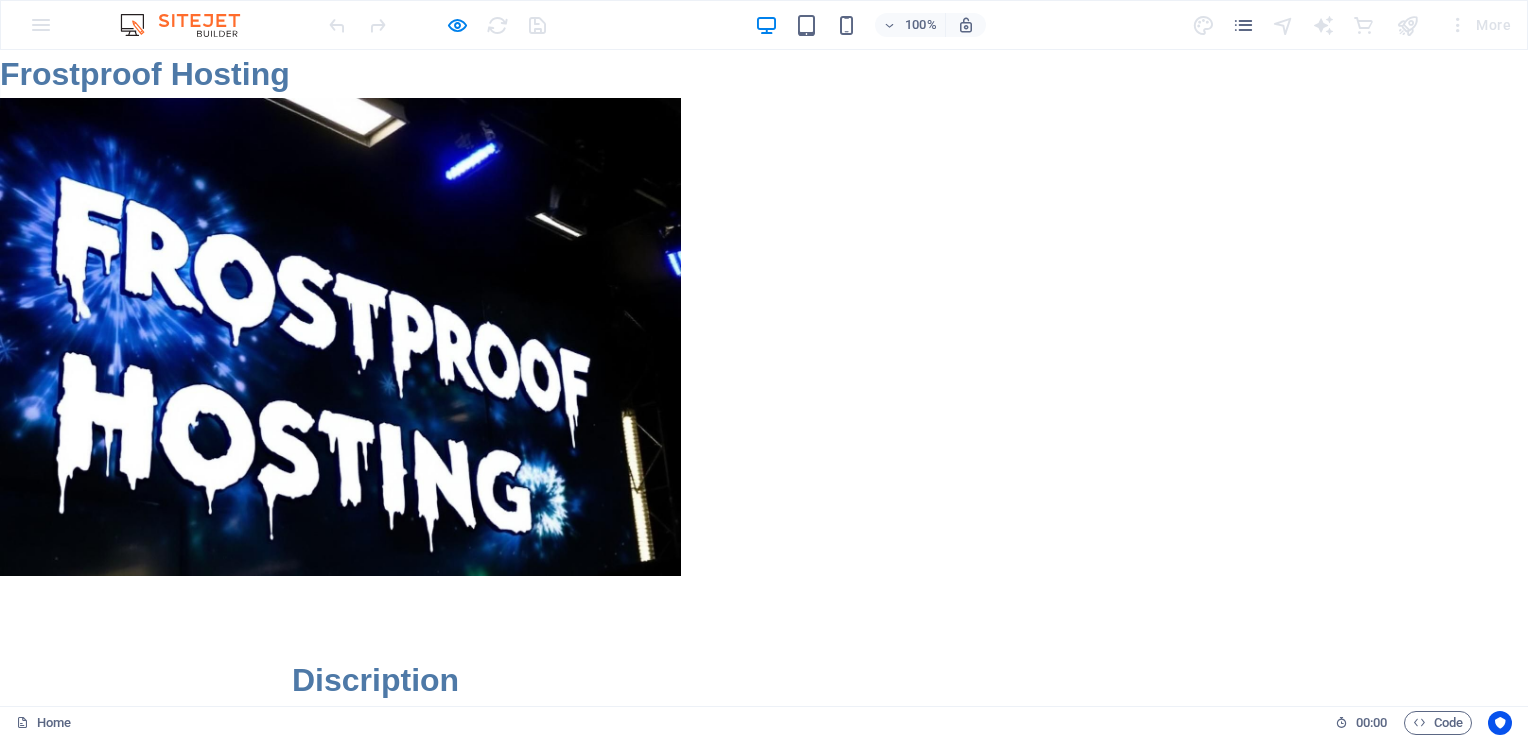 click on "More" at bounding box center (1479, 25) 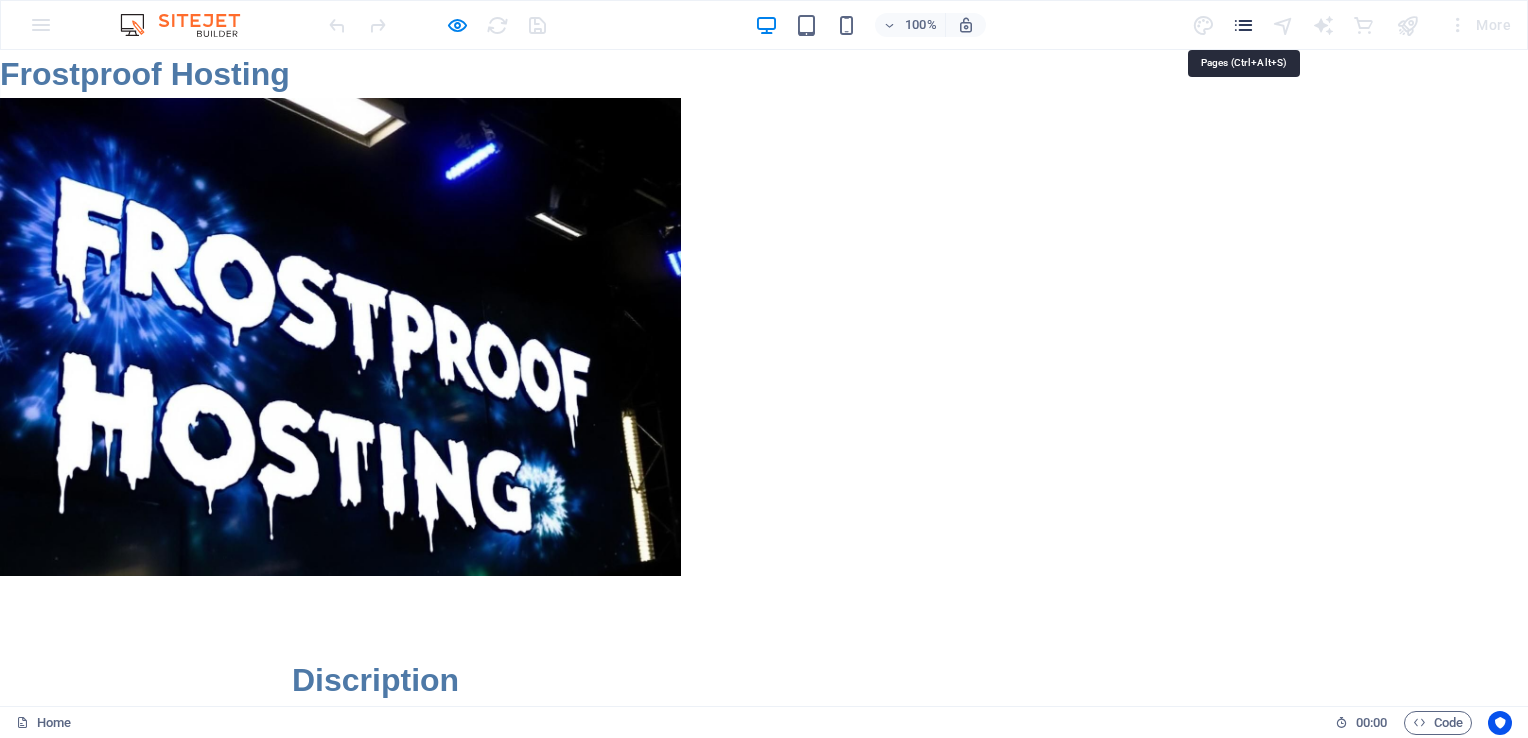 click at bounding box center [1243, 25] 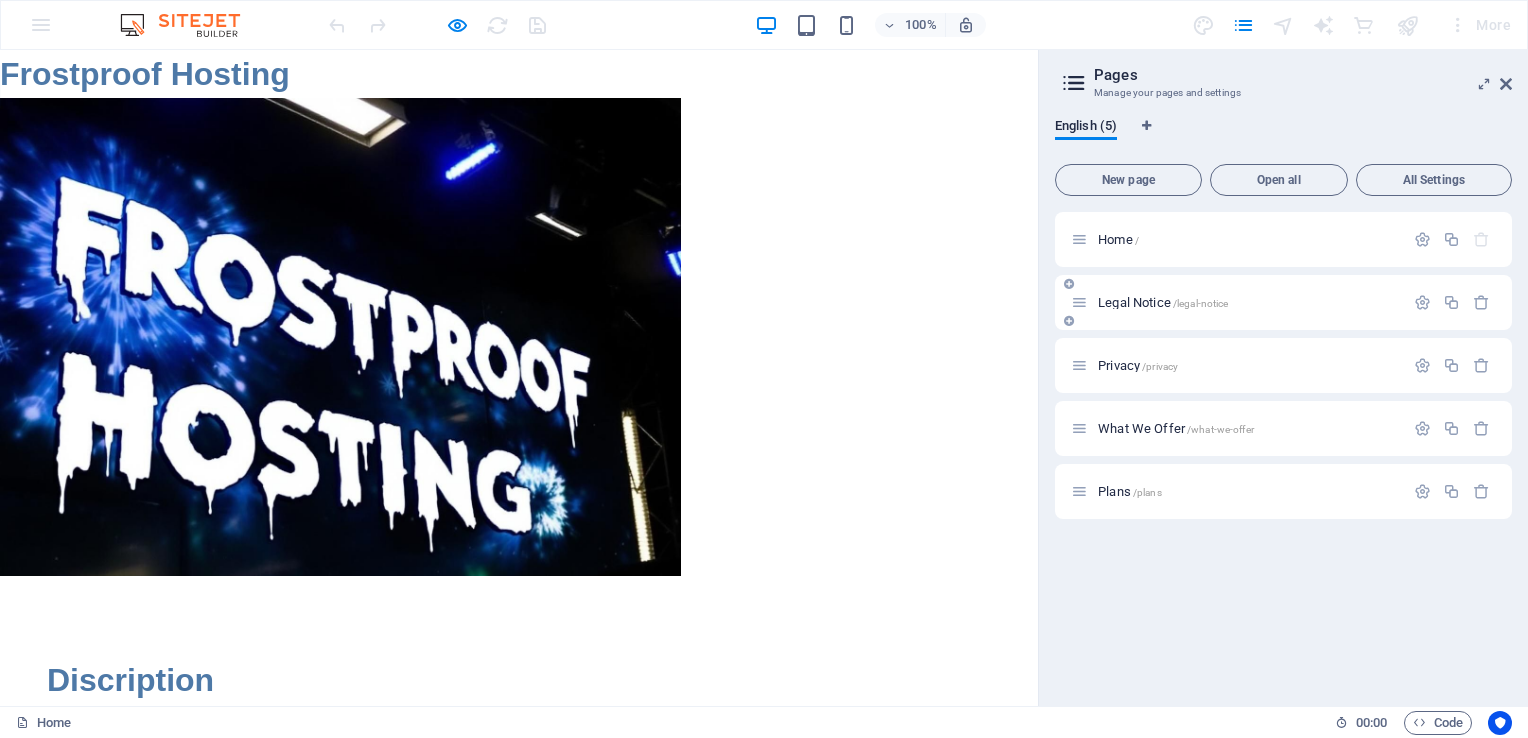 click on "Legal Notice /legal-notice" at bounding box center [1163, 302] 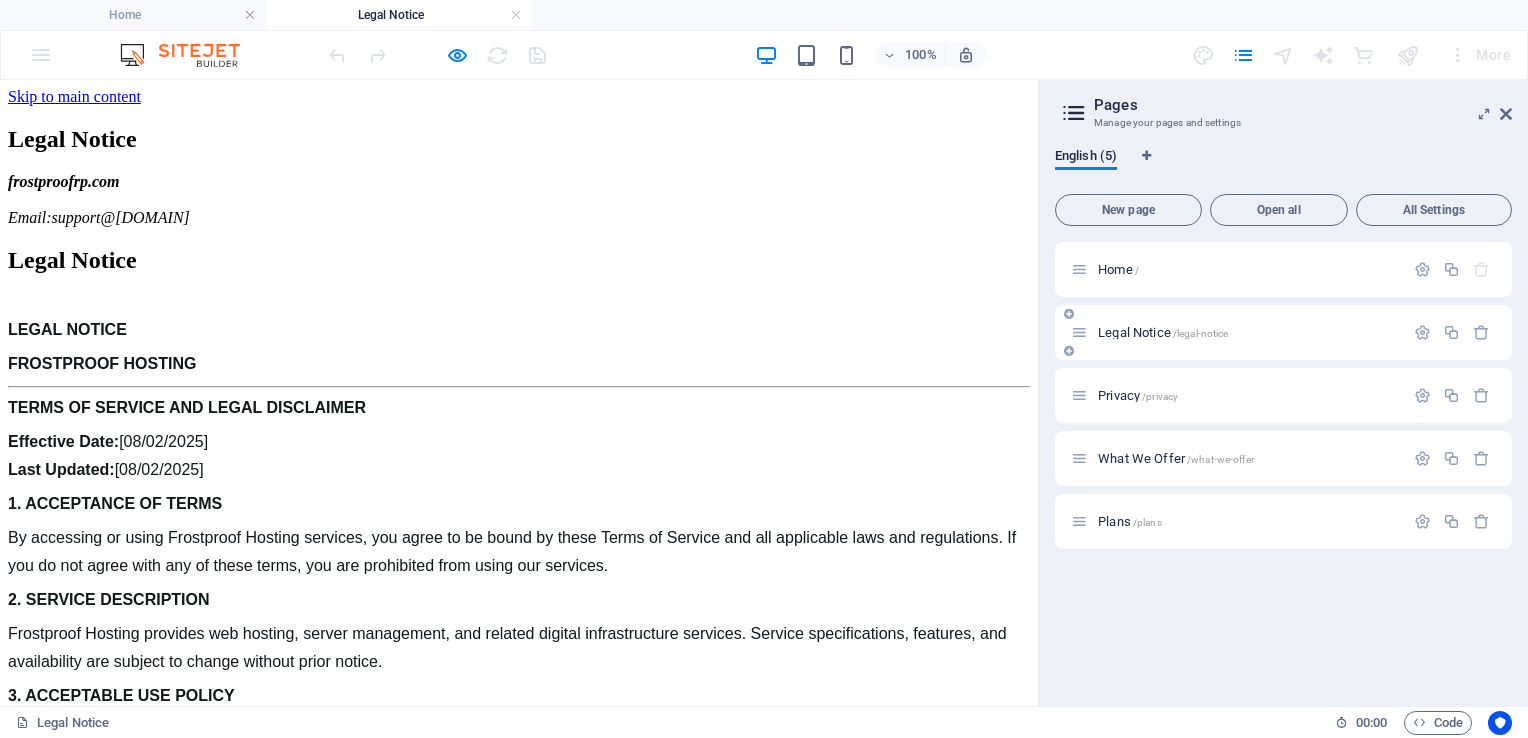 scroll, scrollTop: 0, scrollLeft: 0, axis: both 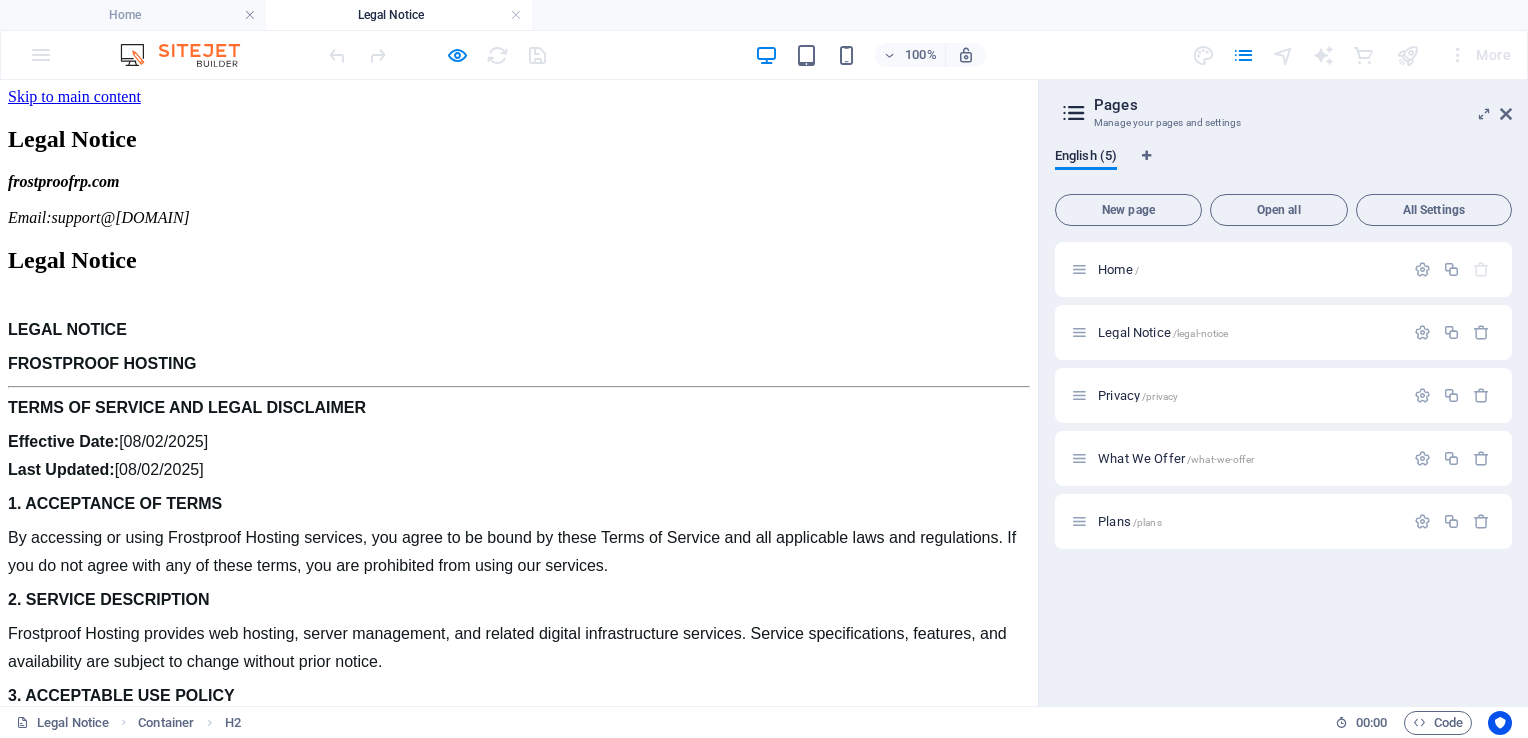 click at bounding box center [190, 55] 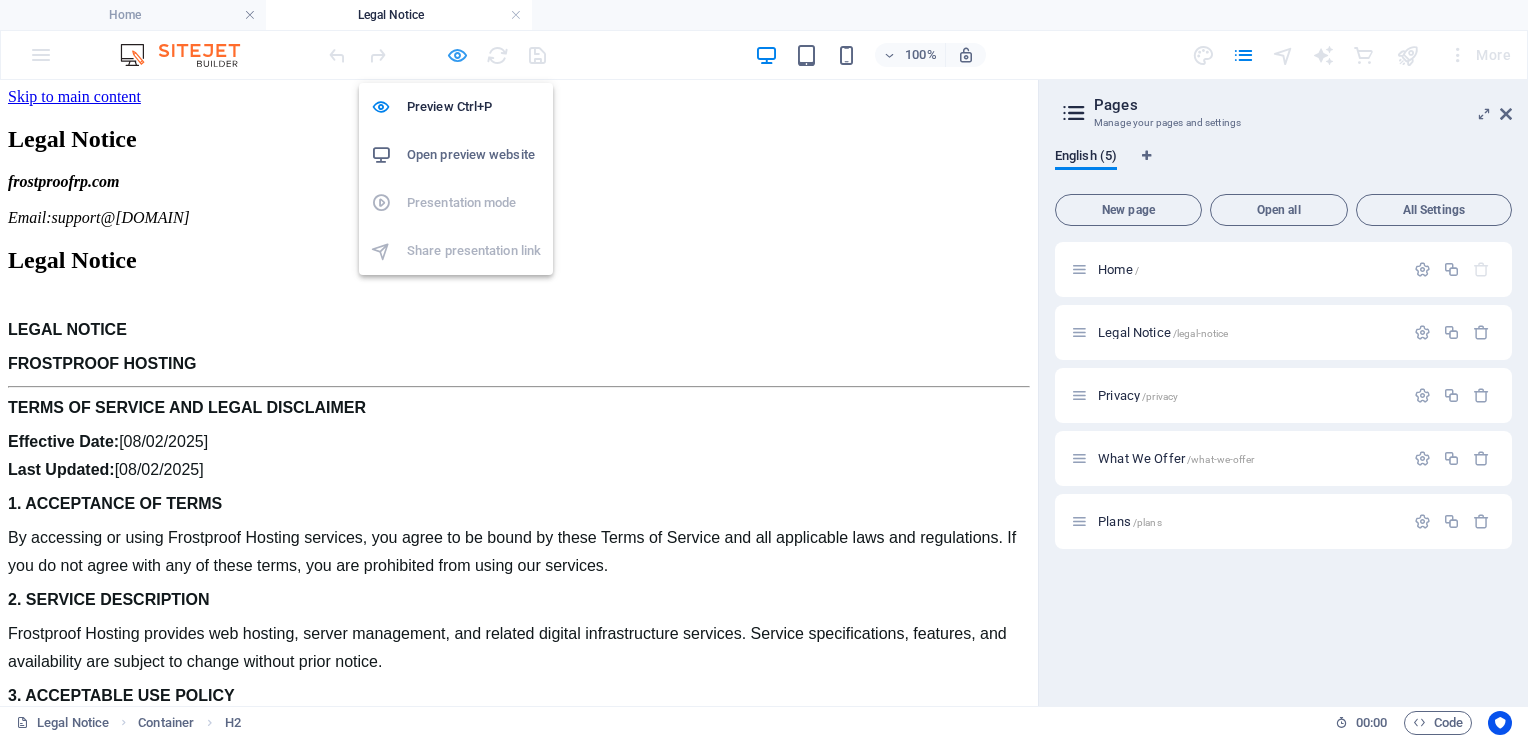 click at bounding box center (457, 55) 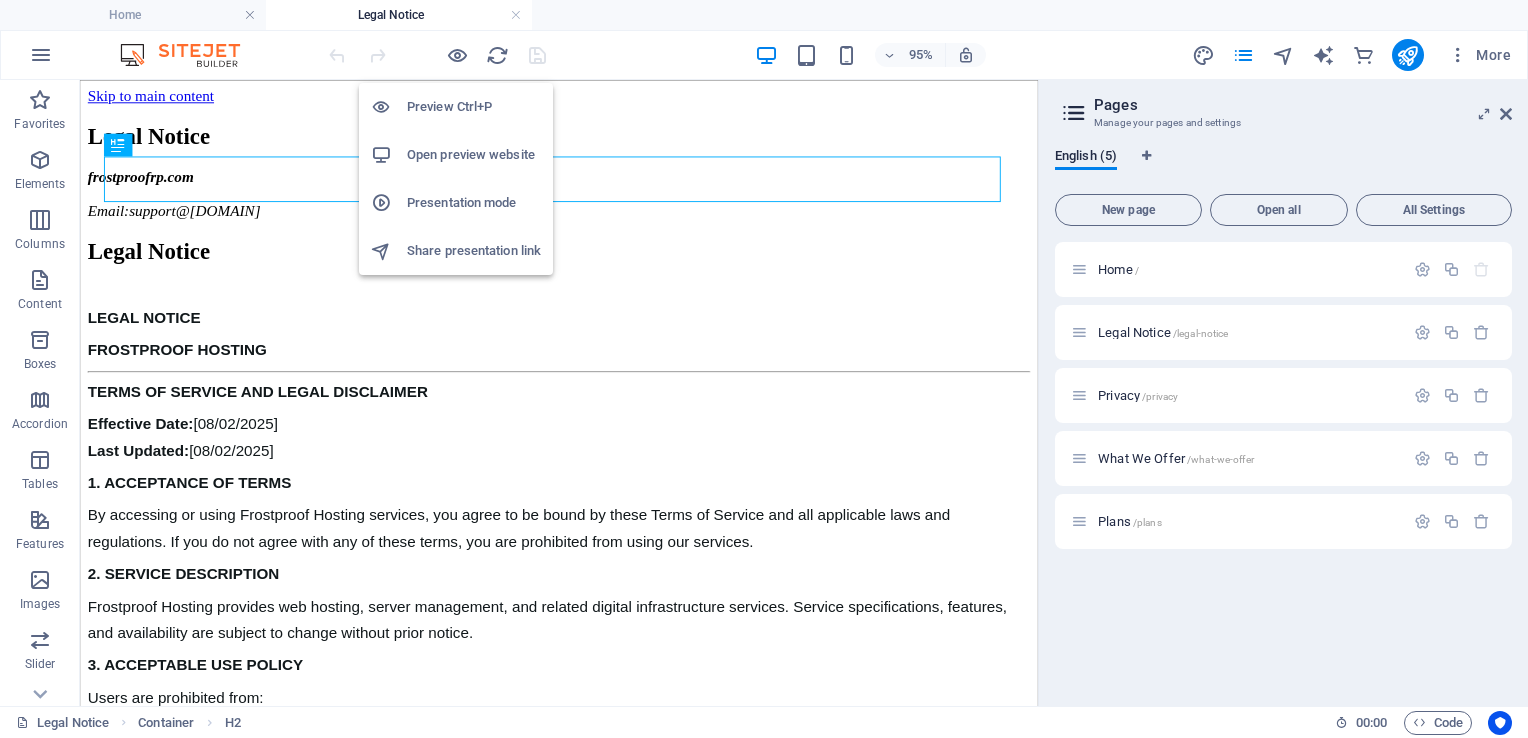 click on "Preview Ctrl+P" at bounding box center (474, 107) 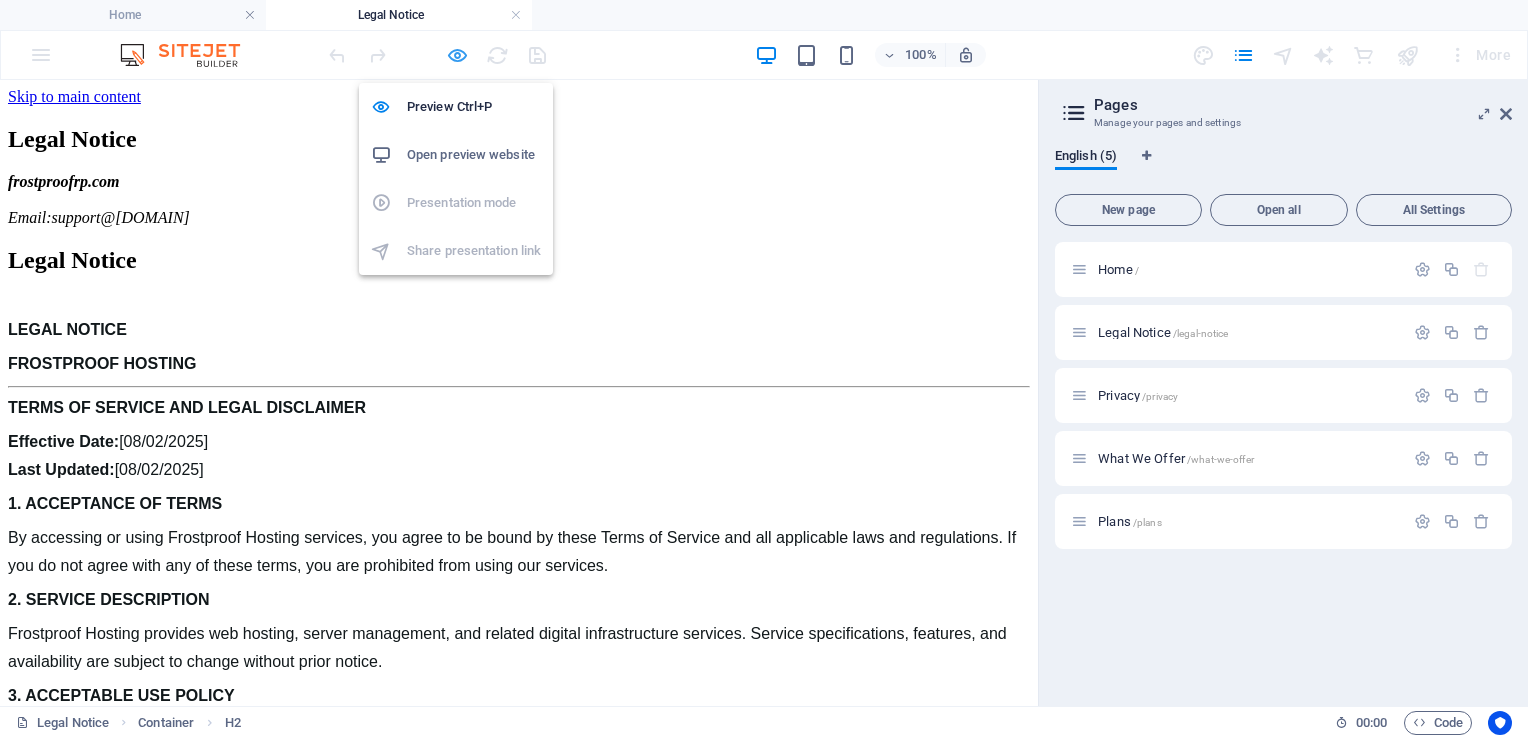 click at bounding box center (457, 55) 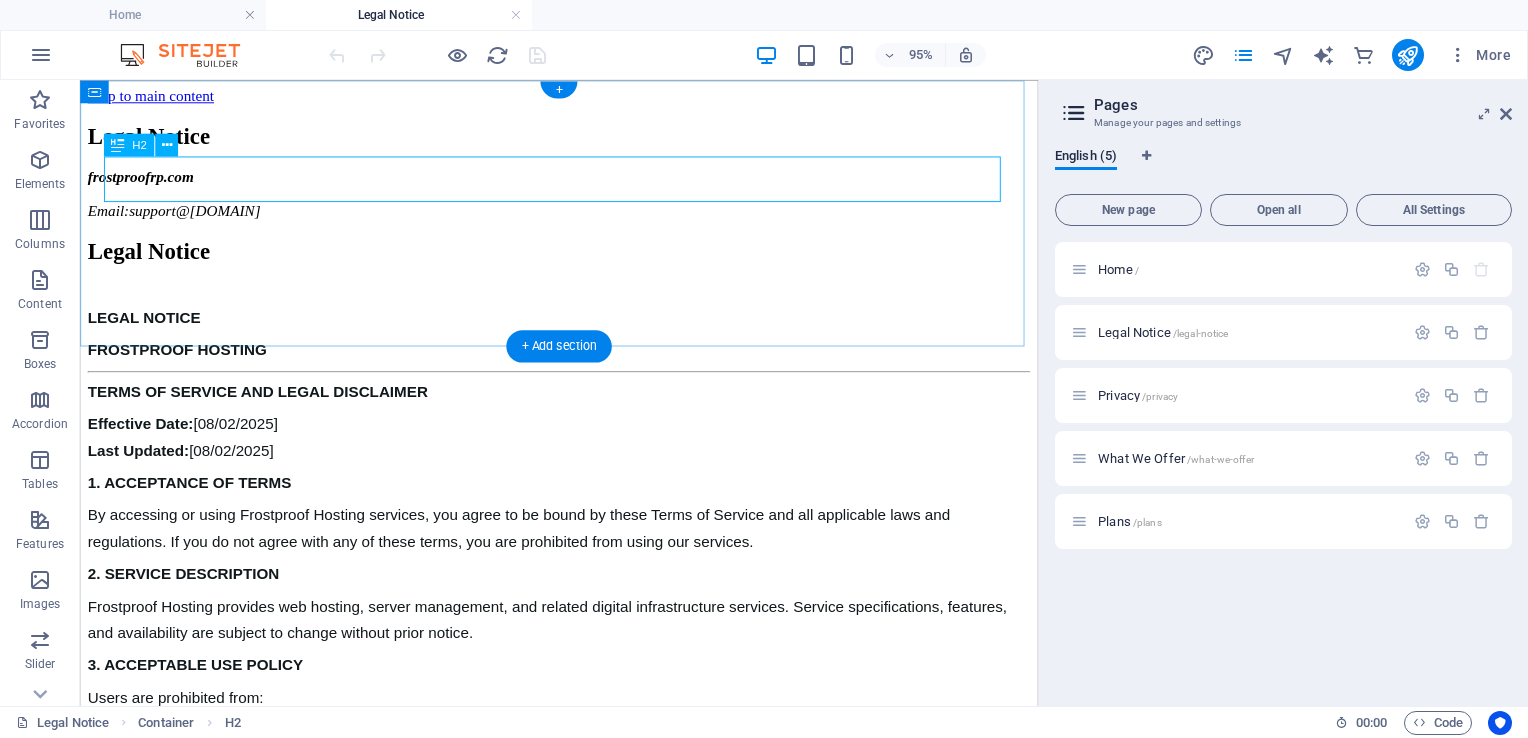 click on "Legal Notice" at bounding box center (584, 139) 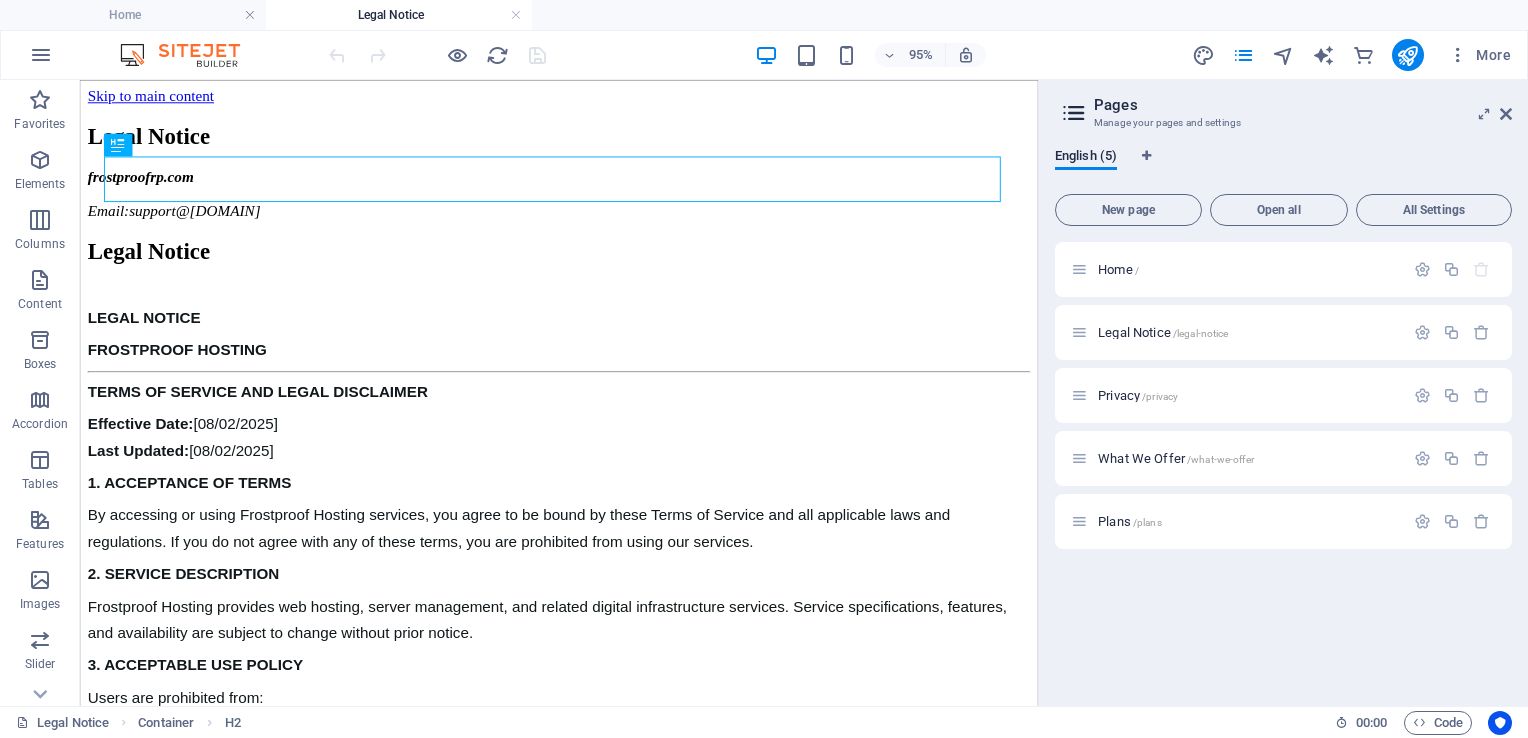 click at bounding box center [437, 55] 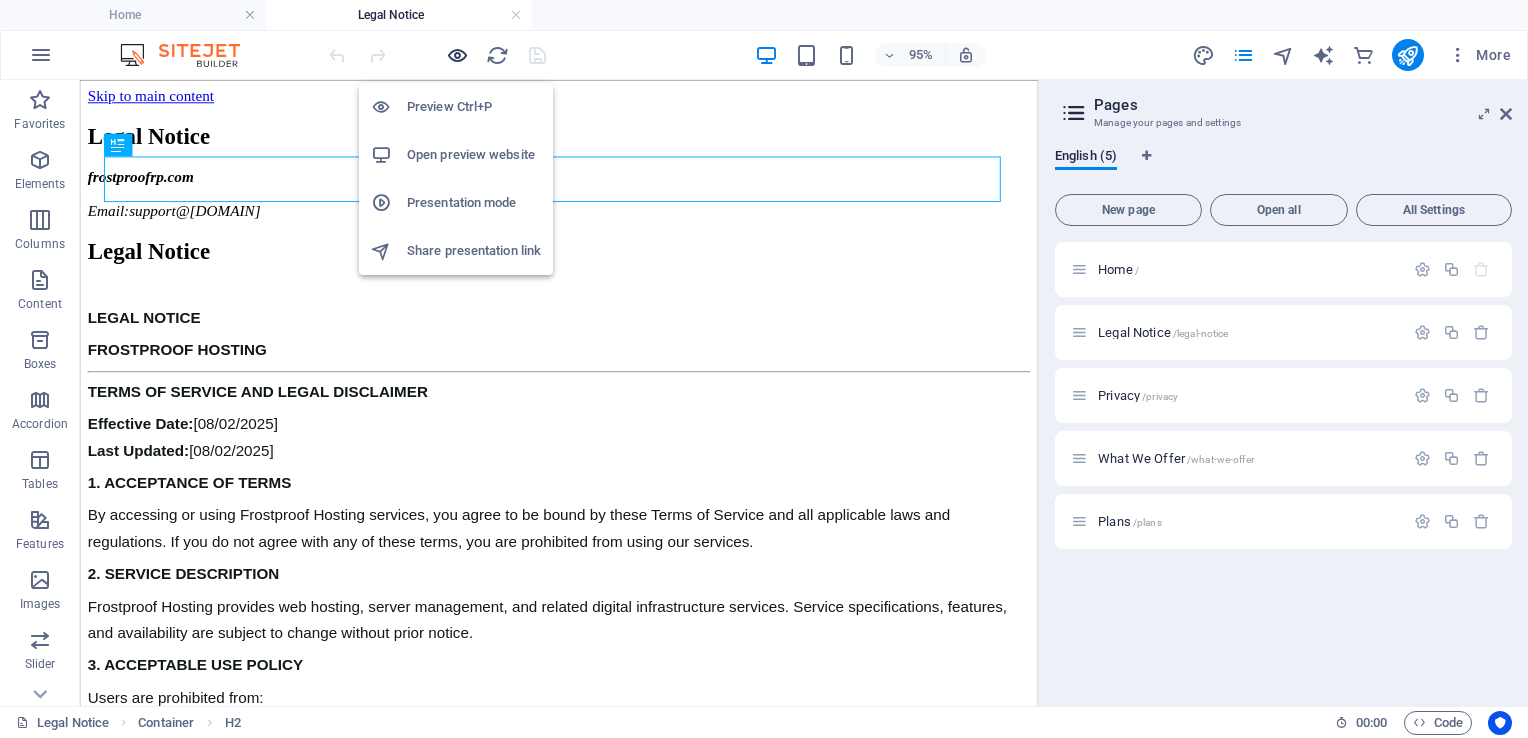 click at bounding box center [457, 55] 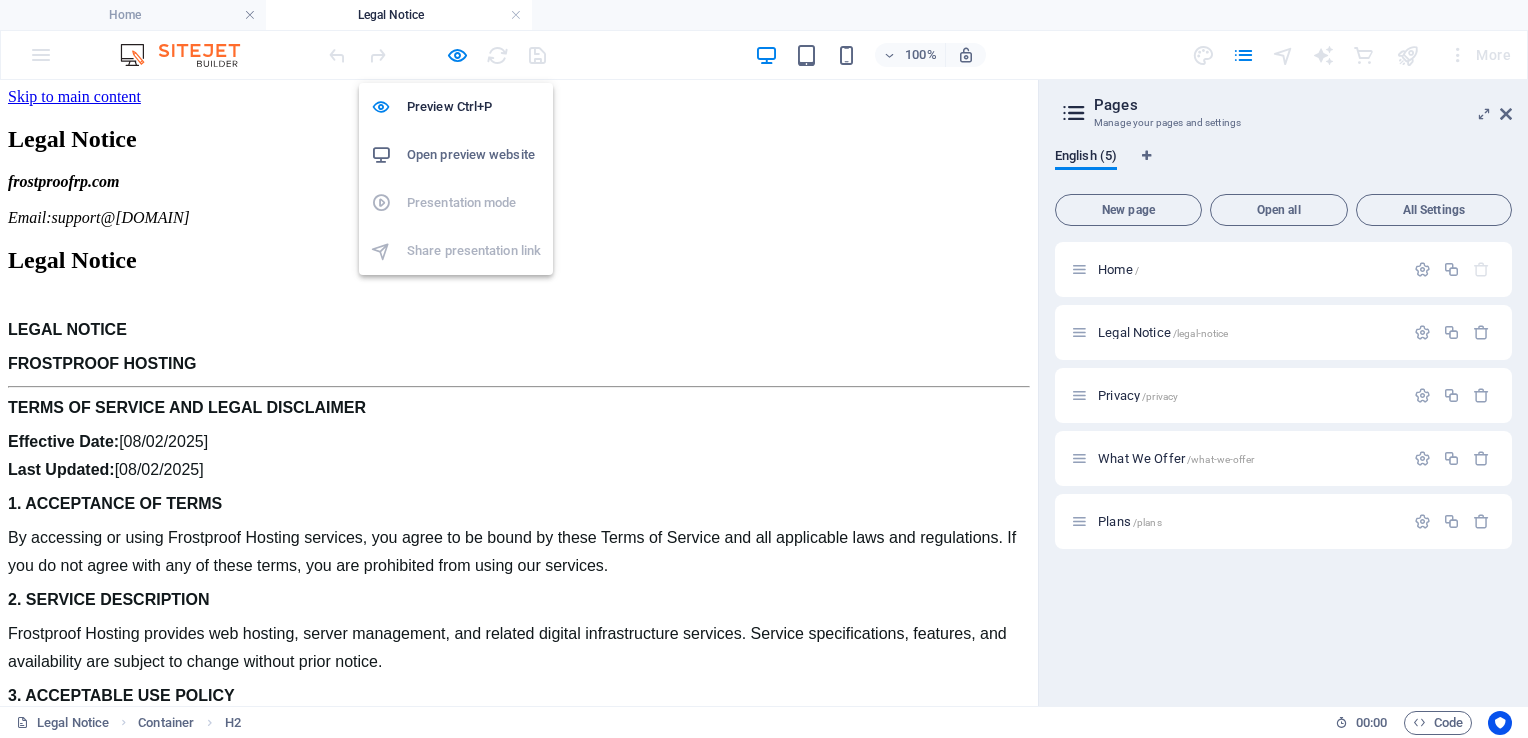 click on "Open preview website" at bounding box center (456, 155) 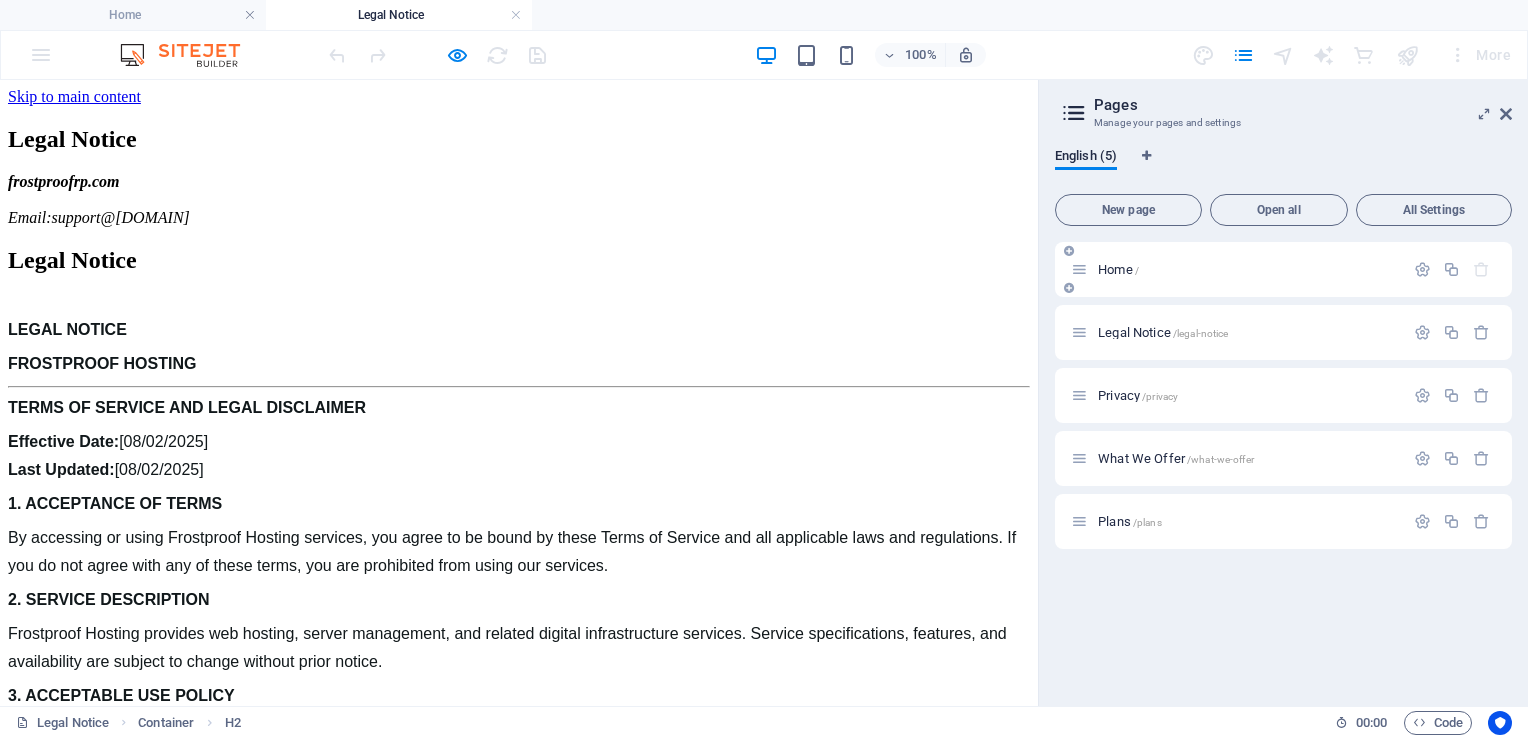 drag, startPoint x: 1184, startPoint y: 279, endPoint x: 1089, endPoint y: 274, distance: 95.131485 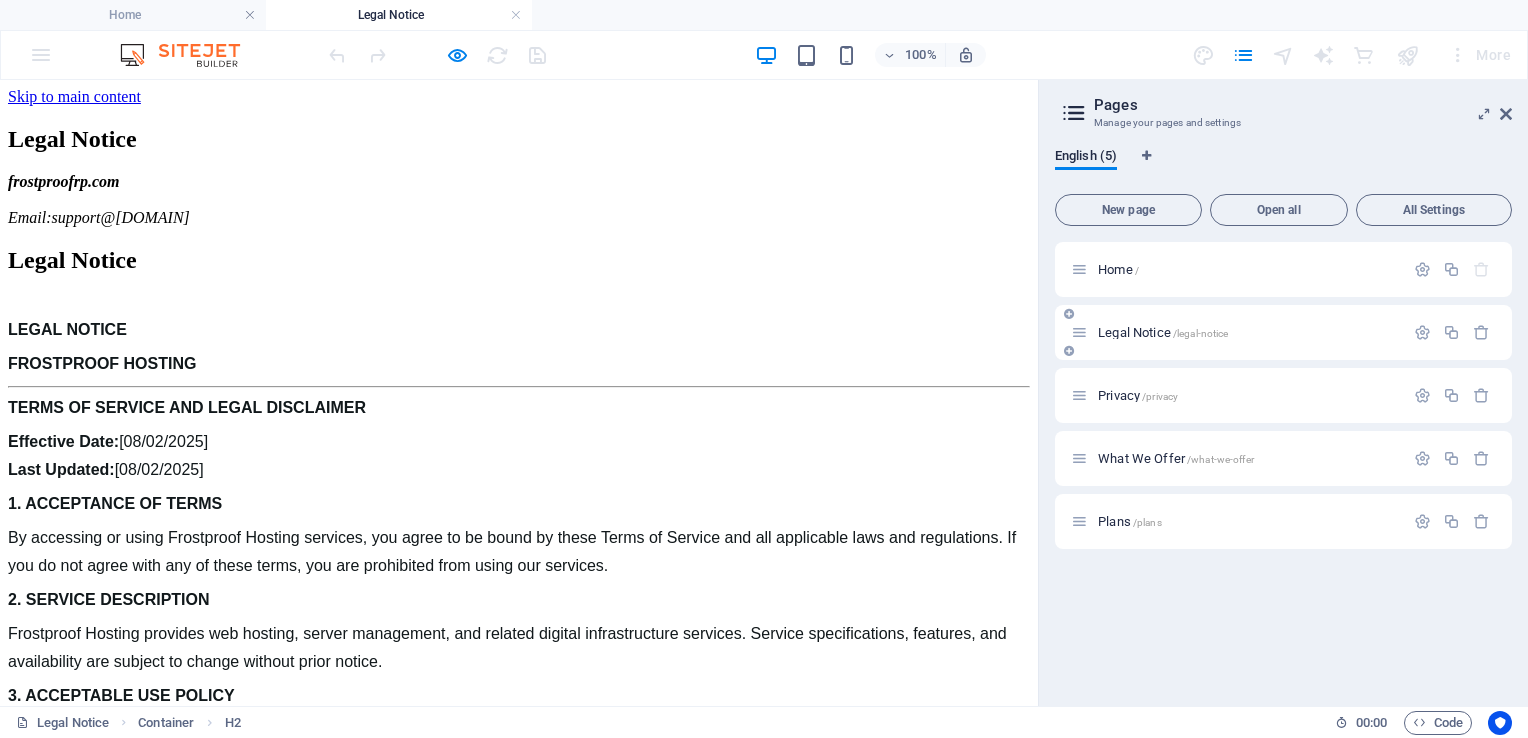 drag, startPoint x: 1069, startPoint y: 287, endPoint x: 1062, endPoint y: 307, distance: 21.189621 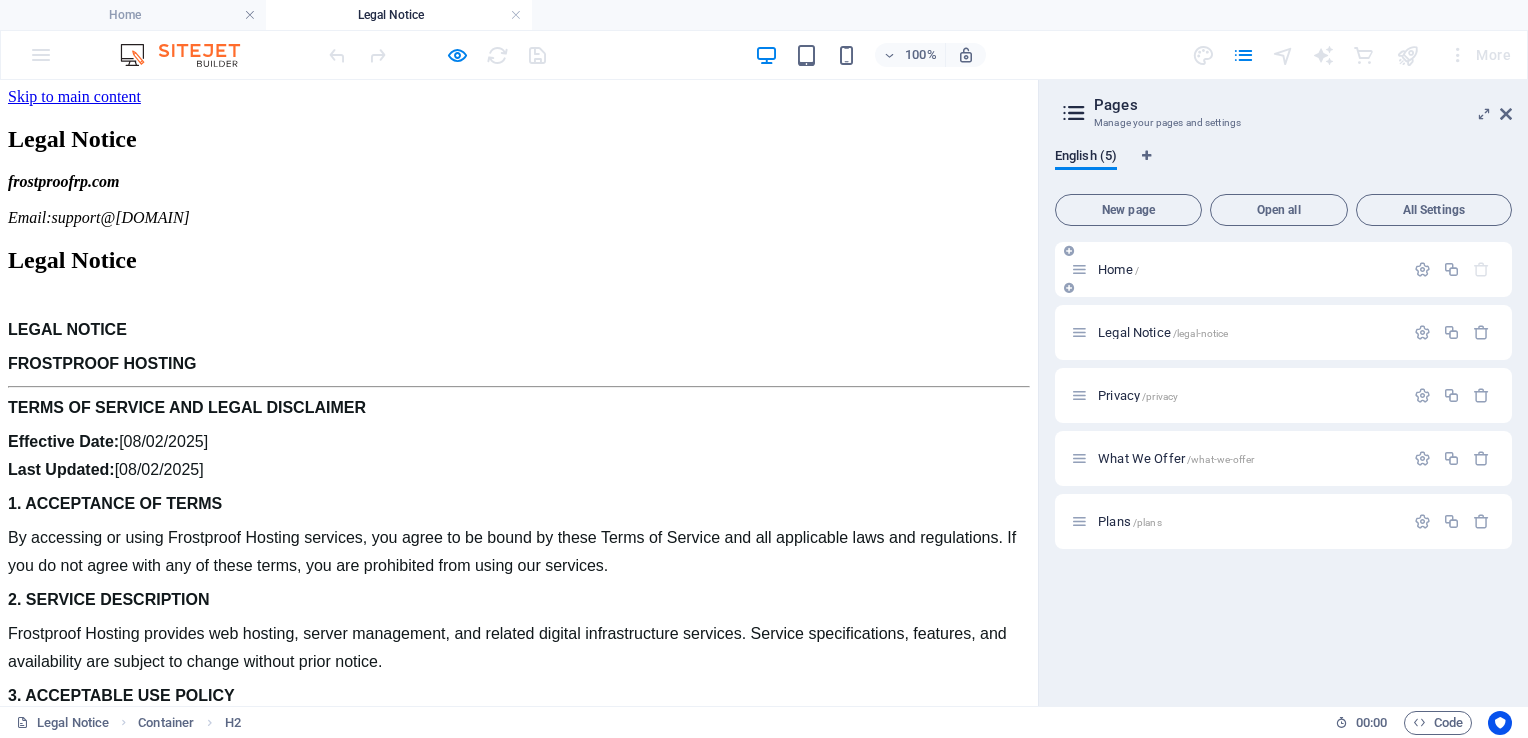 click at bounding box center (1069, 288) 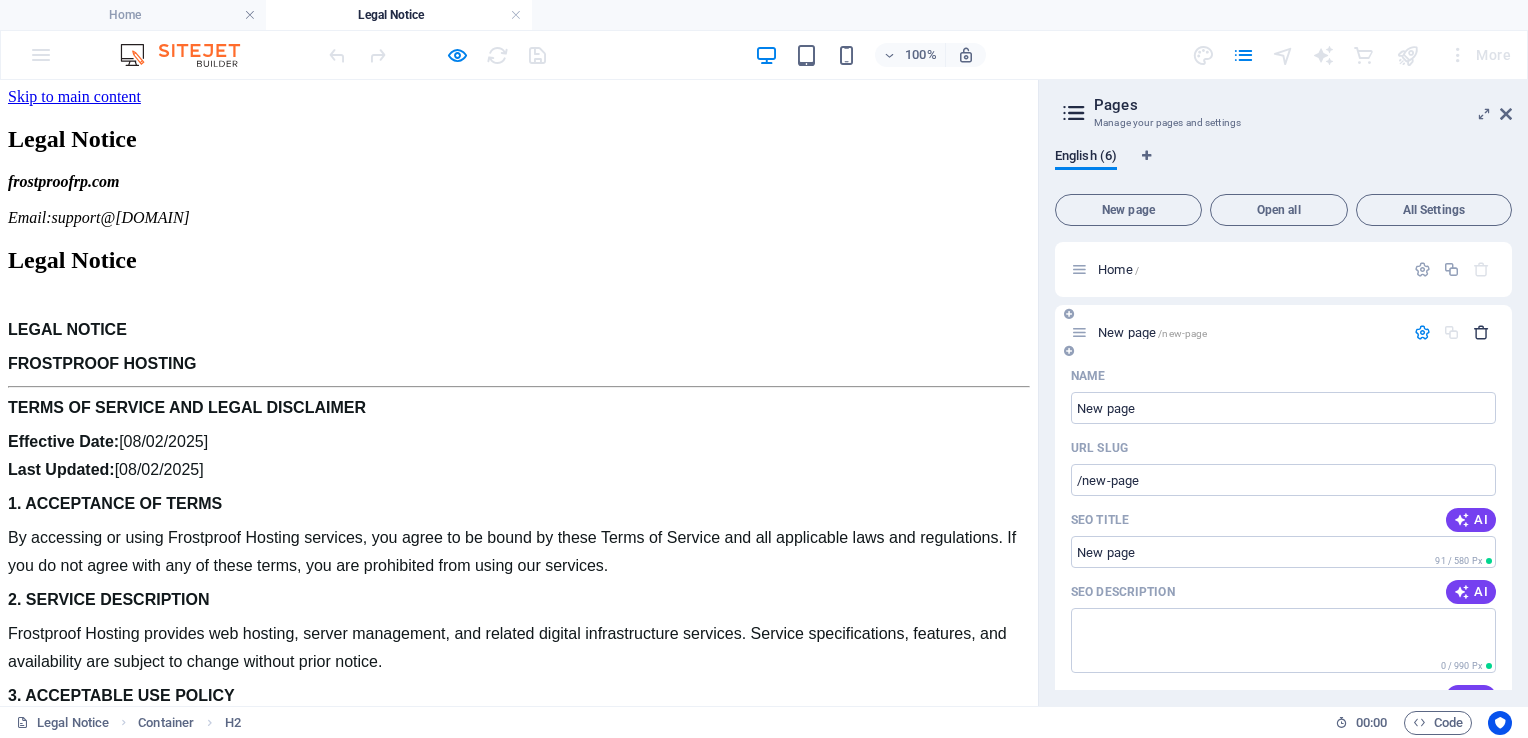 click at bounding box center (1481, 332) 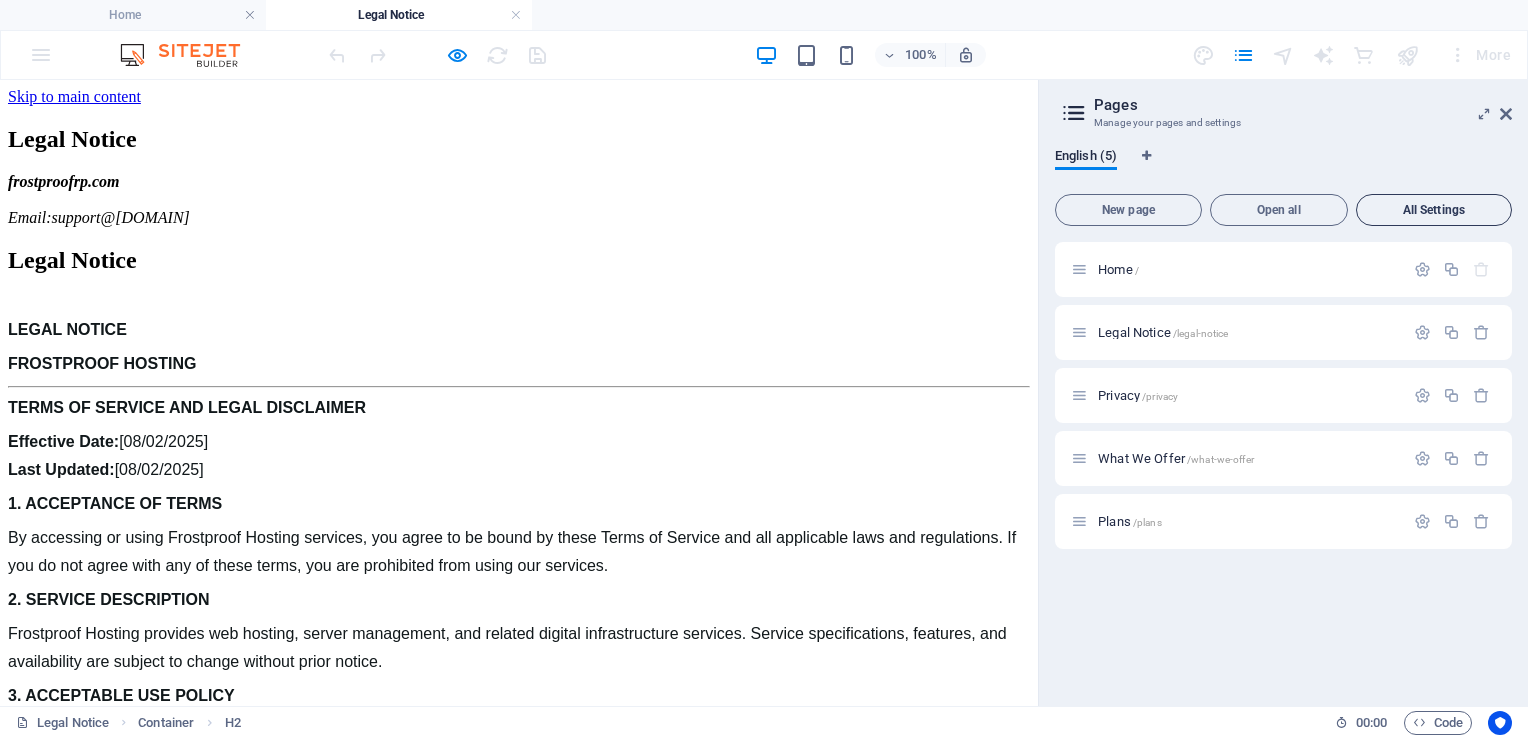click on "All Settings" at bounding box center [1434, 210] 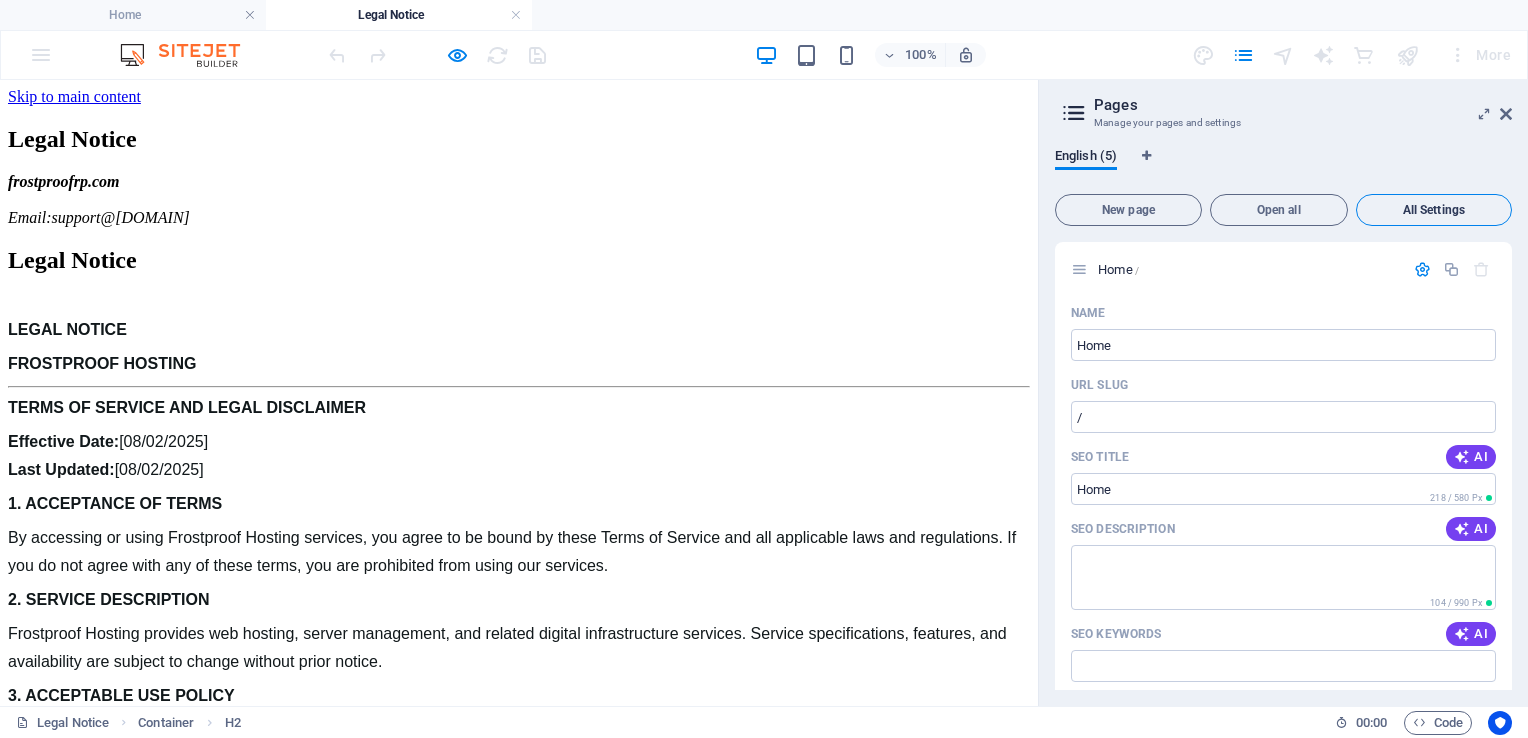 scroll, scrollTop: 3139, scrollLeft: 0, axis: vertical 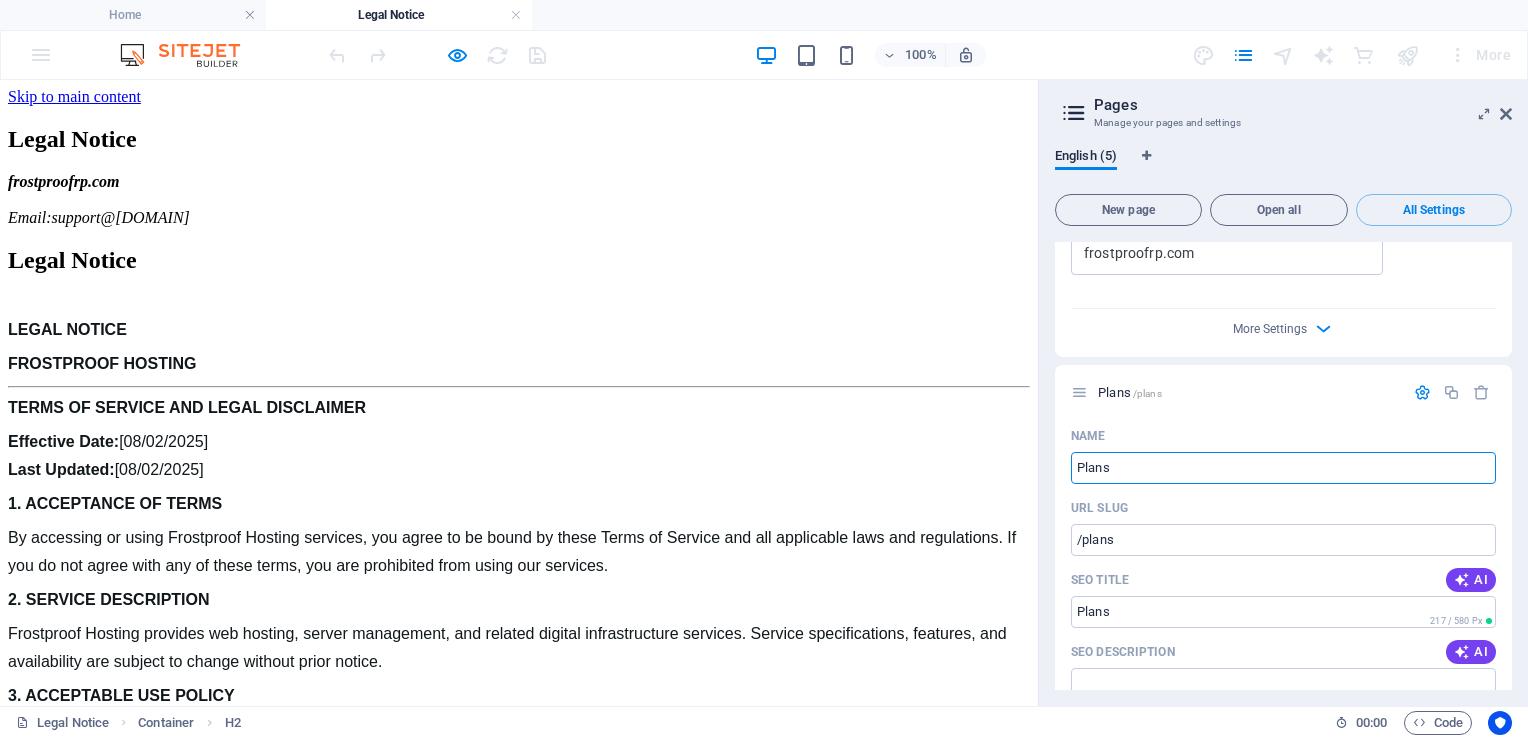 click on "English (5)" at bounding box center [1283, 167] 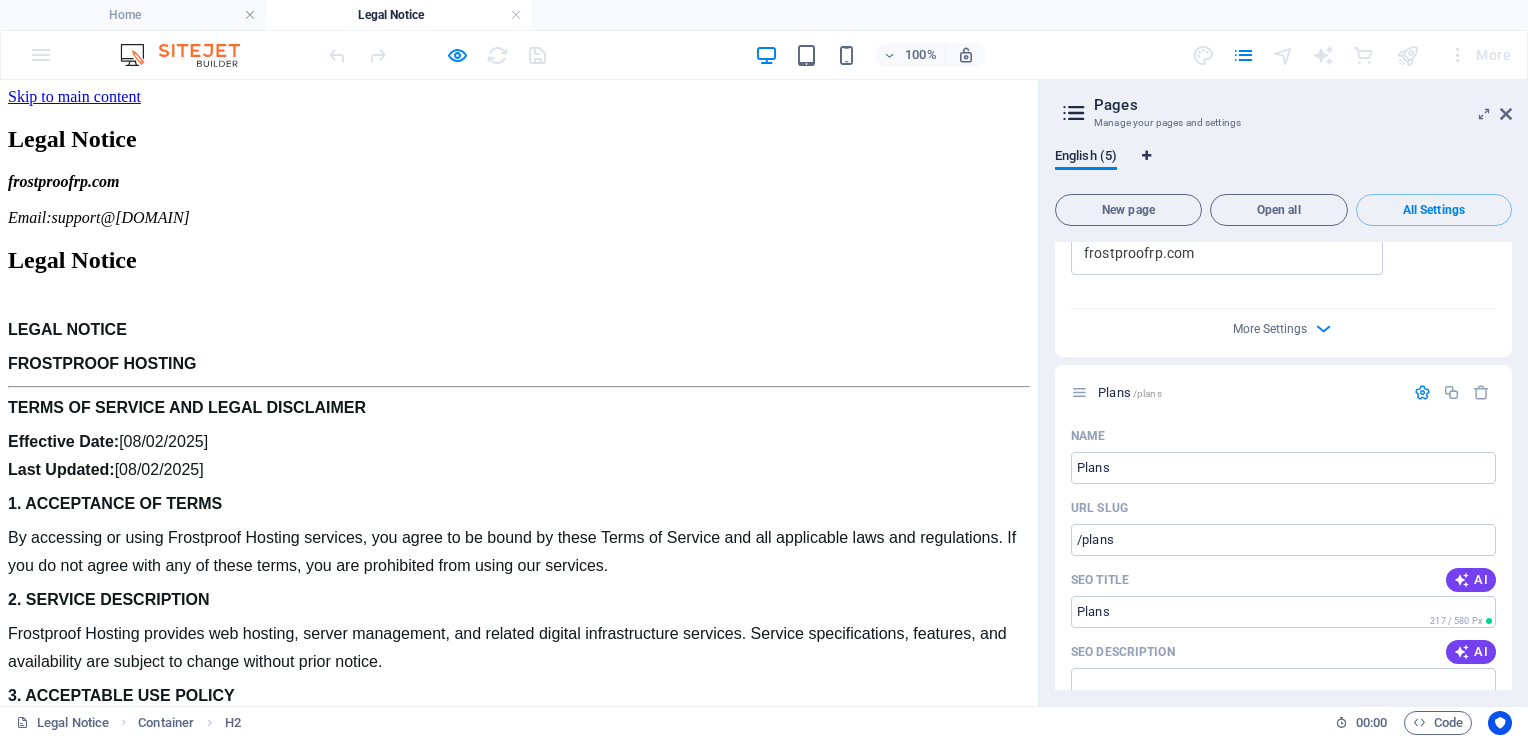 click at bounding box center [1146, 156] 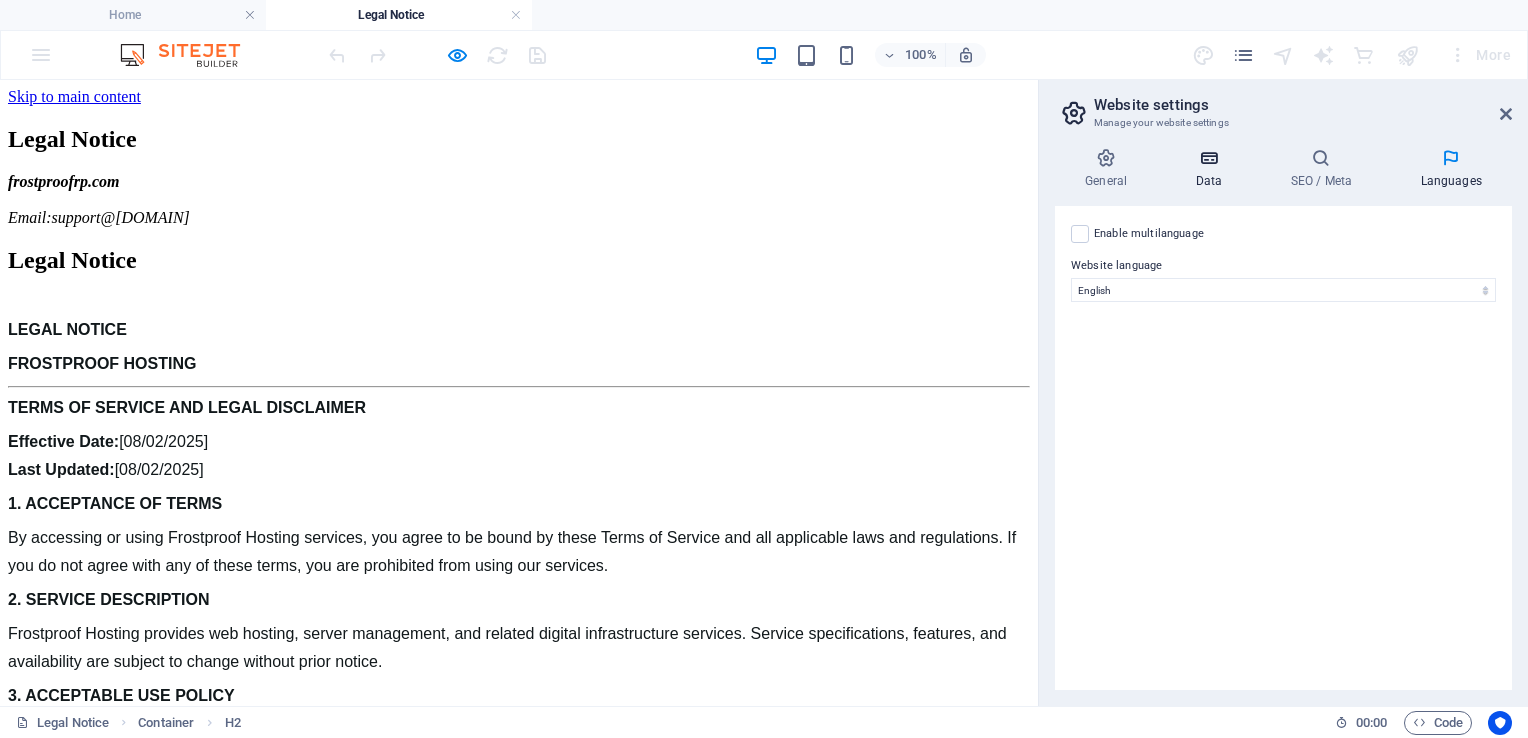 click at bounding box center [1208, 158] 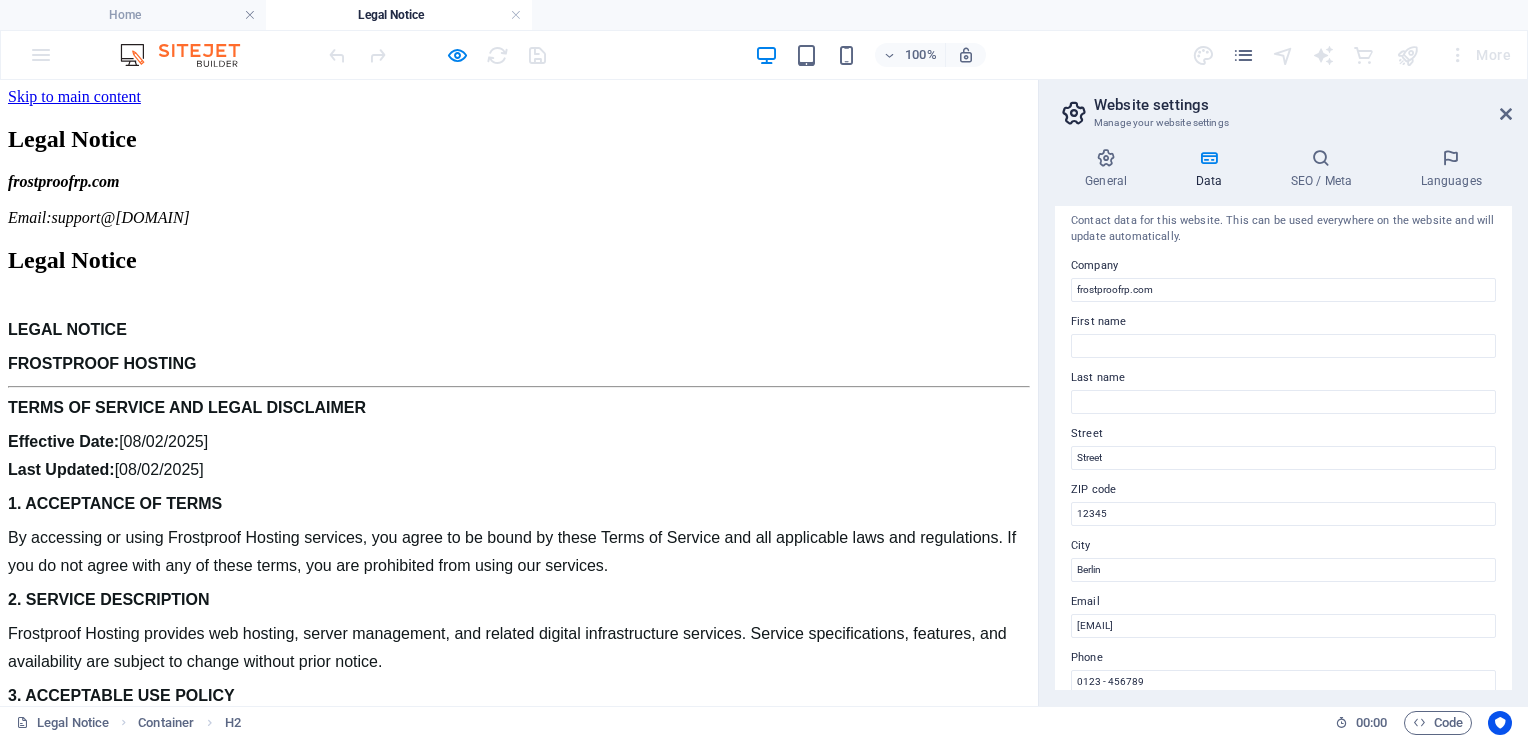 scroll, scrollTop: 0, scrollLeft: 0, axis: both 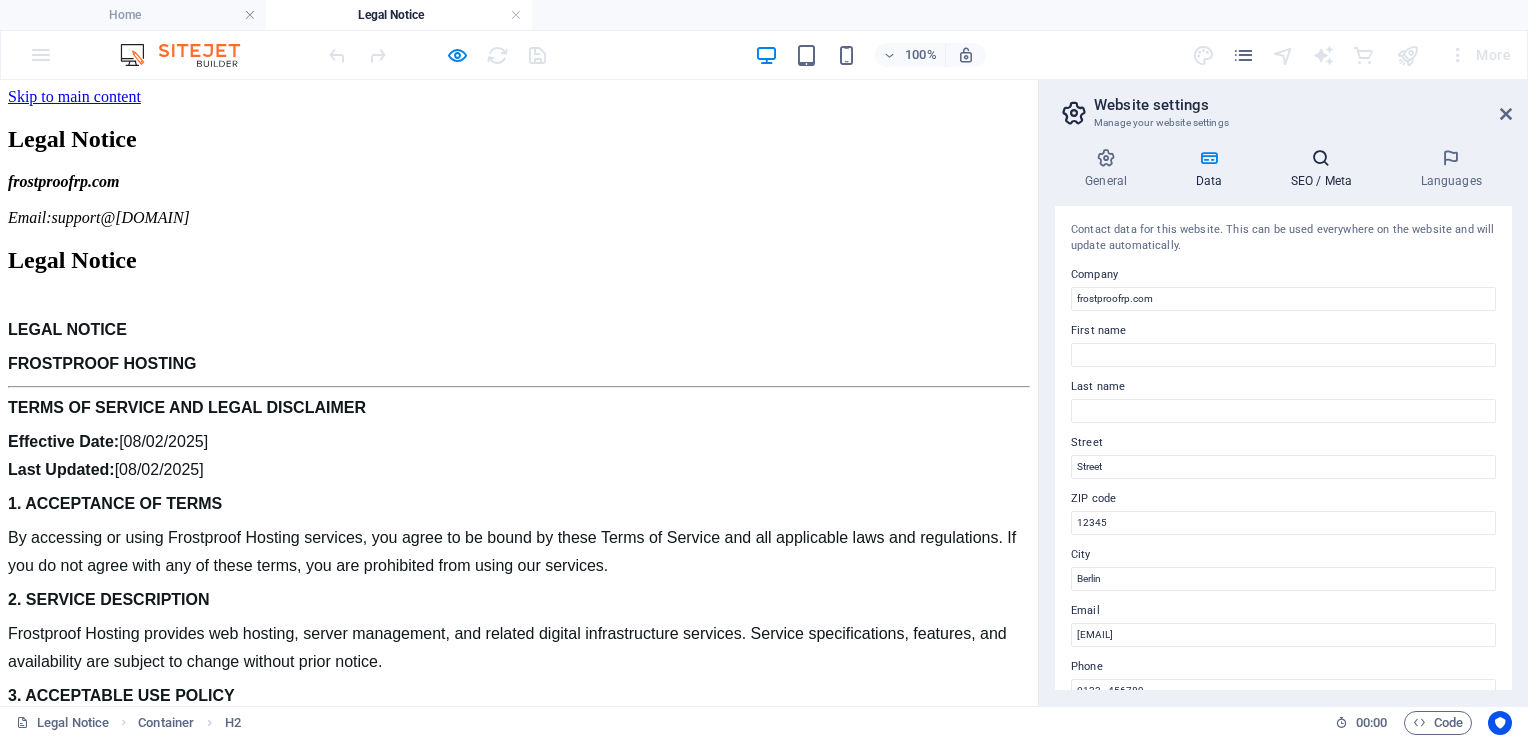 click on "SEO / Meta" at bounding box center [1325, 169] 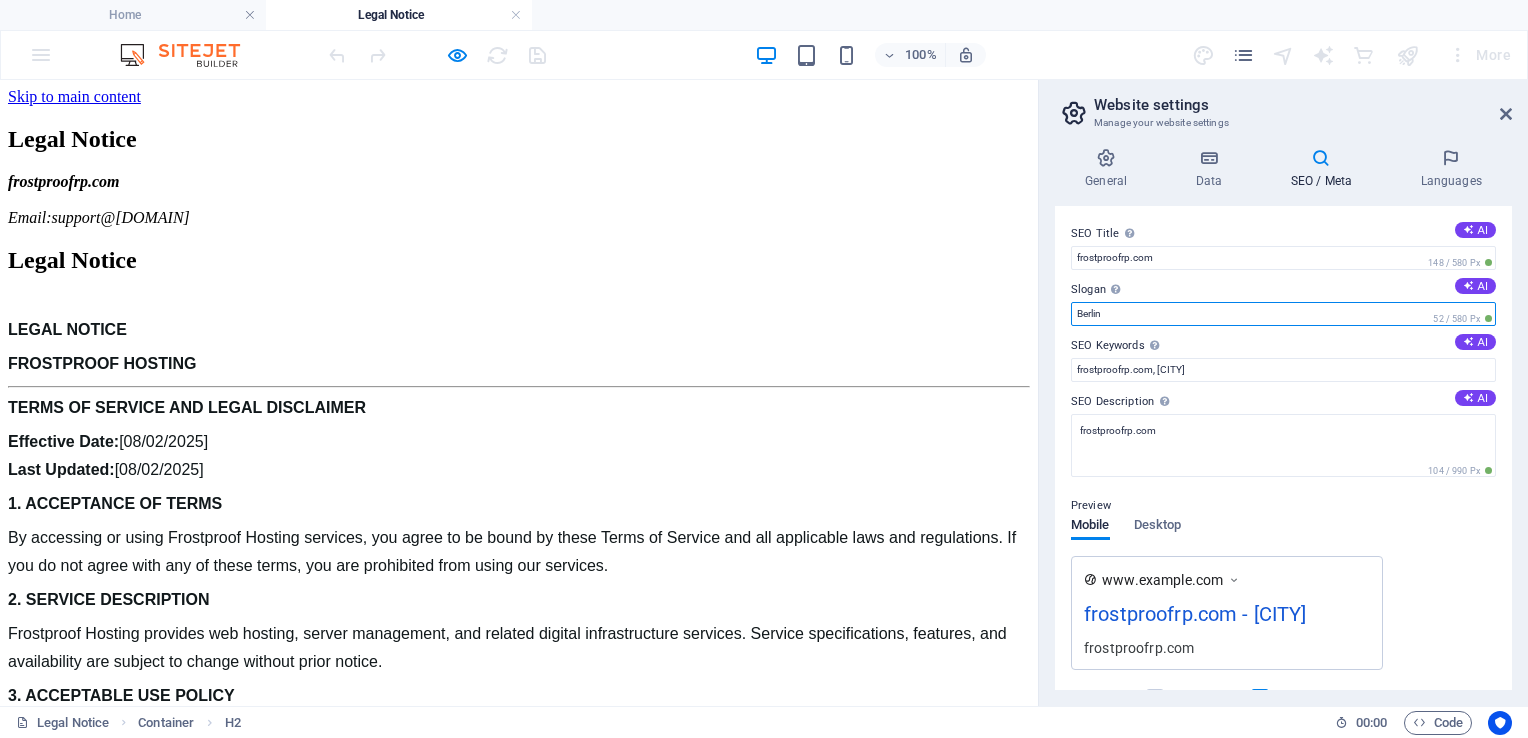 drag, startPoint x: 1113, startPoint y: 318, endPoint x: 1067, endPoint y: 319, distance: 46.010868 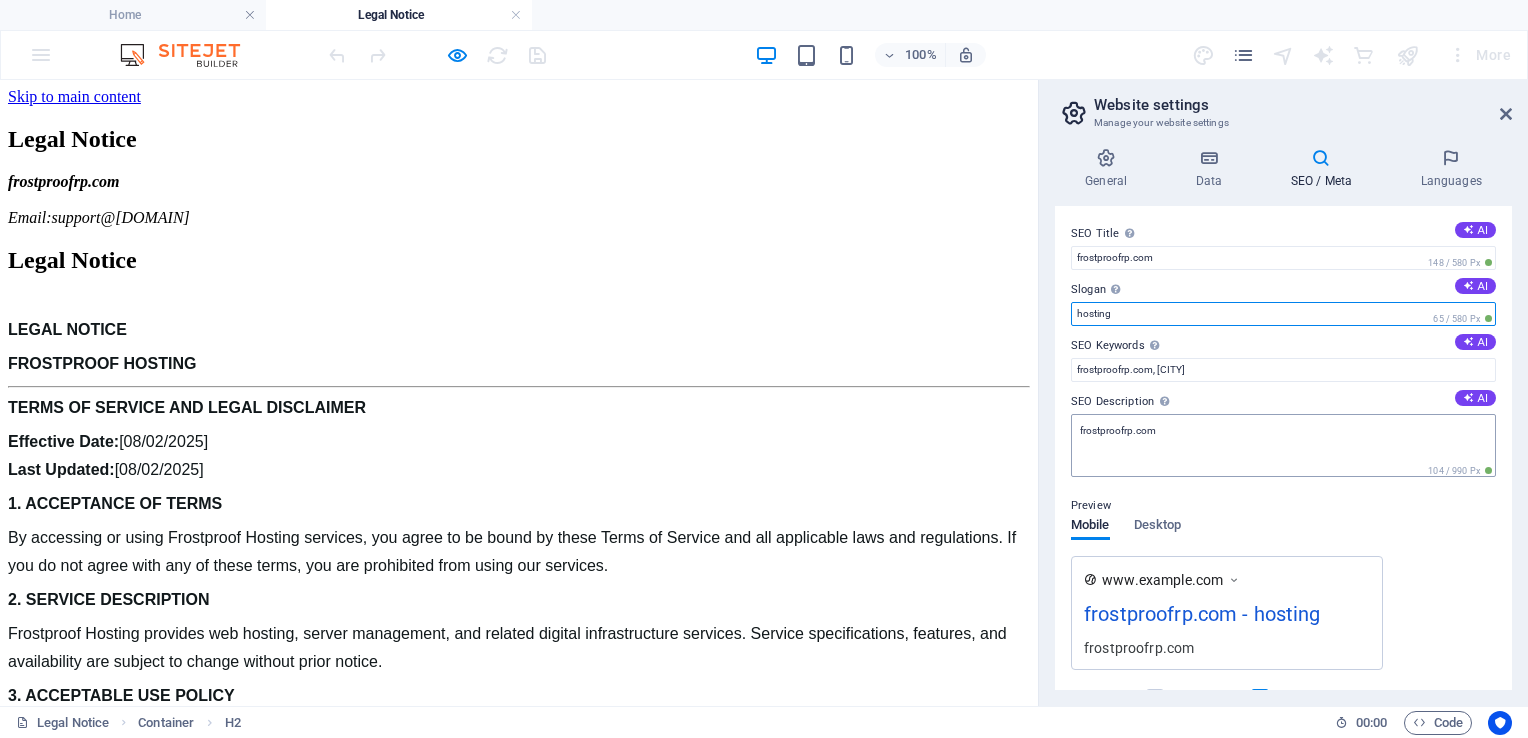 type on "hosting" 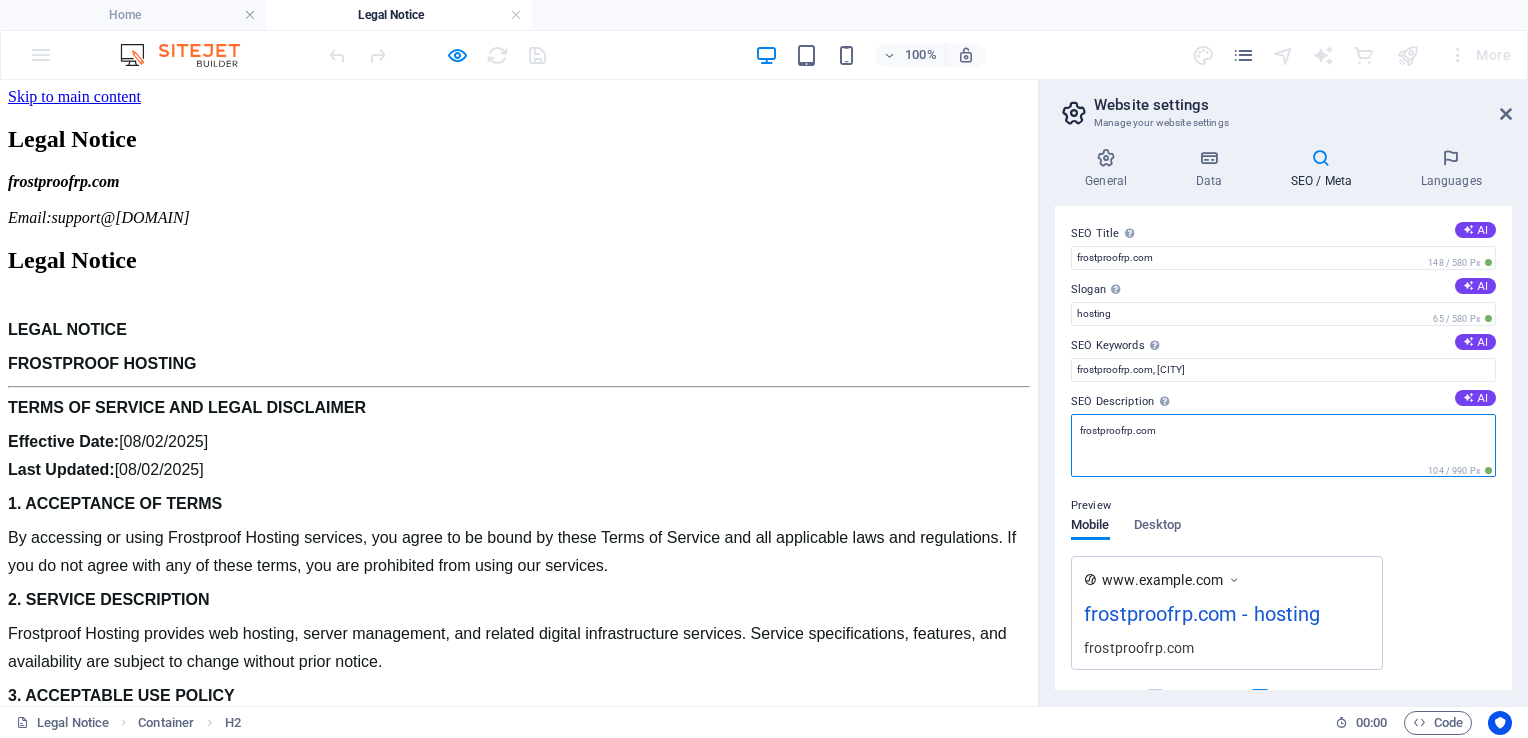 click on "frostproofrp.com" at bounding box center [1283, 445] 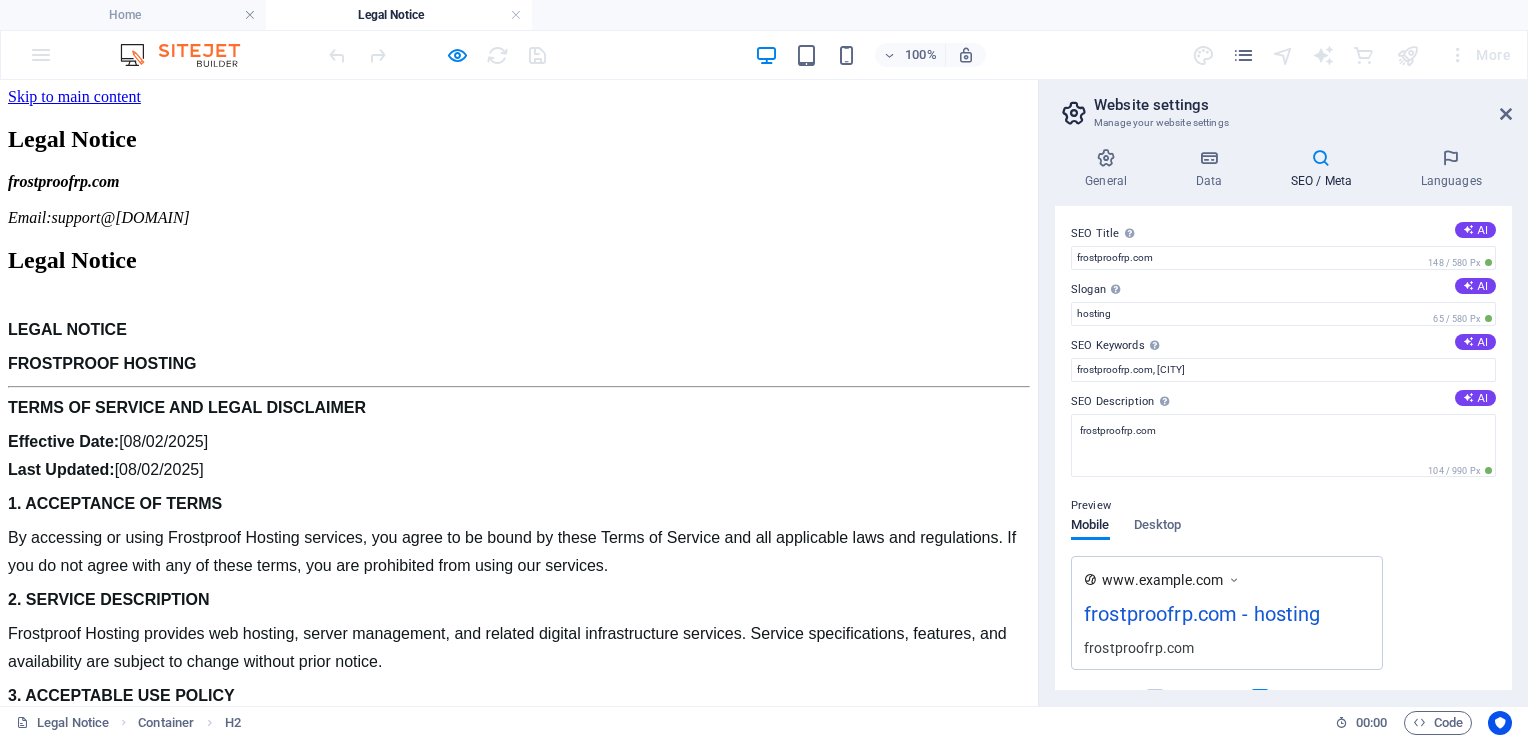drag, startPoint x: 1326, startPoint y: 625, endPoint x: 1204, endPoint y: 634, distance: 122.33152 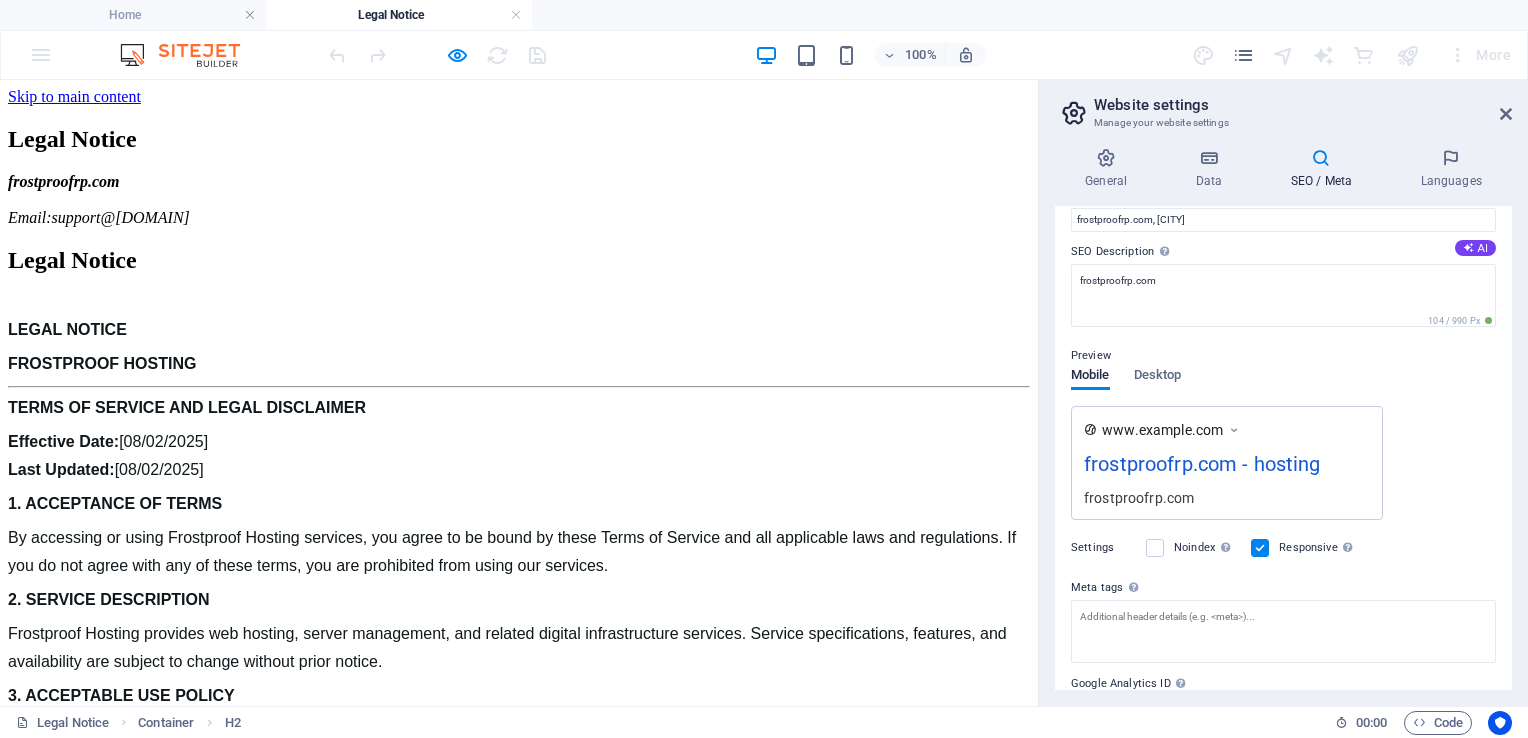 scroll, scrollTop: 0, scrollLeft: 0, axis: both 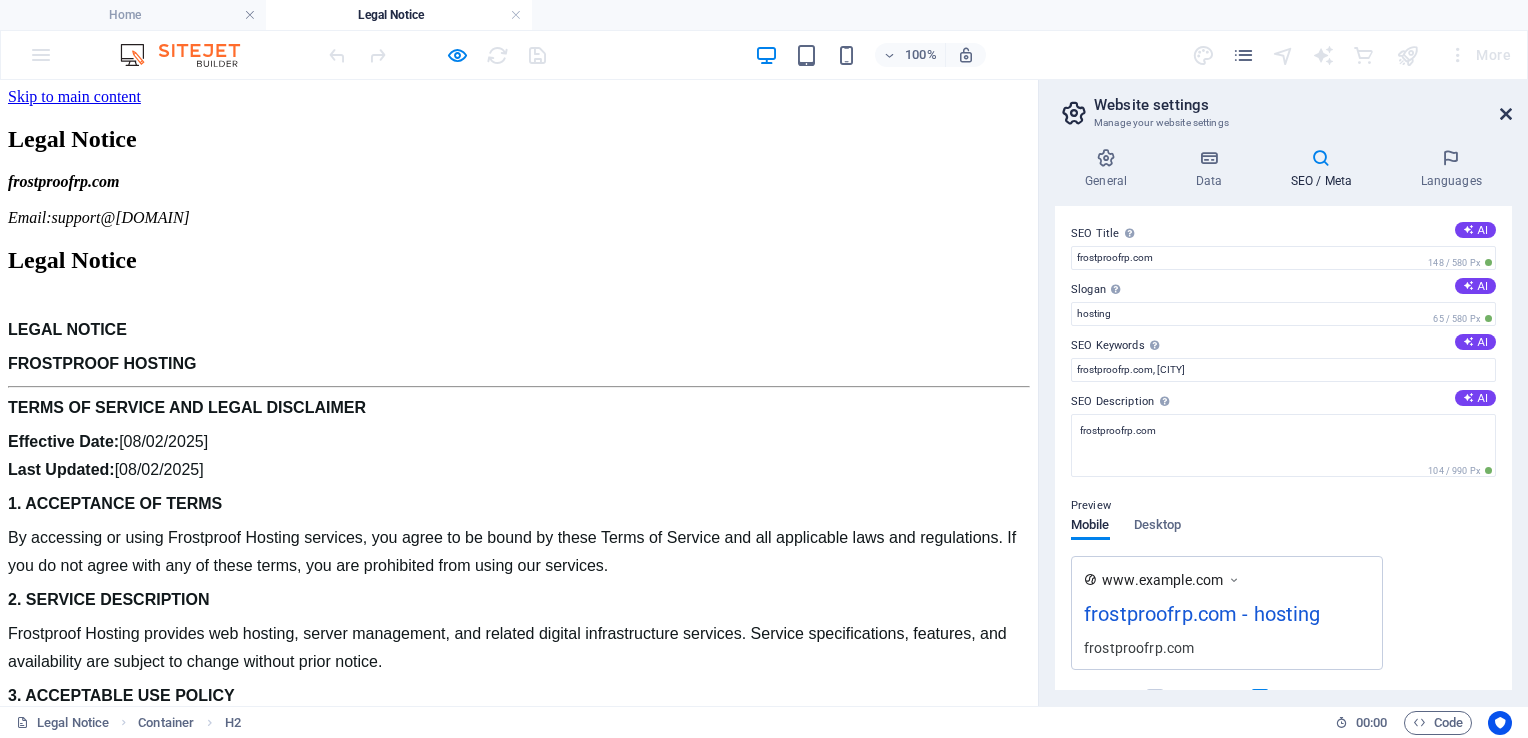 click at bounding box center (1506, 114) 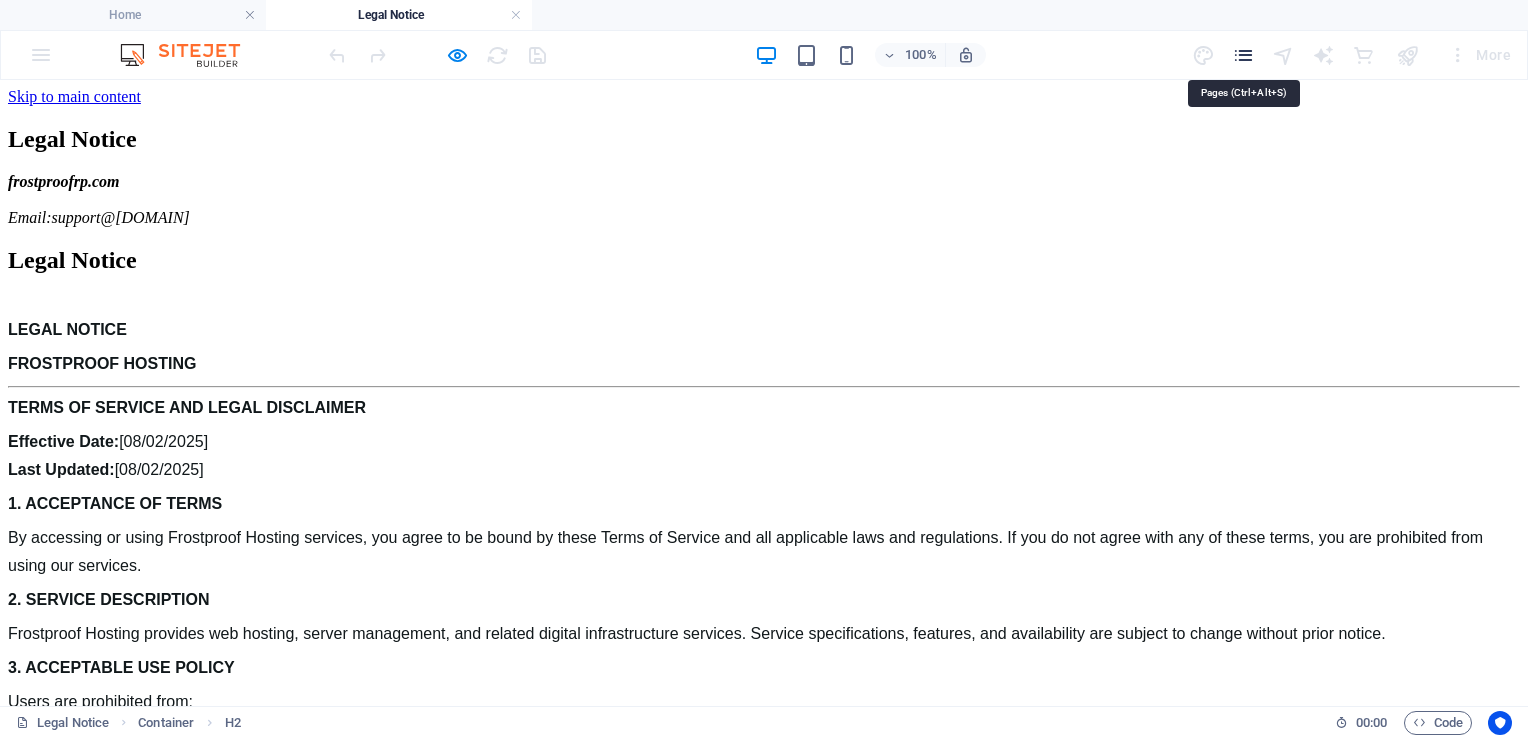 click at bounding box center (1243, 55) 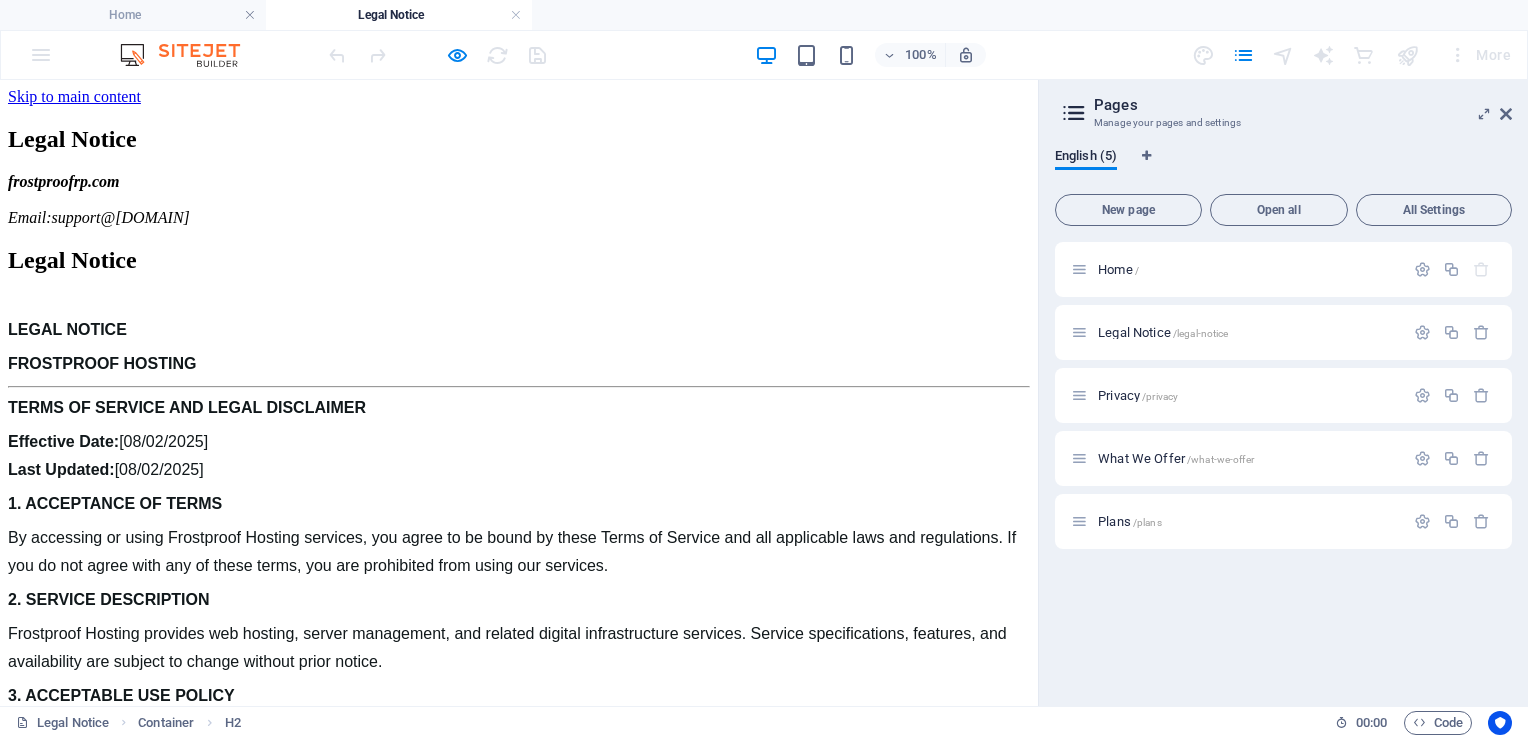 click at bounding box center [1074, 113] 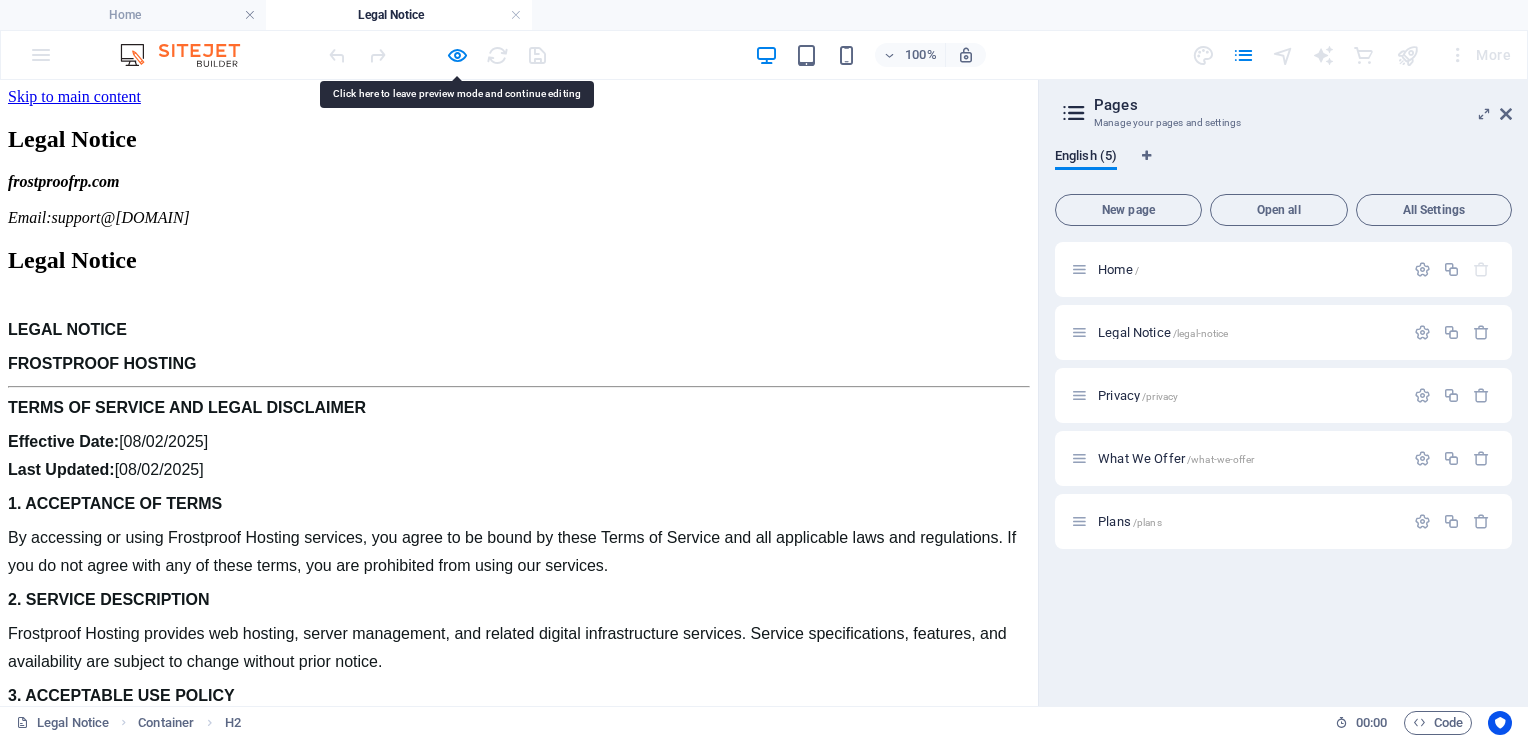 click on "More" at bounding box center (1479, 55) 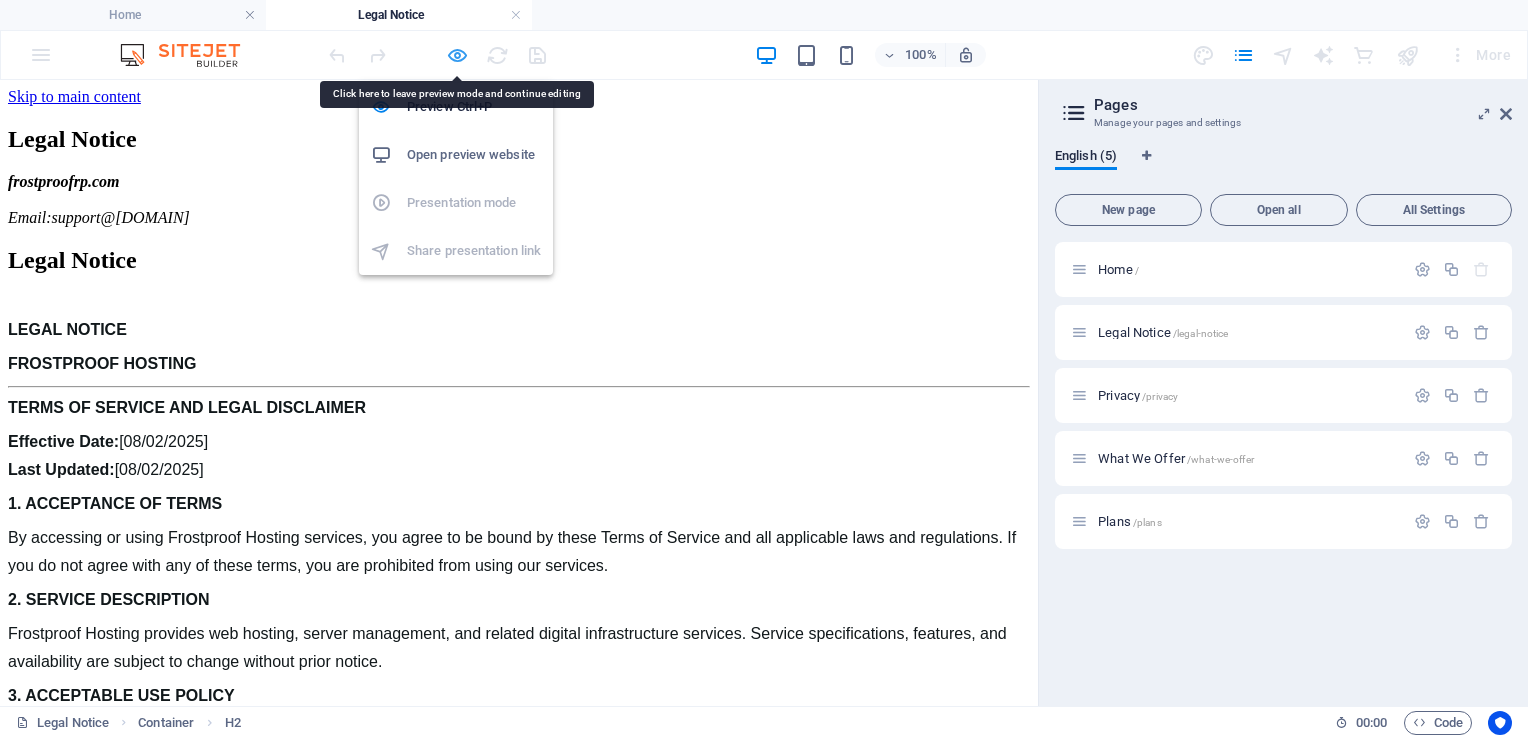 click at bounding box center [457, 55] 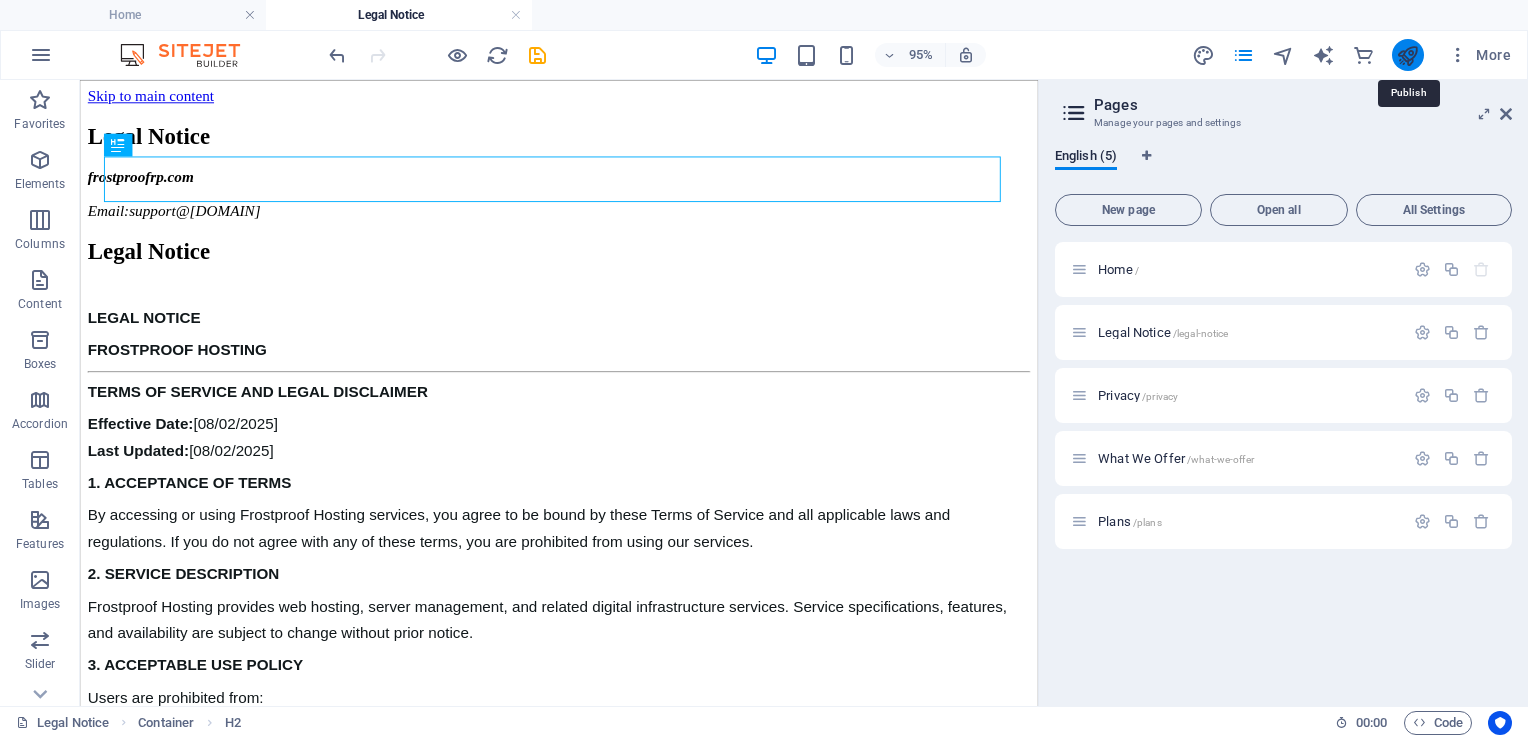click at bounding box center (1408, 55) 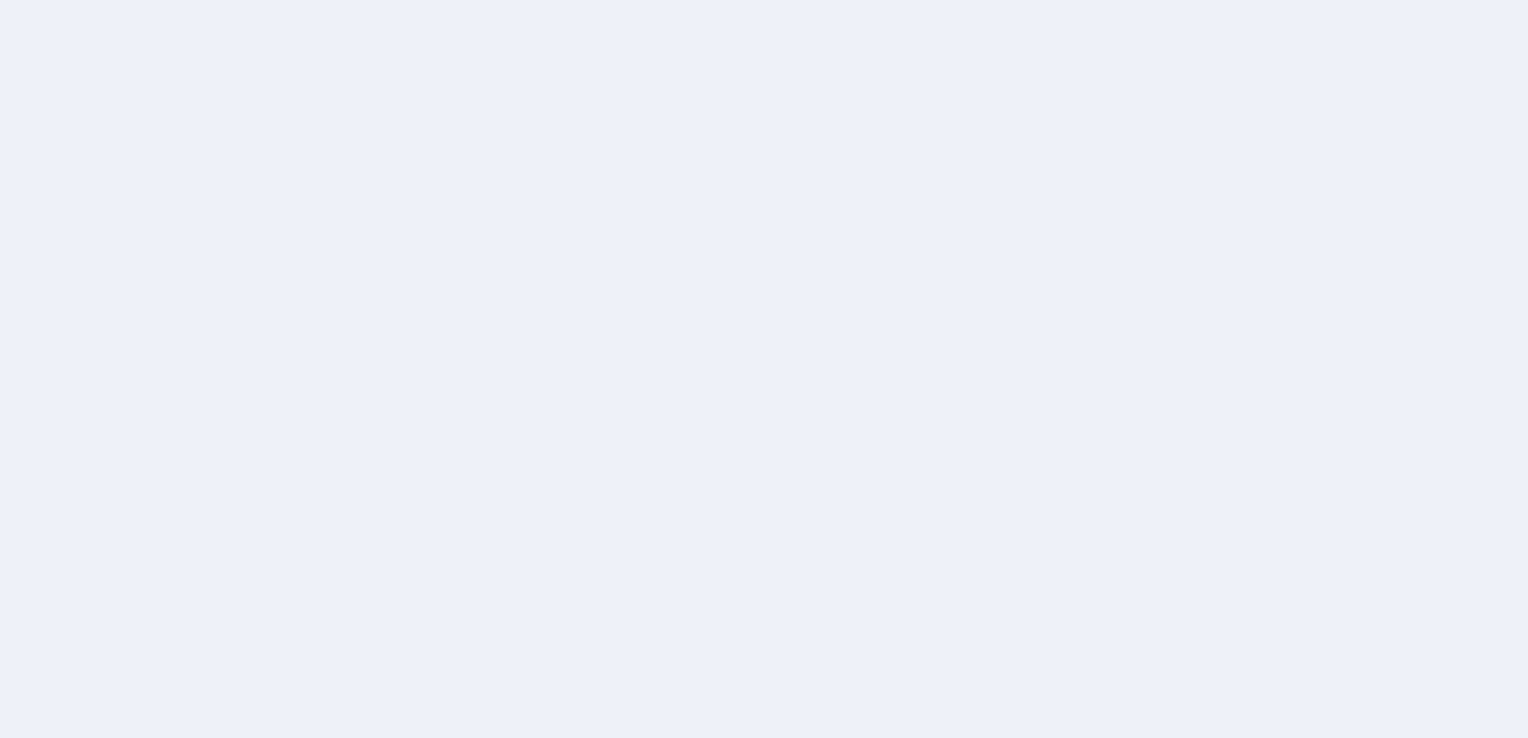 scroll, scrollTop: 0, scrollLeft: 0, axis: both 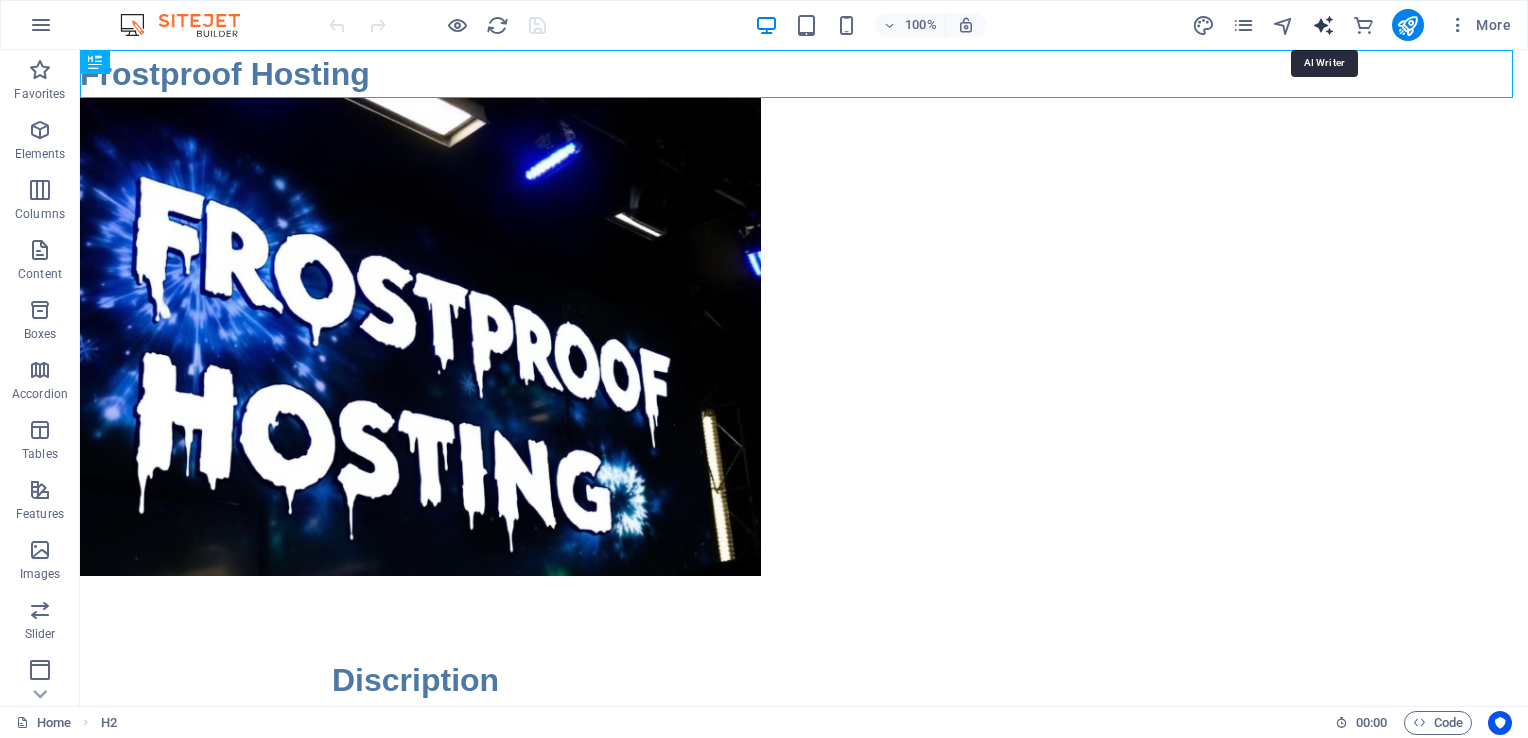 click at bounding box center [1323, 25] 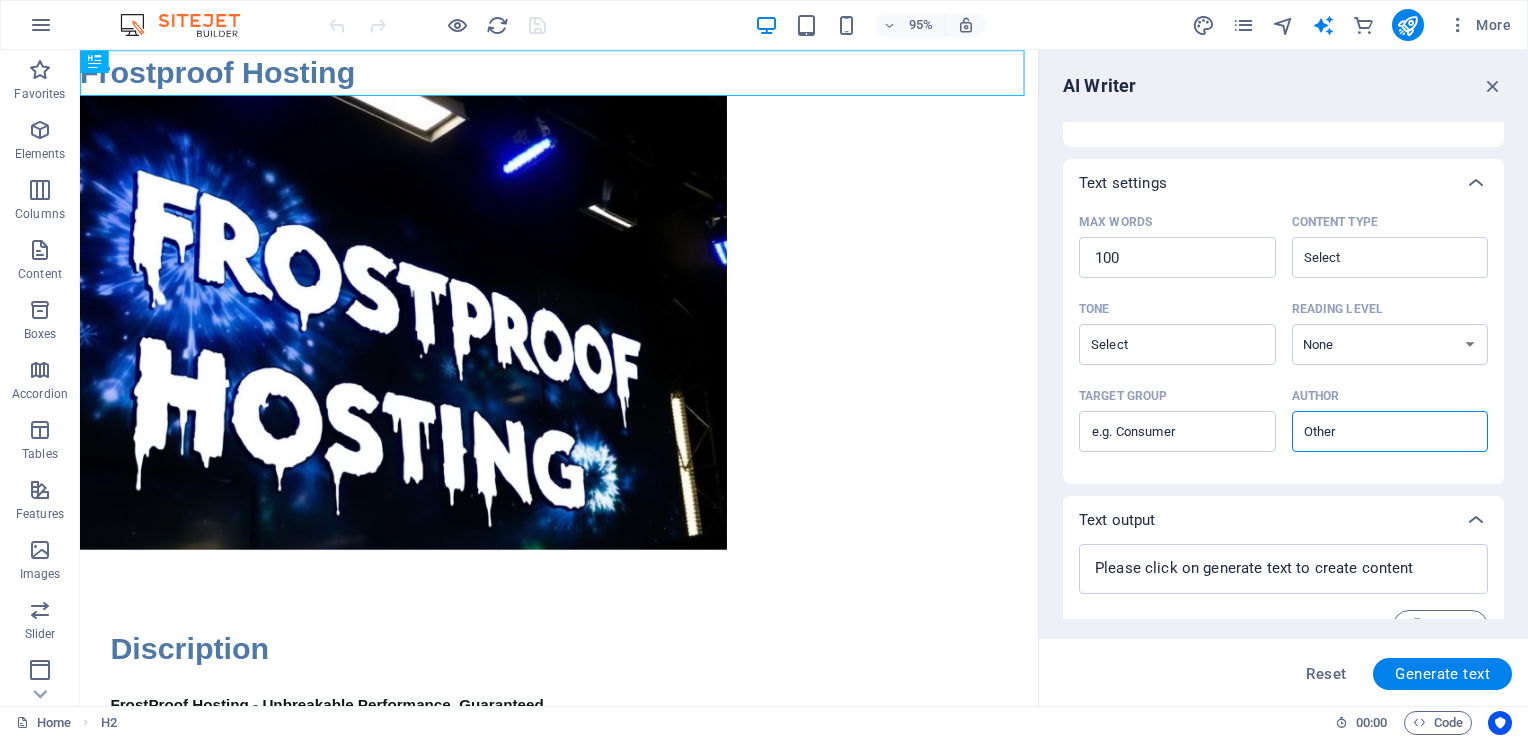 scroll, scrollTop: 416, scrollLeft: 0, axis: vertical 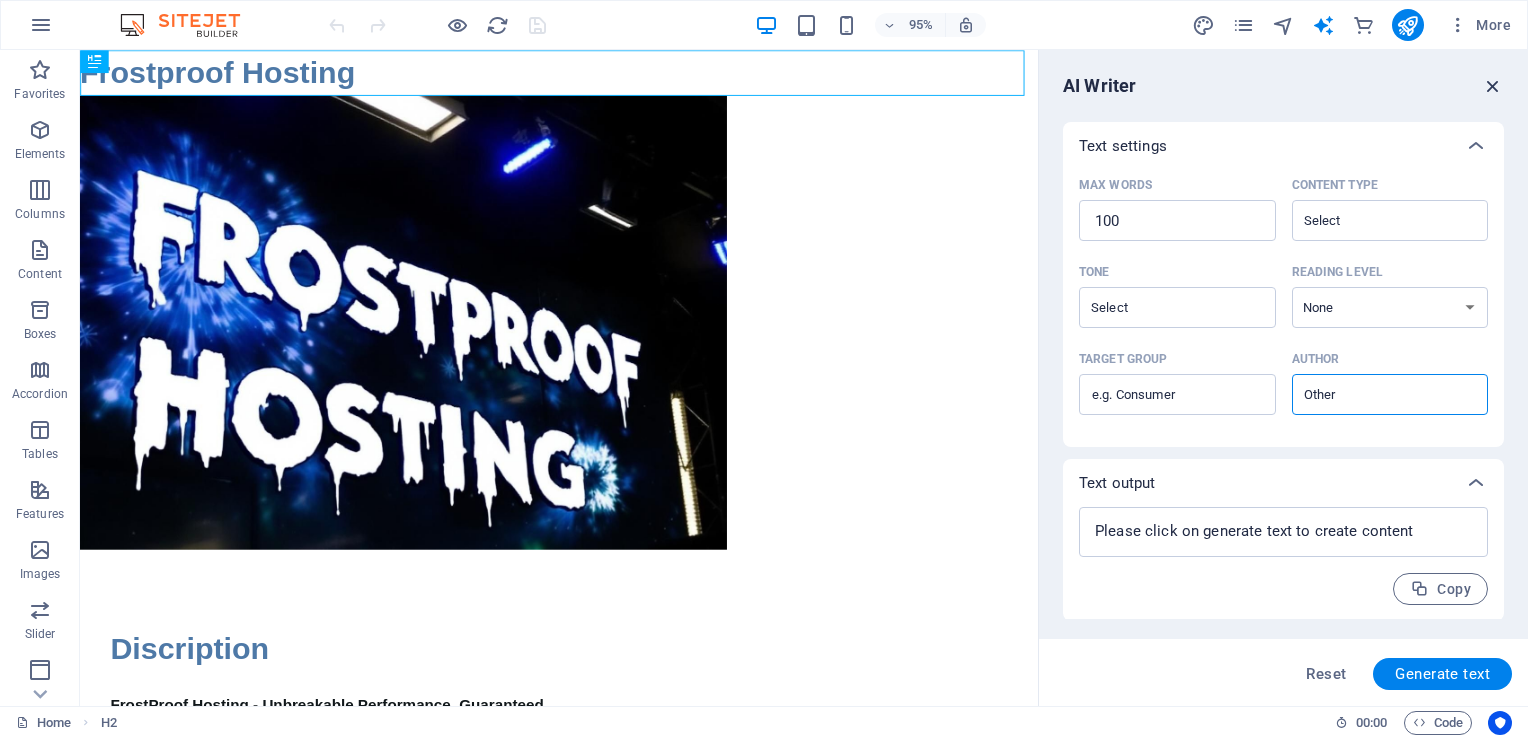 click at bounding box center [1493, 86] 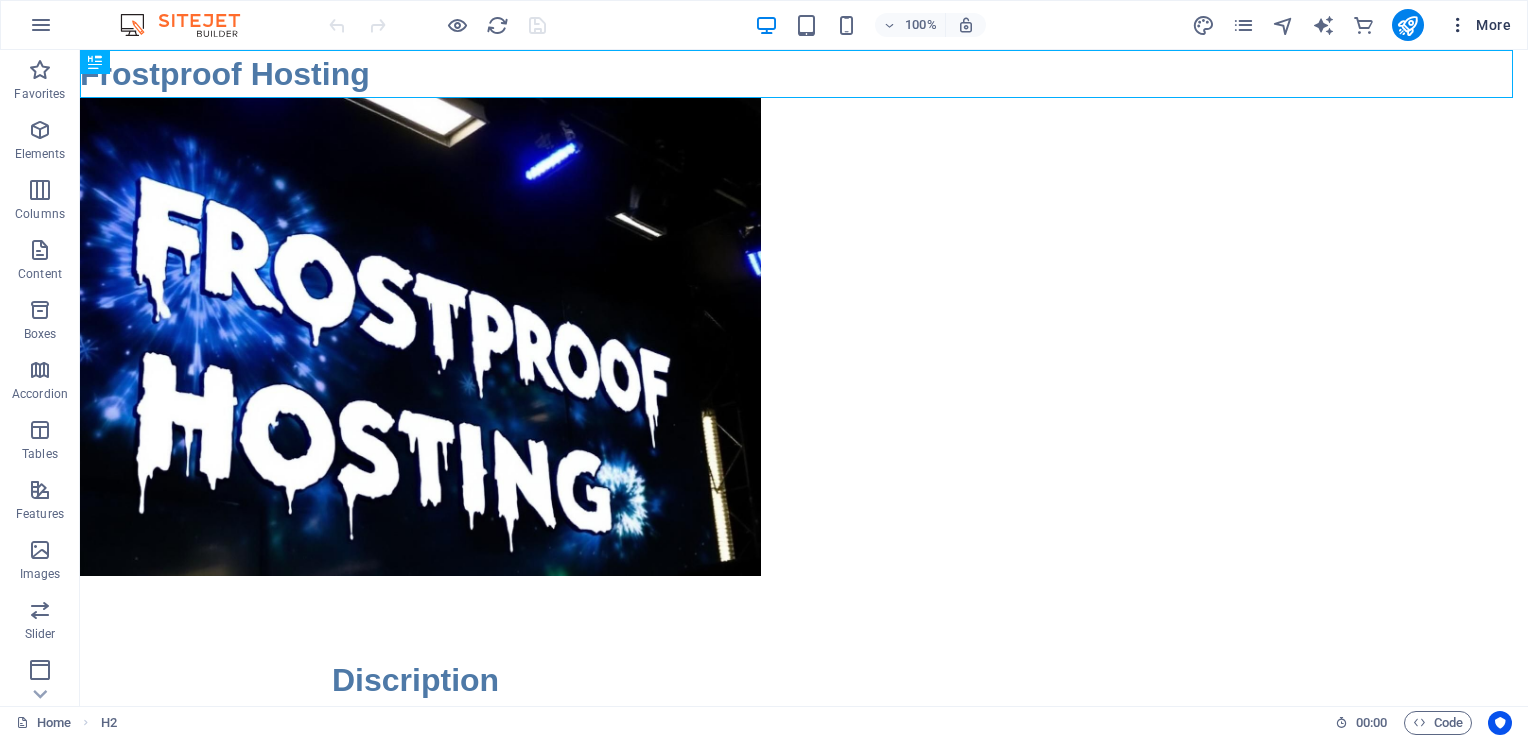 click on "More" at bounding box center [1479, 25] 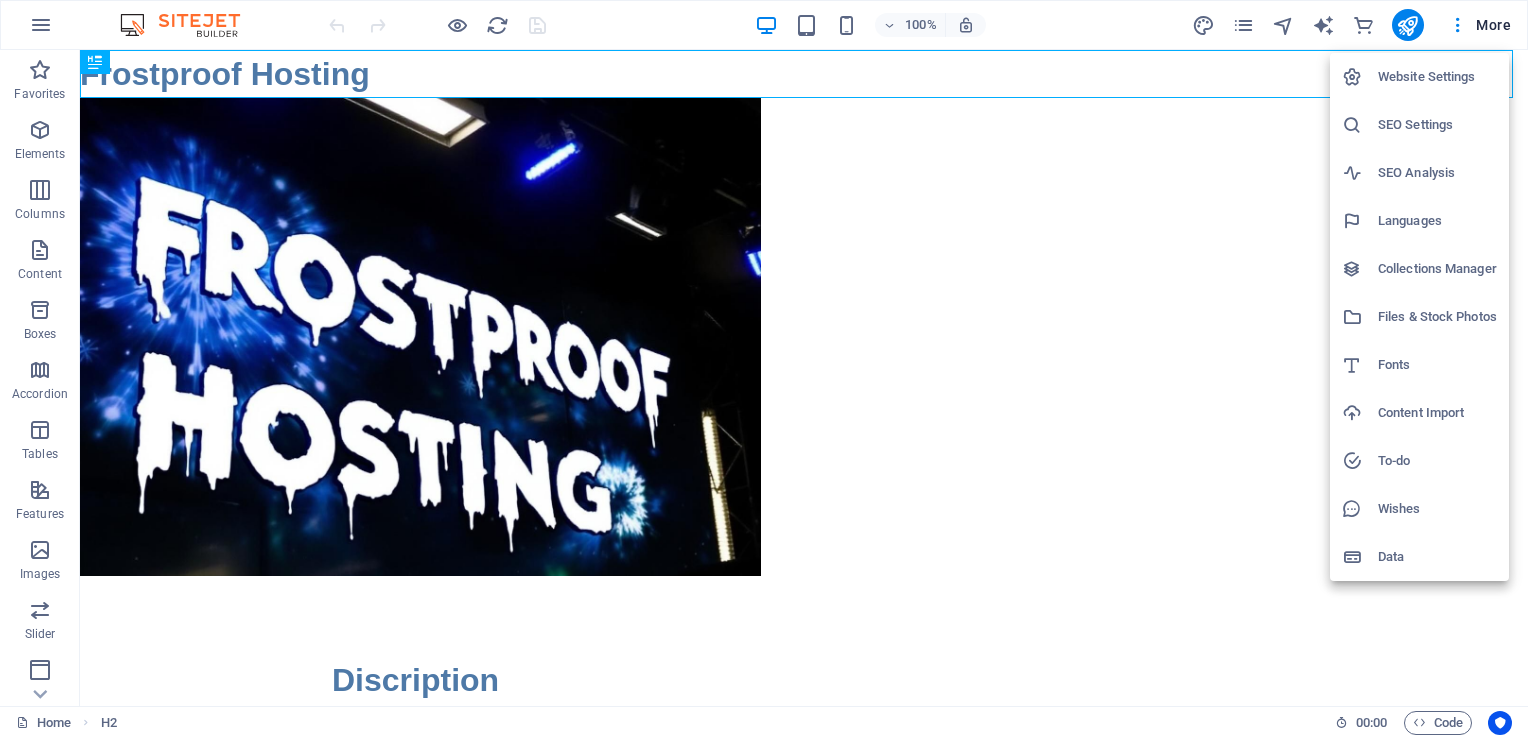 click on "Website Settings" at bounding box center (1437, 77) 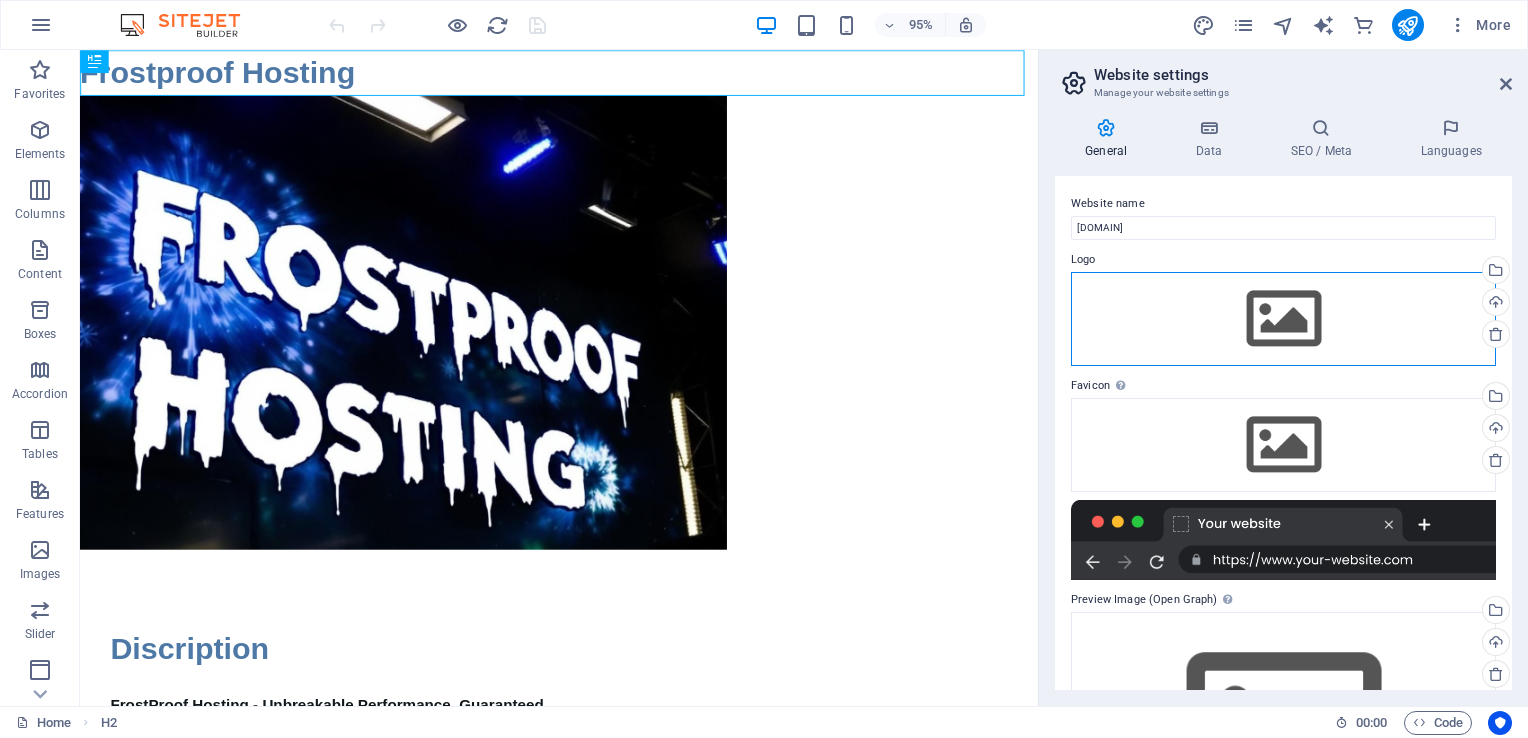 click on "Drag files here, click to choose files or select files from Files or our free stock photos & videos" at bounding box center (1283, 319) 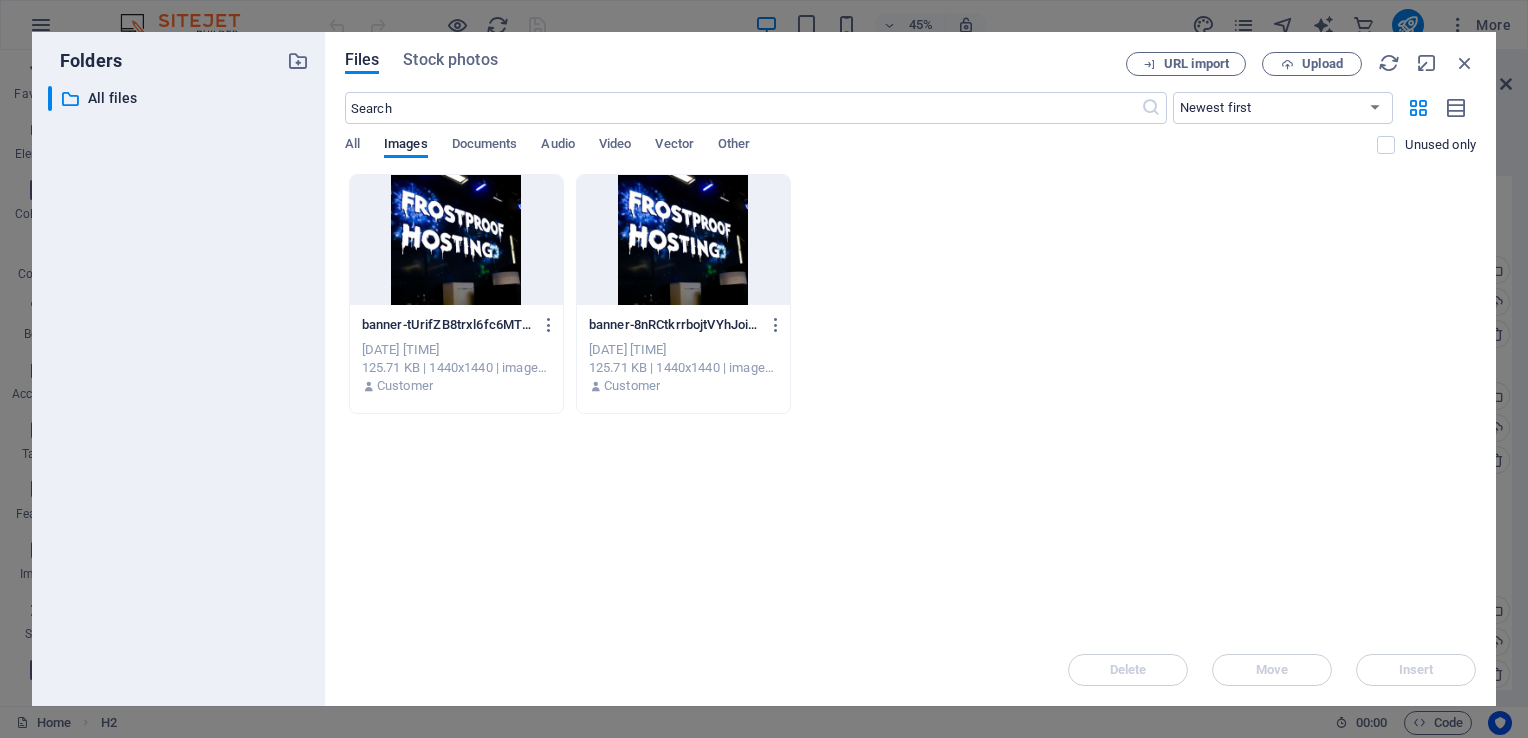 click at bounding box center [683, 240] 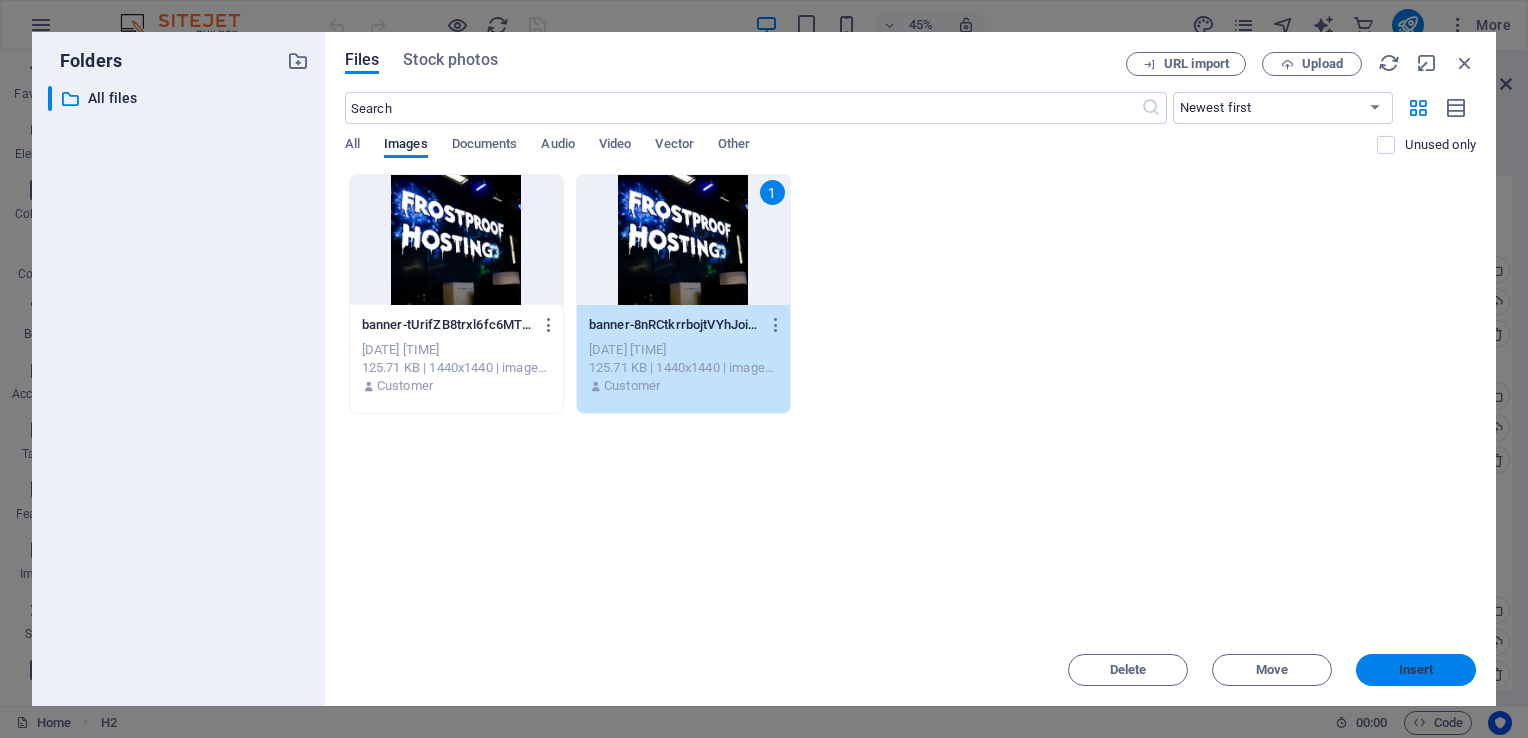 click on "Insert" at bounding box center (1416, 670) 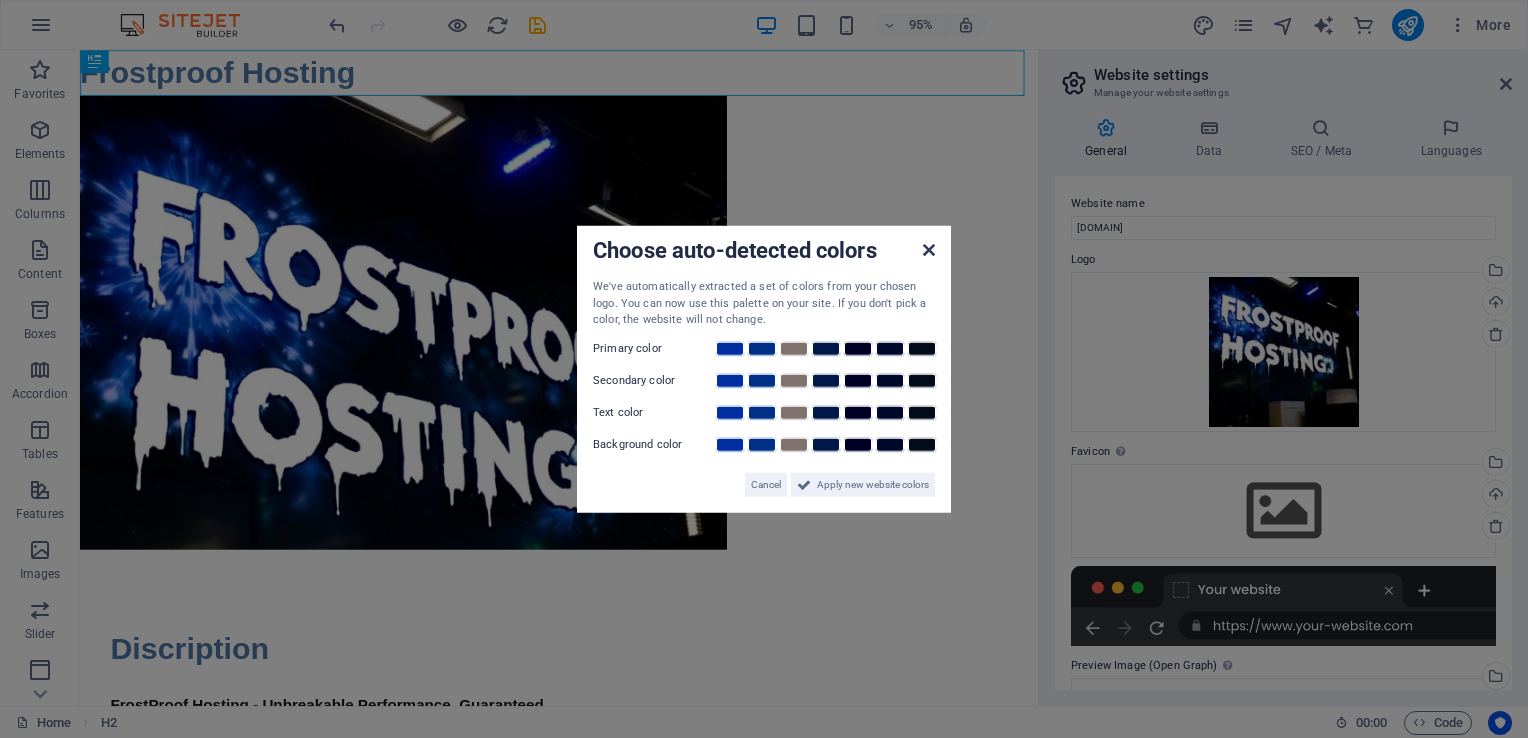 click at bounding box center [929, 250] 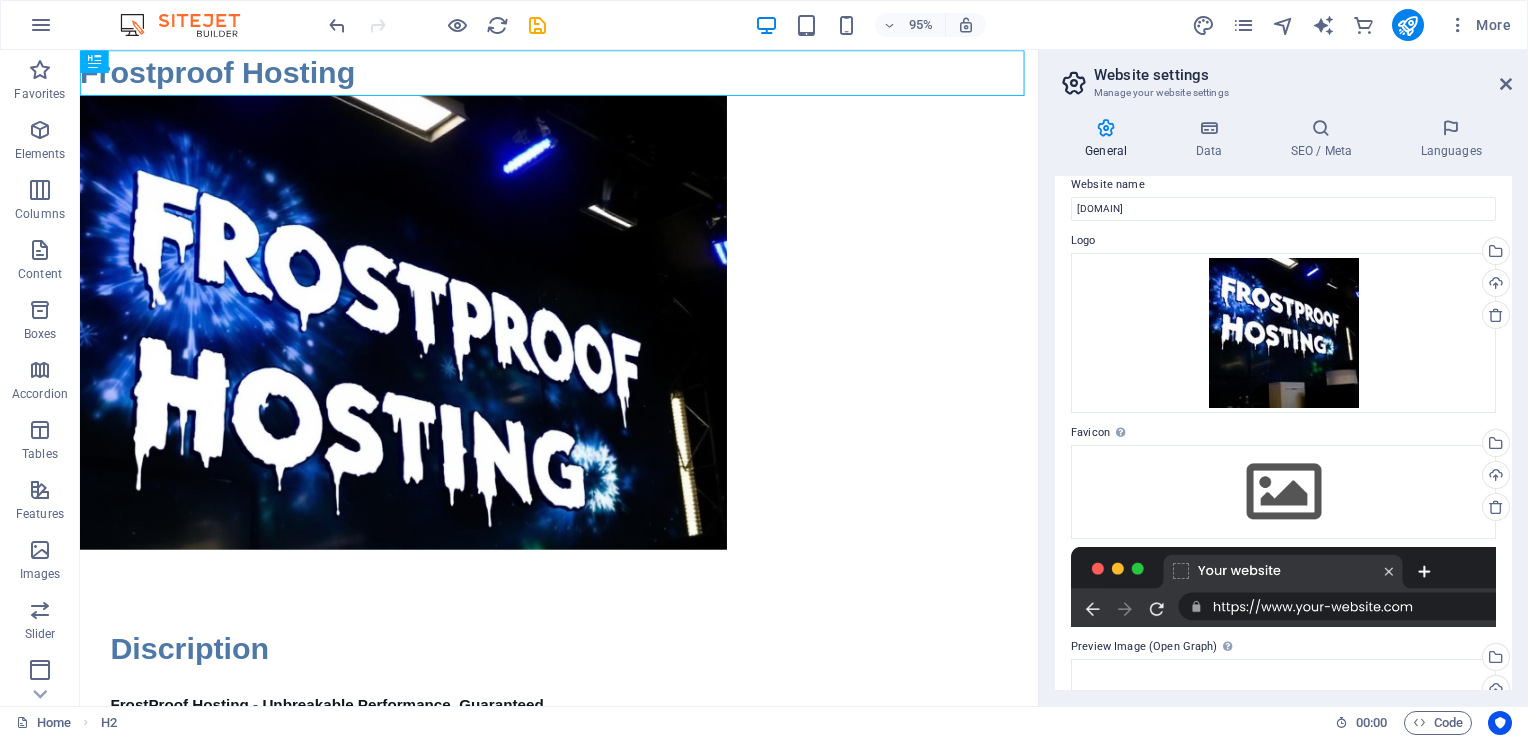 scroll, scrollTop: 0, scrollLeft: 0, axis: both 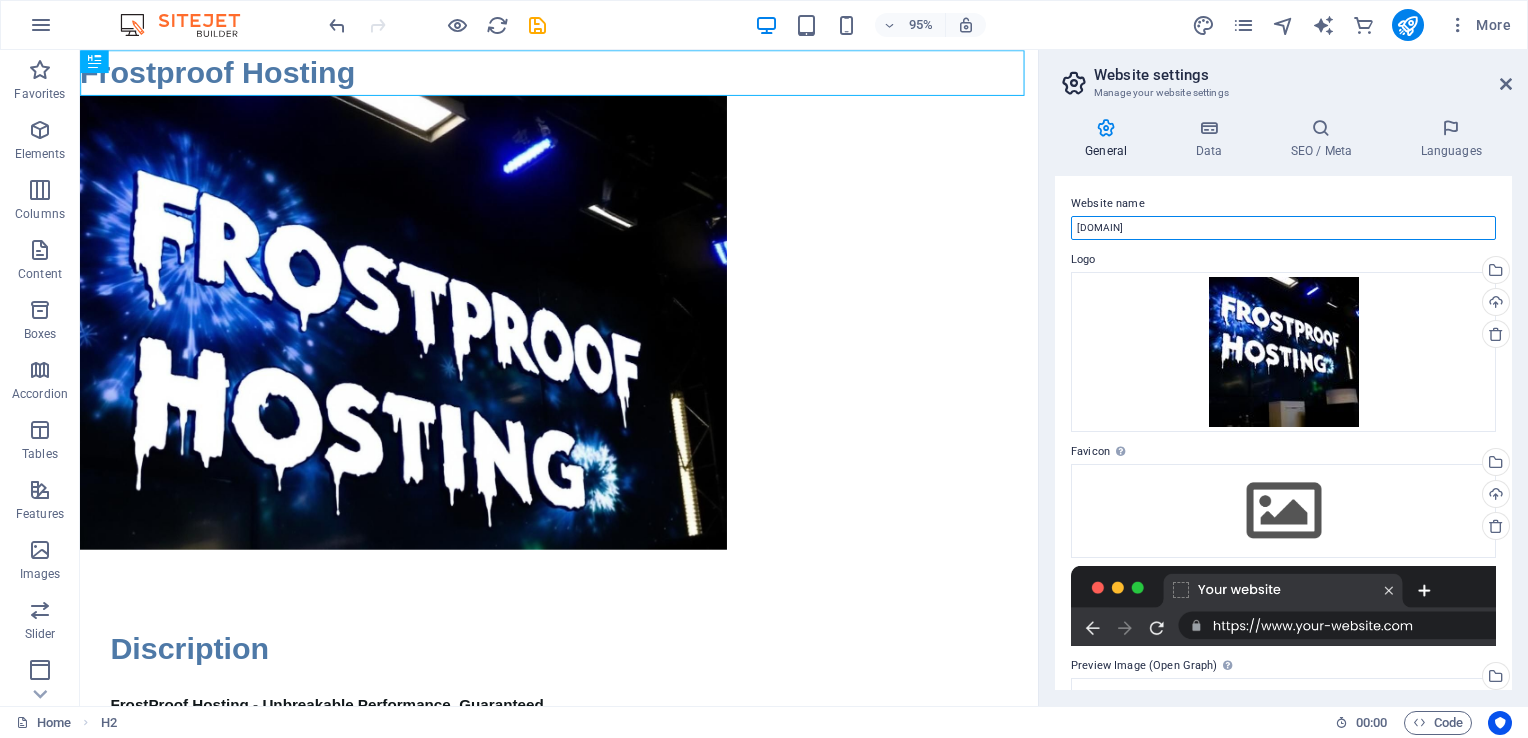 click on "frostproofrp.com" at bounding box center (1283, 228) 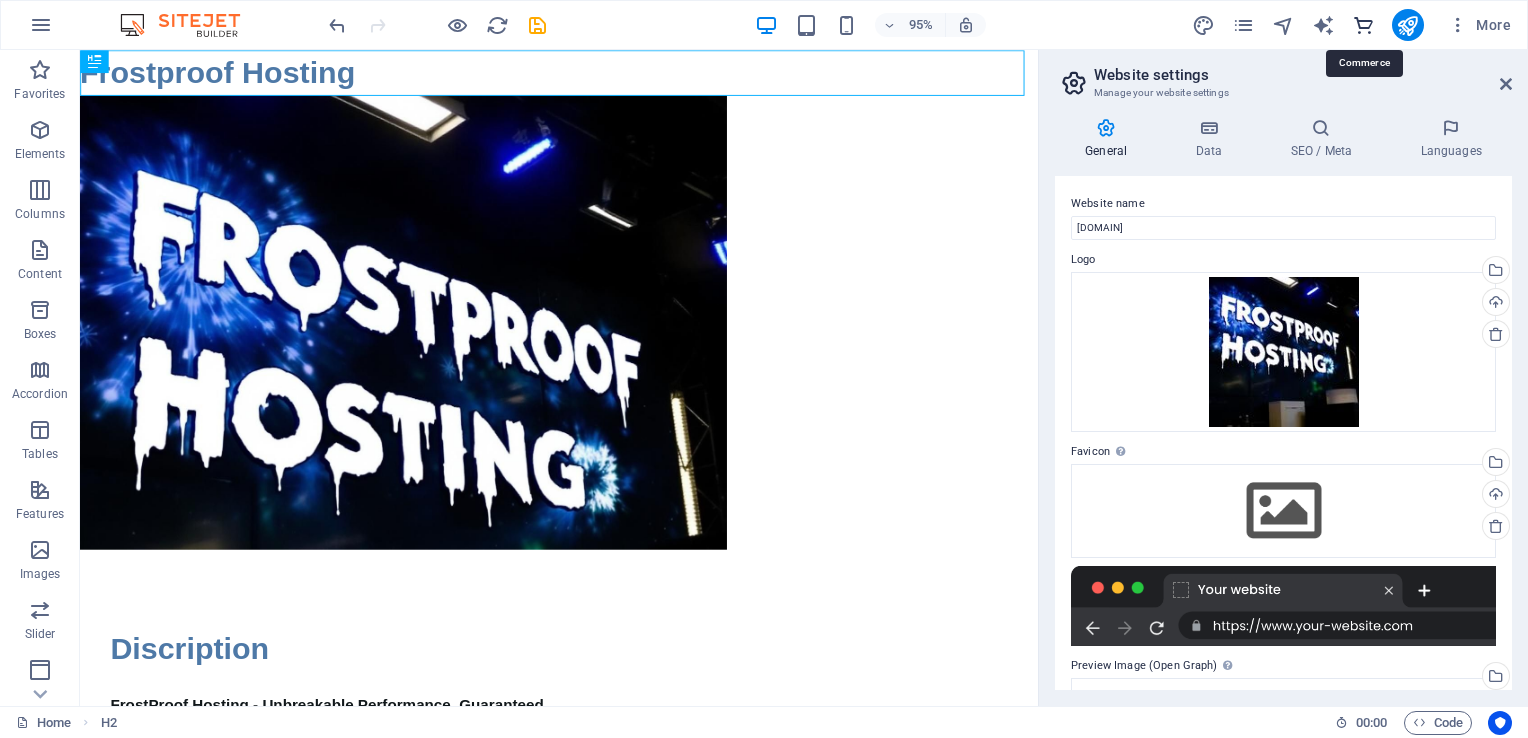 click at bounding box center [1363, 25] 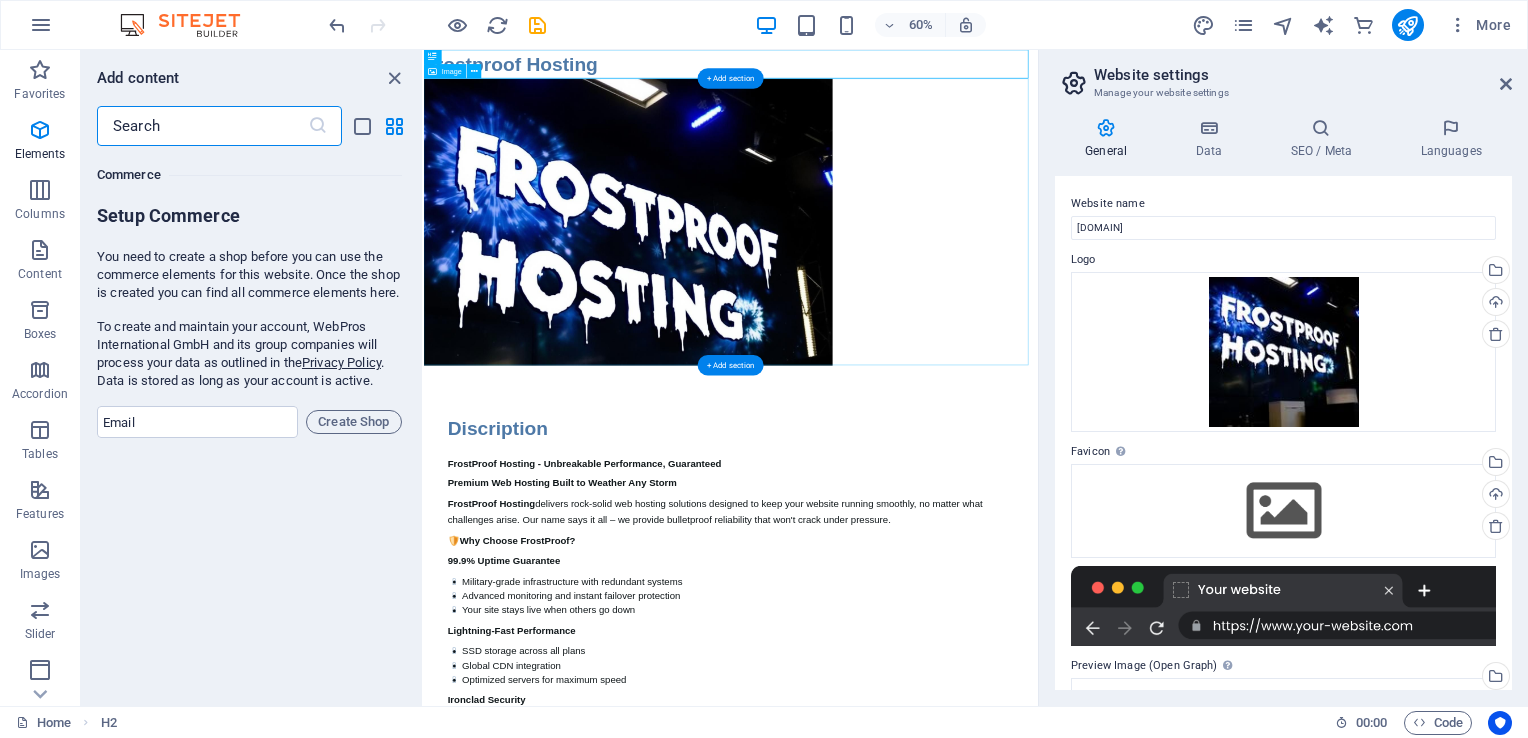 scroll, scrollTop: 19271, scrollLeft: 0, axis: vertical 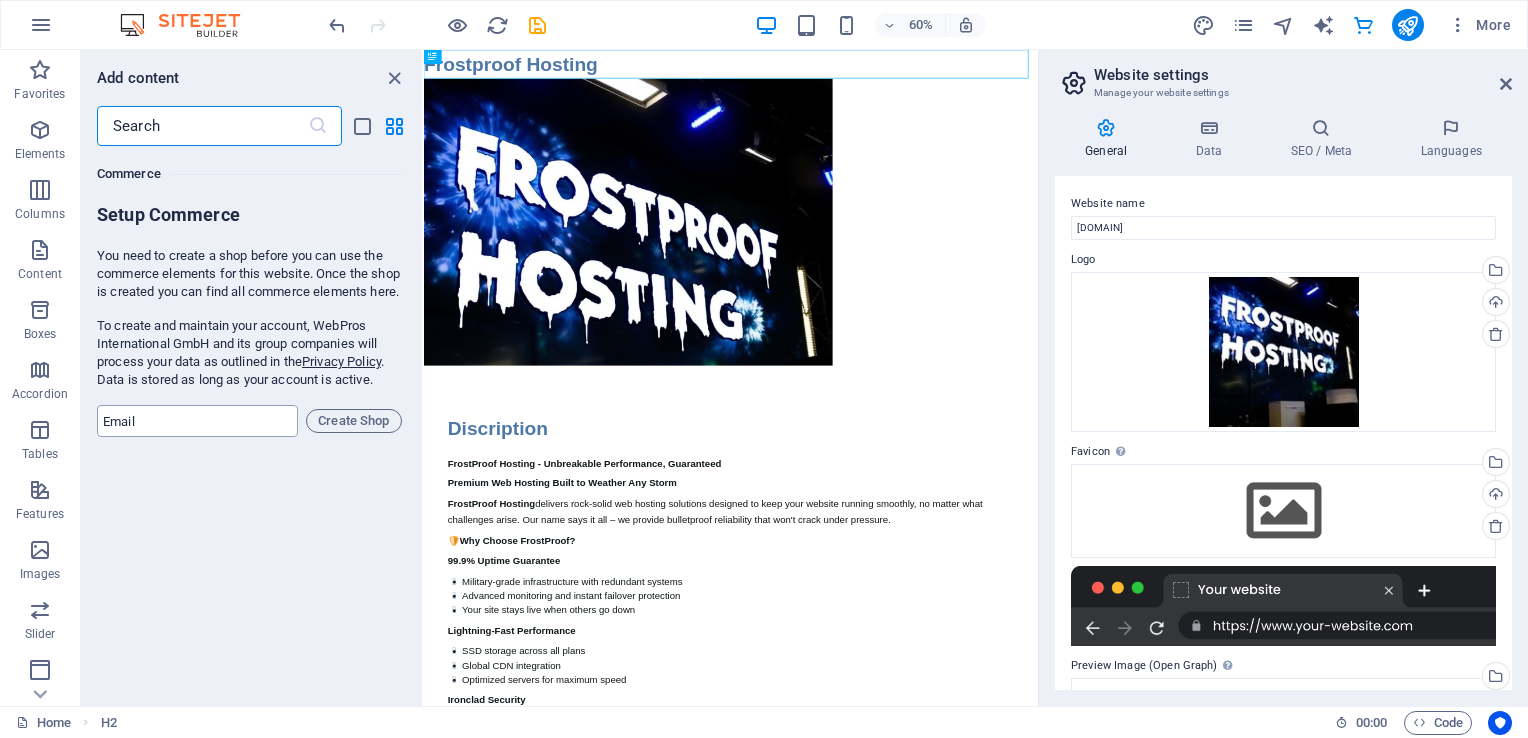 drag, startPoint x: 193, startPoint y: 446, endPoint x: 225, endPoint y: 446, distance: 32 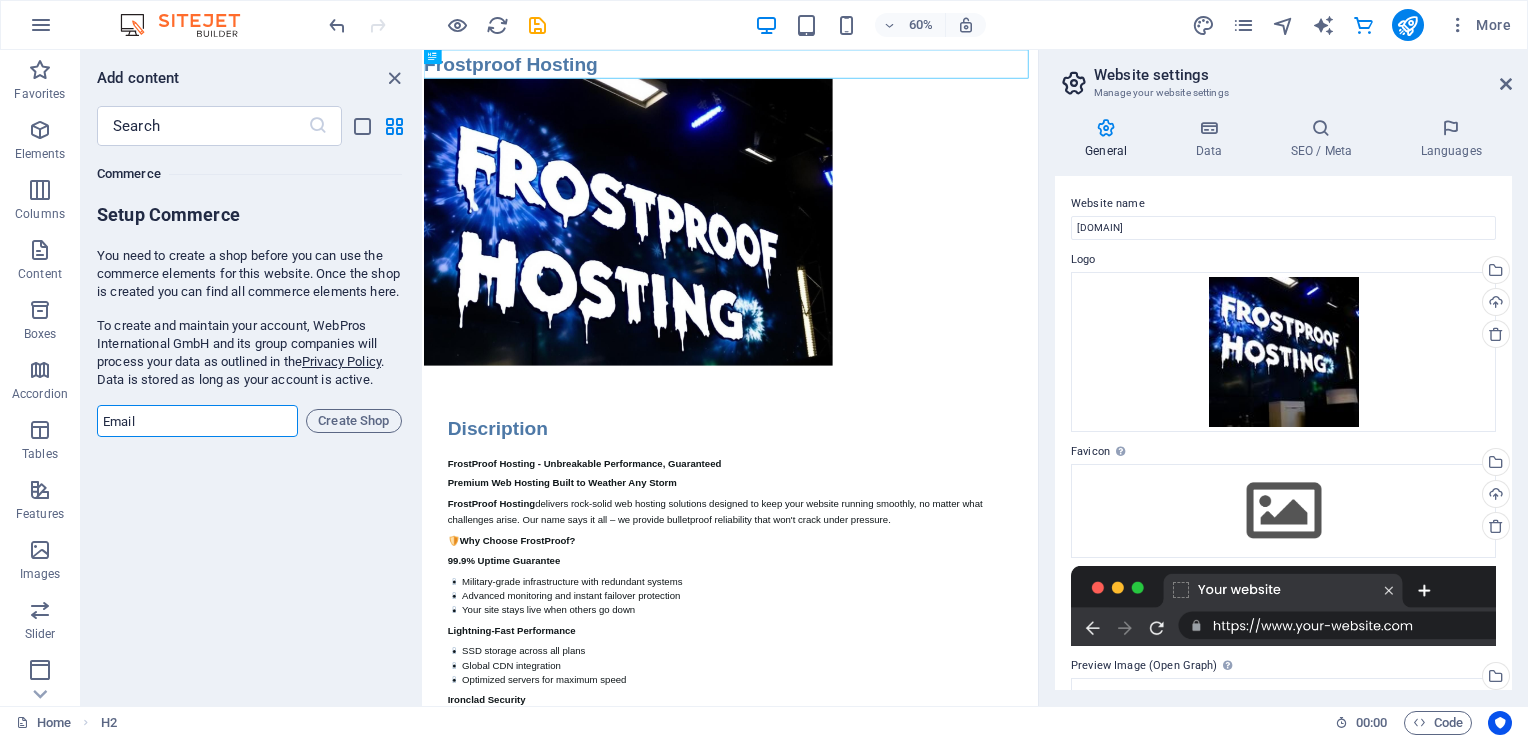 type on "sales@frostproofrp.com" 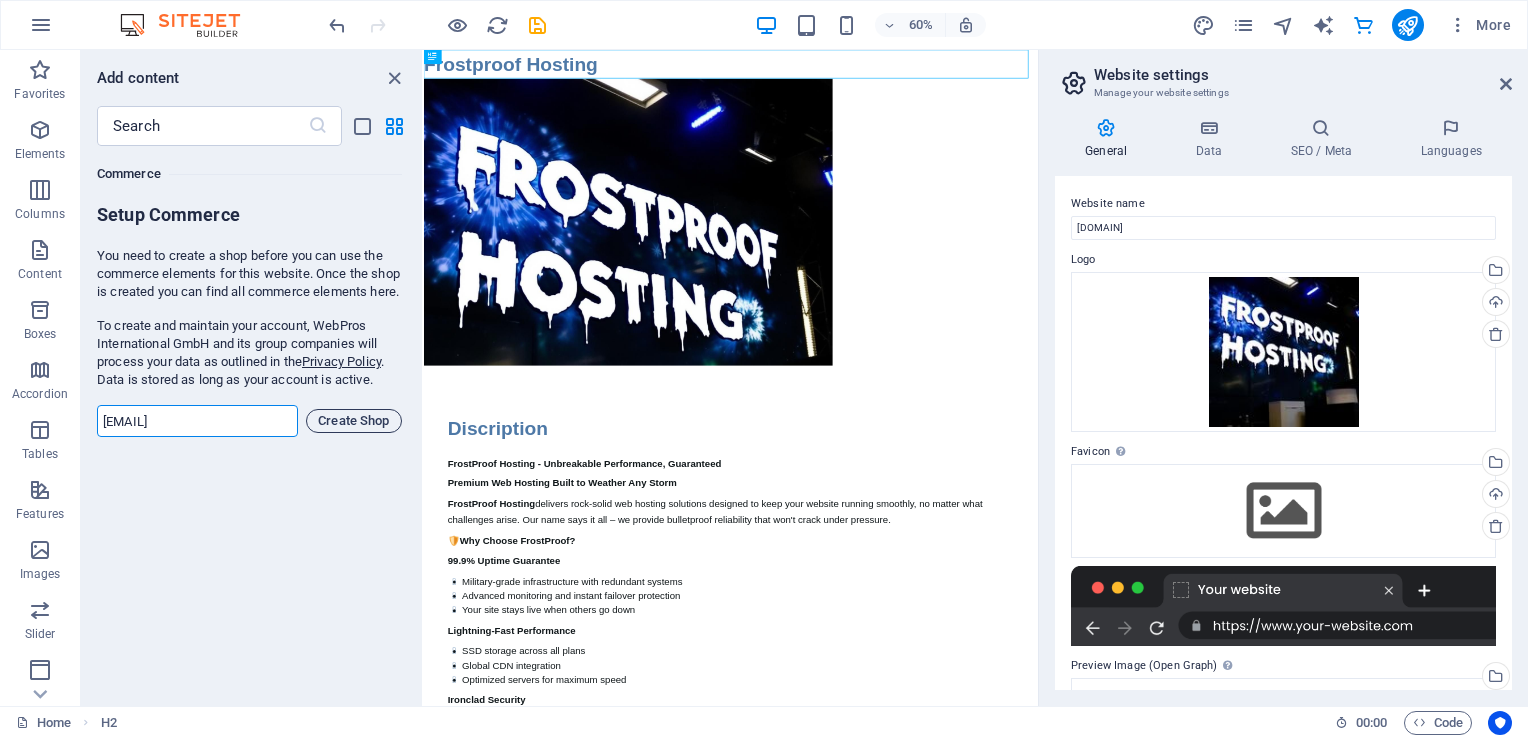 click on "Create Shop" at bounding box center (354, 421) 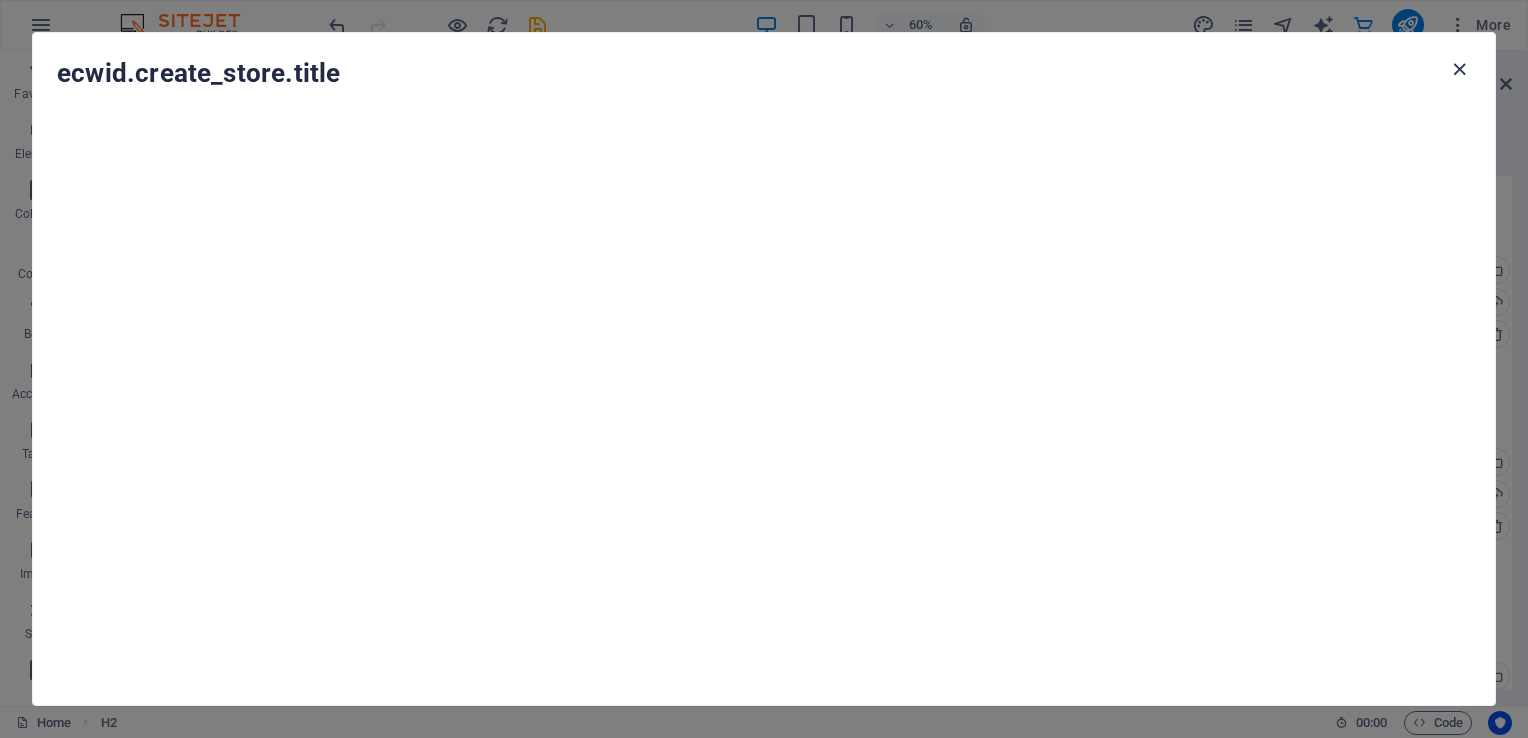 click at bounding box center (1459, 69) 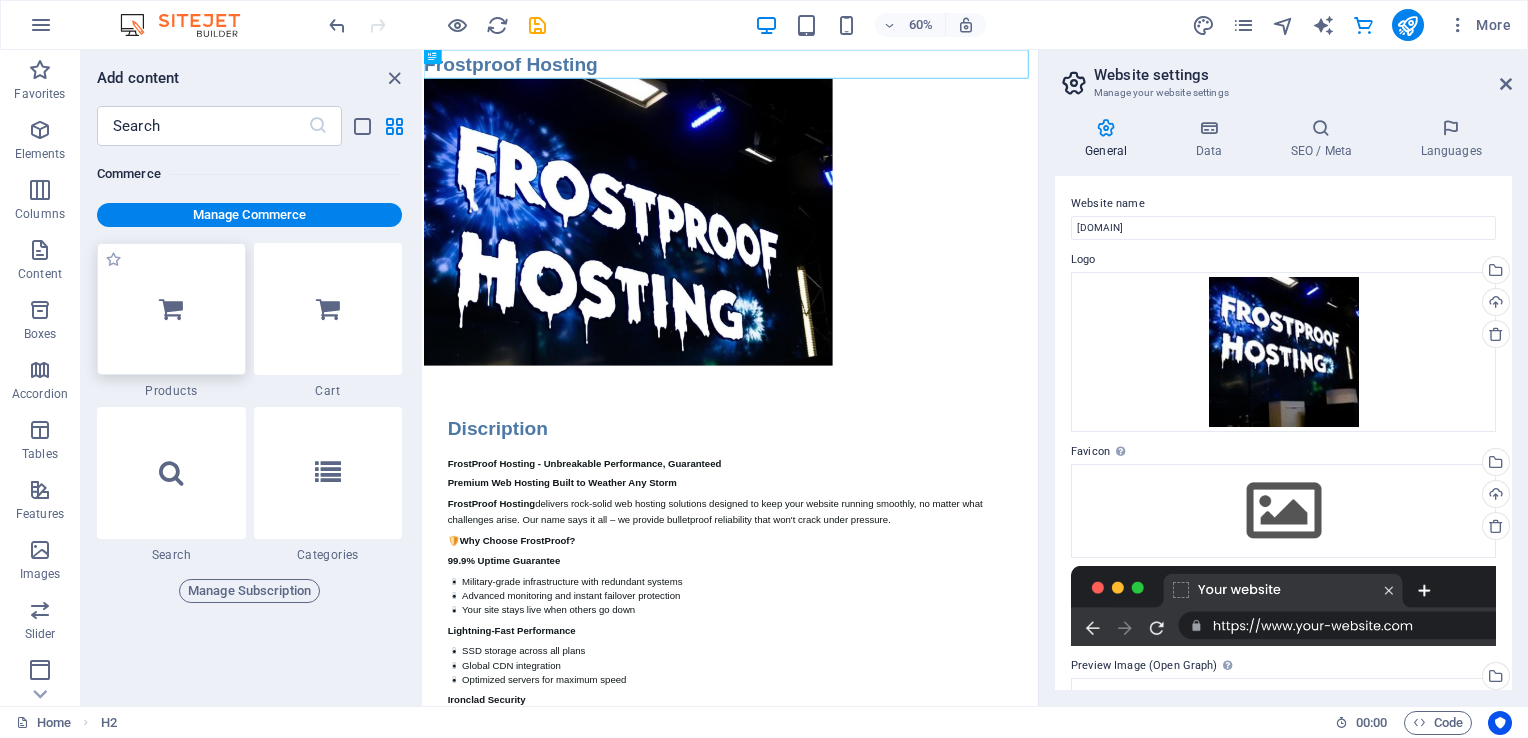 click at bounding box center (171, 309) 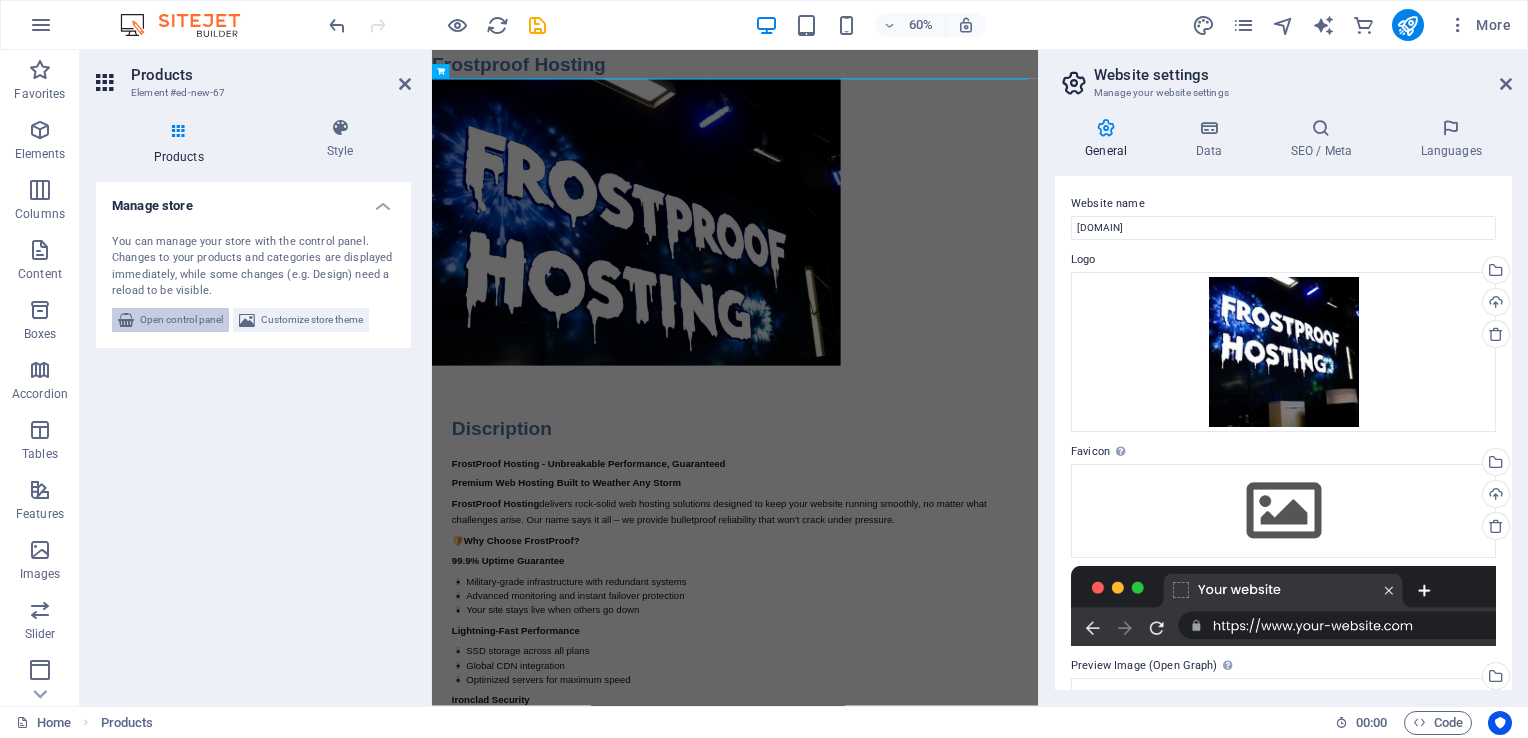 click on "Open control panel" at bounding box center [181, 320] 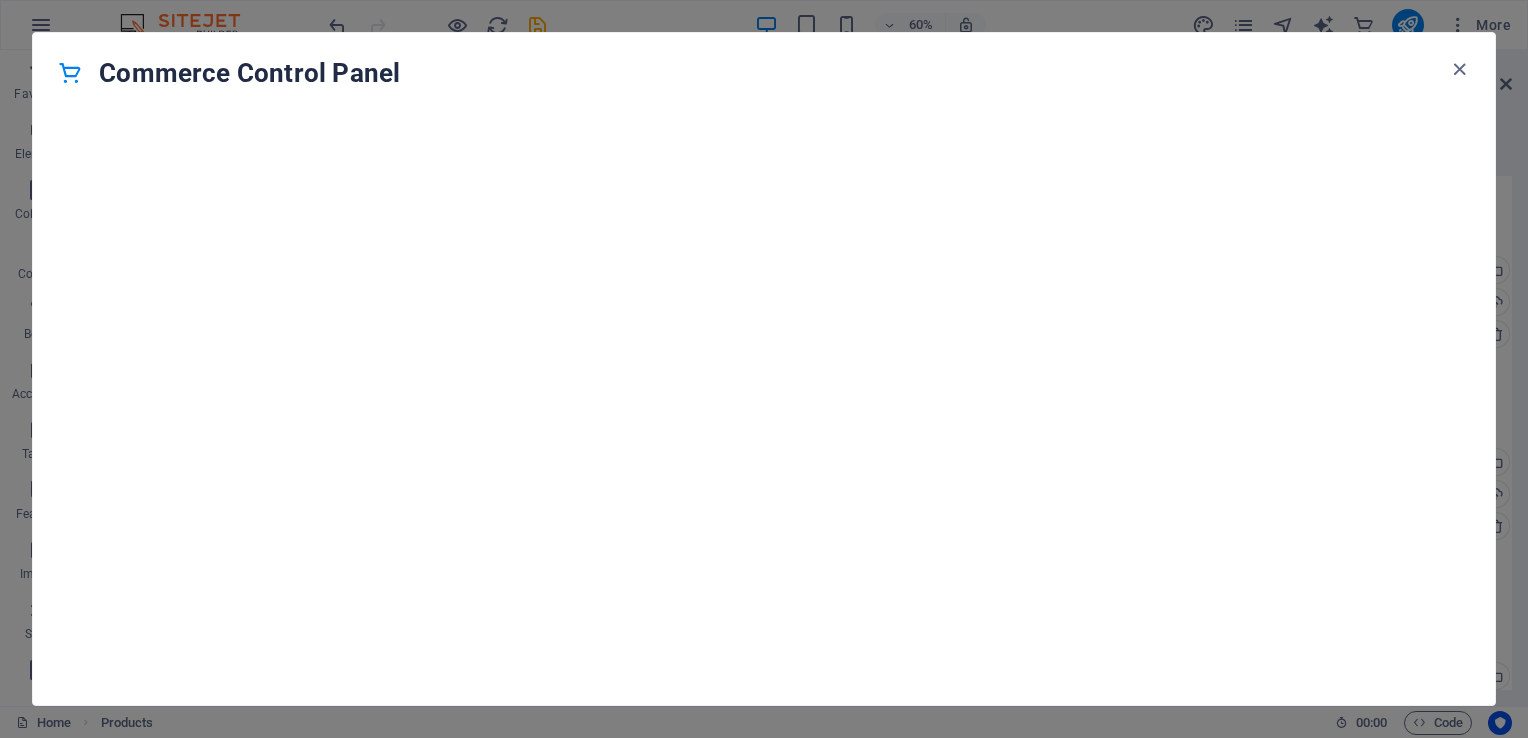 click at bounding box center (70, 73) 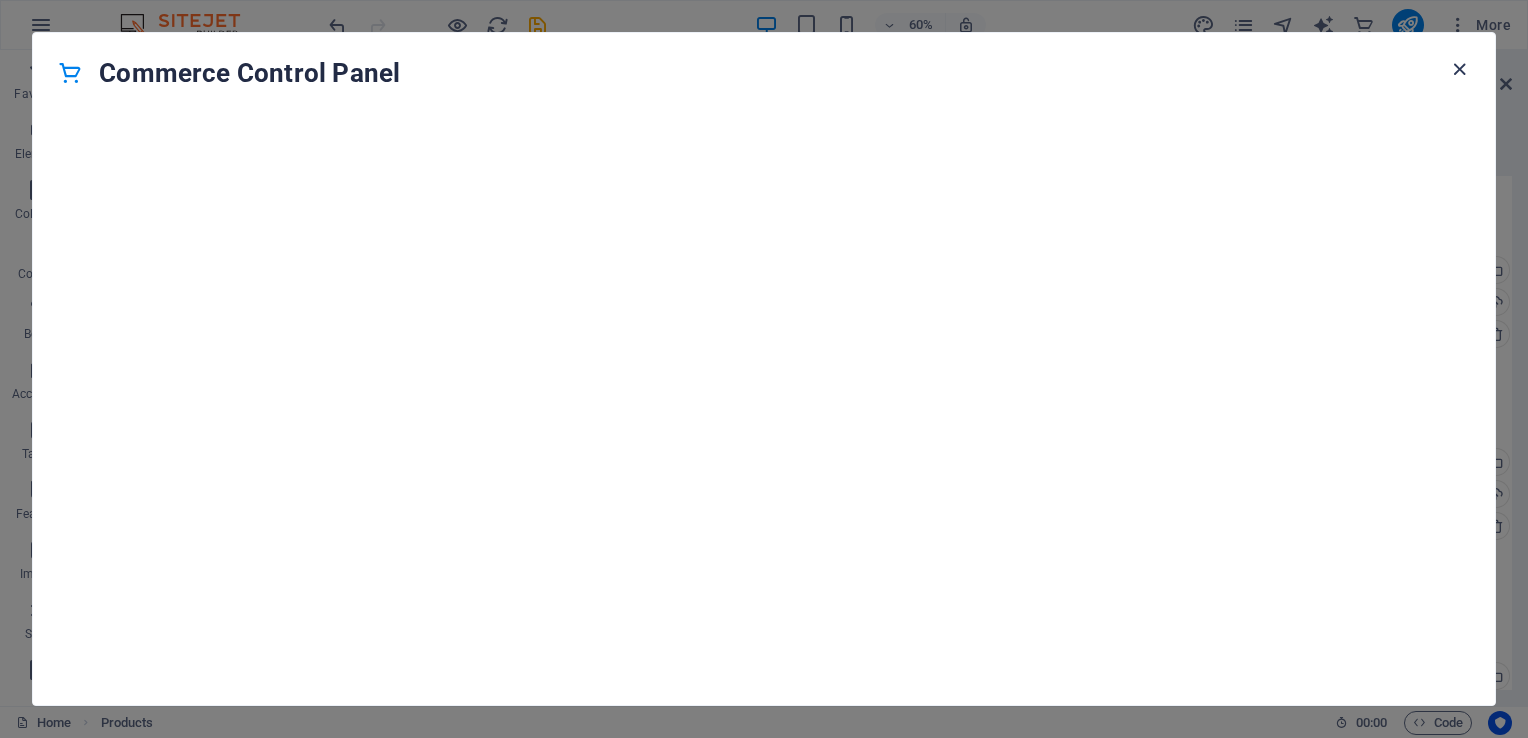 click at bounding box center [1459, 69] 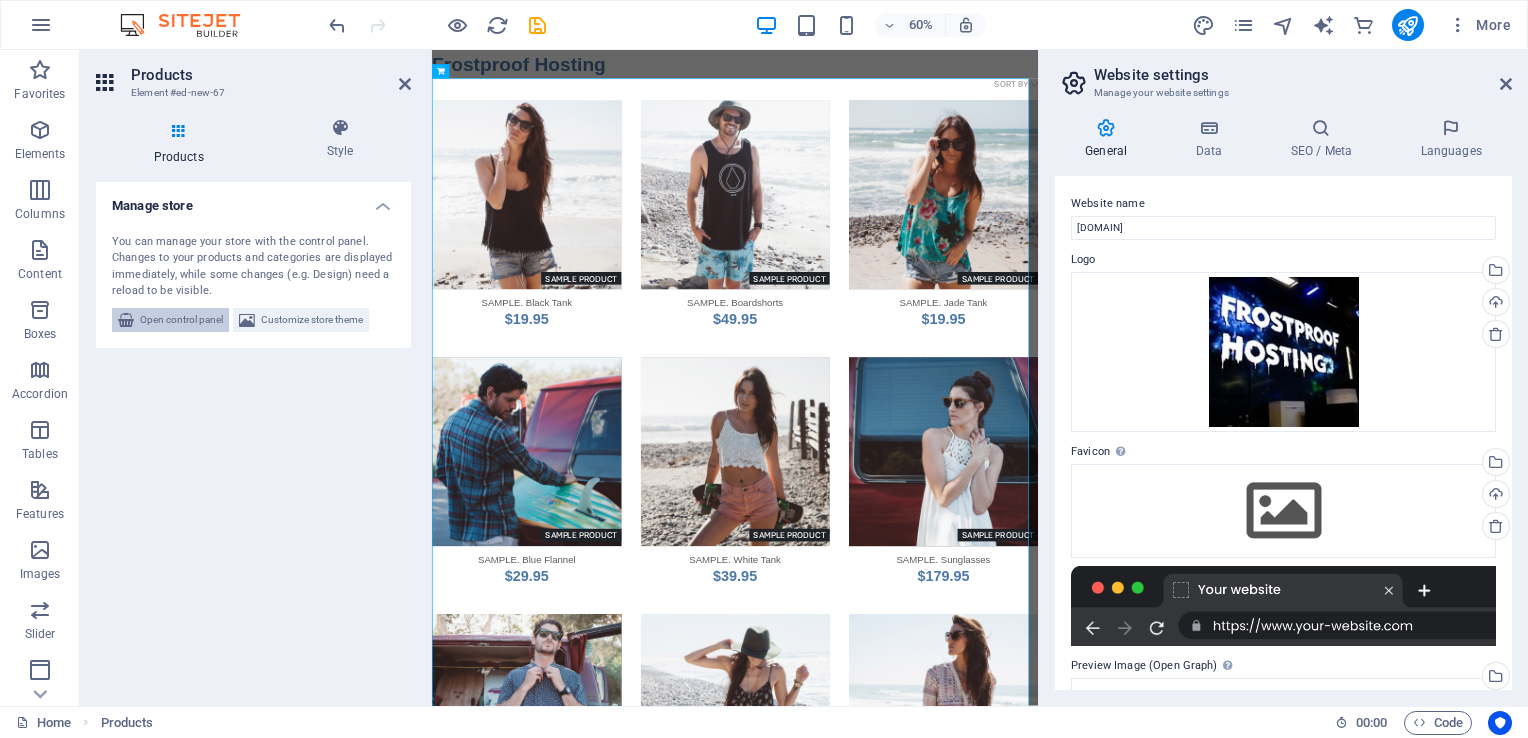 click on "Open control panel" at bounding box center [181, 320] 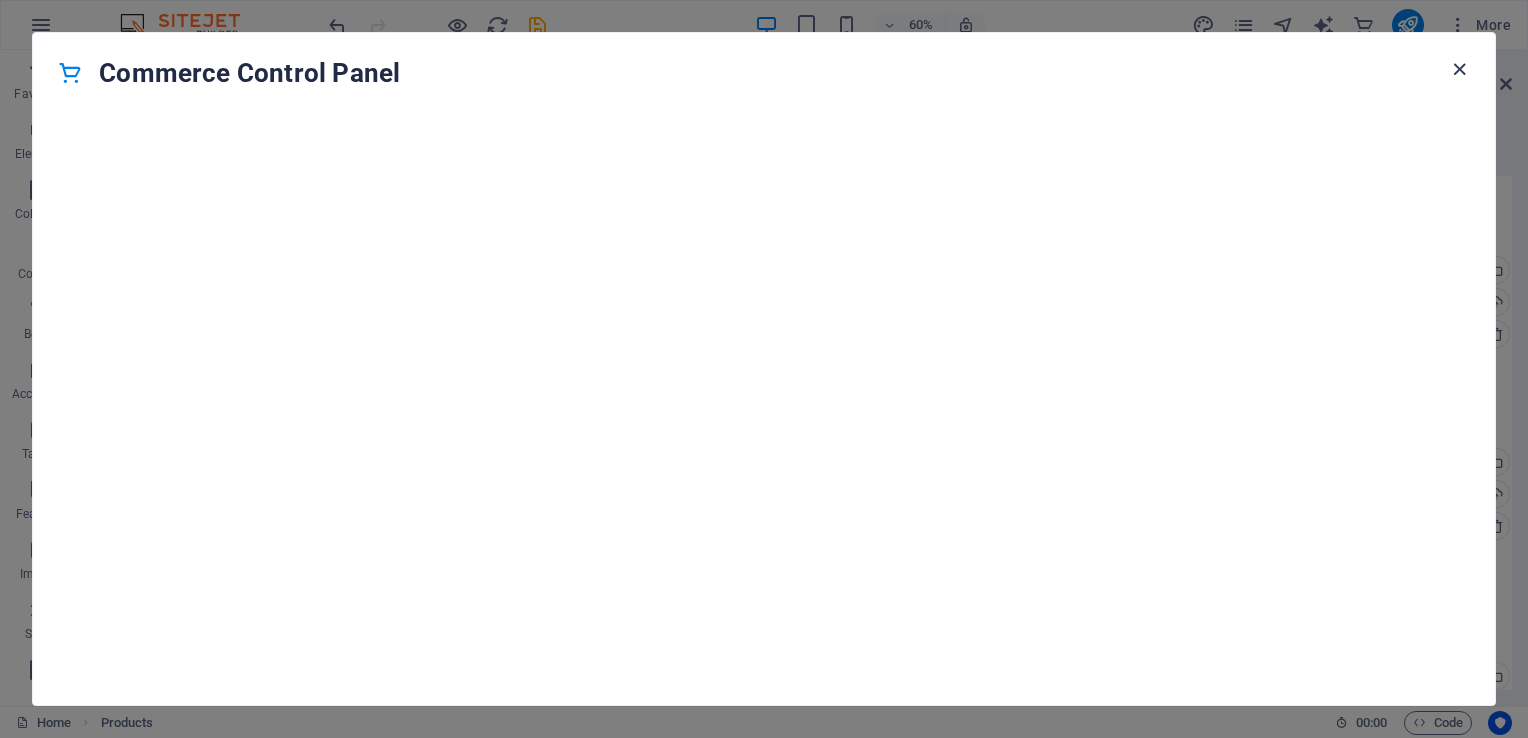 click at bounding box center (1459, 69) 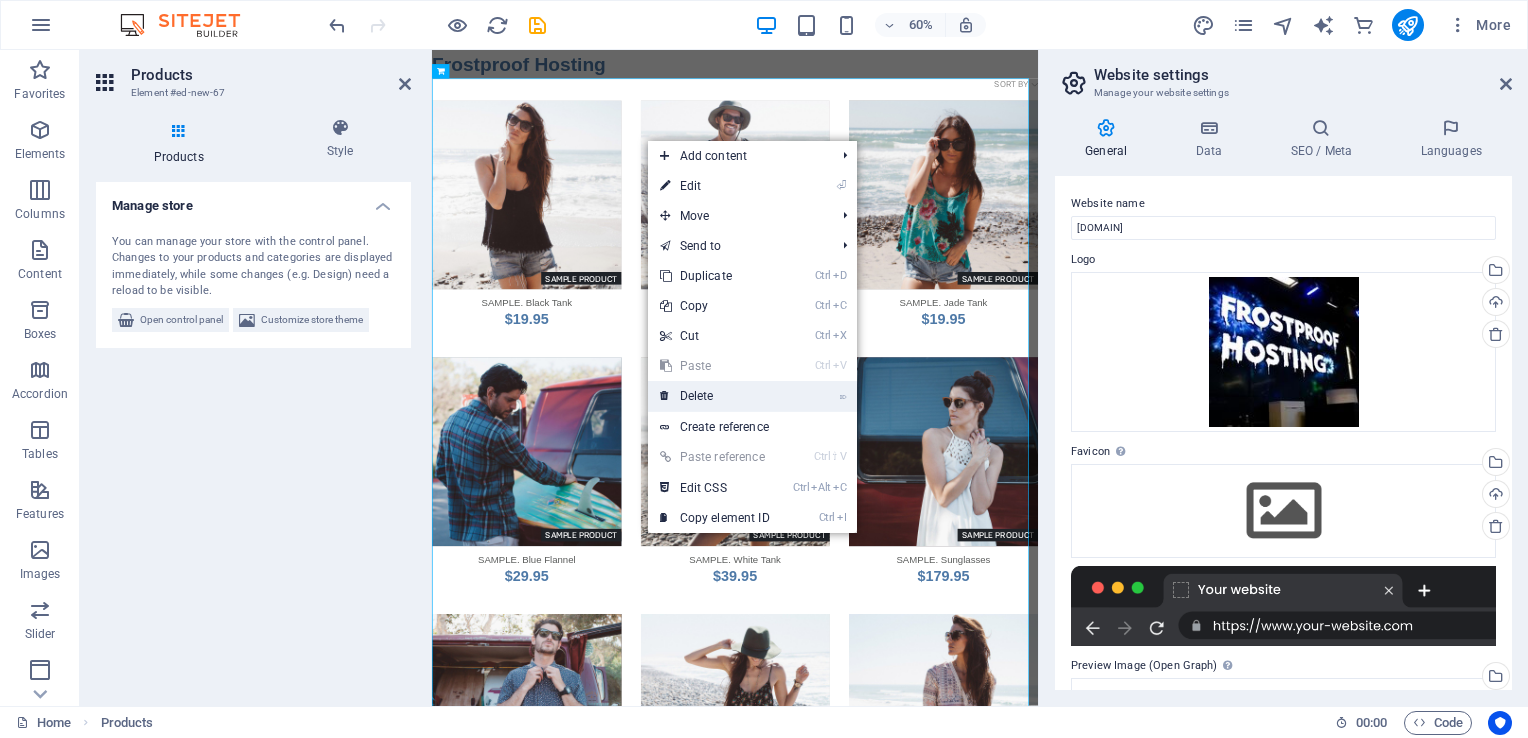 click on "⌦  Delete" at bounding box center (715, 396) 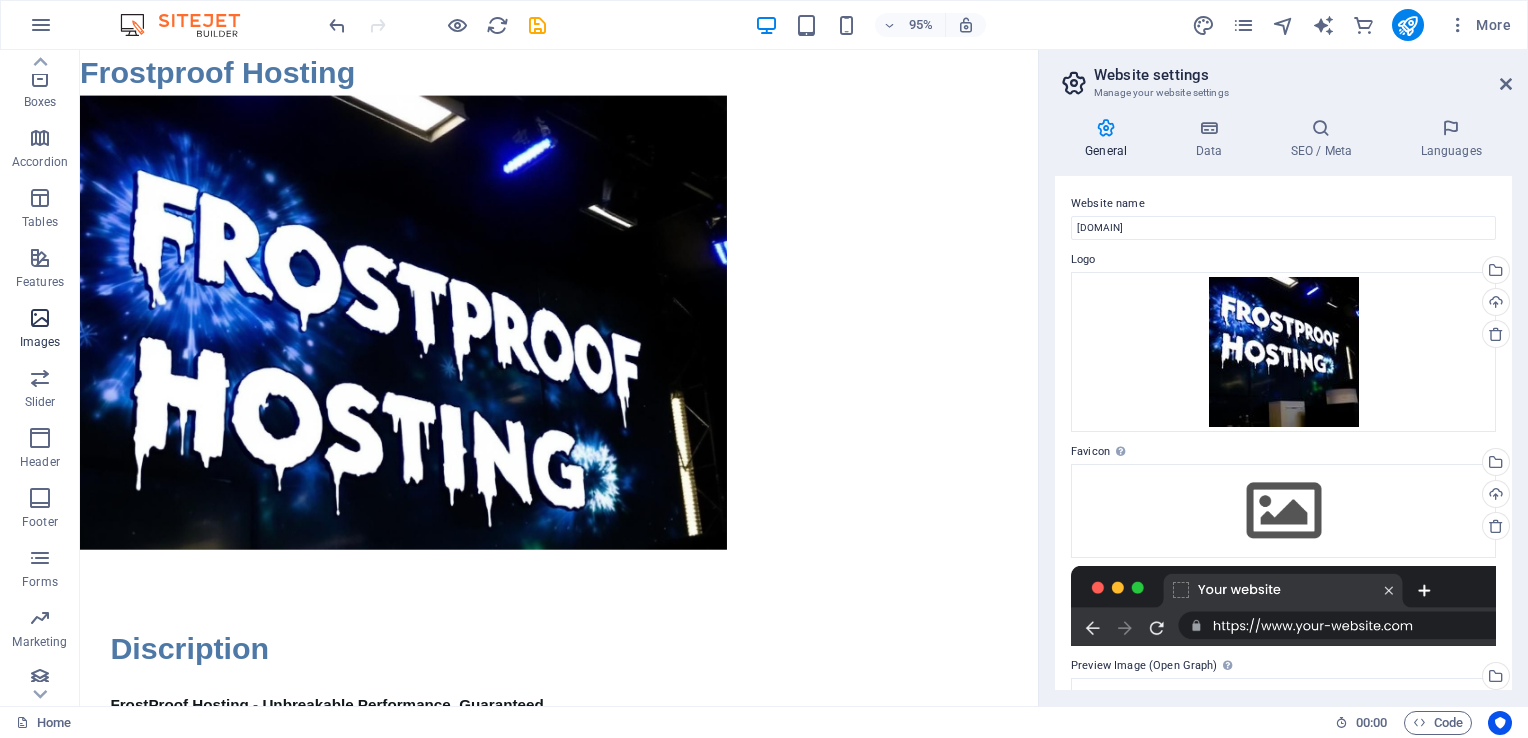 scroll, scrollTop: 303, scrollLeft: 0, axis: vertical 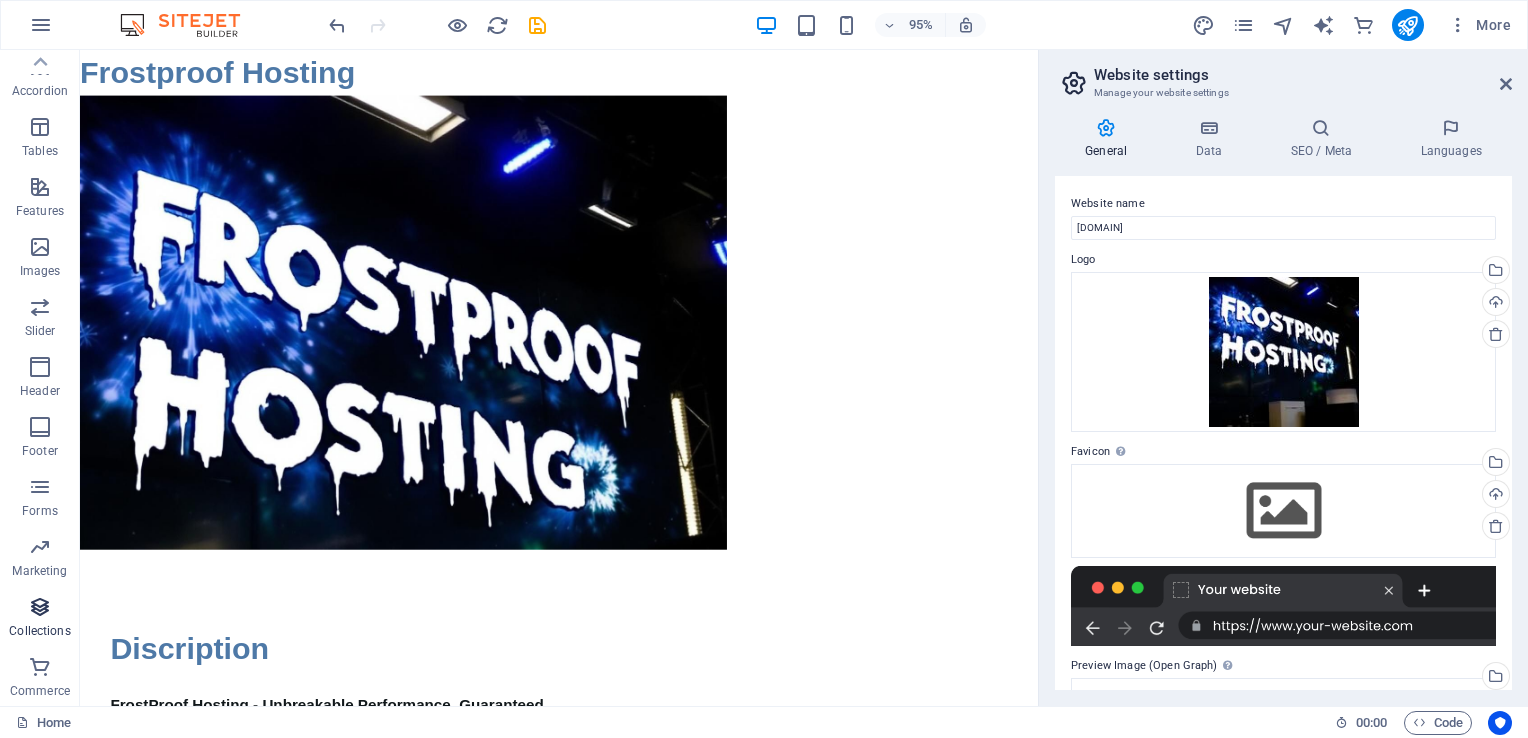 click at bounding box center [40, 607] 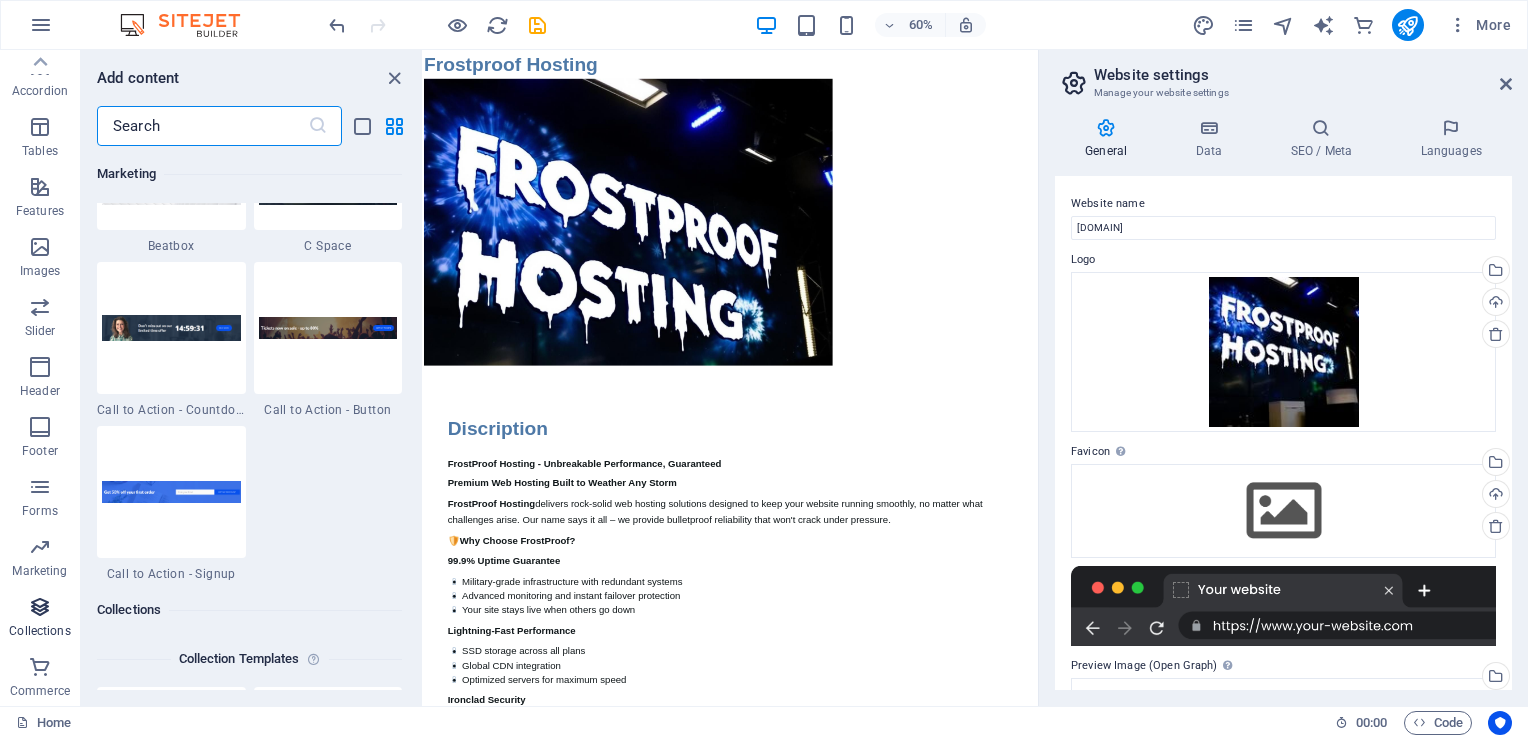 scroll, scrollTop: 18306, scrollLeft: 0, axis: vertical 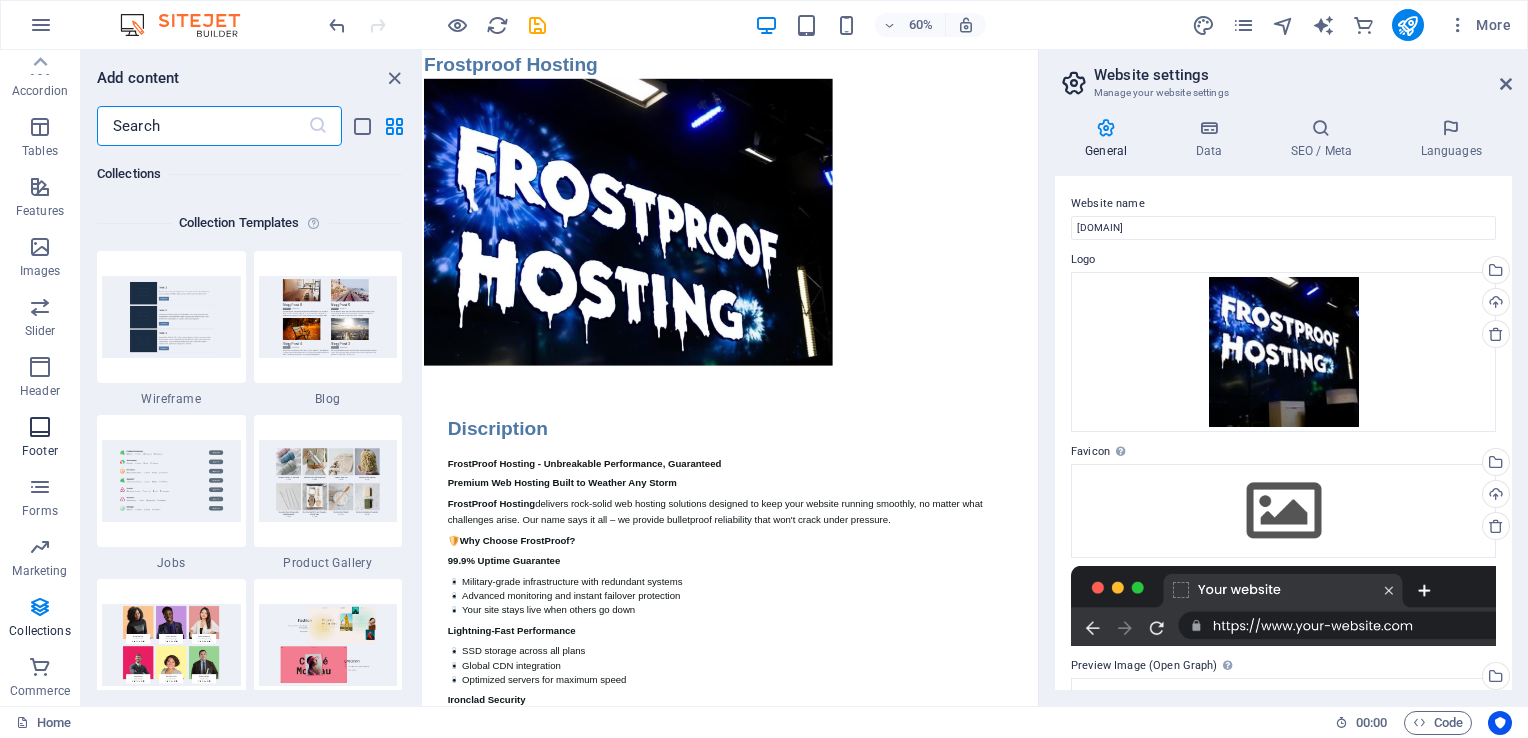 click on "Footer" at bounding box center [40, 439] 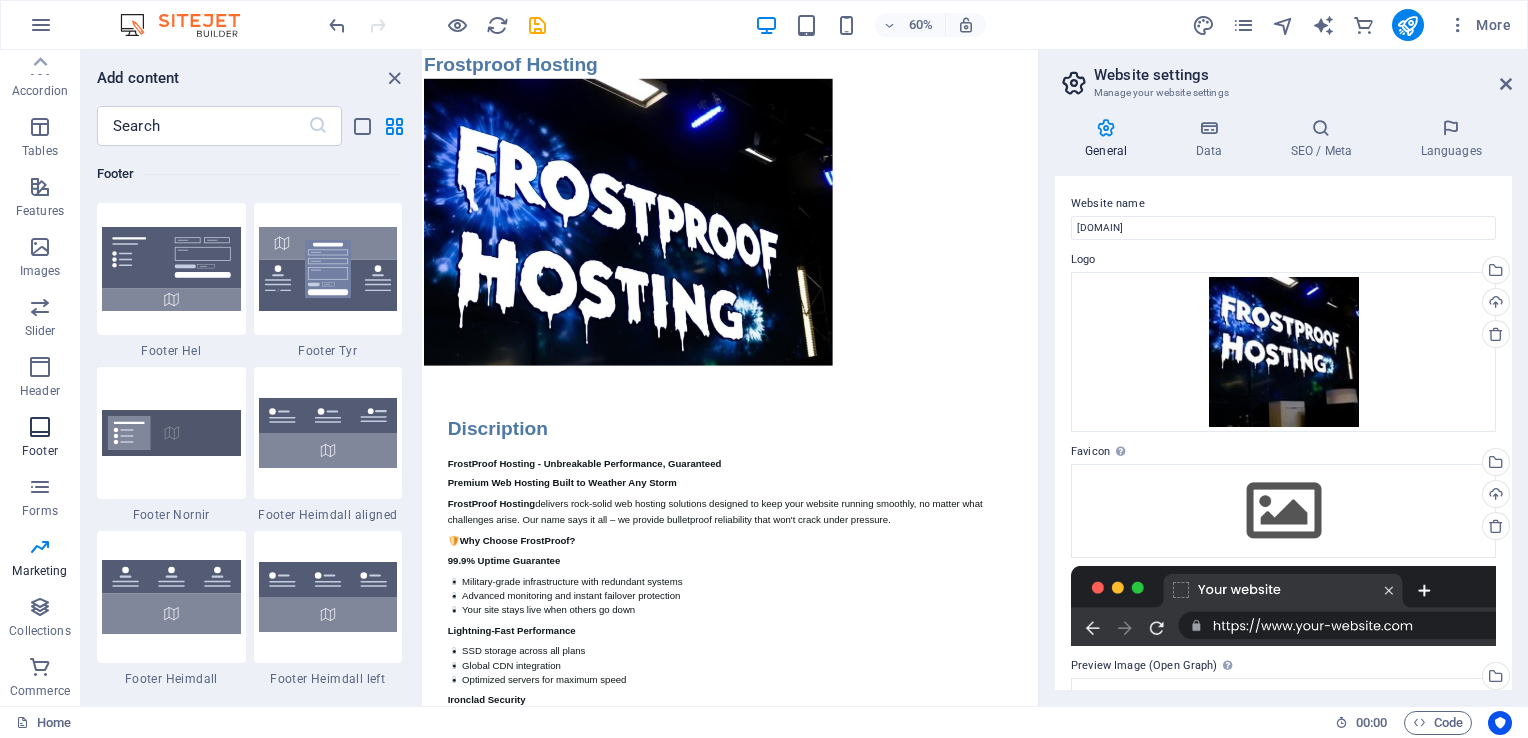 click on "Footer" at bounding box center [40, 437] 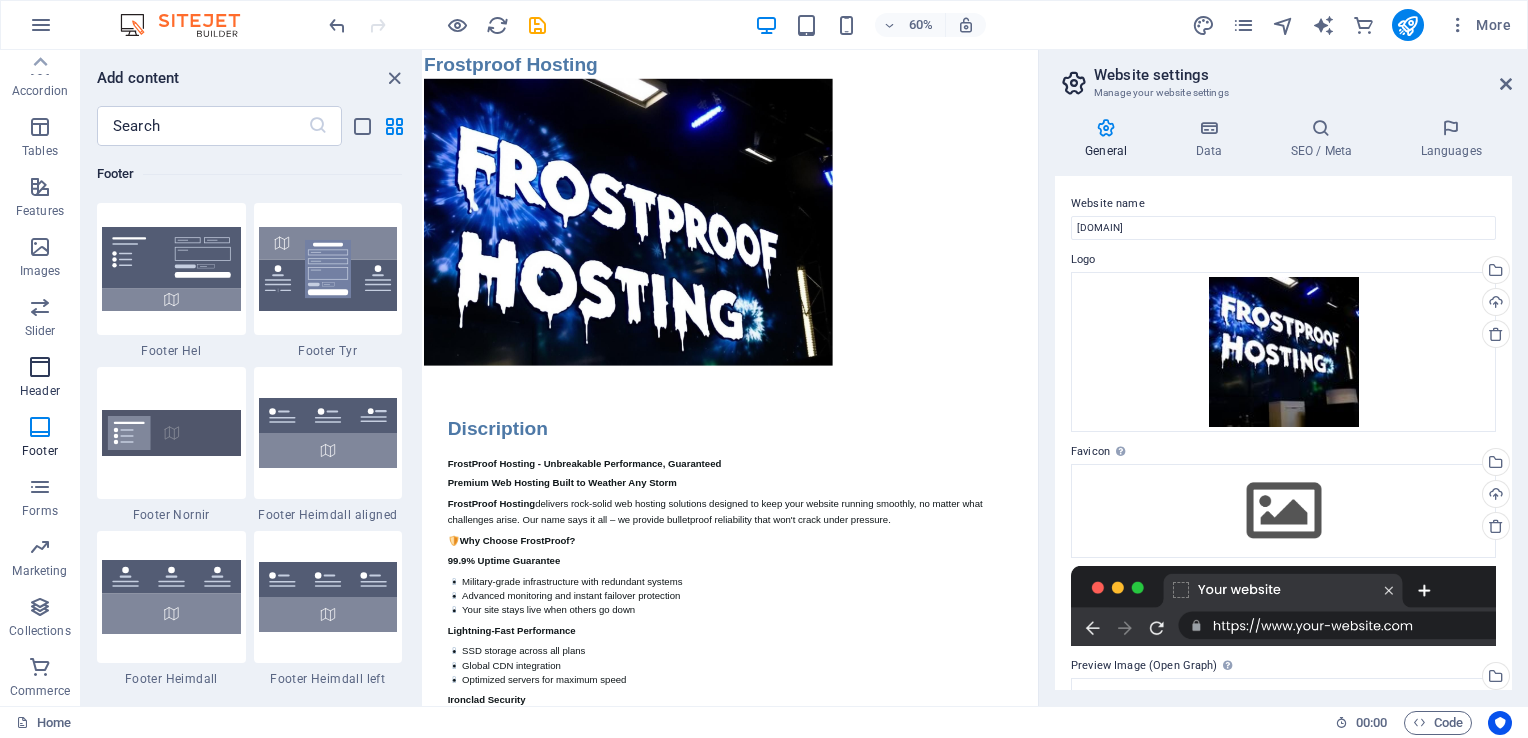 click at bounding box center (40, 367) 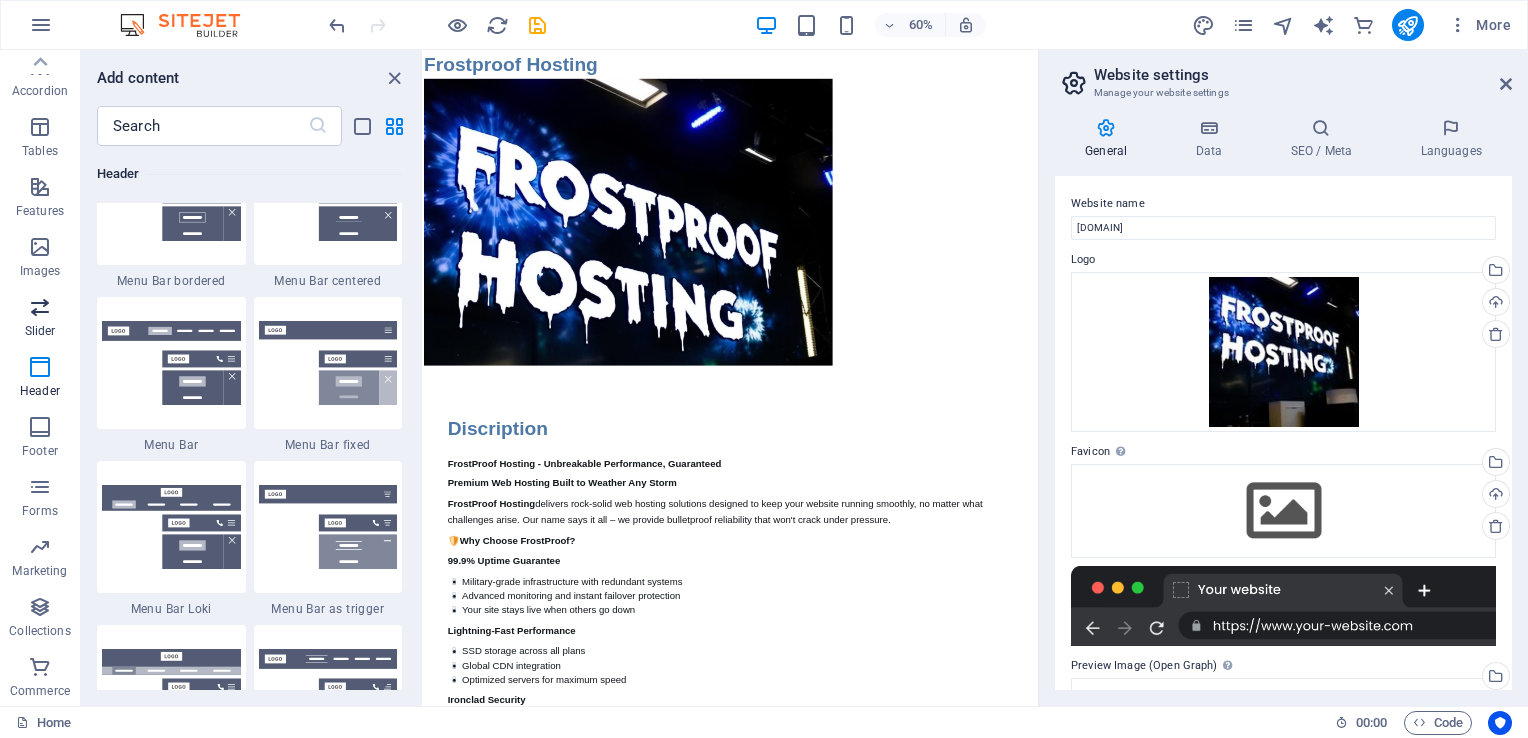 click on "Slider" at bounding box center (40, 331) 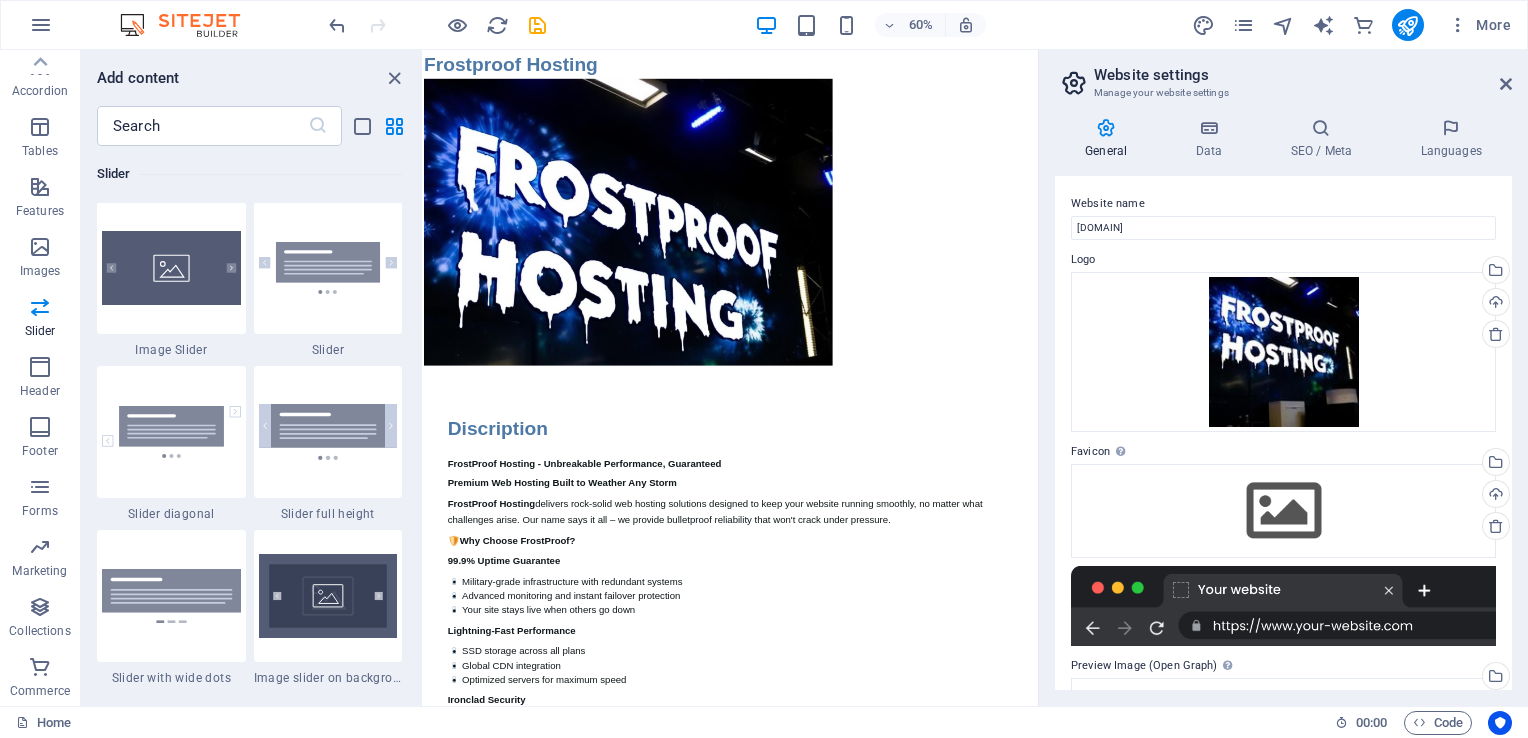 scroll, scrollTop: 11336, scrollLeft: 0, axis: vertical 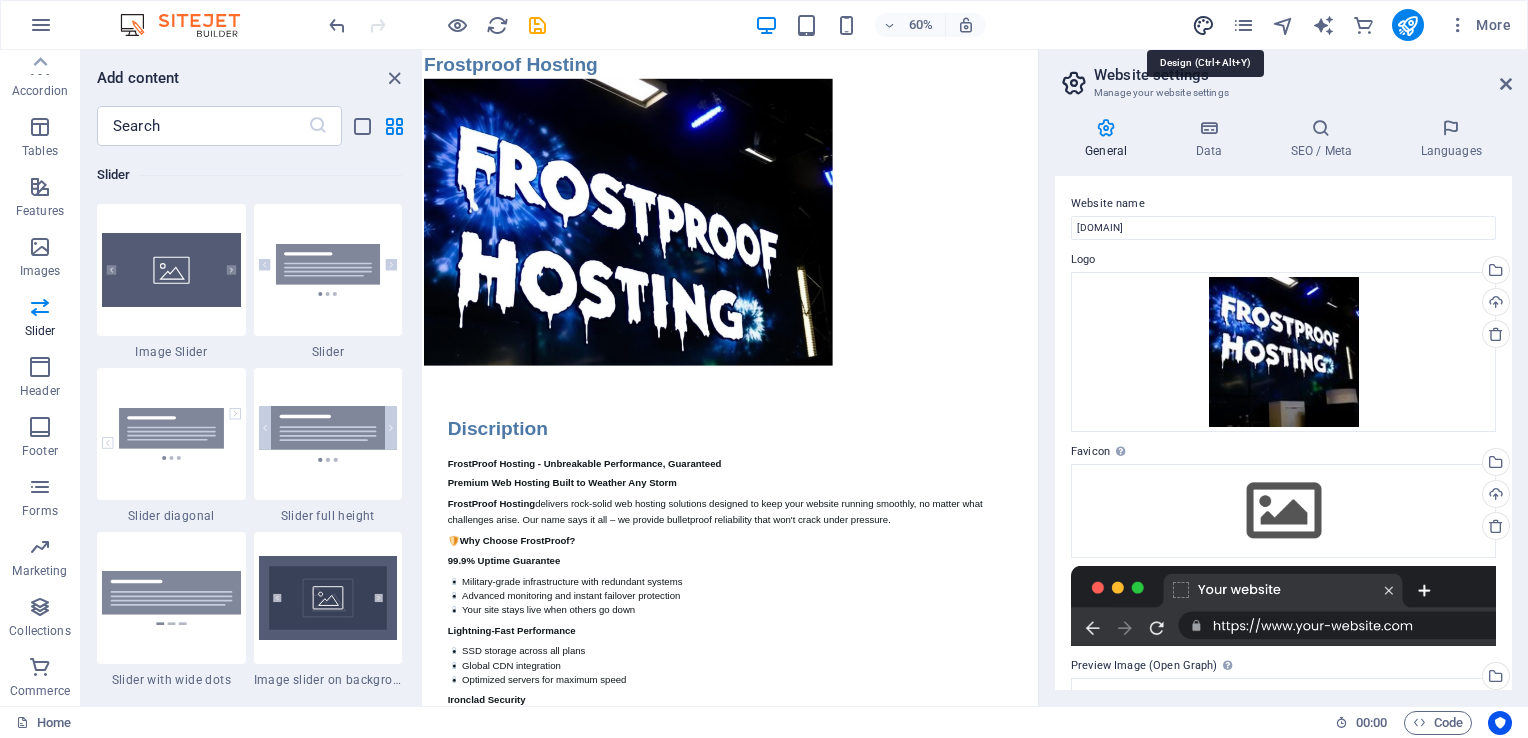 click at bounding box center (1203, 25) 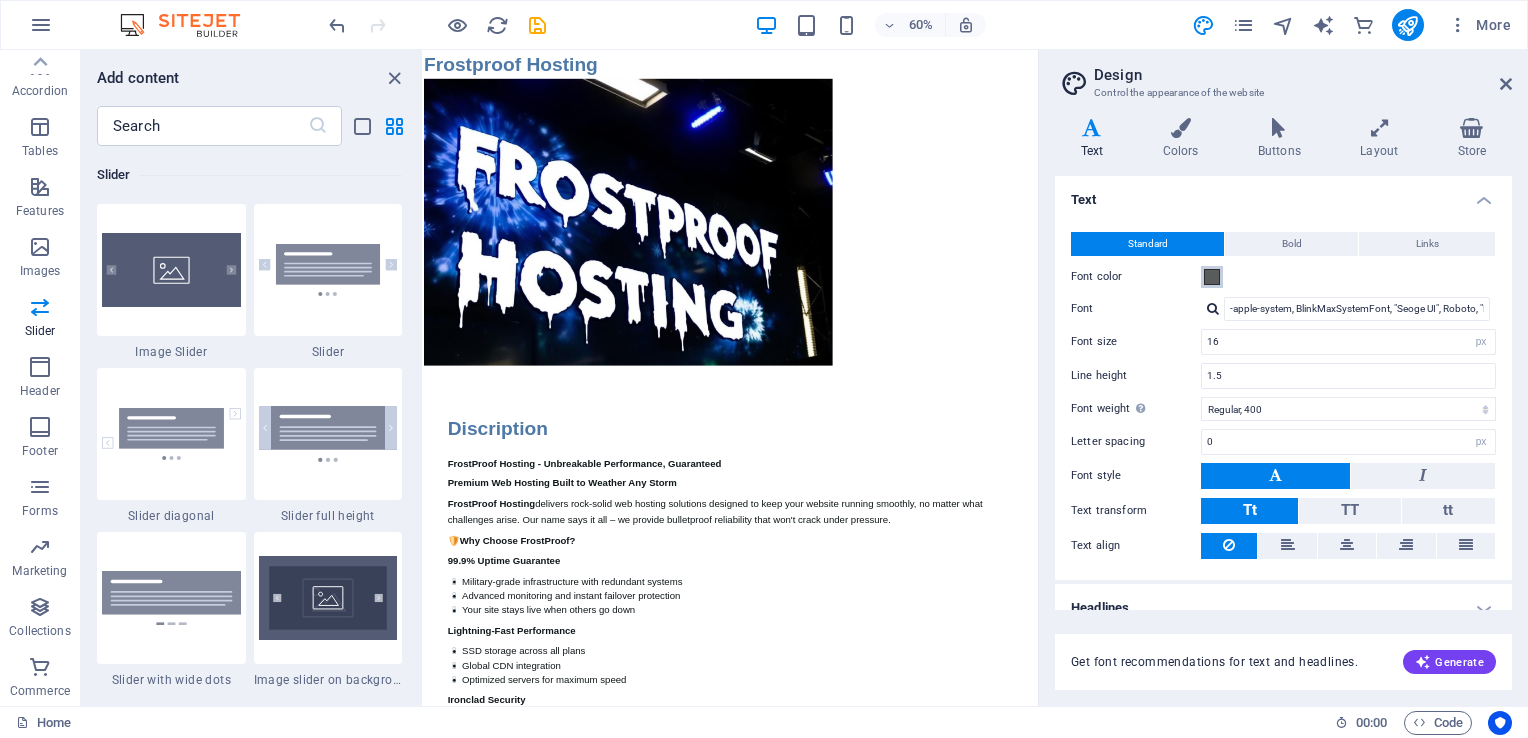 click at bounding box center [1212, 277] 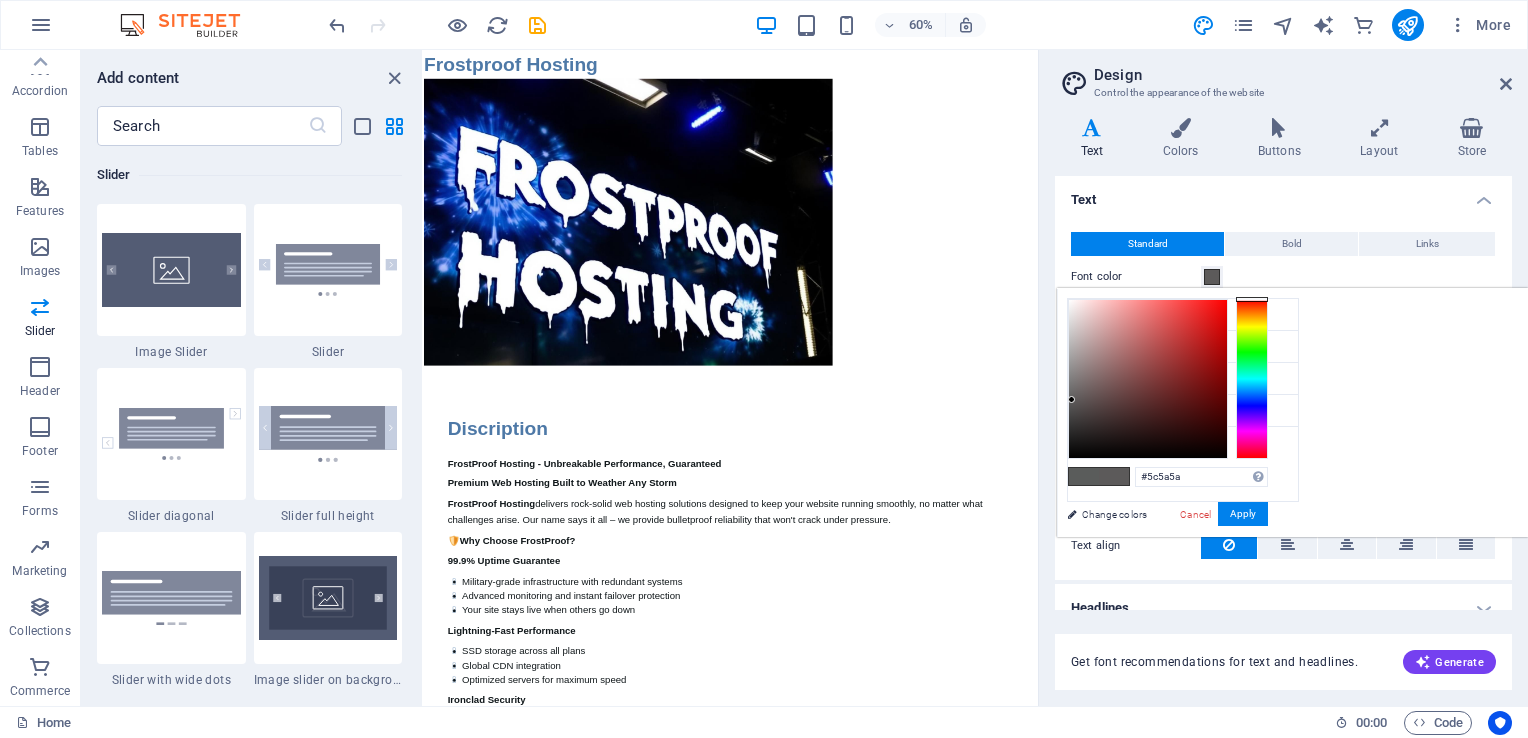 drag, startPoint x: 1500, startPoint y: 310, endPoint x: 1504, endPoint y: 294, distance: 16.492422 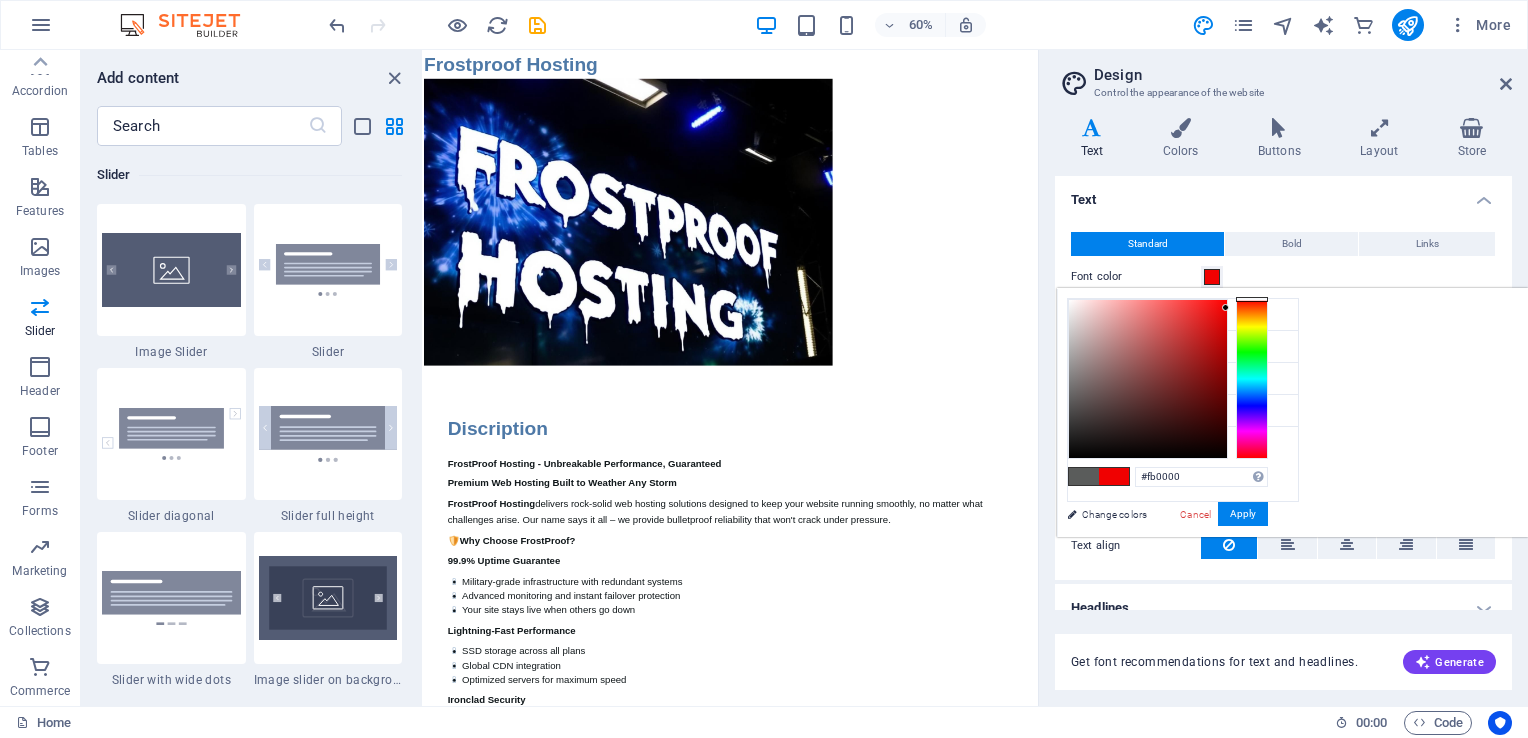 type on "#fd0000" 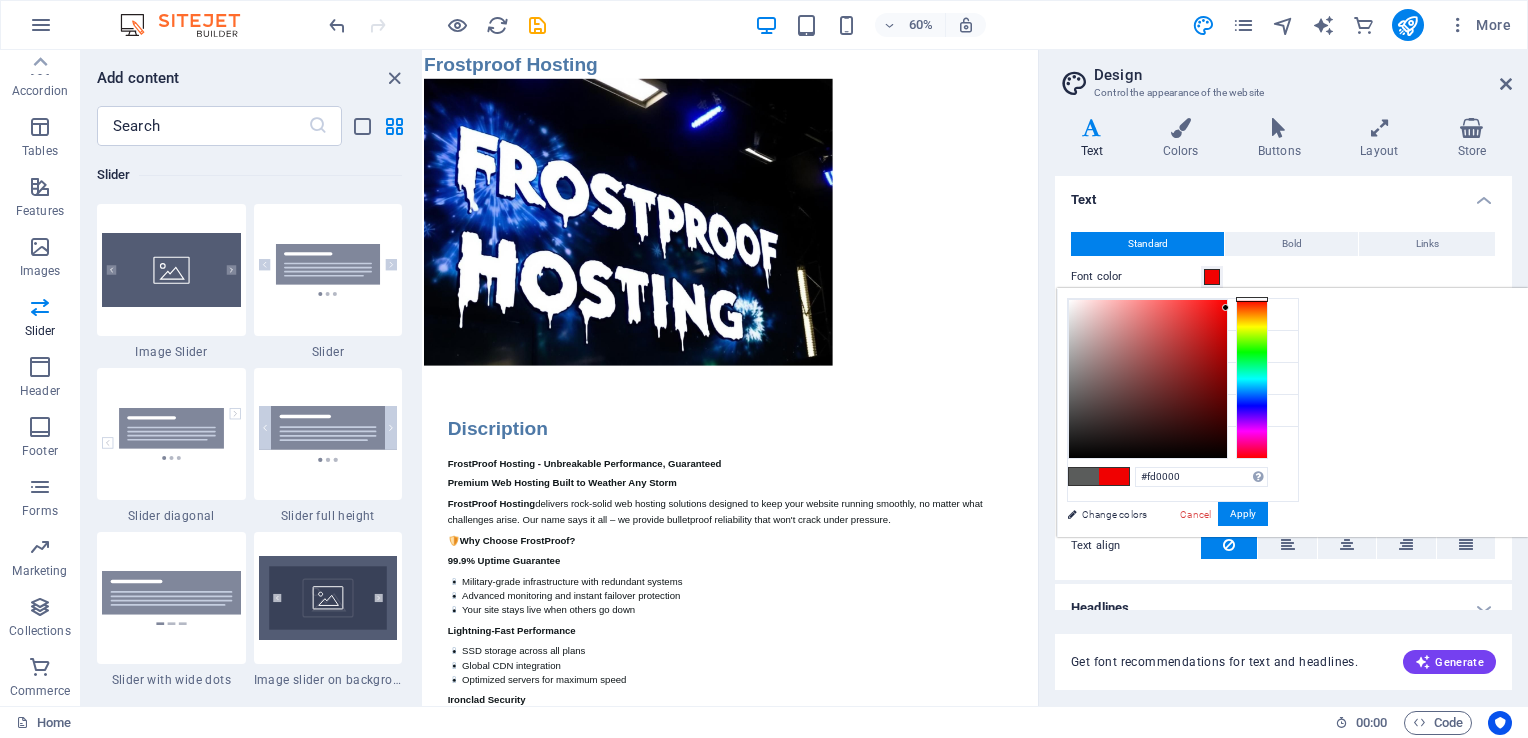 drag, startPoint x: 1444, startPoint y: 342, endPoint x: 1481, endPoint y: 299, distance: 56.727417 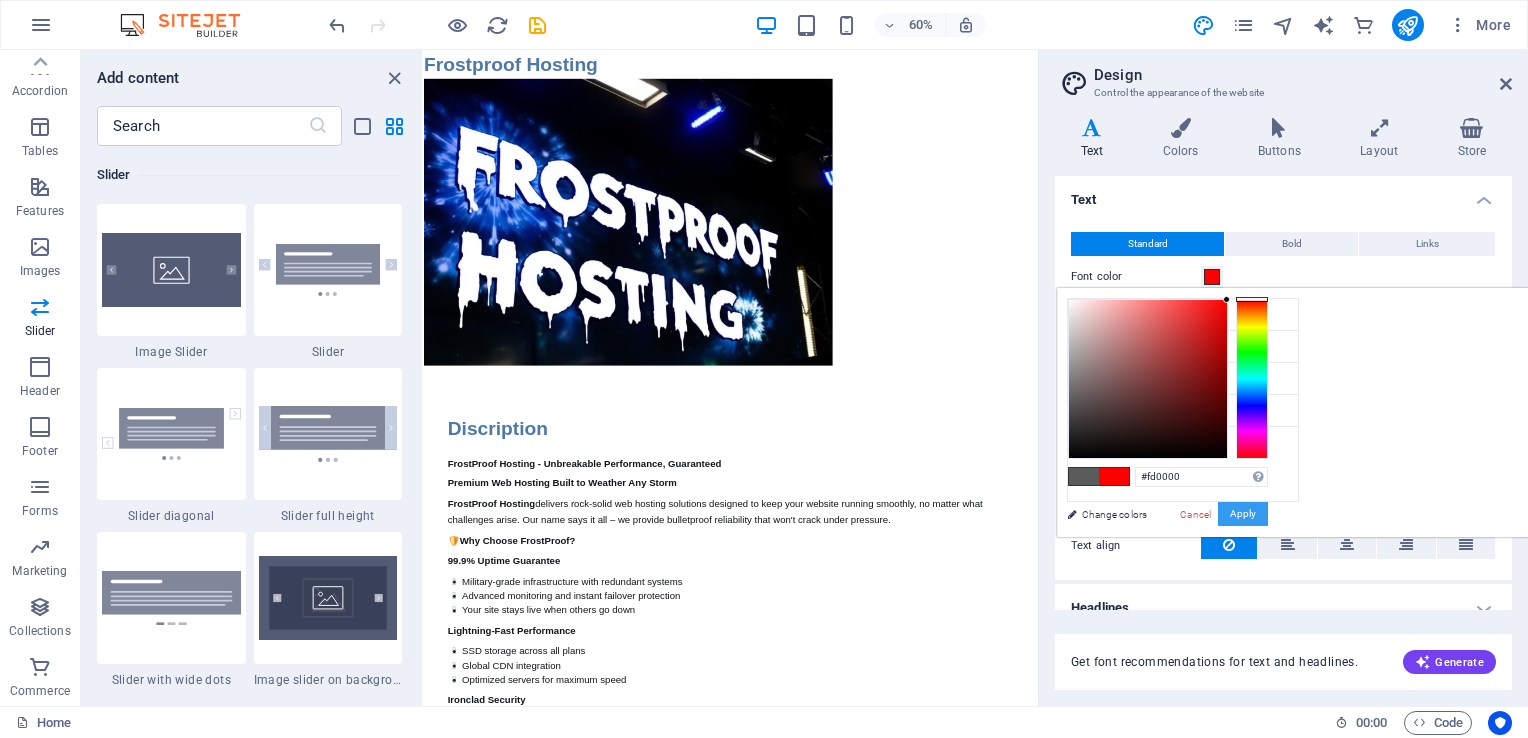 click on "Apply" at bounding box center [1243, 514] 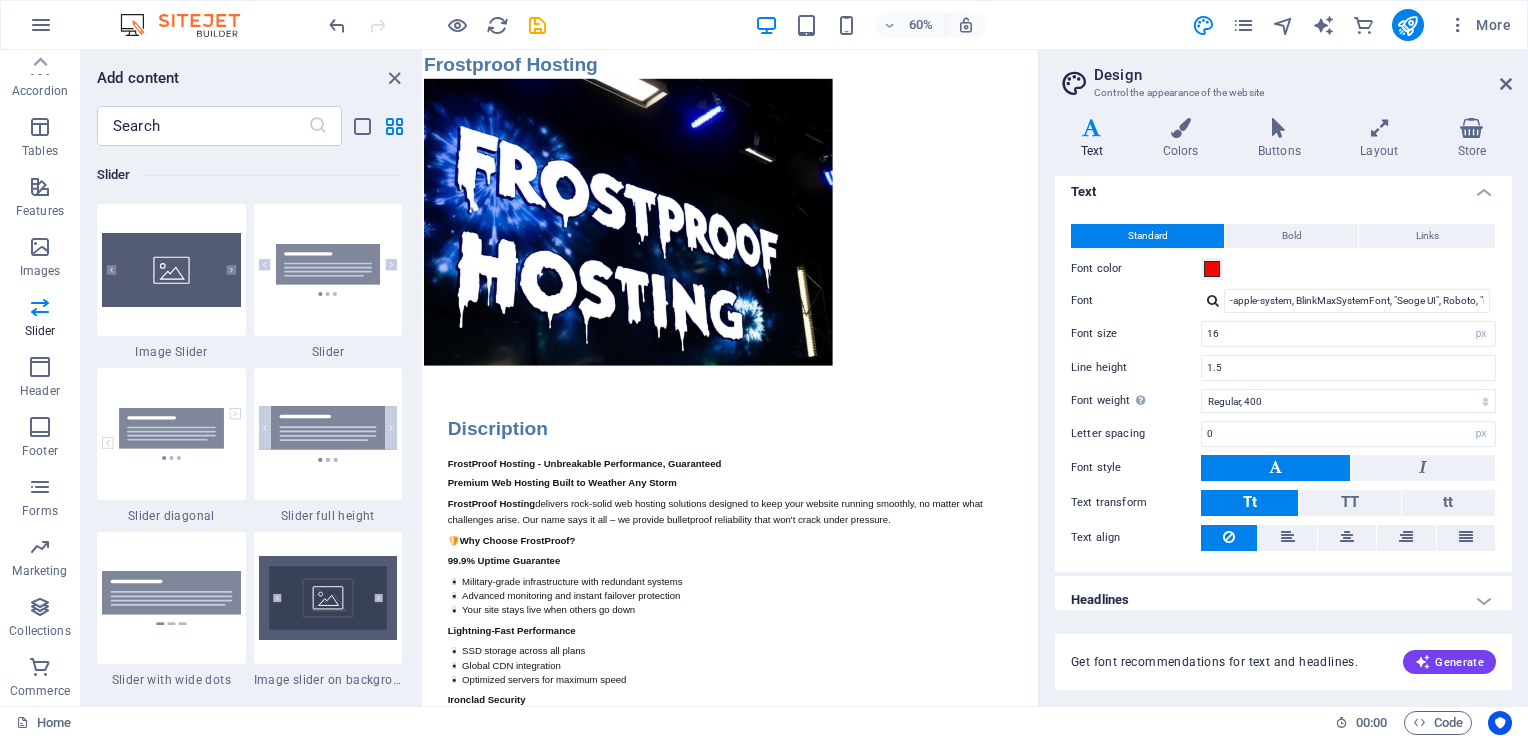 scroll, scrollTop: 0, scrollLeft: 0, axis: both 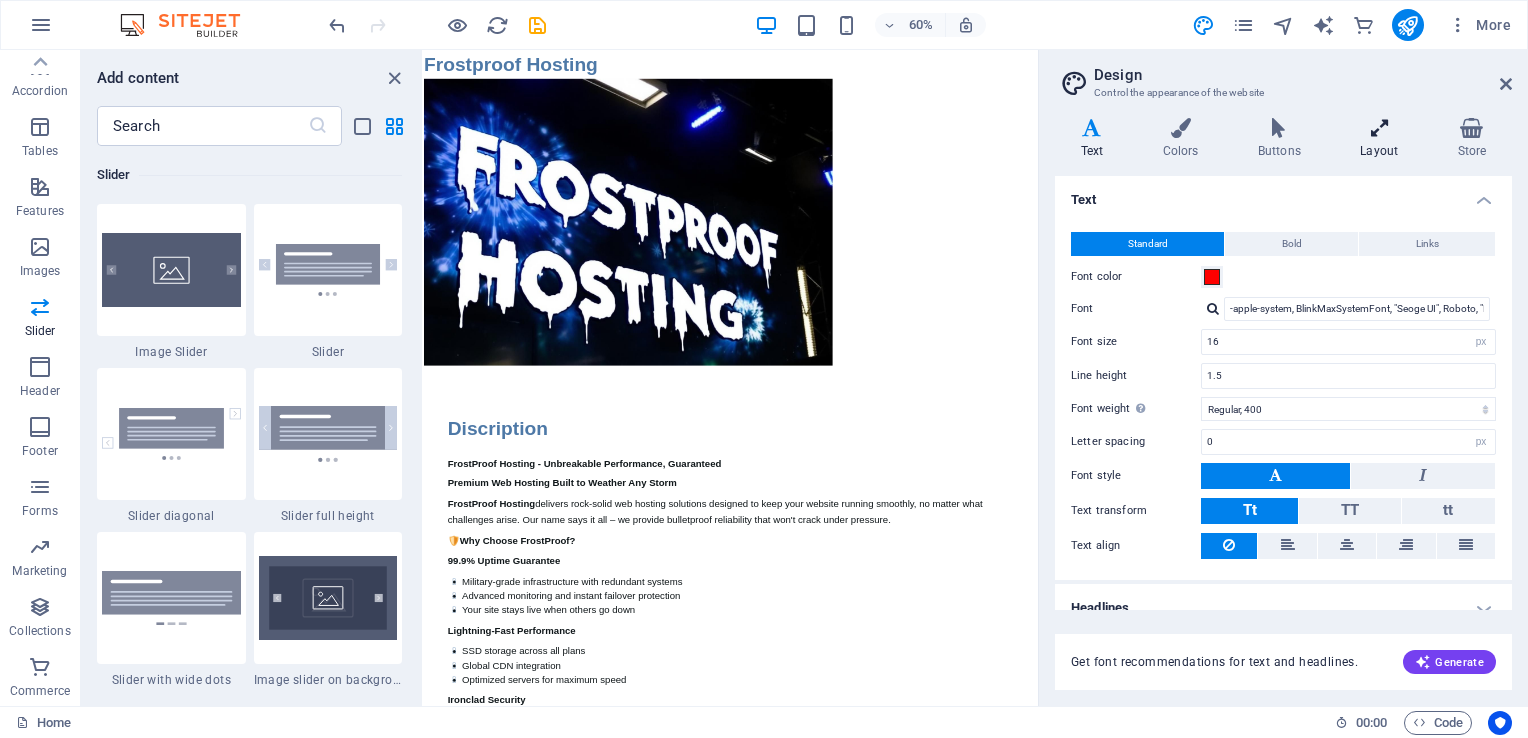 click at bounding box center (1379, 128) 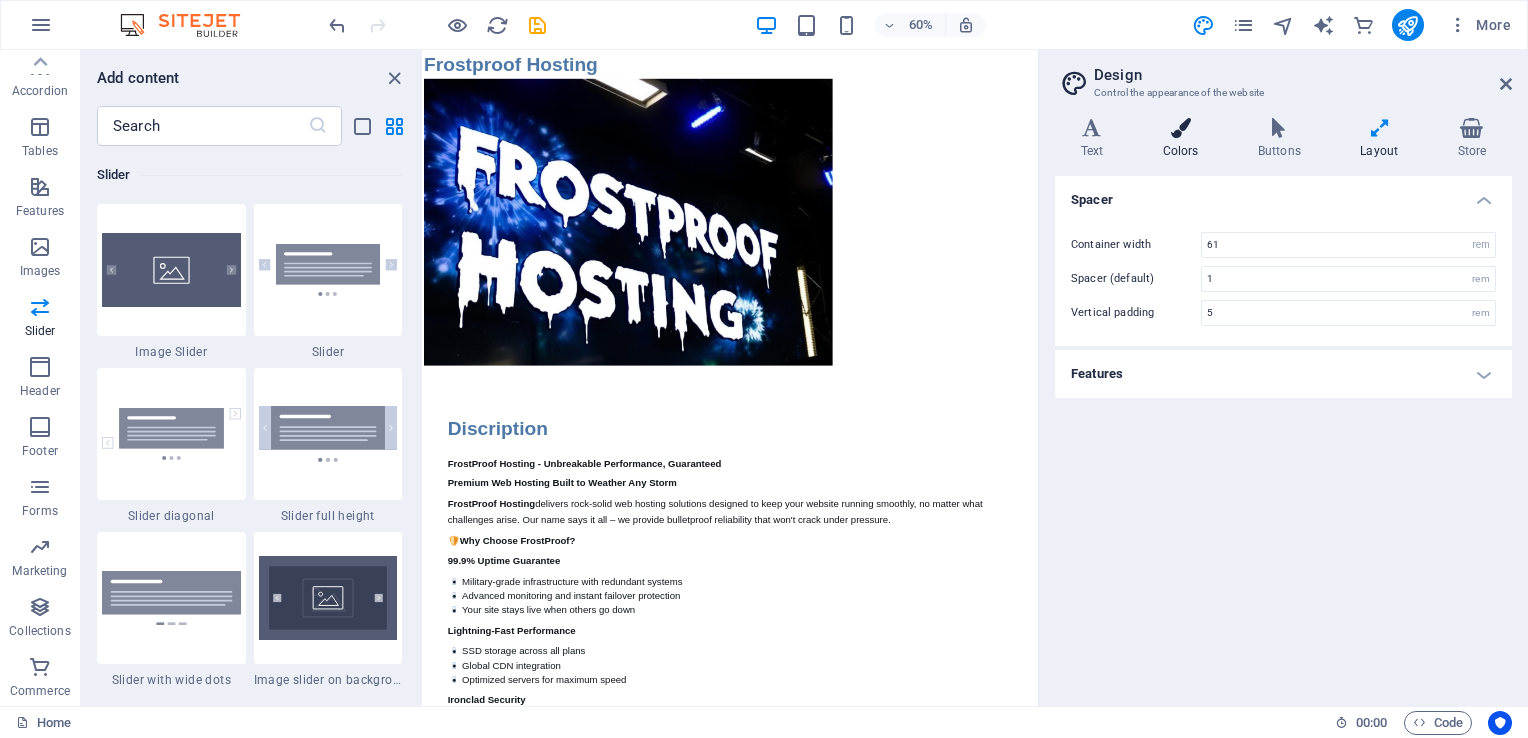 click at bounding box center (1180, 128) 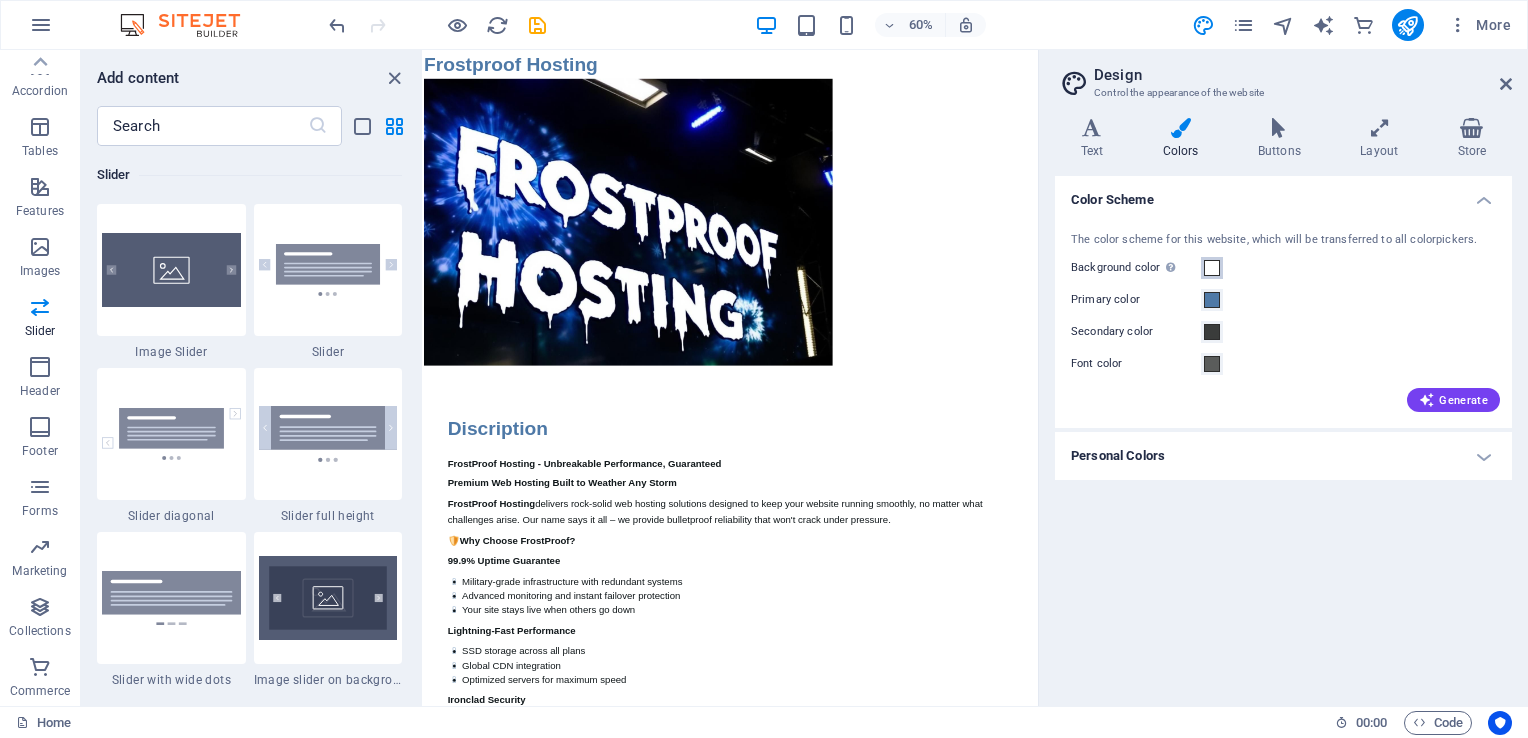 click at bounding box center [1212, 268] 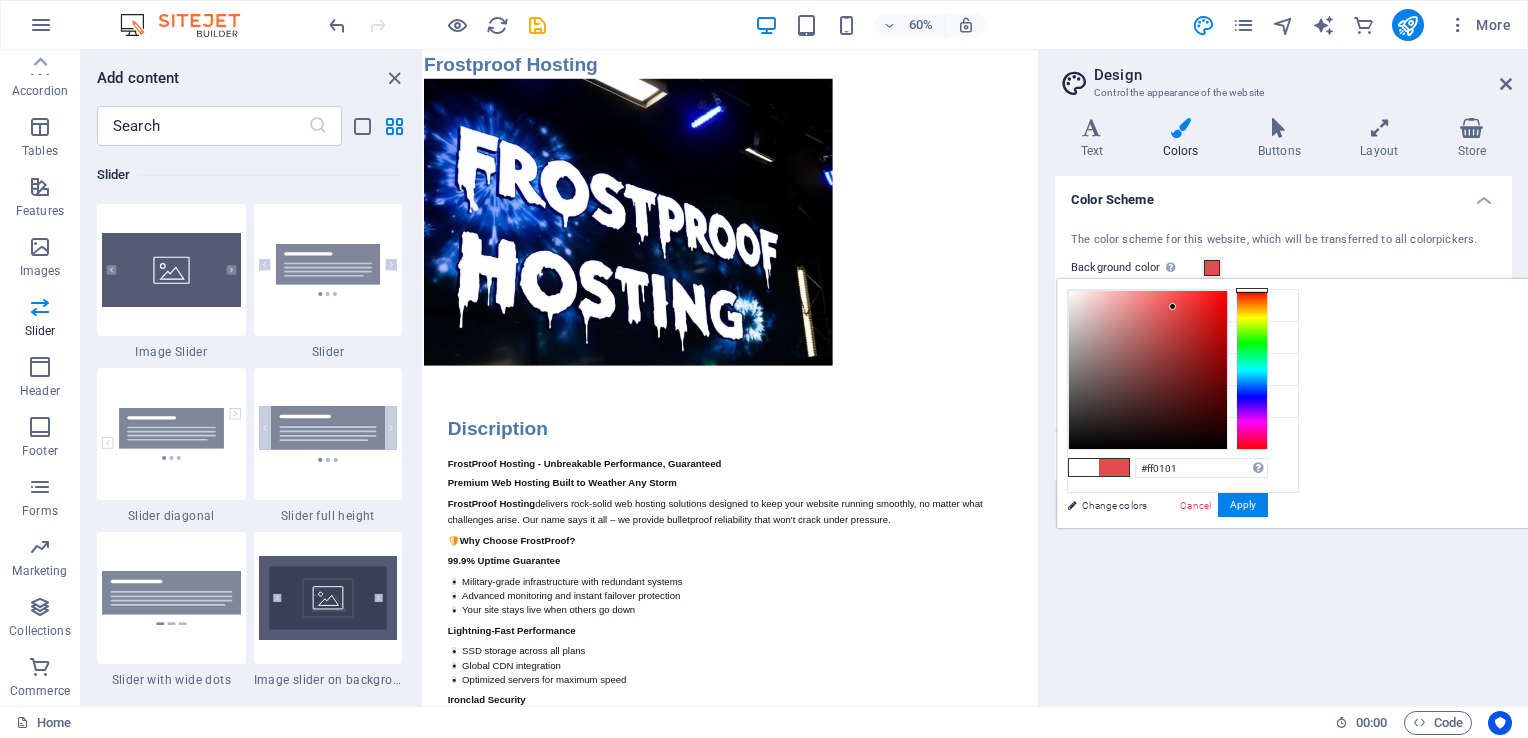 type on "#ff0000" 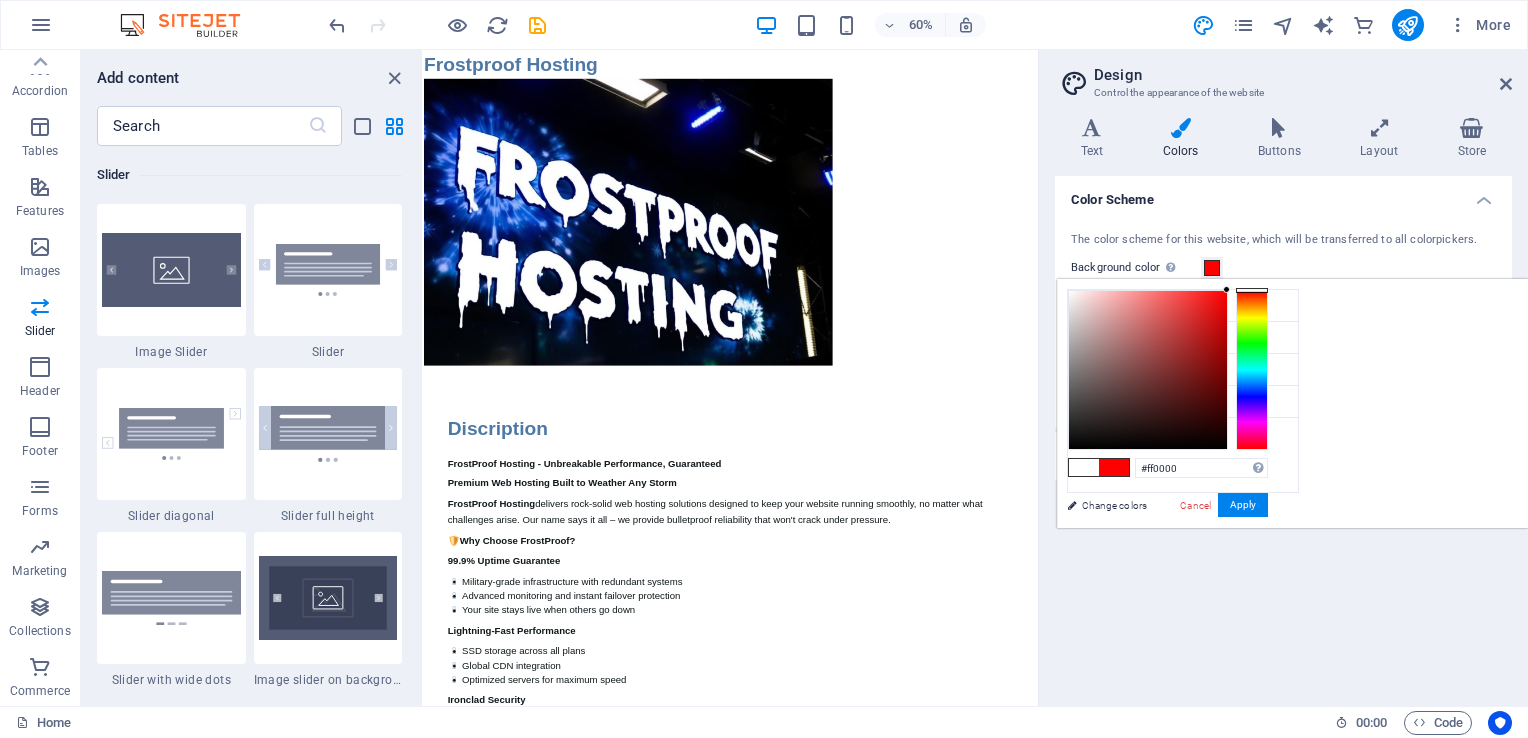 drag, startPoint x: 1374, startPoint y: 327, endPoint x: 1489, endPoint y: 275, distance: 126.210144 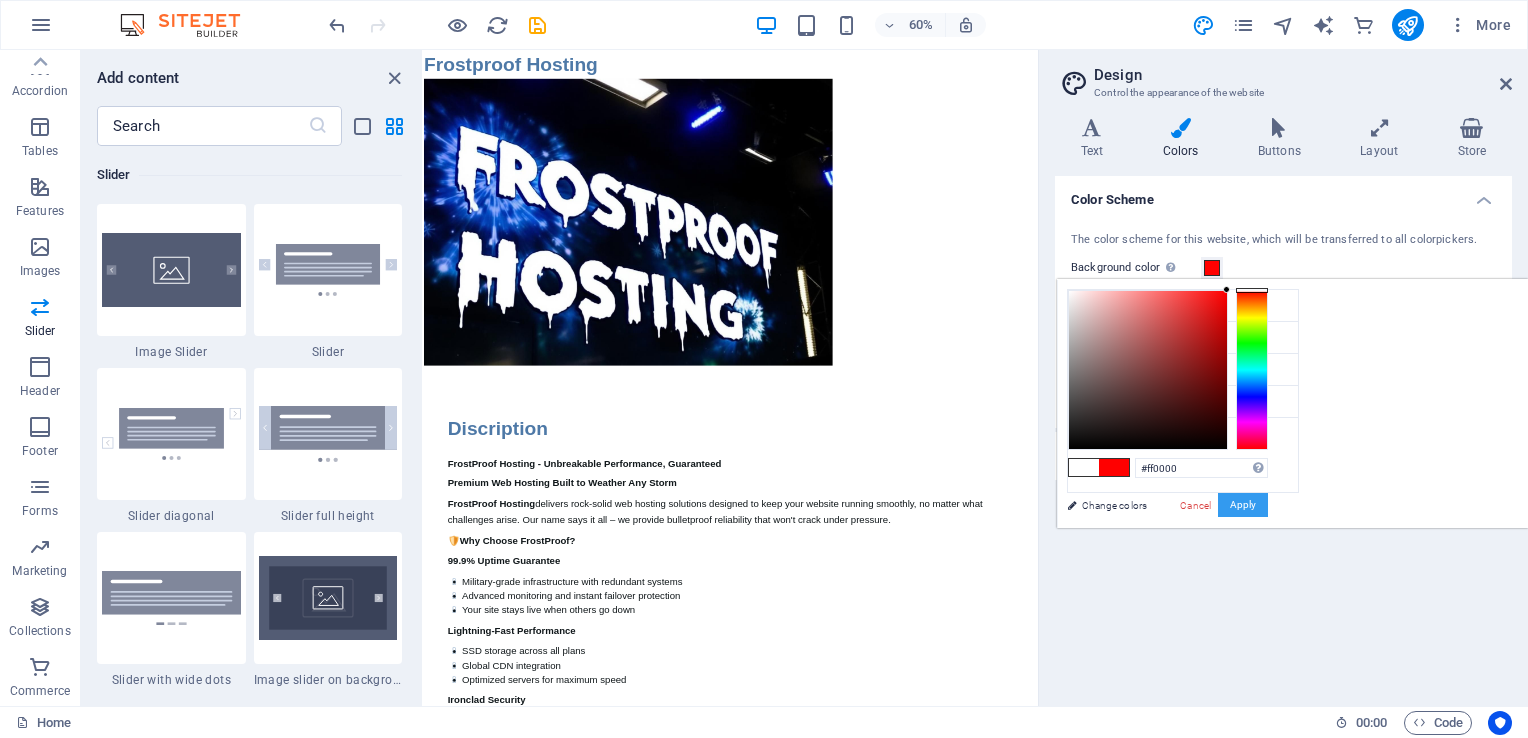 click on "Apply" at bounding box center [1243, 505] 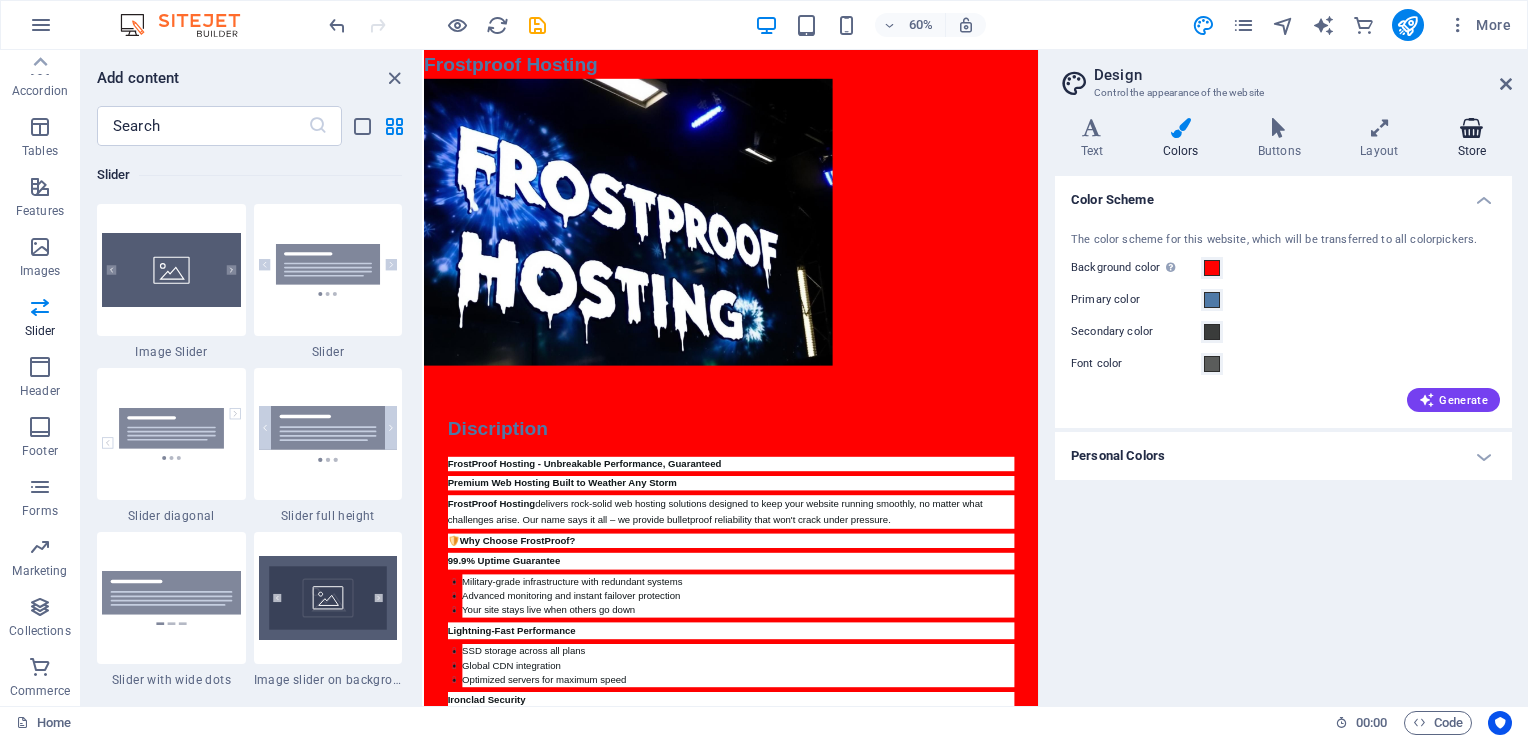click at bounding box center (1472, 128) 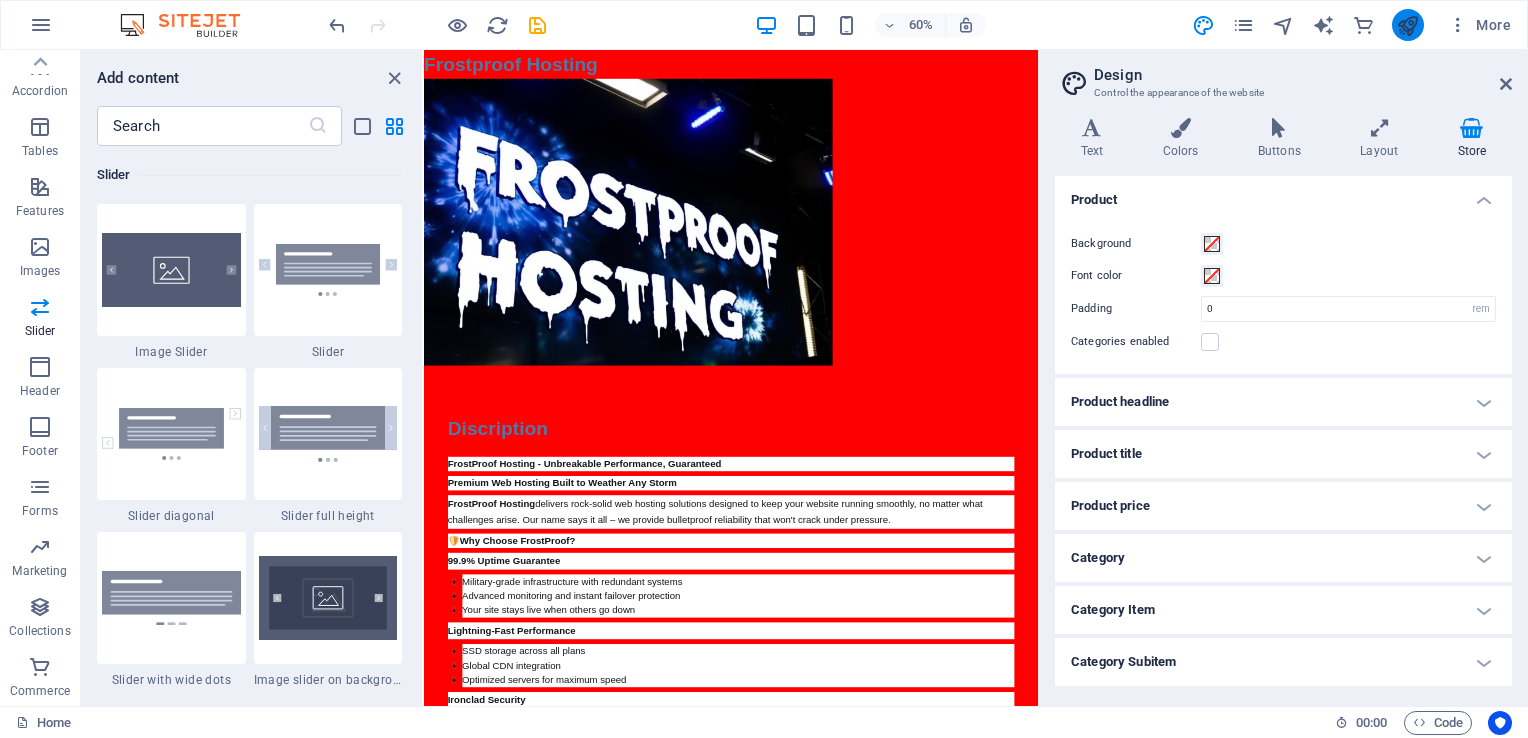 click at bounding box center [1407, 25] 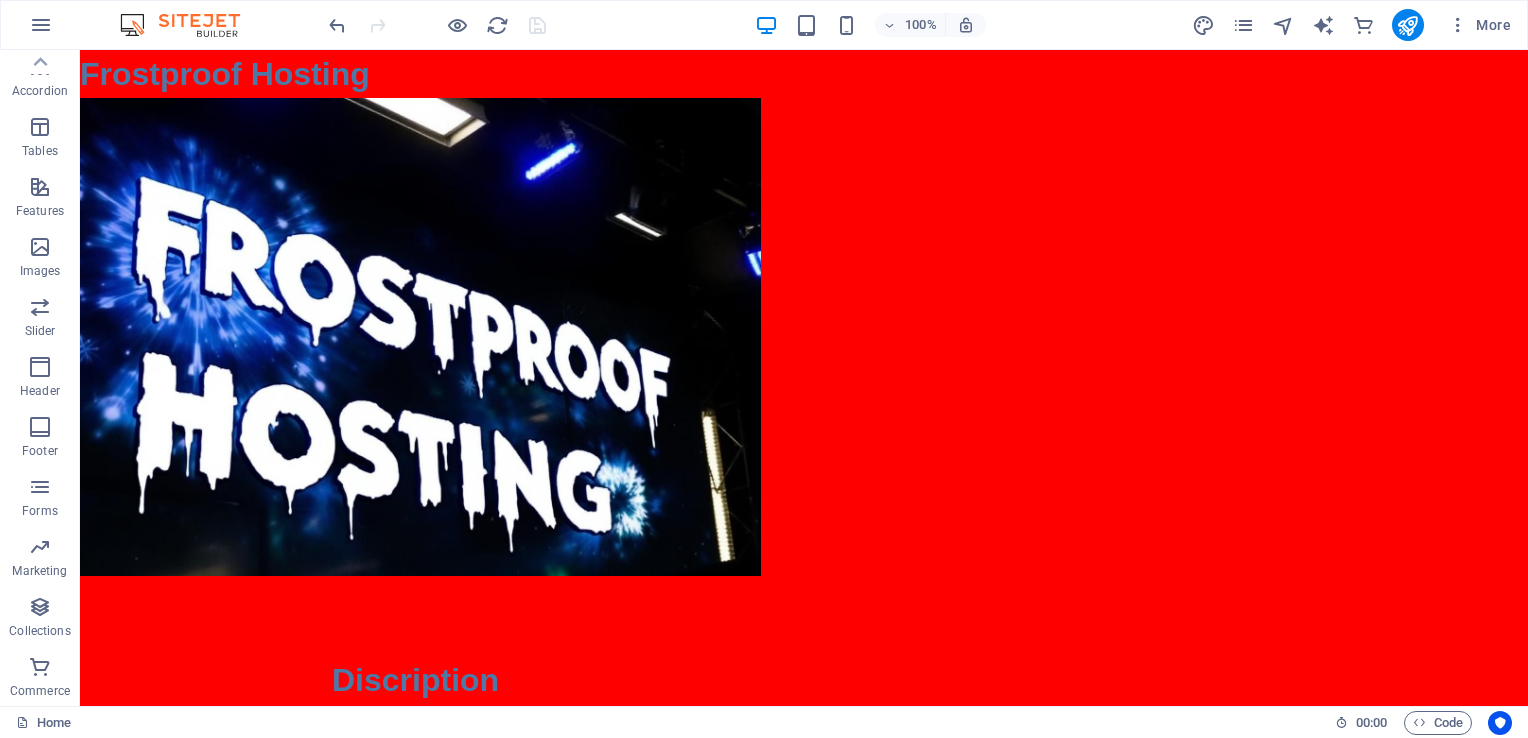 click at bounding box center [437, 25] 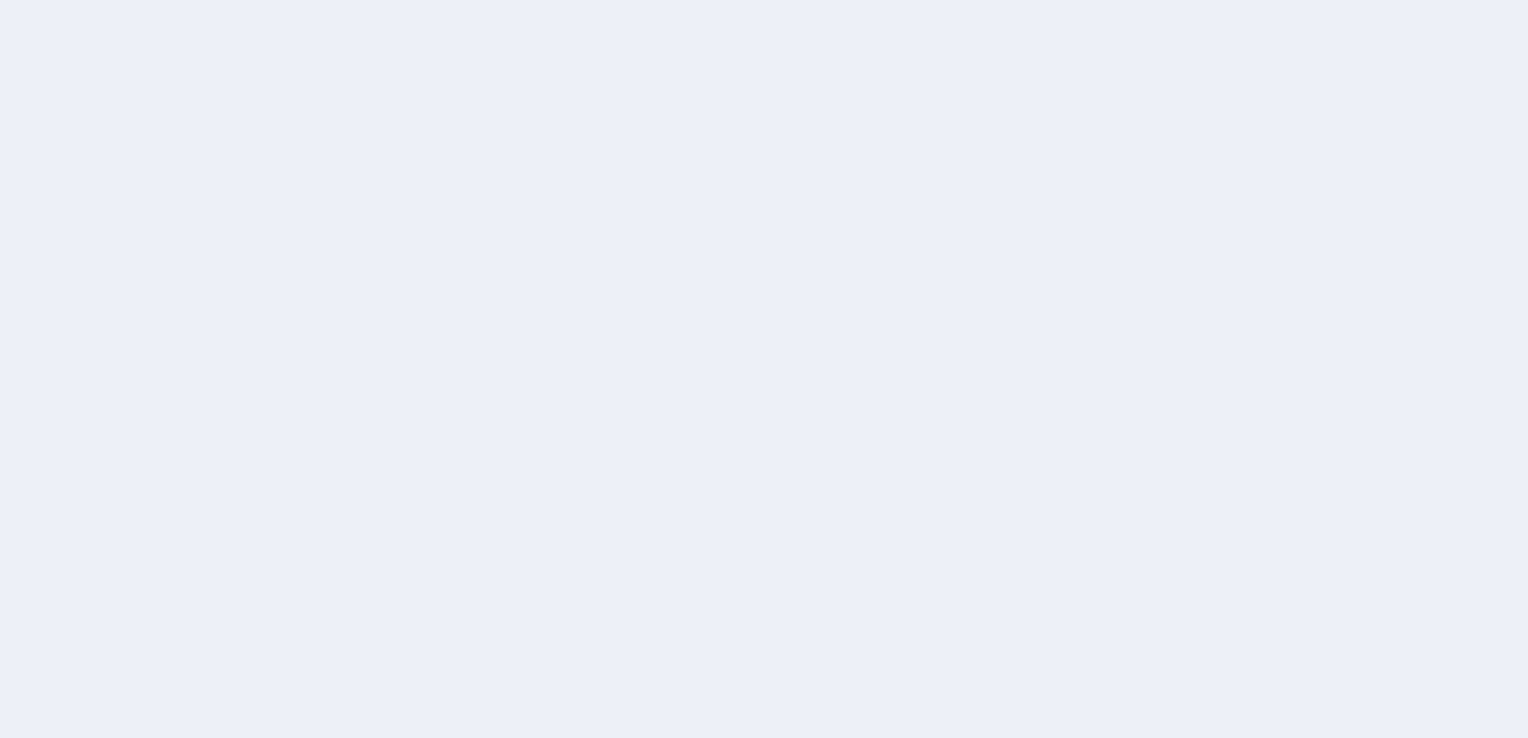 scroll, scrollTop: 0, scrollLeft: 0, axis: both 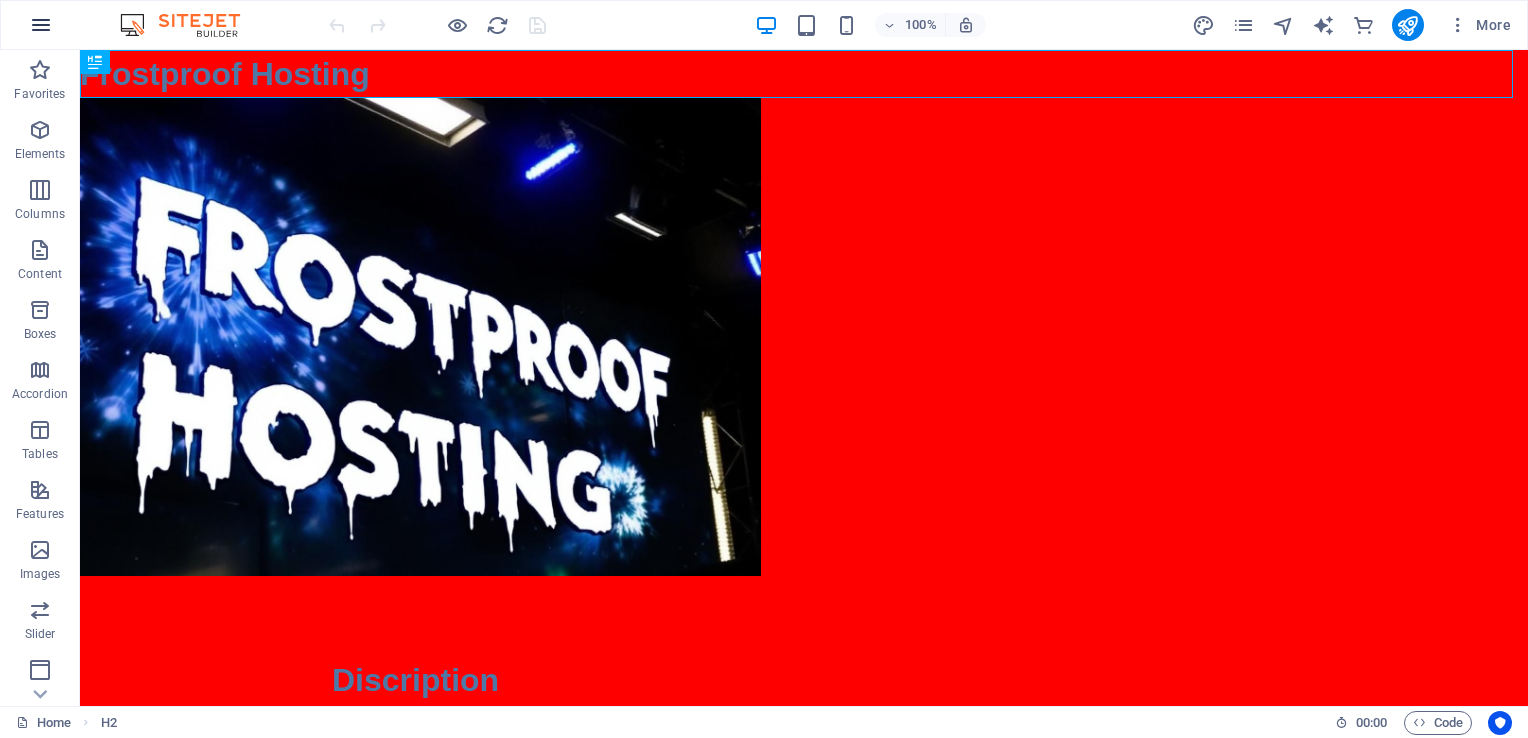 click at bounding box center (41, 25) 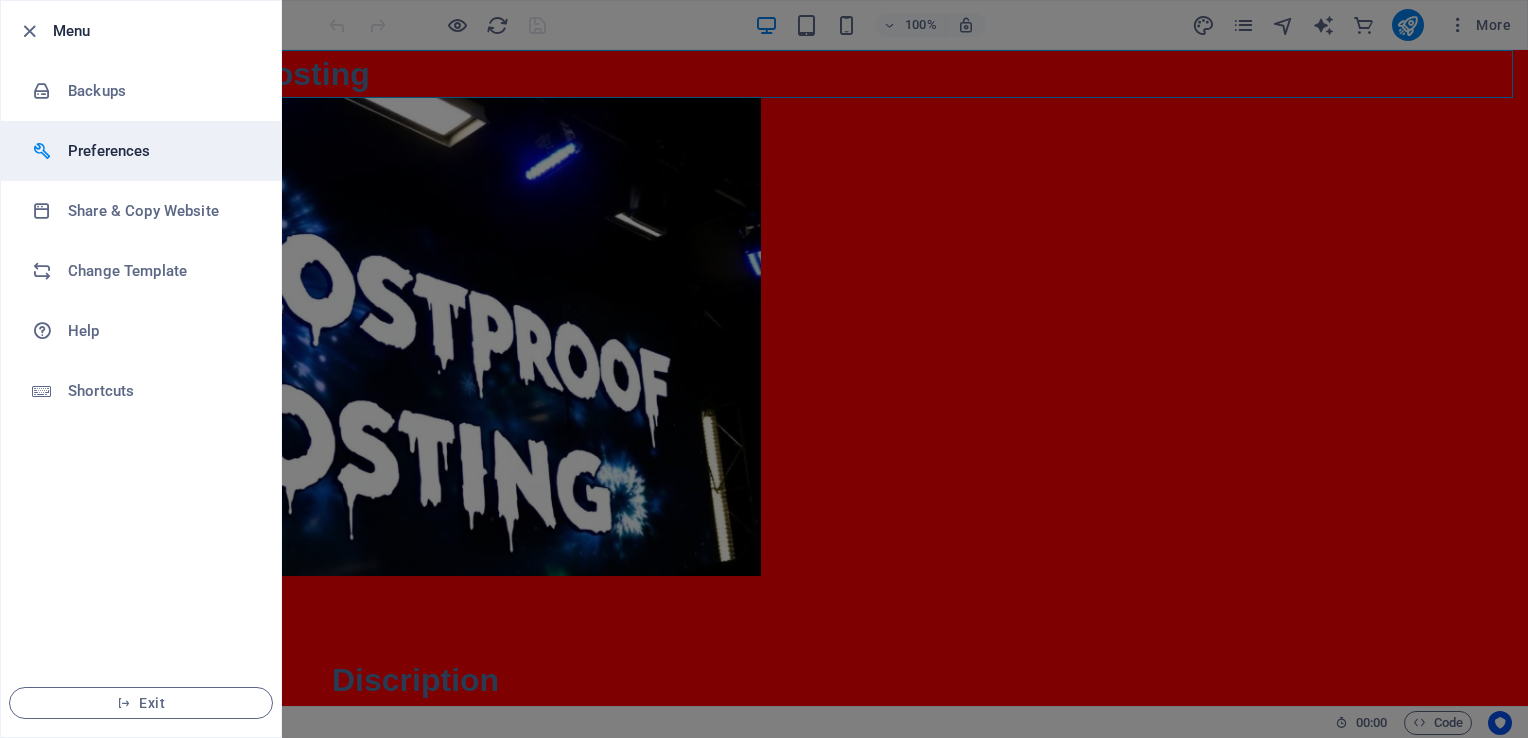 click on "Preferences" at bounding box center [160, 151] 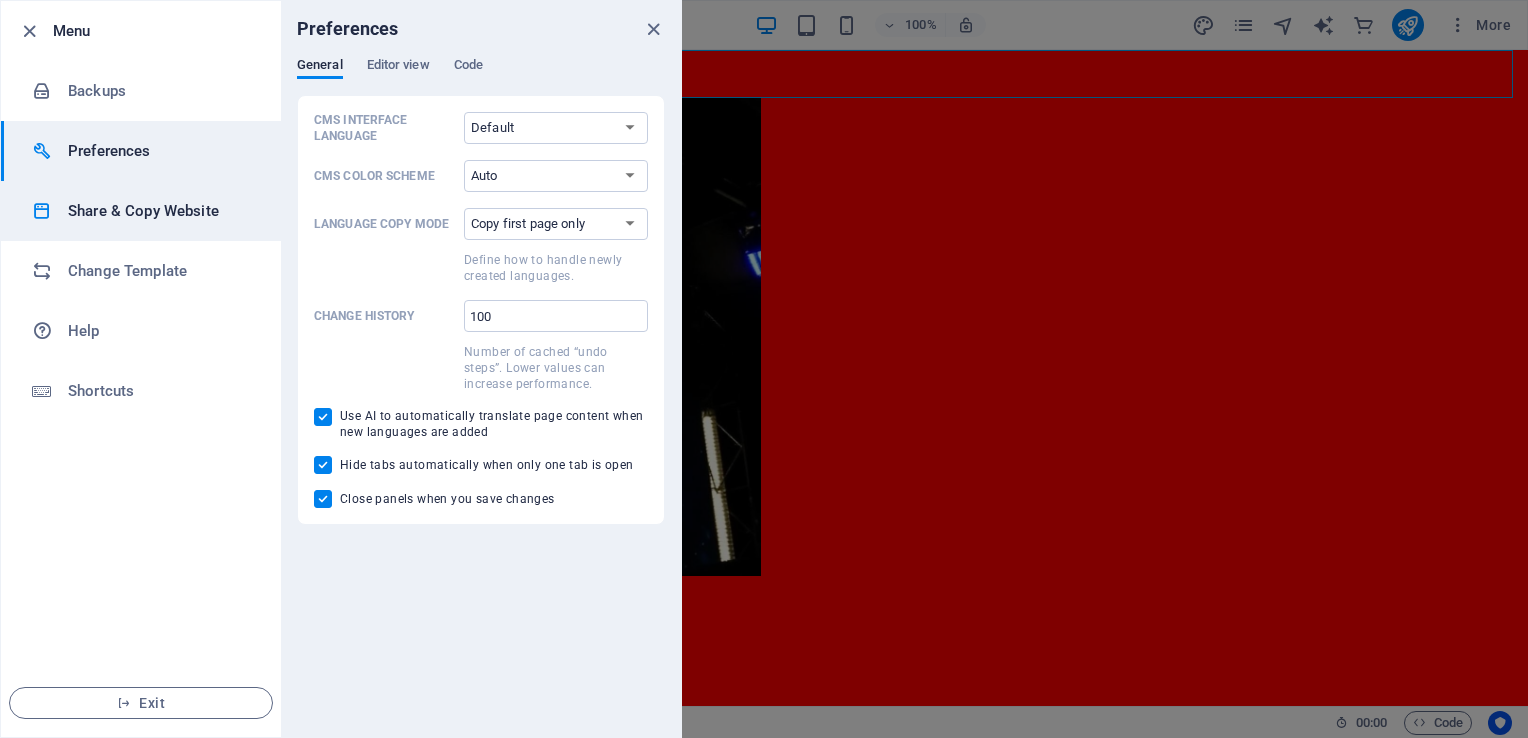 click on "Share & Copy Website" at bounding box center [141, 211] 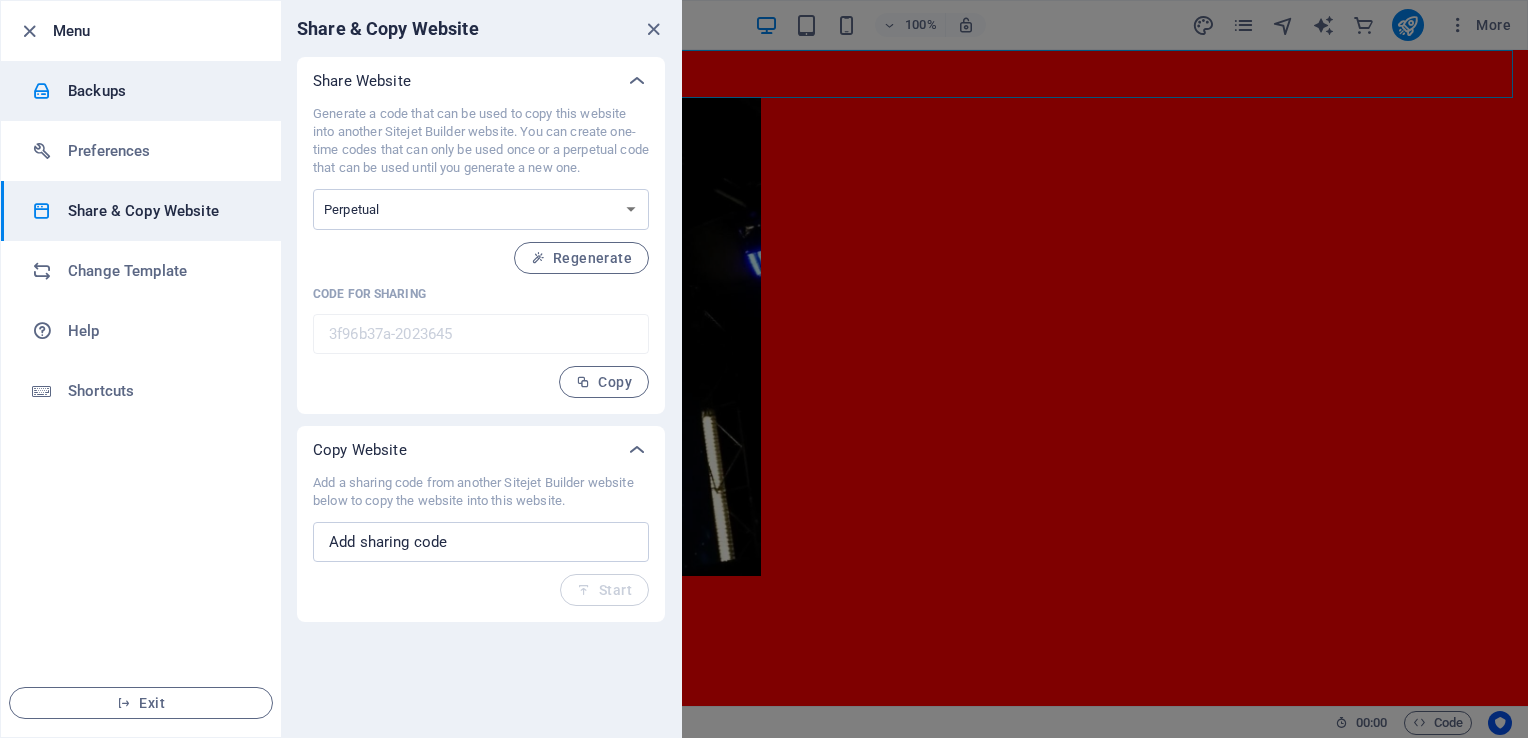 click on "Backups" at bounding box center [160, 91] 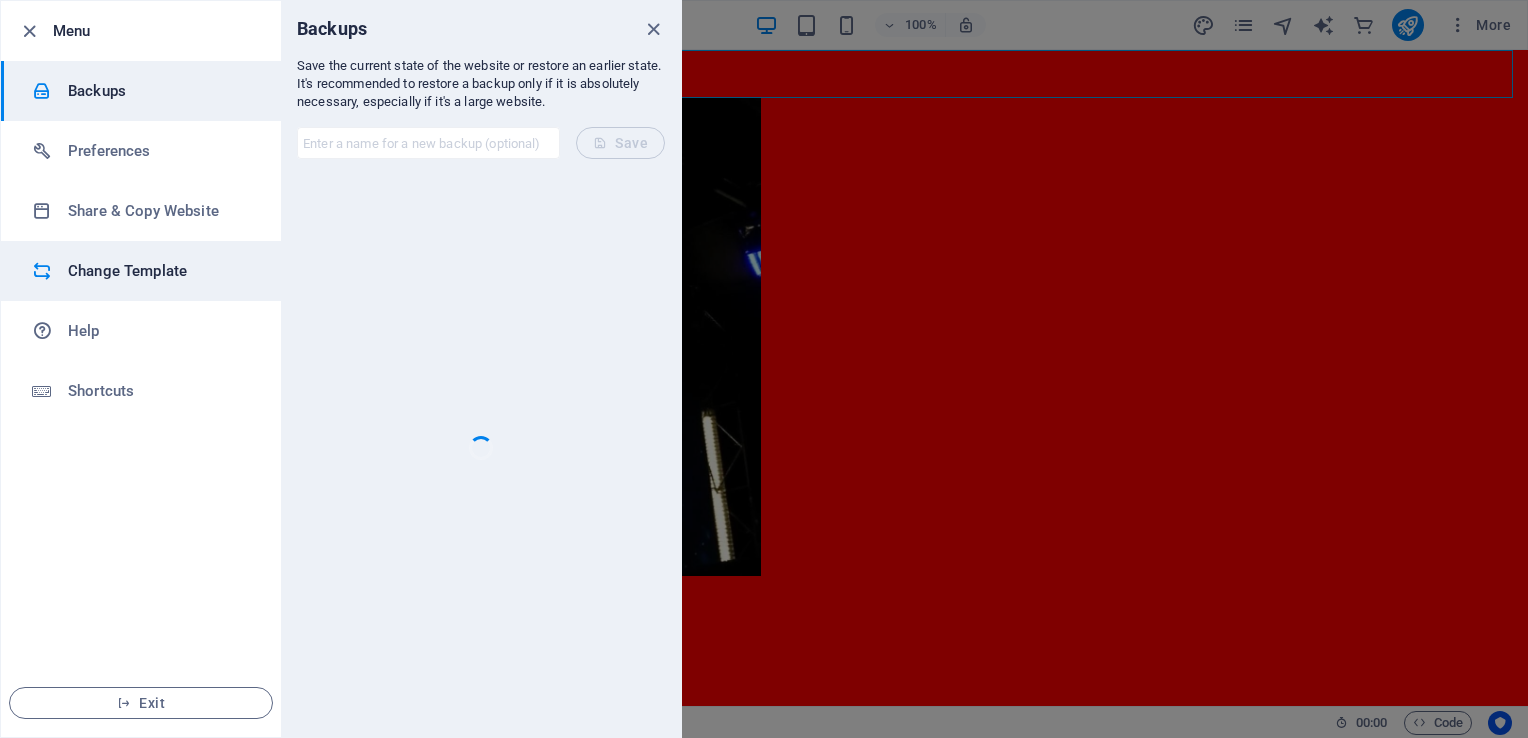 click on "Change Template" at bounding box center [160, 271] 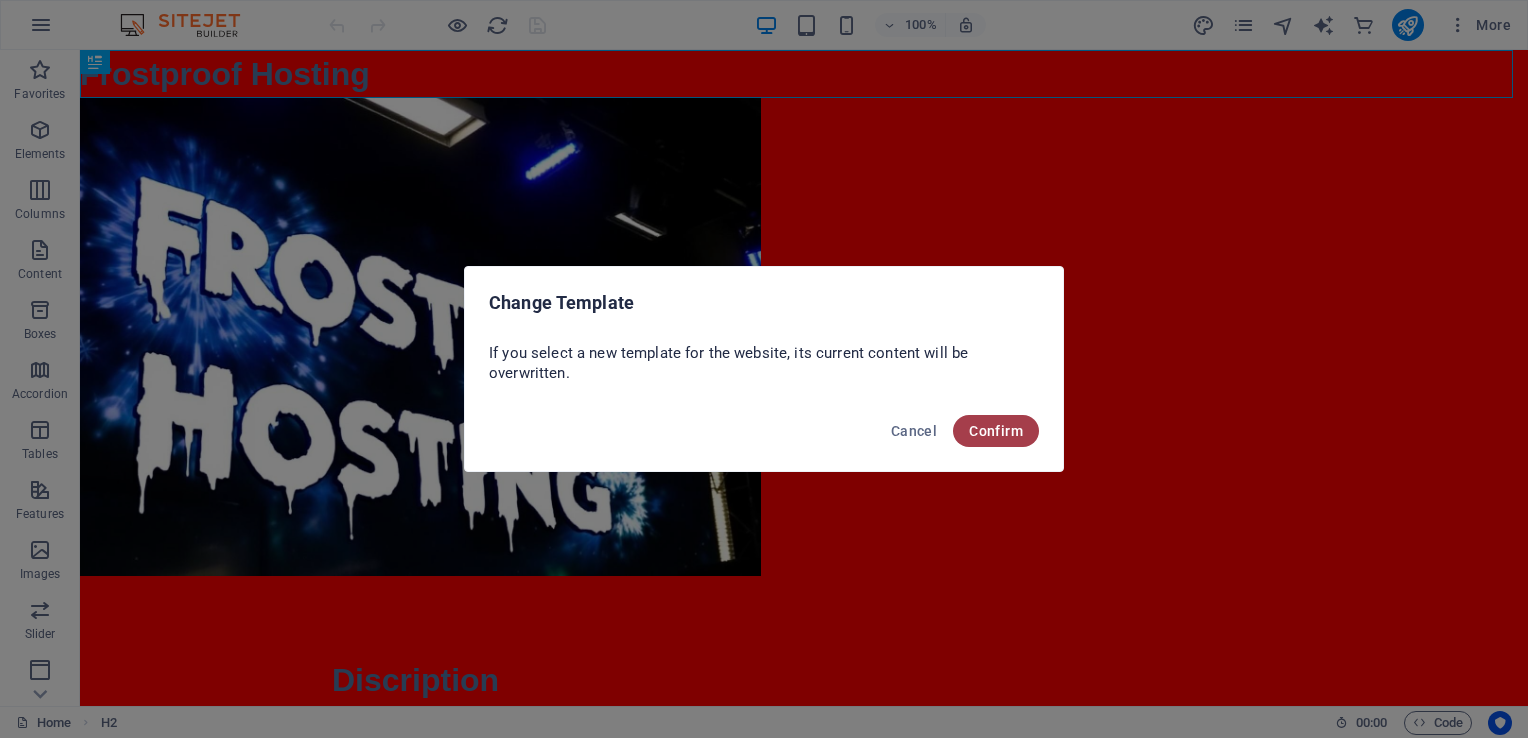 click on "Confirm" at bounding box center [996, 431] 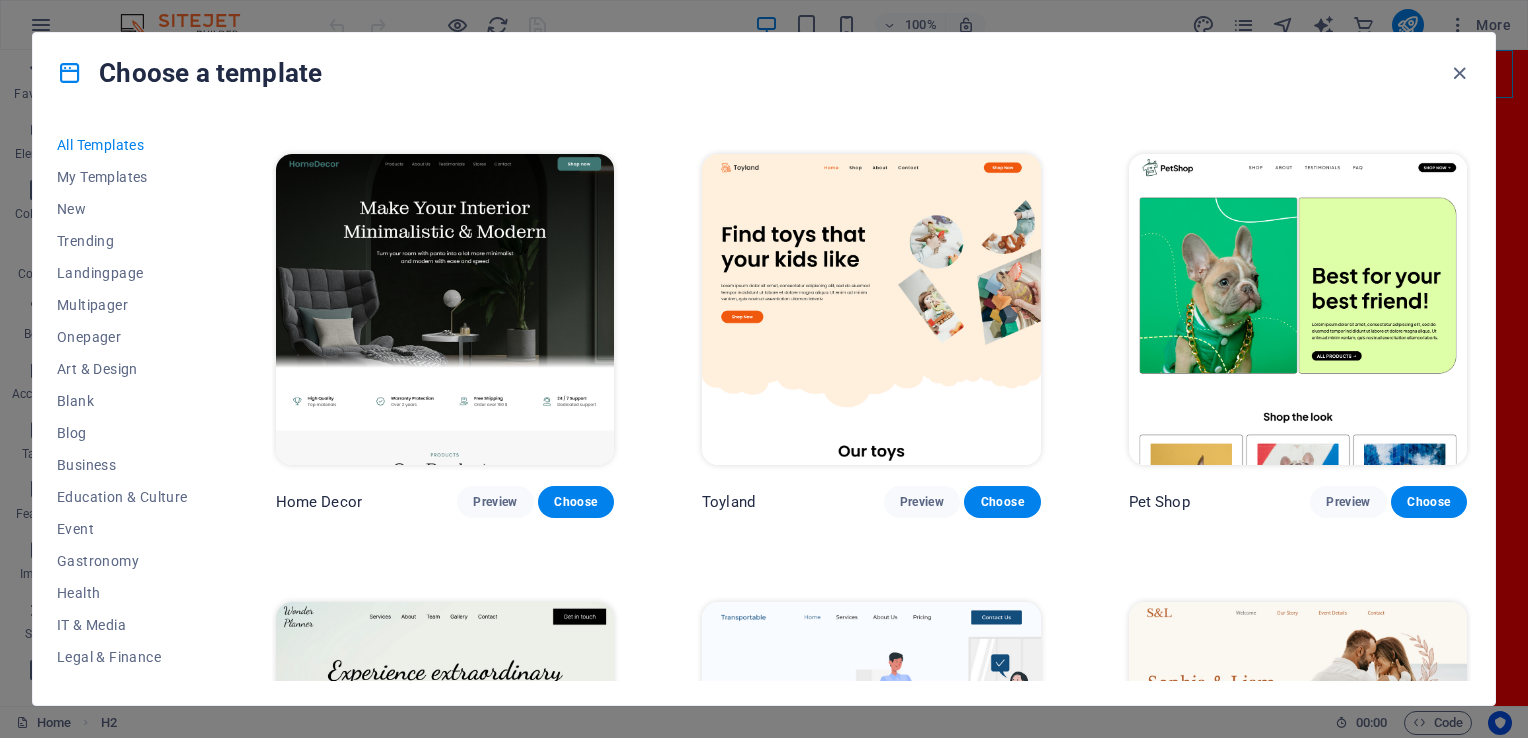 scroll, scrollTop: 900, scrollLeft: 0, axis: vertical 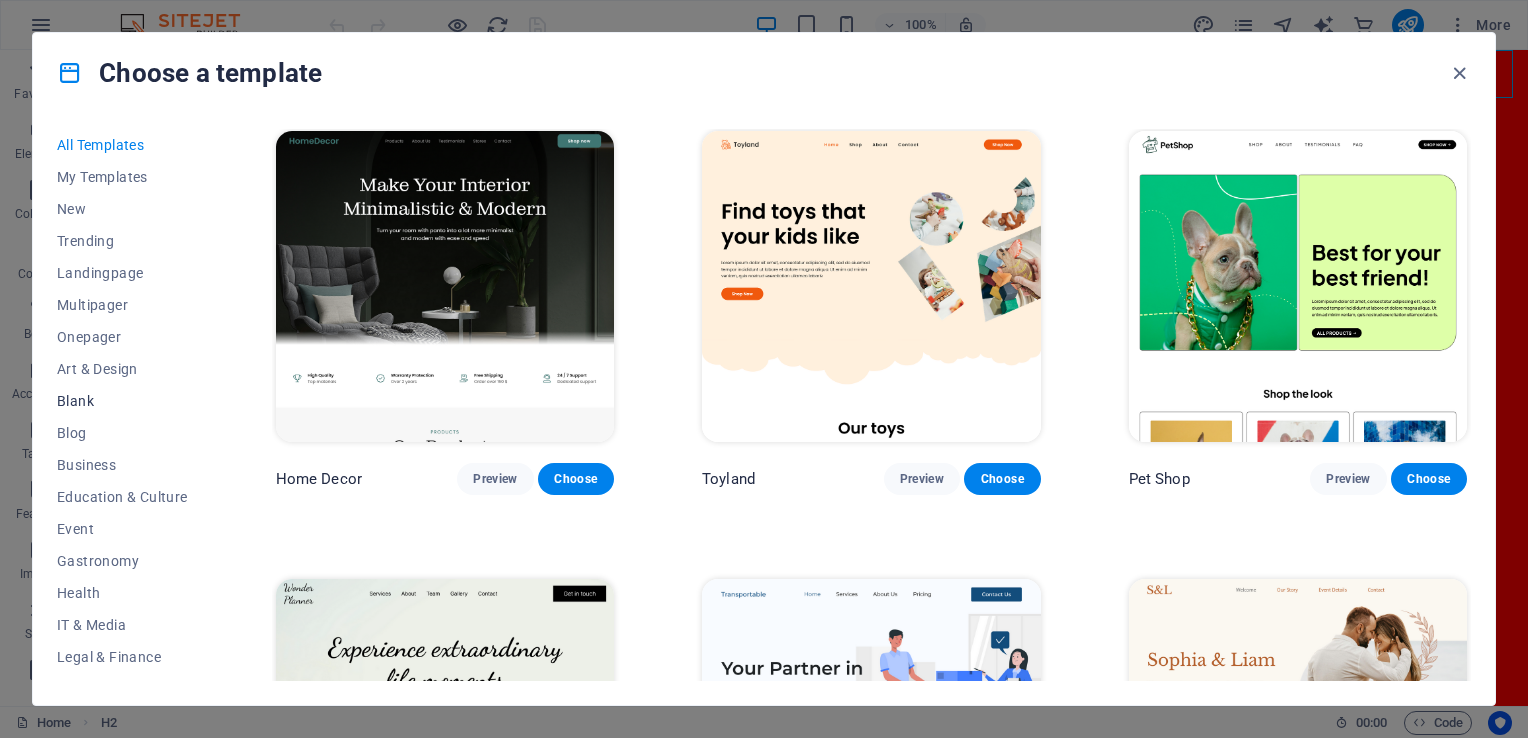click on "Blank" at bounding box center [122, 401] 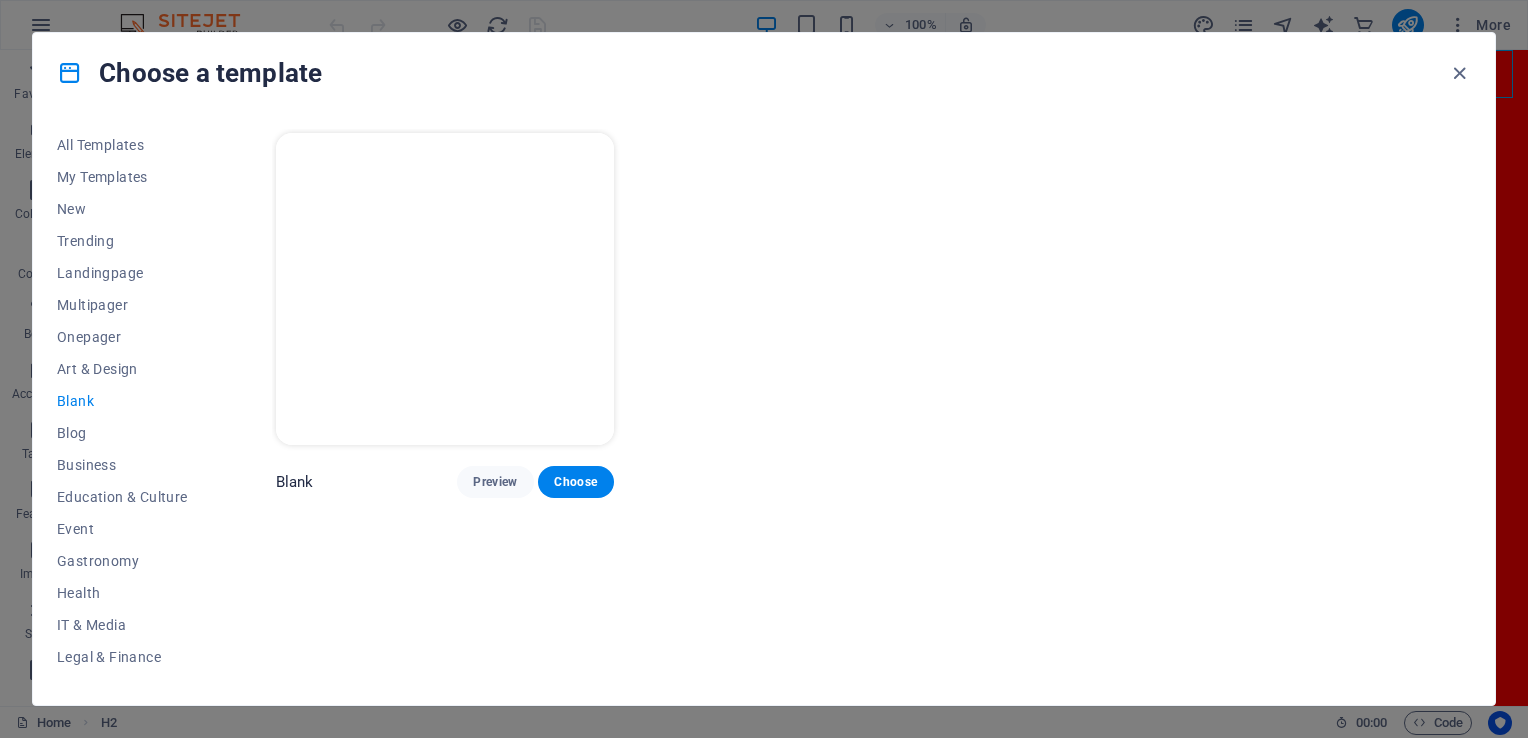 scroll, scrollTop: 0, scrollLeft: 0, axis: both 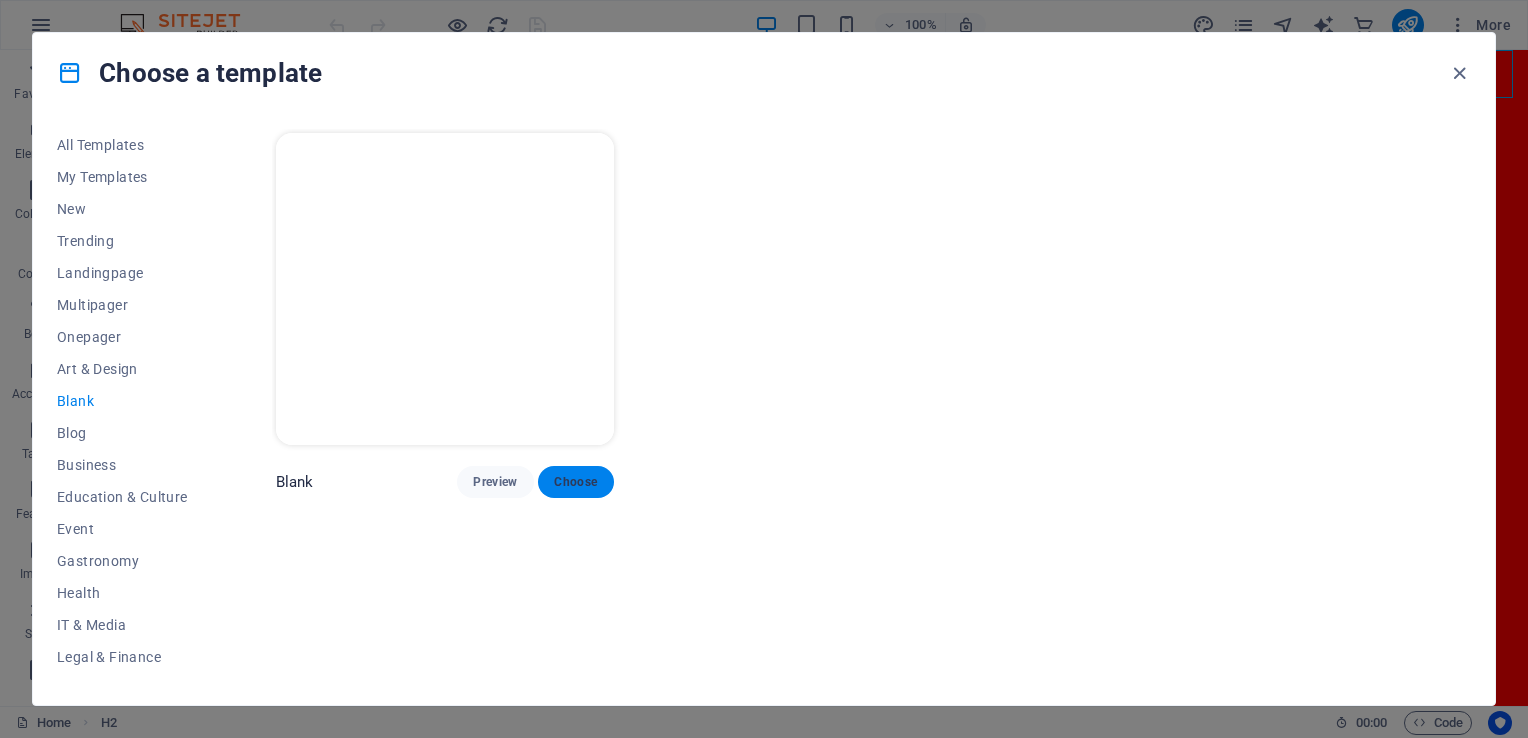 click on "Choose" at bounding box center (576, 482) 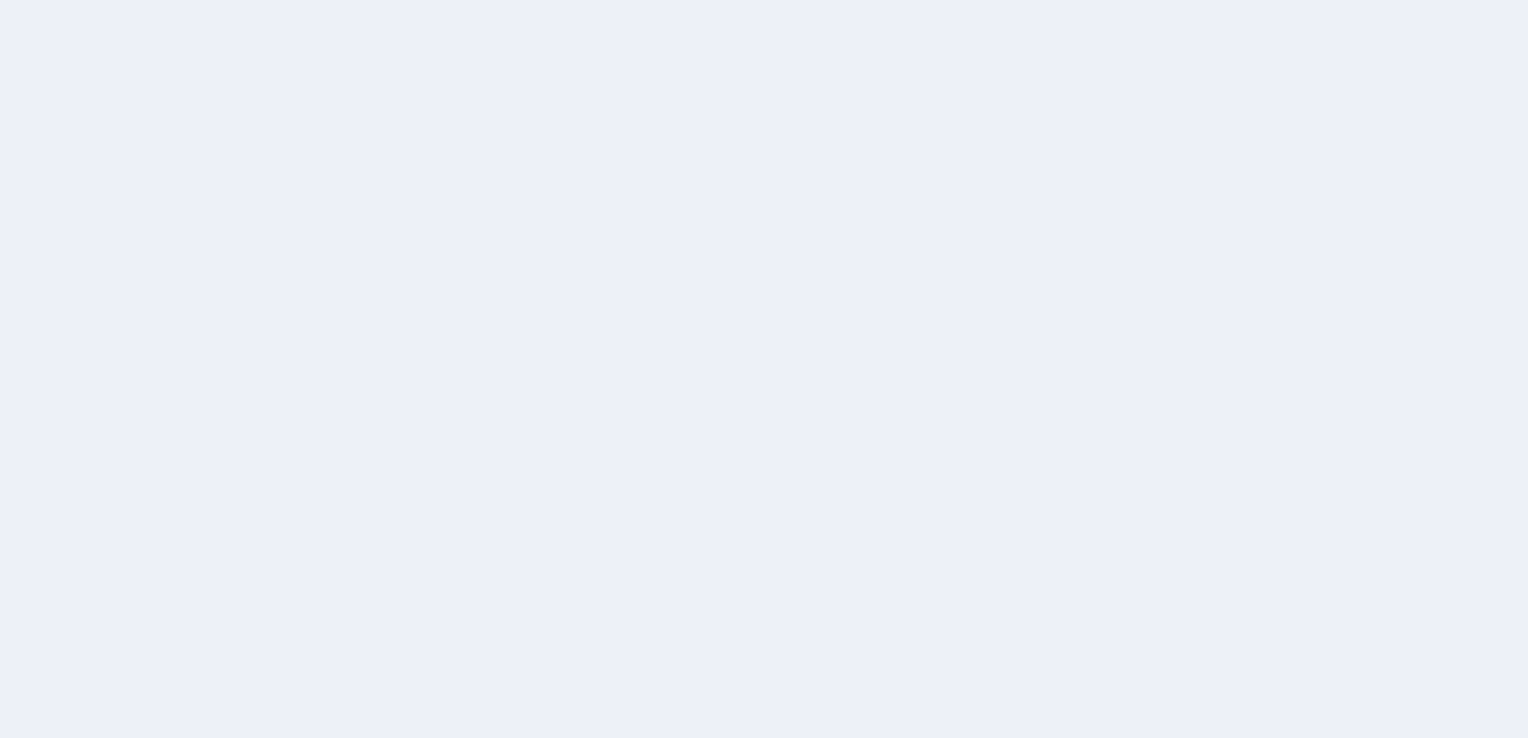 scroll, scrollTop: 0, scrollLeft: 0, axis: both 